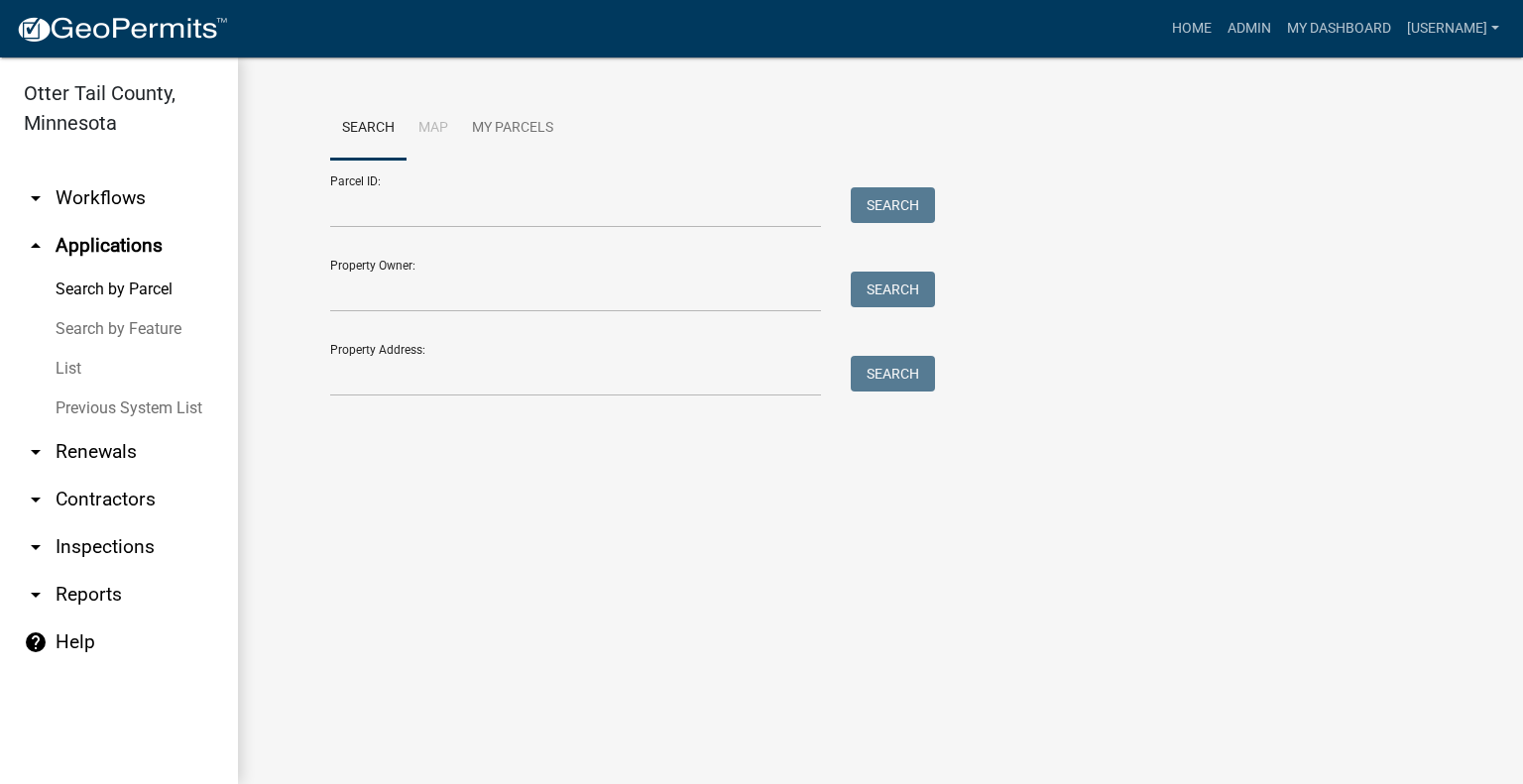 scroll, scrollTop: 0, scrollLeft: 0, axis: both 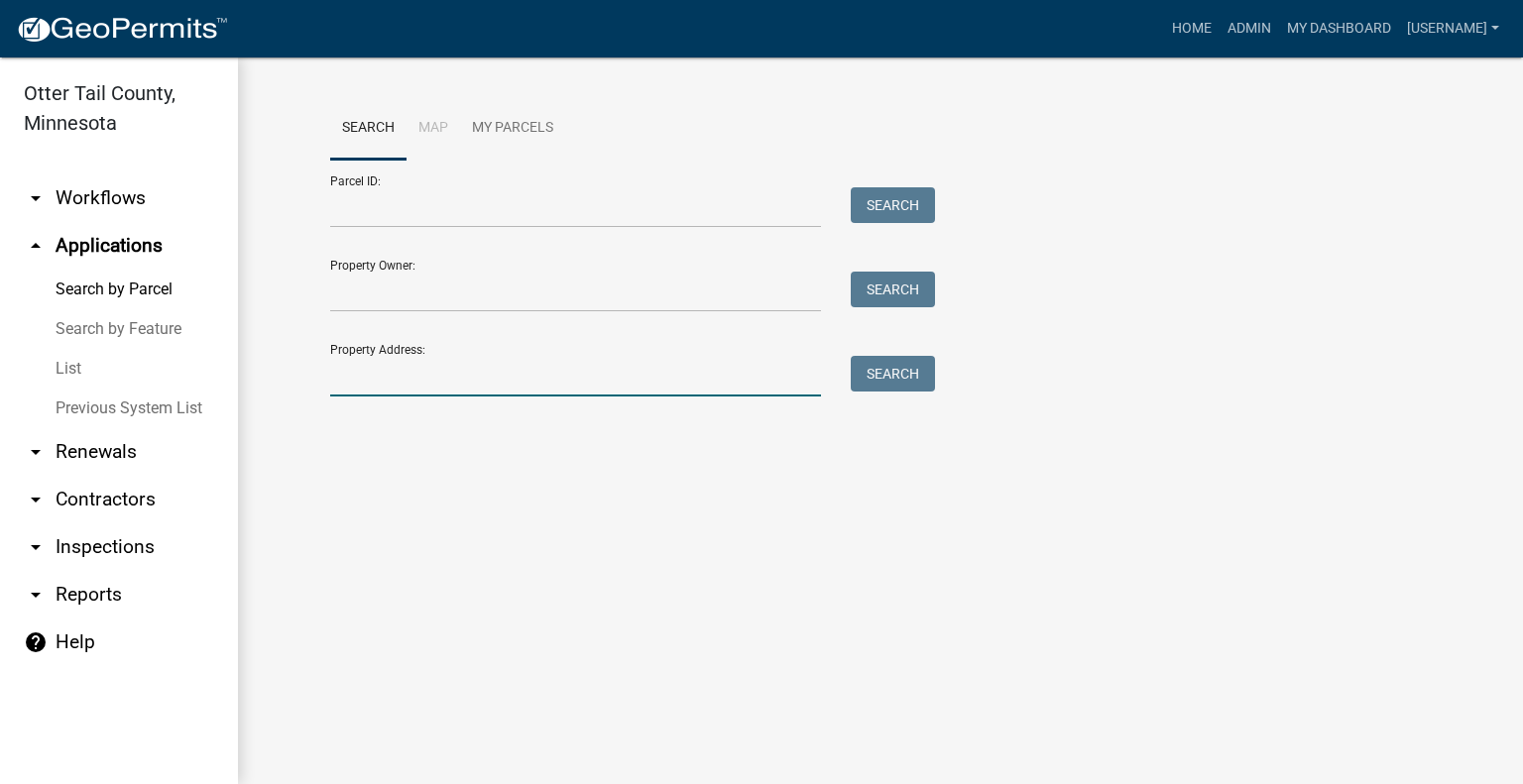 click on "Property Address:" at bounding box center (575, 376) 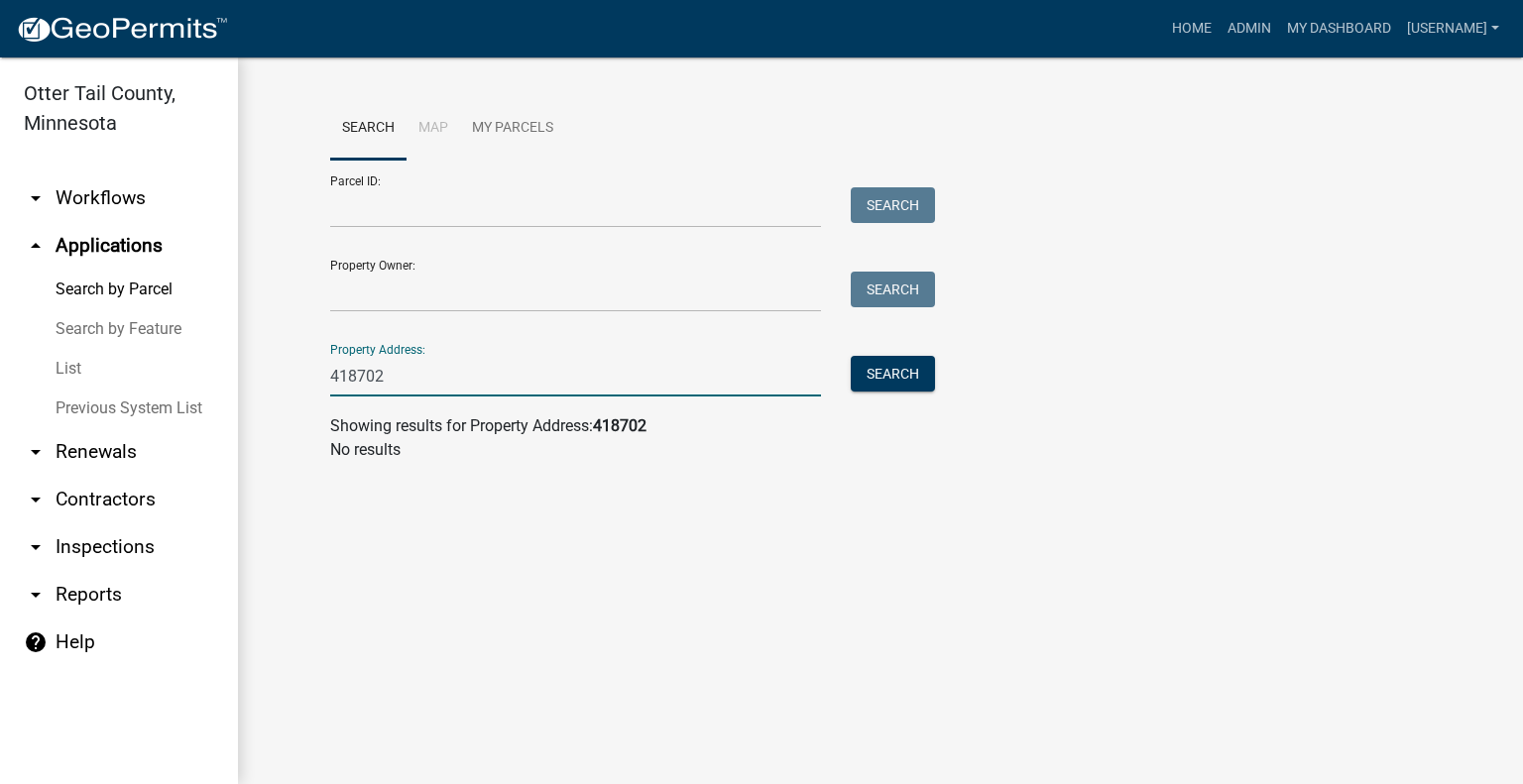 click on "418702" at bounding box center [575, 376] 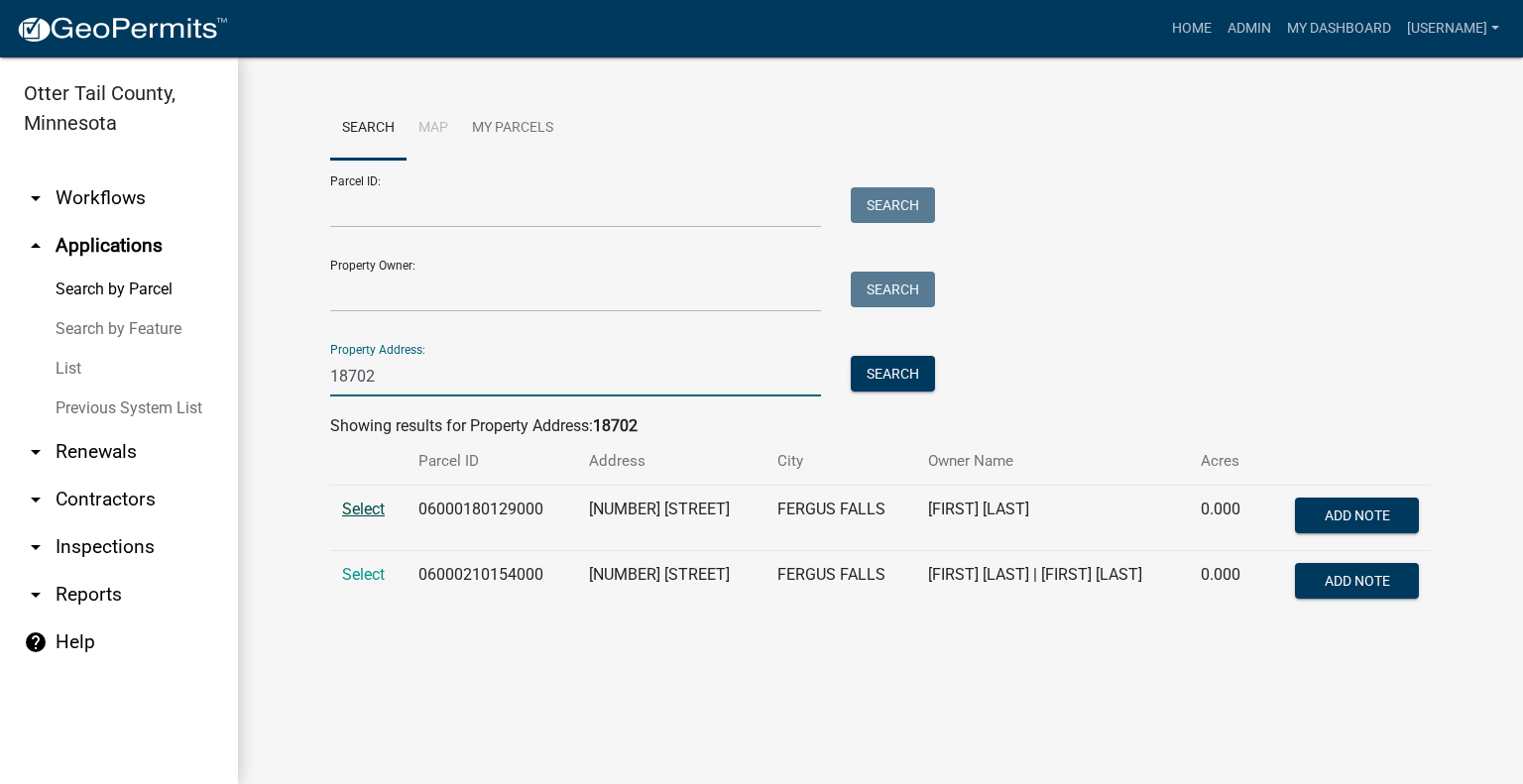 type on "18702" 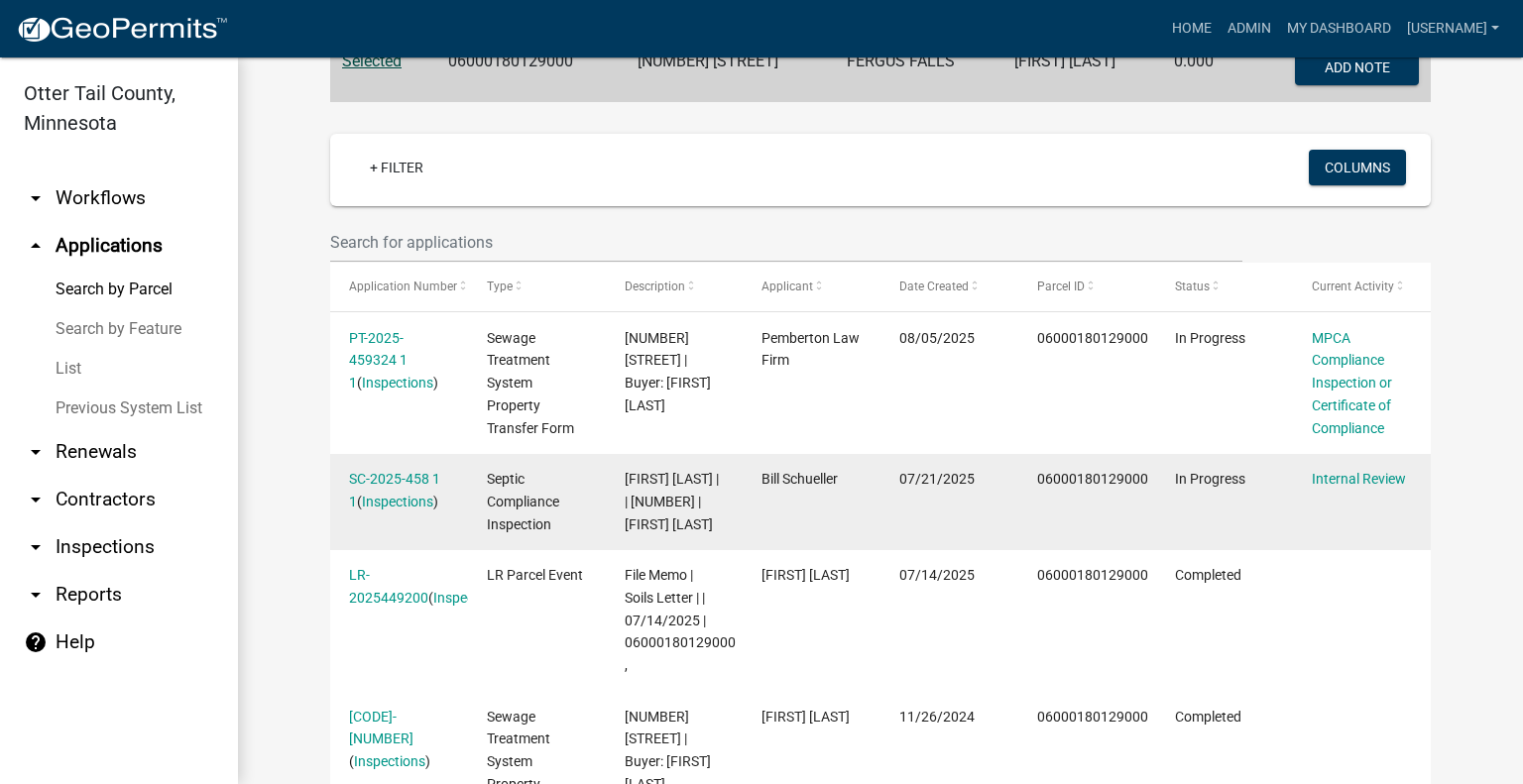 scroll, scrollTop: 496, scrollLeft: 0, axis: vertical 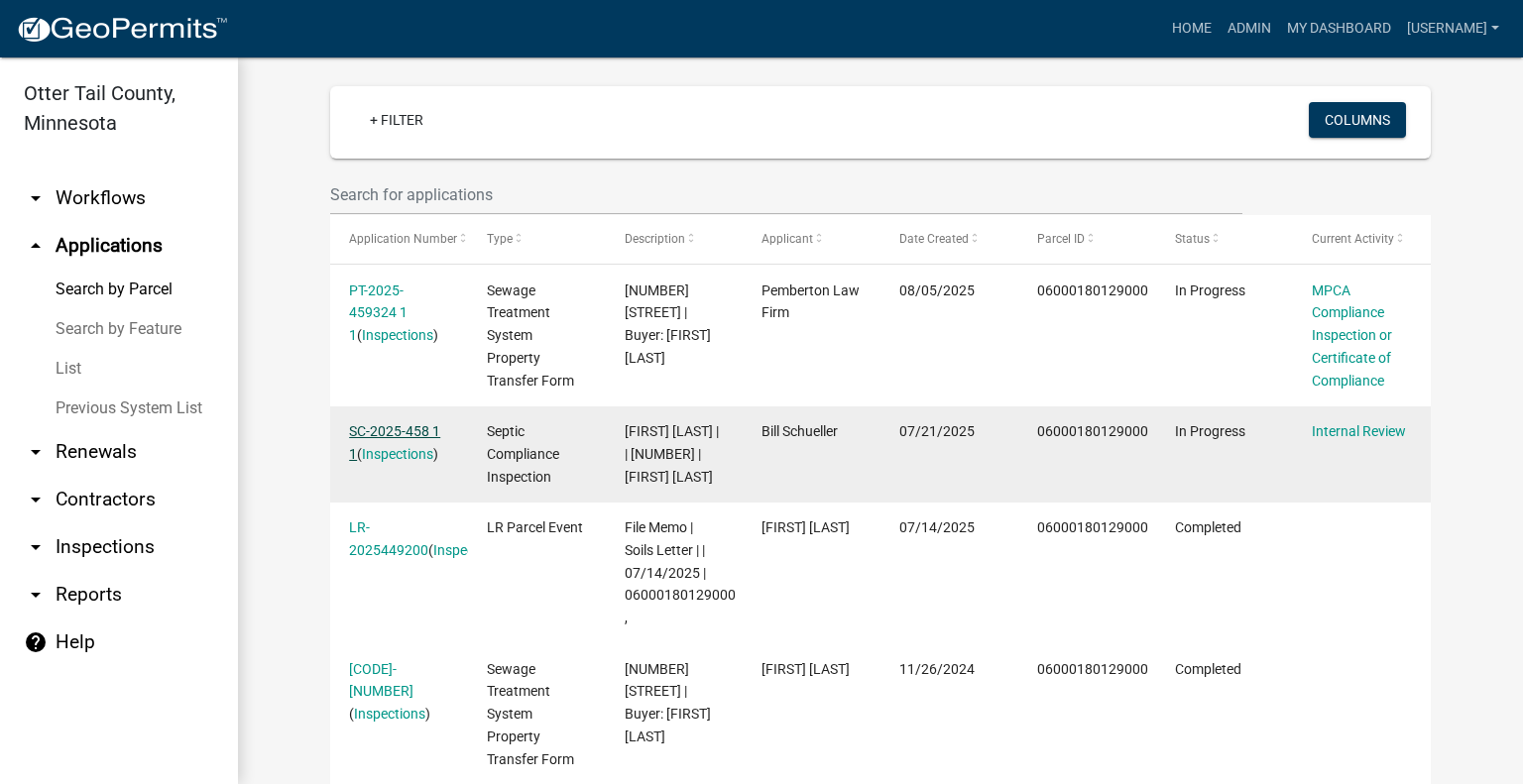 click on "SC-2025-458 1 1" 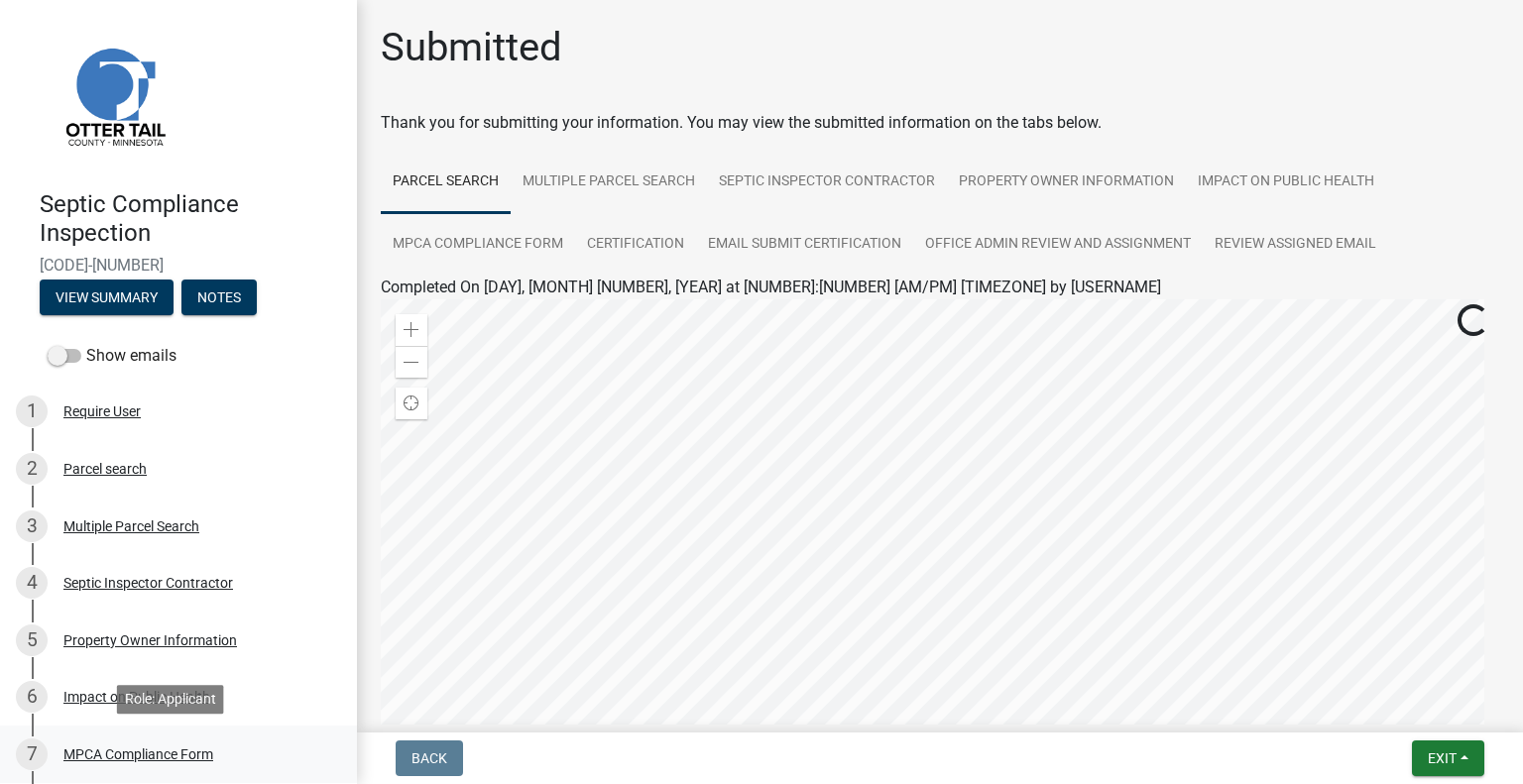 click on "MPCA Compliance Form" at bounding box center (138, 754) 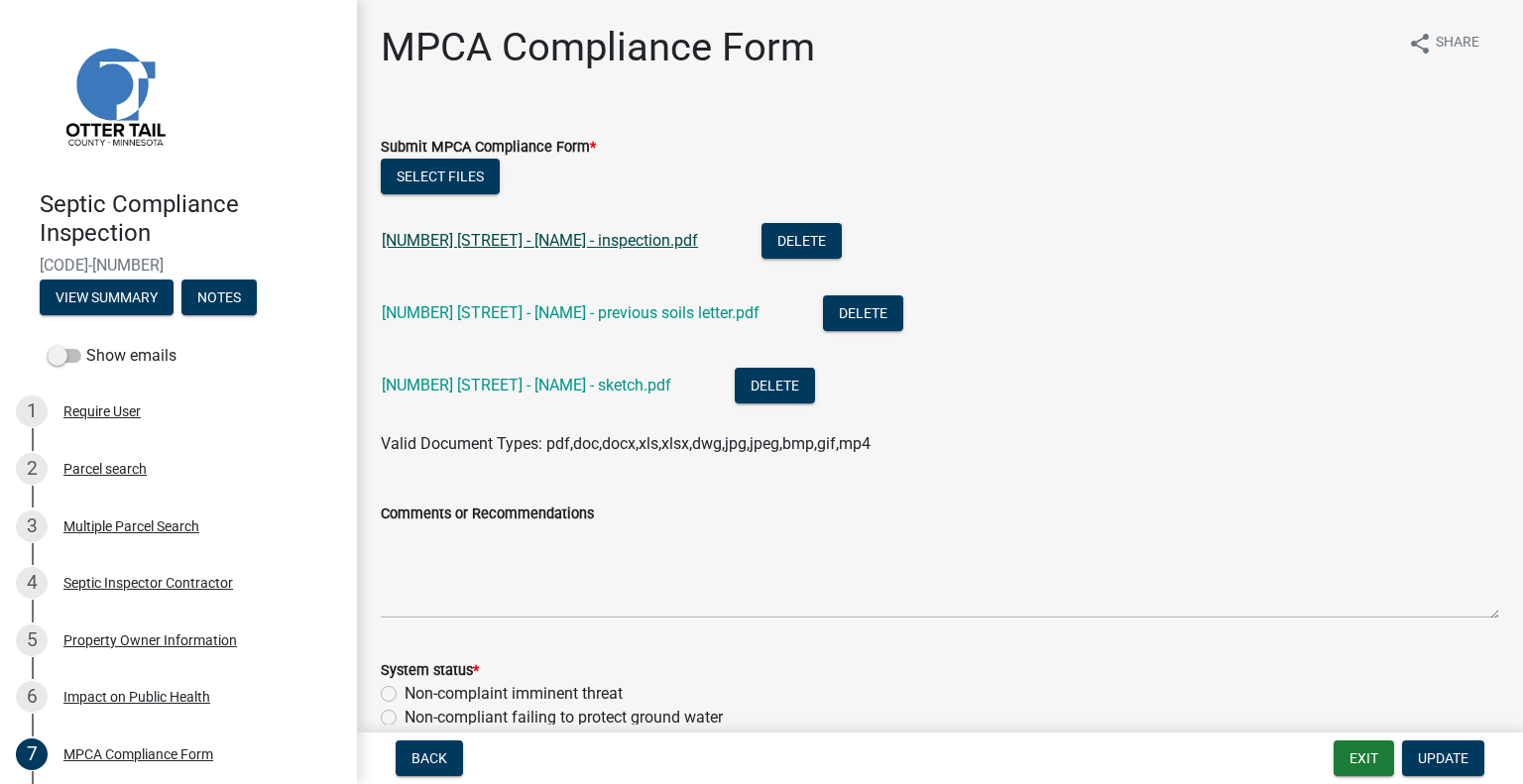 click on "[NUMBER] [STREET] - [NAME] - inspection.pdf" 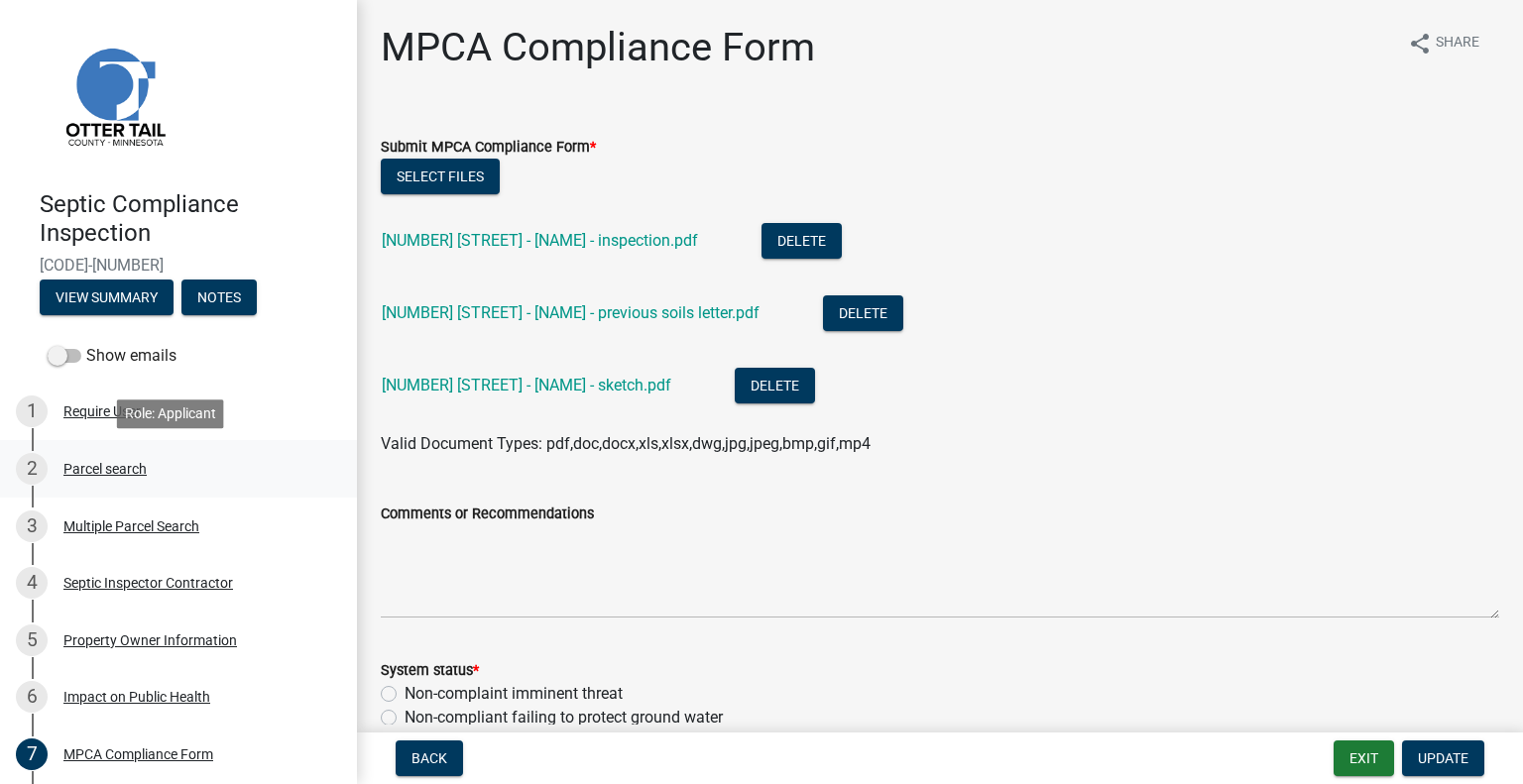 click on "Parcel search" at bounding box center [105, 469] 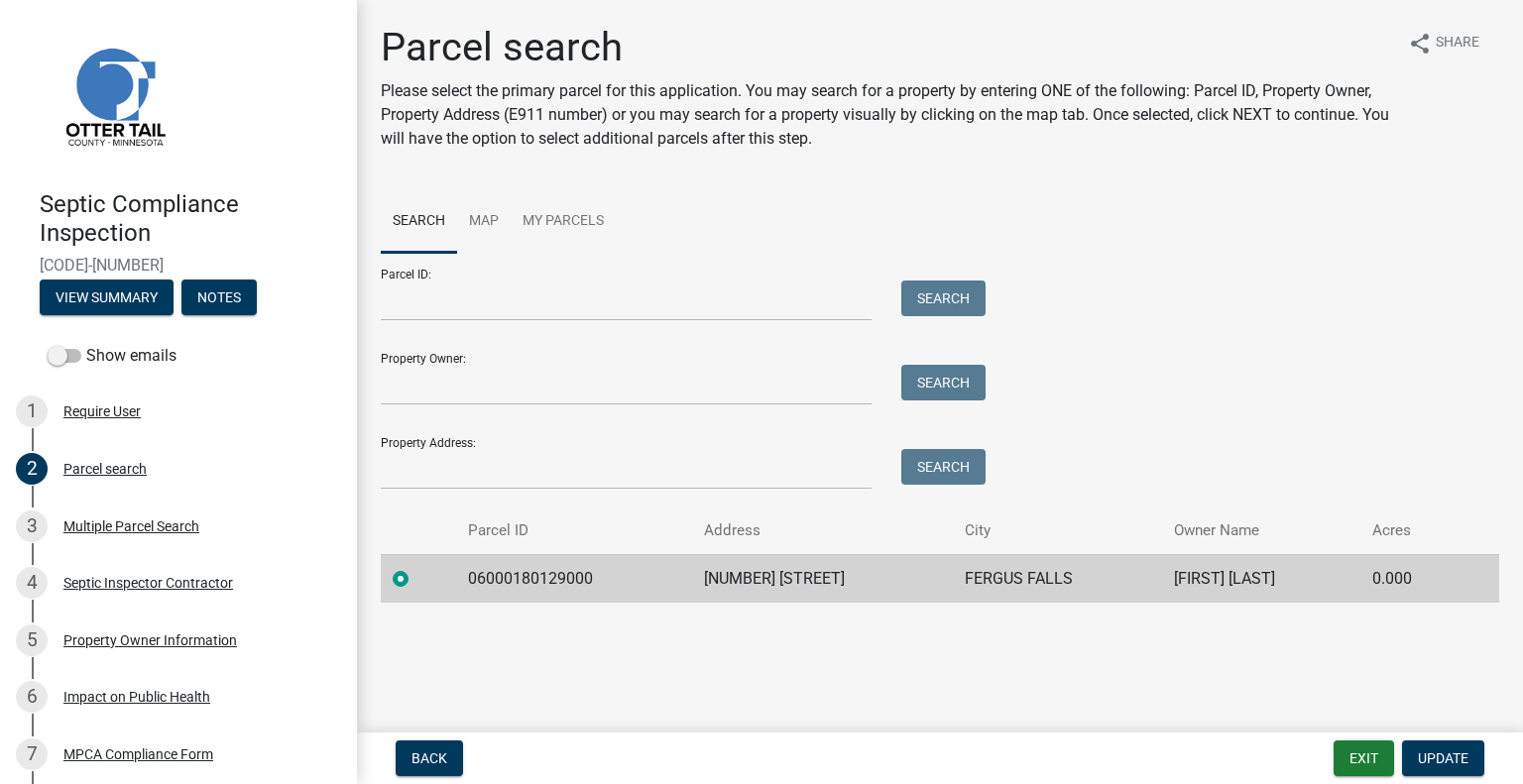 click on "06000180129000" 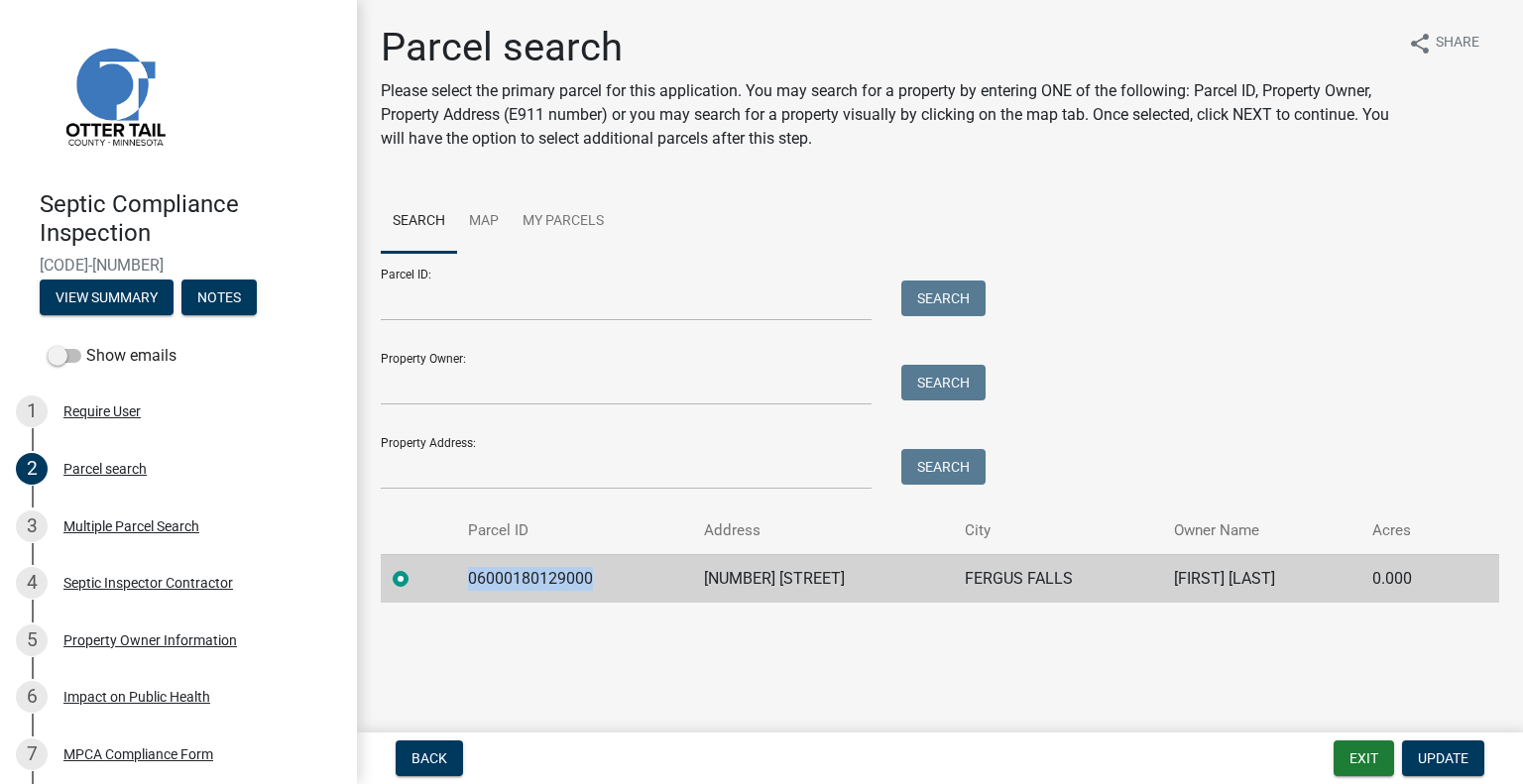 click on "06000180129000" 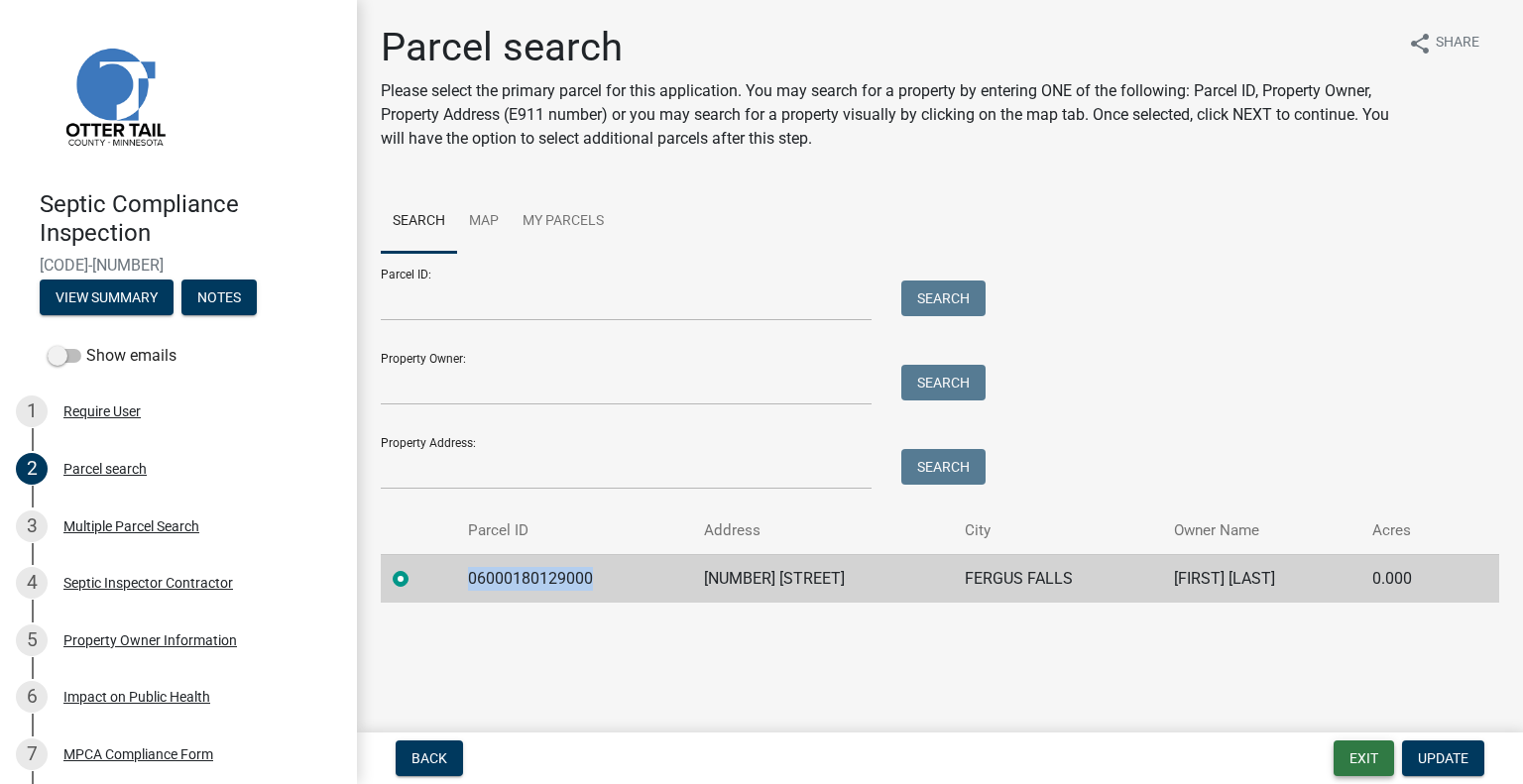 click on "Exit" at bounding box center (1363, 758) 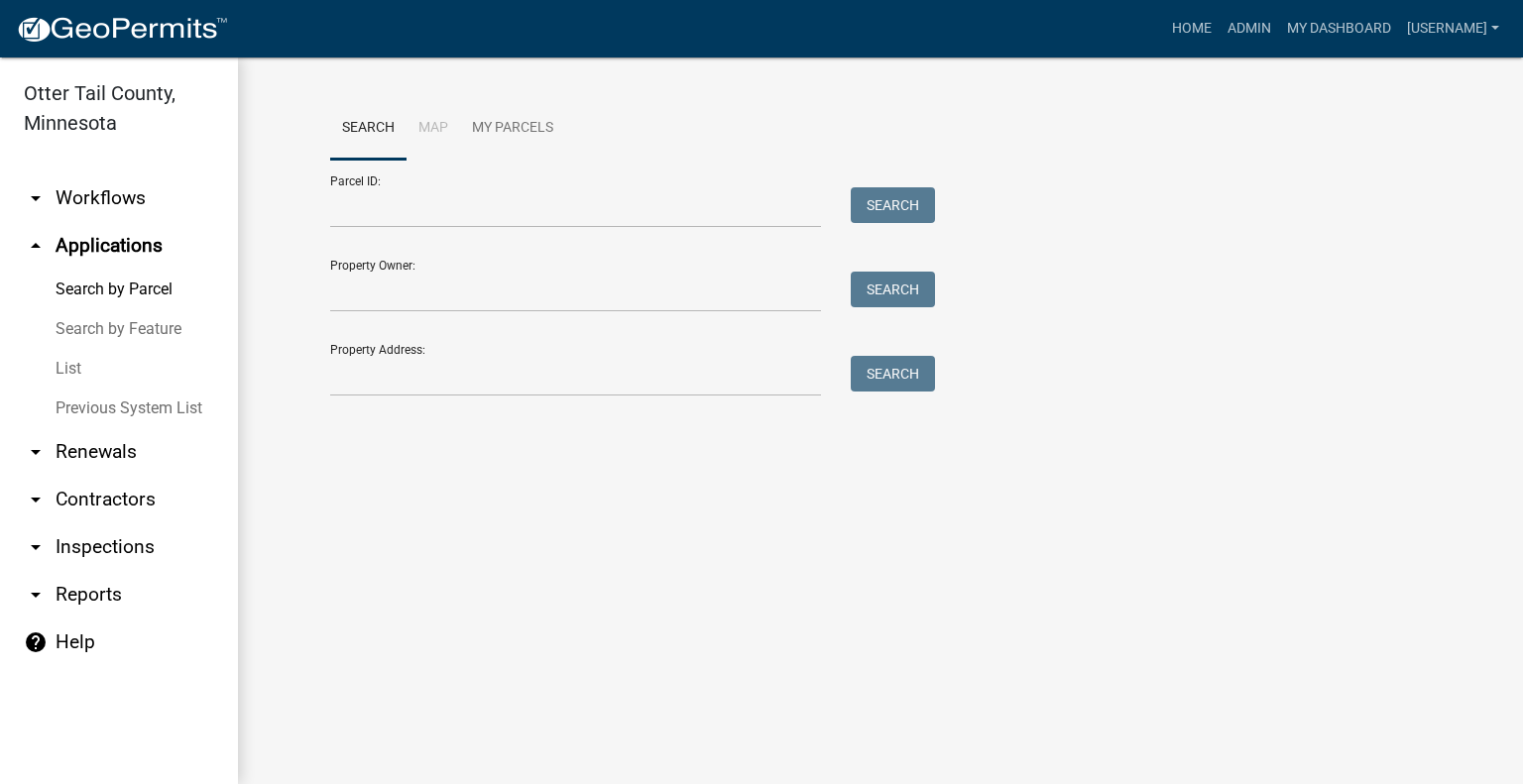 click on "Parcel ID:   Search   Property Owner:   Search   Property Address:   Search" at bounding box center [628, 278] 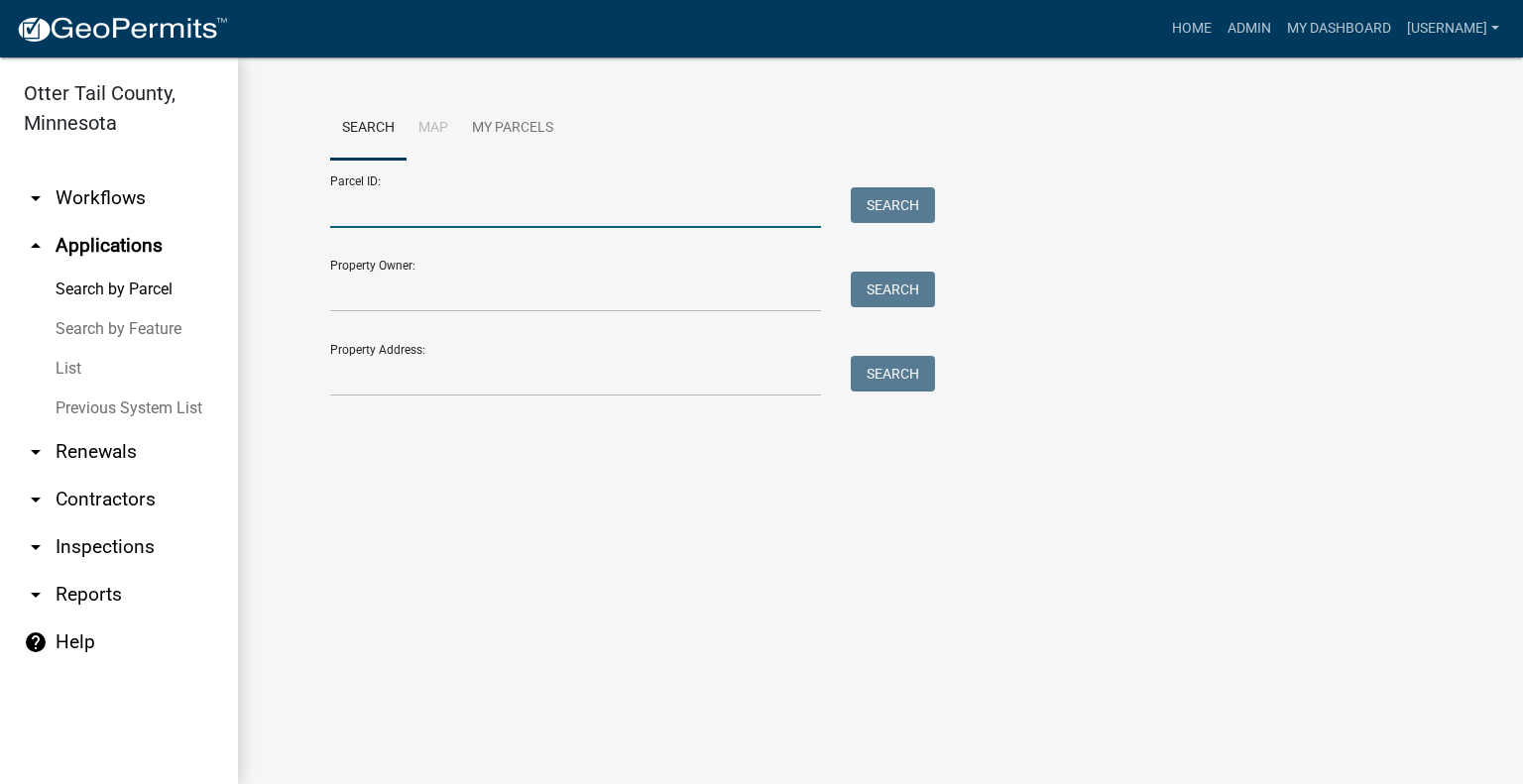 click on "Parcel ID:" at bounding box center [575, 207] 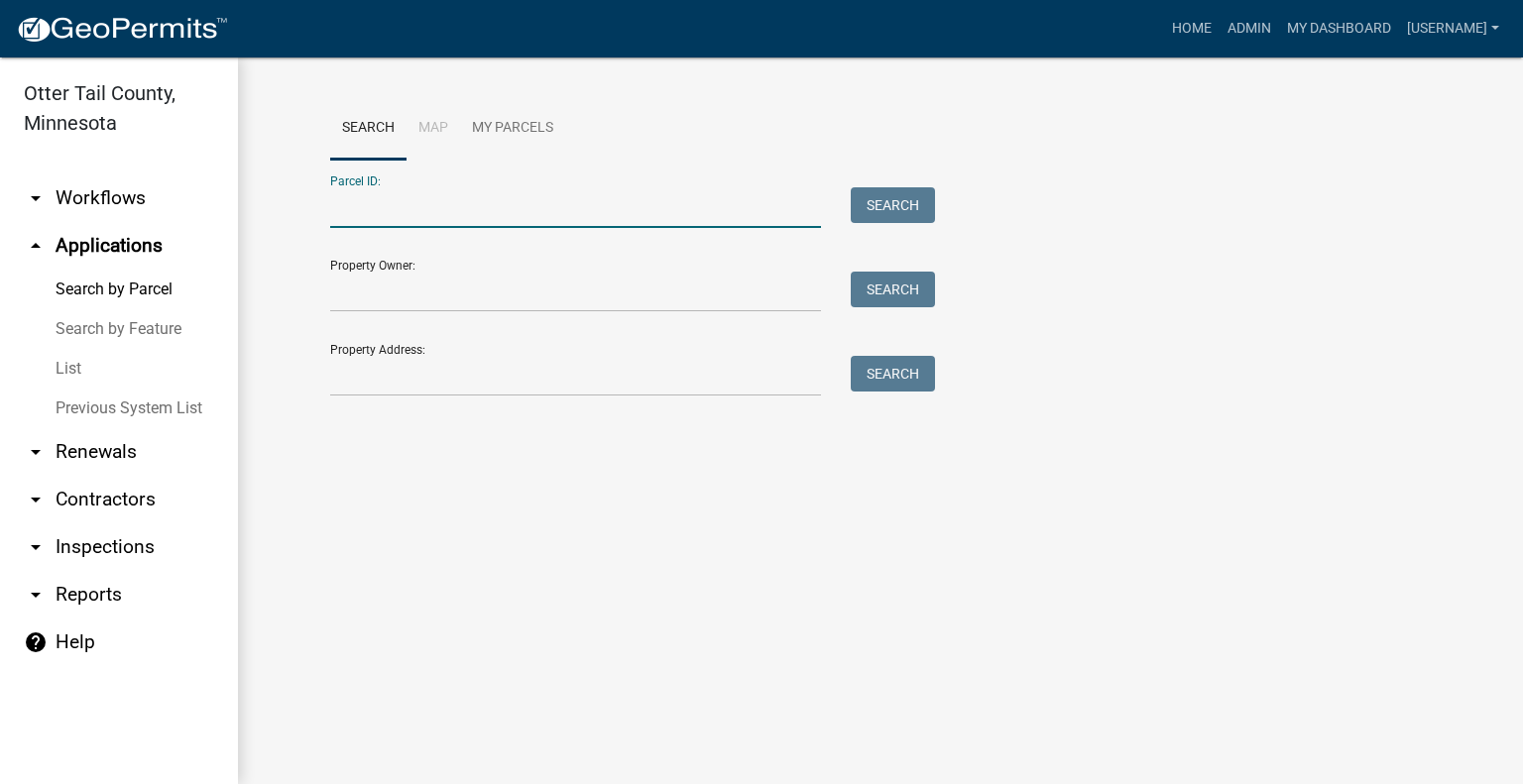 paste on "06000180129000" 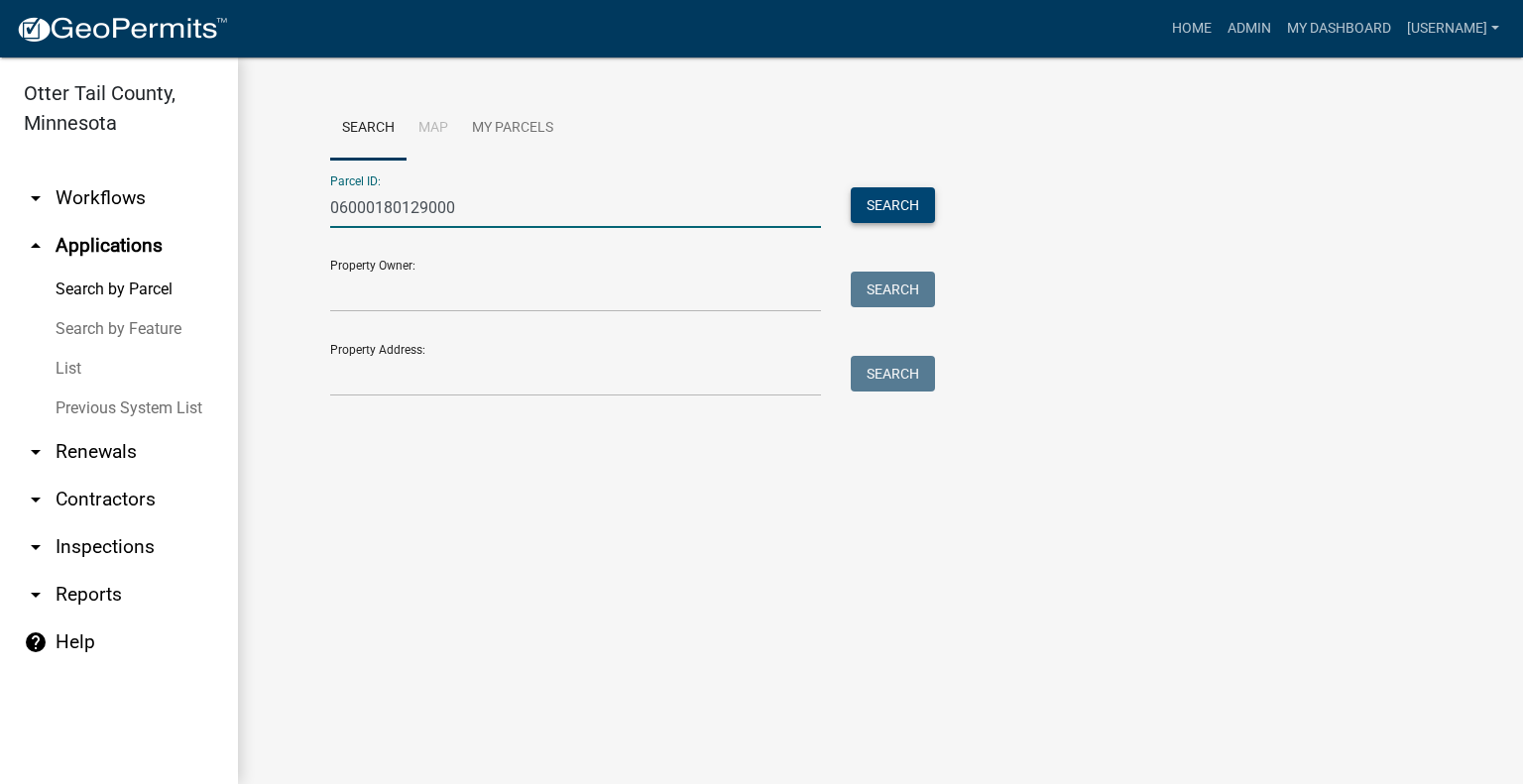 type on "06000180129000" 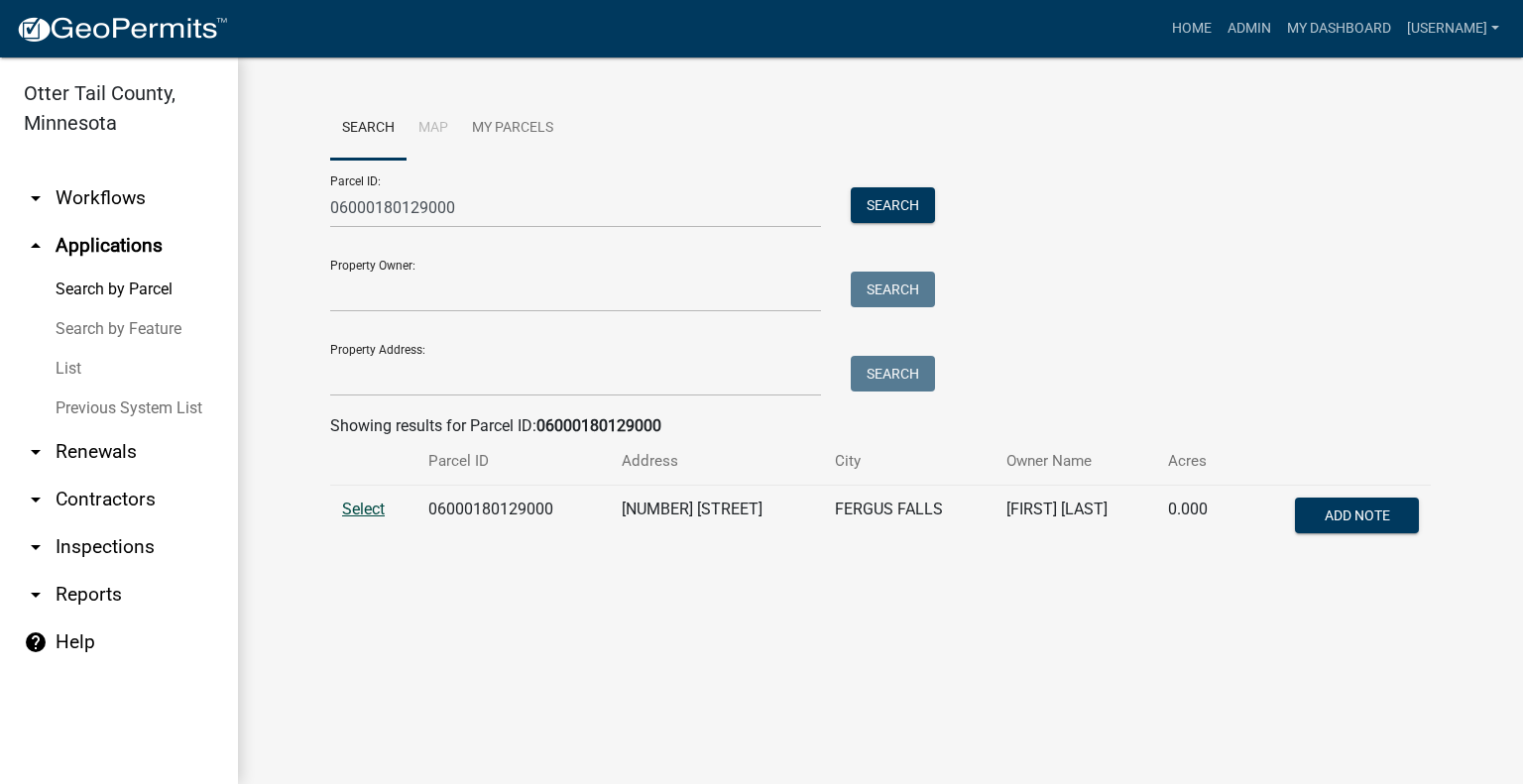 click on "Select" at bounding box center (363, 508) 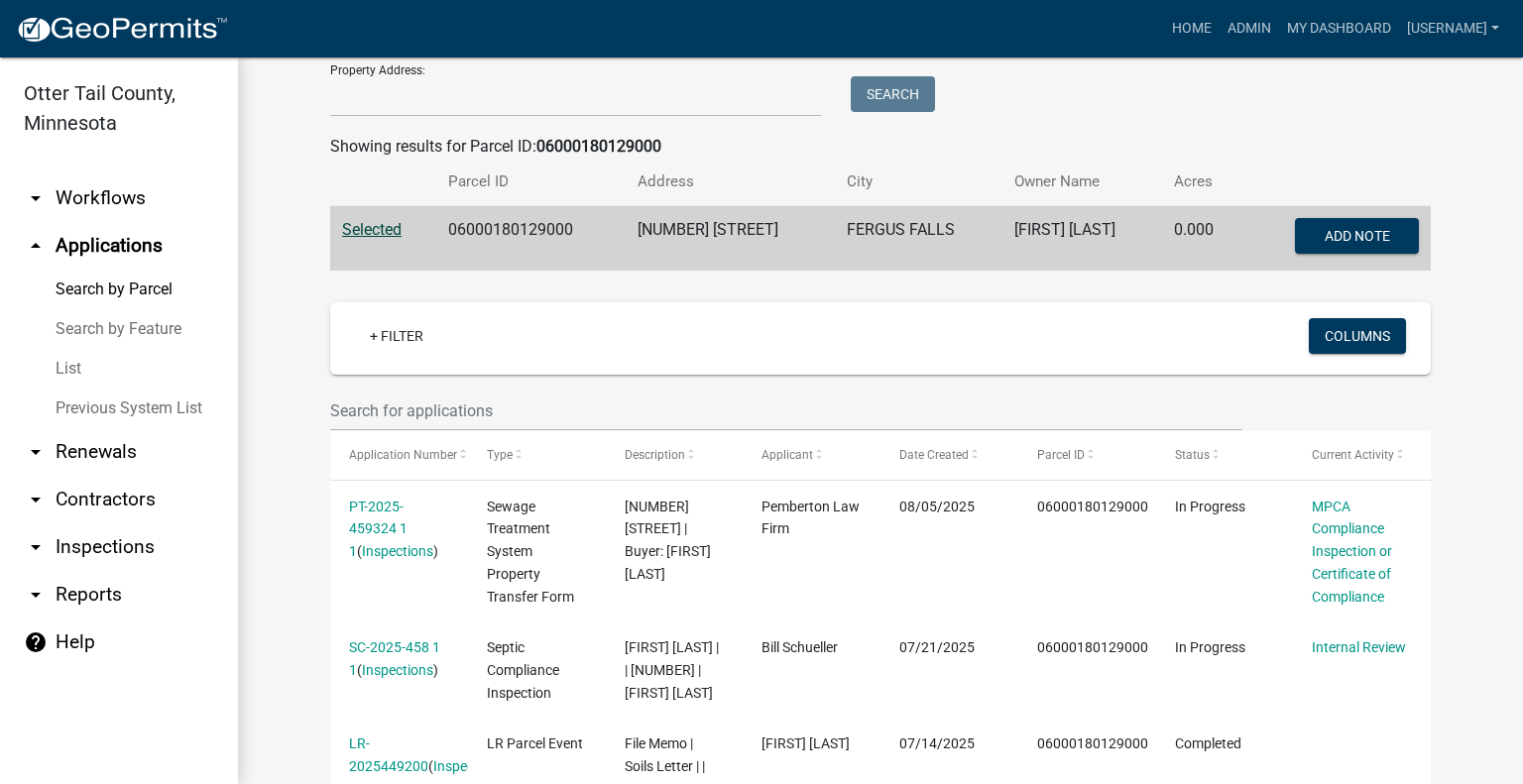 scroll, scrollTop: 297, scrollLeft: 0, axis: vertical 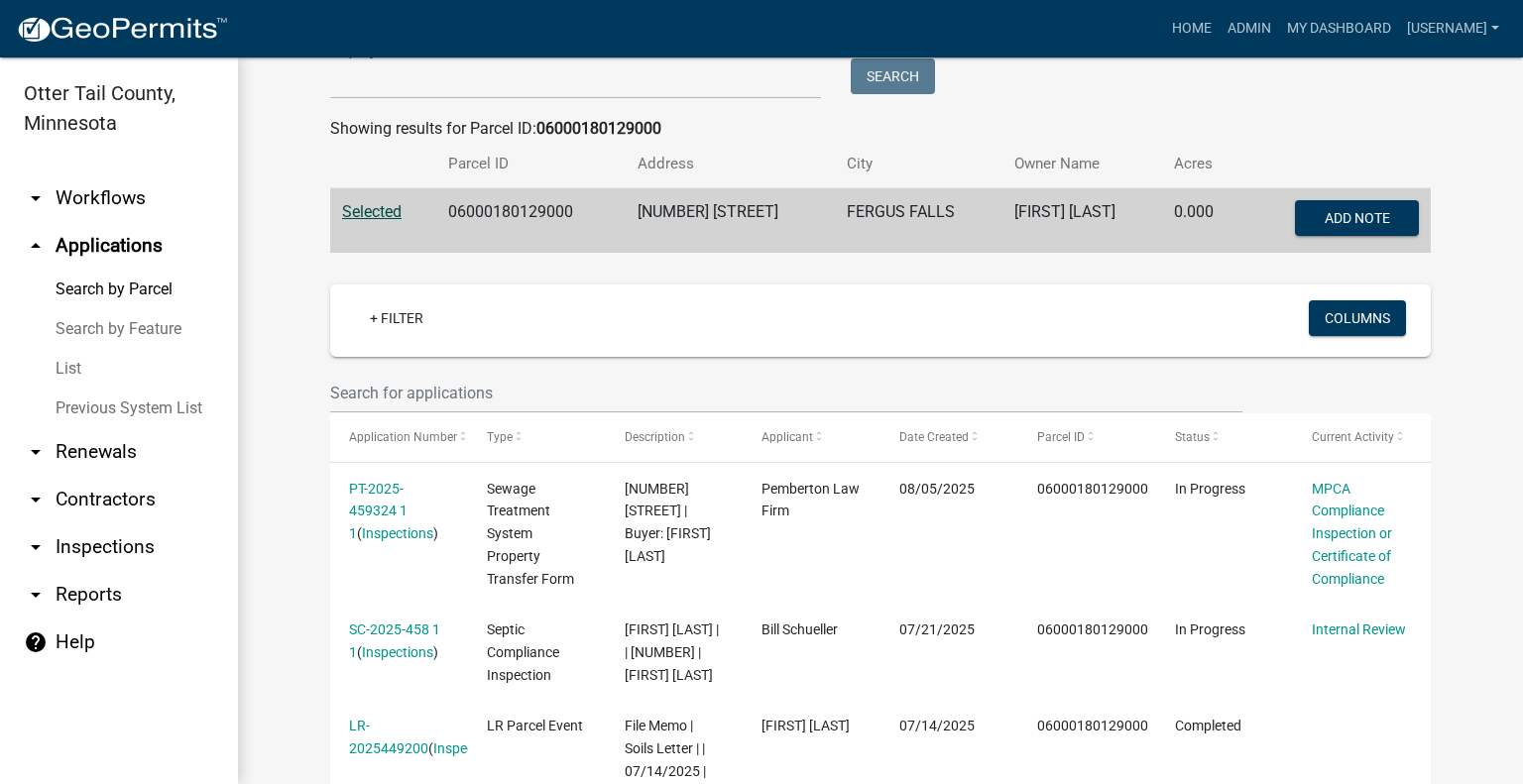 click on "arrow_drop_down   Workflows" at bounding box center (119, 198) 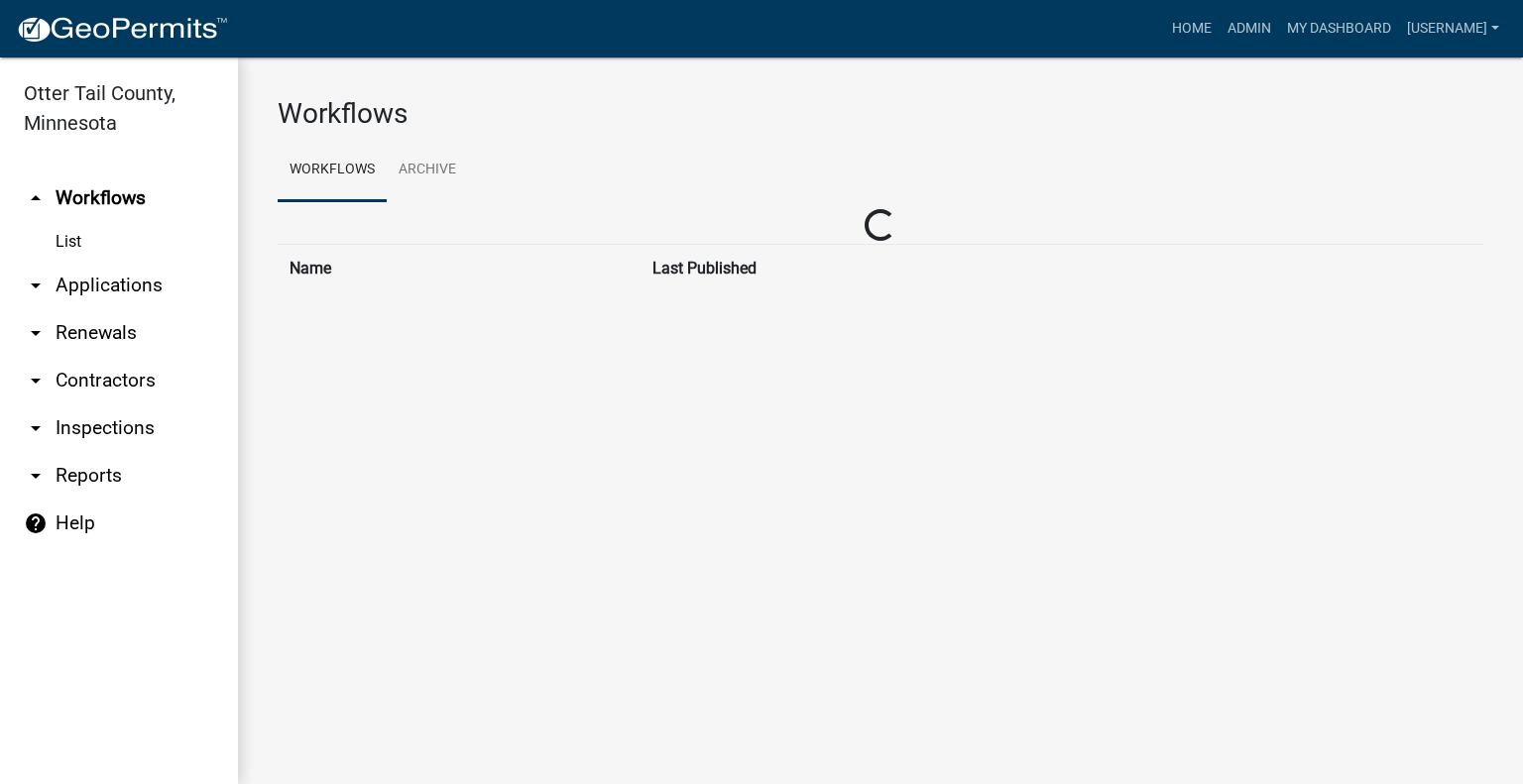 scroll, scrollTop: 0, scrollLeft: 0, axis: both 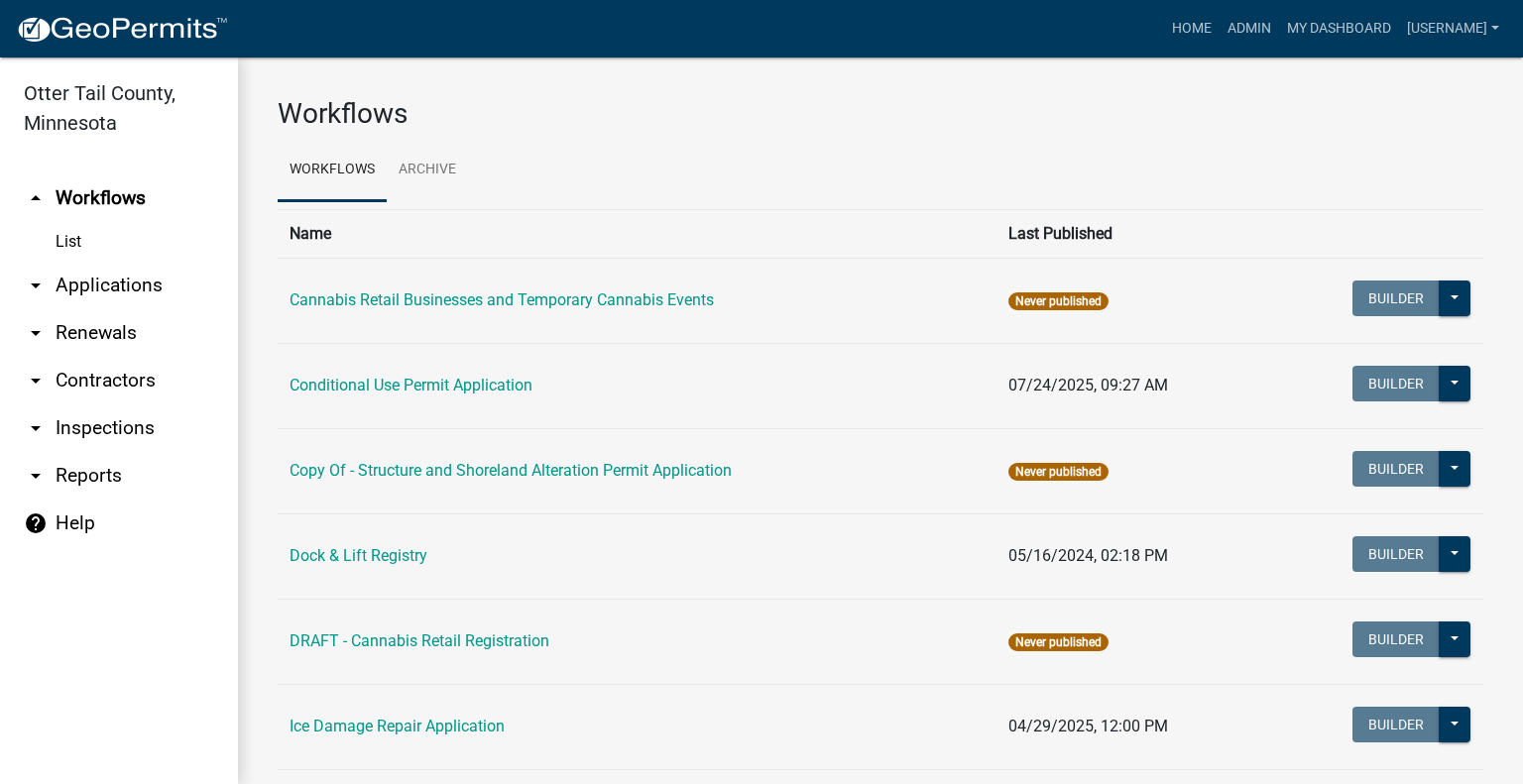click on "arrow_drop_down   Applications" at bounding box center [119, 285] 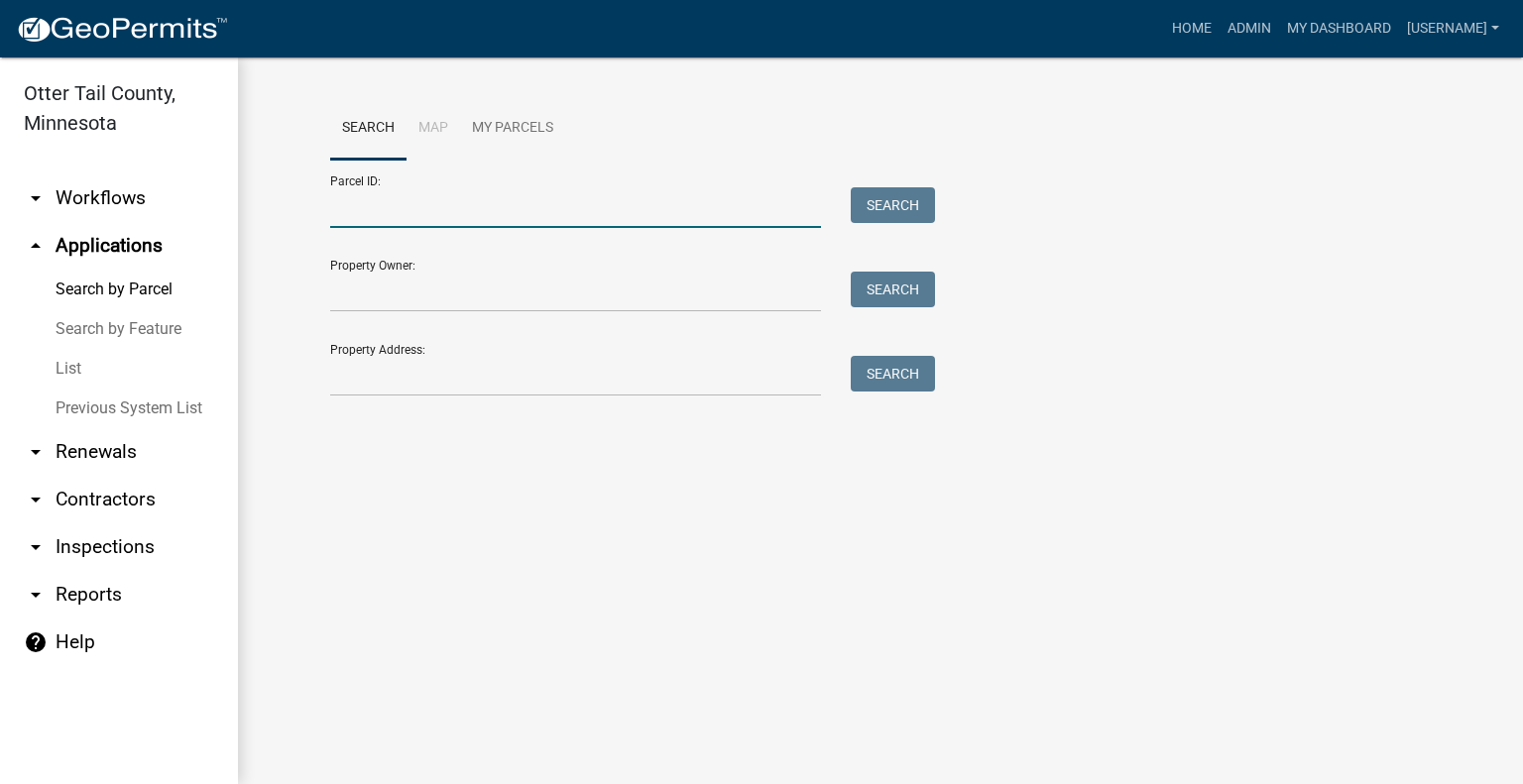 click on "Parcel ID:" at bounding box center (575, 207) 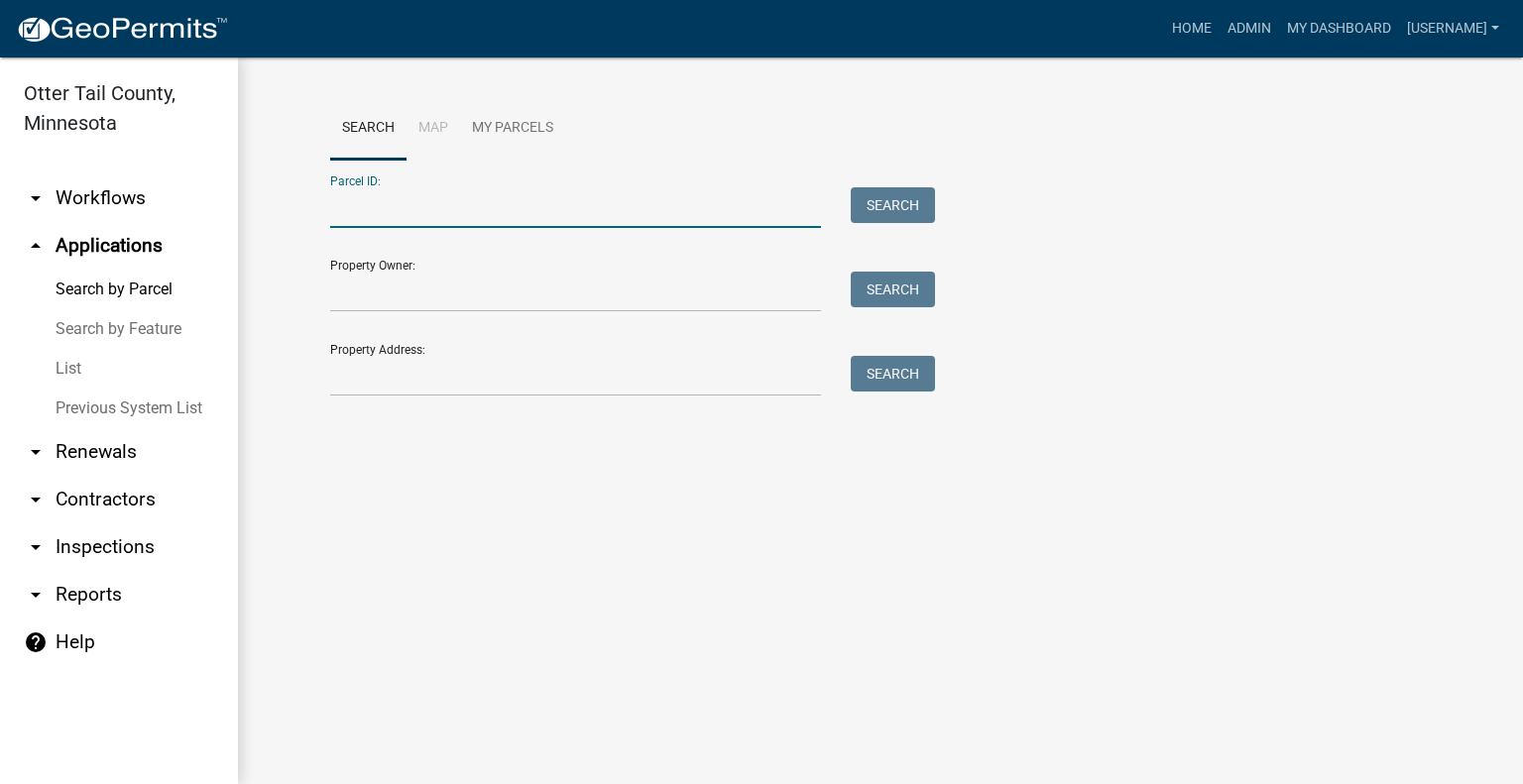 paste on "56000100070001" 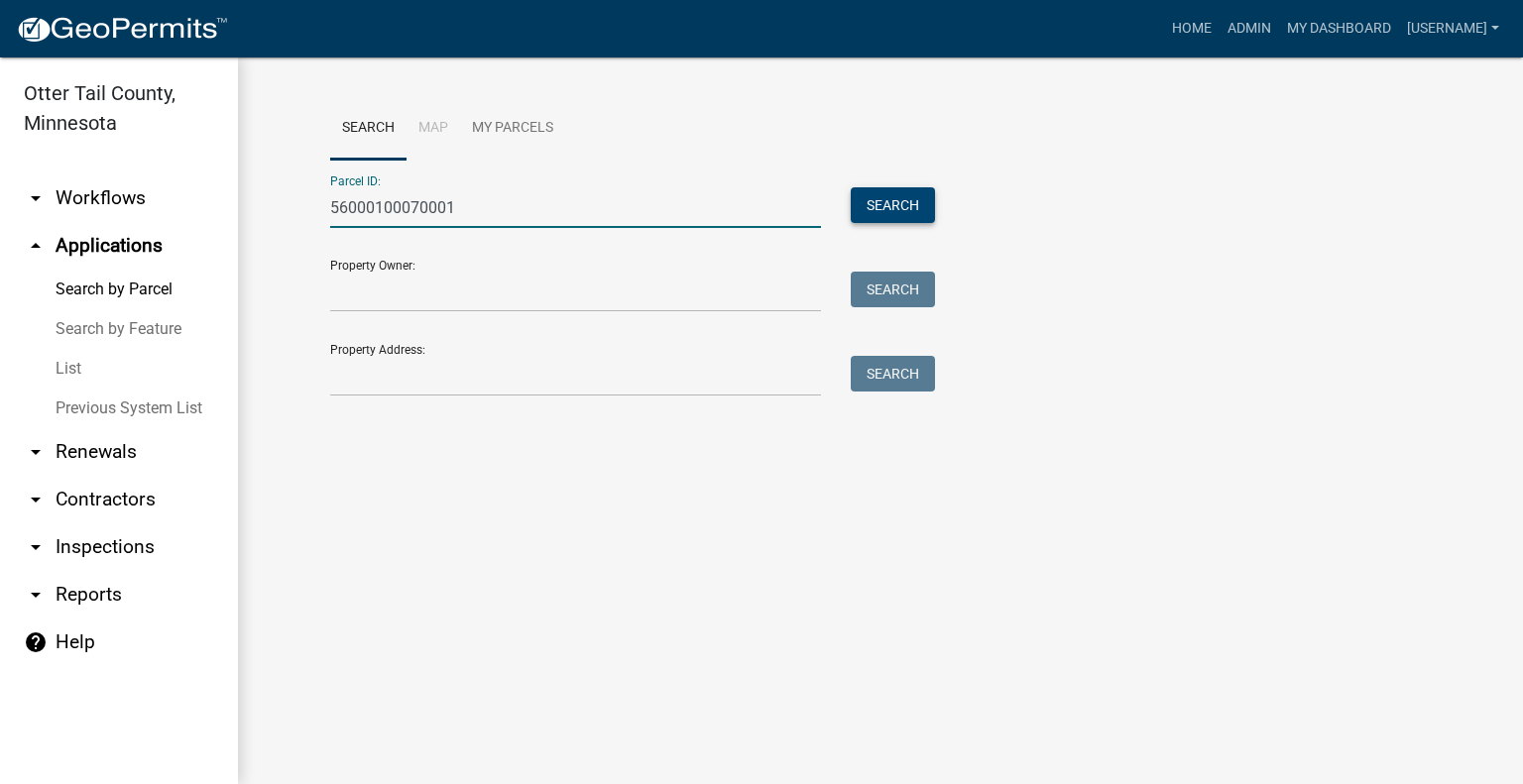 type on "56000100070001" 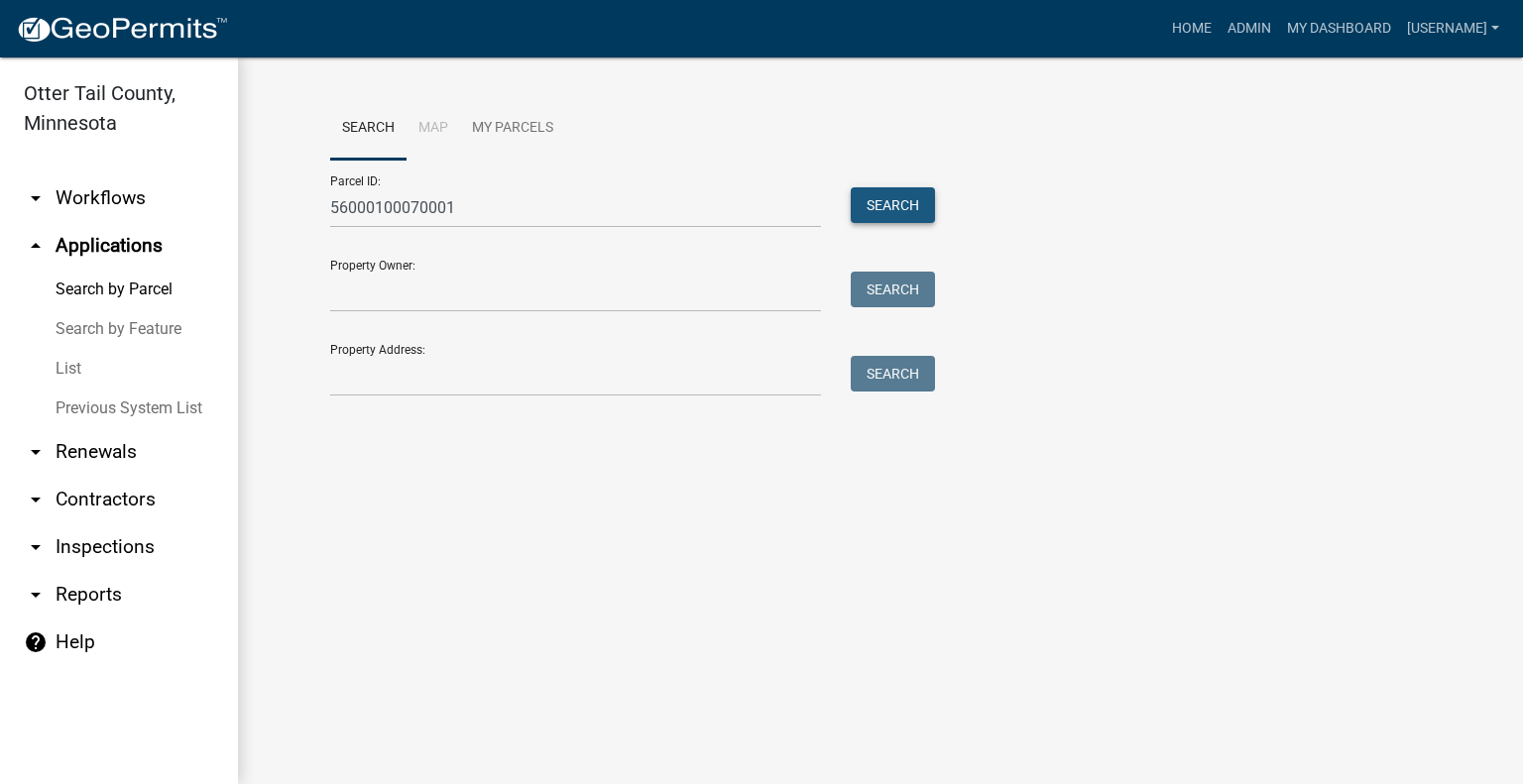 click on "Search" at bounding box center [892, 205] 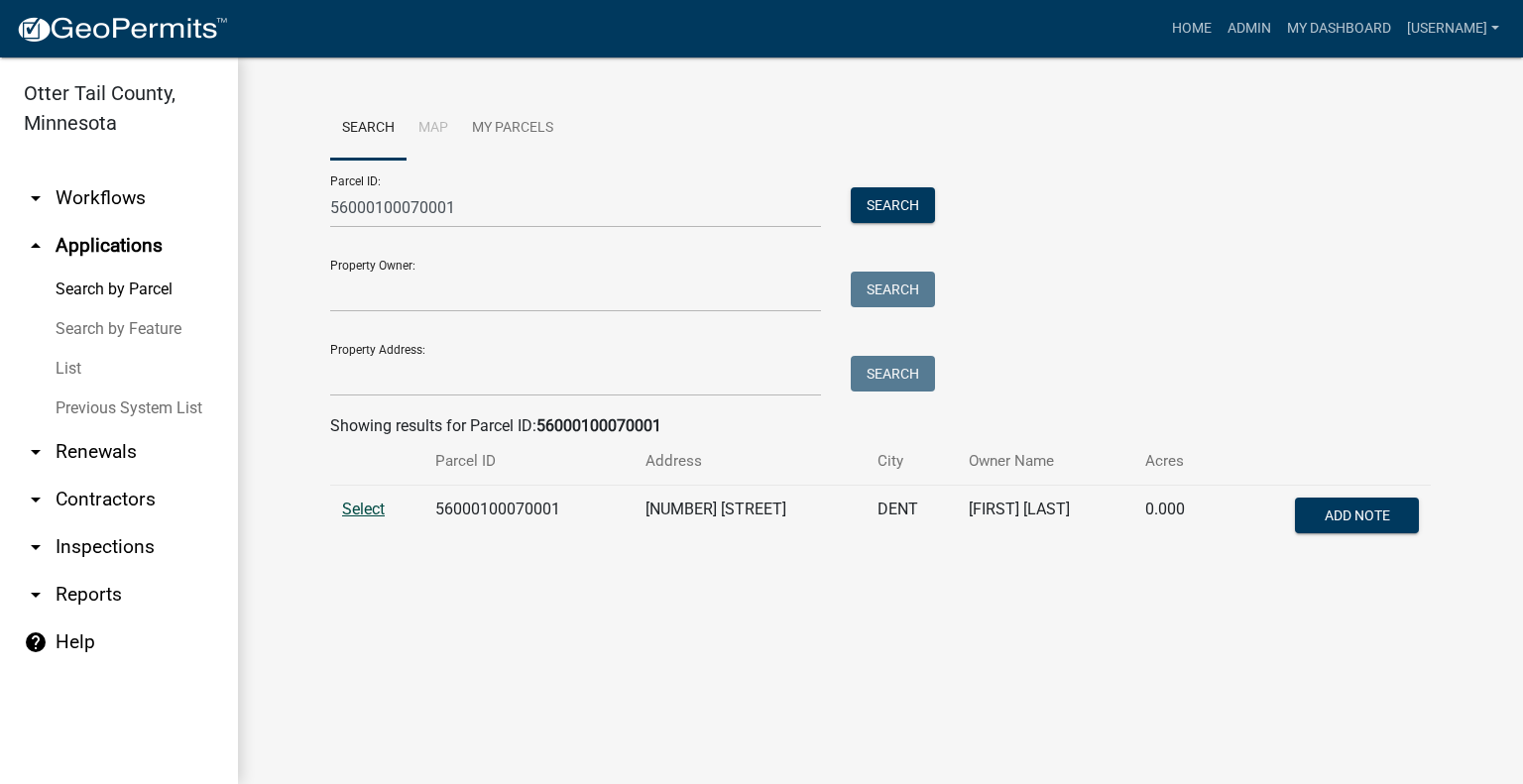 click on "Select" at bounding box center (363, 508) 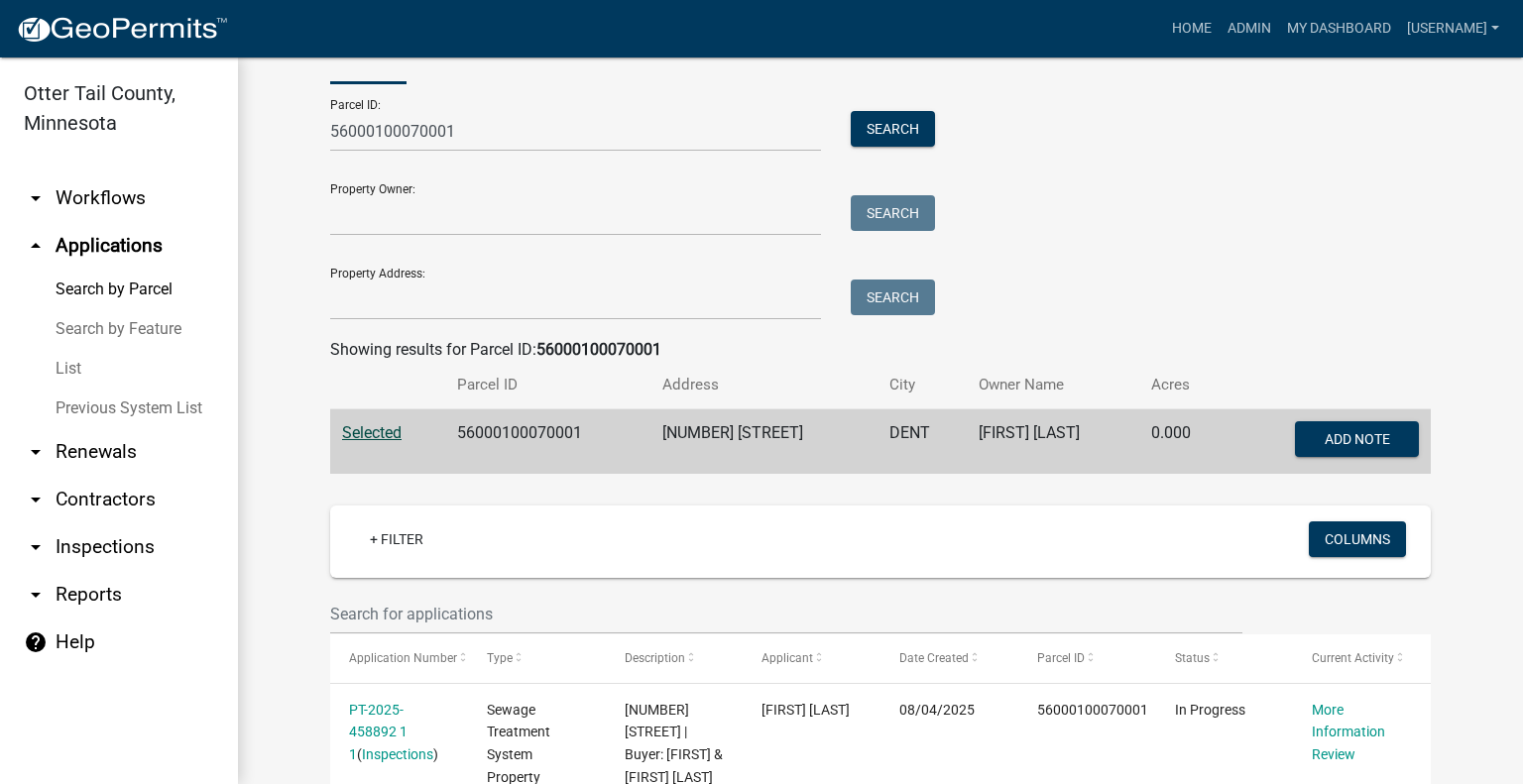 scroll, scrollTop: 0, scrollLeft: 0, axis: both 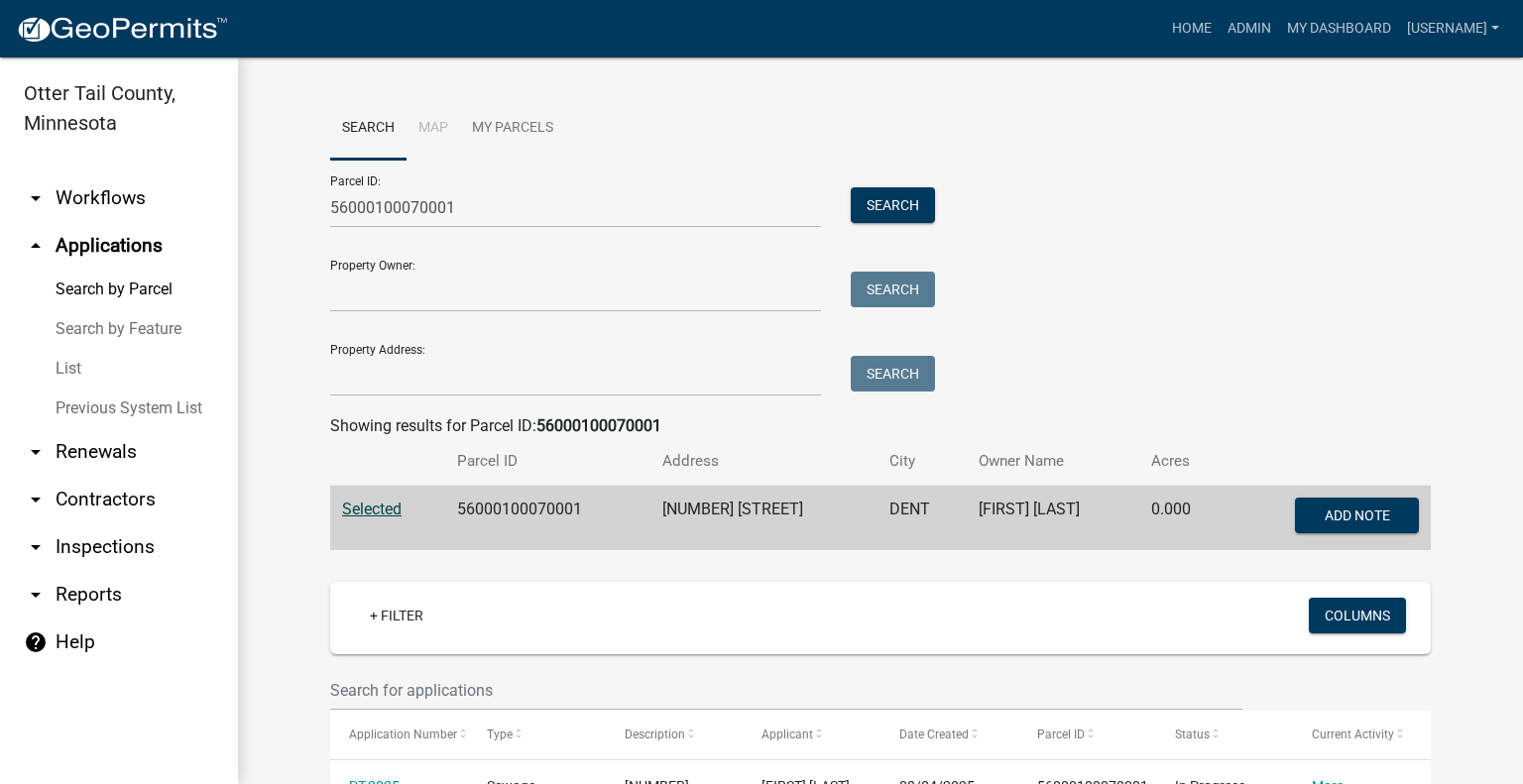 click on "arrow_drop_down   Workflows" at bounding box center (119, 198) 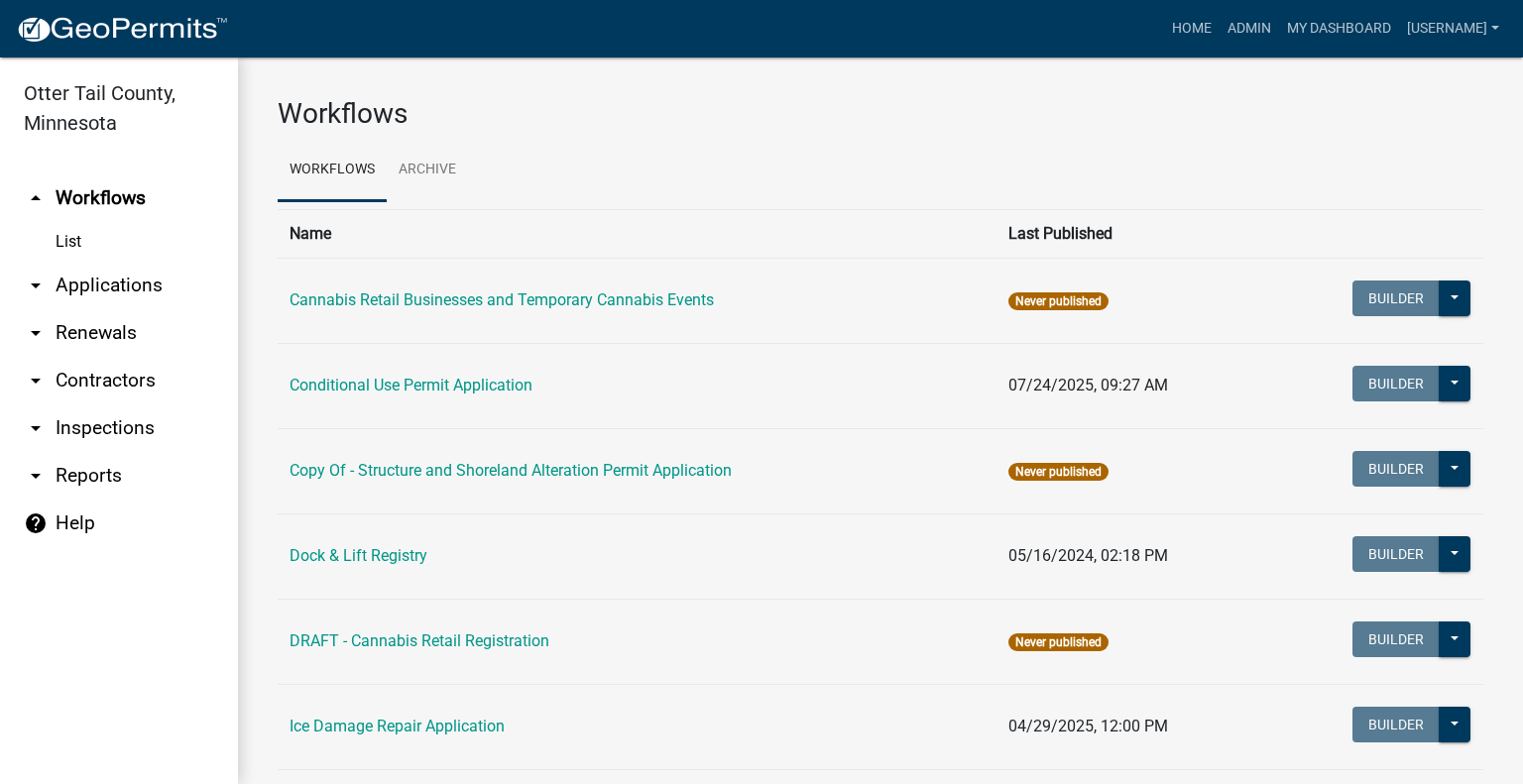 click on "arrow_drop_down   Applications" at bounding box center [119, 285] 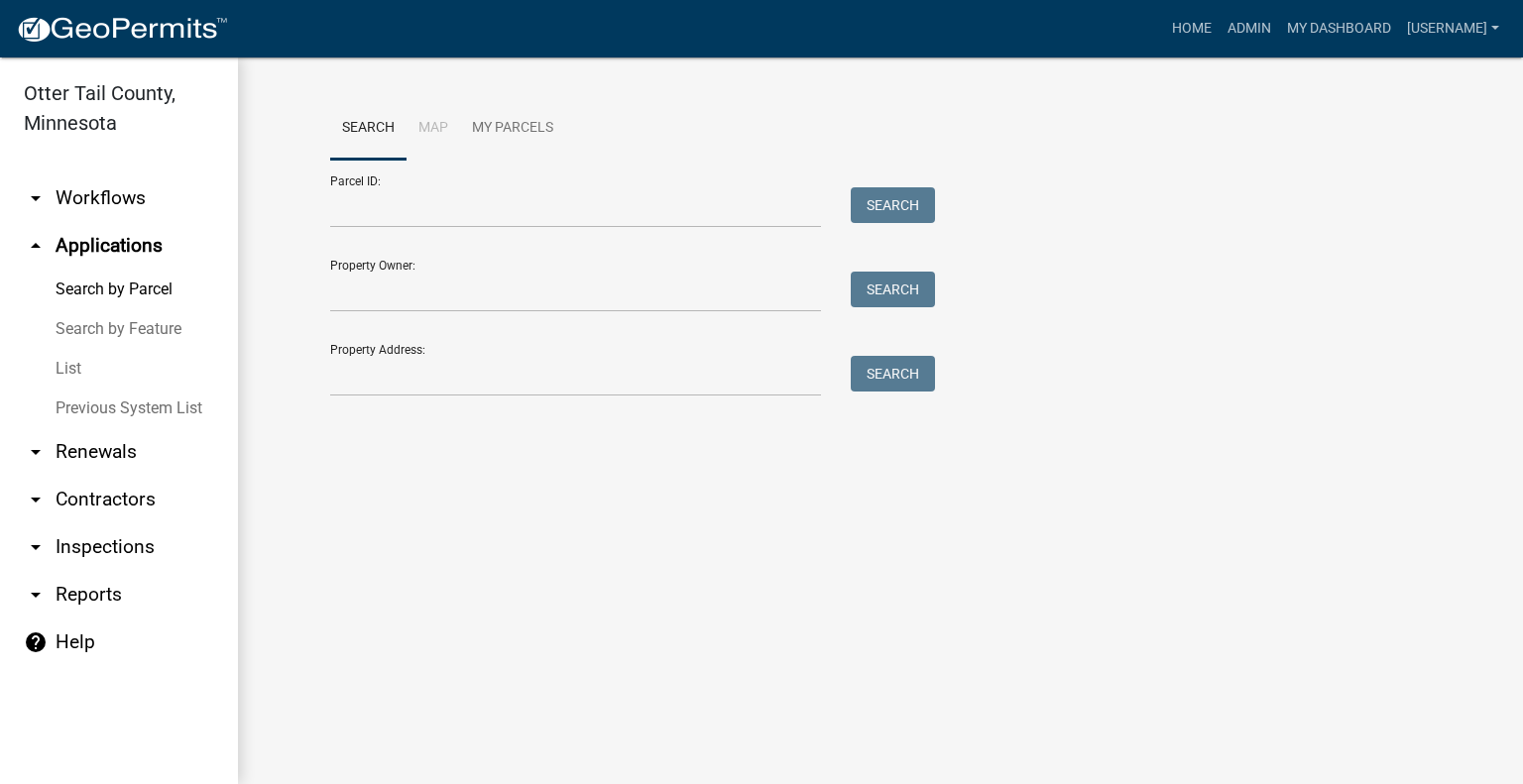 click on "arrow_drop_down   Workflows" at bounding box center (119, 198) 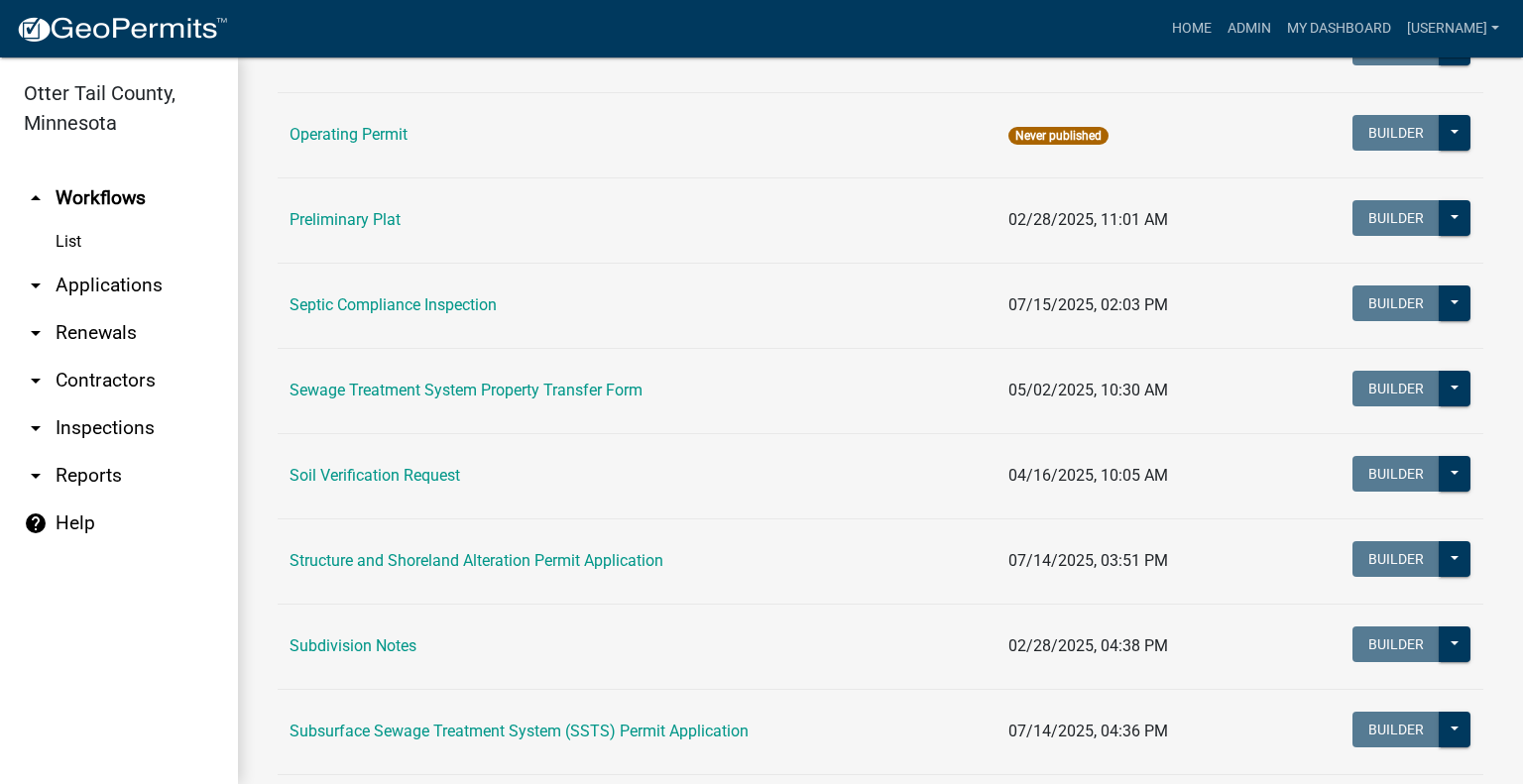 scroll, scrollTop: 1002, scrollLeft: 0, axis: vertical 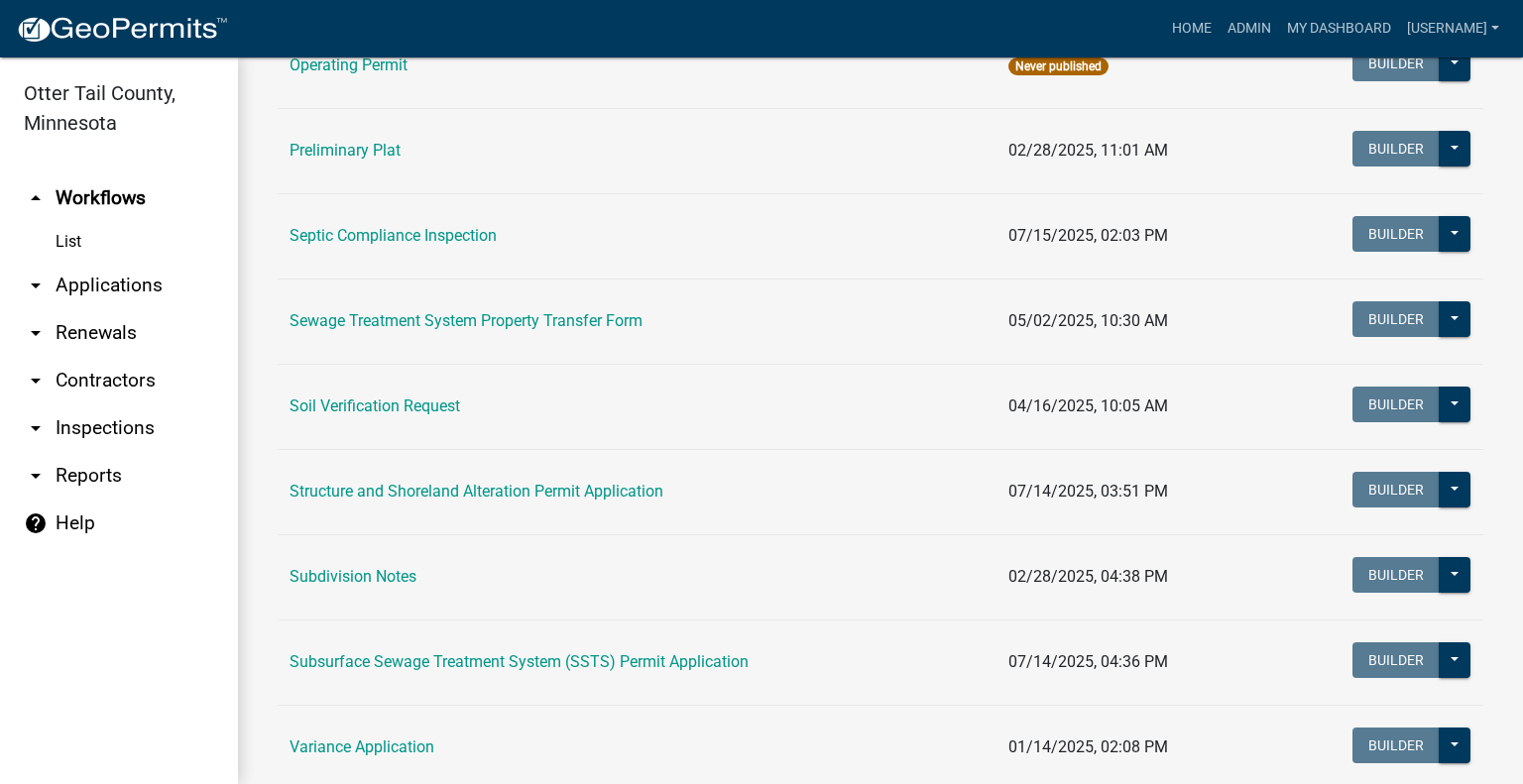 click on "Subsurface Sewage Treatment System (SSTS) Permit Application" at bounding box center (637, 662) 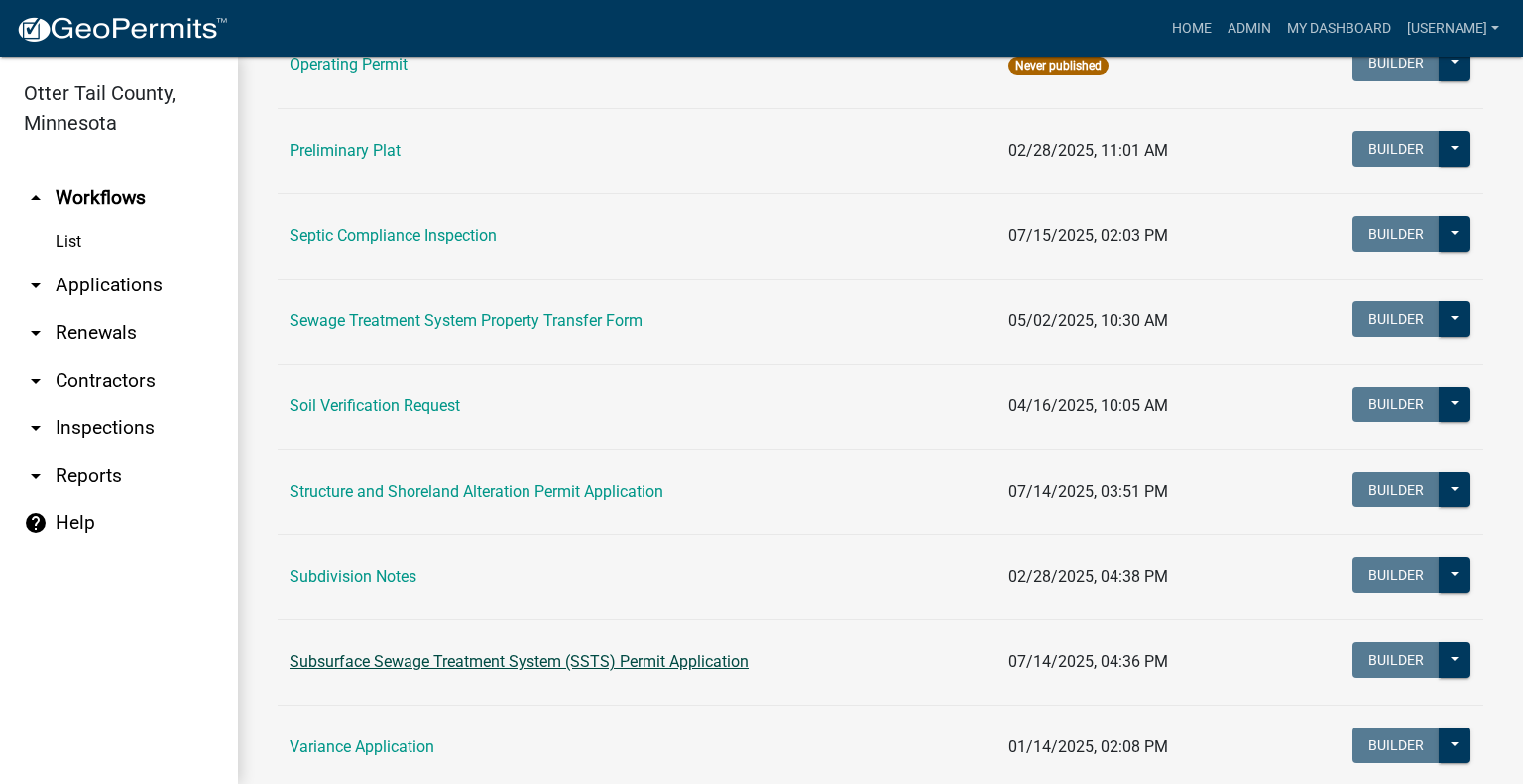 click on "Subsurface Sewage Treatment System (SSTS) Permit Application" at bounding box center [519, 661] 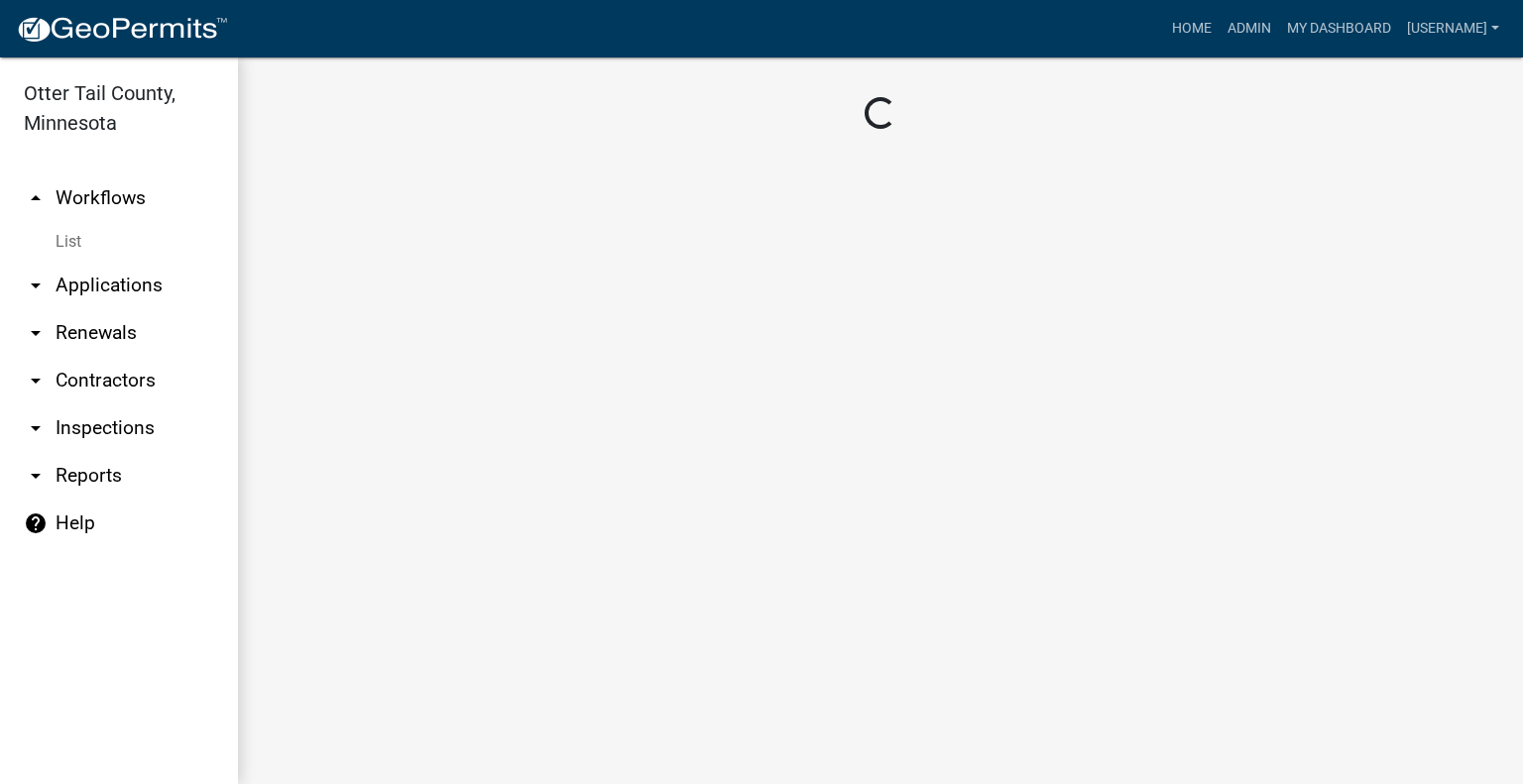 scroll, scrollTop: 0, scrollLeft: 0, axis: both 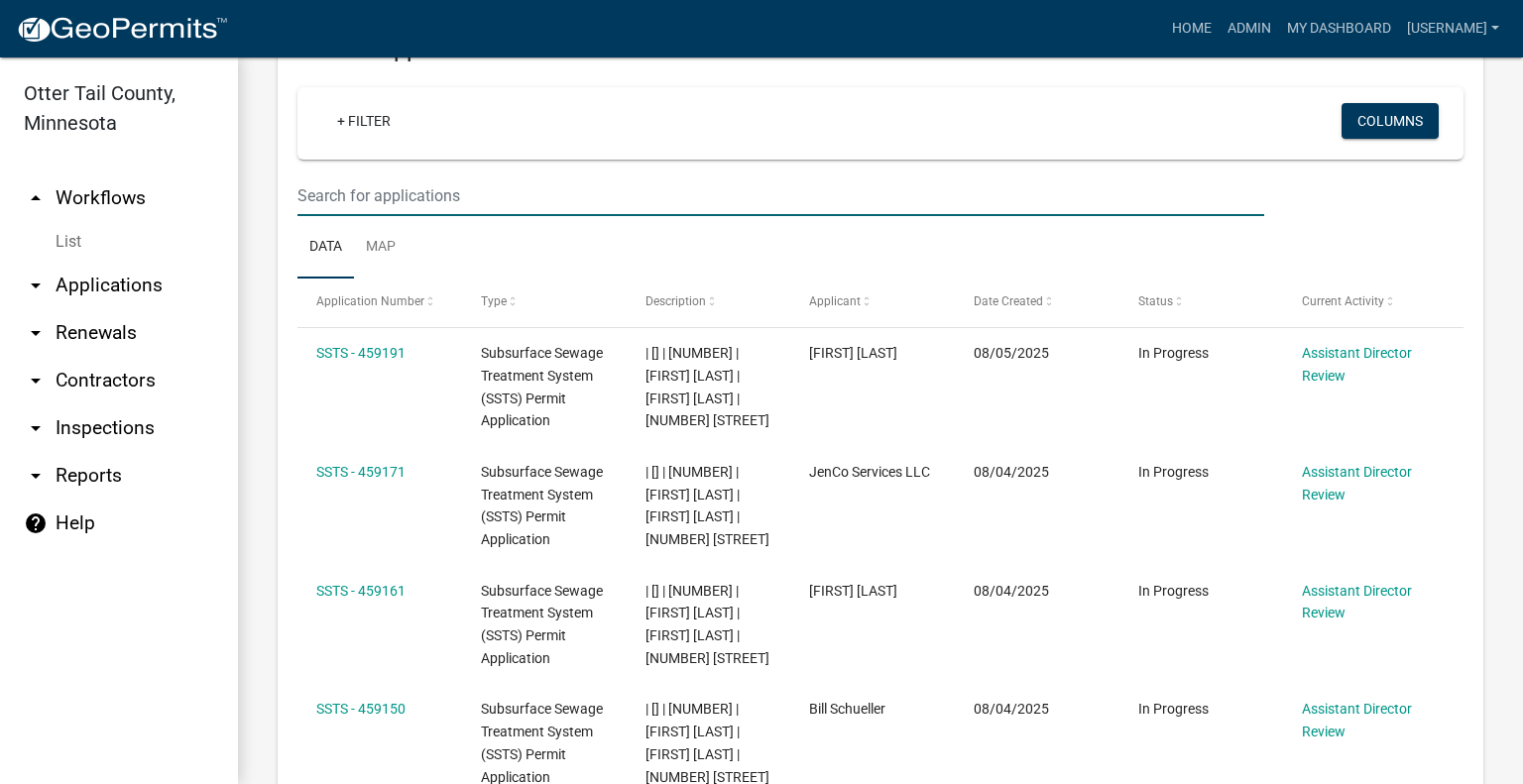 click at bounding box center [780, -1549] 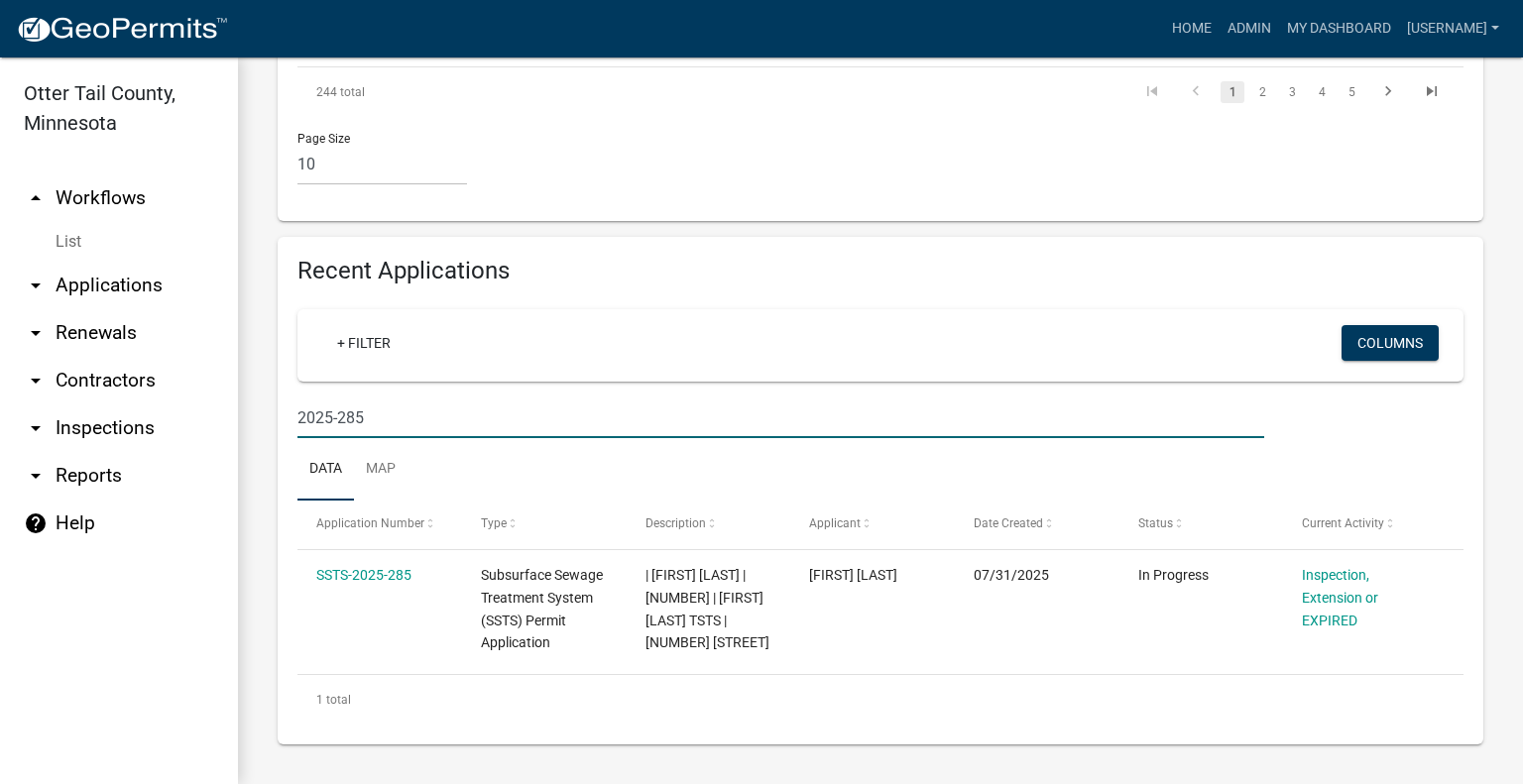 type on "2025-285" 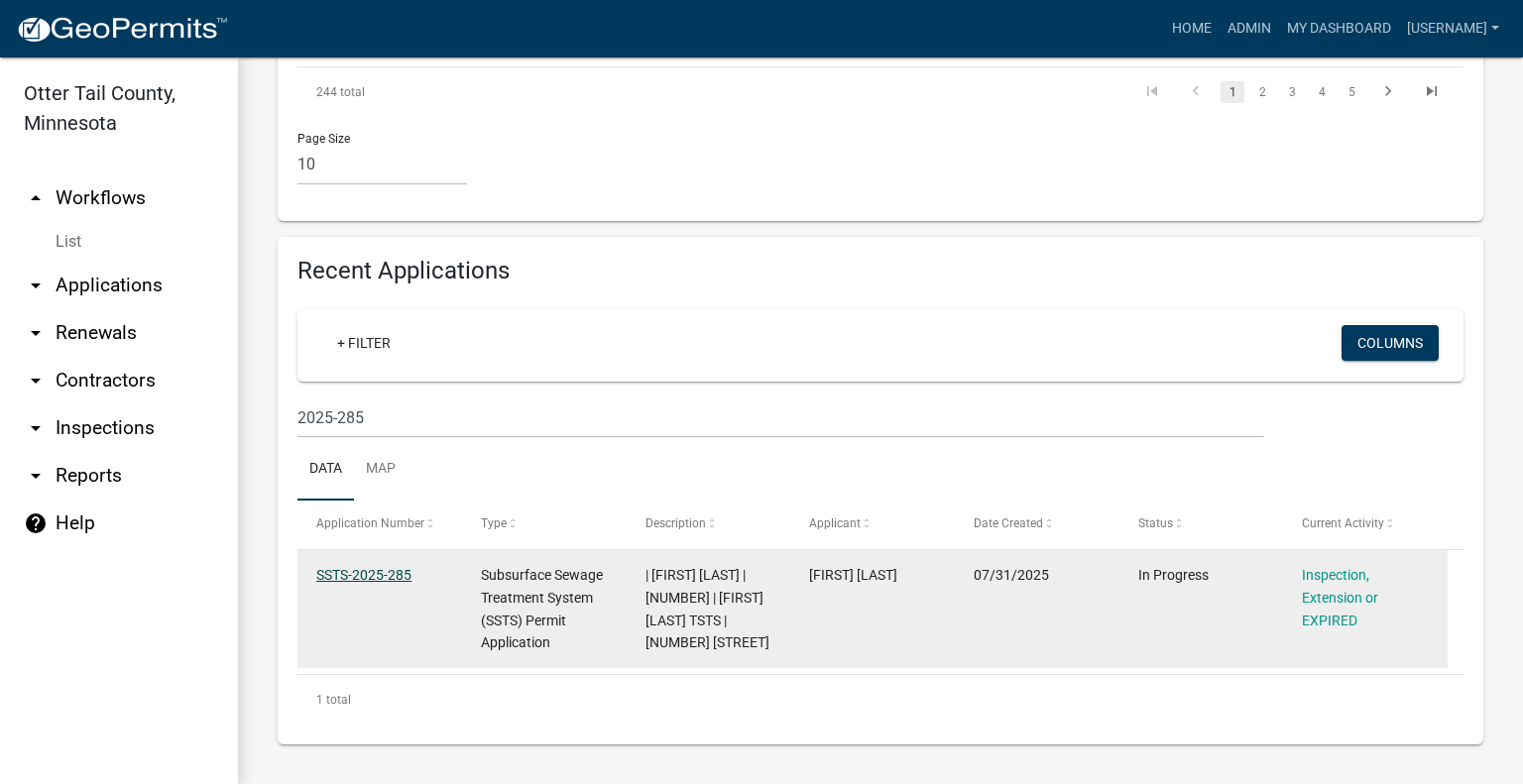 click on "SSTS-2025-285" 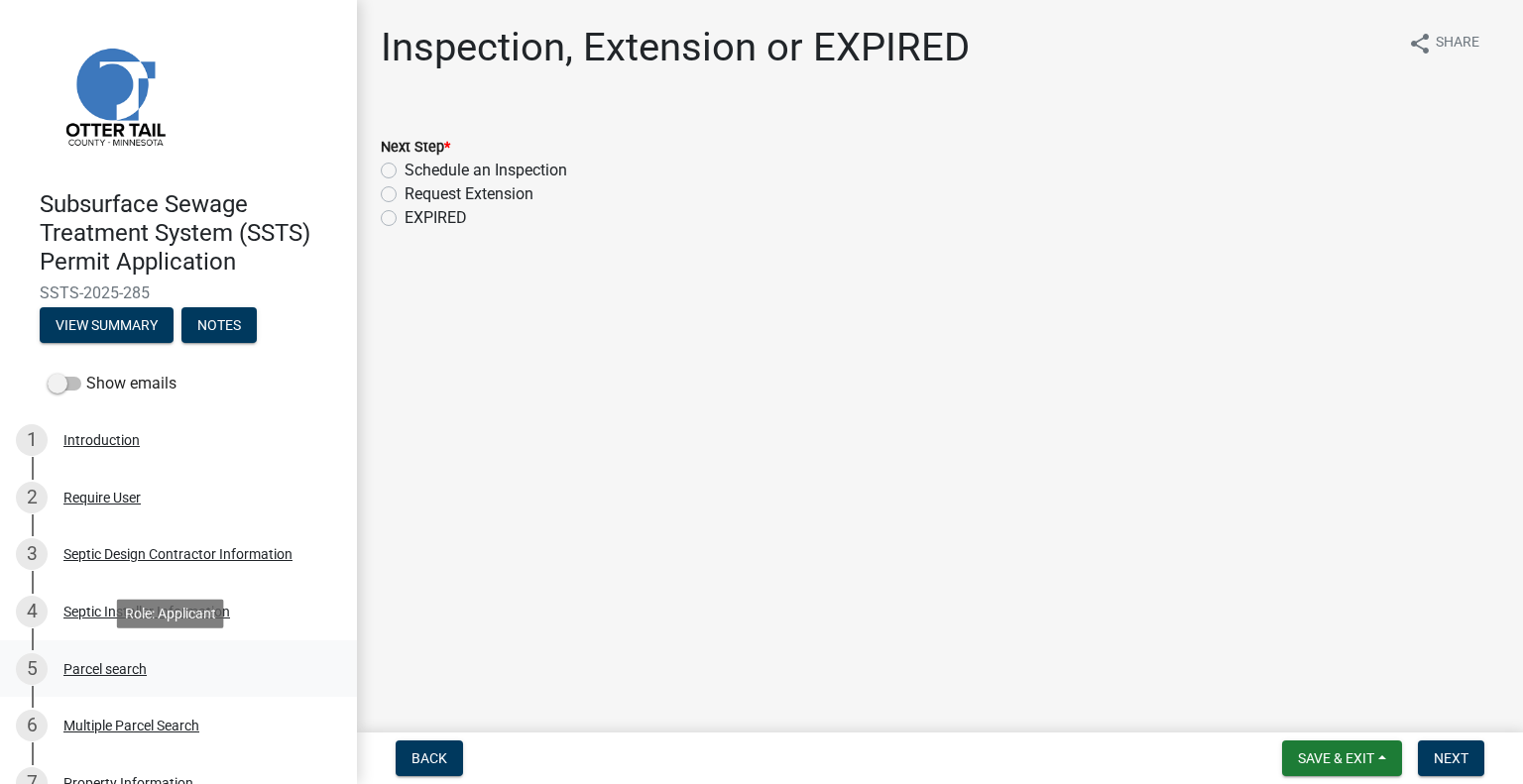 drag, startPoint x: 121, startPoint y: 673, endPoint x: 137, endPoint y: 667, distance: 17.088007 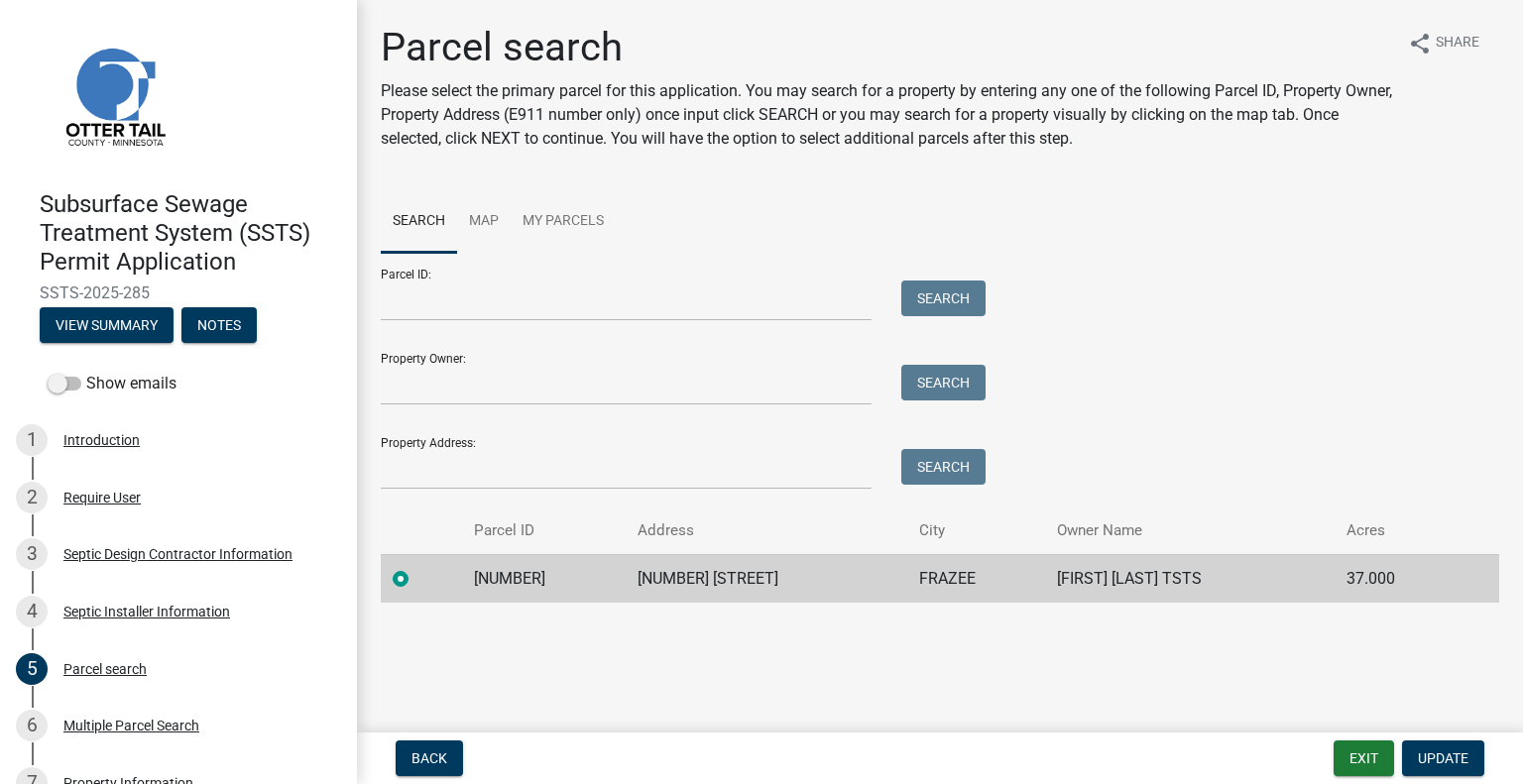 click on "32000210153010" 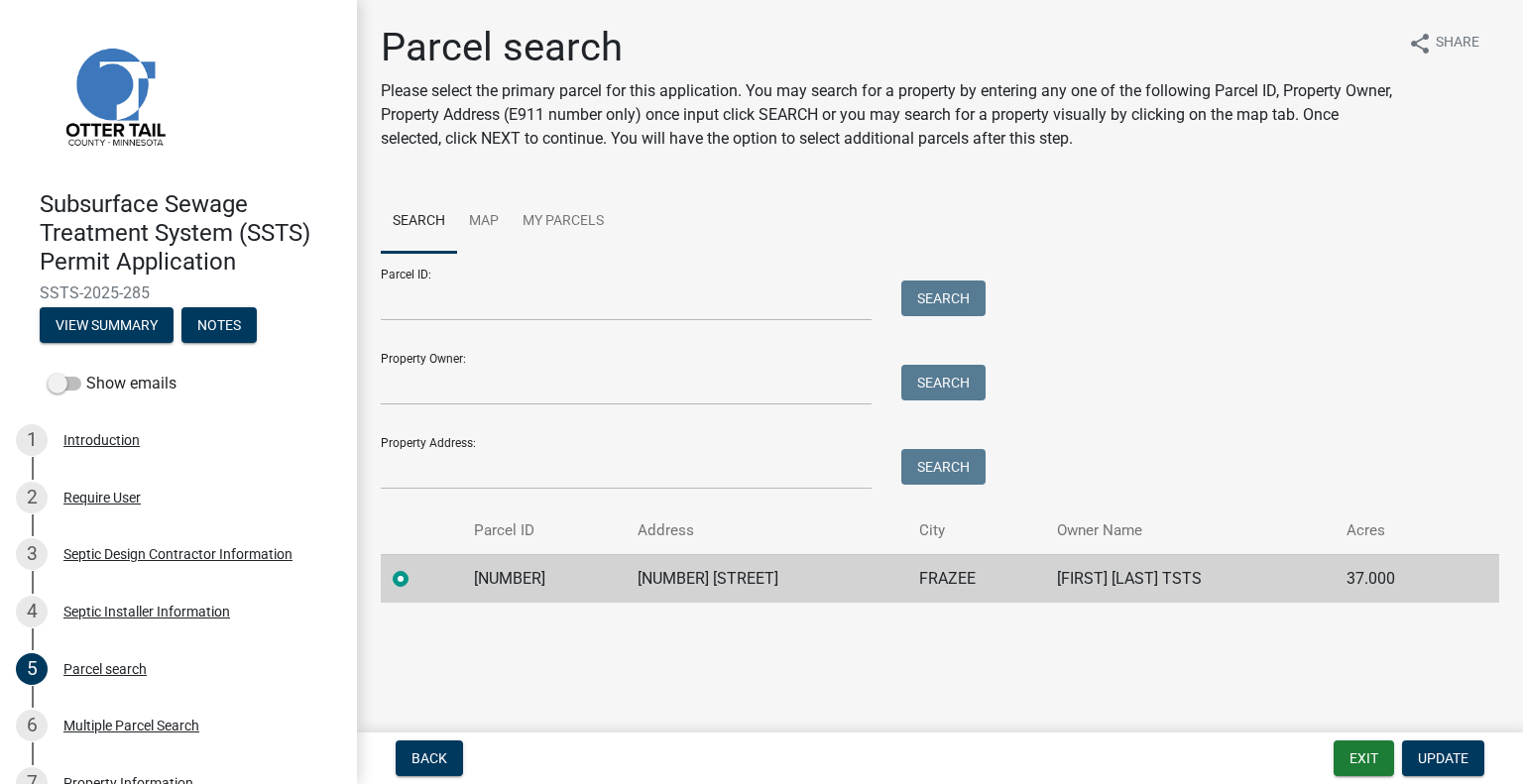 click on "36333 ROSE LAKE DR" 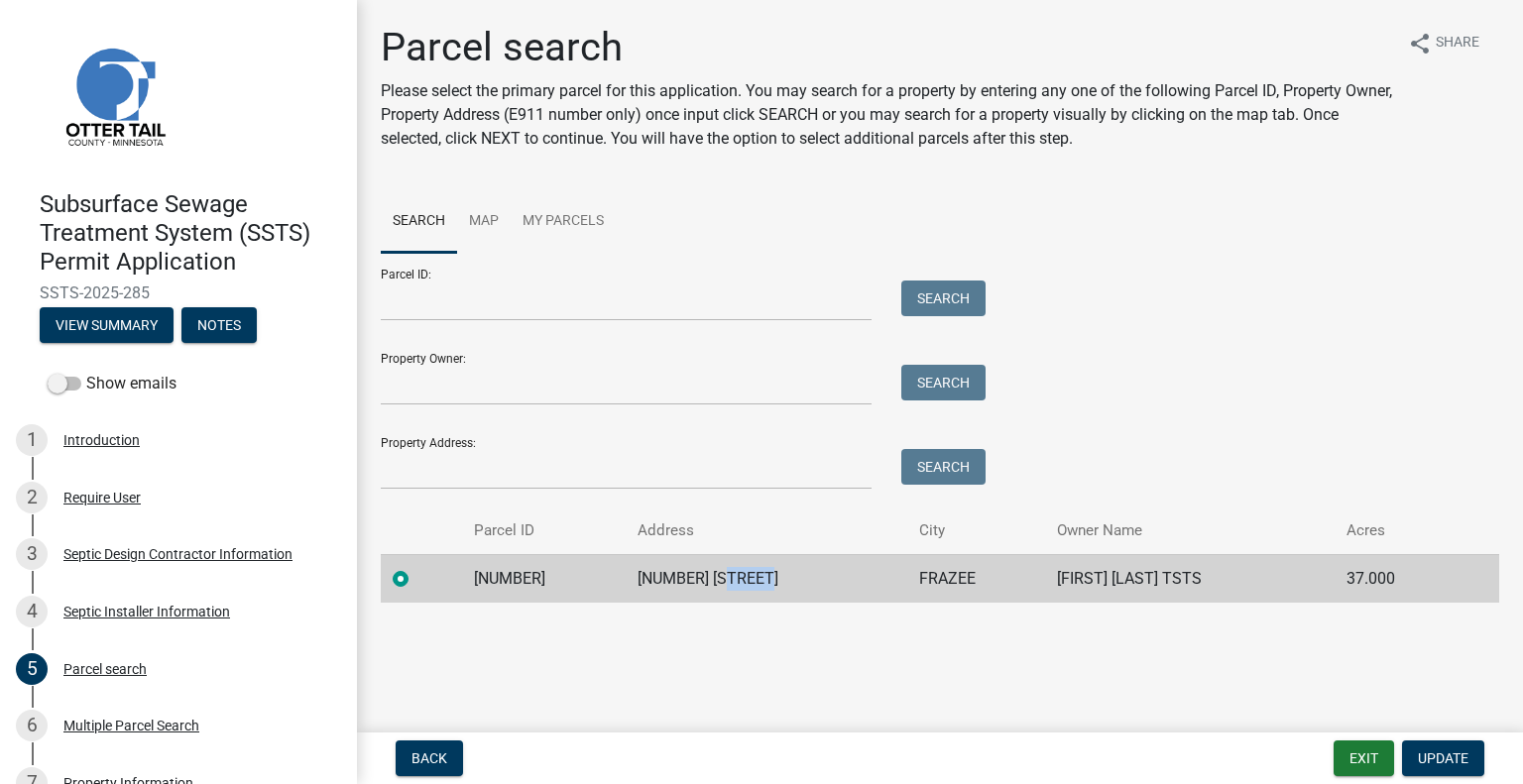 click on "36333 ROSE LAKE DR" 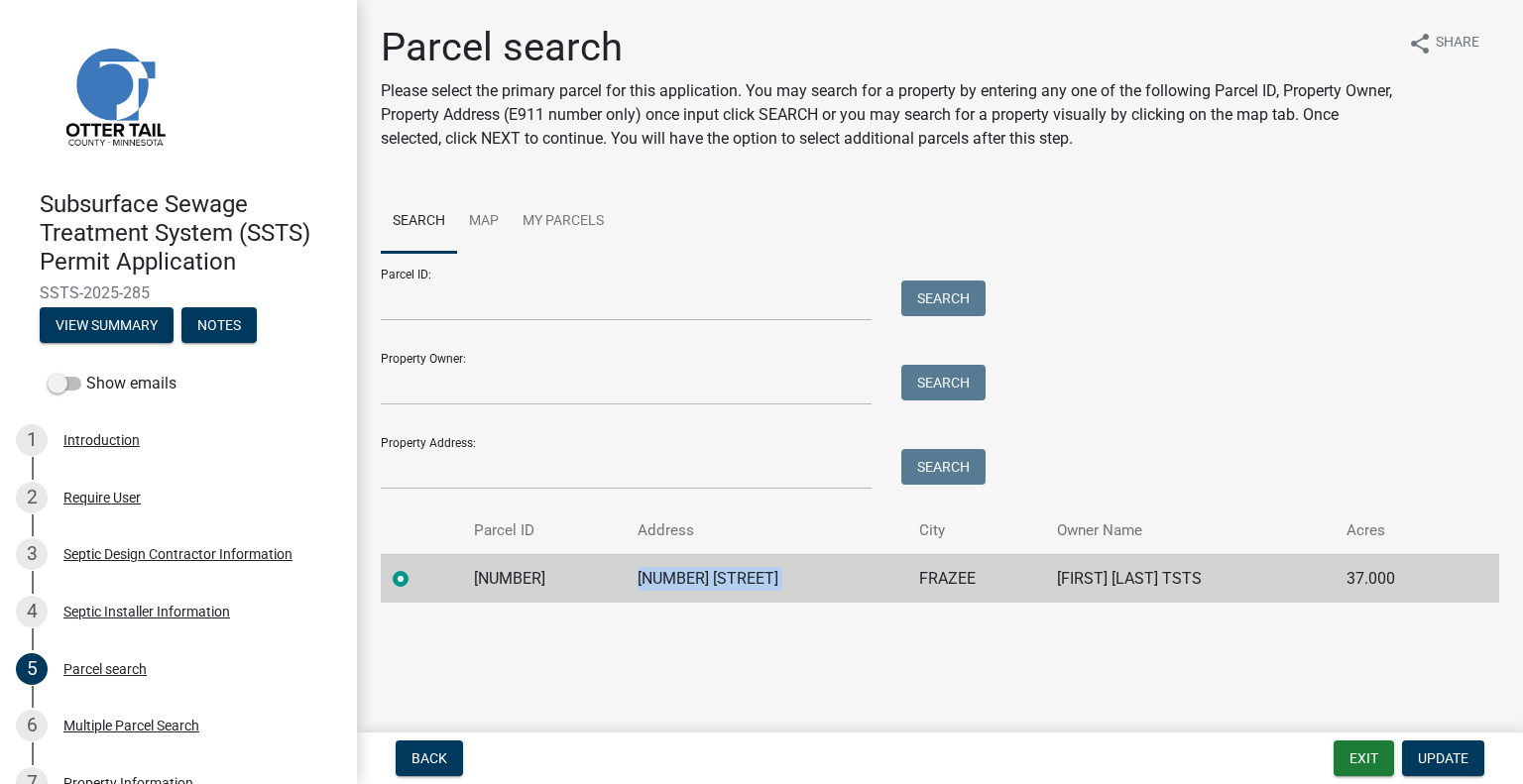 click on "36333 ROSE LAKE DR" 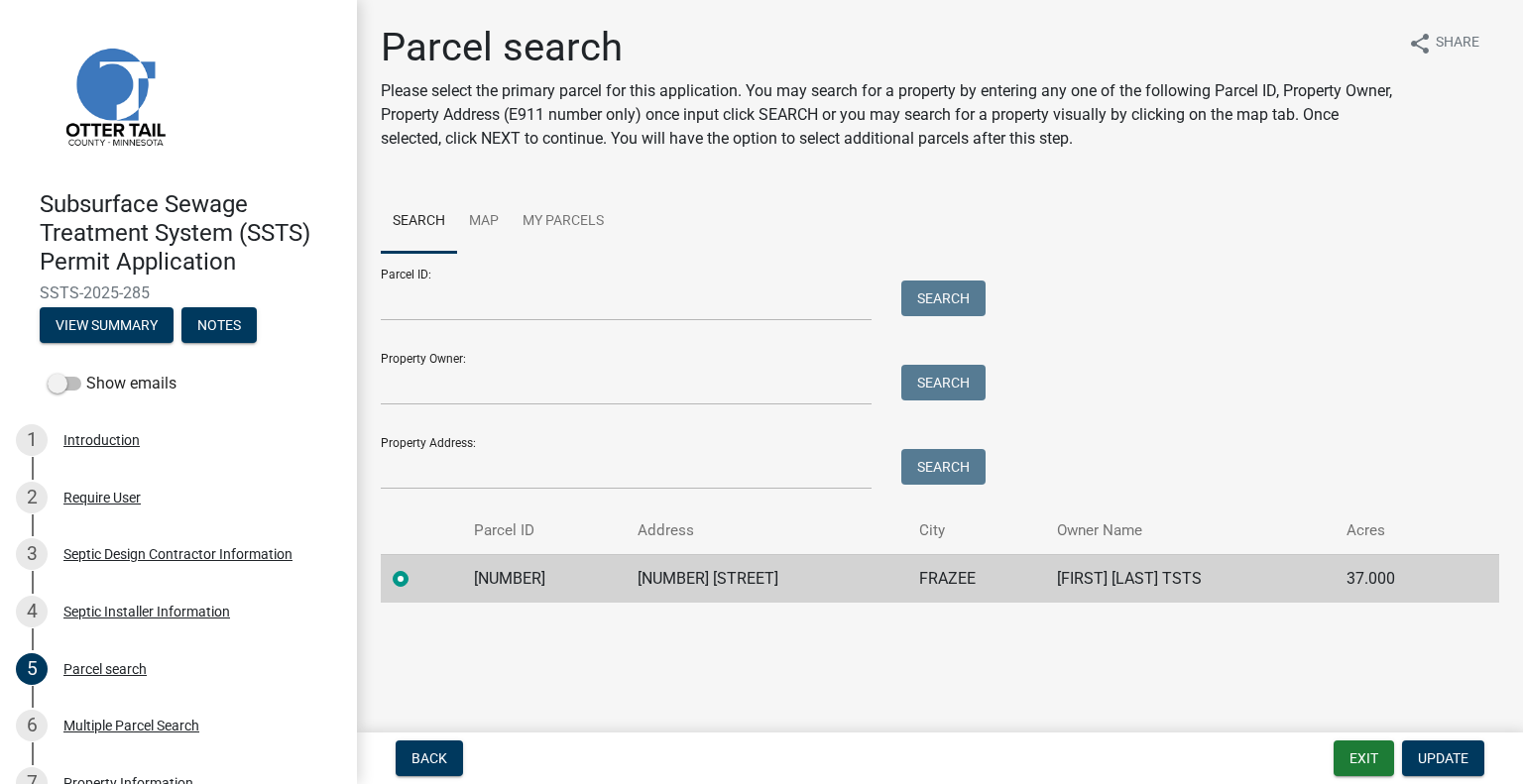 click on "FRAZEE" 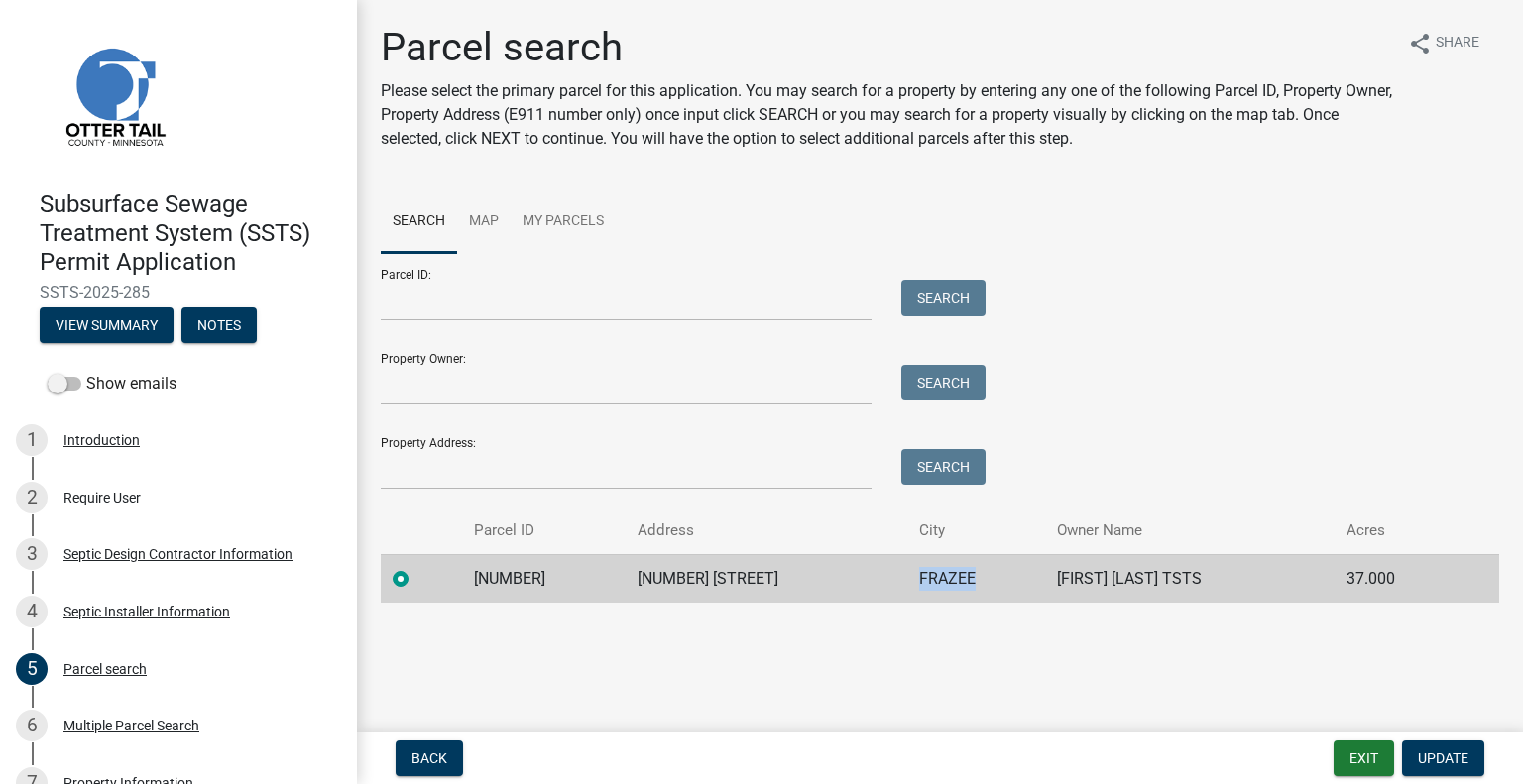 click on "FRAZEE" 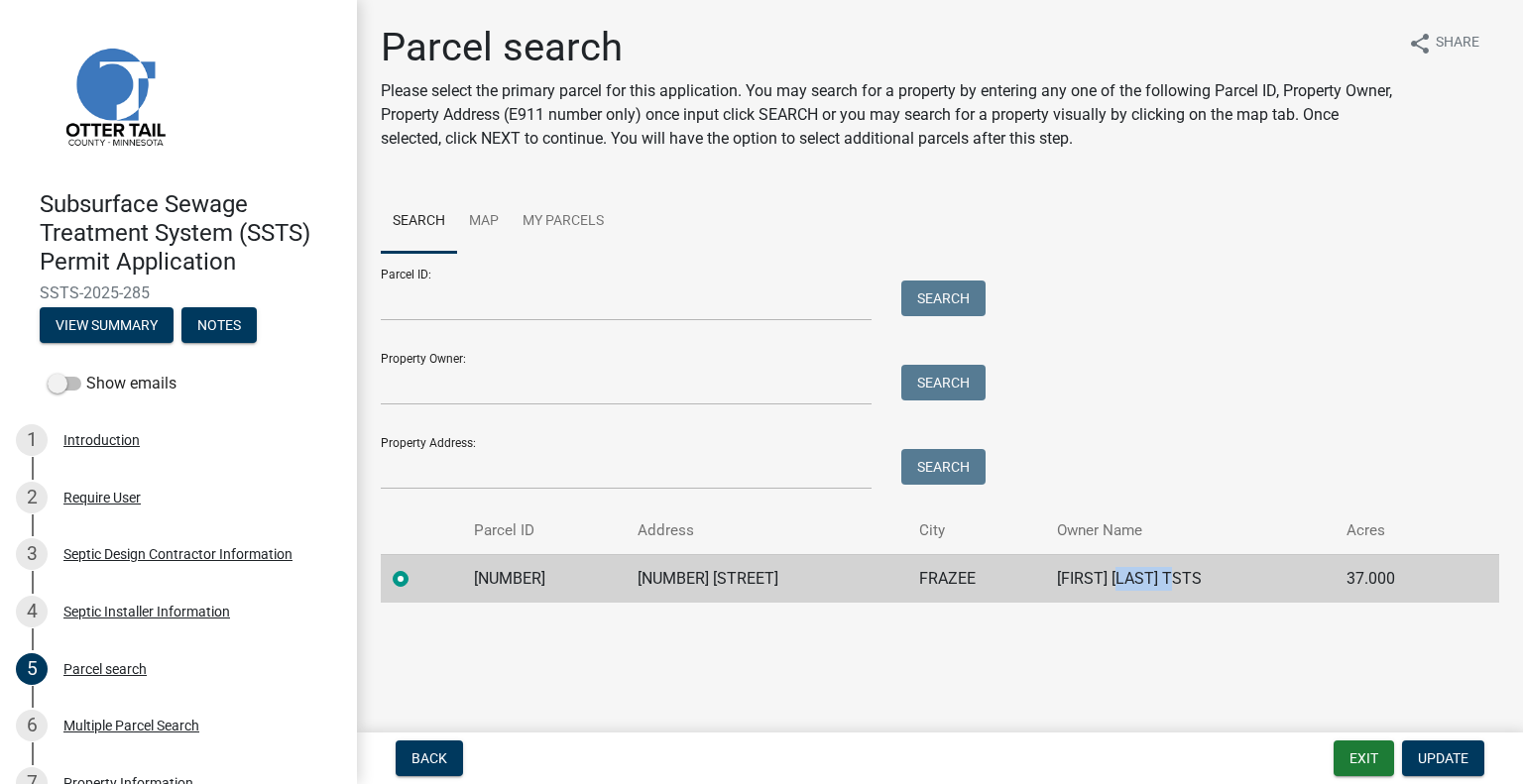 click on "MARK J & KARMAN R RHEAULT TSTS" 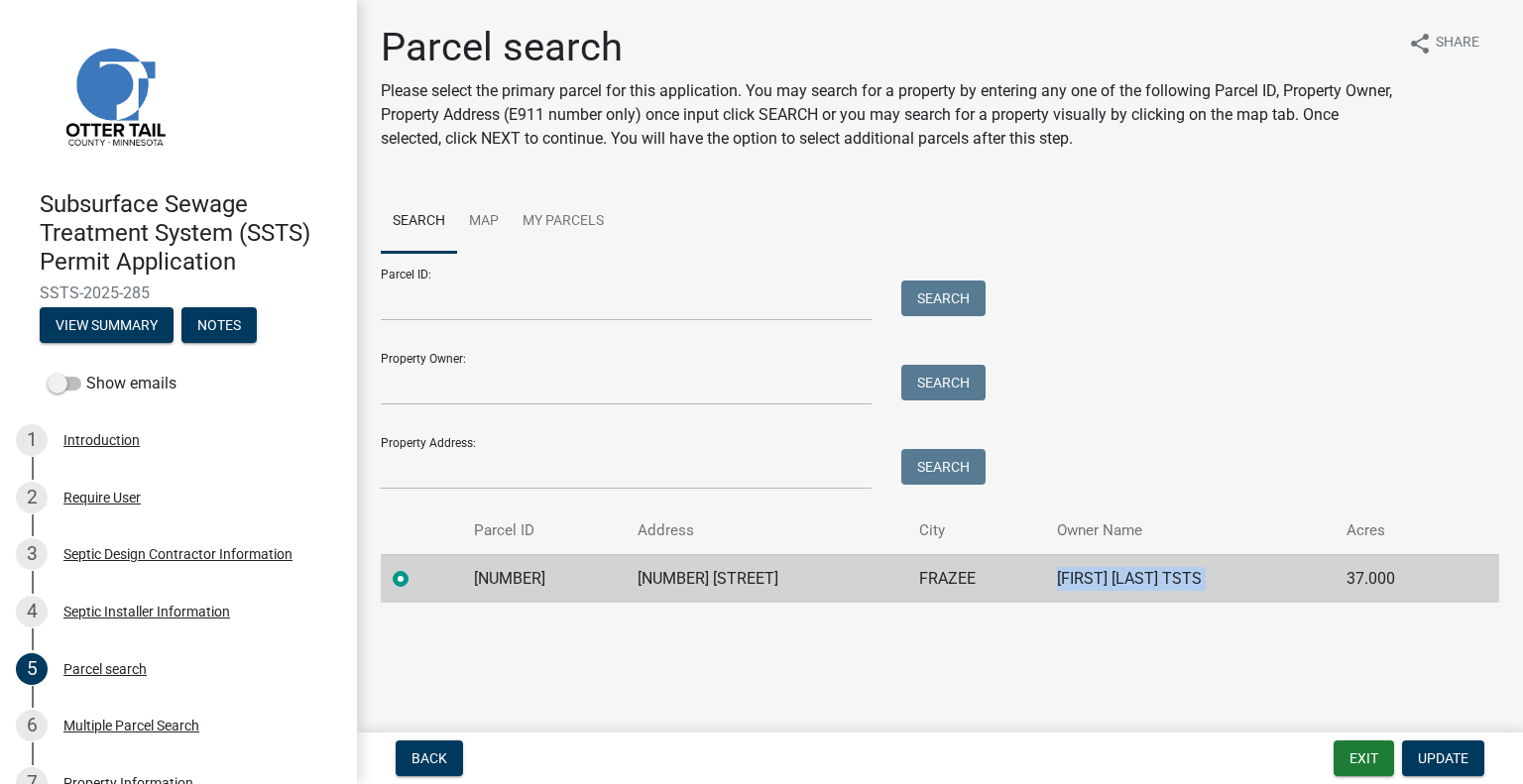 click on "MARK J & KARMAN R RHEAULT TSTS" 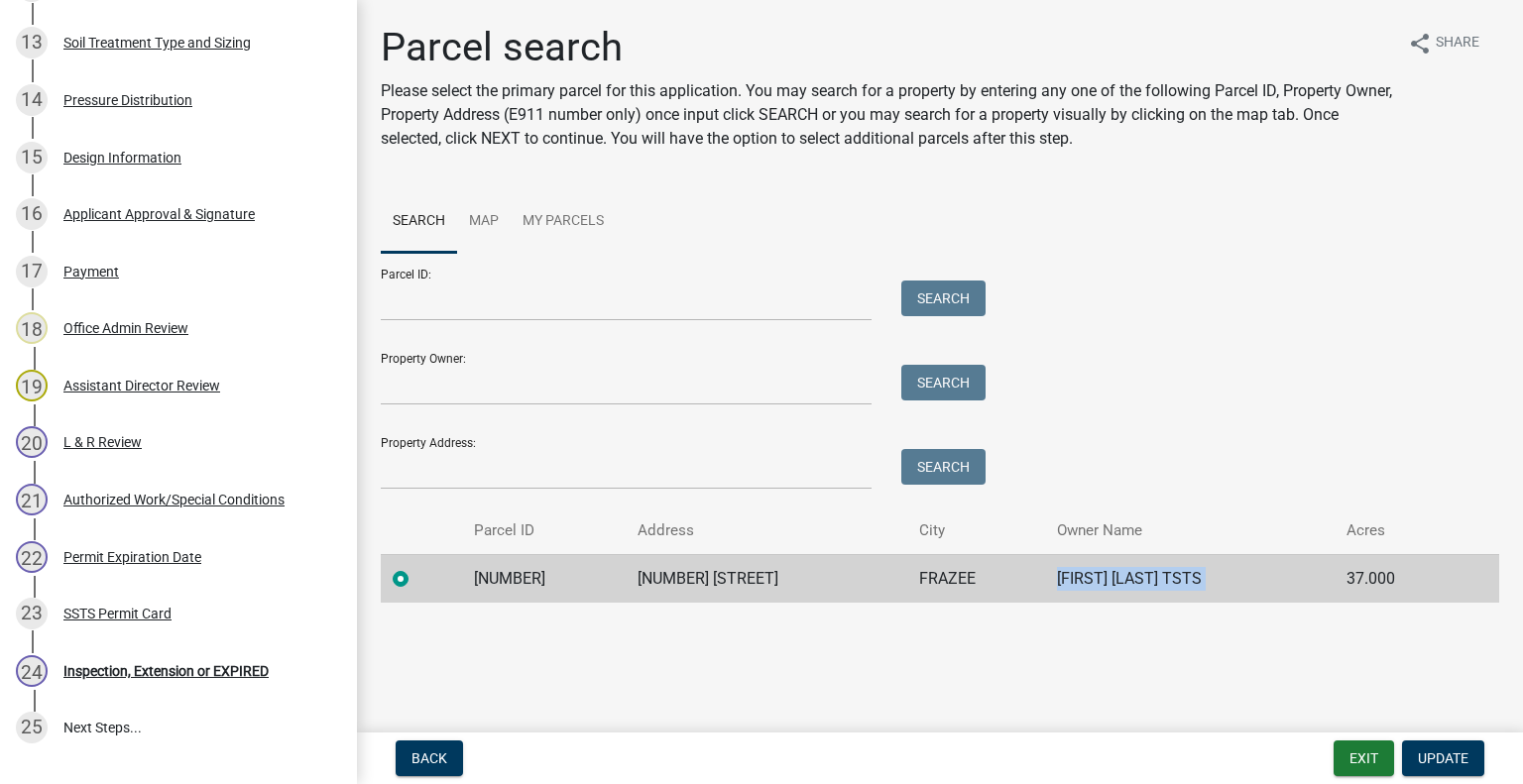 scroll, scrollTop: 1239, scrollLeft: 0, axis: vertical 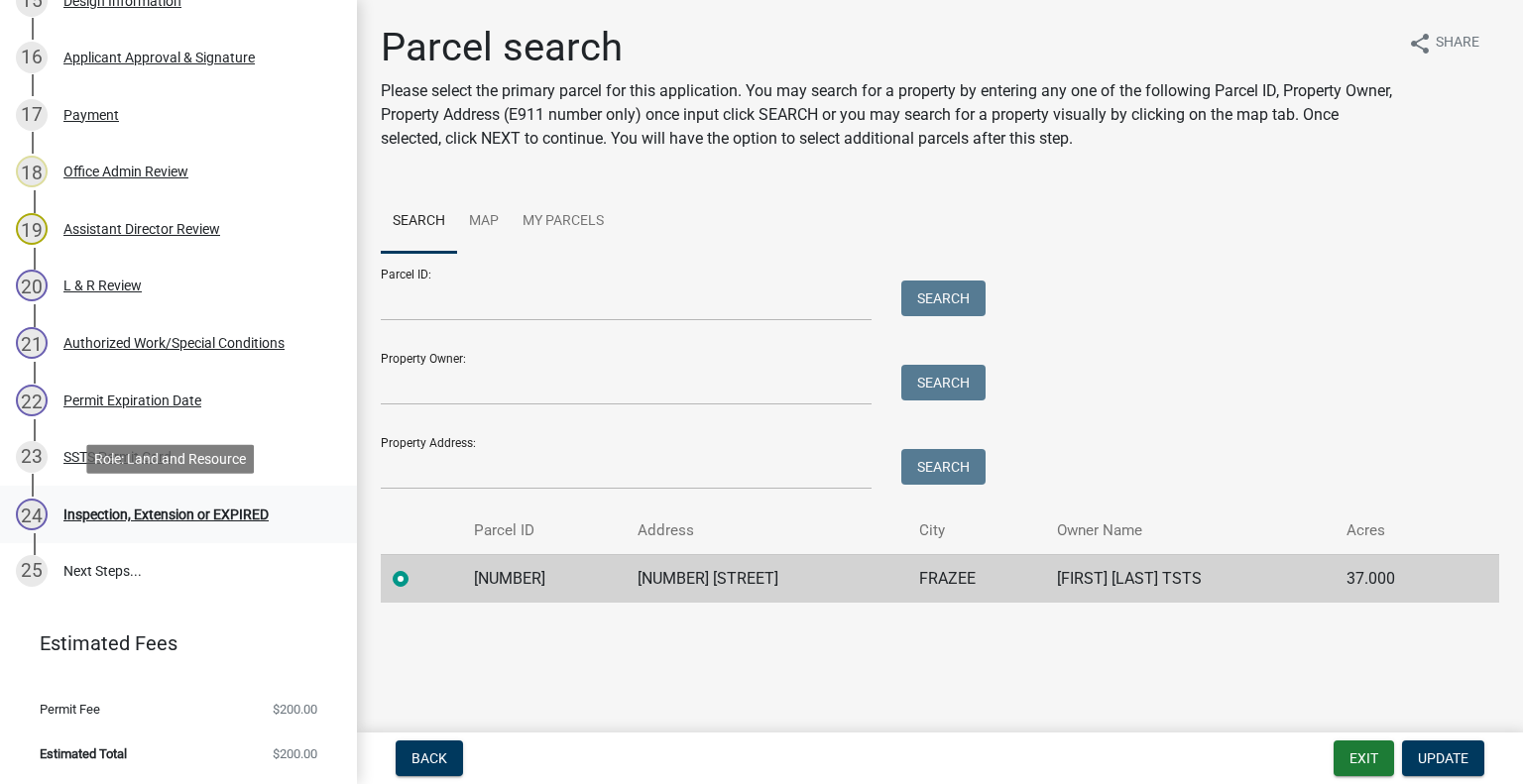 click on "Inspection, Extension or EXPIRED" at bounding box center (166, 514) 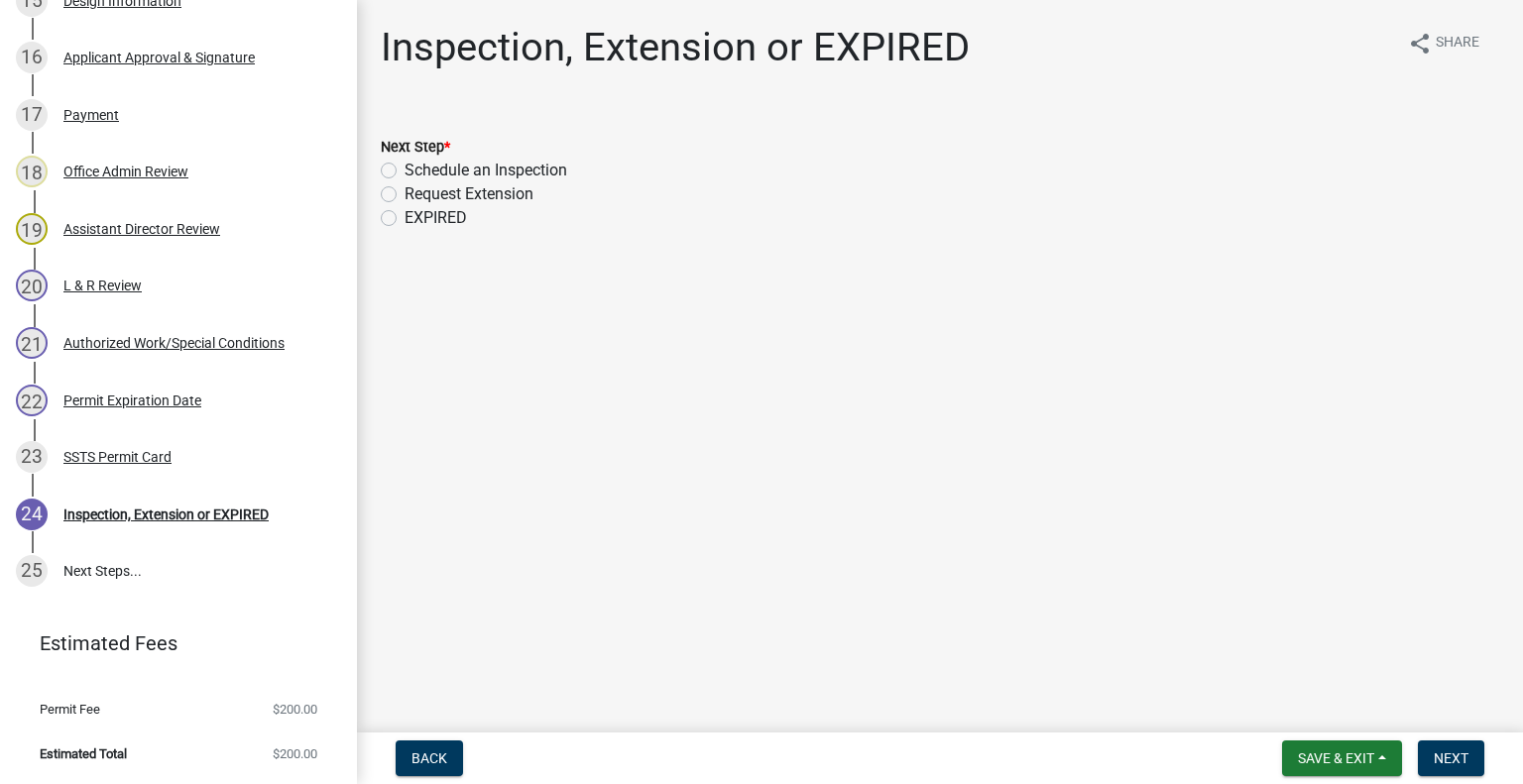 drag, startPoint x: 531, startPoint y: 169, endPoint x: 607, endPoint y: 233, distance: 99.35794 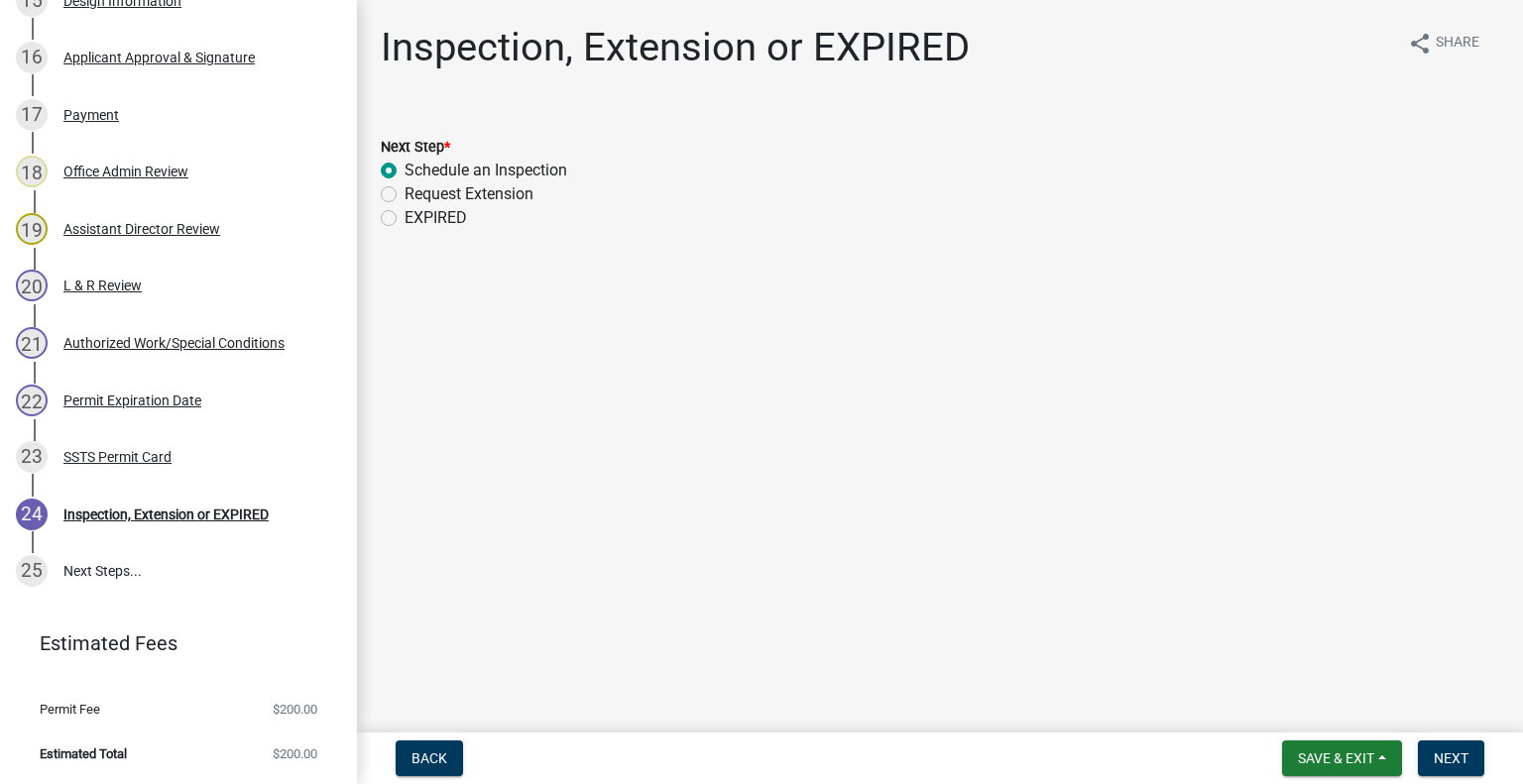 radio on "true" 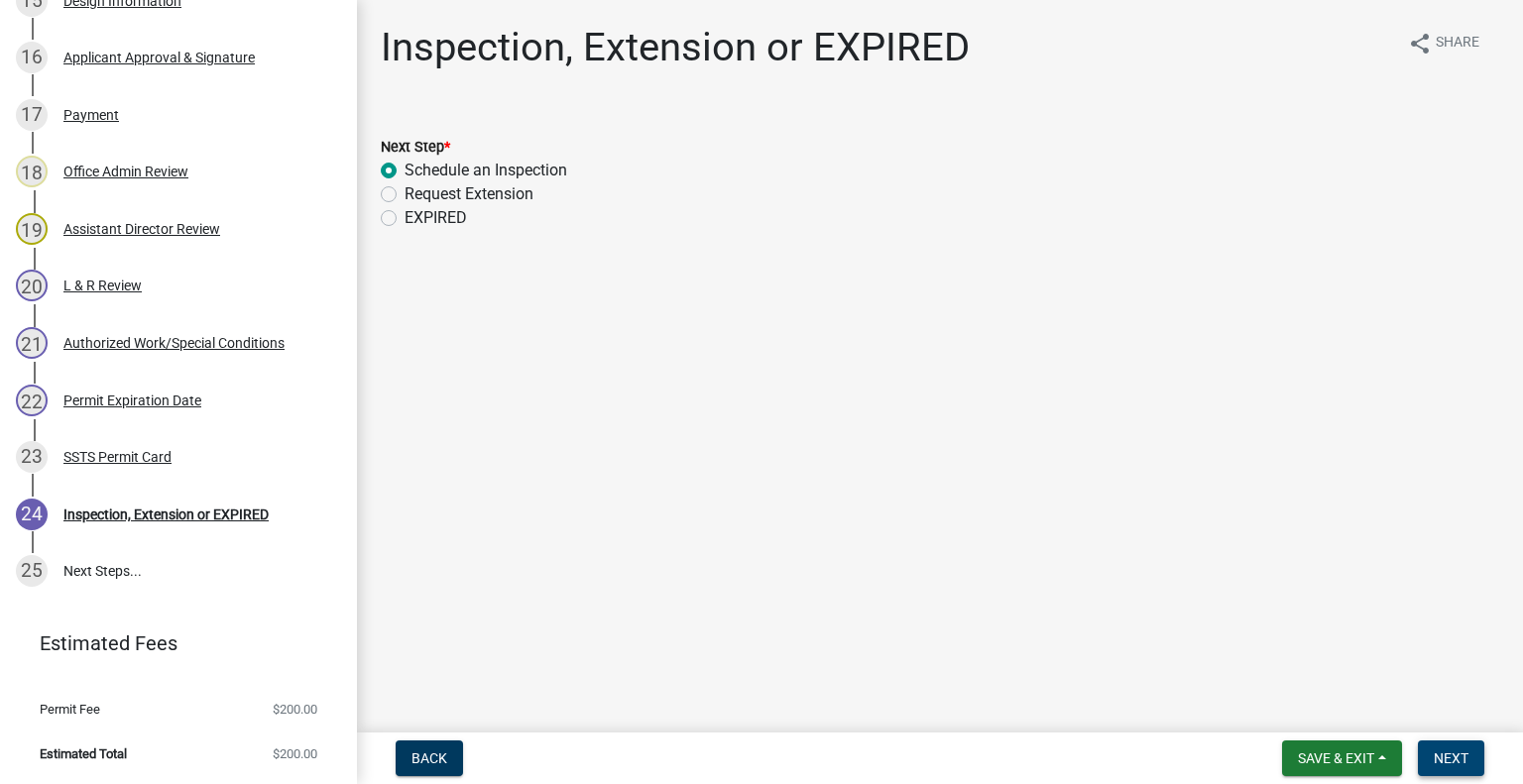 click on "Next" at bounding box center (1451, 758) 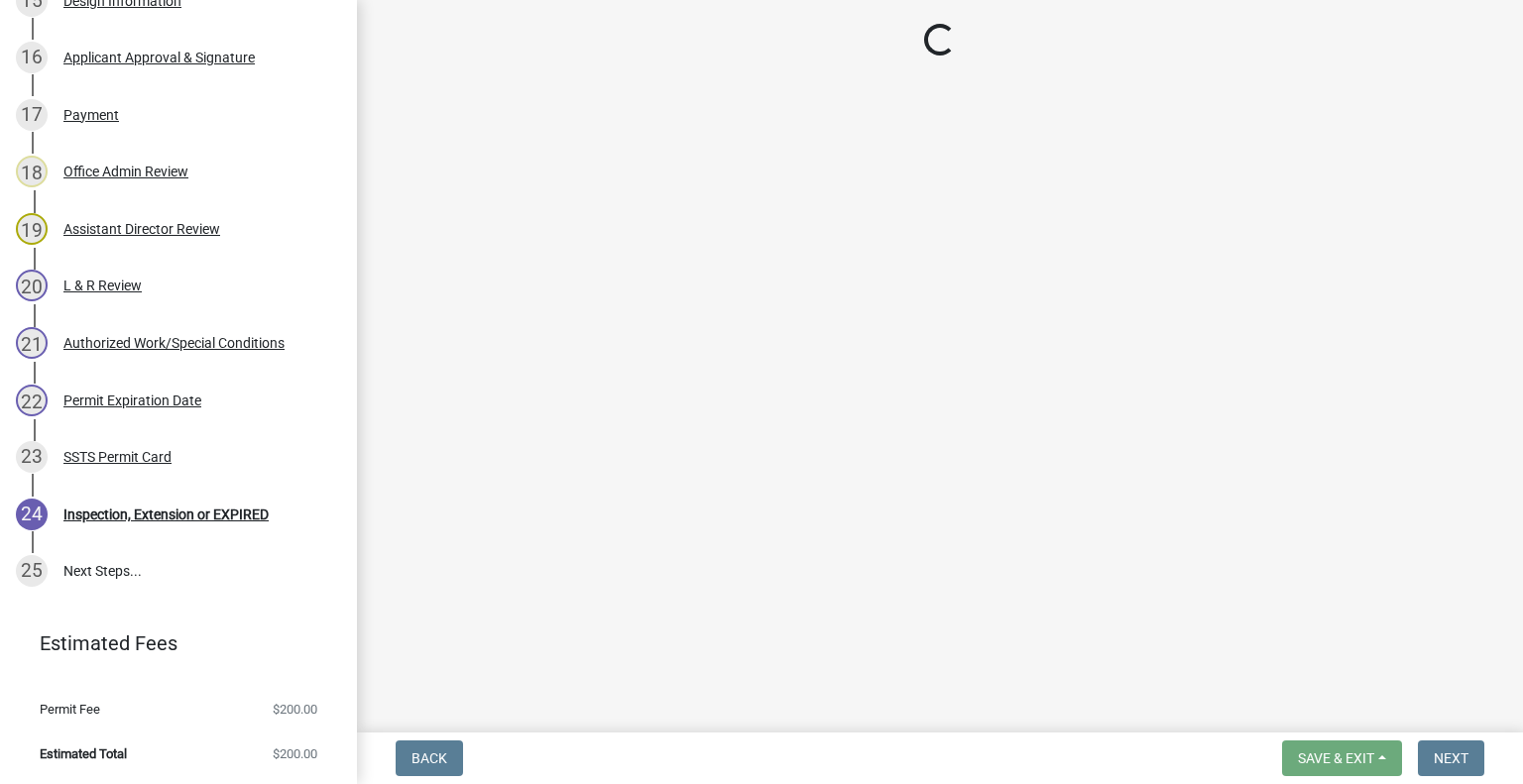scroll, scrollTop: 1296, scrollLeft: 0, axis: vertical 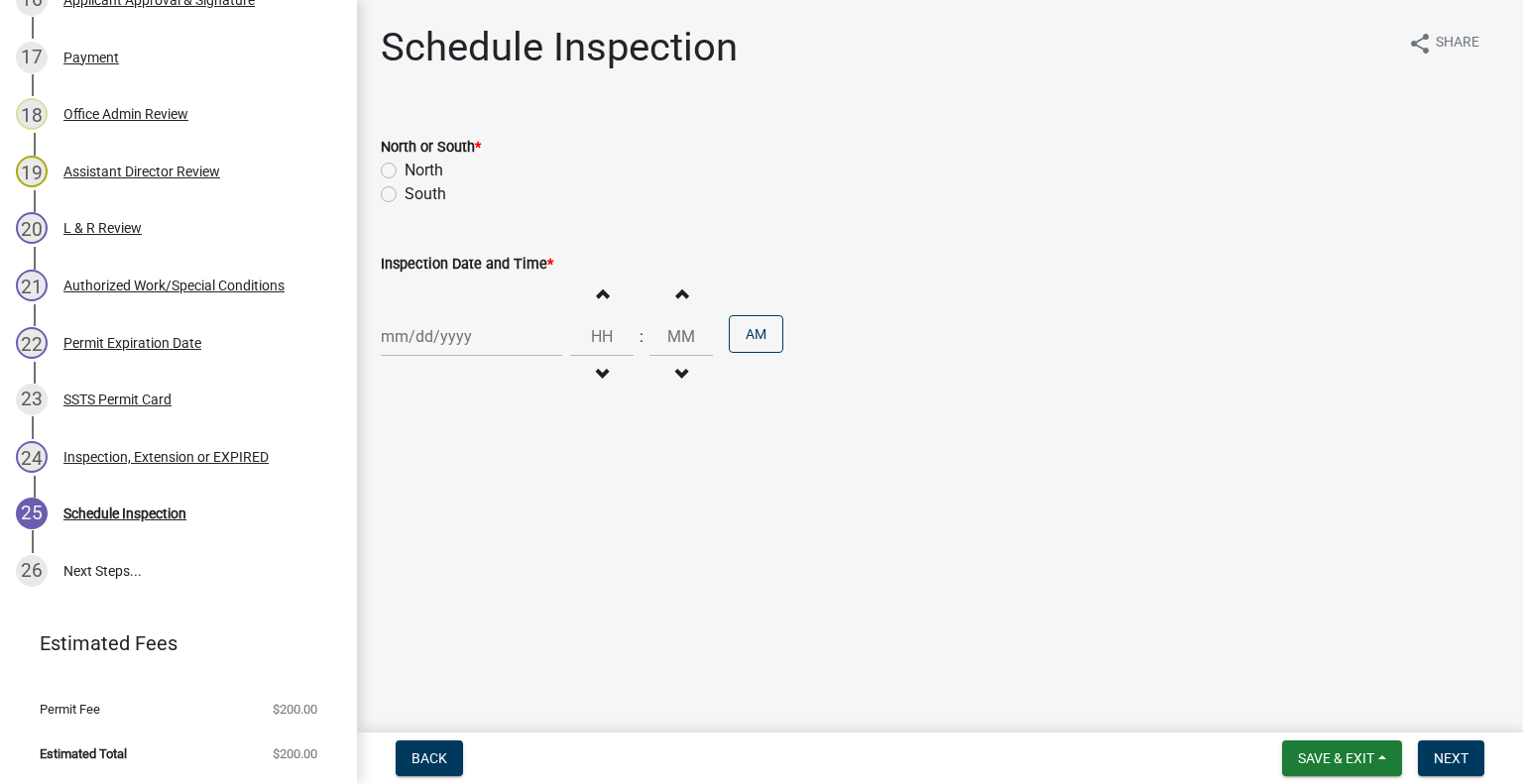 click on "North" 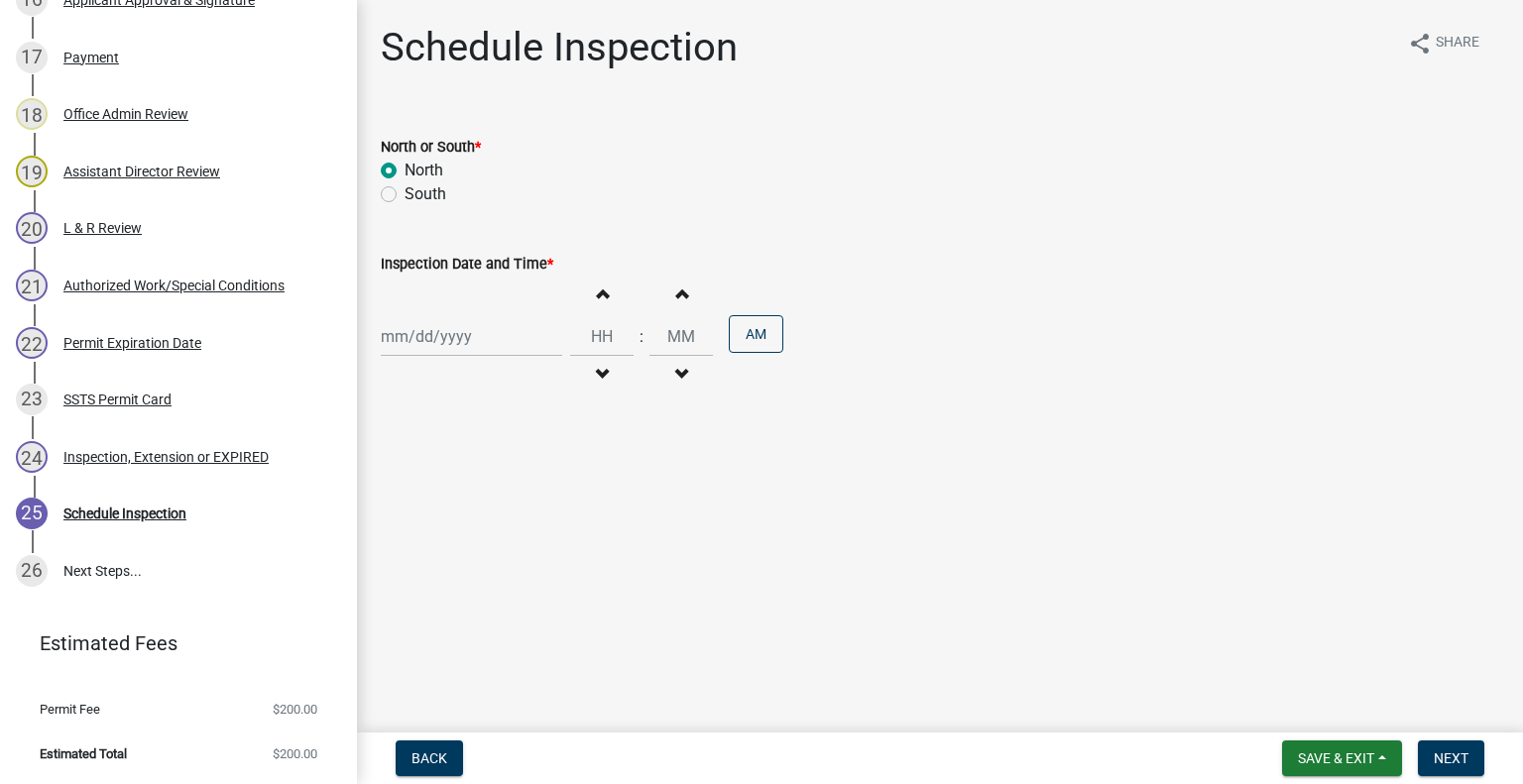 radio on "true" 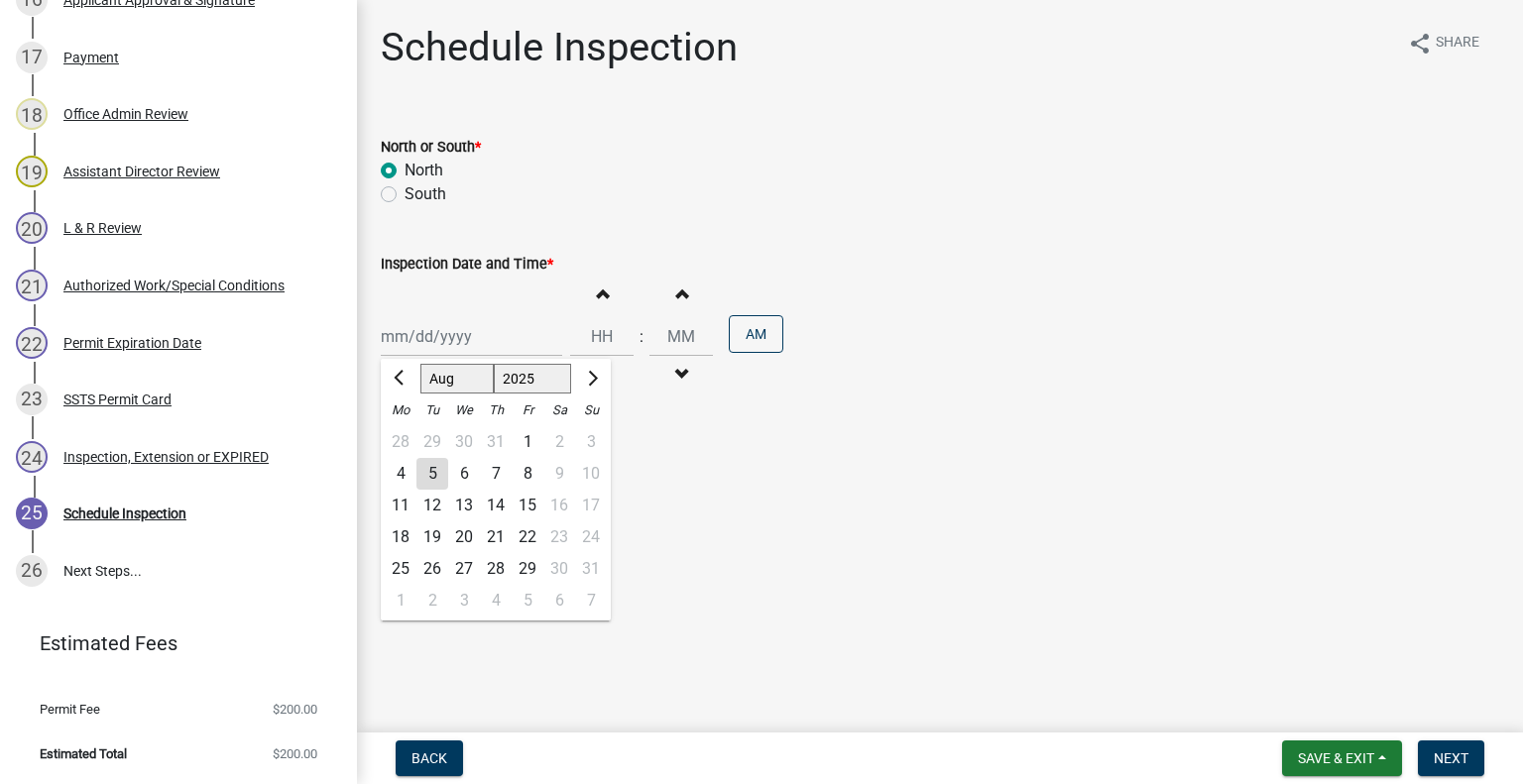 click on "6" 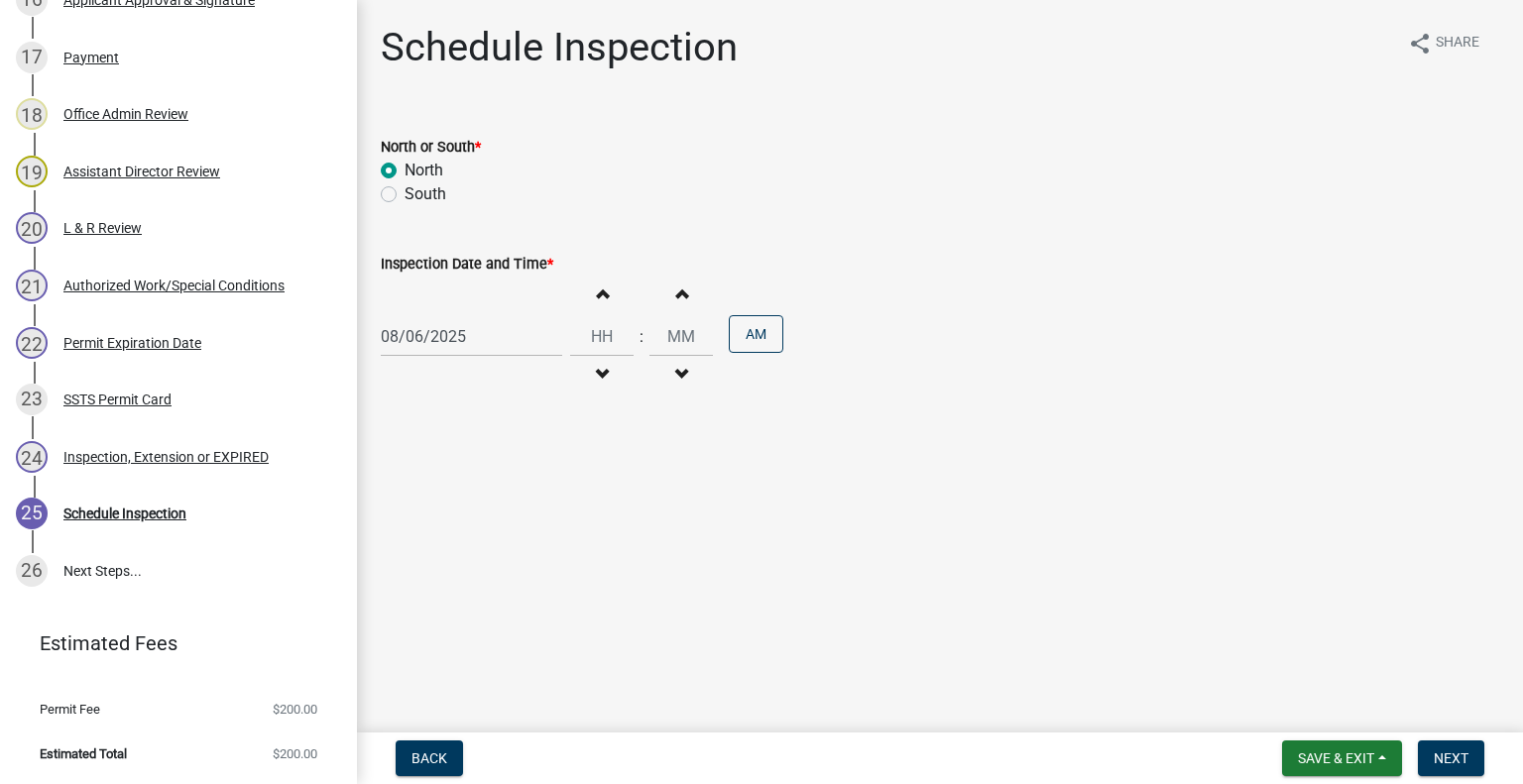 click at bounding box center (602, 375) 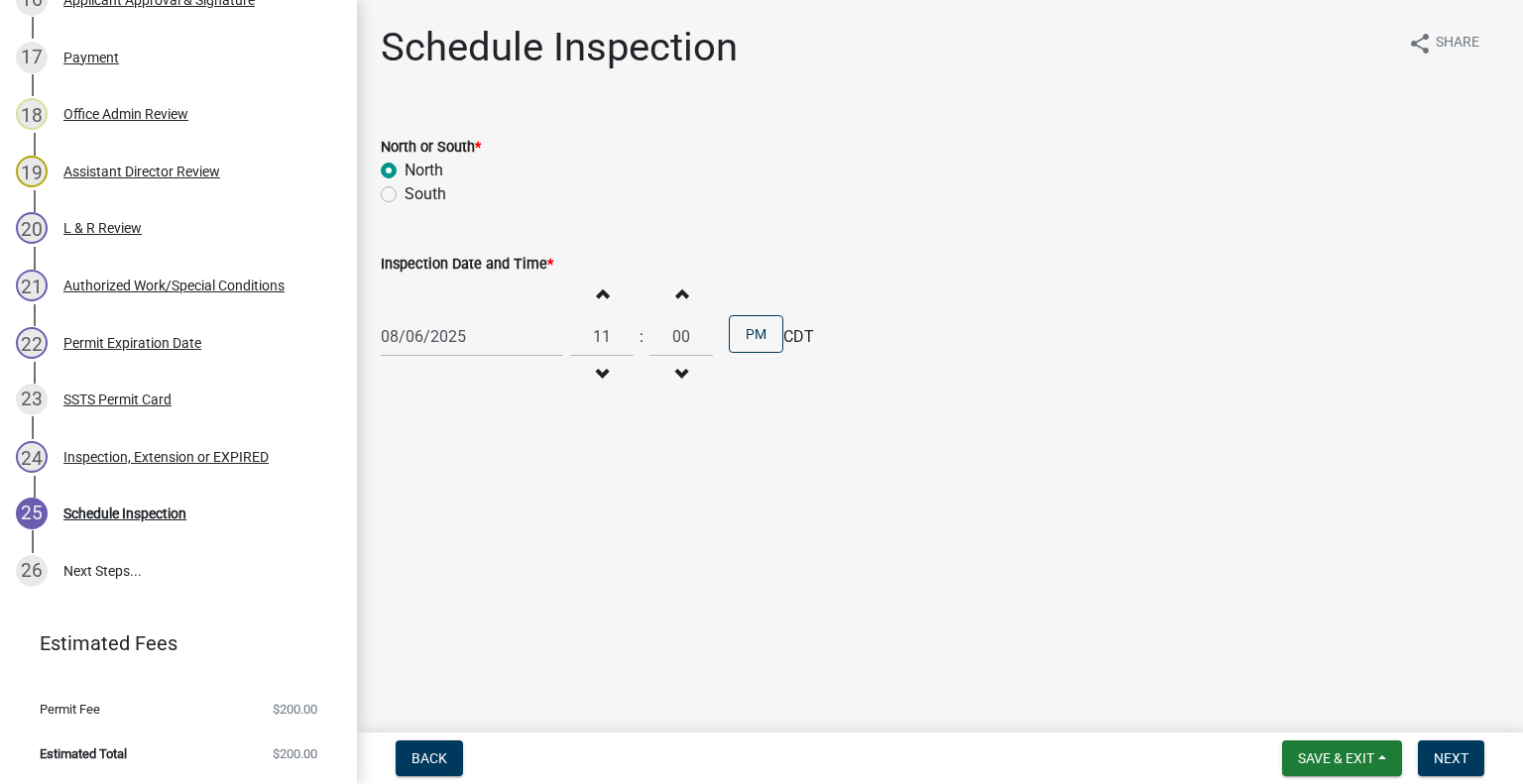 click at bounding box center (602, 375) 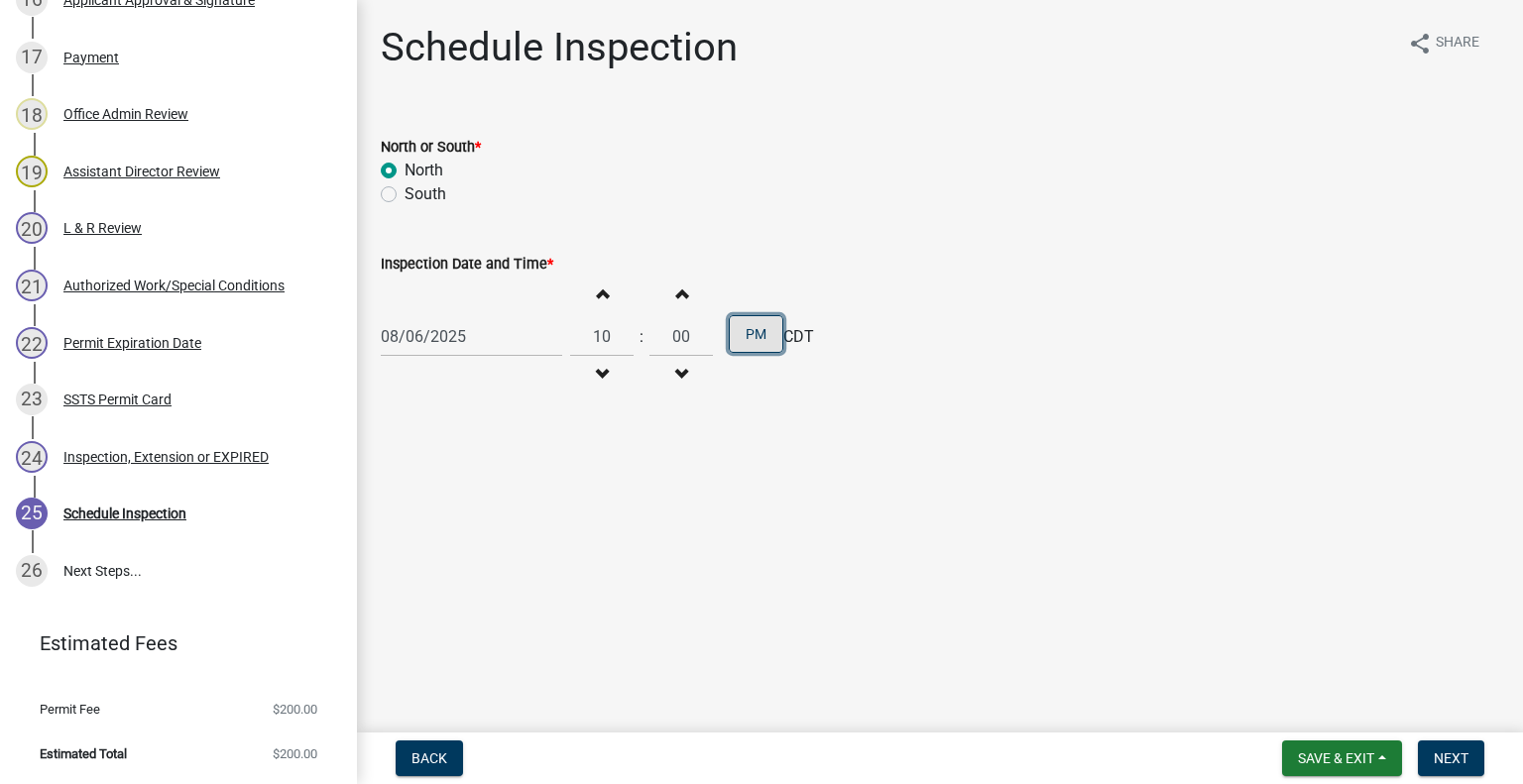 click on "PM" at bounding box center (756, 334) 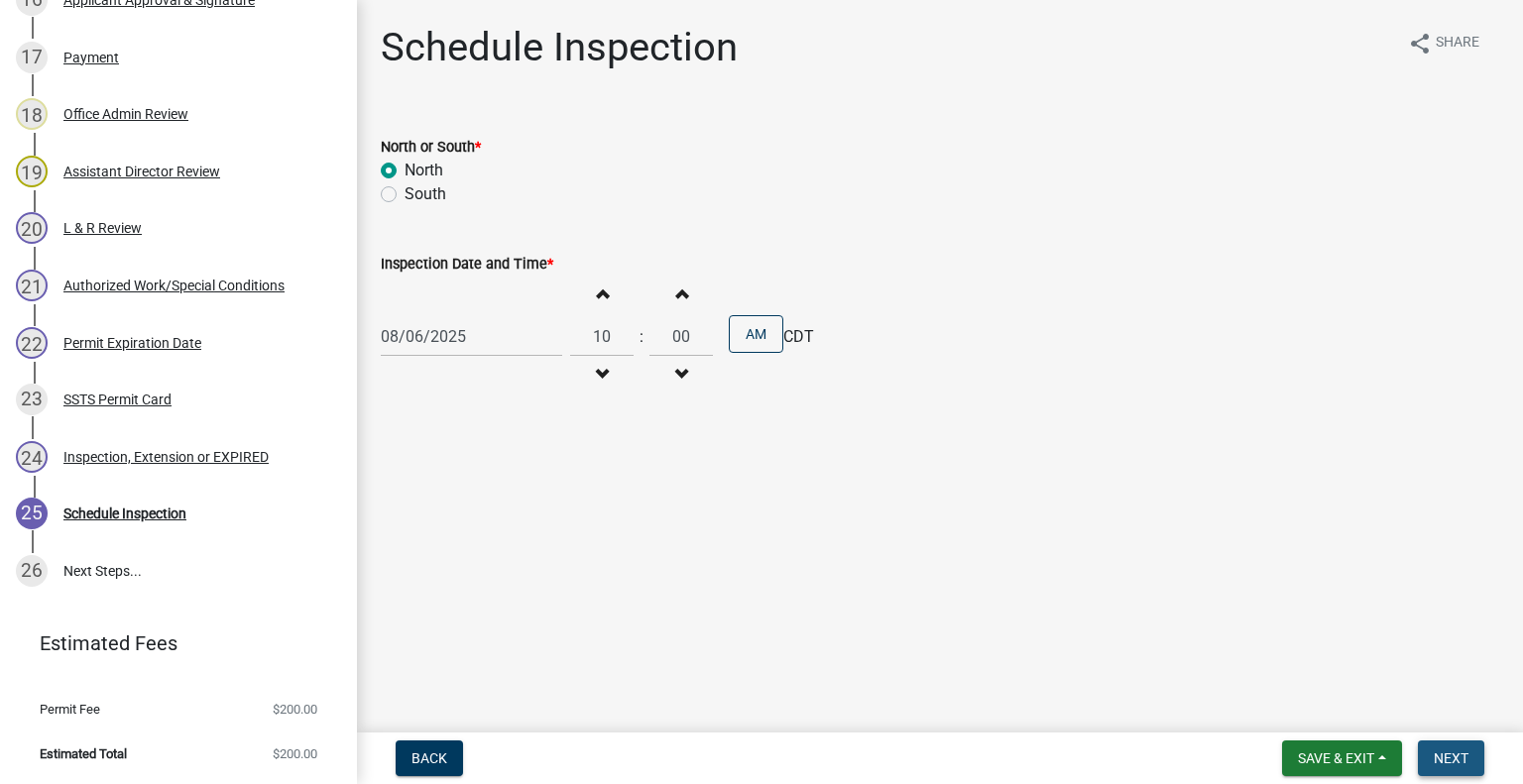 click on "Next" at bounding box center [1451, 758] 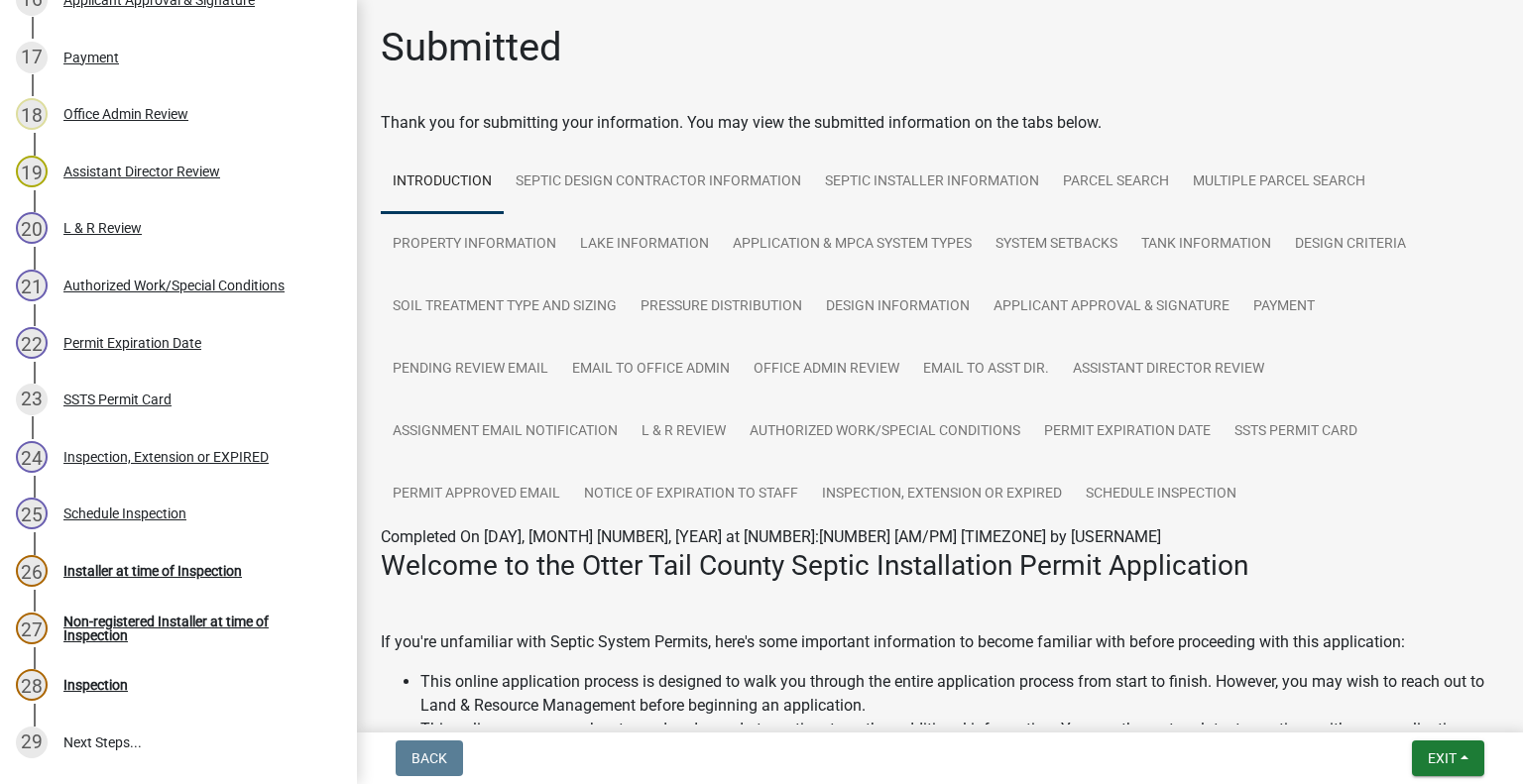 scroll, scrollTop: 1467, scrollLeft: 0, axis: vertical 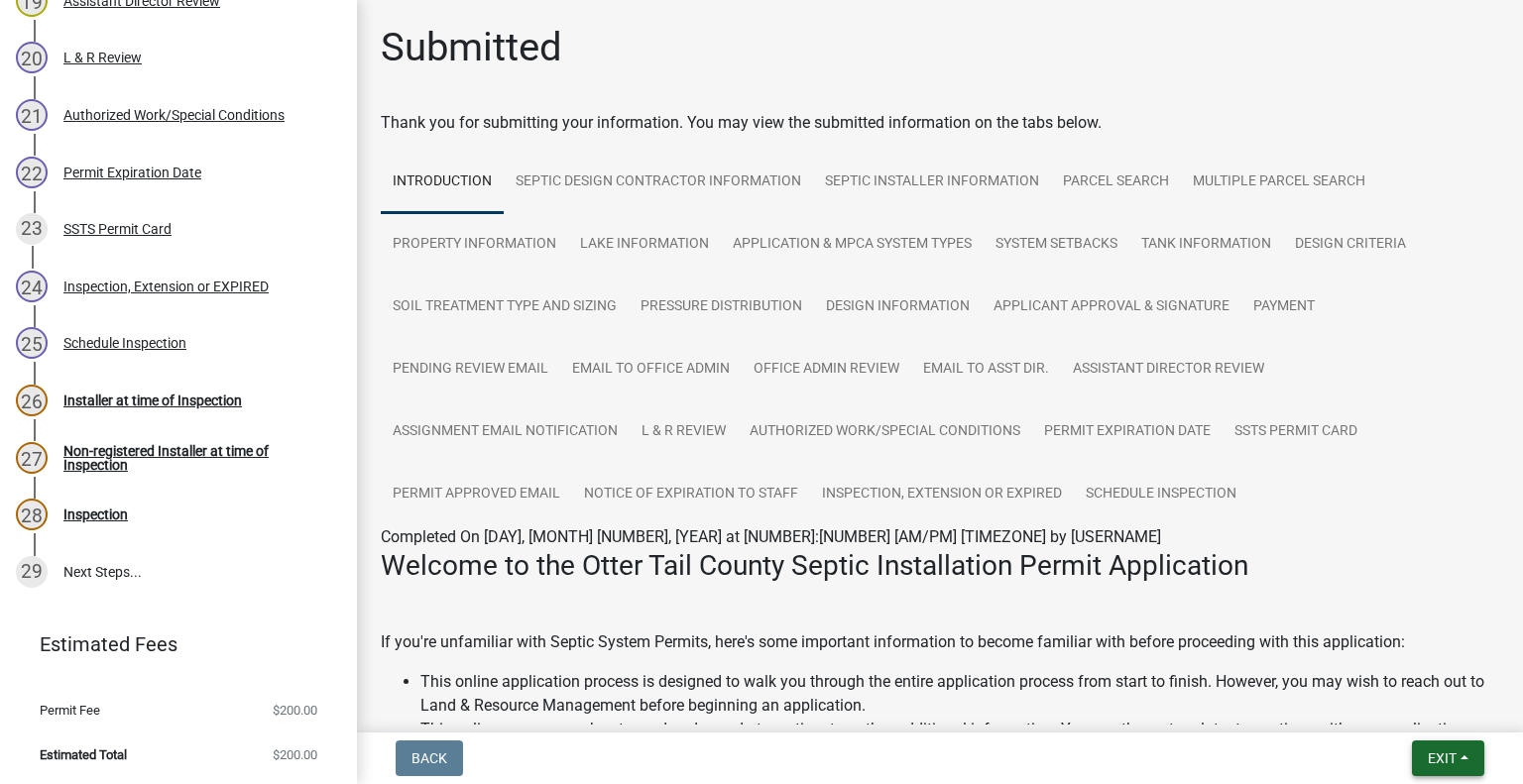 click on "Exit" at bounding box center [1448, 758] 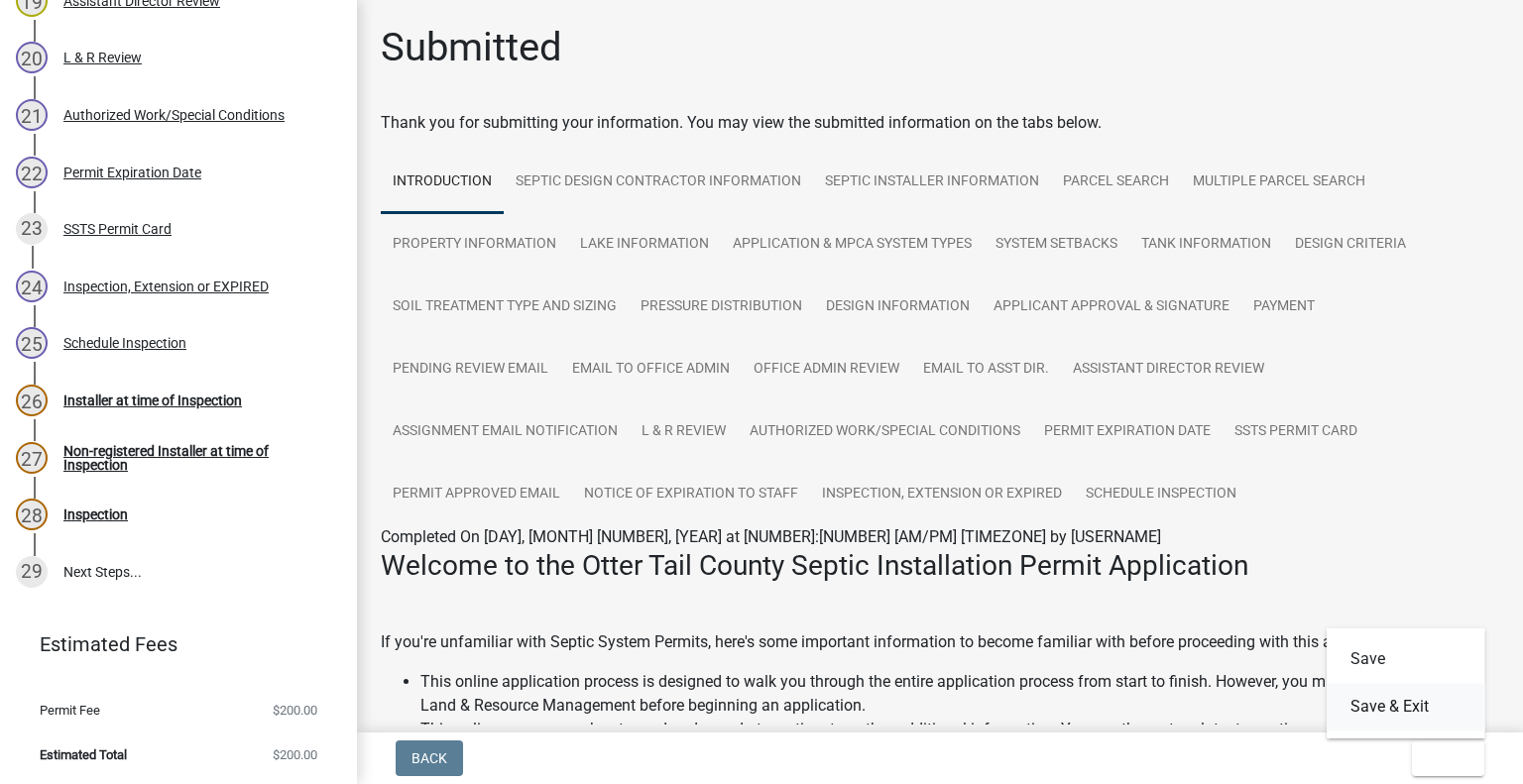 click on "Save & Exit" at bounding box center (1406, 707) 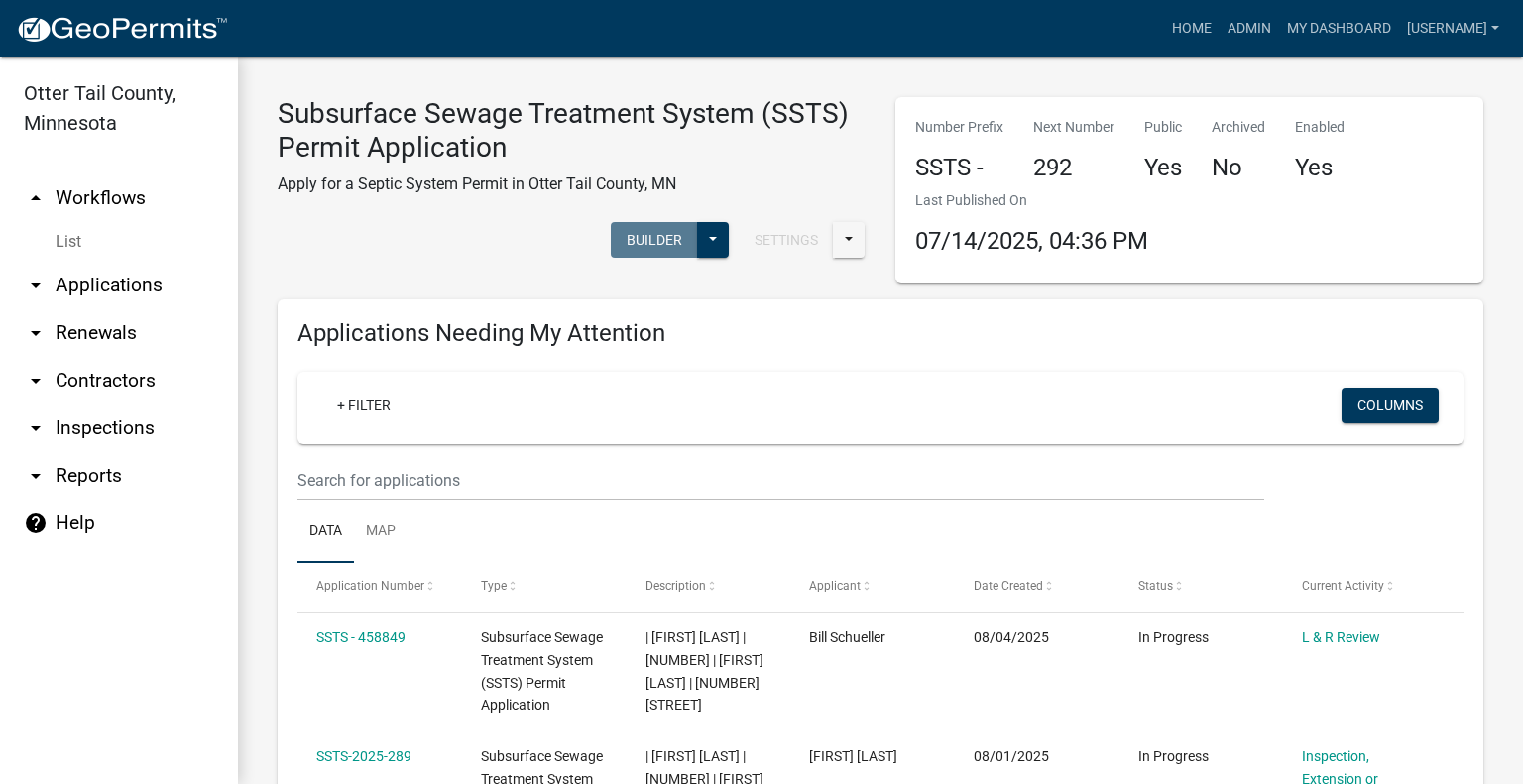 click on "arrow_drop_down   Applications" at bounding box center [119, 285] 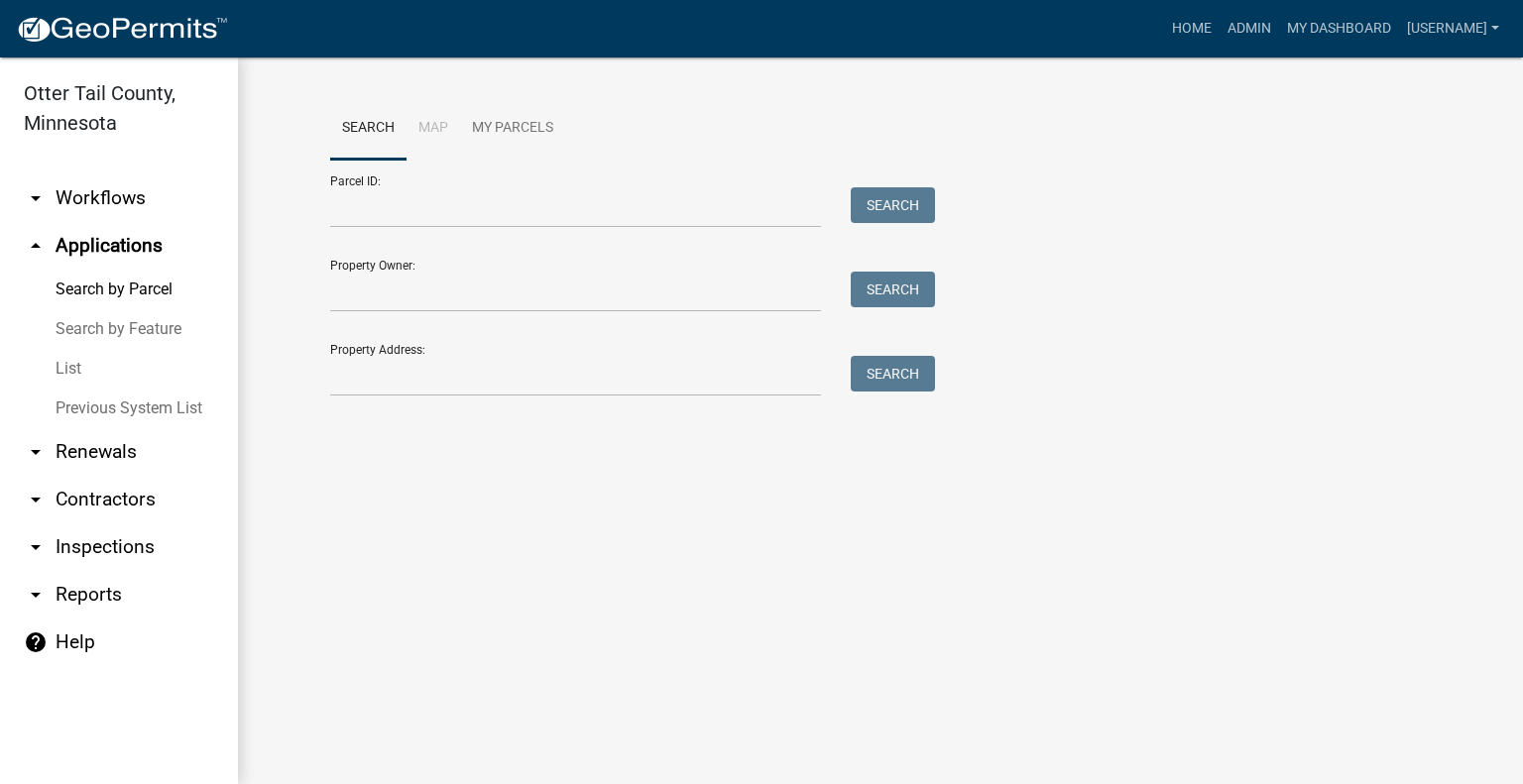 click on "Property Address:   Search" at bounding box center (628, 362) 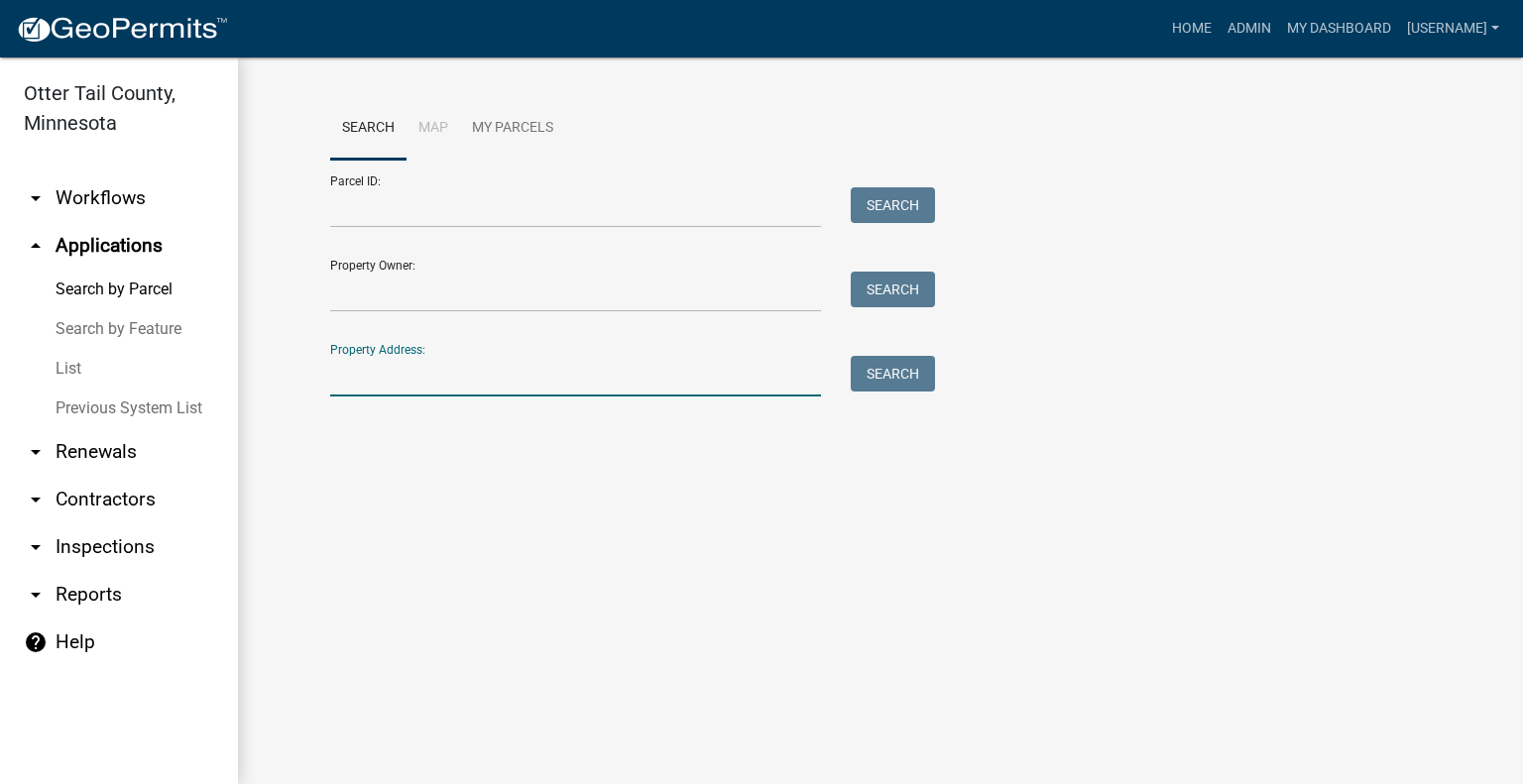 click on "Property Address:" at bounding box center (575, 376) 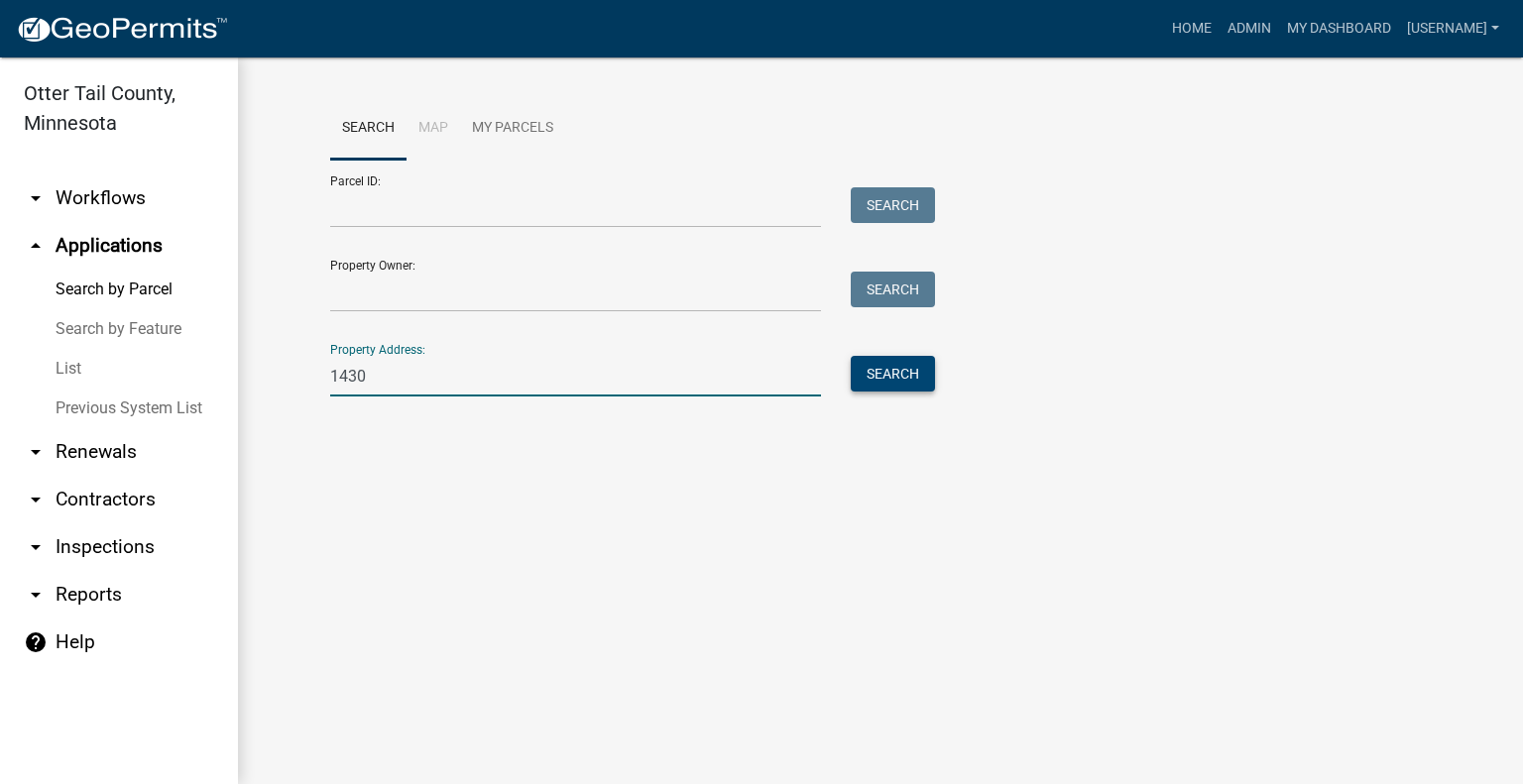 type on "1430" 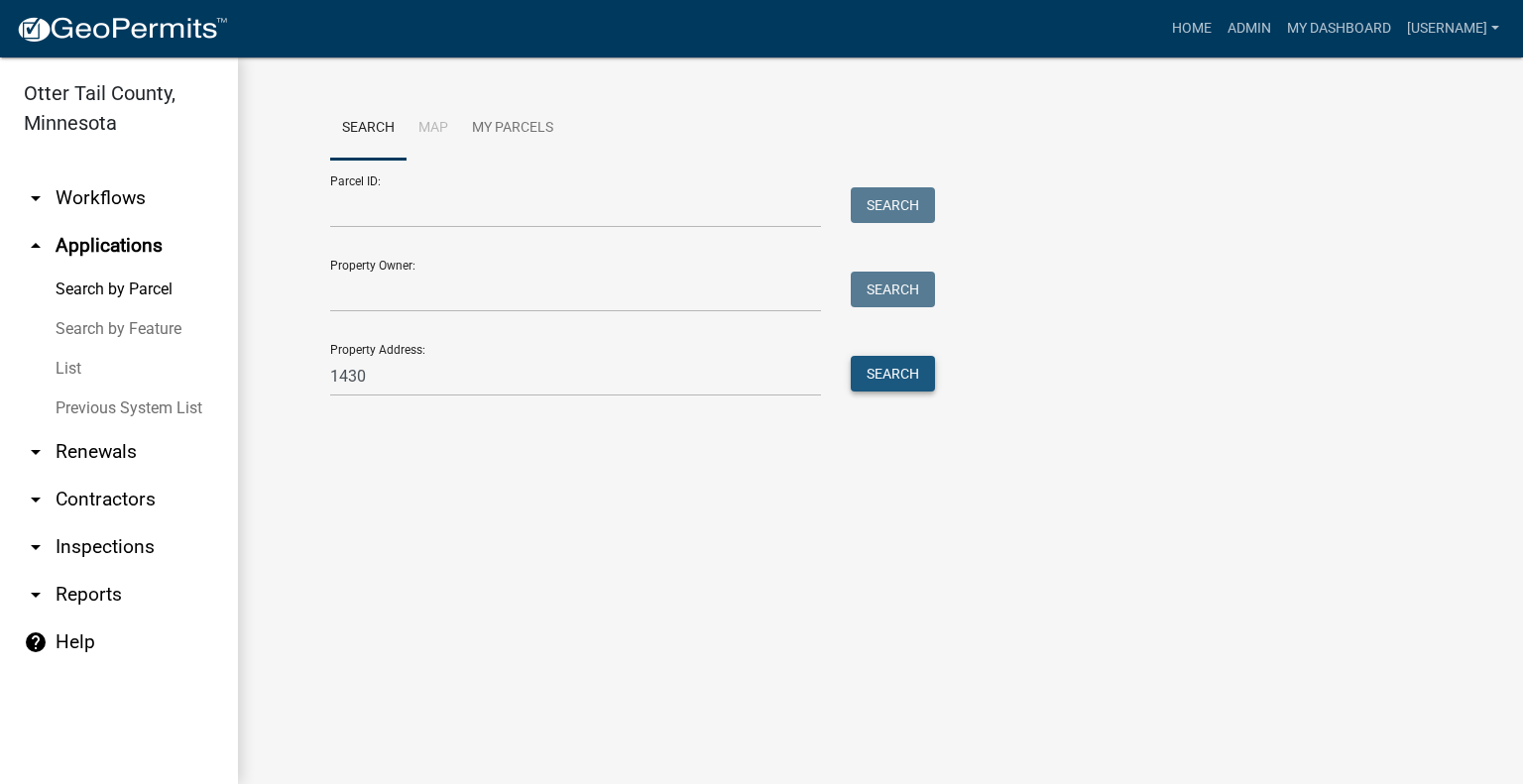 click on "Search" at bounding box center [892, 374] 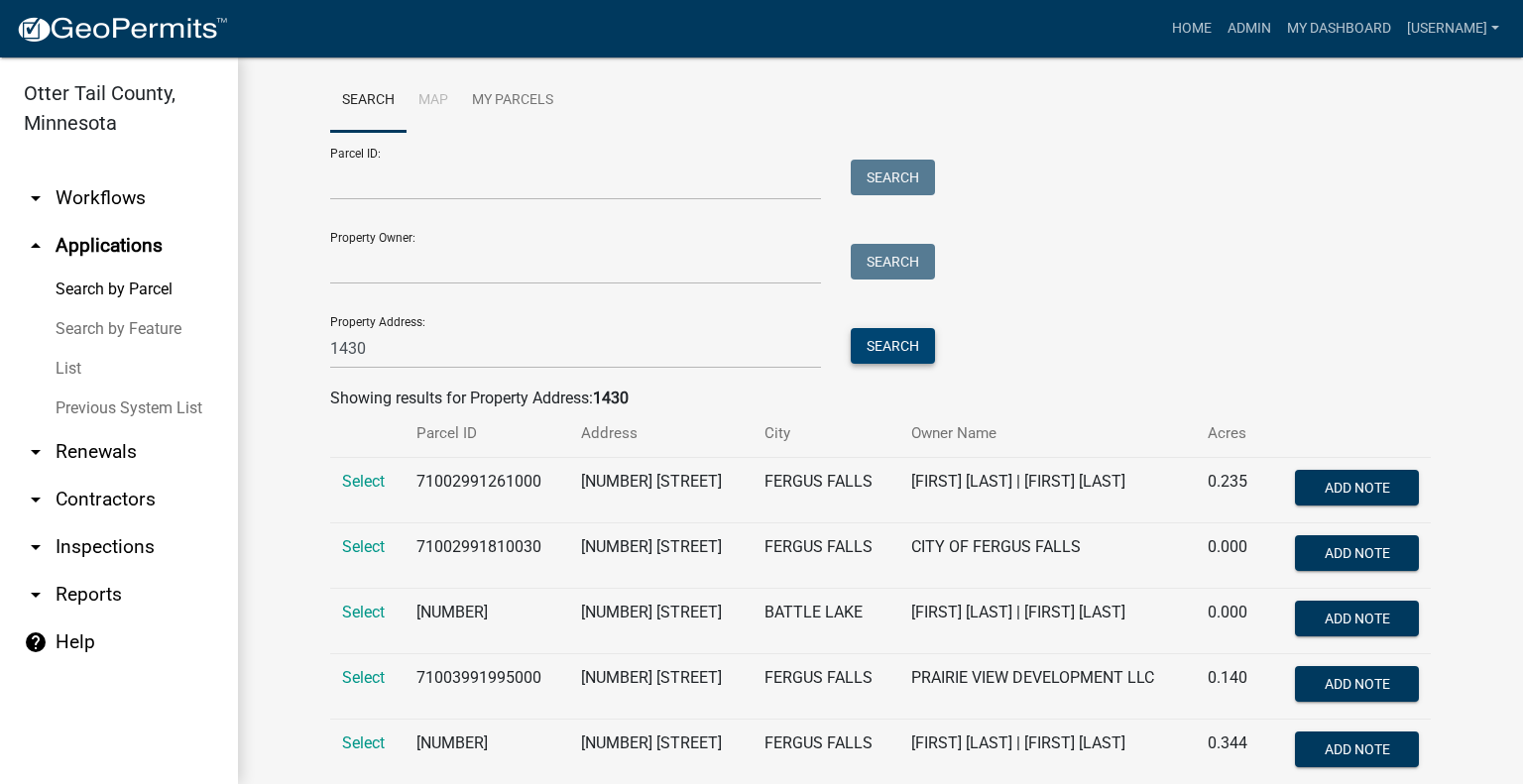 scroll, scrollTop: 0, scrollLeft: 0, axis: both 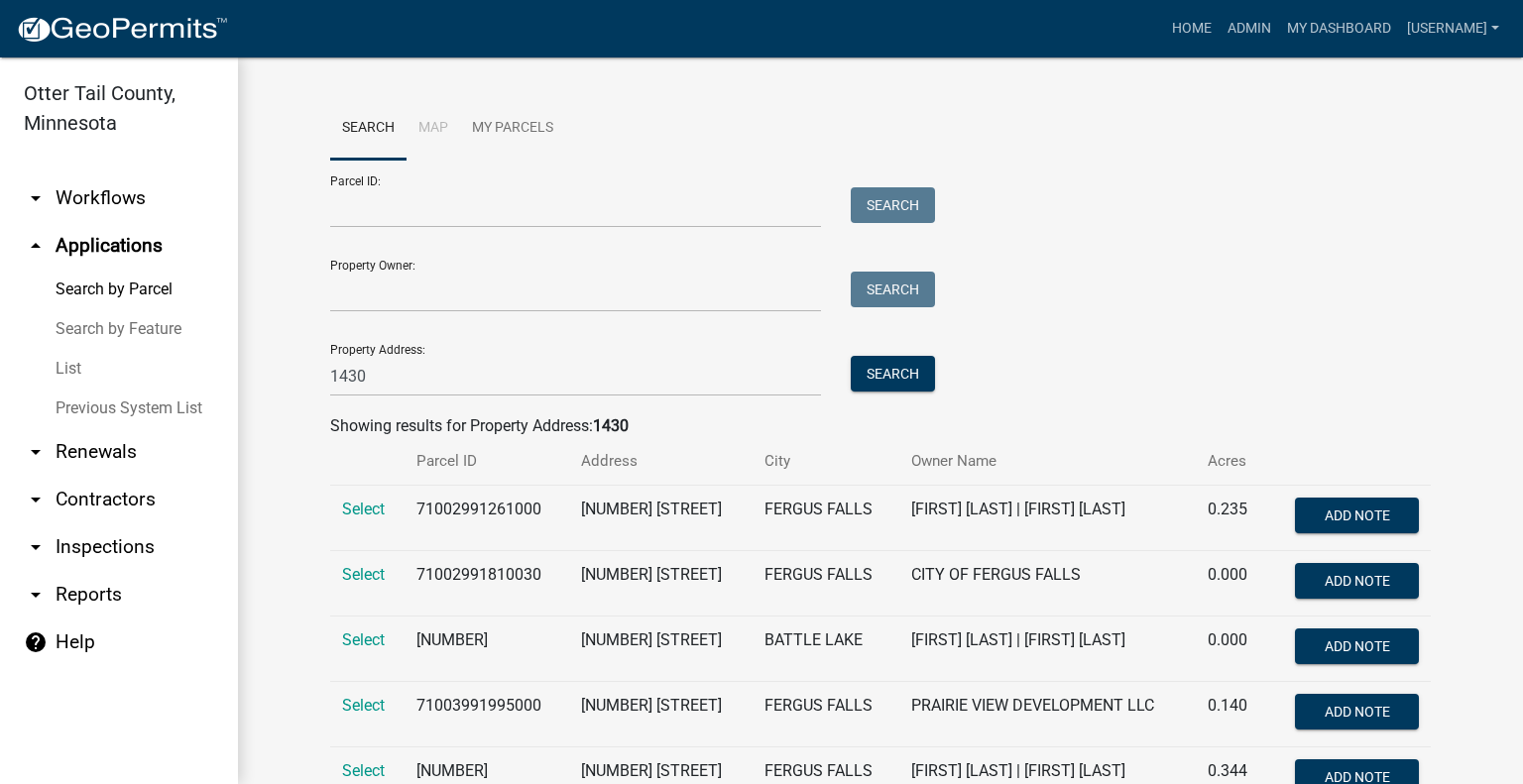 click on "arrow_drop_down   Workflows" at bounding box center [119, 198] 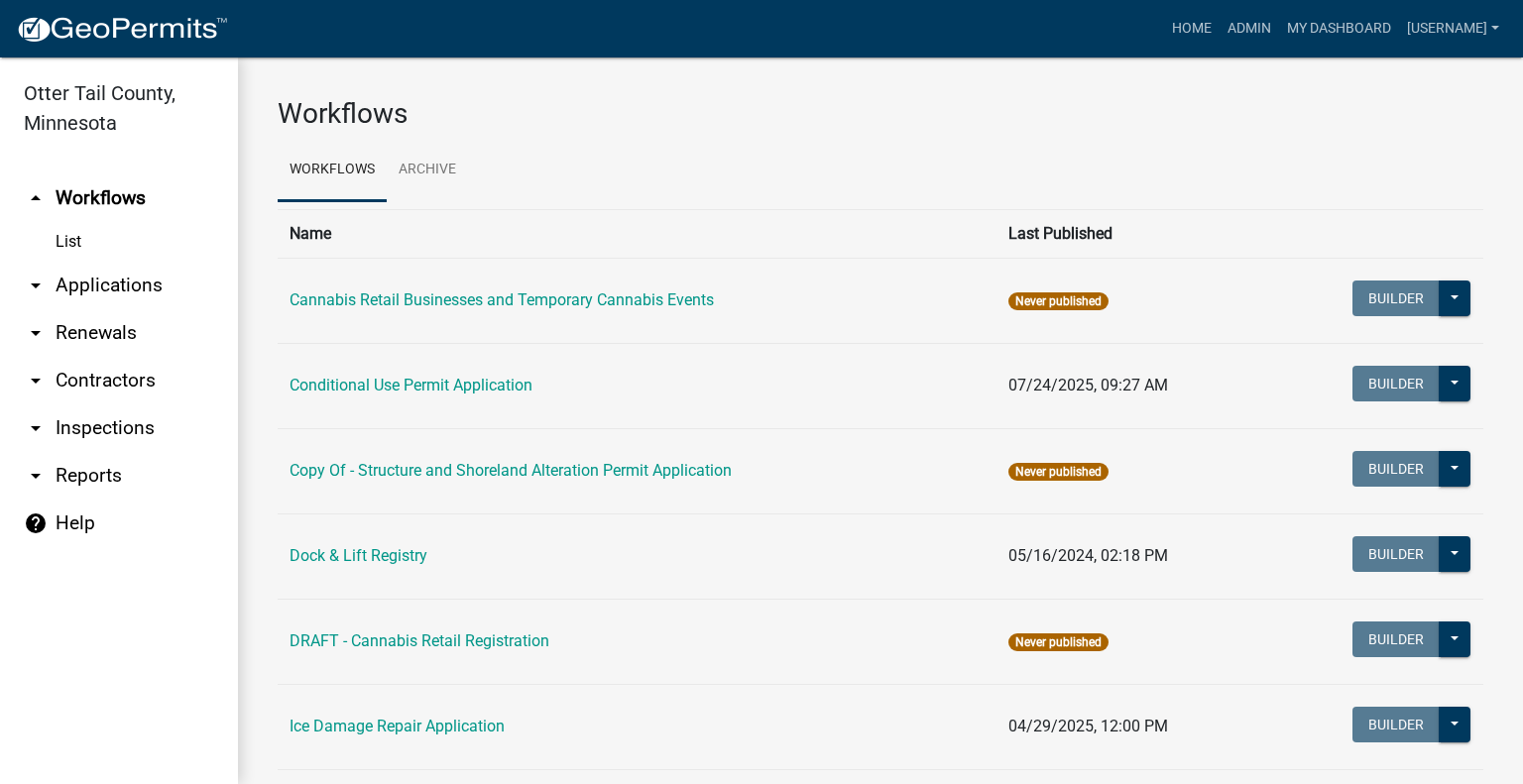 click on "arrow_drop_down   Applications" at bounding box center [119, 285] 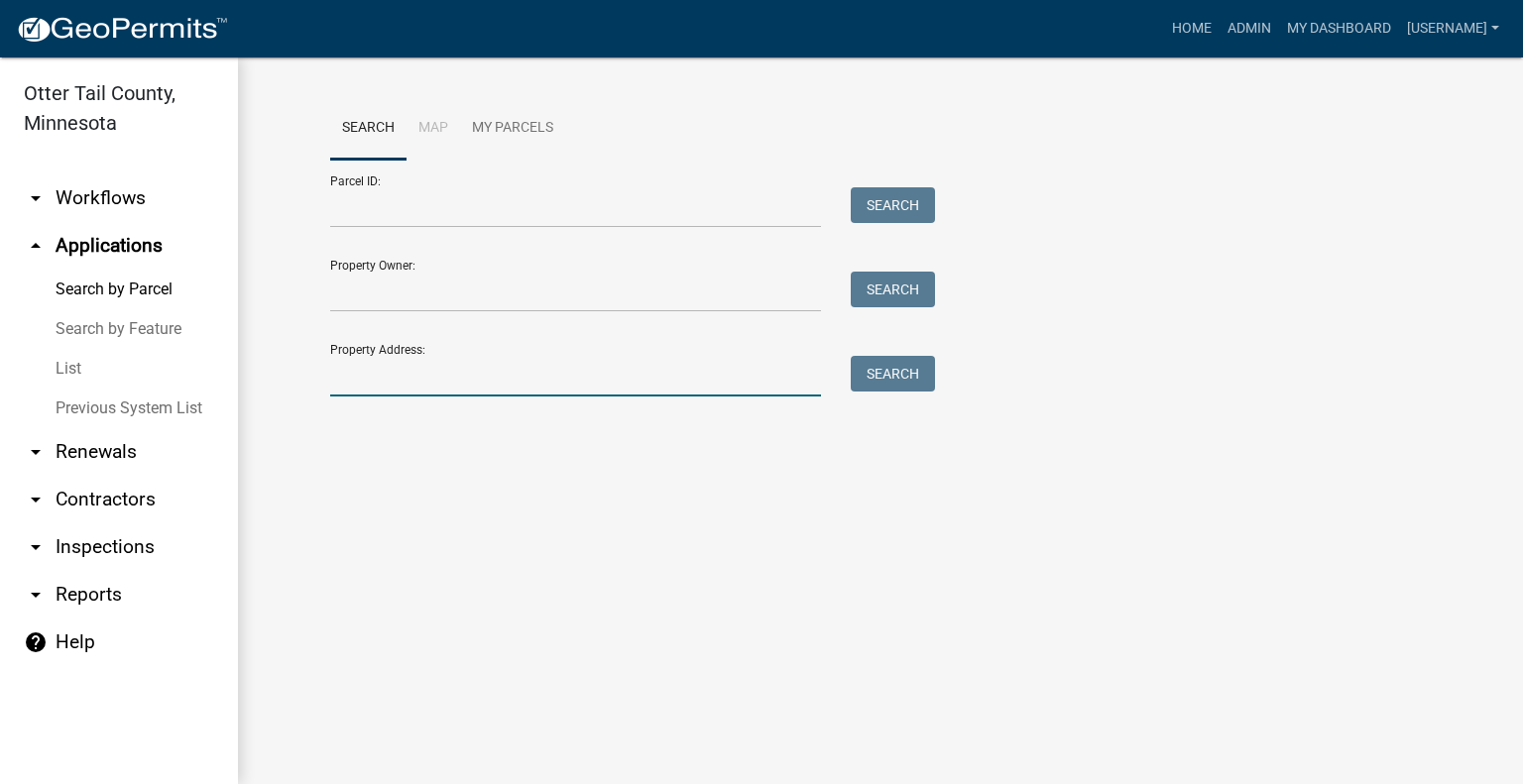 click on "Property Address:" at bounding box center [575, 376] 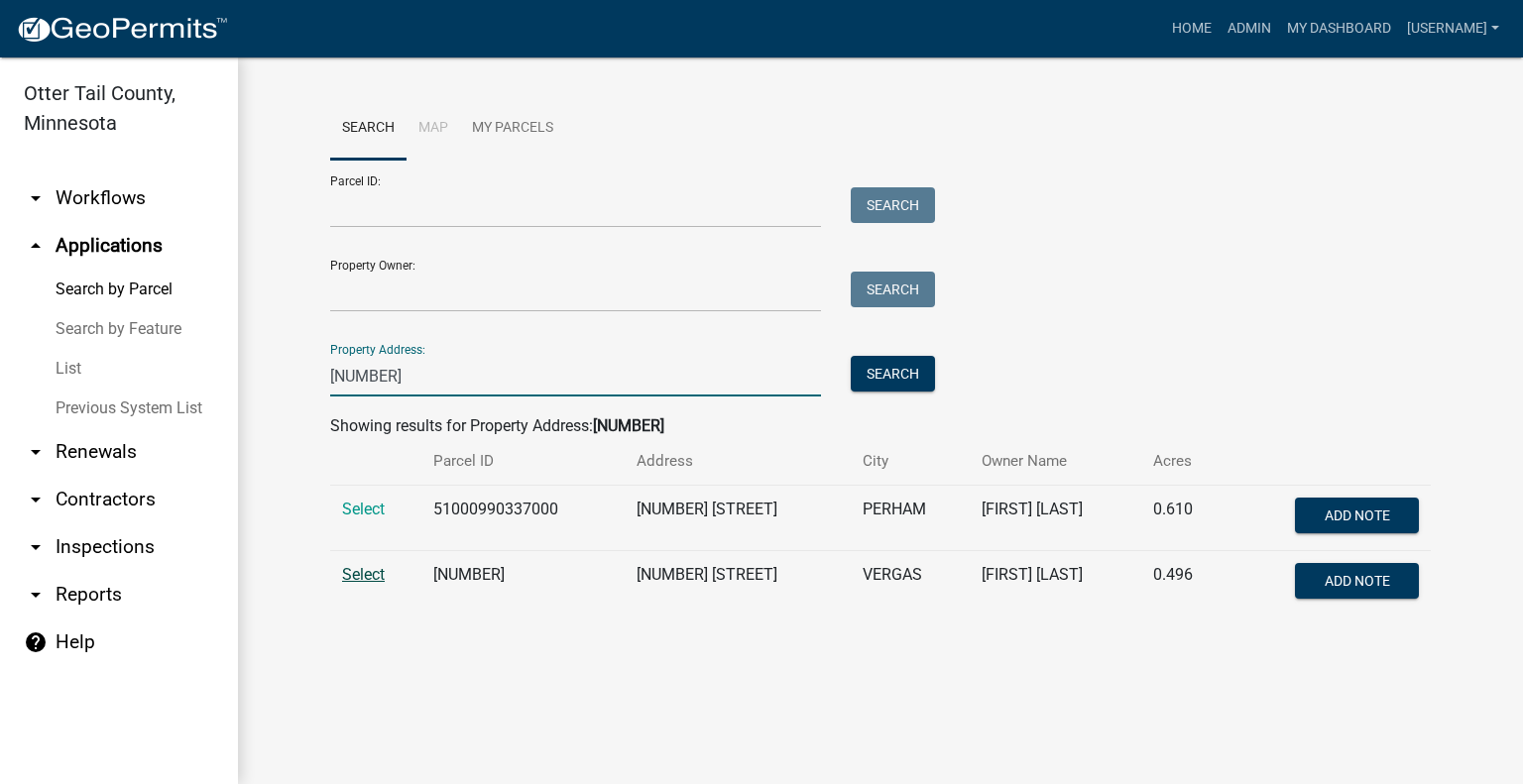 type on "42399" 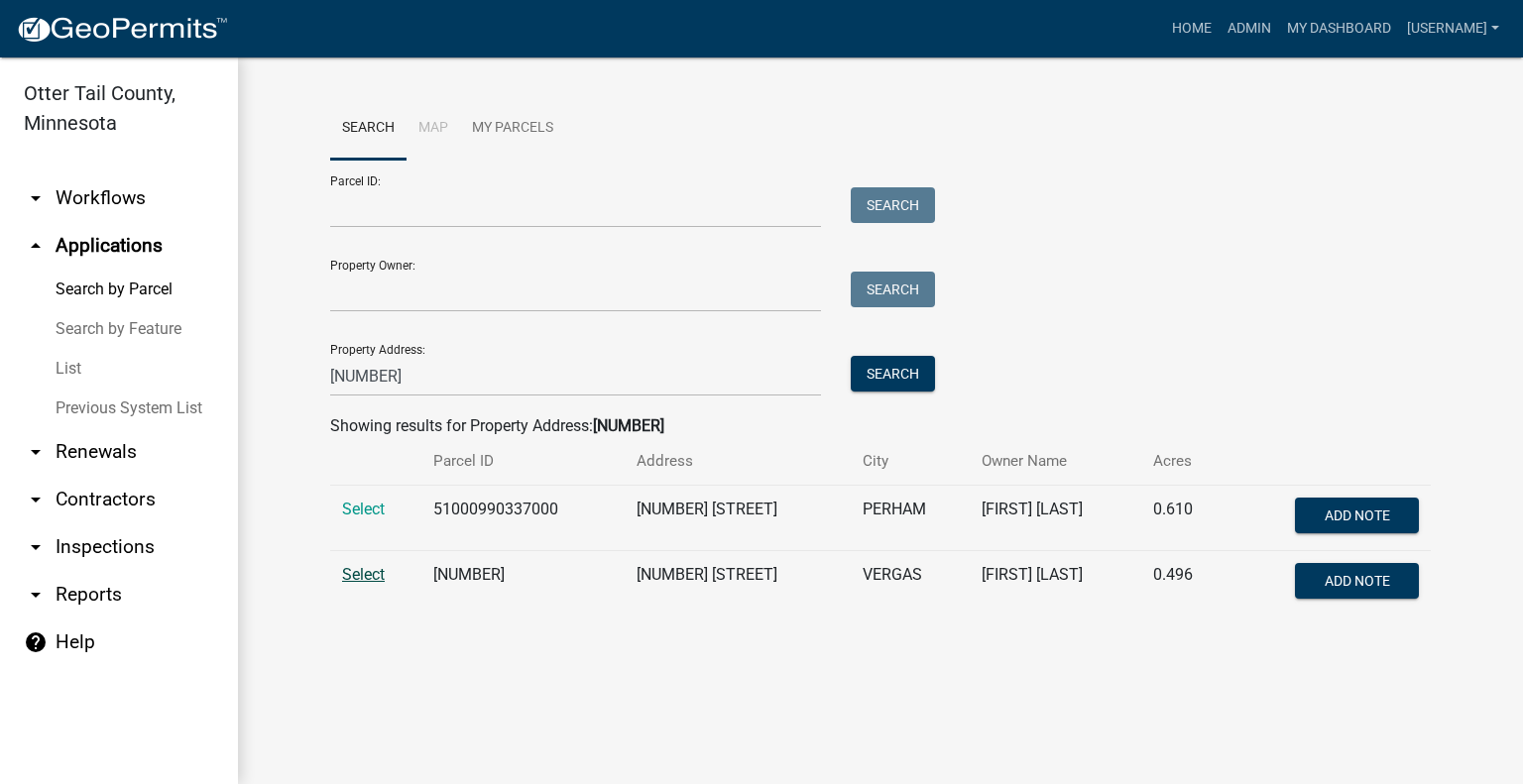 click on "Select" at bounding box center (363, 574) 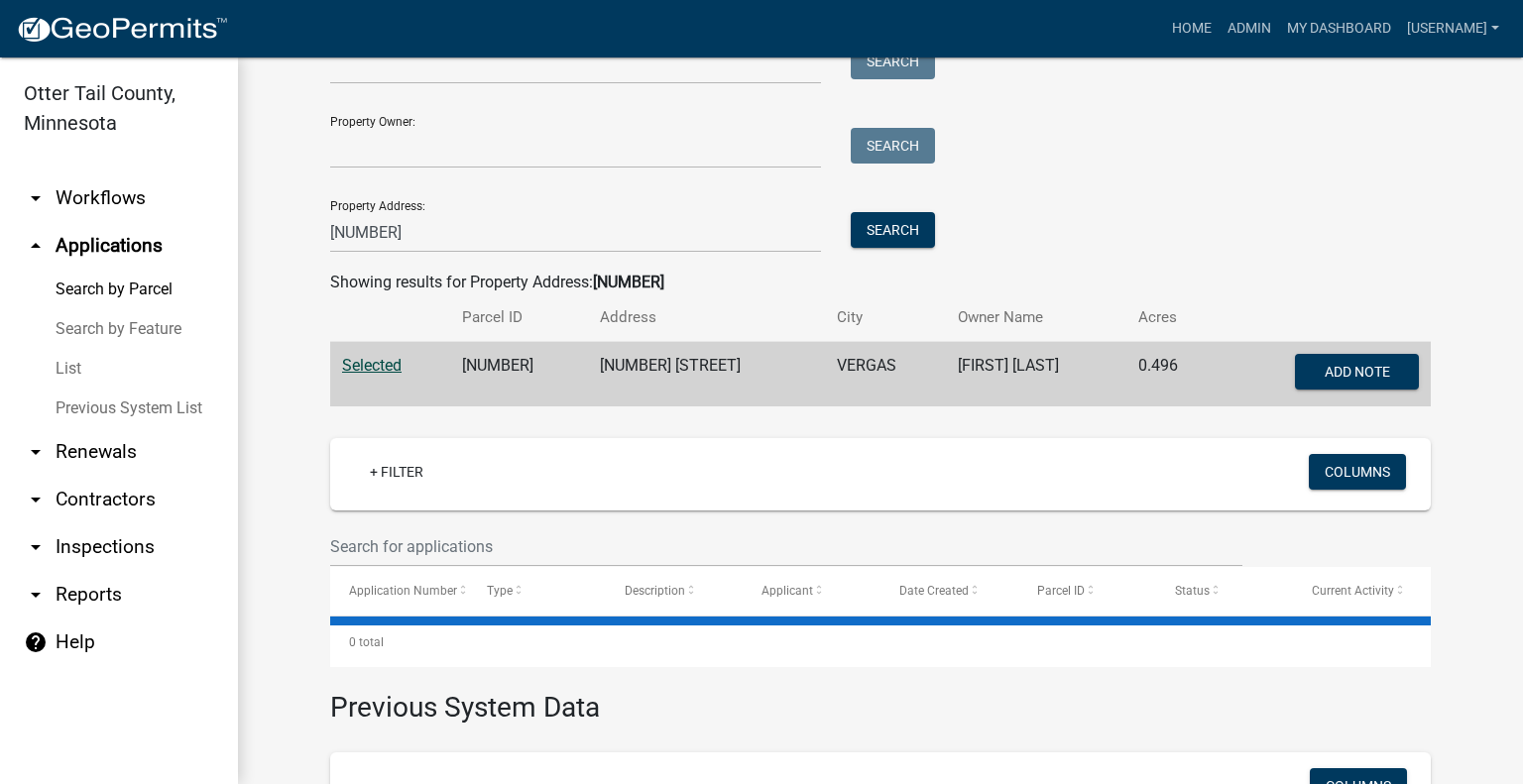 scroll, scrollTop: 380, scrollLeft: 0, axis: vertical 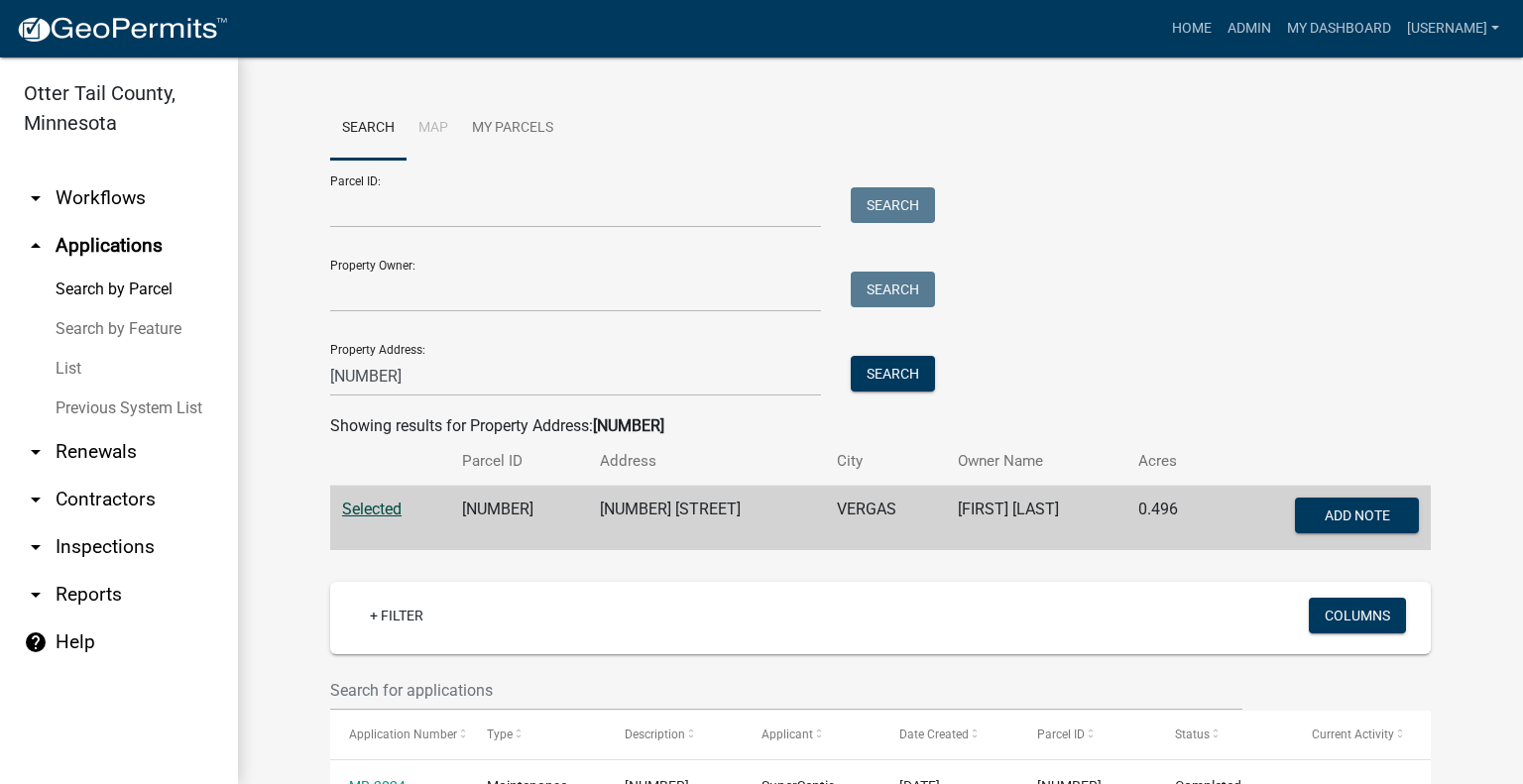 click on "arrow_drop_down   Workflows" at bounding box center [119, 198] 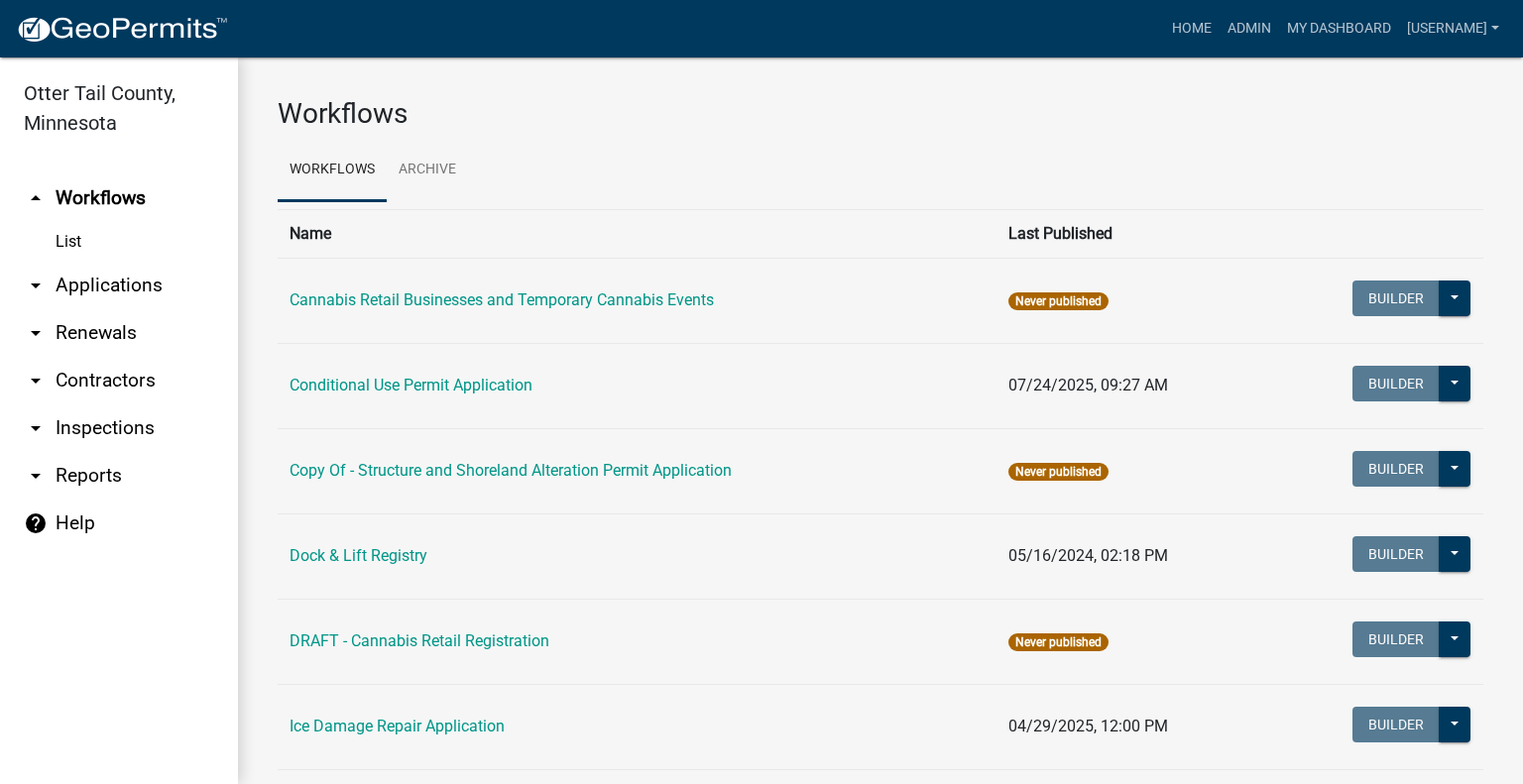 click on "arrow_drop_down   Applications" at bounding box center [119, 285] 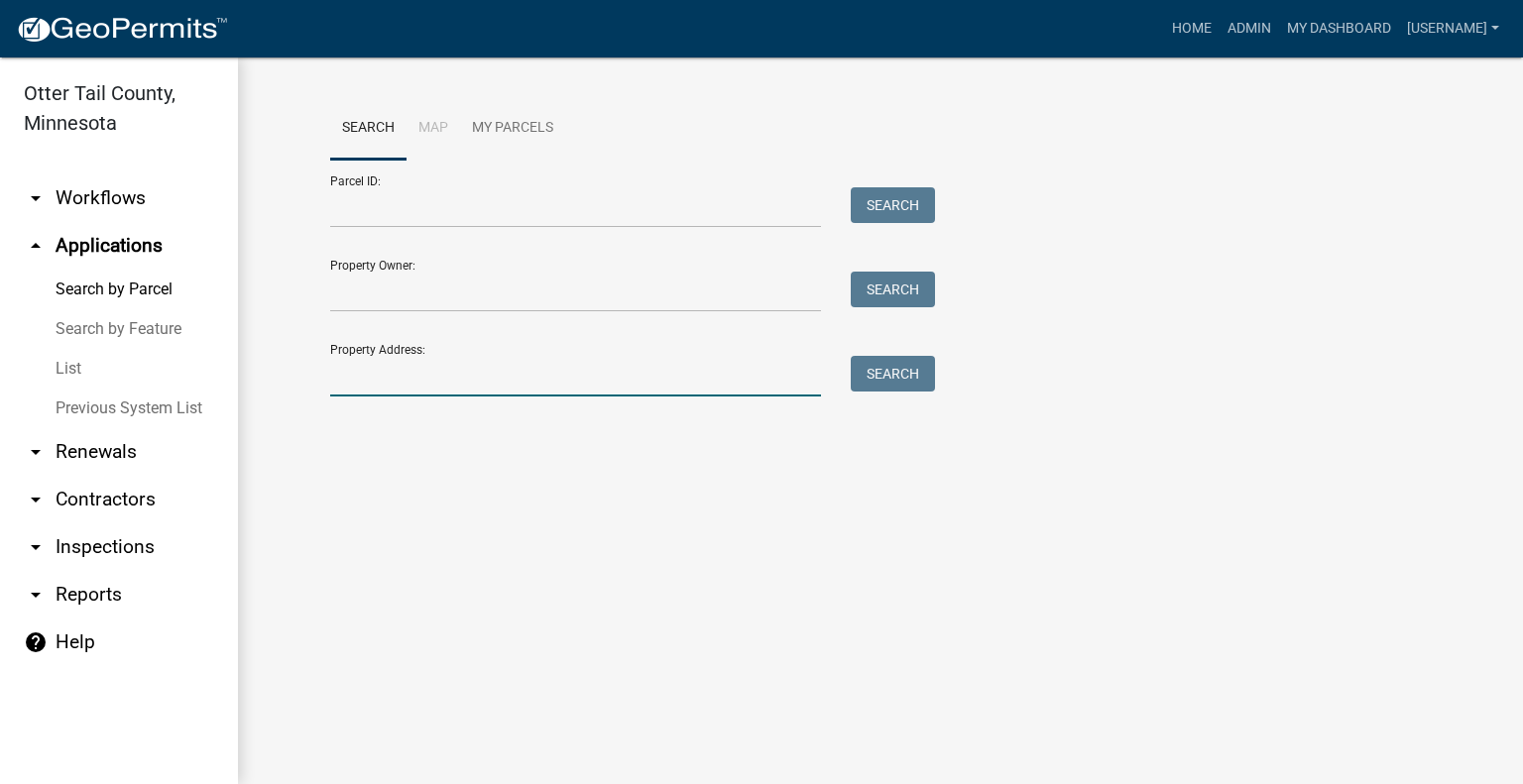 click on "Property Address:" at bounding box center [575, 376] 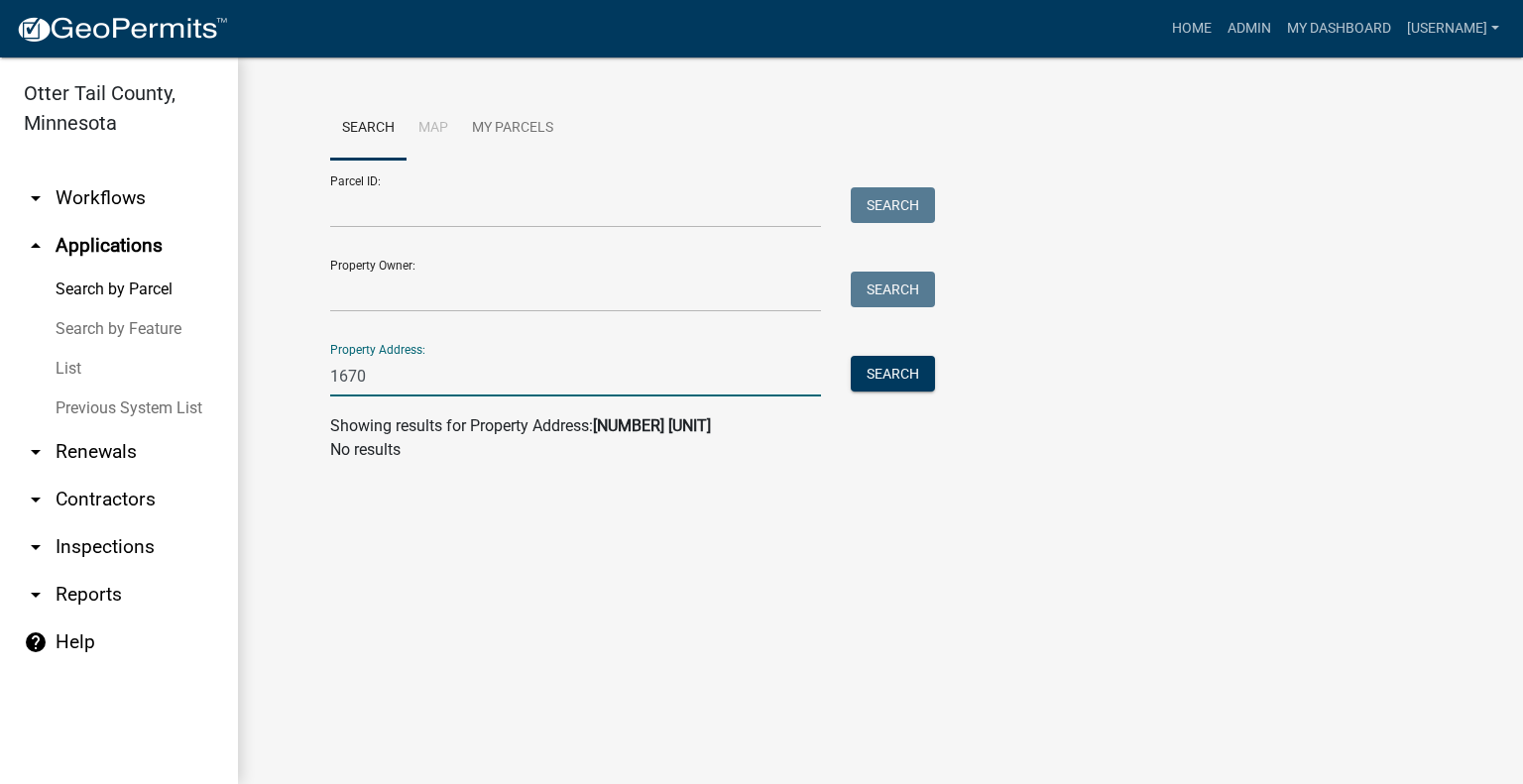 type on "1670" 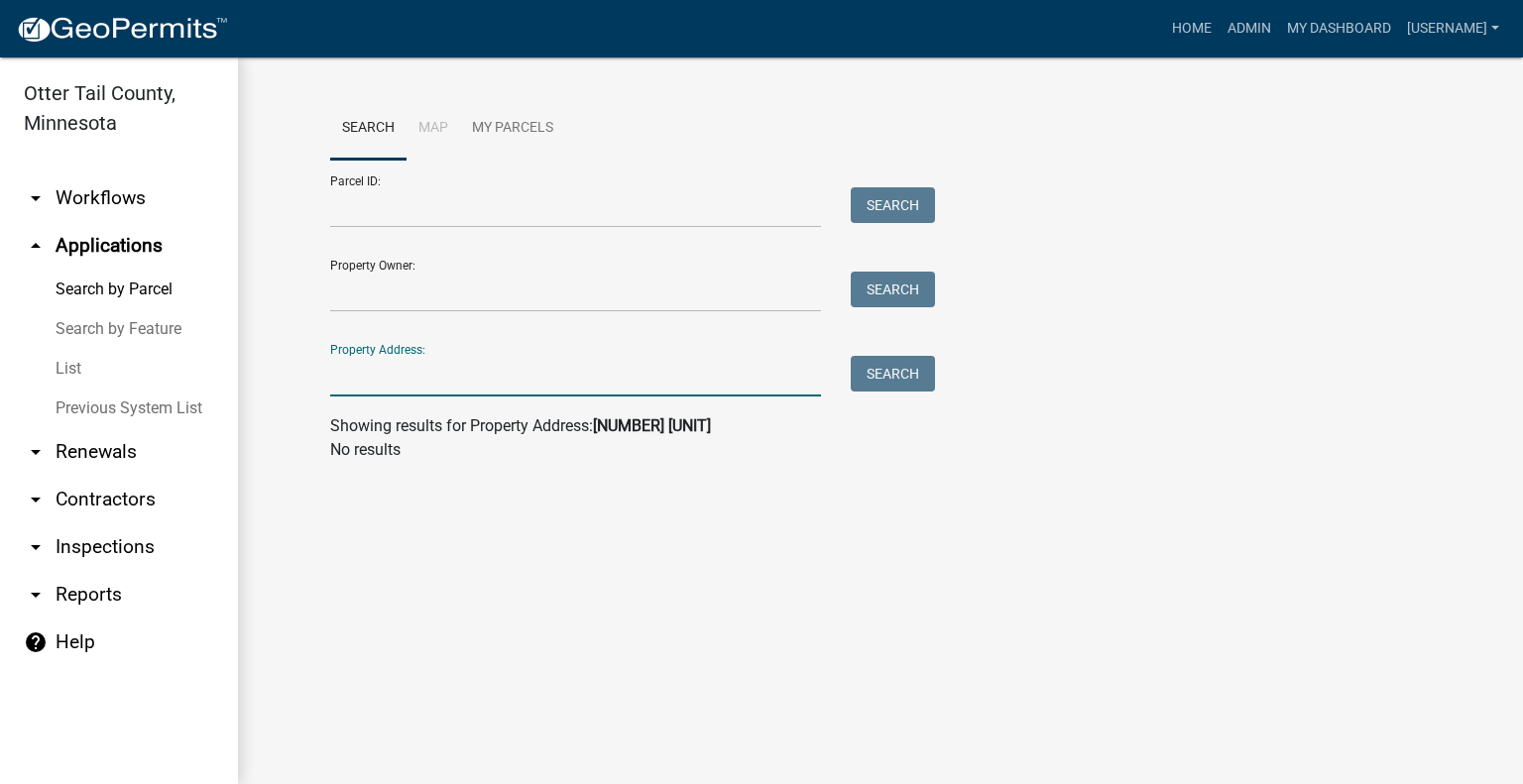 type 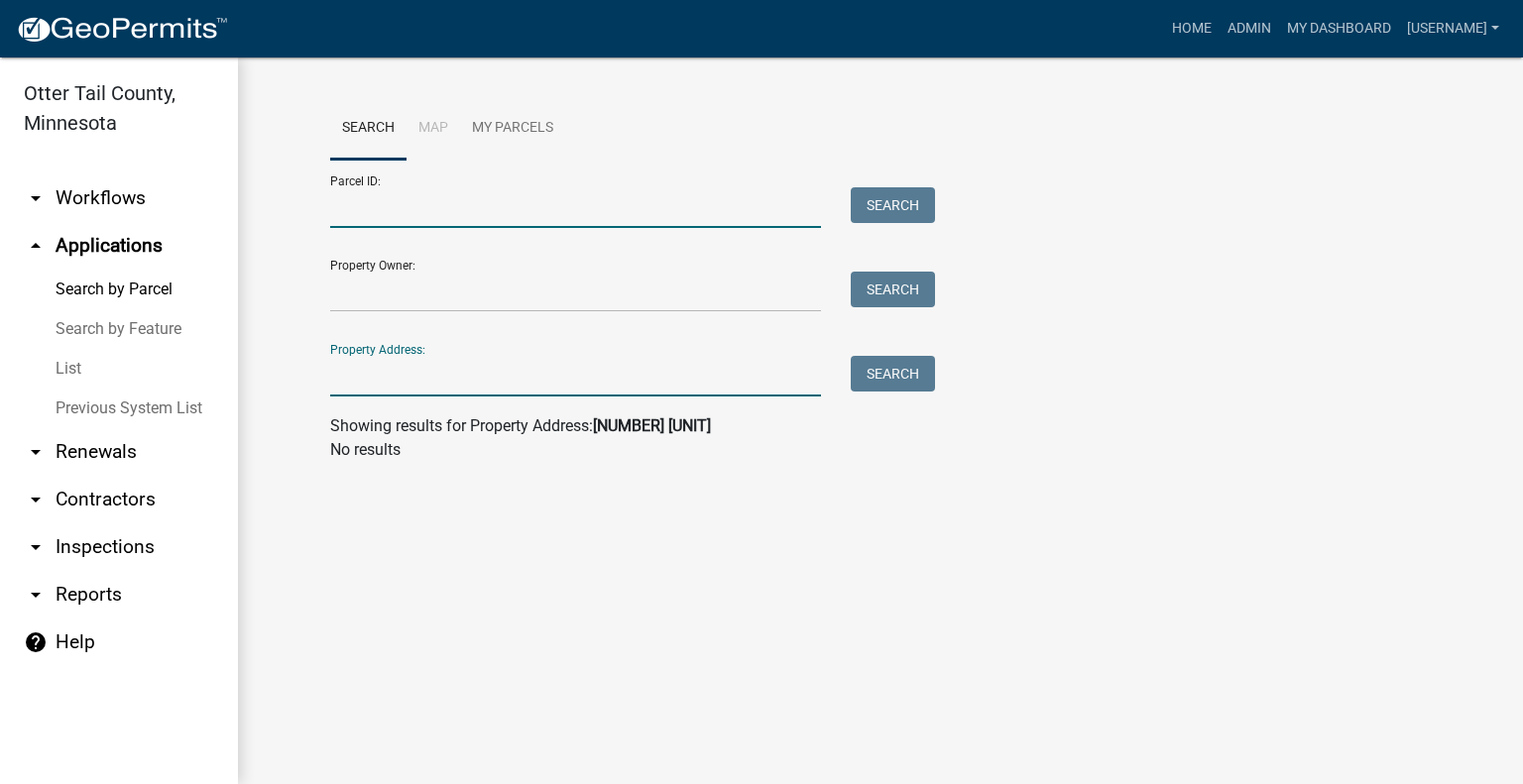 click on "Parcel ID:" at bounding box center (575, 207) 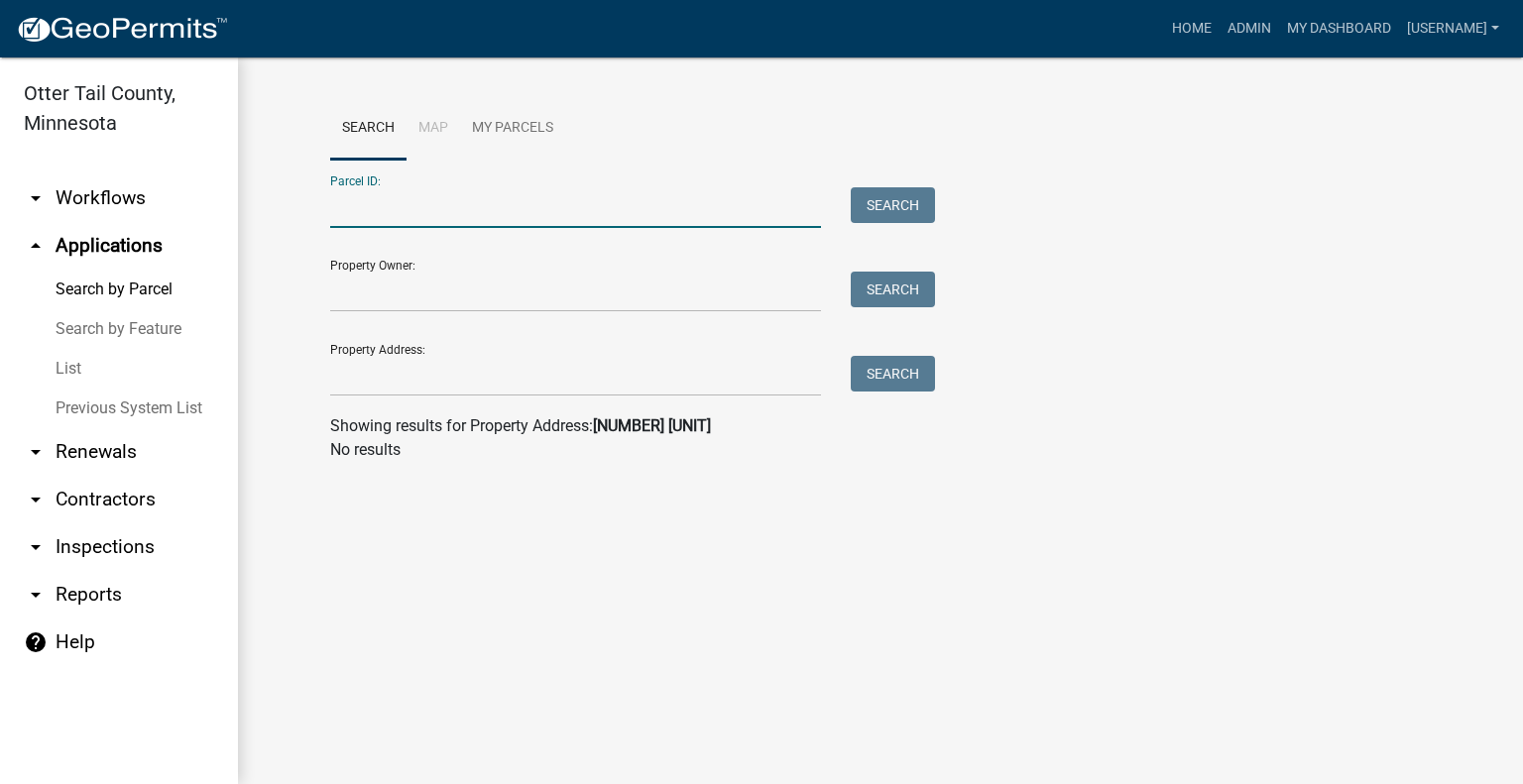 paste on "62000310259000" 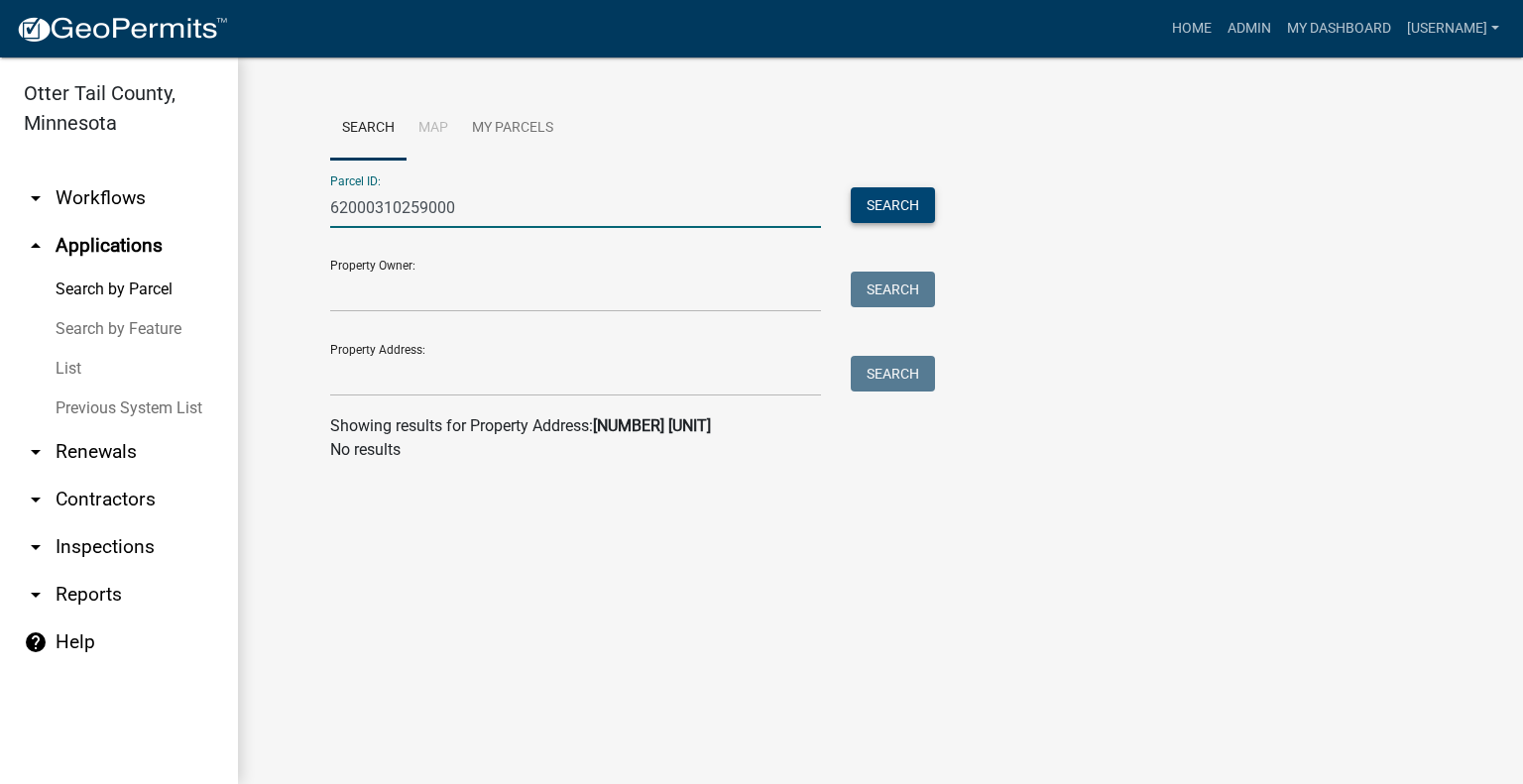 type on "62000310259000" 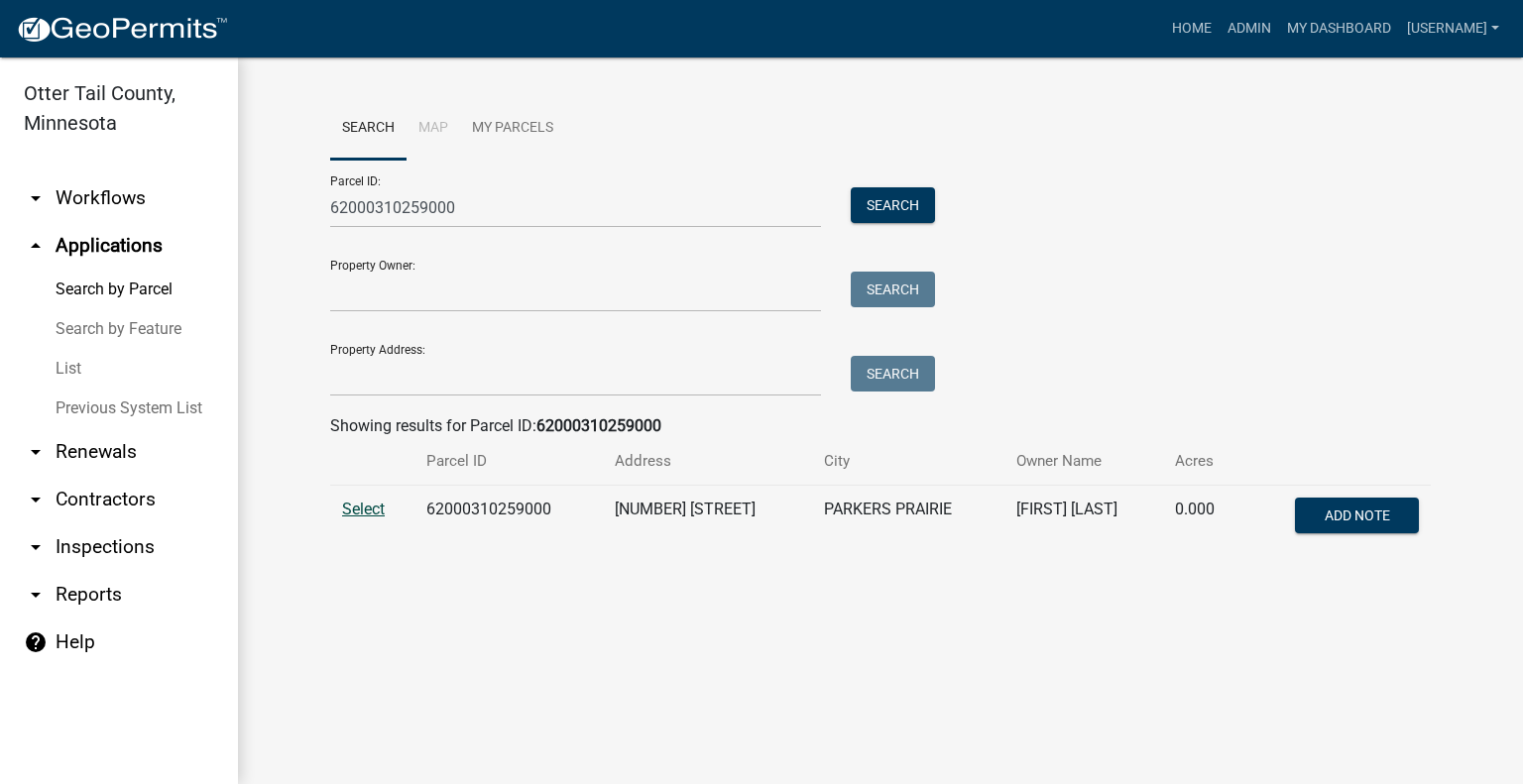 click on "Select" at bounding box center [363, 508] 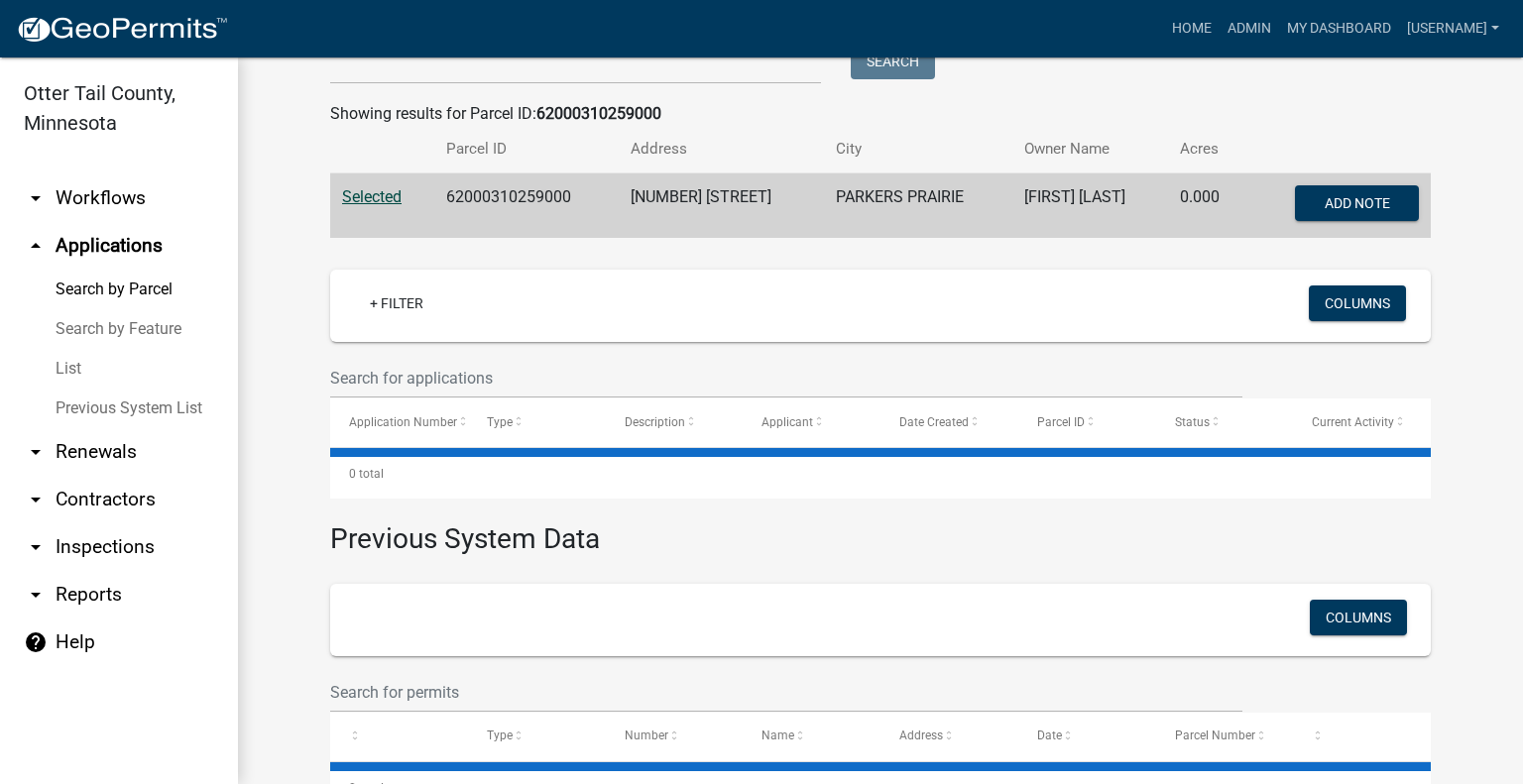 scroll, scrollTop: 280, scrollLeft: 0, axis: vertical 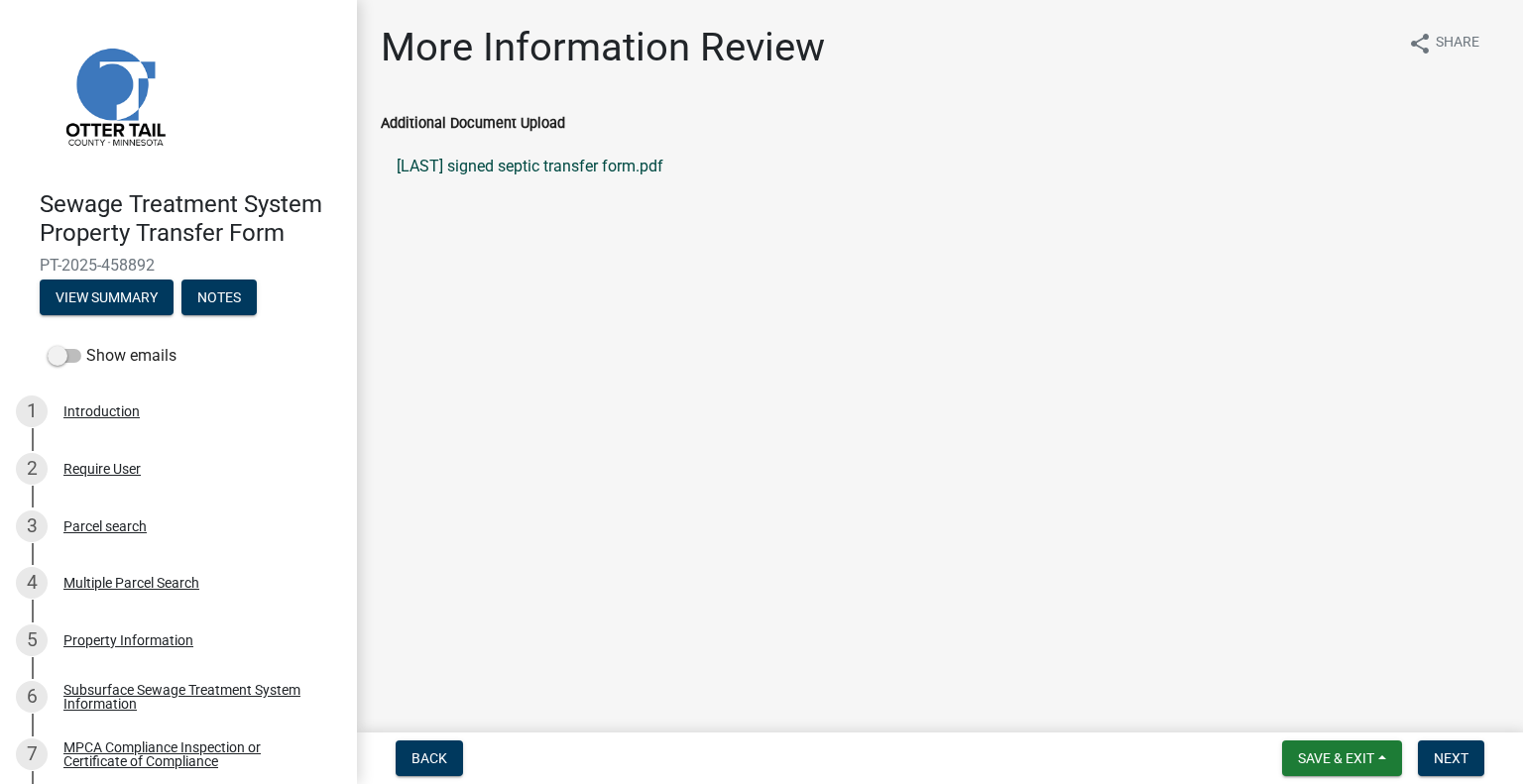 click on "[LAST] signed septic transfer form.pdf" 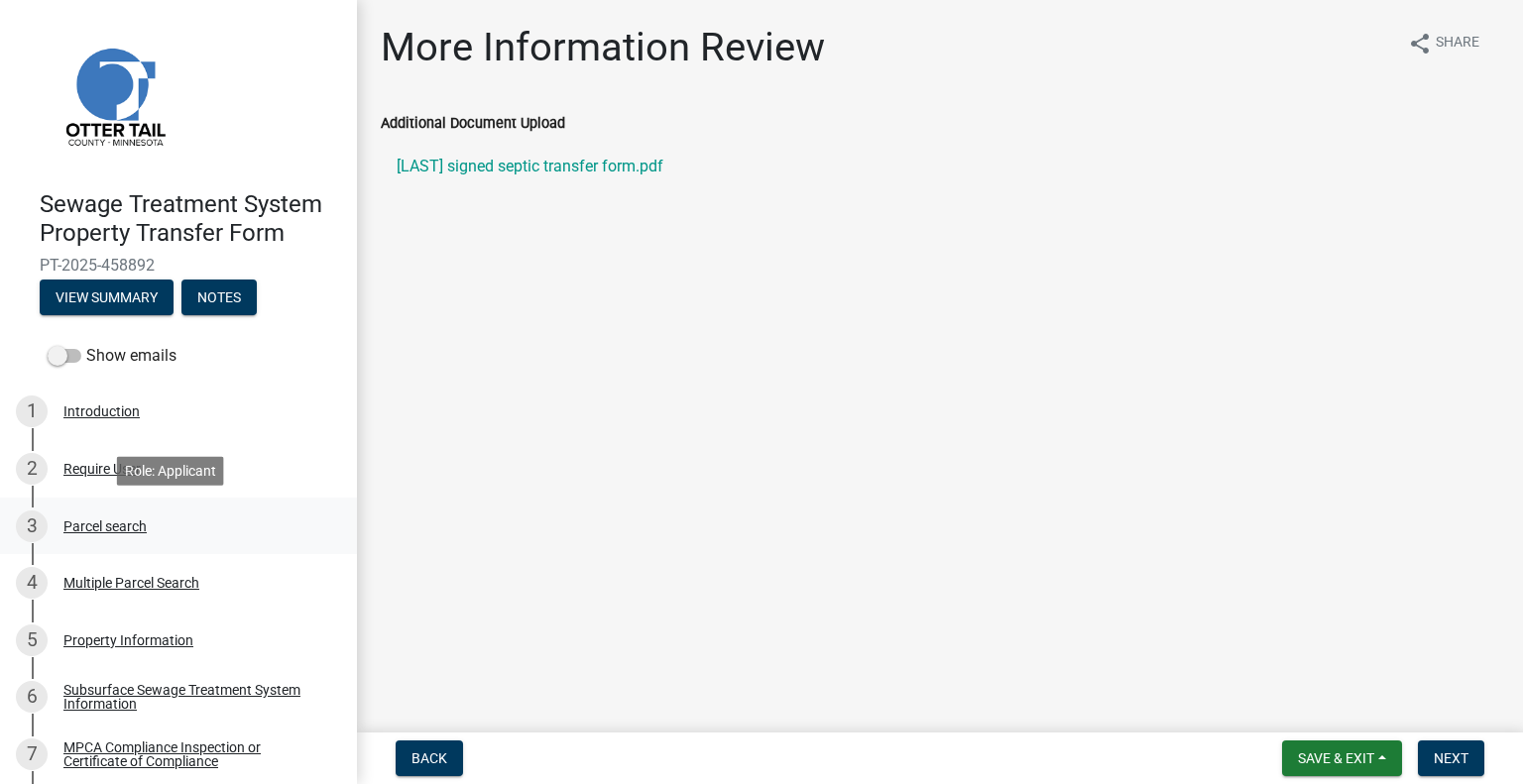 click on "3     Parcel search" at bounding box center (171, 526) 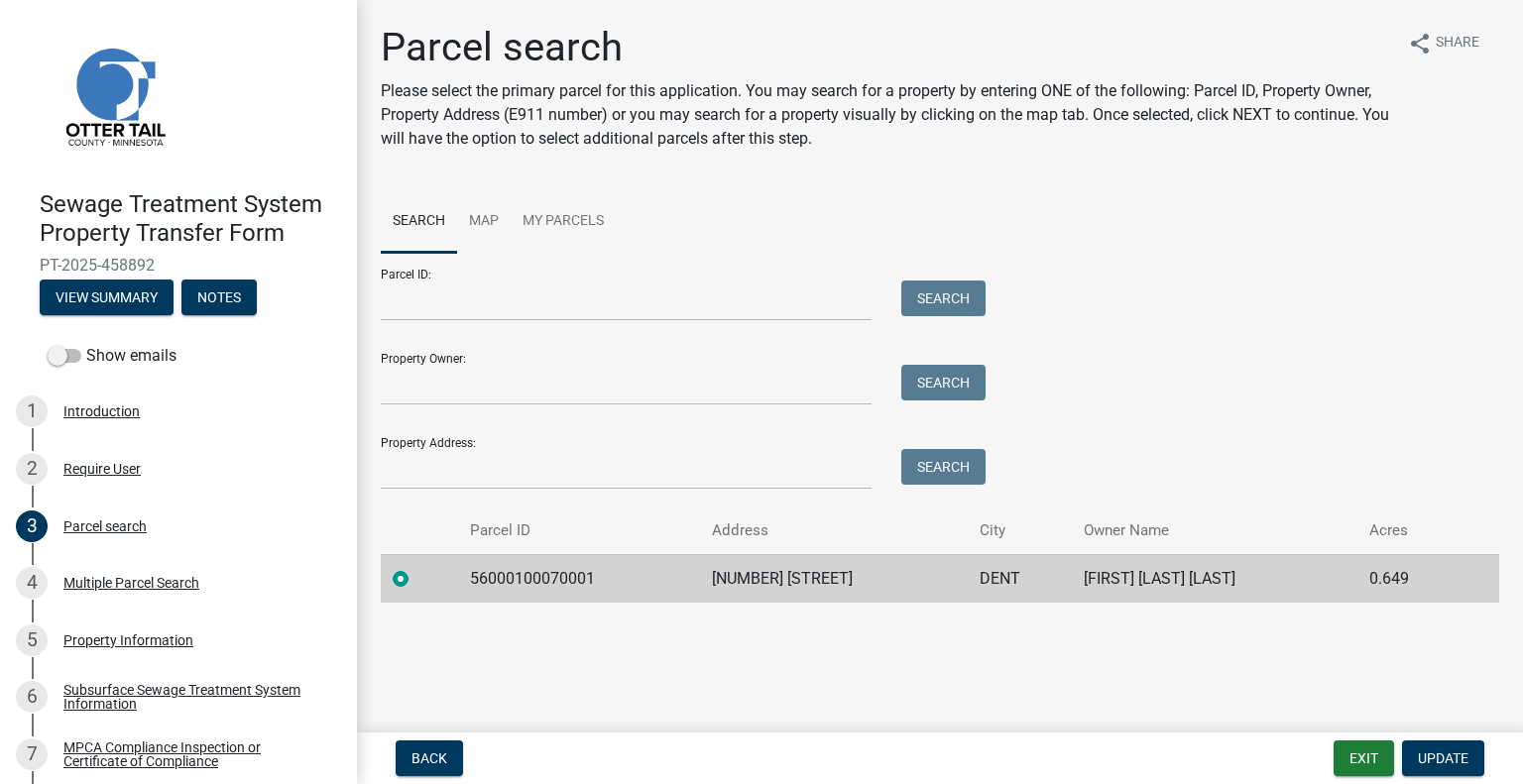 click on "[ACCOUNT_NUMBER]" 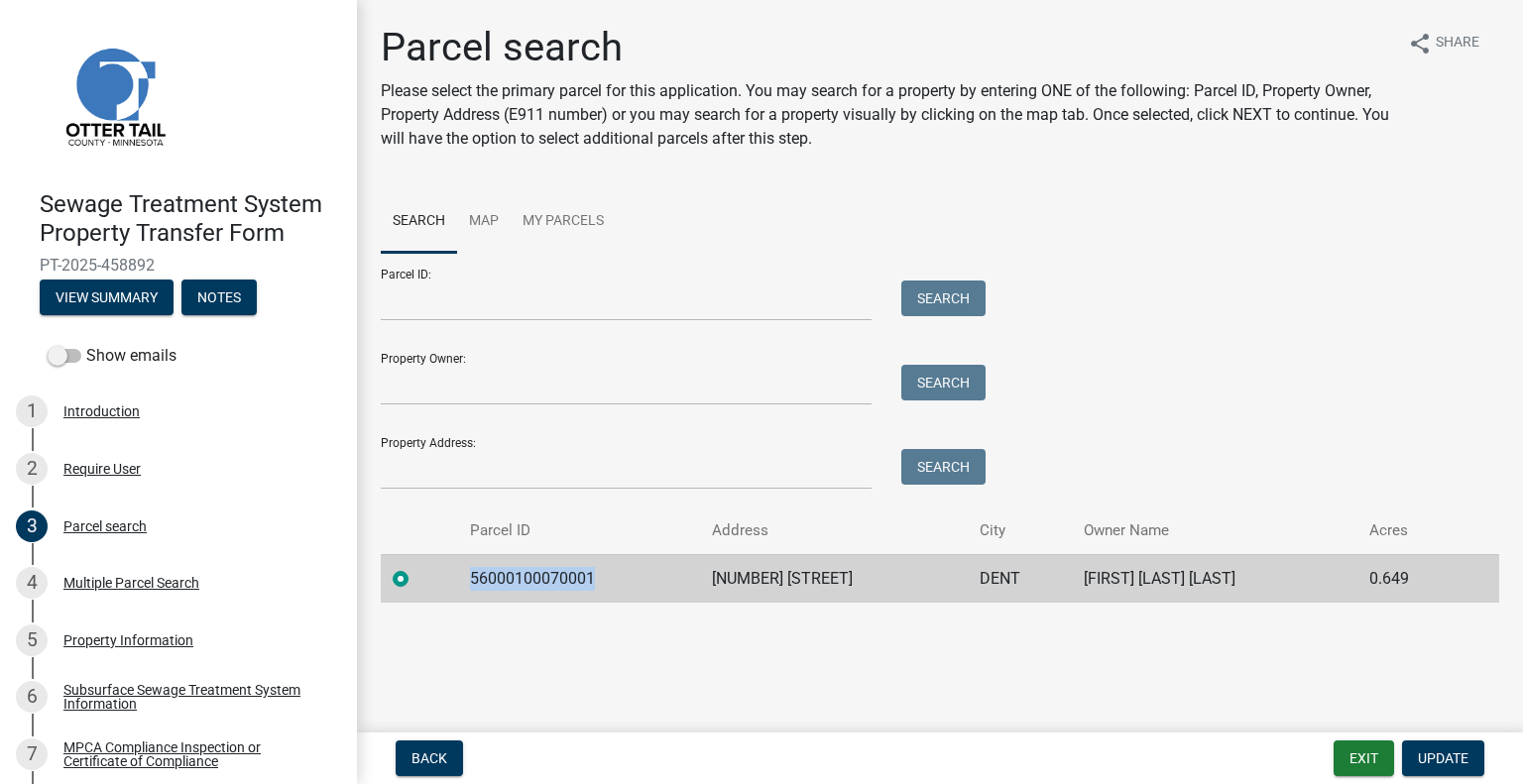 click on "[ACCOUNT_NUMBER]" 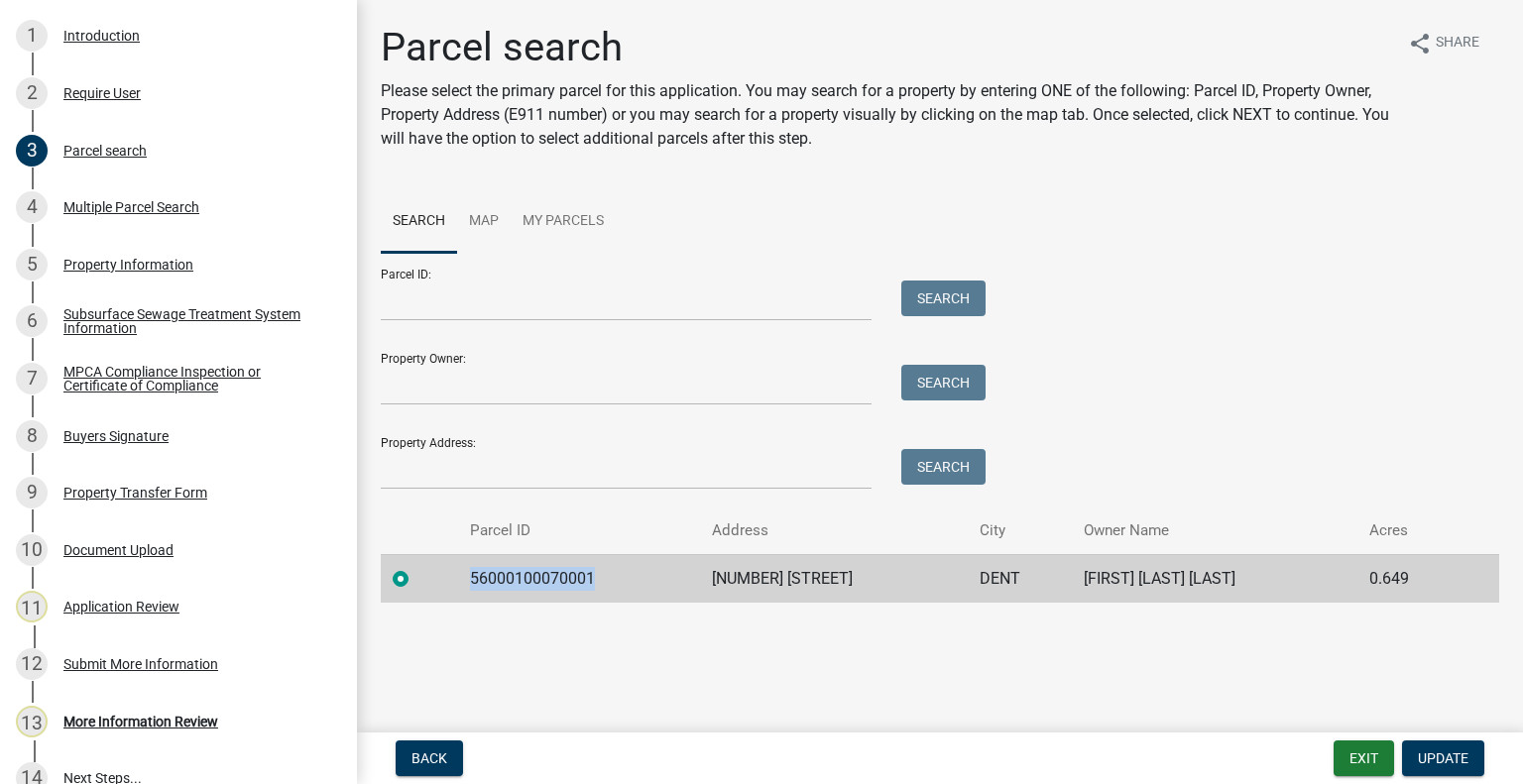 scroll, scrollTop: 405, scrollLeft: 0, axis: vertical 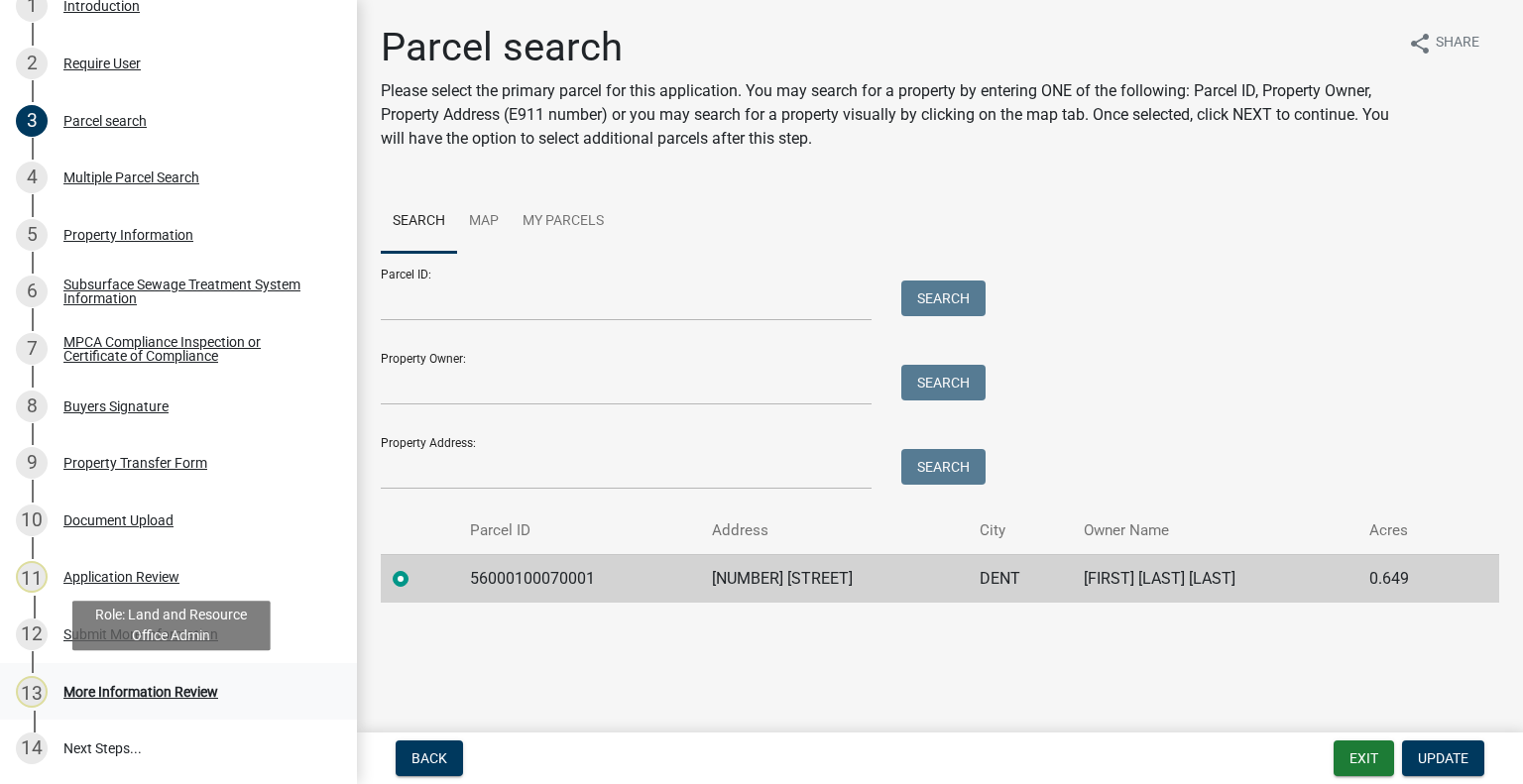 click on "More Information Review" at bounding box center (141, 692) 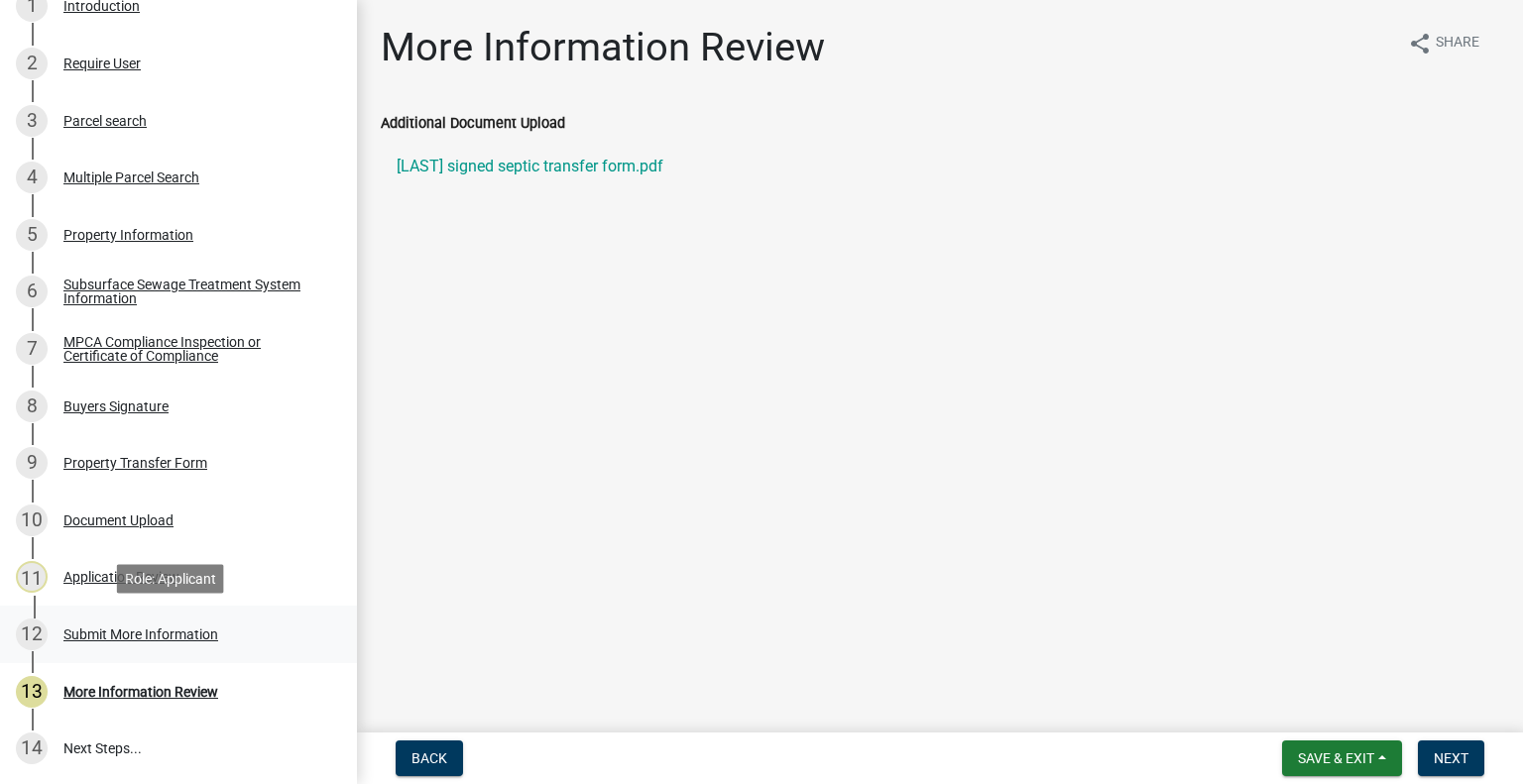 click on "Submit More Information" at bounding box center (141, 634) 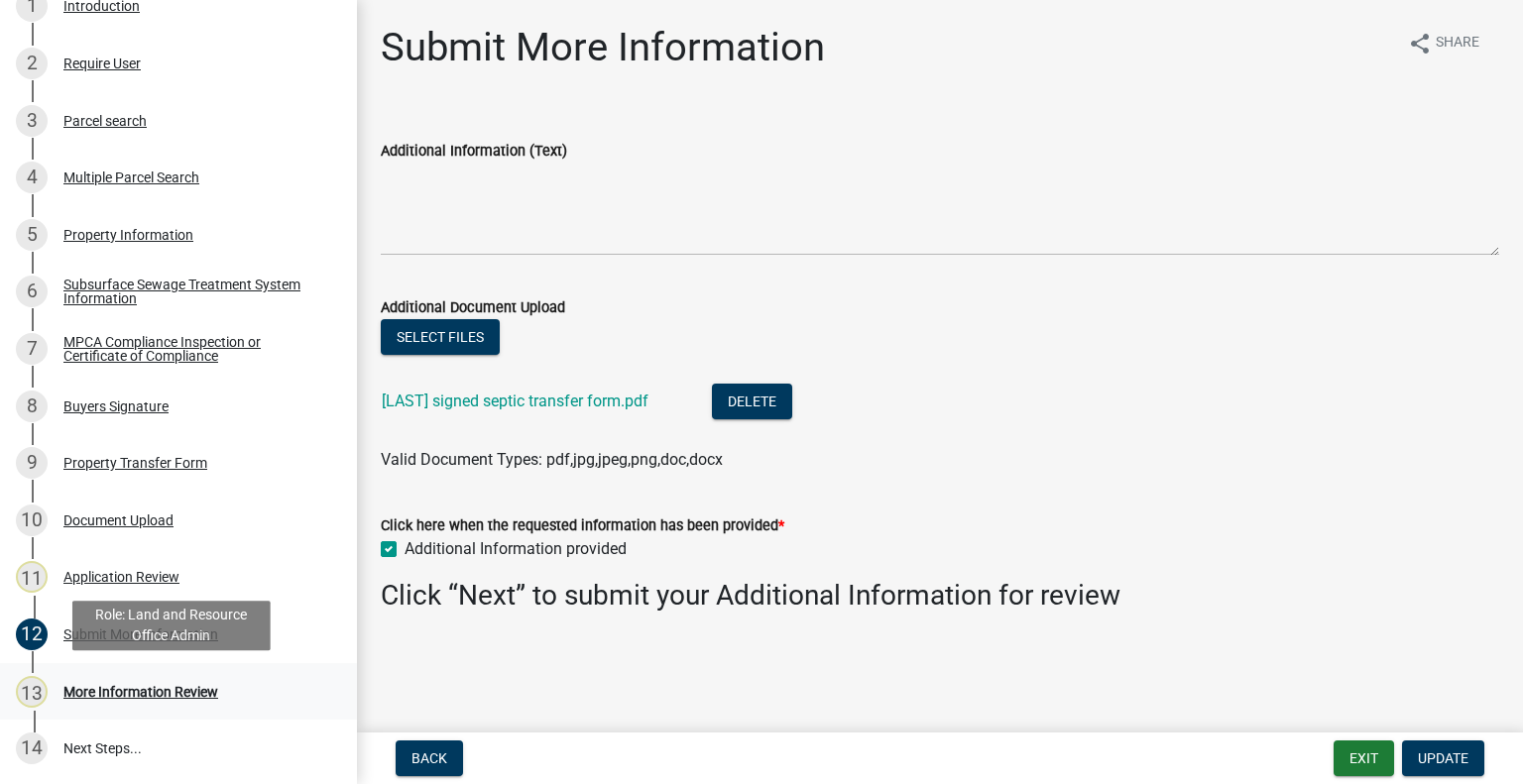 click on "More Information Review" at bounding box center [141, 692] 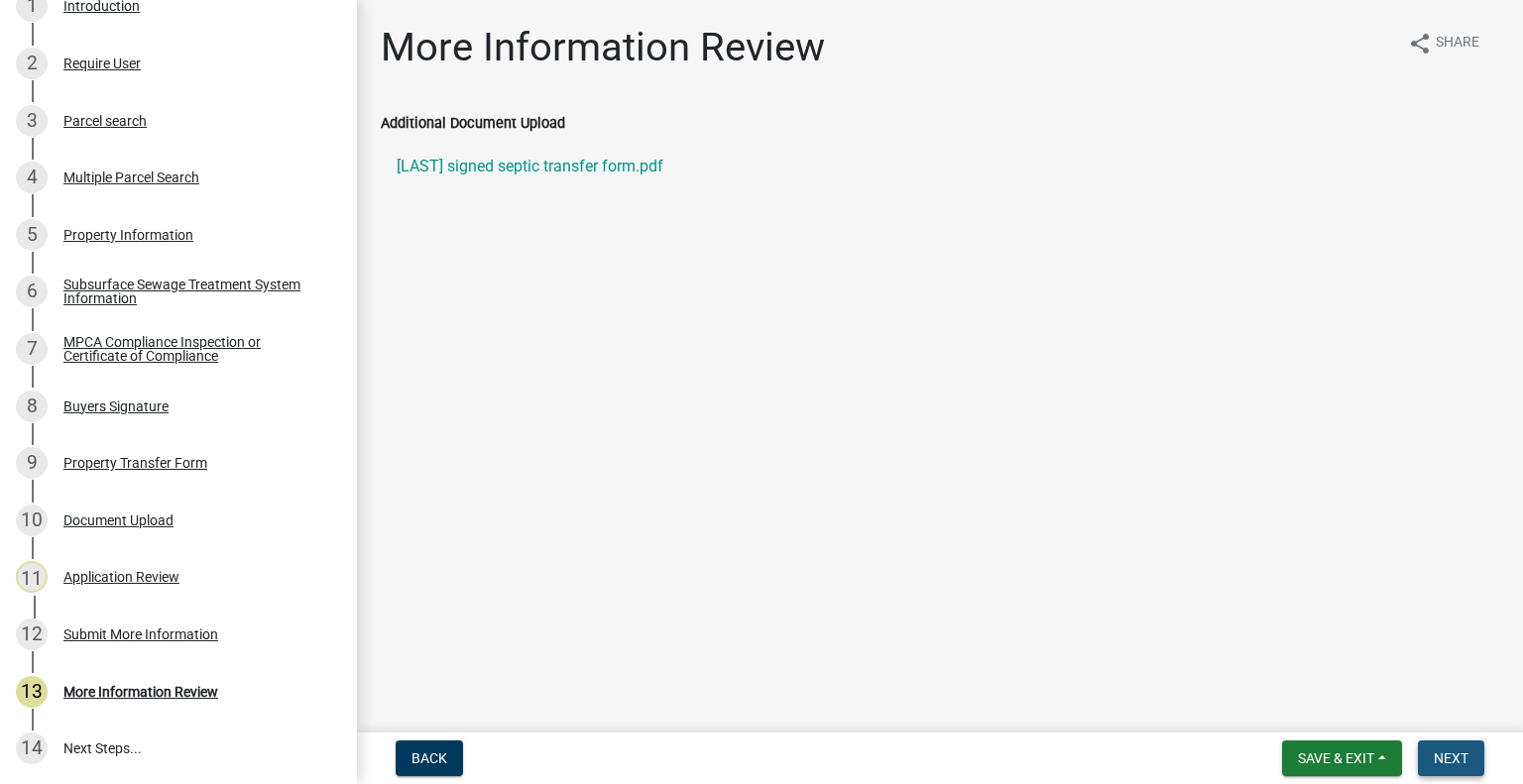 click on "Next" at bounding box center [1451, 758] 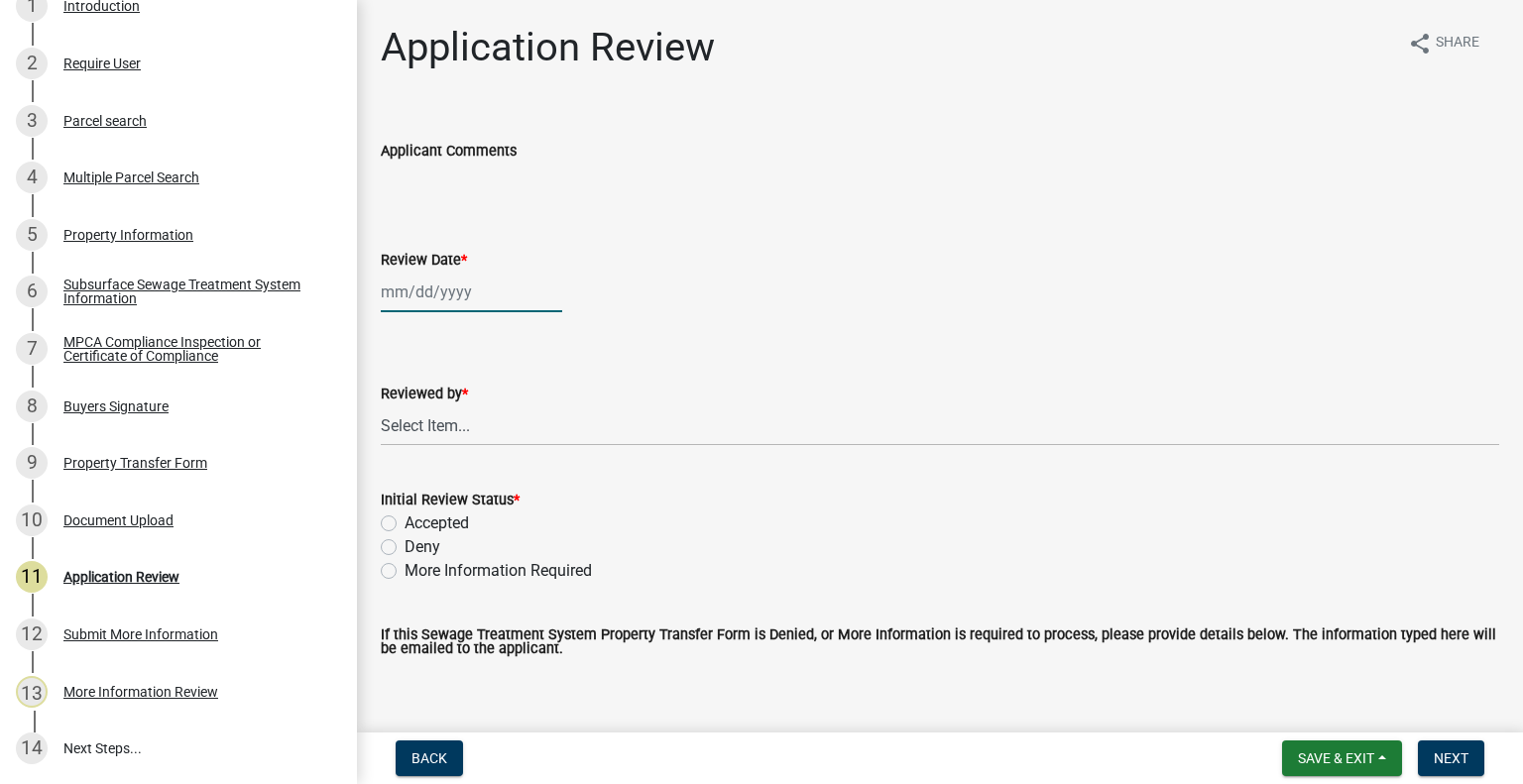 click 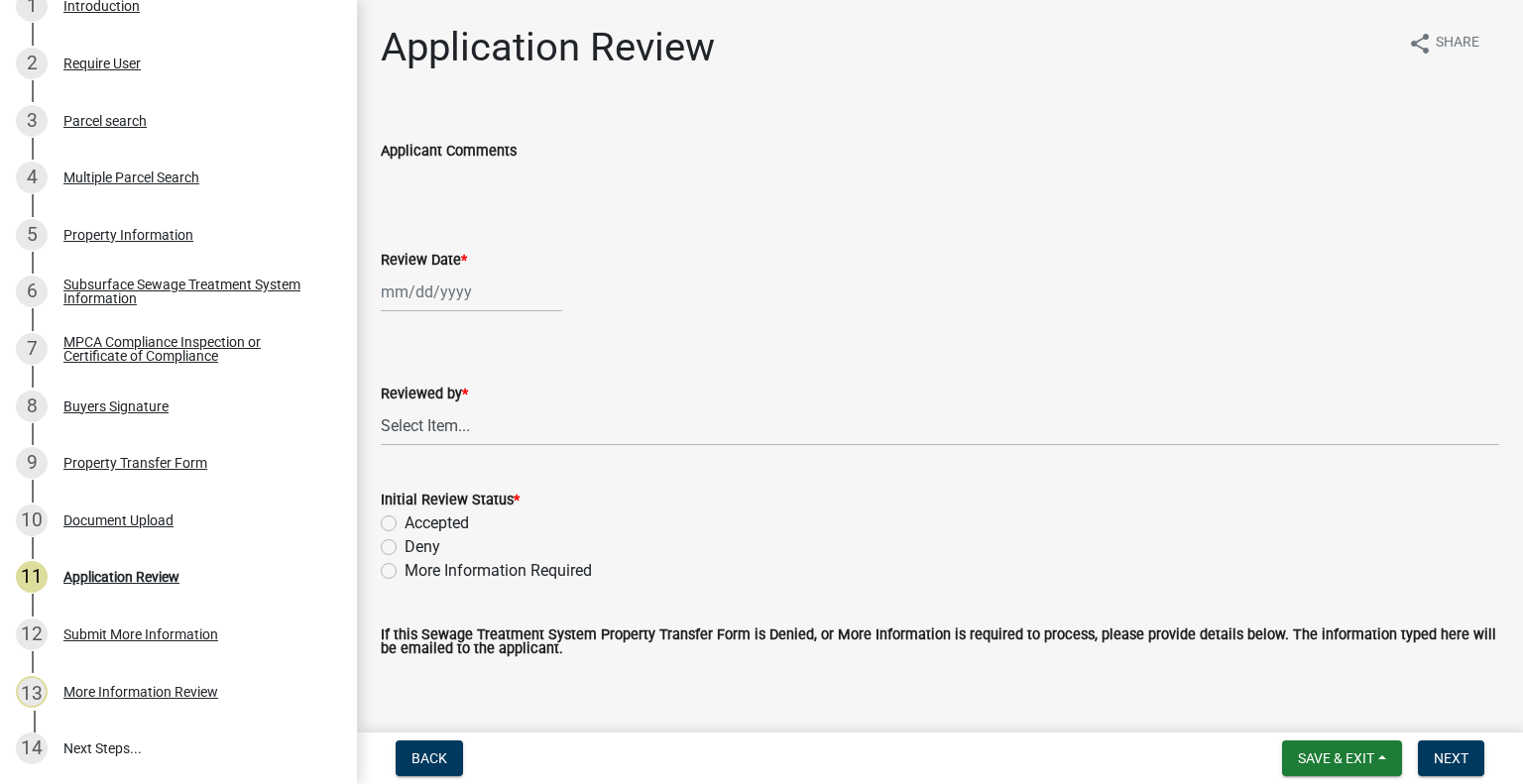 select on "8" 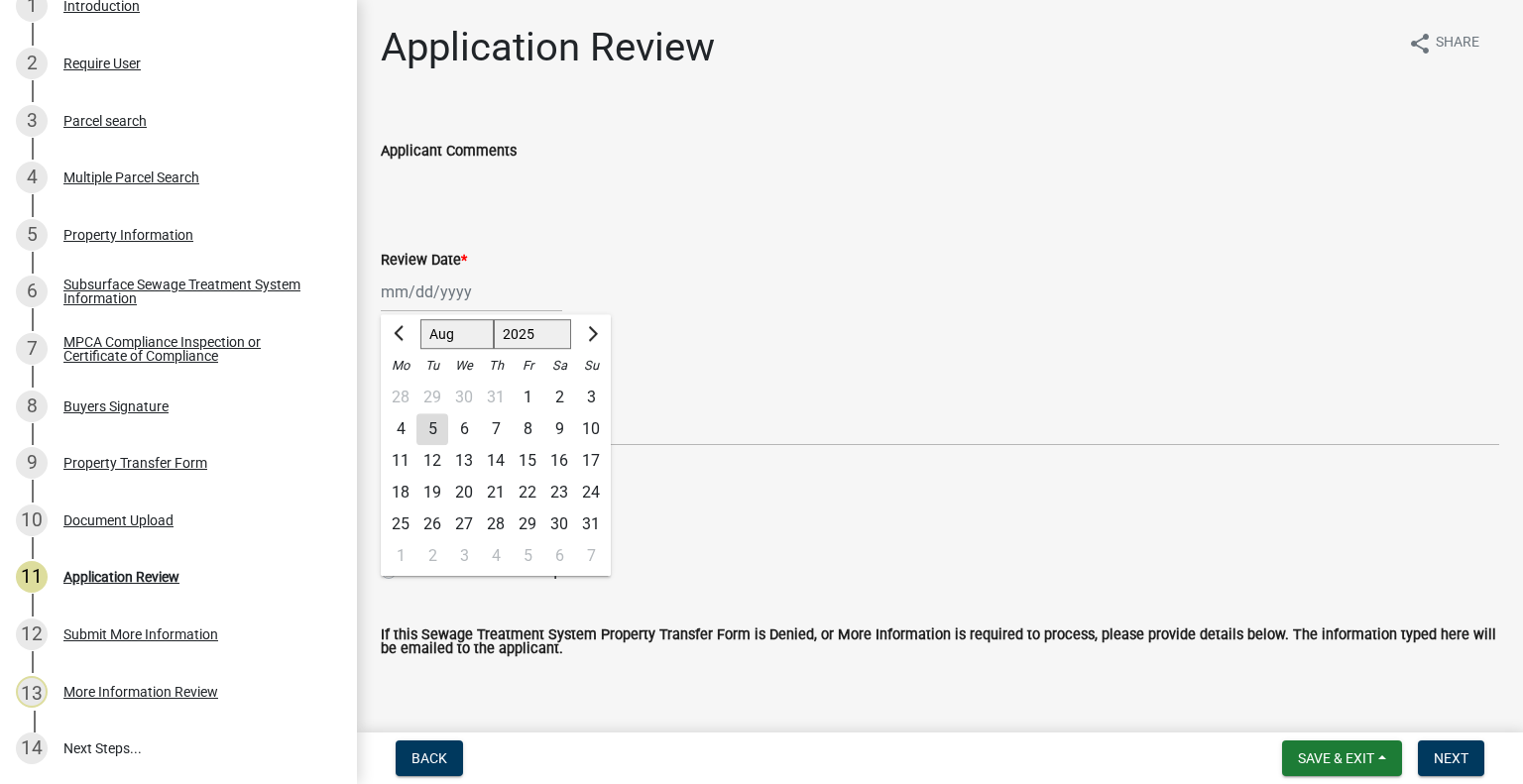 click on "5" 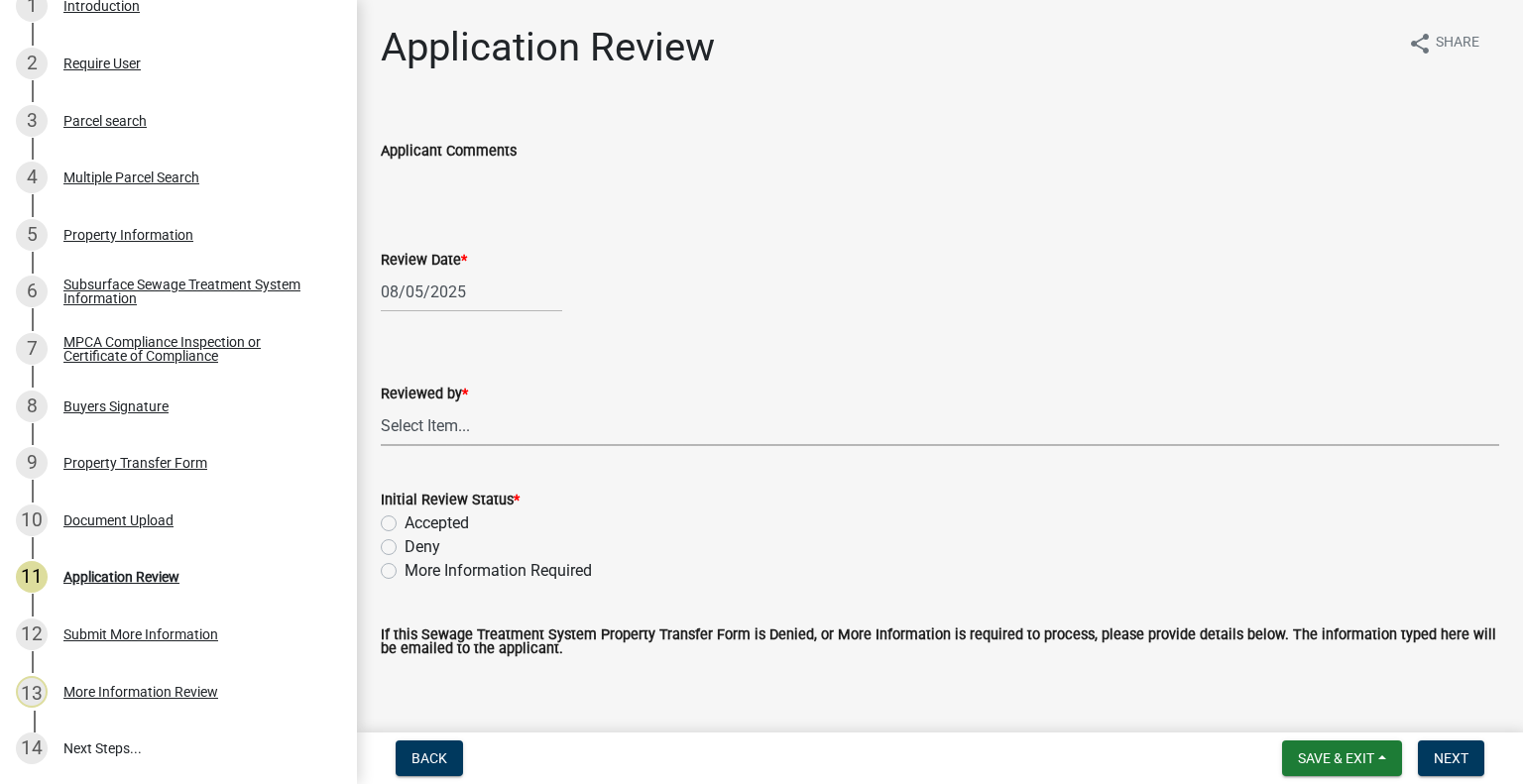 click on "Select Item...   Alexis Newark   Amy Busko   Andrea Perales   Brittany Tollefson   Christopher LeClair   Courtney Roth   Elizabeth Plaster   Emma Swenson   Eric Babolian   Kyle Westergard   Lindsey Hanson   Michelle Jevne   Noah Brenden   Sheila Dahl" at bounding box center (940, 425) 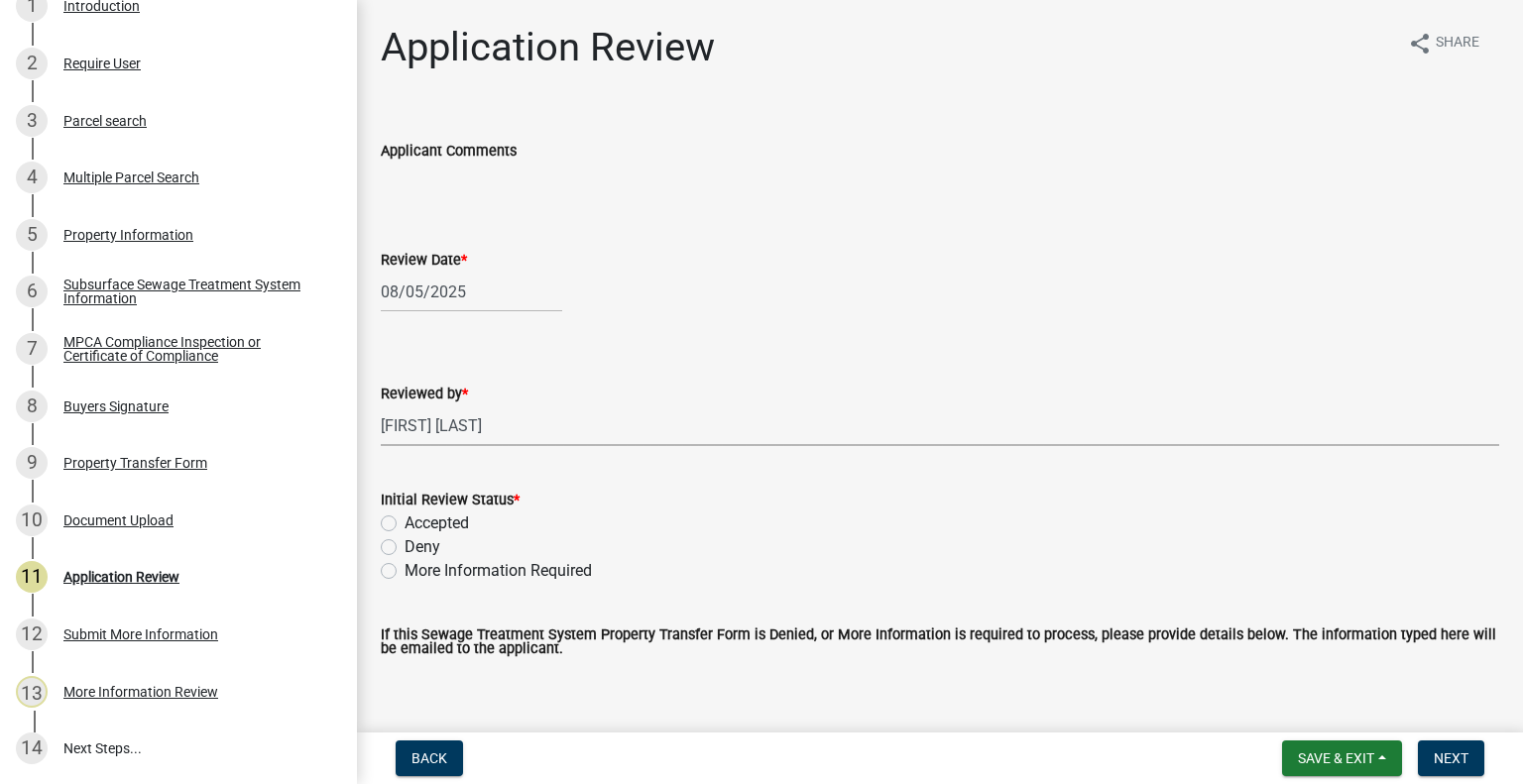 click on "Select Item...   Alexis Newark   Amy Busko   Andrea Perales   Brittany Tollefson   Christopher LeClair   Courtney Roth   Elizabeth Plaster   Emma Swenson   Eric Babolian   Kyle Westergard   Lindsey Hanson   Michelle Jevne   Noah Brenden   Sheila Dahl" at bounding box center (940, 425) 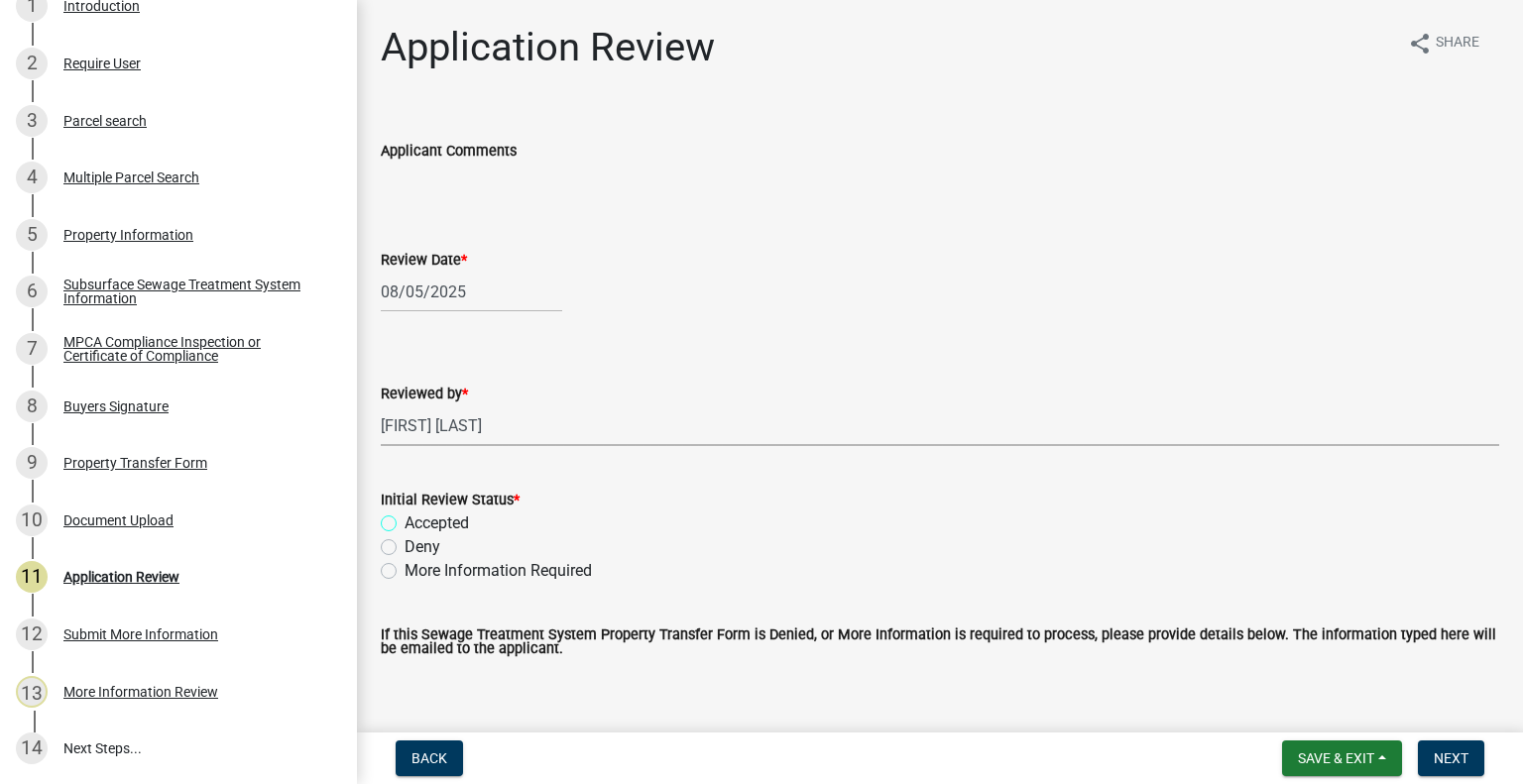 click on "Accepted" at bounding box center (410, 517) 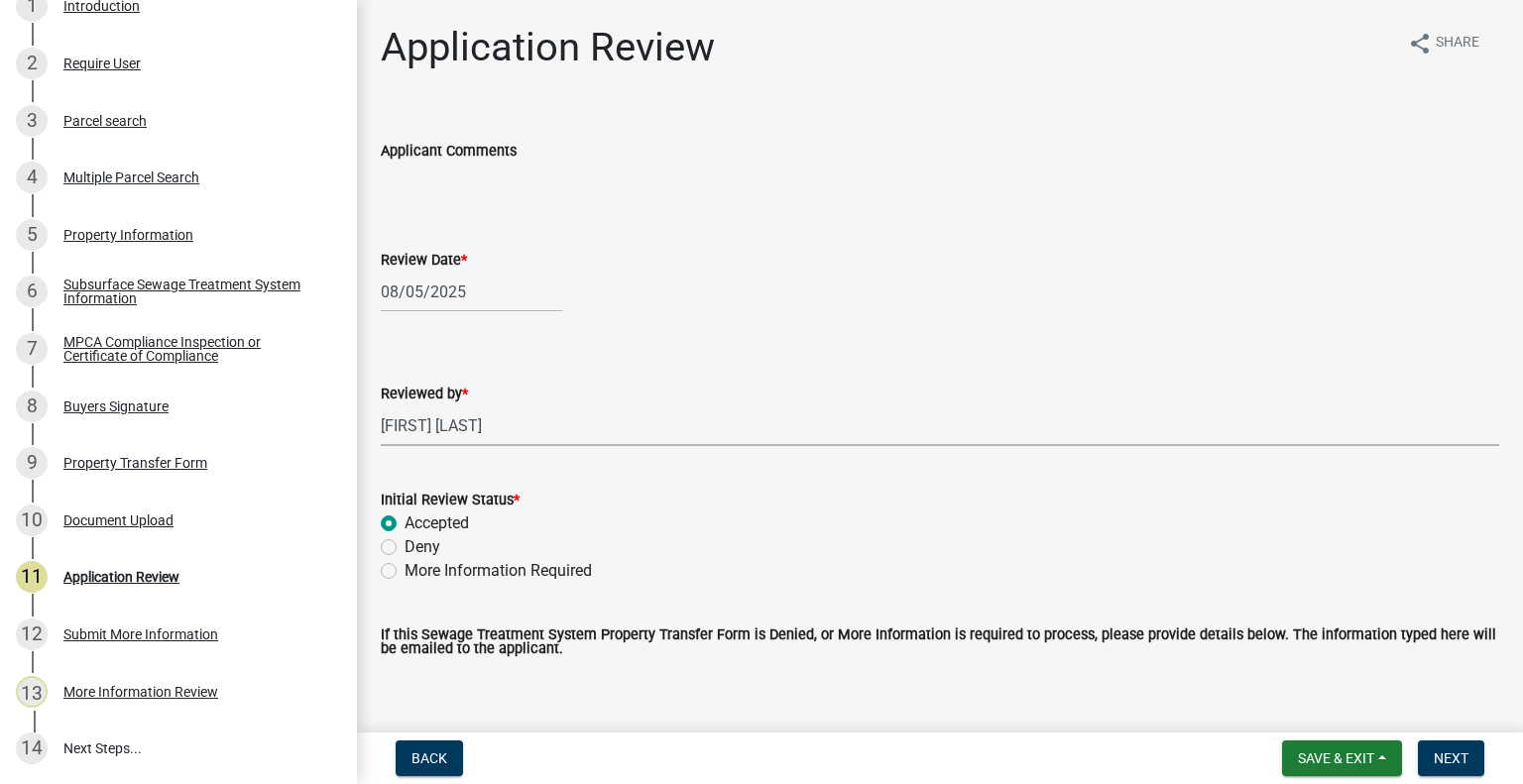 radio on "true" 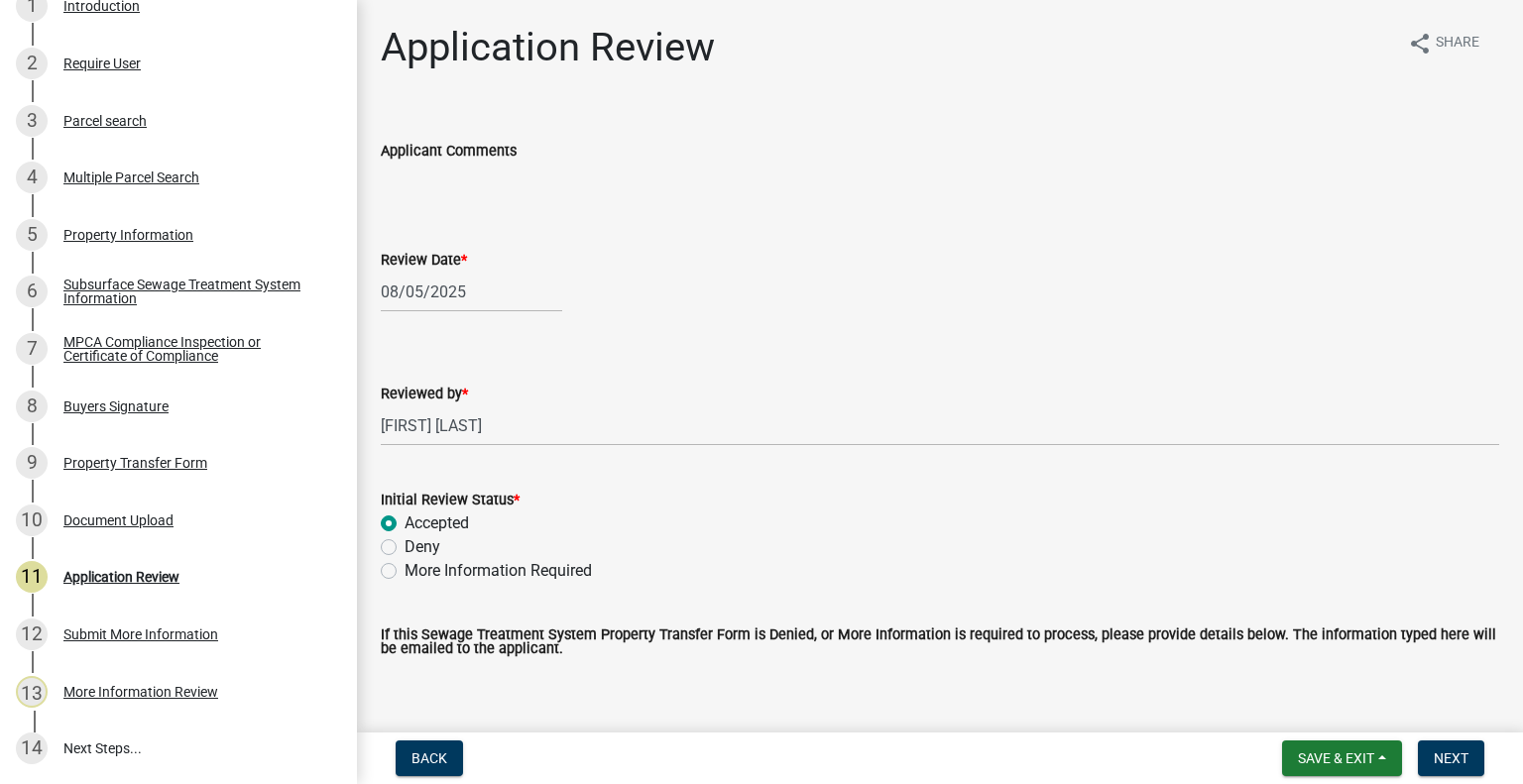 click on "Back  Save & Exit  Save  Save & Exit   Next" at bounding box center (940, 758) 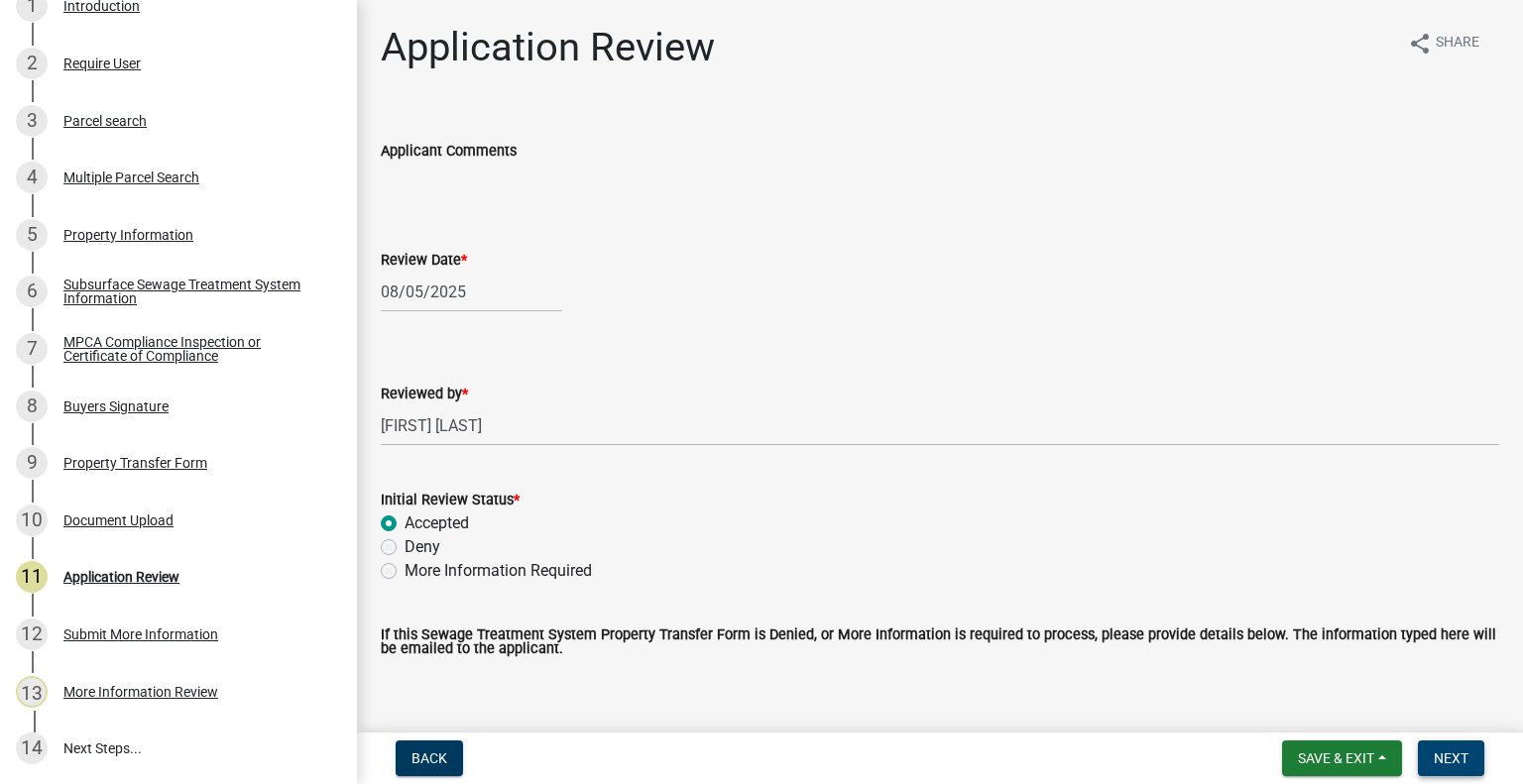 click on "Next" at bounding box center [1451, 758] 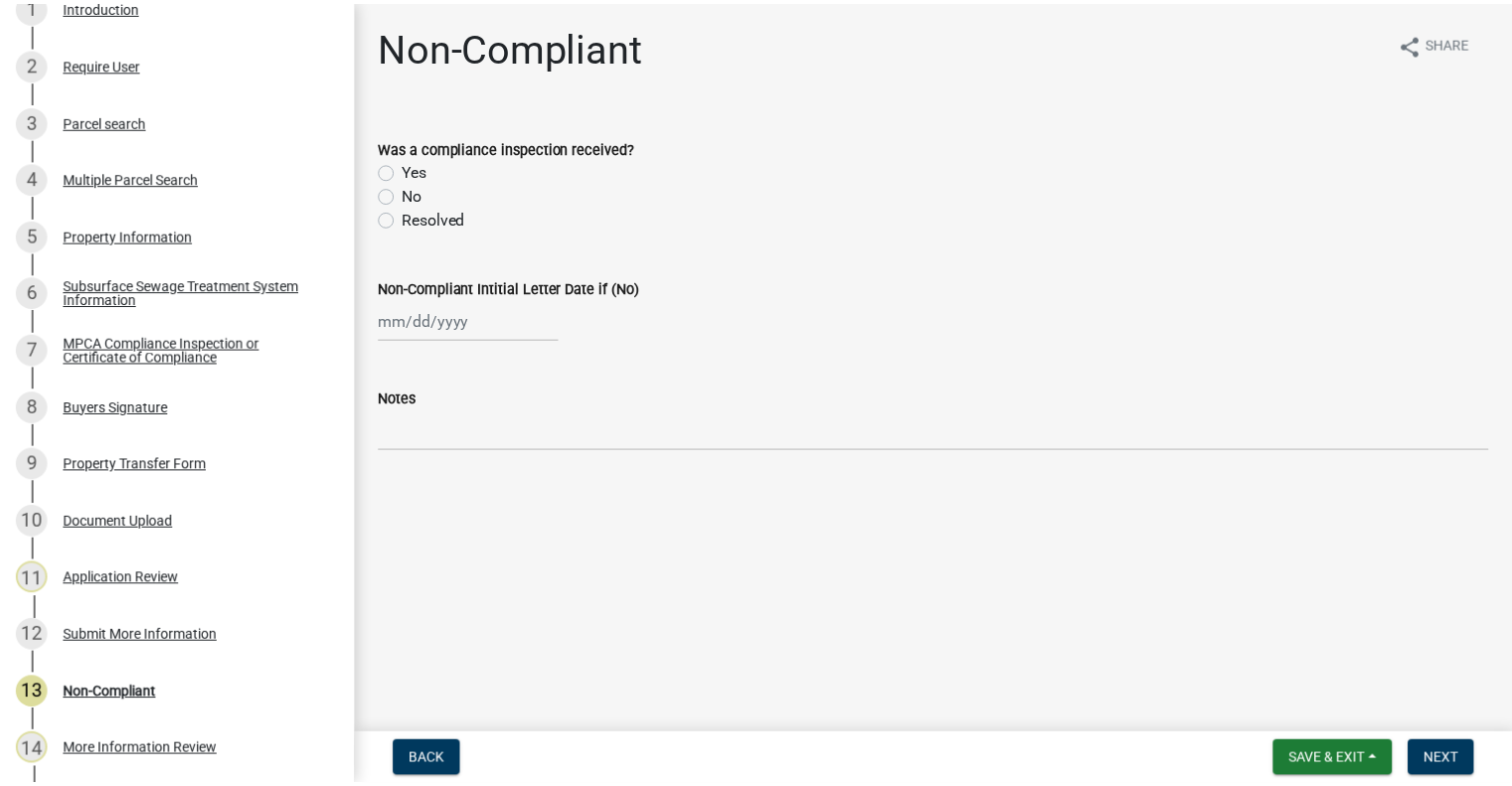 scroll, scrollTop: 464, scrollLeft: 0, axis: vertical 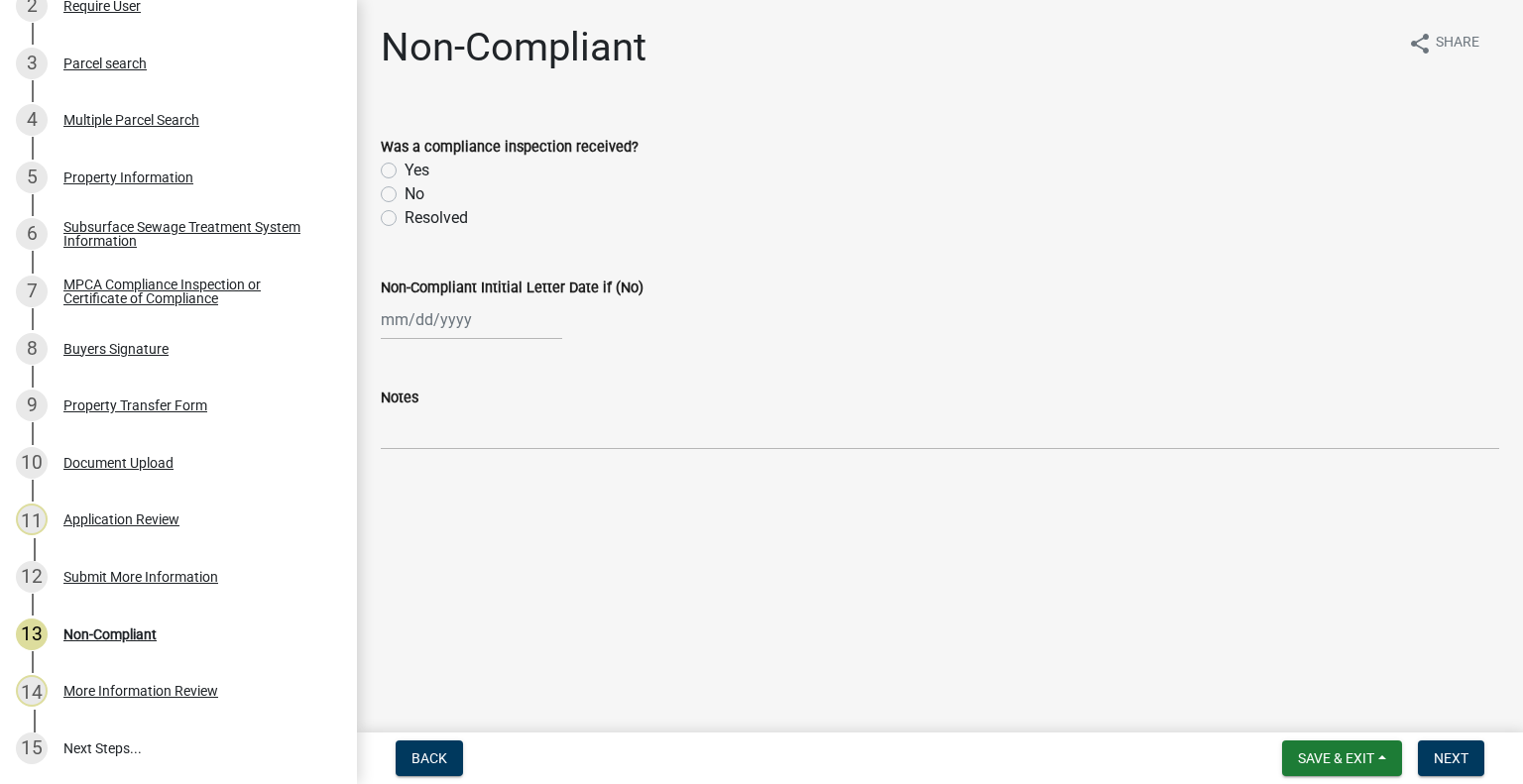 click on "Yes" 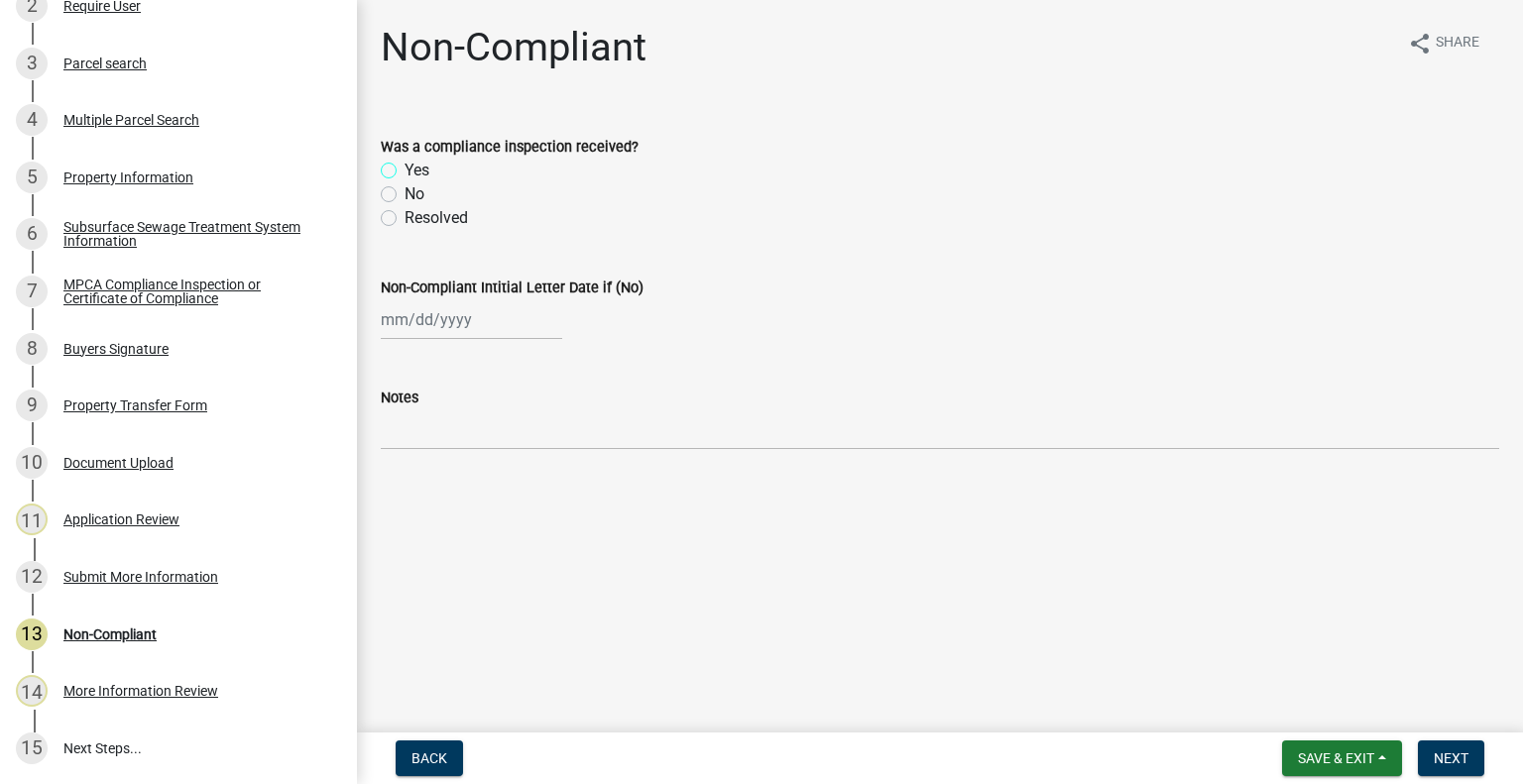 click on "Yes" at bounding box center [410, 165] 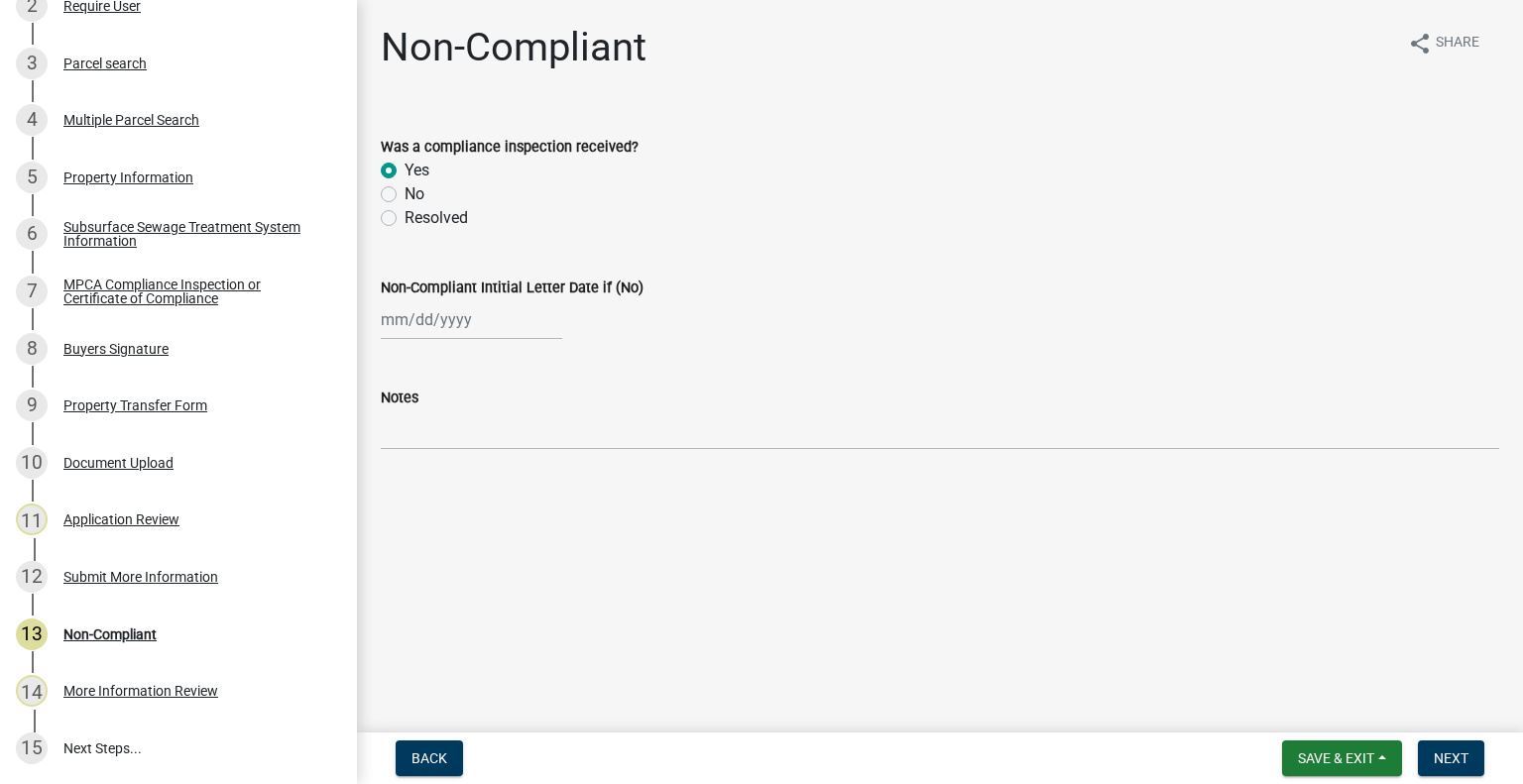 radio on "true" 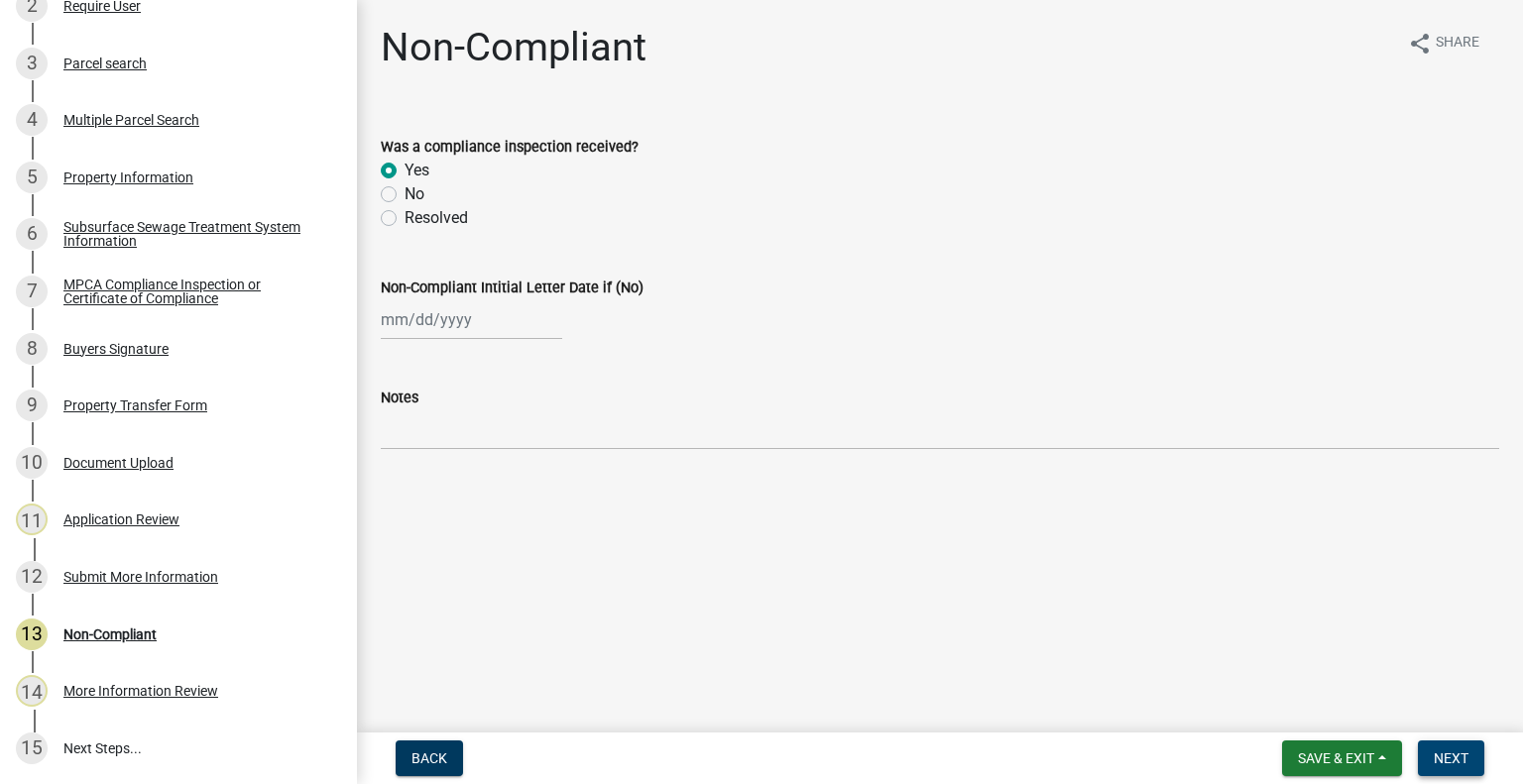 click on "Next" at bounding box center [1451, 758] 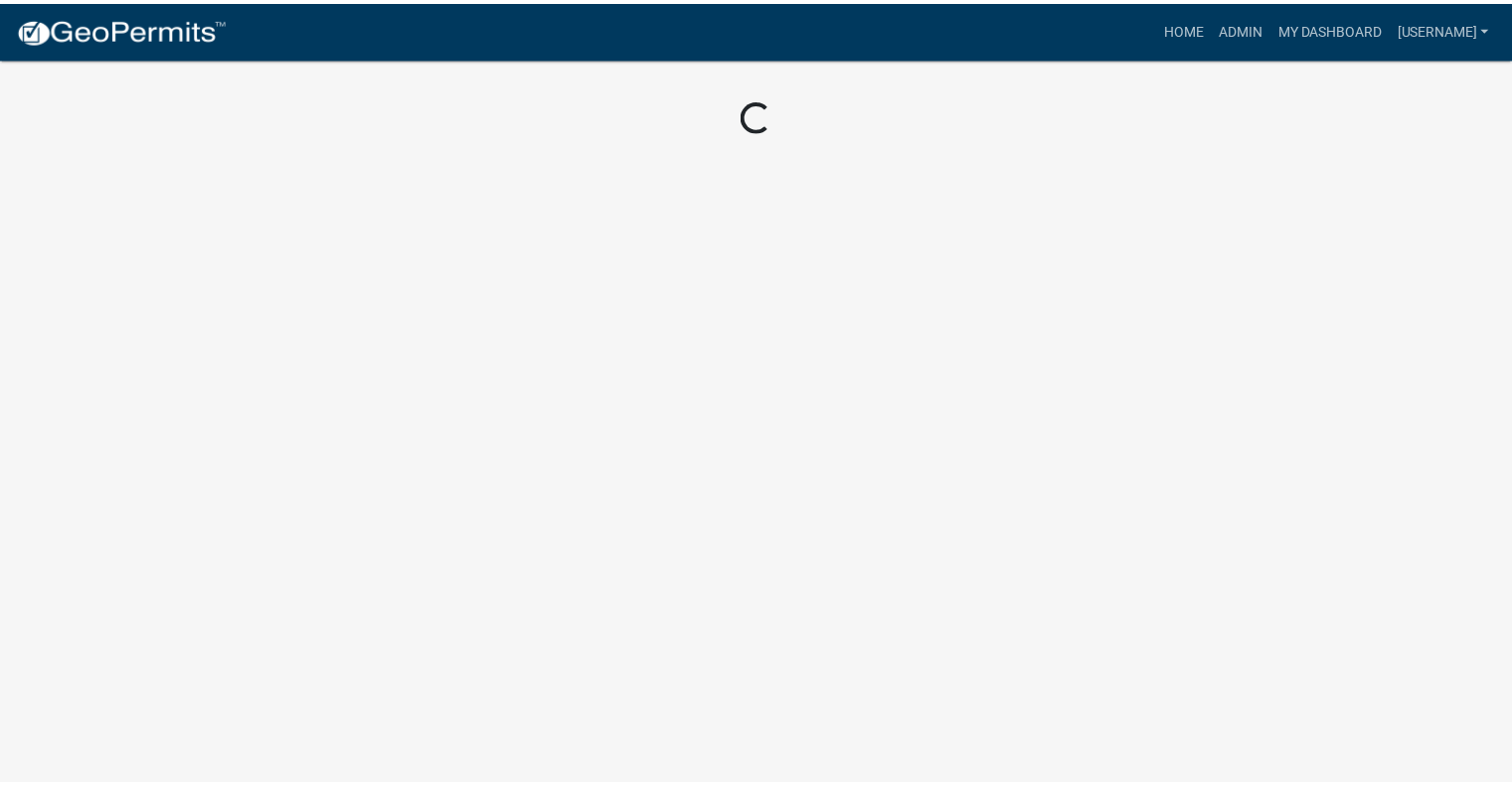 scroll, scrollTop: 0, scrollLeft: 0, axis: both 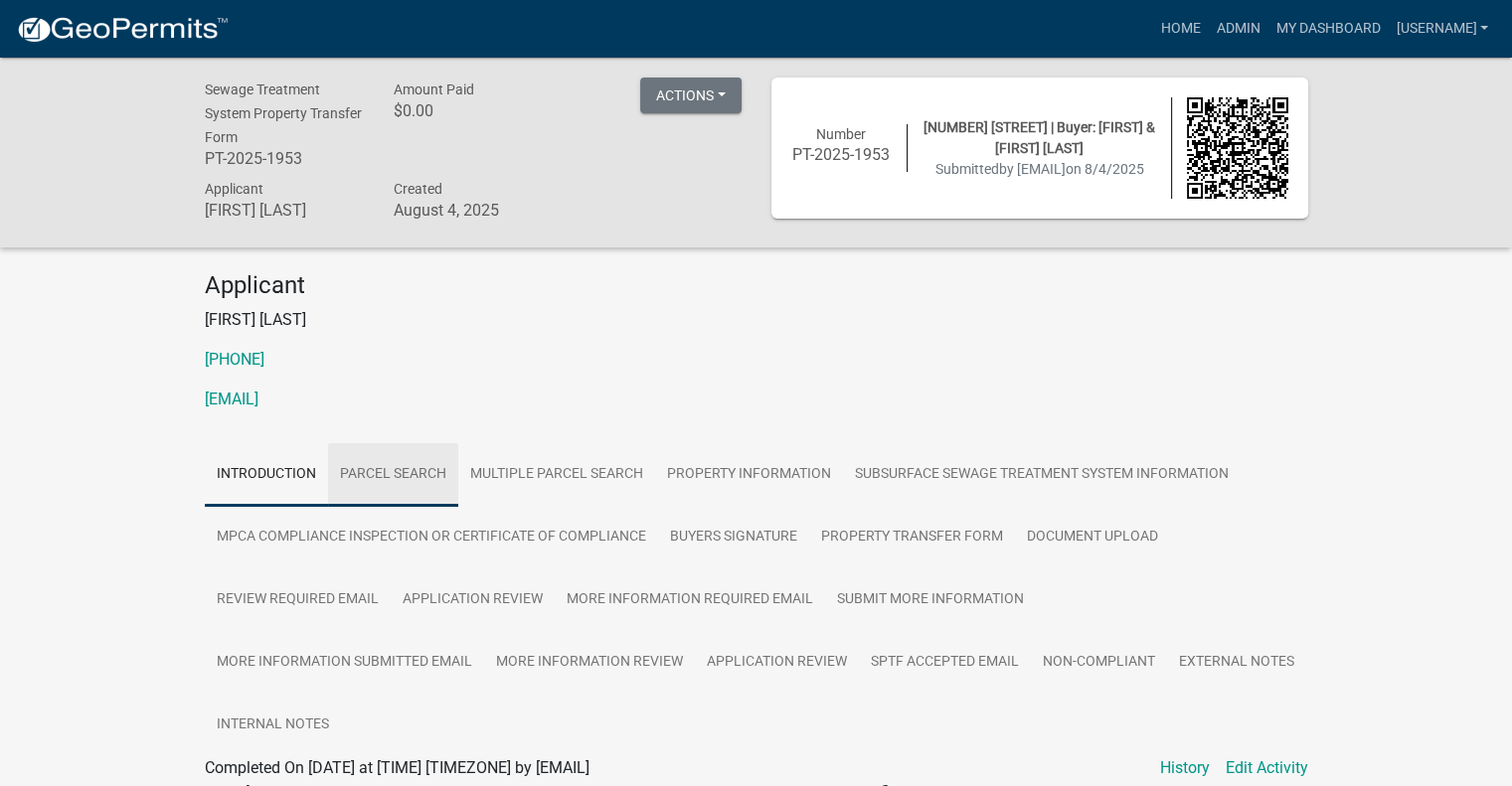 click on "Parcel search" at bounding box center [393, 475] 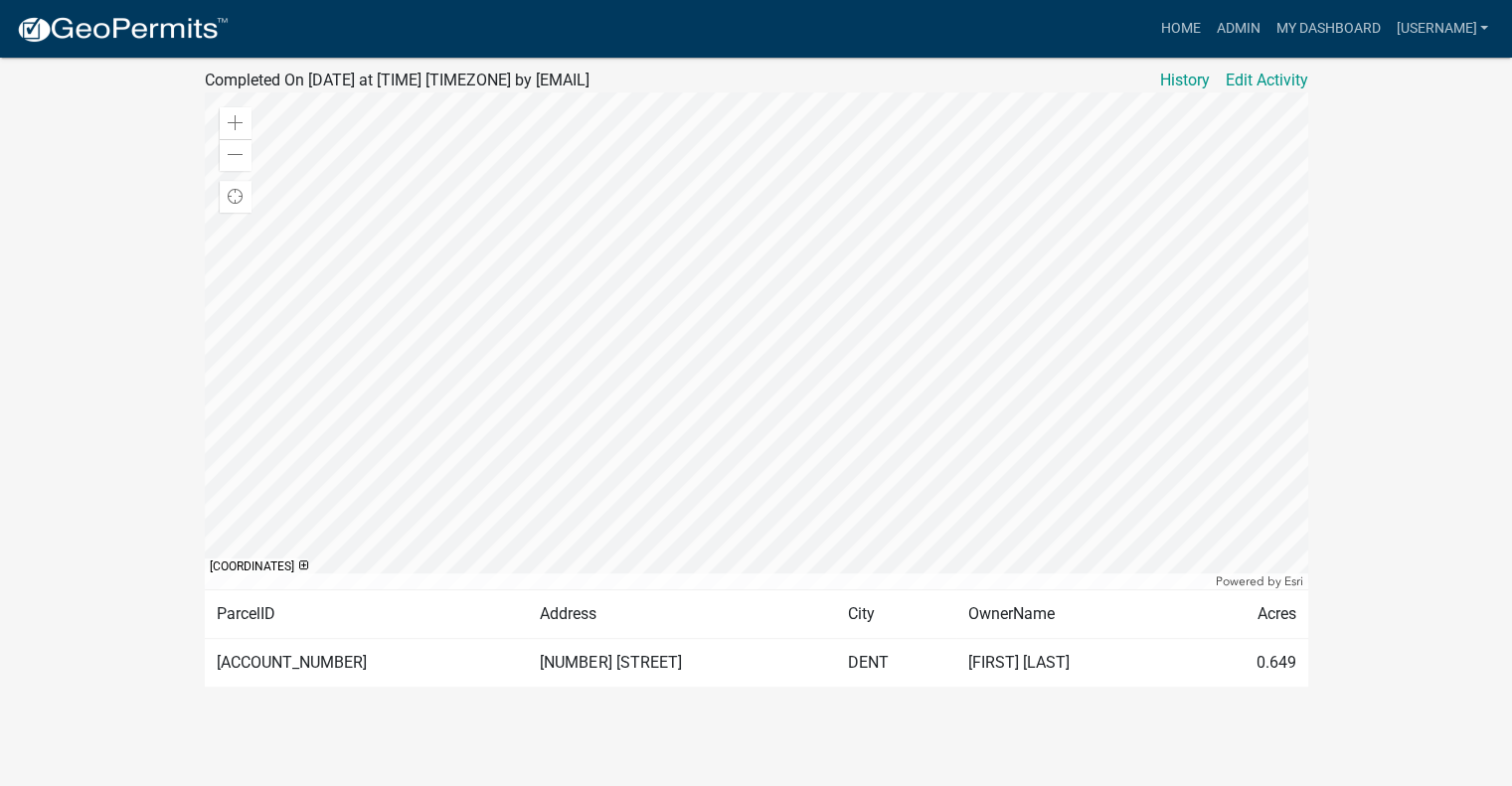 scroll, scrollTop: 588, scrollLeft: 0, axis: vertical 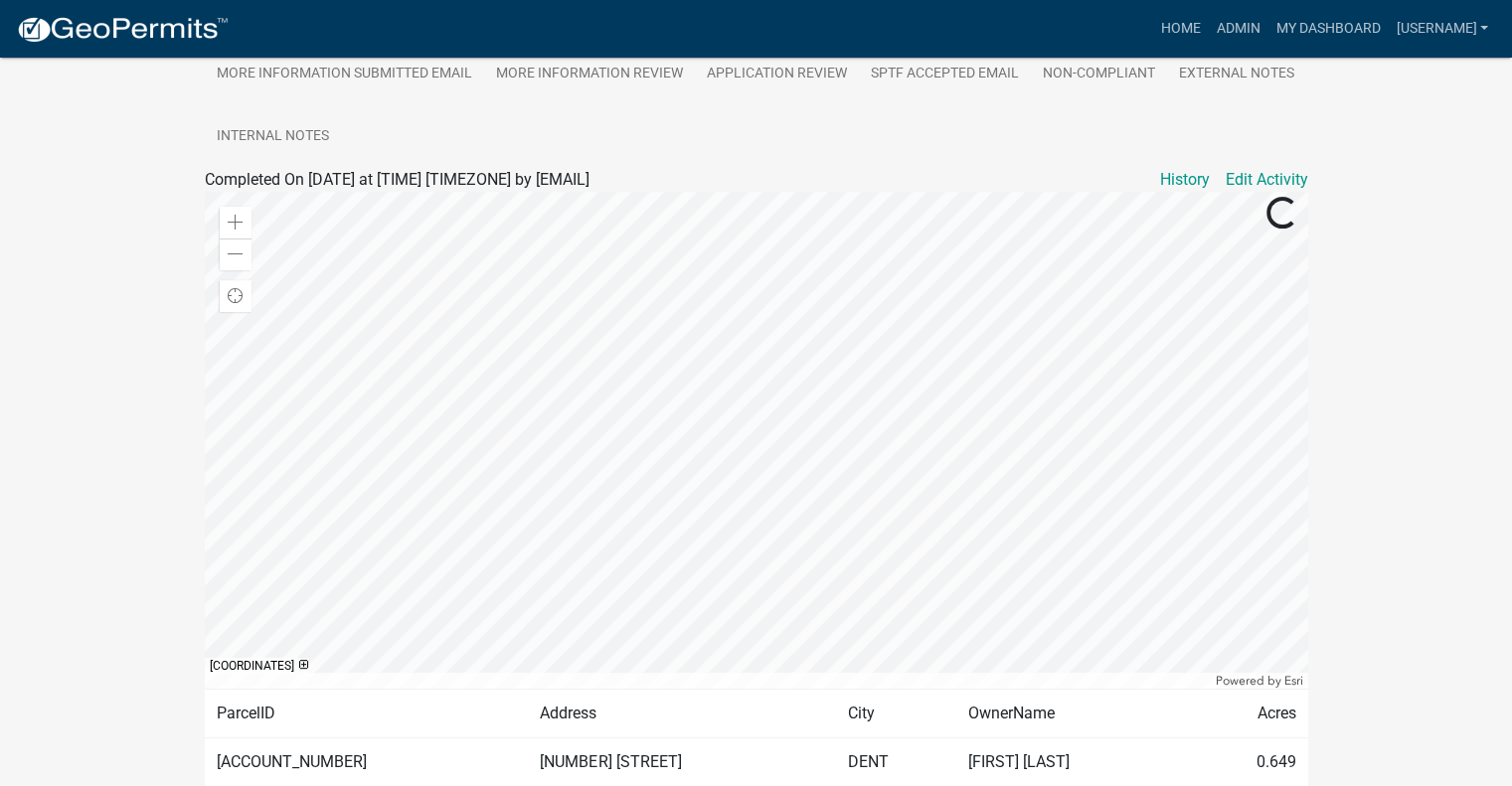 click on "[ACCOUNT_NUMBER]" 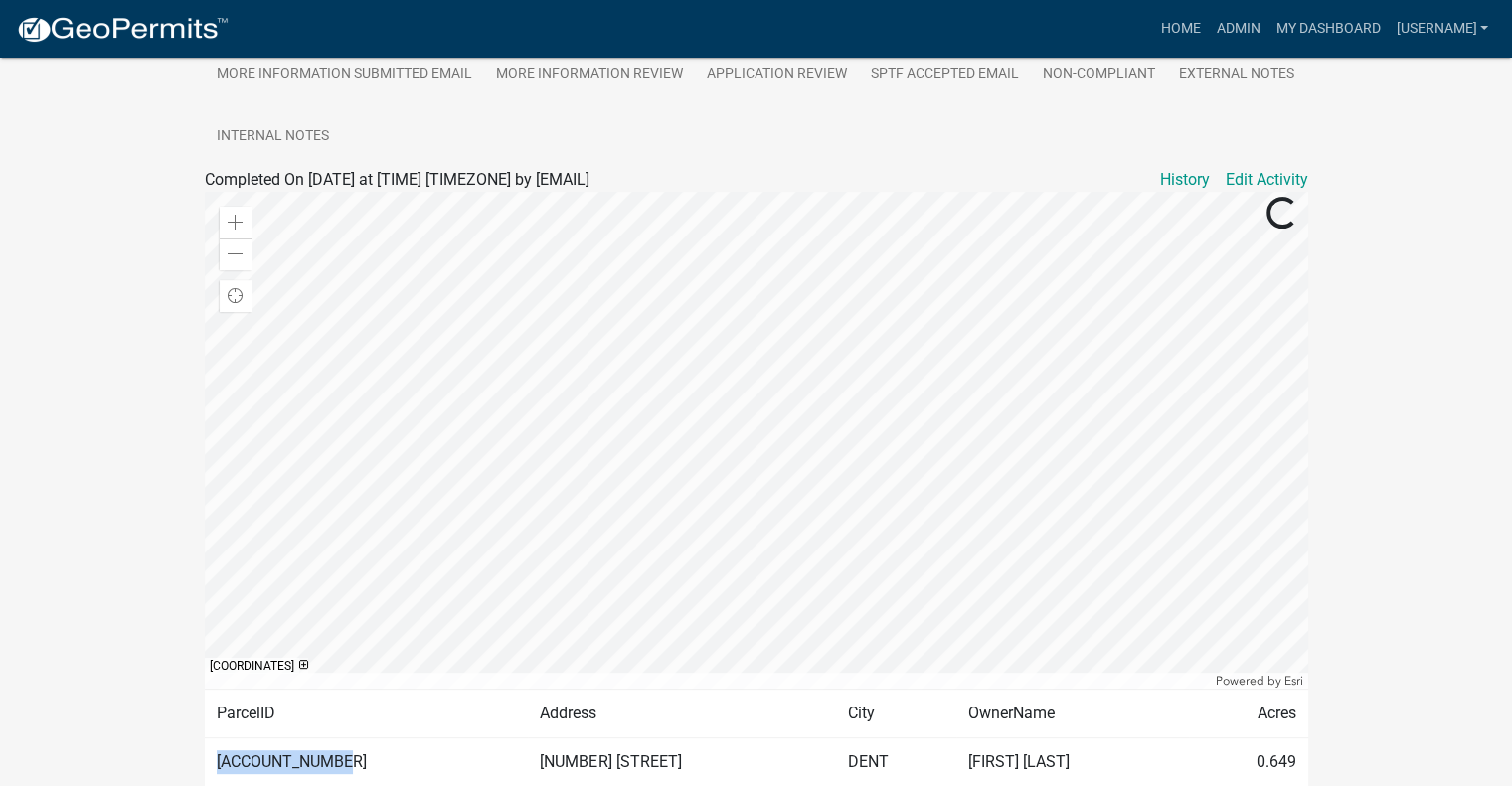 click on "[ACCOUNT_NUMBER]" 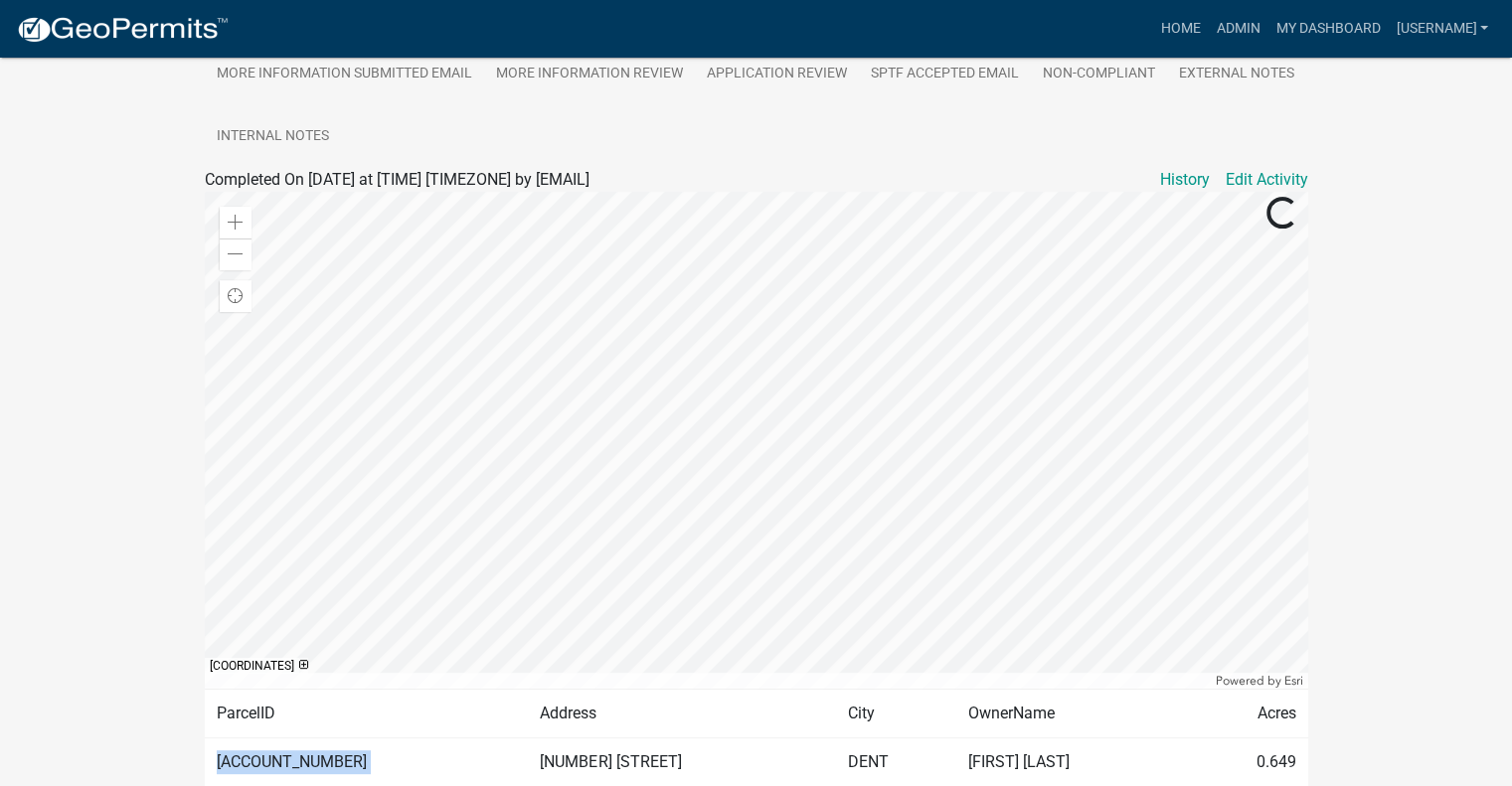 click on "56000100070001" 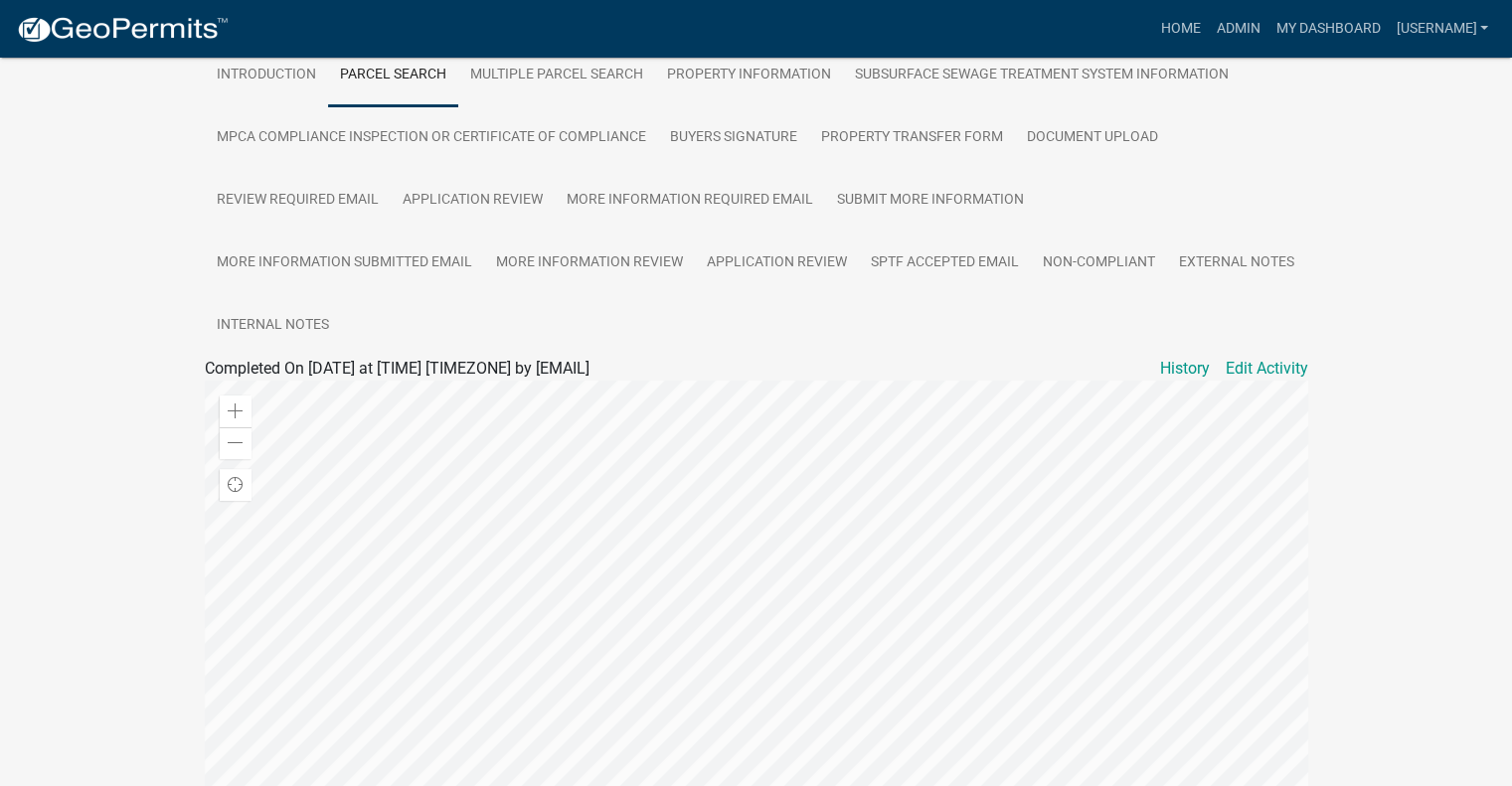 scroll, scrollTop: 390, scrollLeft: 0, axis: vertical 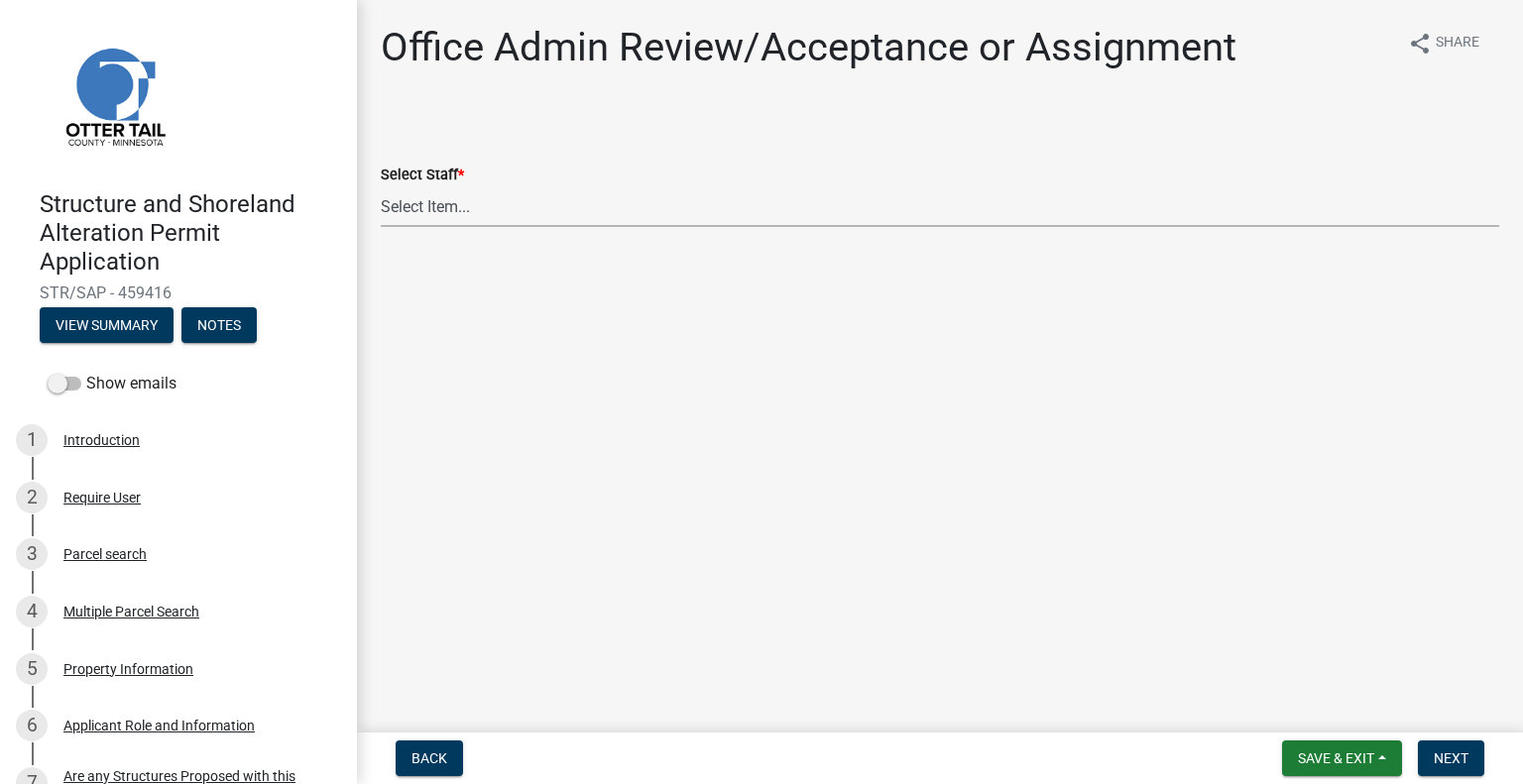 click on "Select Item...   Alexis Newark (anewark@ottertailcounty.gov)   Amy Busko (abusko@ottertailcounty.gov)   Andrea Perales (aperales@ottertailcounty.gov)   Brittany Tollefson (btollefson@ottertailcounty.gov)   Chris LeClair (cleclair@ottertailcounty.gov)   Courtney Roth (croth@ottertailcounty.gov)   Elizabeth Plaster (eplaster@ottertailcounty.gov)   Emma Swenson (eswenson@ottertailcounty.gov)   Eric Babolian (ebabolian@ottertailcounty.gov)   Kyle Westergard (kwestergard@ottertailcounty.gov)   Lindsey Hanson (lhanson@ottertailcounty.gov)   Michelle Jevne (mjevne@ottertailcounty.gov)   Noah Brenden (brenden@ottertailcounty.gov)   Sheila Dahl (sdahl@ottertailcounty.gov)" at bounding box center (940, 206) 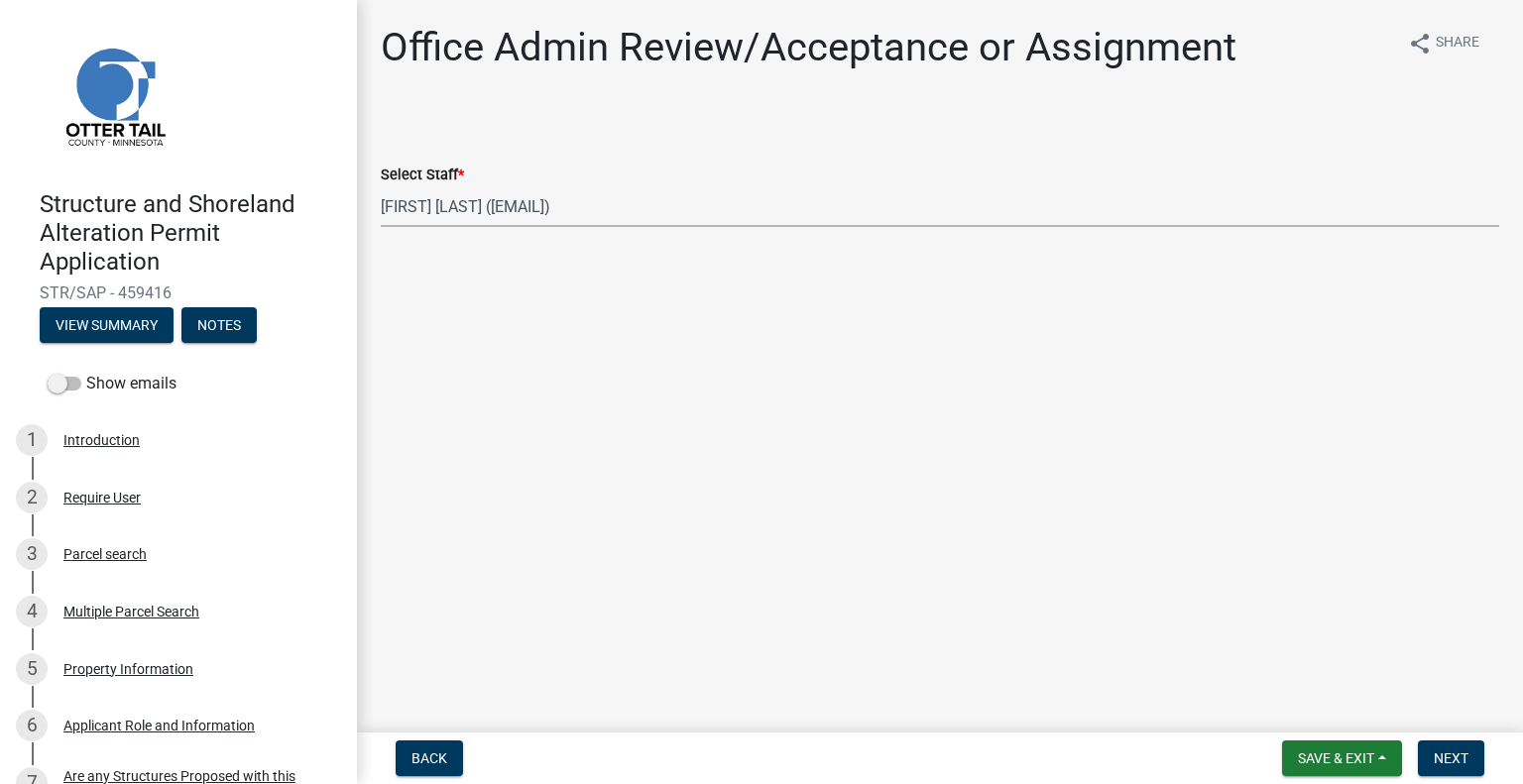 click on "Select Item...   Alexis Newark (anewark@ottertailcounty.gov)   Amy Busko (abusko@ottertailcounty.gov)   Andrea Perales (aperales@ottertailcounty.gov)   Brittany Tollefson (btollefson@ottertailcounty.gov)   Chris LeClair (cleclair@ottertailcounty.gov)   Courtney Roth (croth@ottertailcounty.gov)   Elizabeth Plaster (eplaster@ottertailcounty.gov)   Emma Swenson (eswenson@ottertailcounty.gov)   Eric Babolian (ebabolian@ottertailcounty.gov)   Kyle Westergard (kwestergard@ottertailcounty.gov)   Lindsey Hanson (lhanson@ottertailcounty.gov)   Michelle Jevne (mjevne@ottertailcounty.gov)   Noah Brenden (brenden@ottertailcounty.gov)   Sheila Dahl (sdahl@ottertailcounty.gov)" at bounding box center (940, 206) 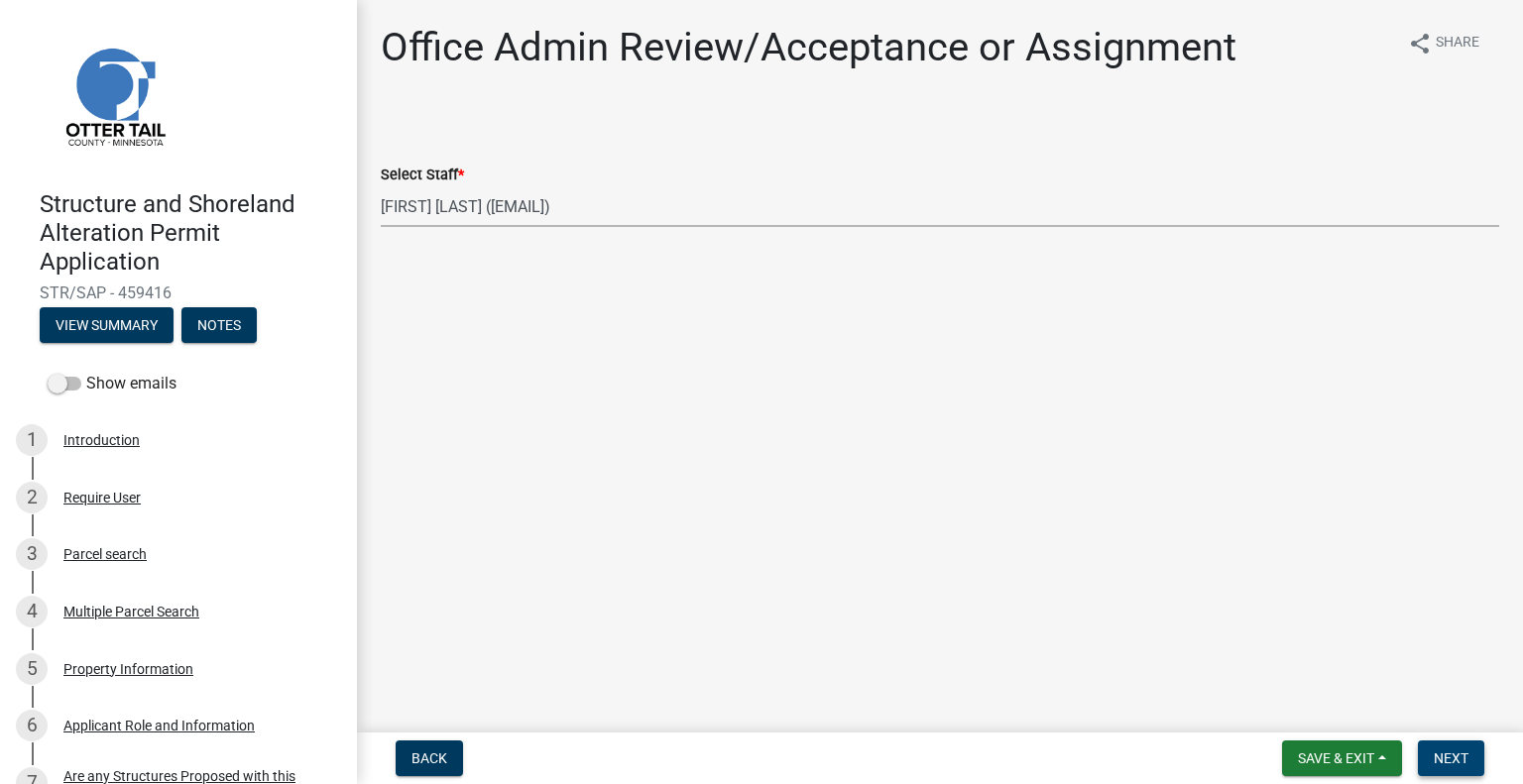 click on "Next" at bounding box center [1451, 758] 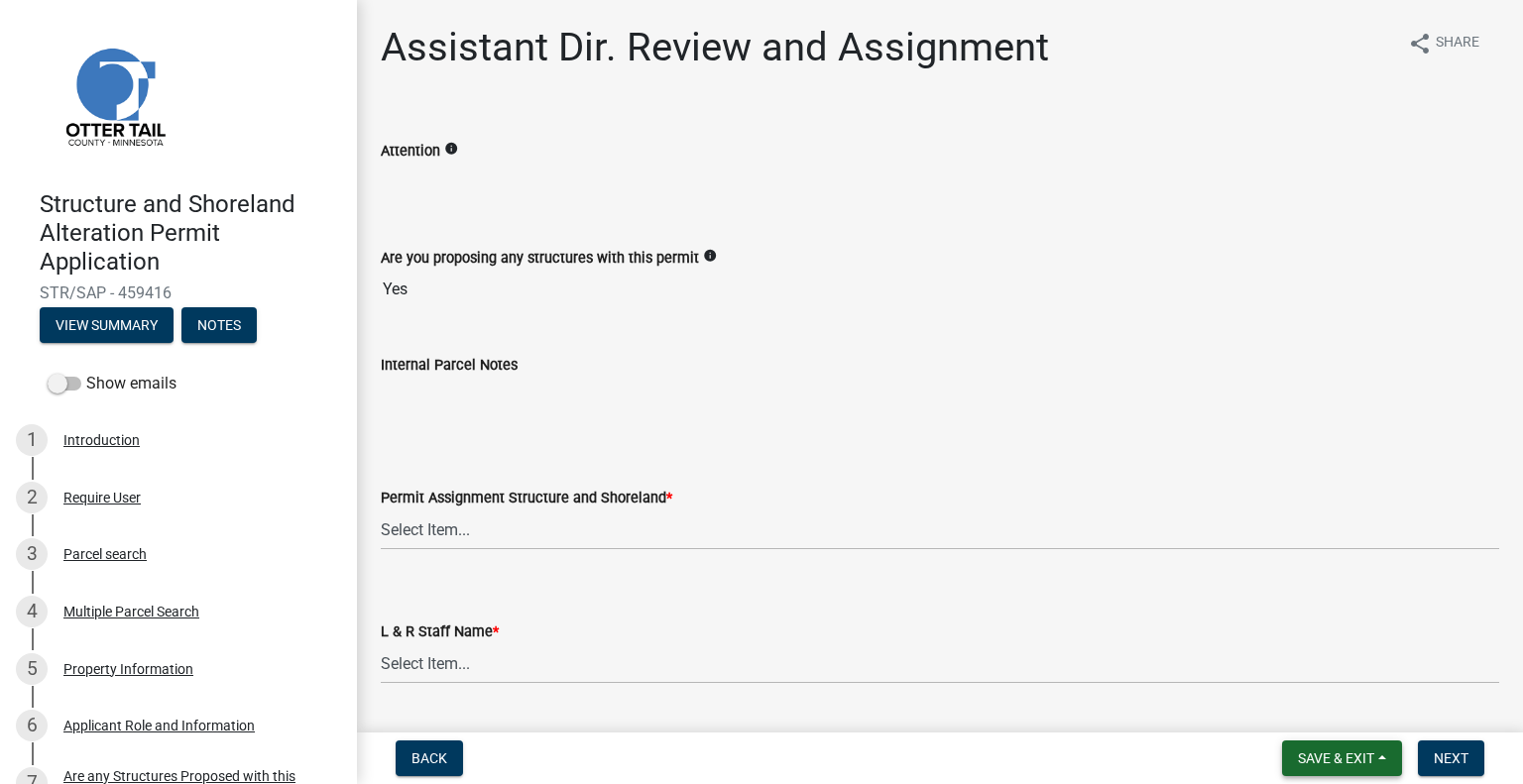 click on "Save & Exit" at bounding box center [1336, 758] 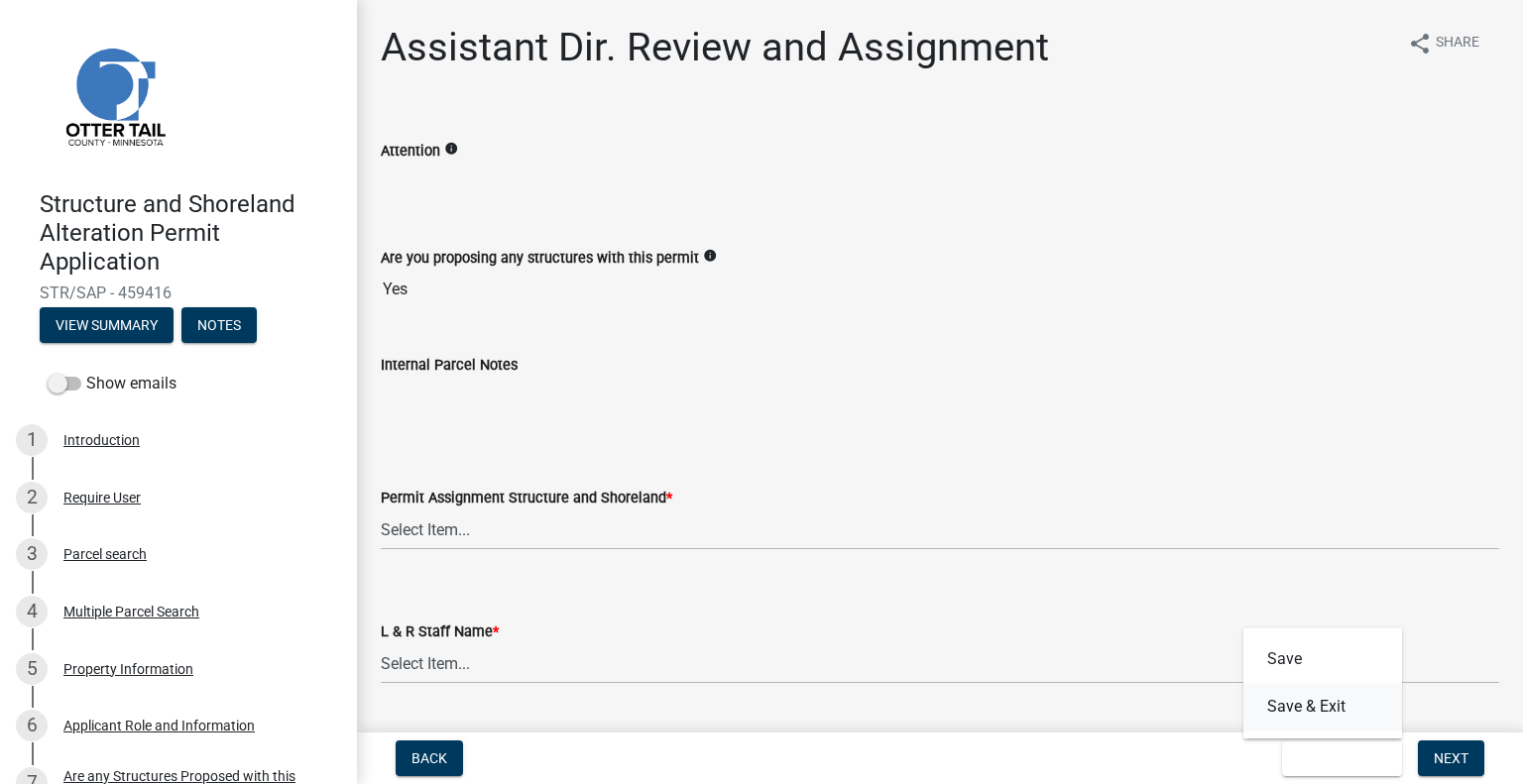 click on "Save & Exit" at bounding box center (1323, 707) 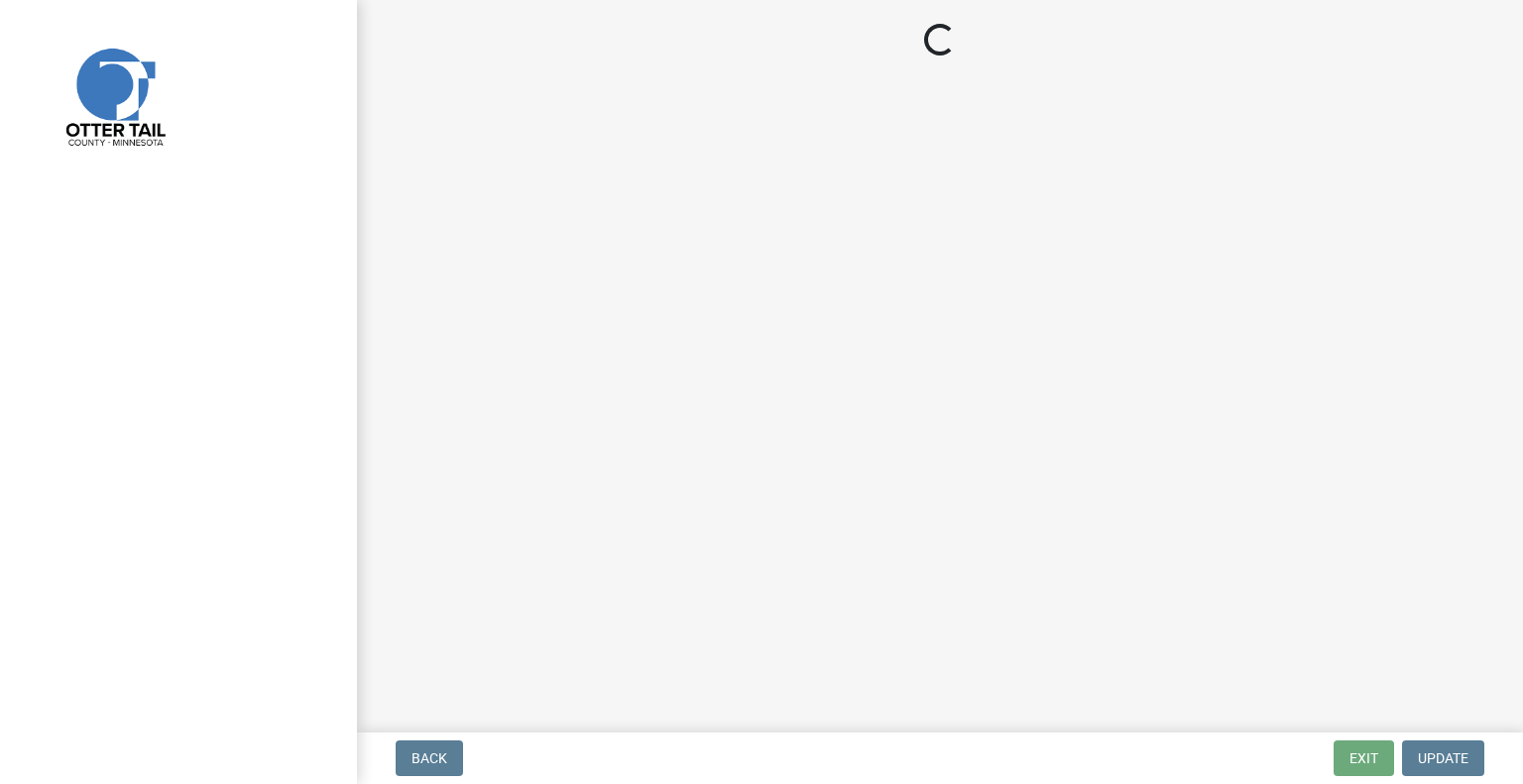 scroll, scrollTop: 0, scrollLeft: 0, axis: both 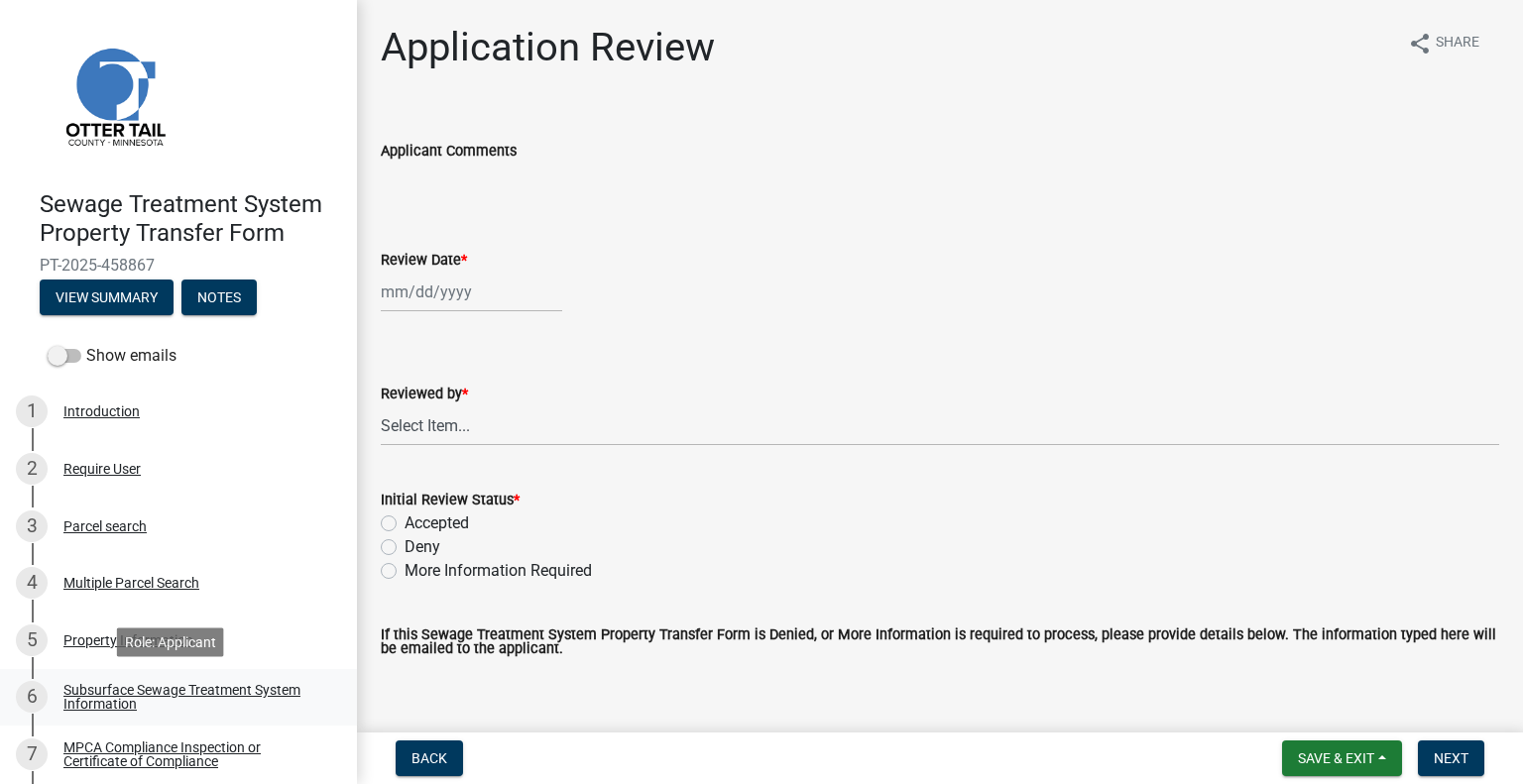 click on "Subsurface Sewage Treatment System Information" at bounding box center (194, 697) 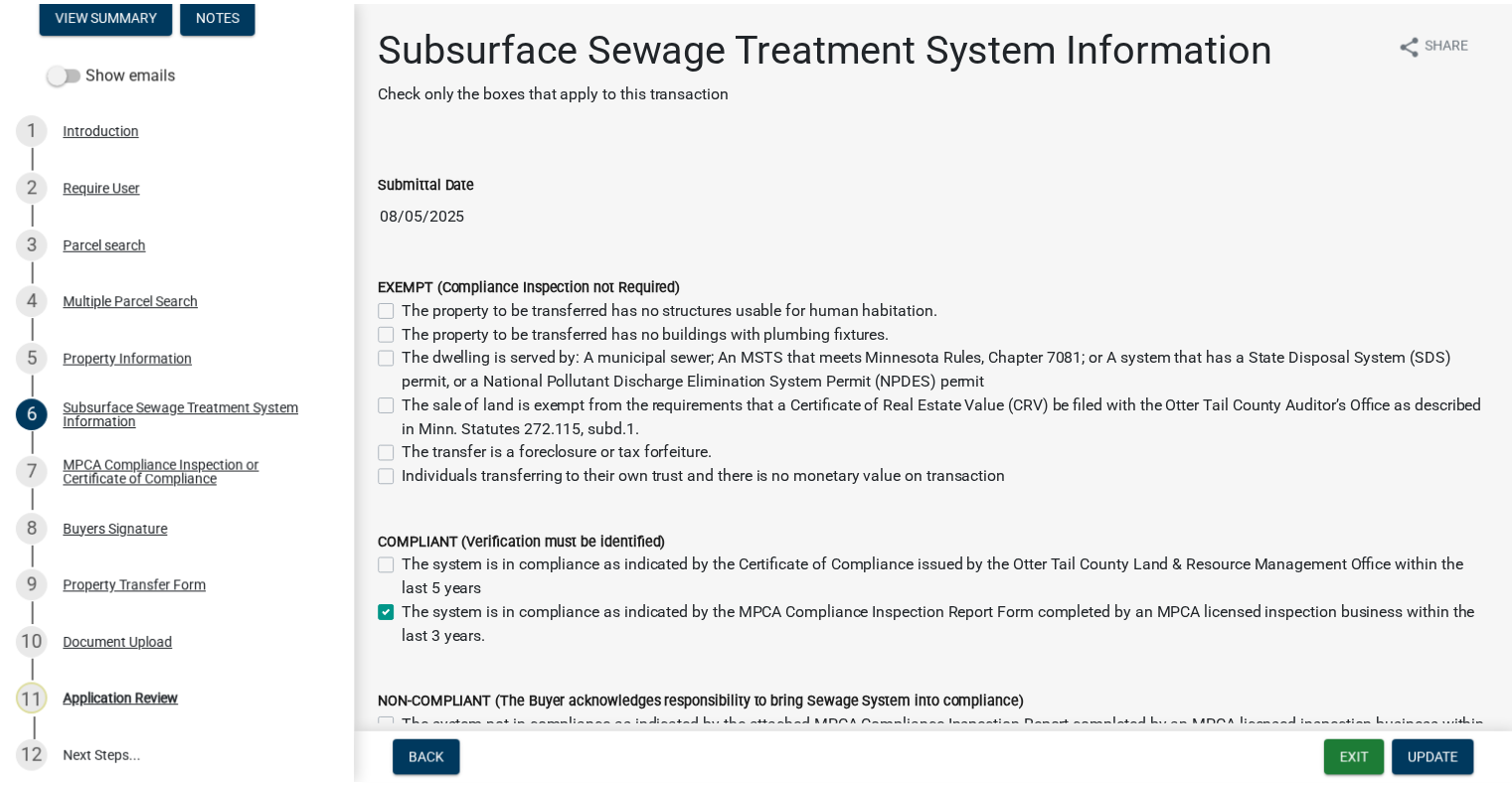 scroll, scrollTop: 292, scrollLeft: 0, axis: vertical 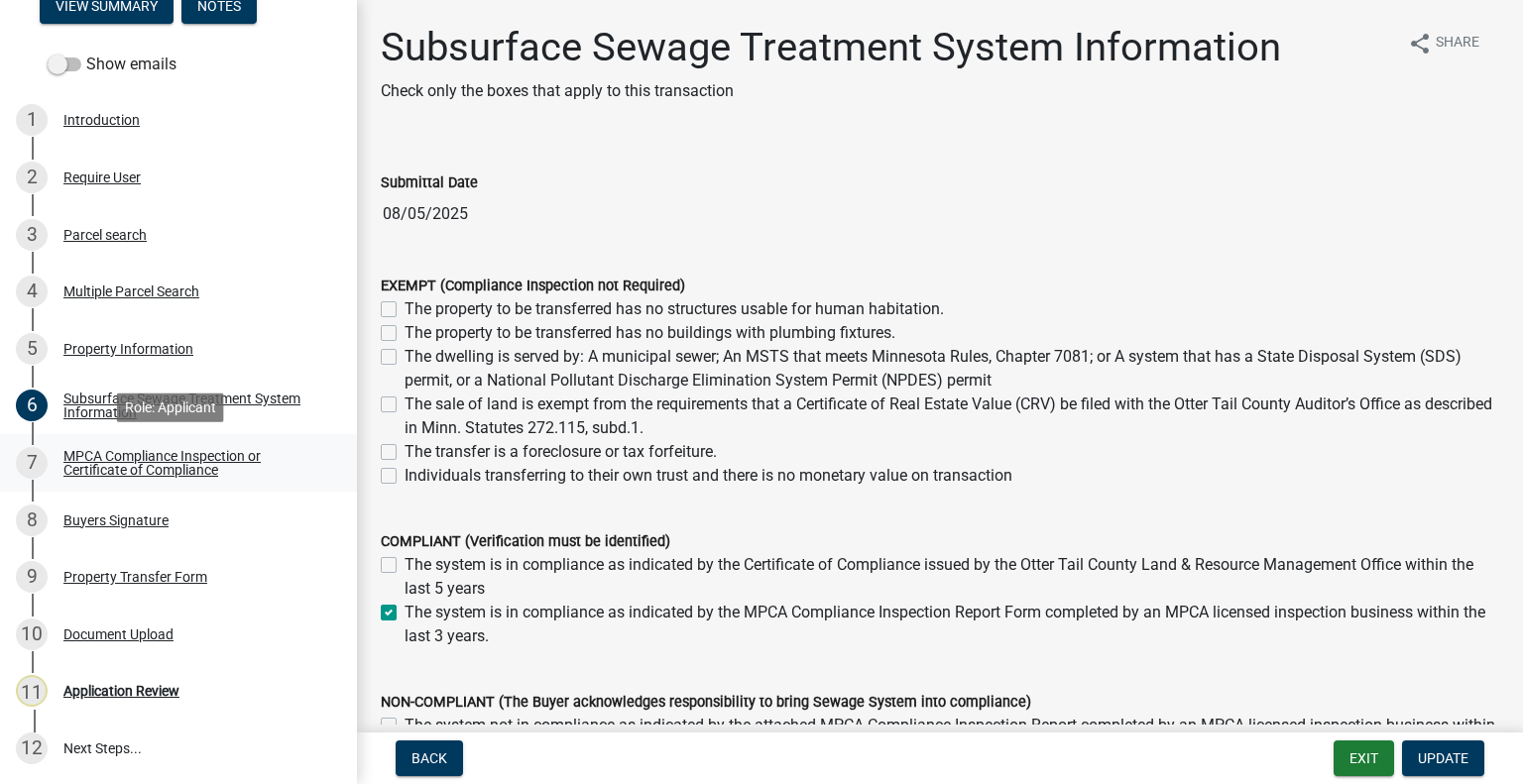 click on "MPCA Compliance Inspection  or Certificate of Compliance" at bounding box center [194, 463] 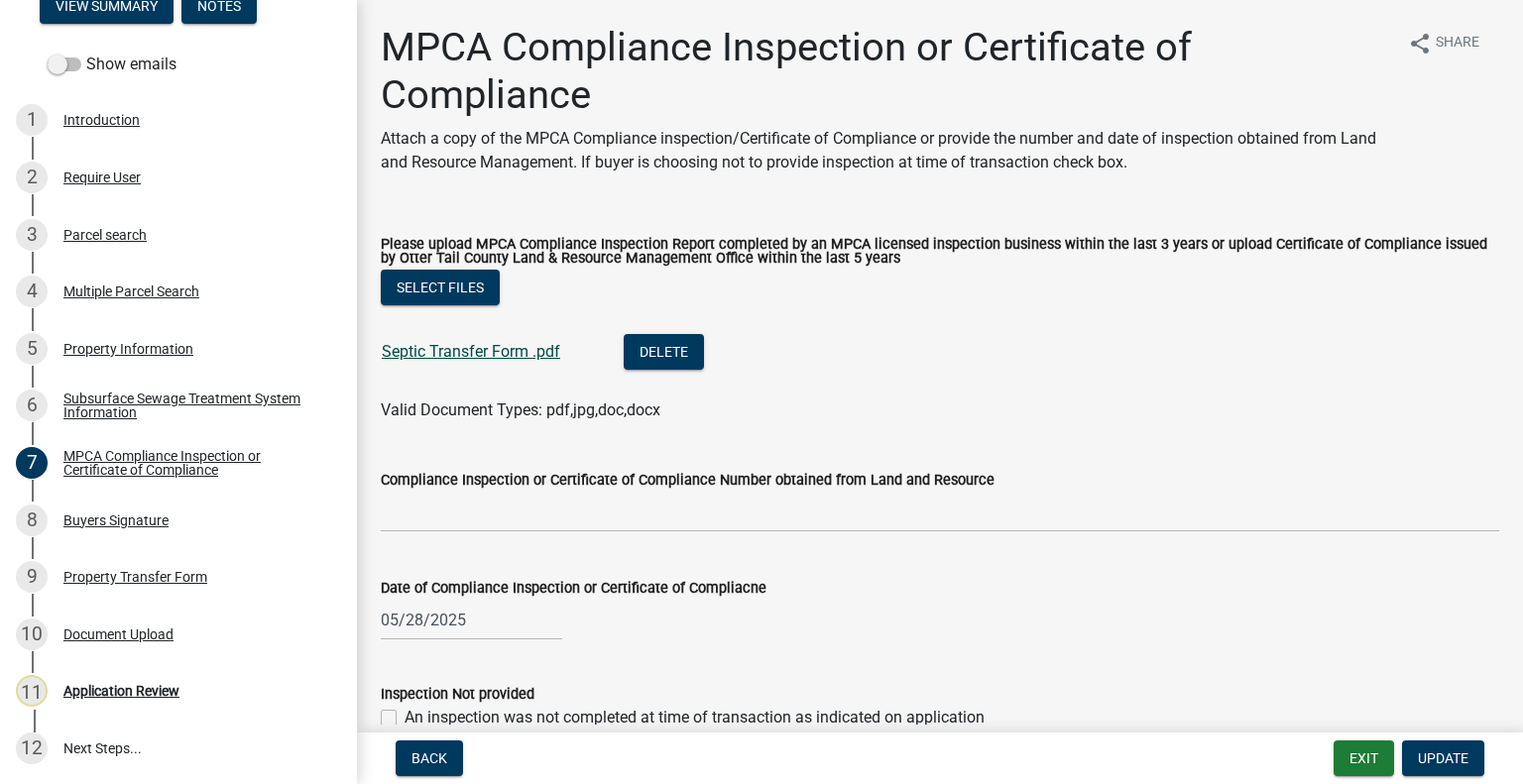click on "Septic Transfer Form .pdf" 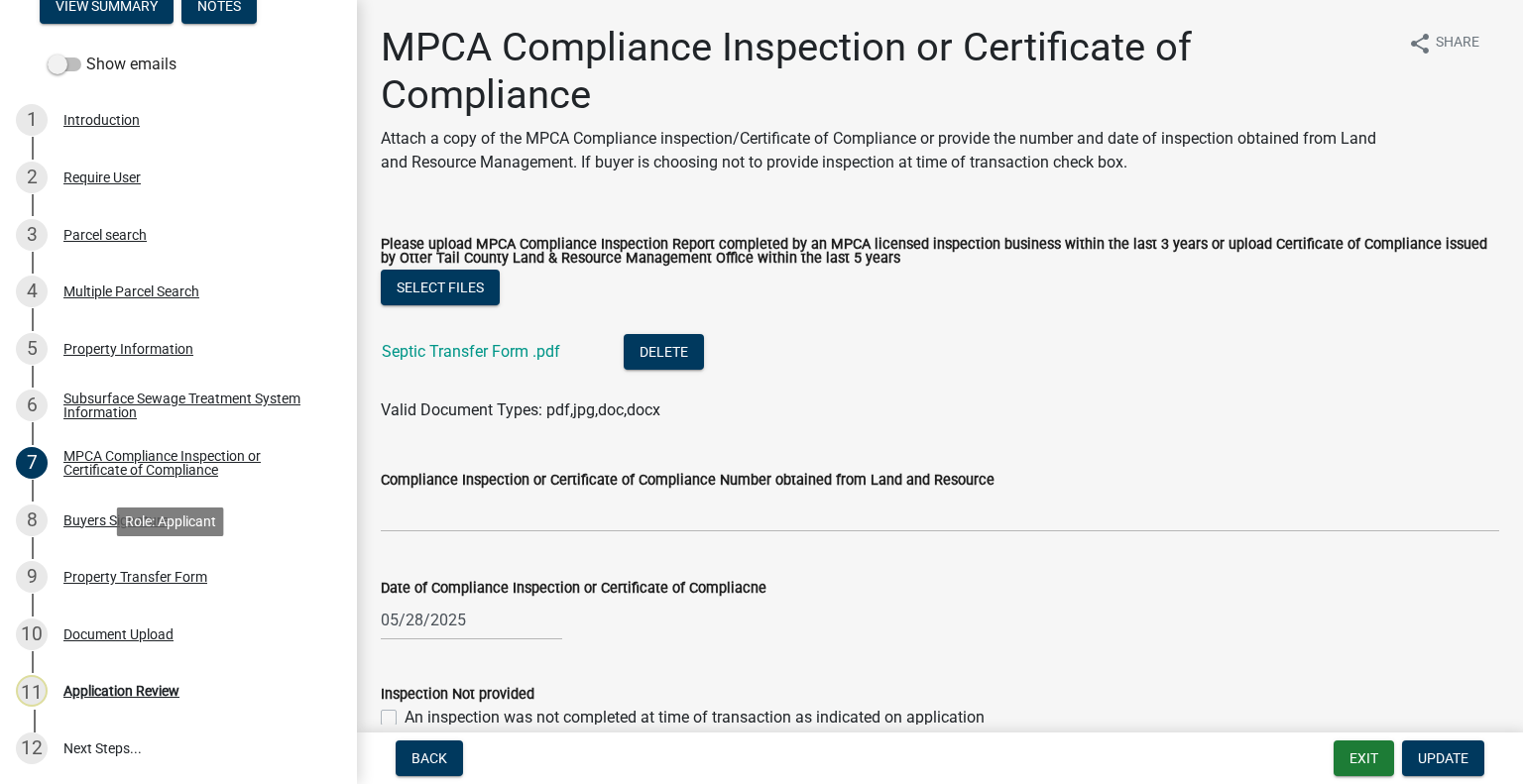 click on "Property Transfer Form" at bounding box center [135, 577] 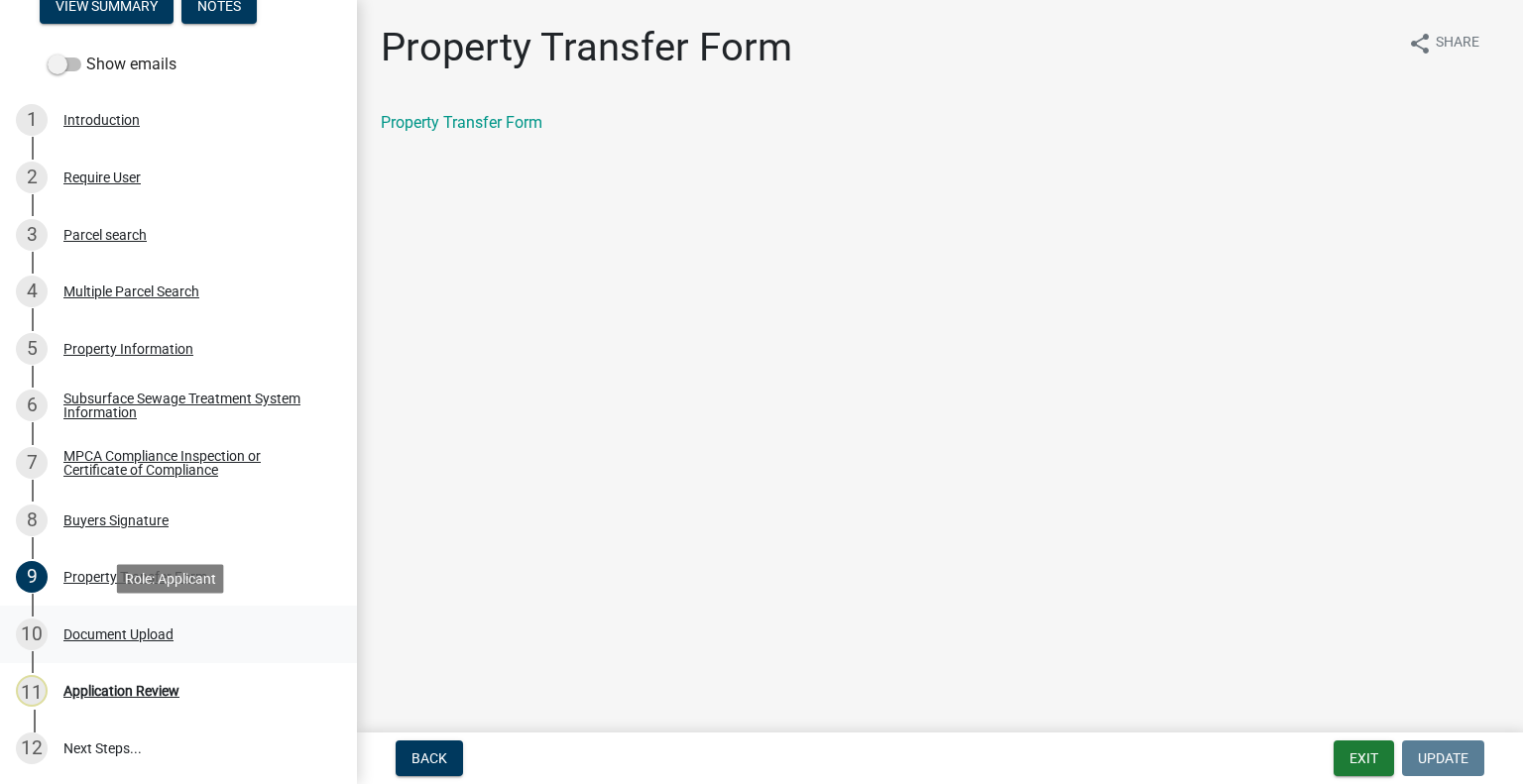click on "Document Upload" at bounding box center (118, 634) 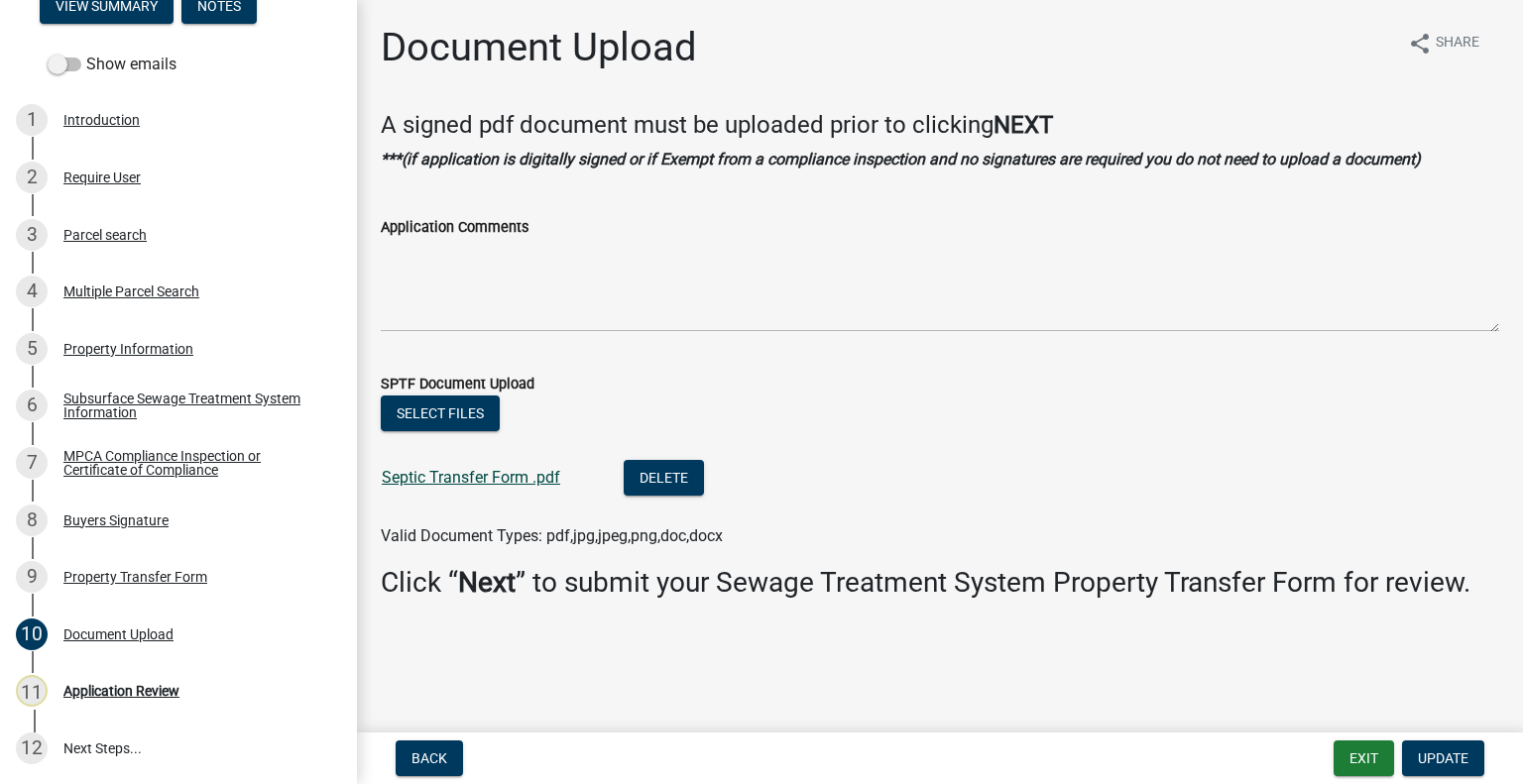 click on "Septic Transfer Form .pdf" 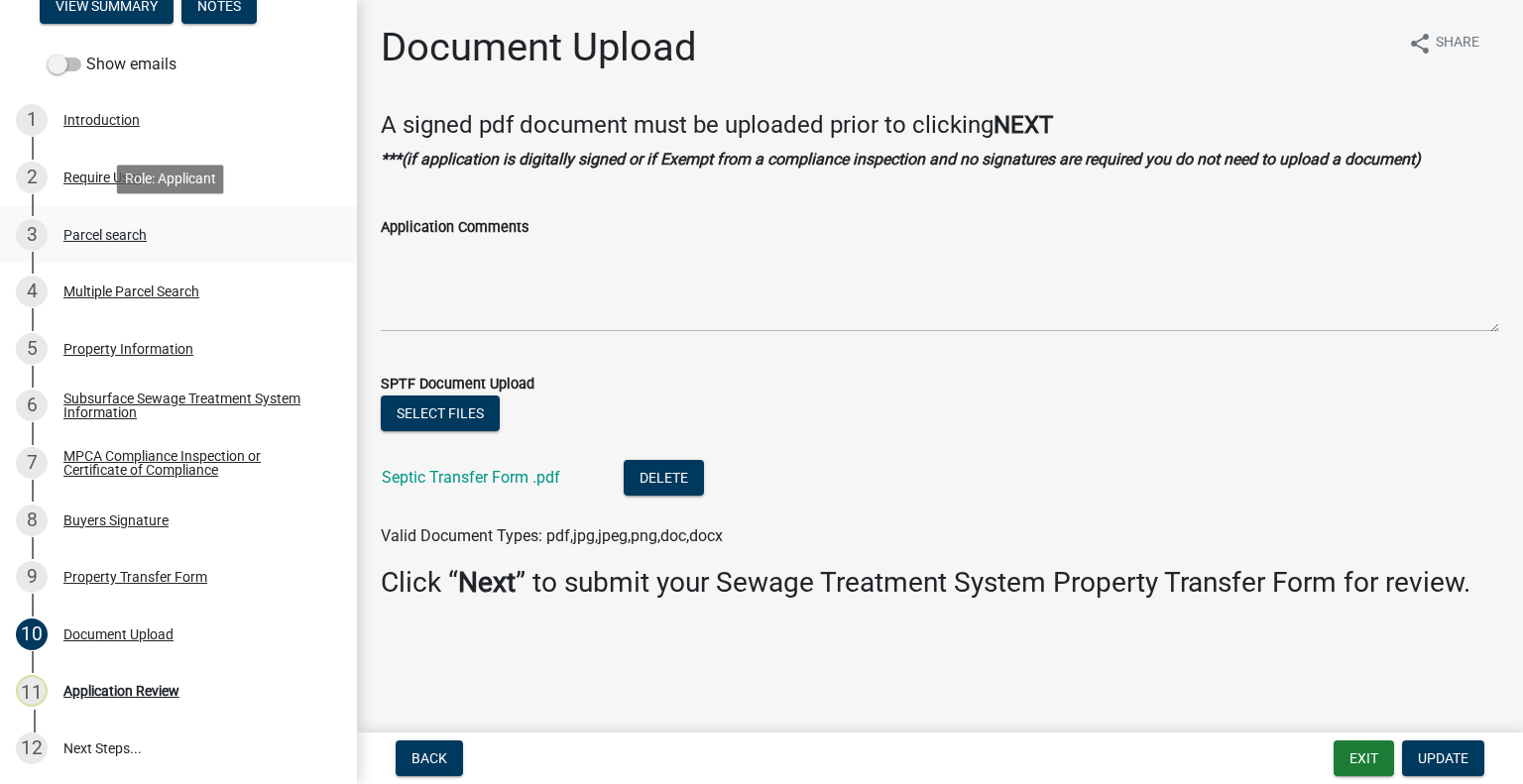 click on "Parcel search" at bounding box center [105, 235] 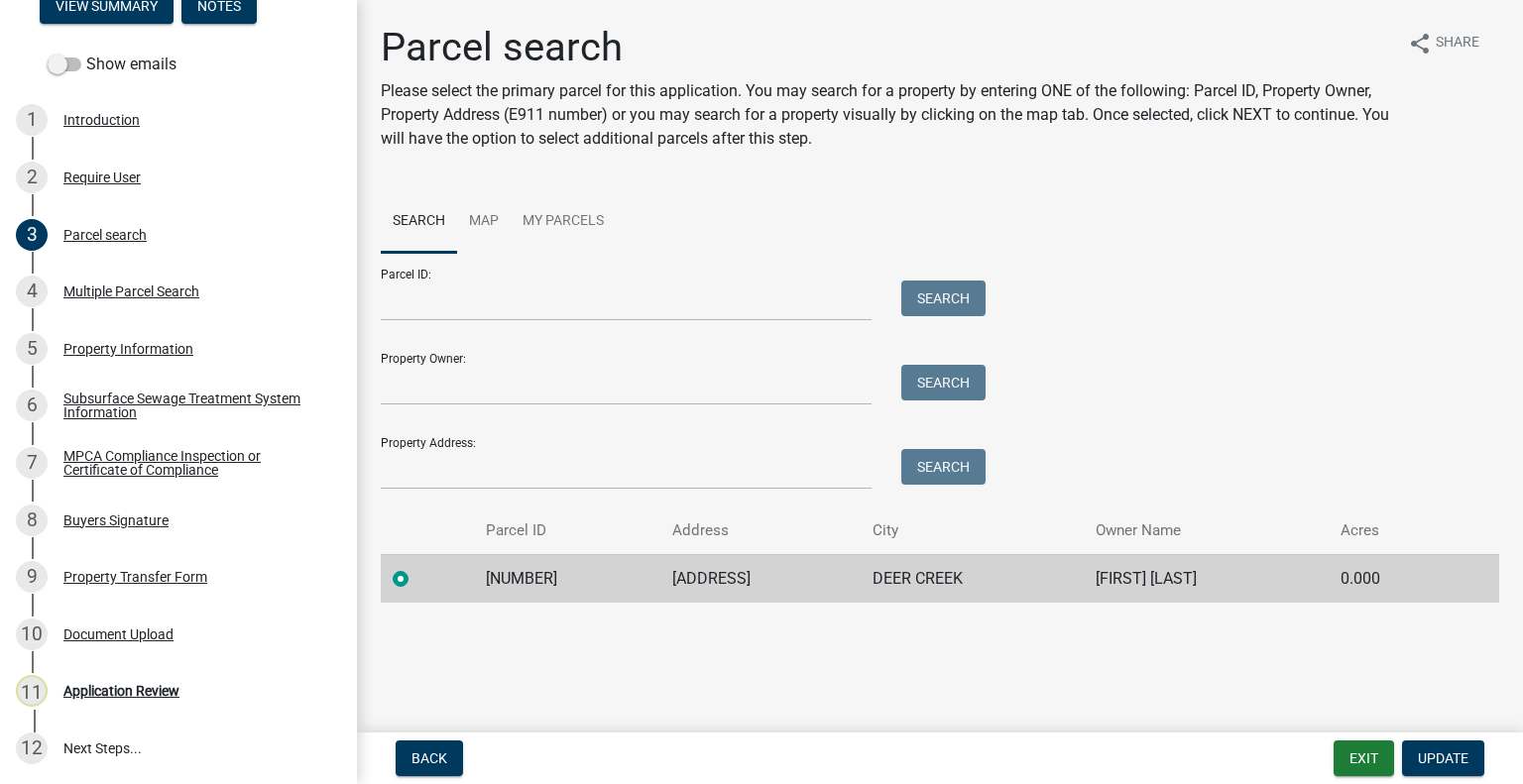 click on "15000140125900" 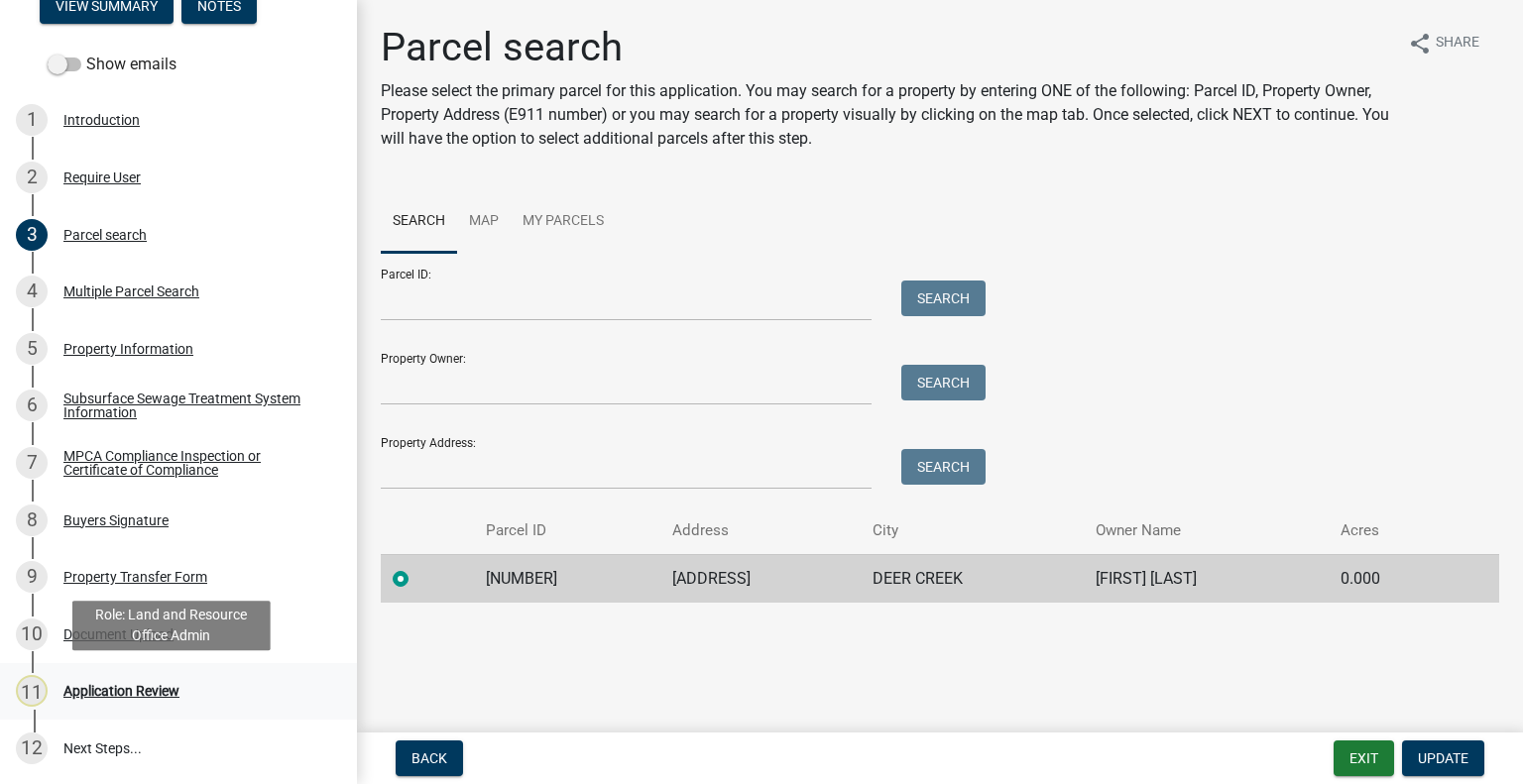 click on "11     Application Review" at bounding box center (171, 691) 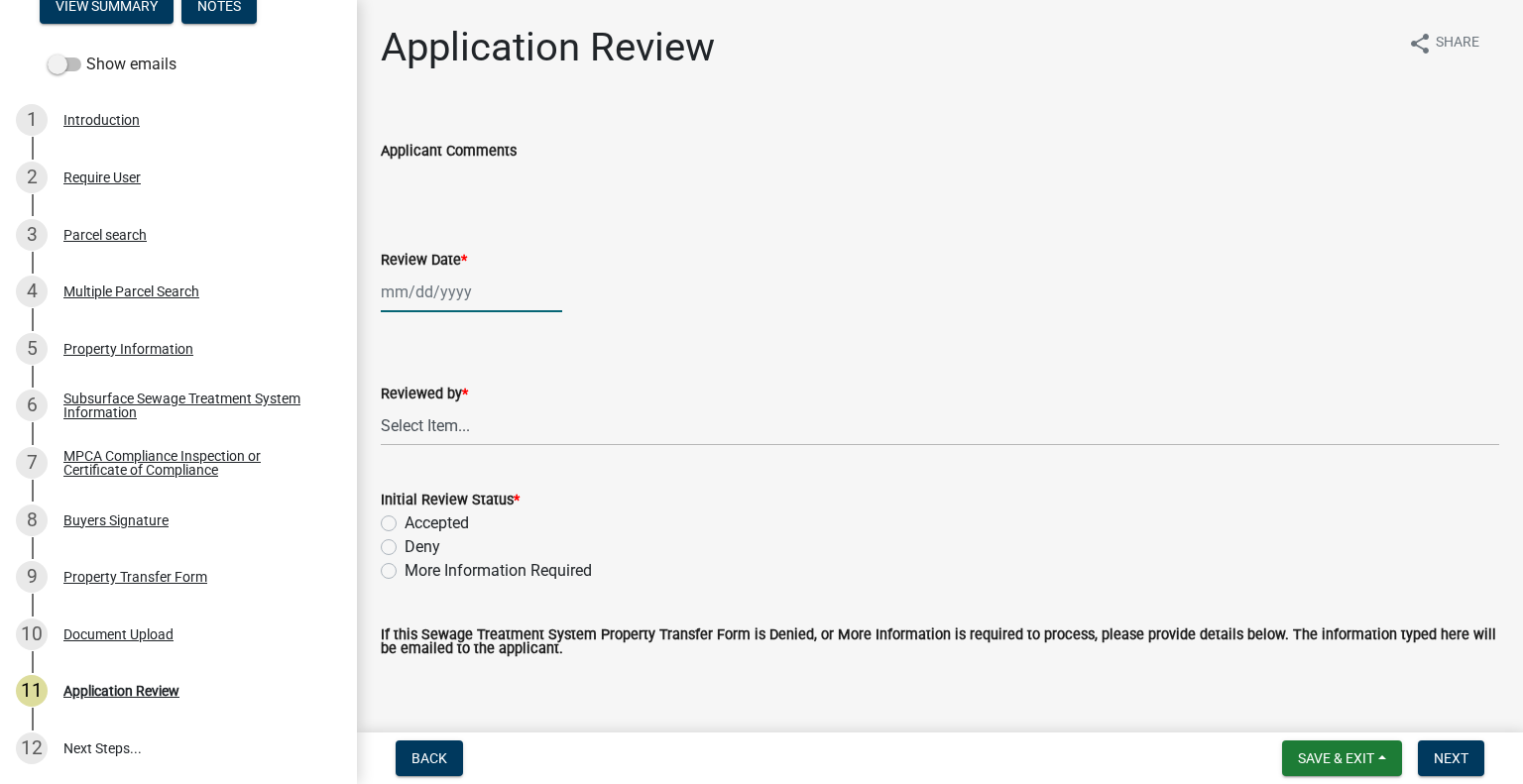 click 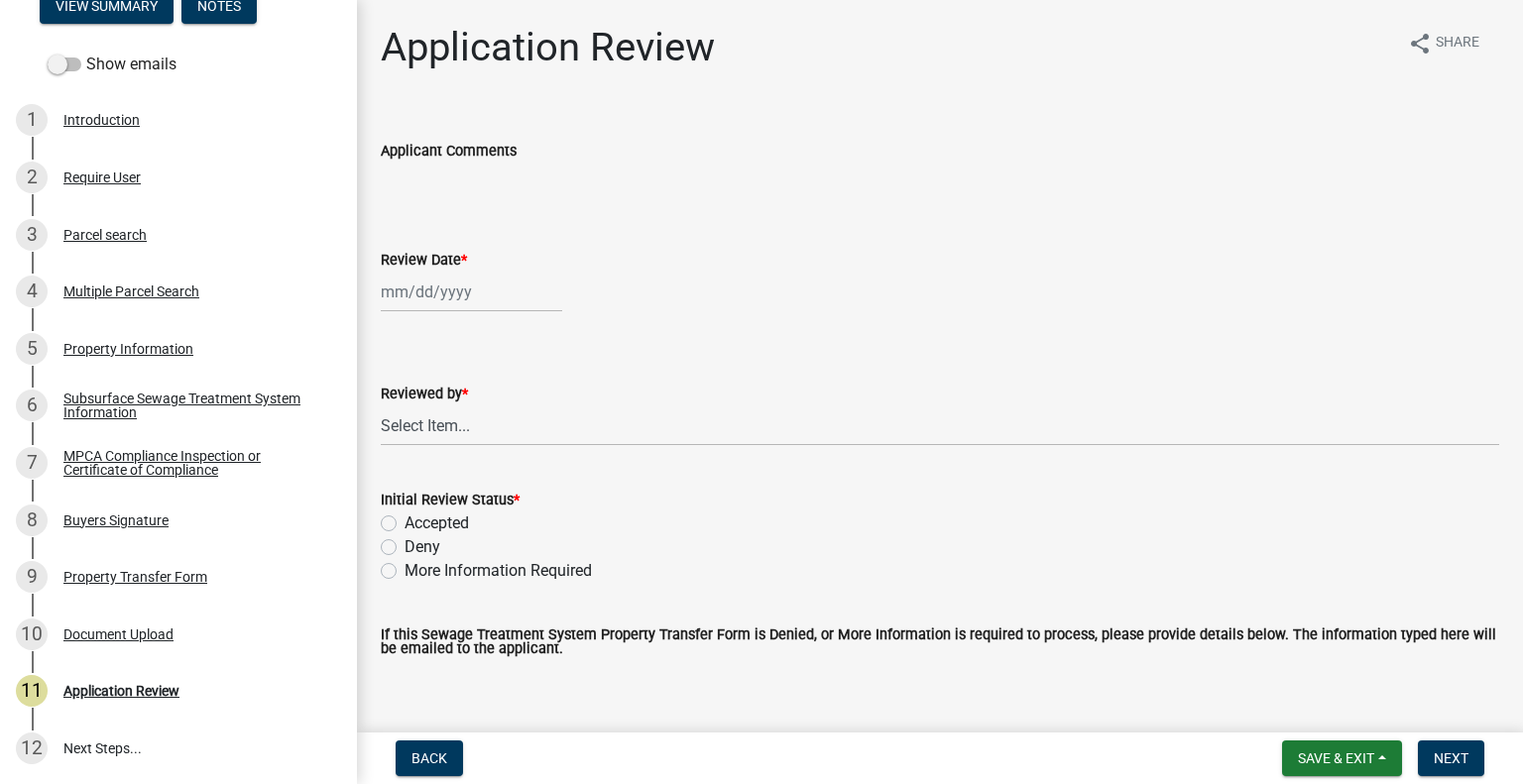 select on "8" 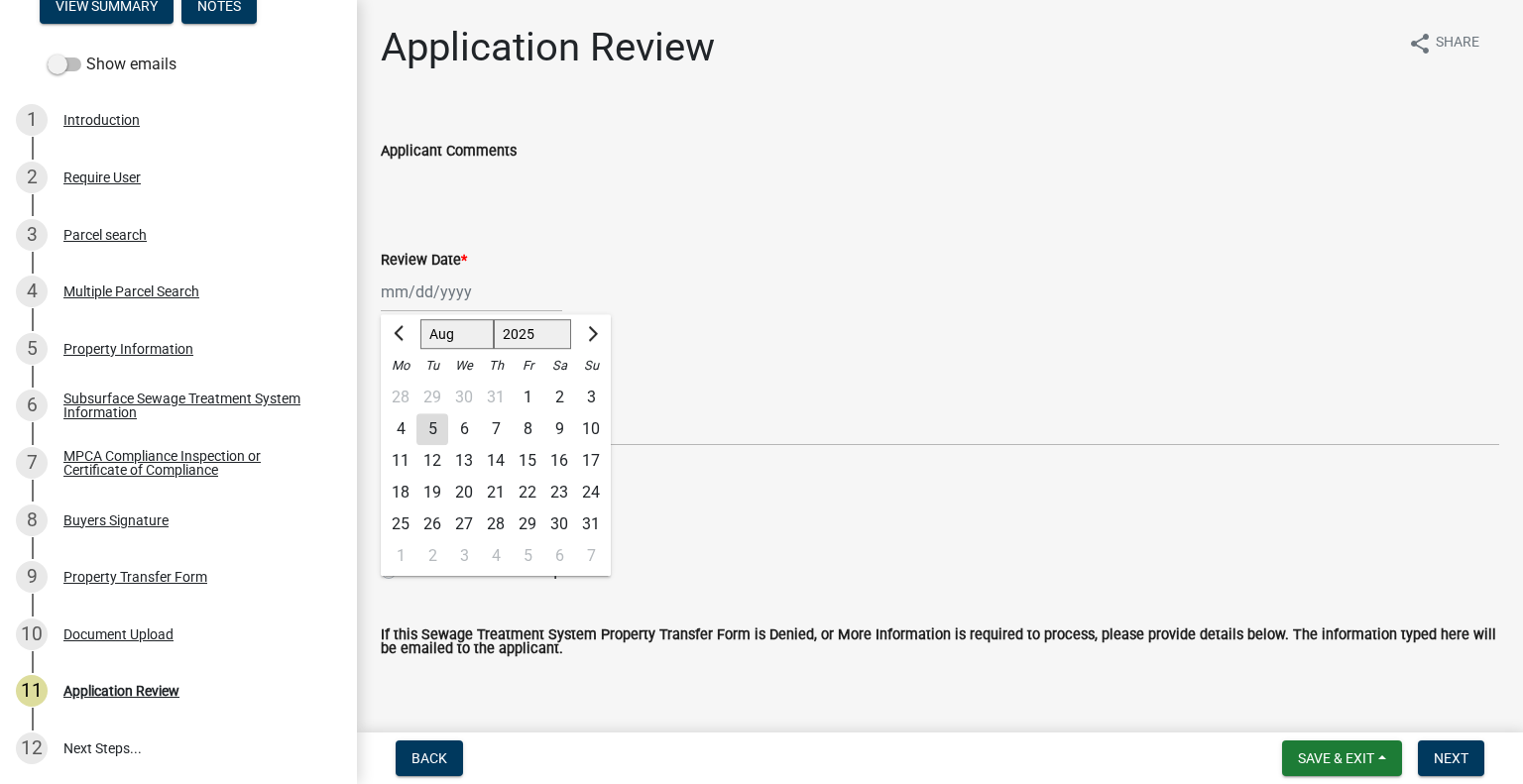 click on "5" 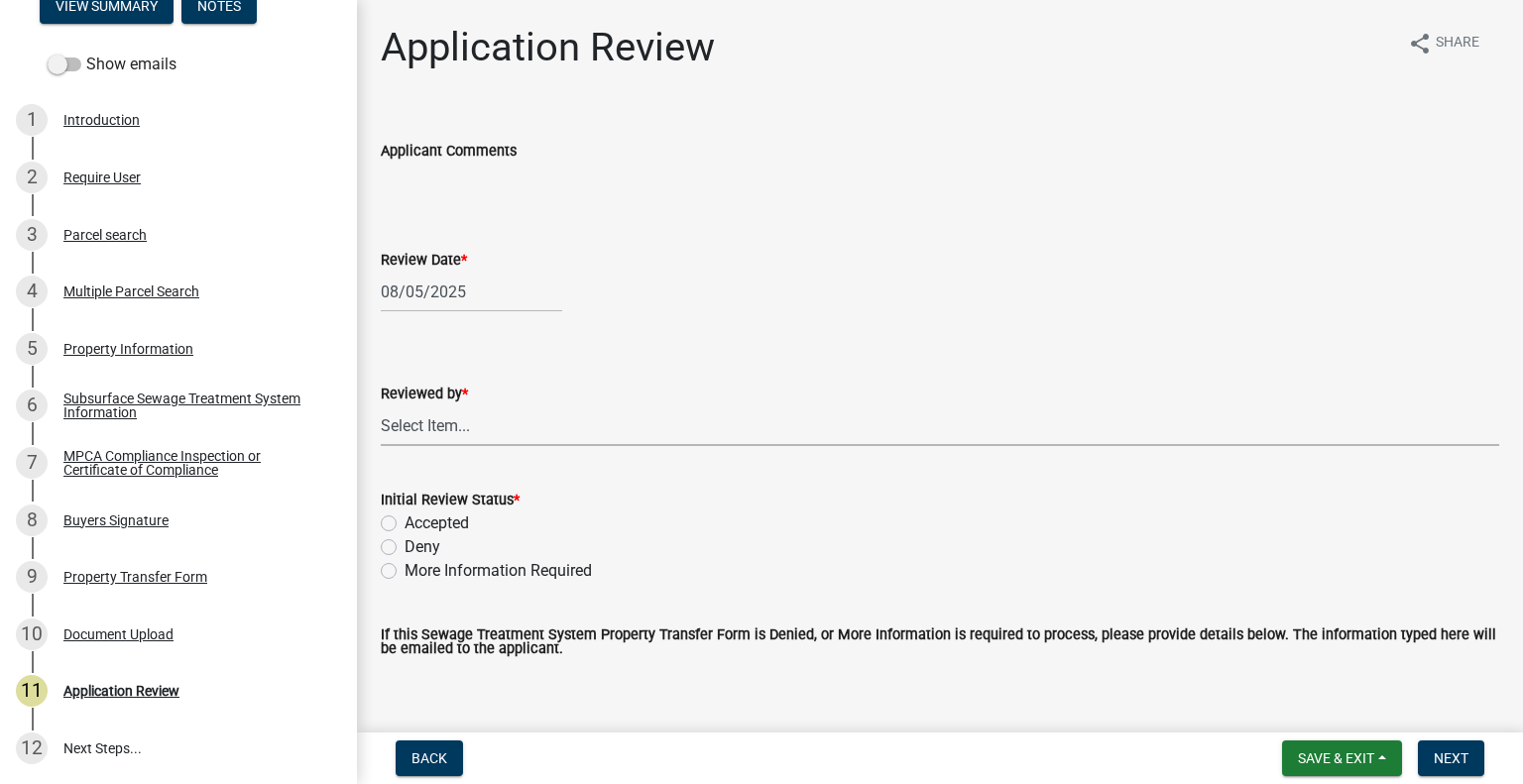 click on "Select Item...   Alexis Newark   Amy Busko   Andrea Perales   Brittany Tollefson   Christopher LeClair   Courtney Roth   Elizabeth Plaster   Emma Swenson   Eric Babolian   Kyle Westergard   Lindsey Hanson   Michelle Jevne   Noah Brenden   Sheila Dahl" at bounding box center (940, 425) 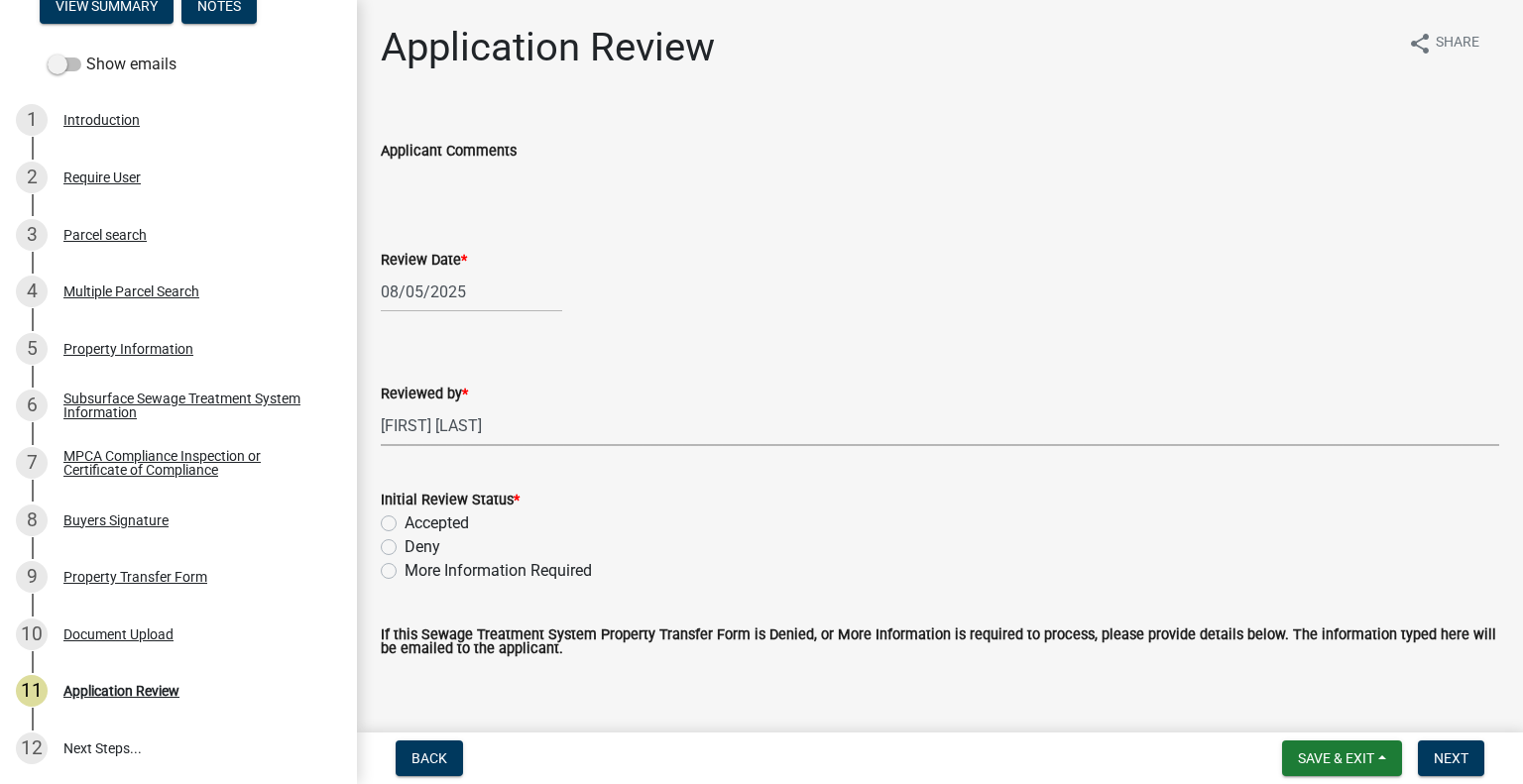 click on "Select Item...   Alexis Newark   Amy Busko   Andrea Perales   Brittany Tollefson   Christopher LeClair   Courtney Roth   Elizabeth Plaster   Emma Swenson   Eric Babolian   Kyle Westergard   Lindsey Hanson   Michelle Jevne   Noah Brenden   Sheila Dahl" at bounding box center [940, 425] 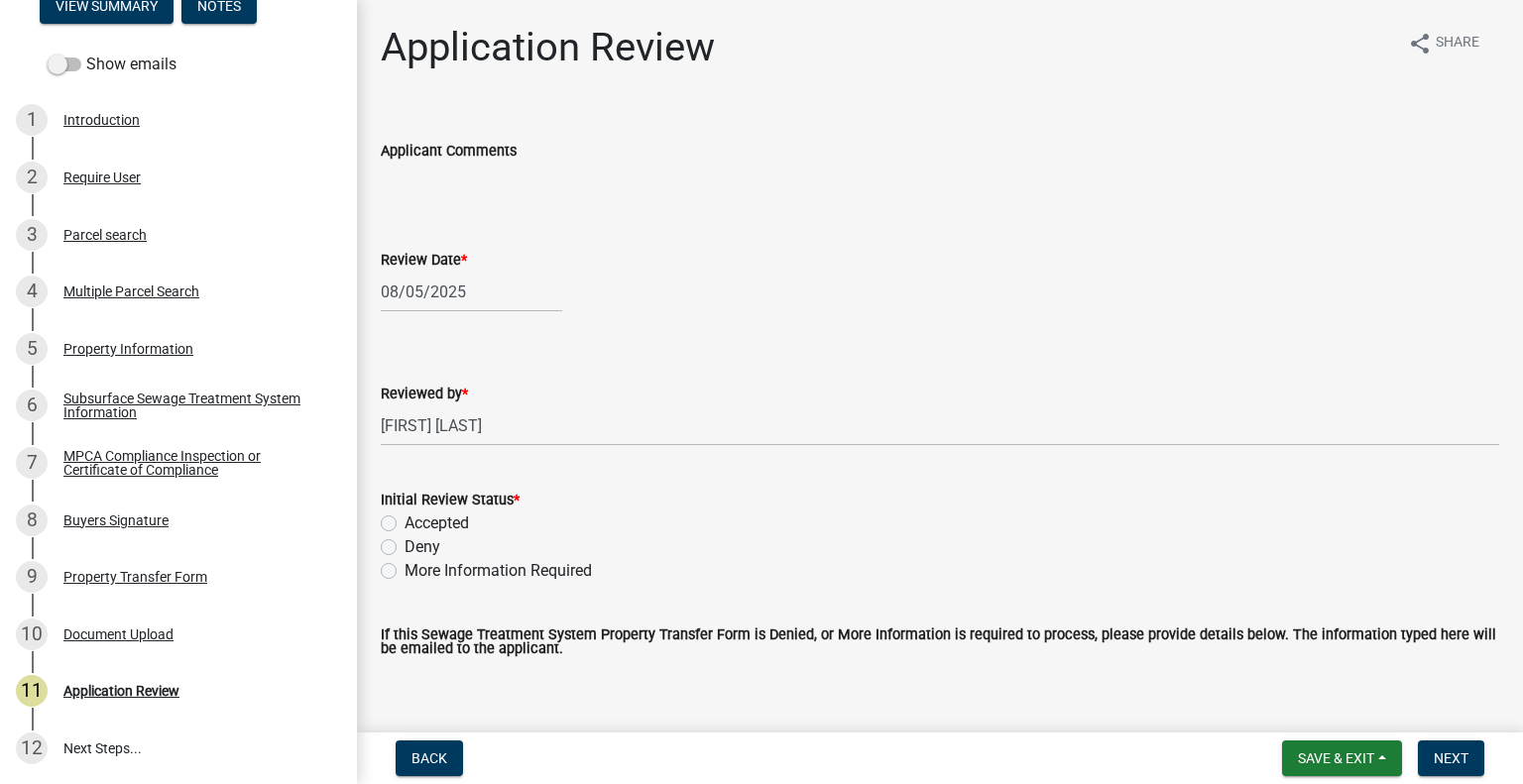click on "Accepted" 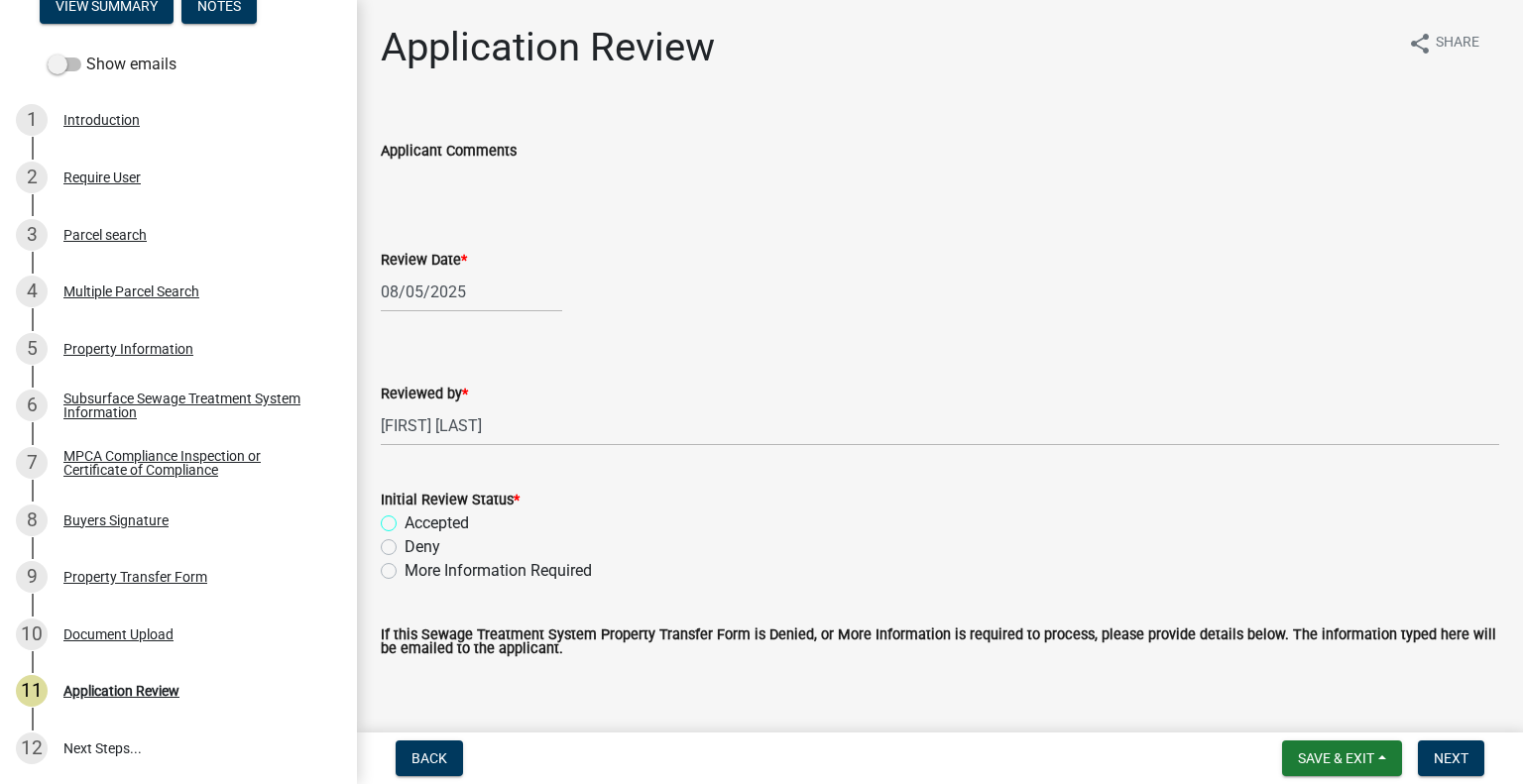 click on "Accepted" at bounding box center [410, 517] 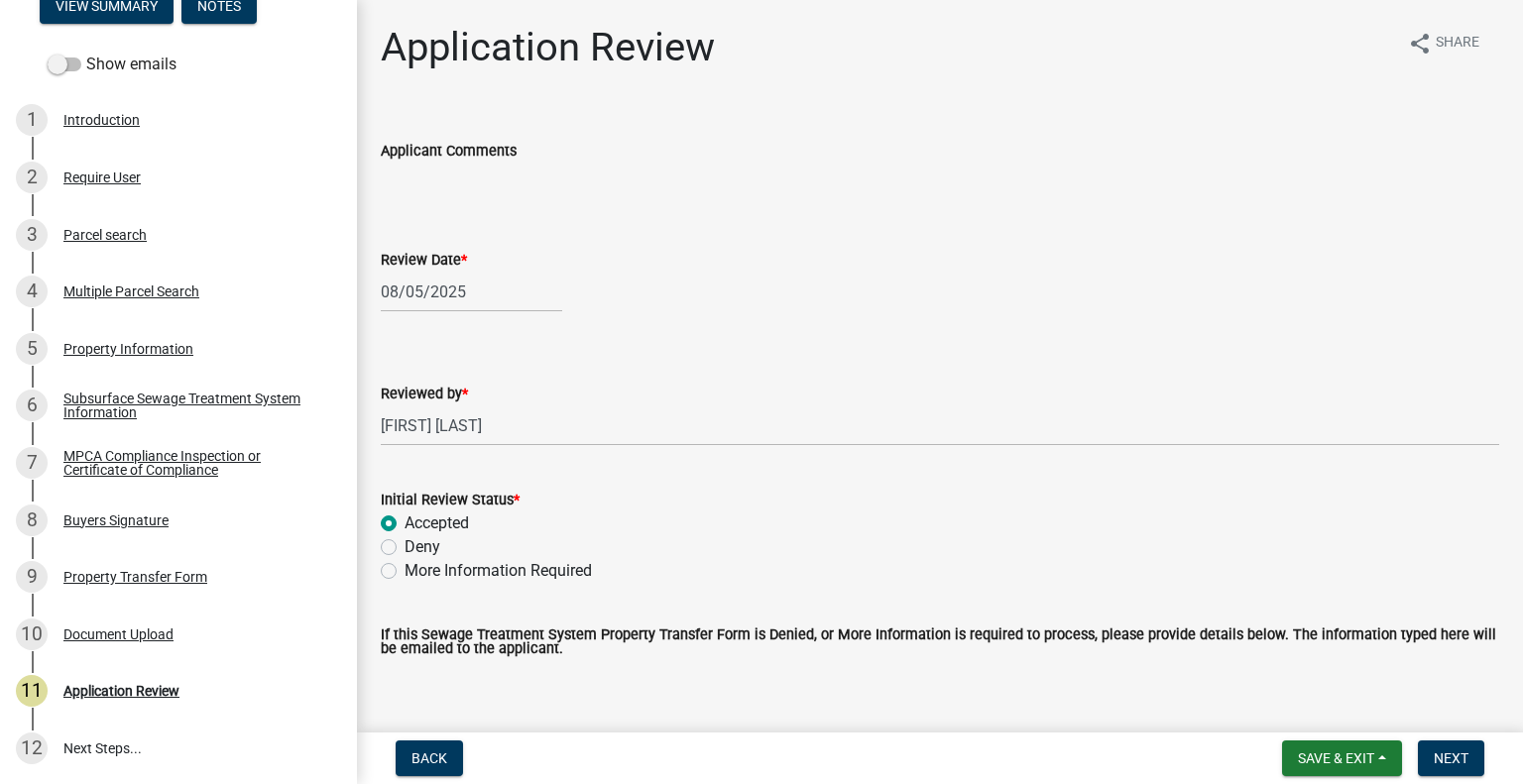 radio on "true" 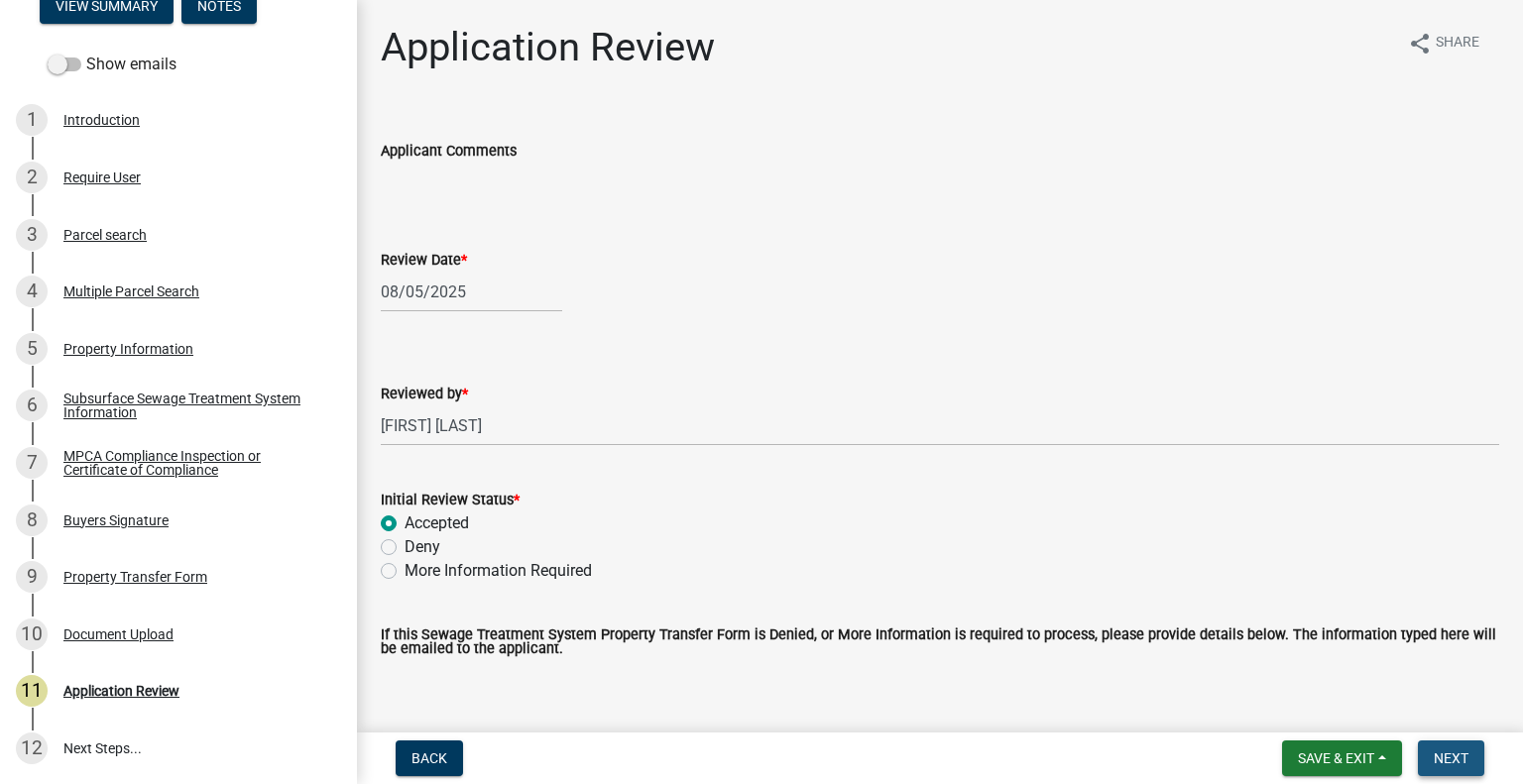 click on "Next" at bounding box center [1451, 758] 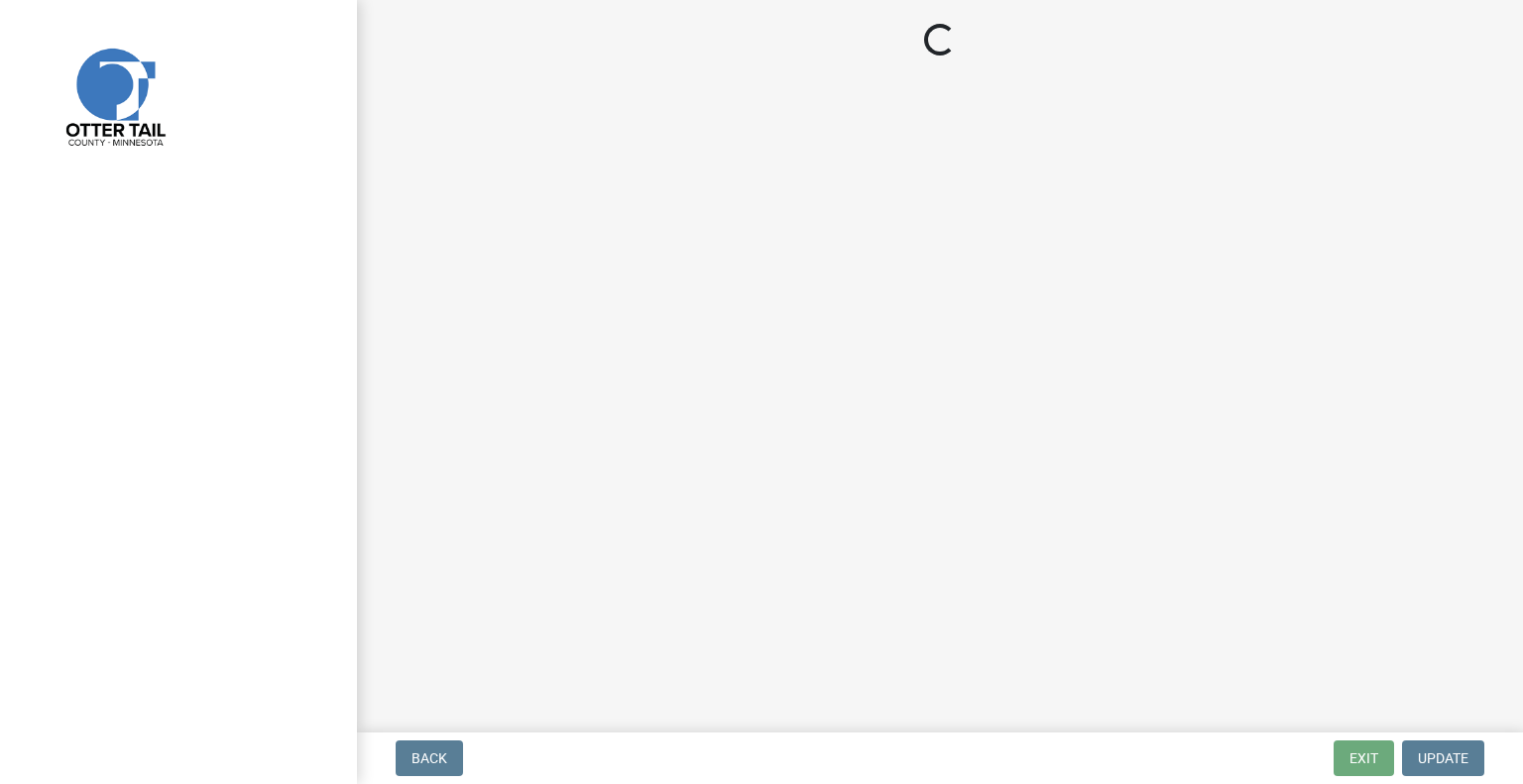scroll, scrollTop: 0, scrollLeft: 0, axis: both 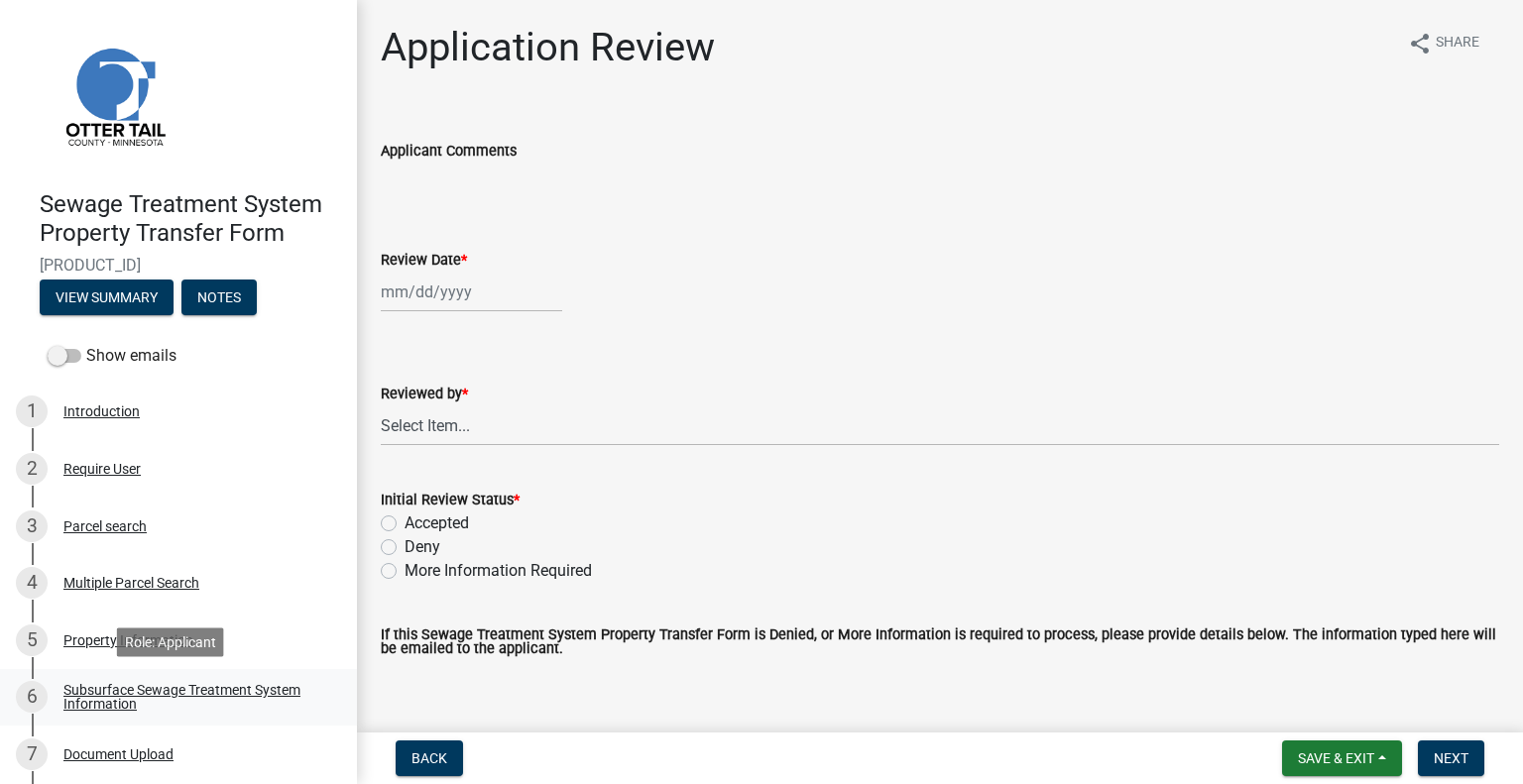 click on "Subsurface Sewage Treatment System Information" at bounding box center [194, 697] 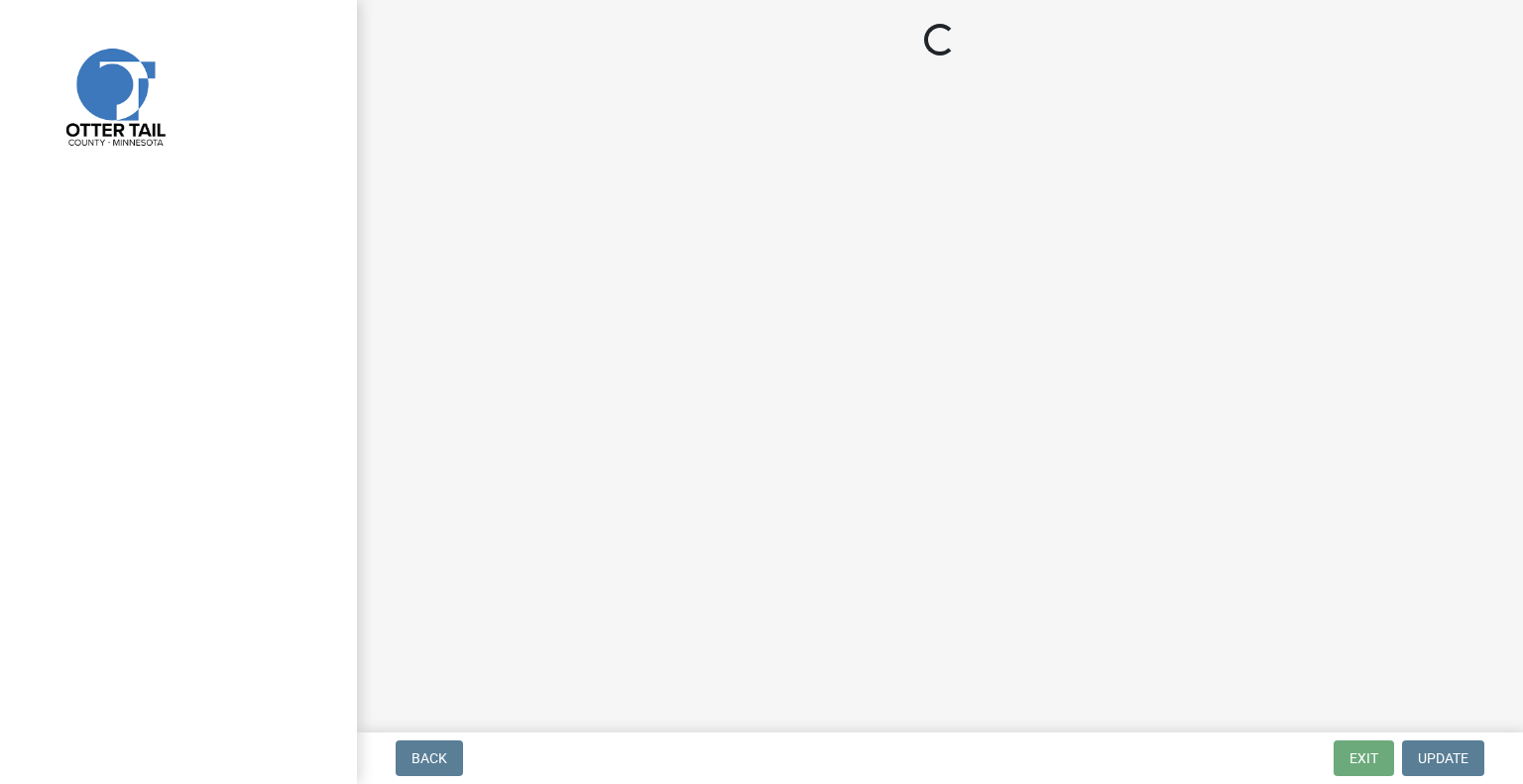 scroll, scrollTop: 0, scrollLeft: 0, axis: both 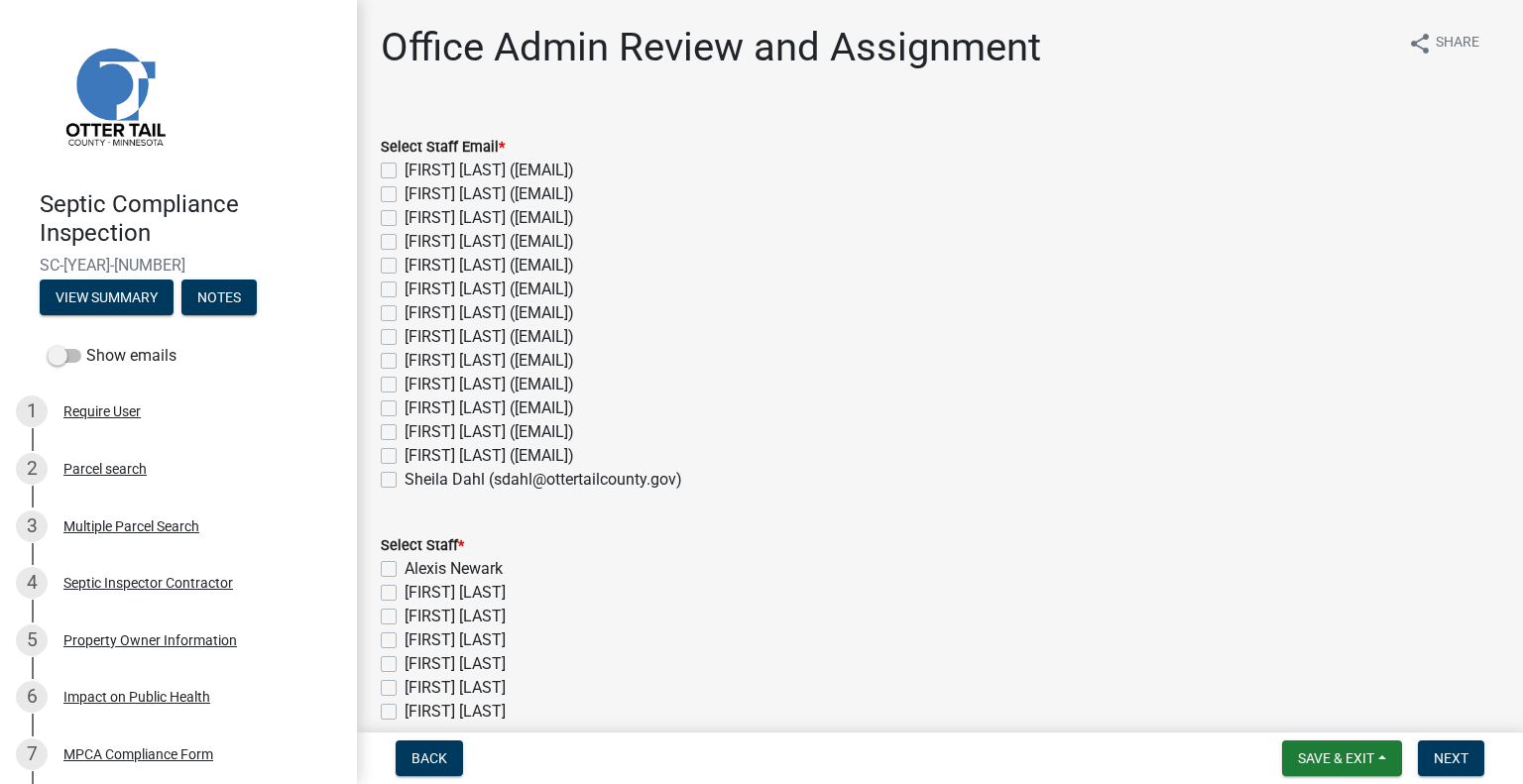 click on "[FIRST] [LAST] ([EMAIL])" 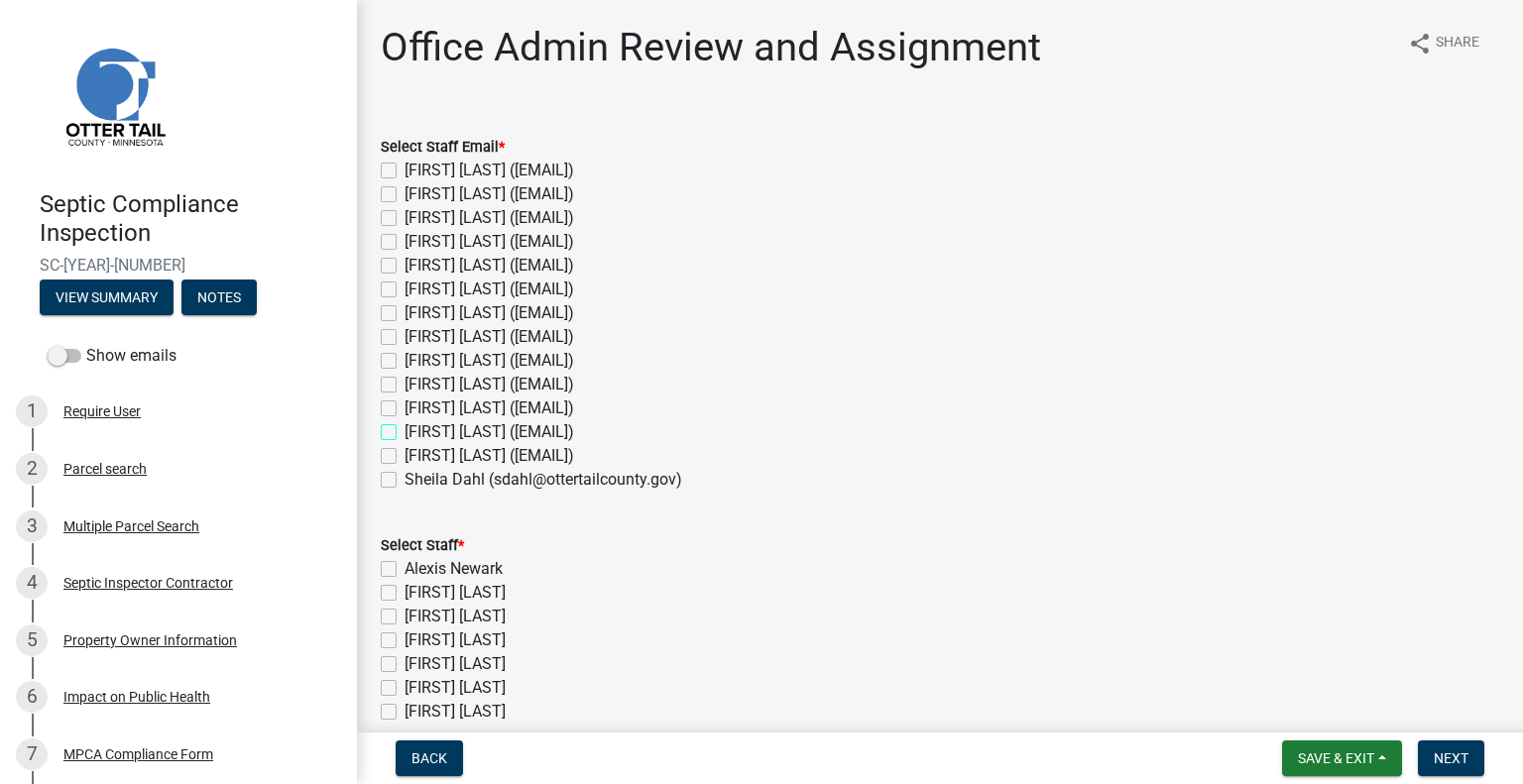click on "[FIRST] [LAST] ([EMAIL])" at bounding box center (410, 426) 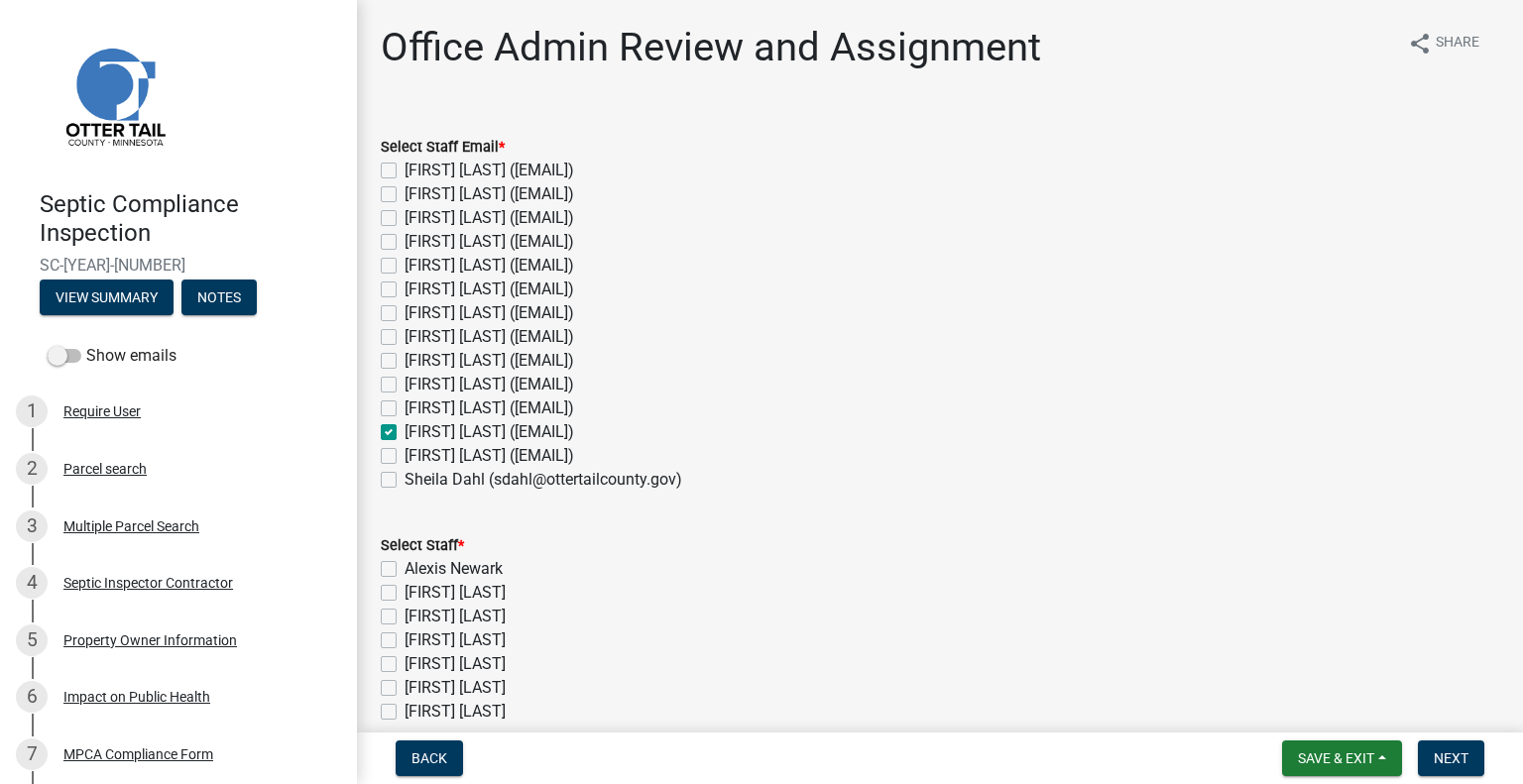 checkbox on "false" 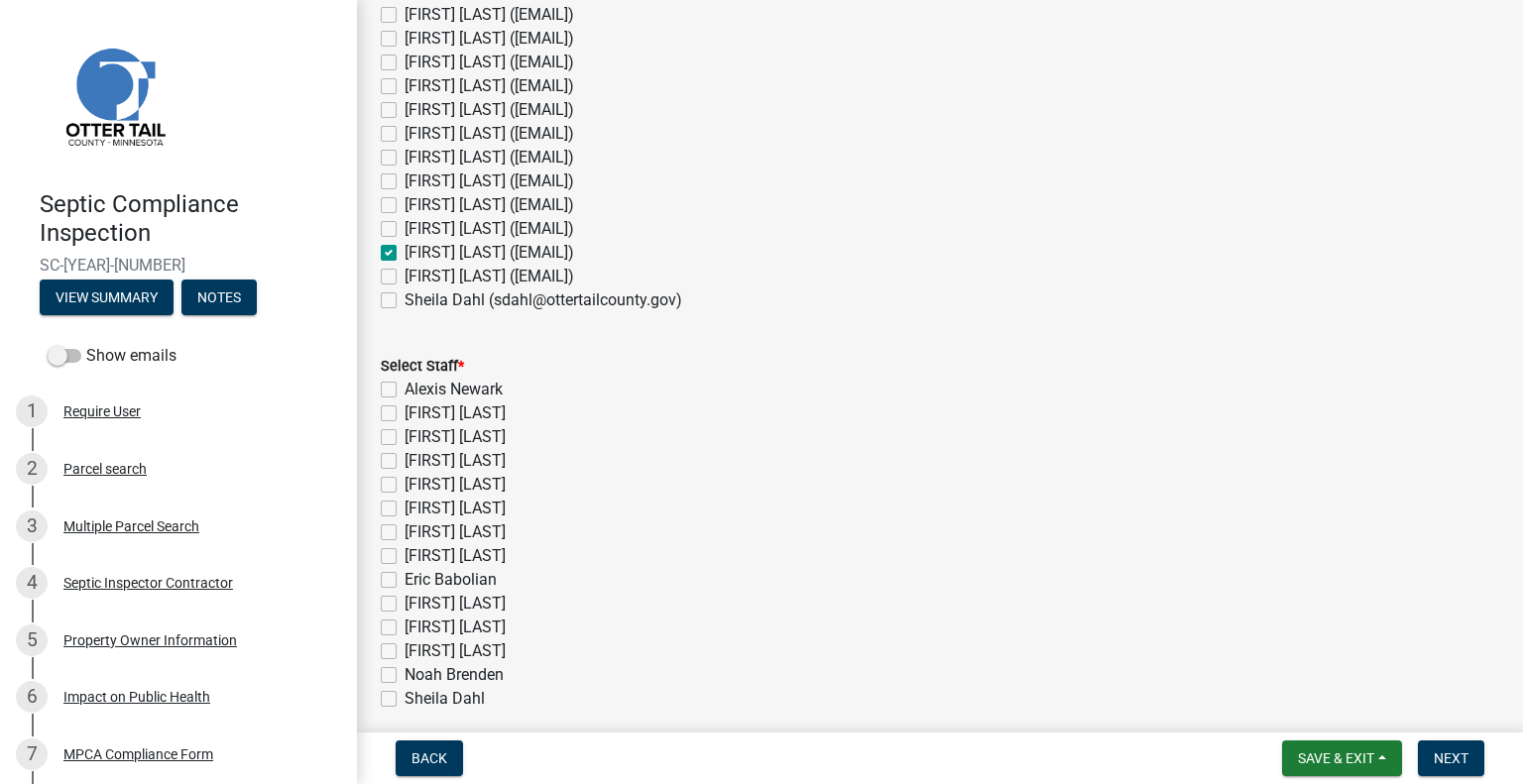 scroll, scrollTop: 198, scrollLeft: 0, axis: vertical 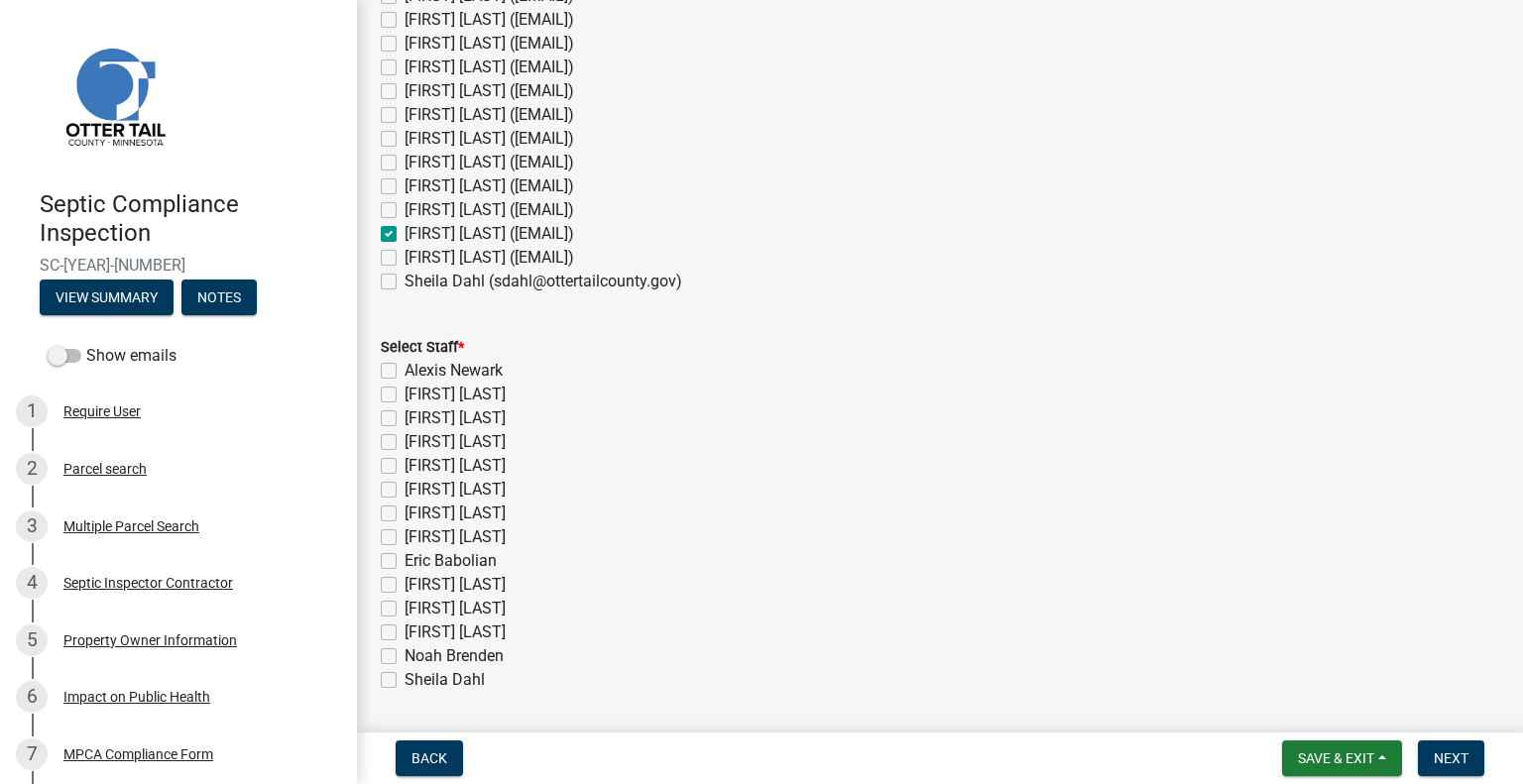 click on "[FIRST] [LAST]" 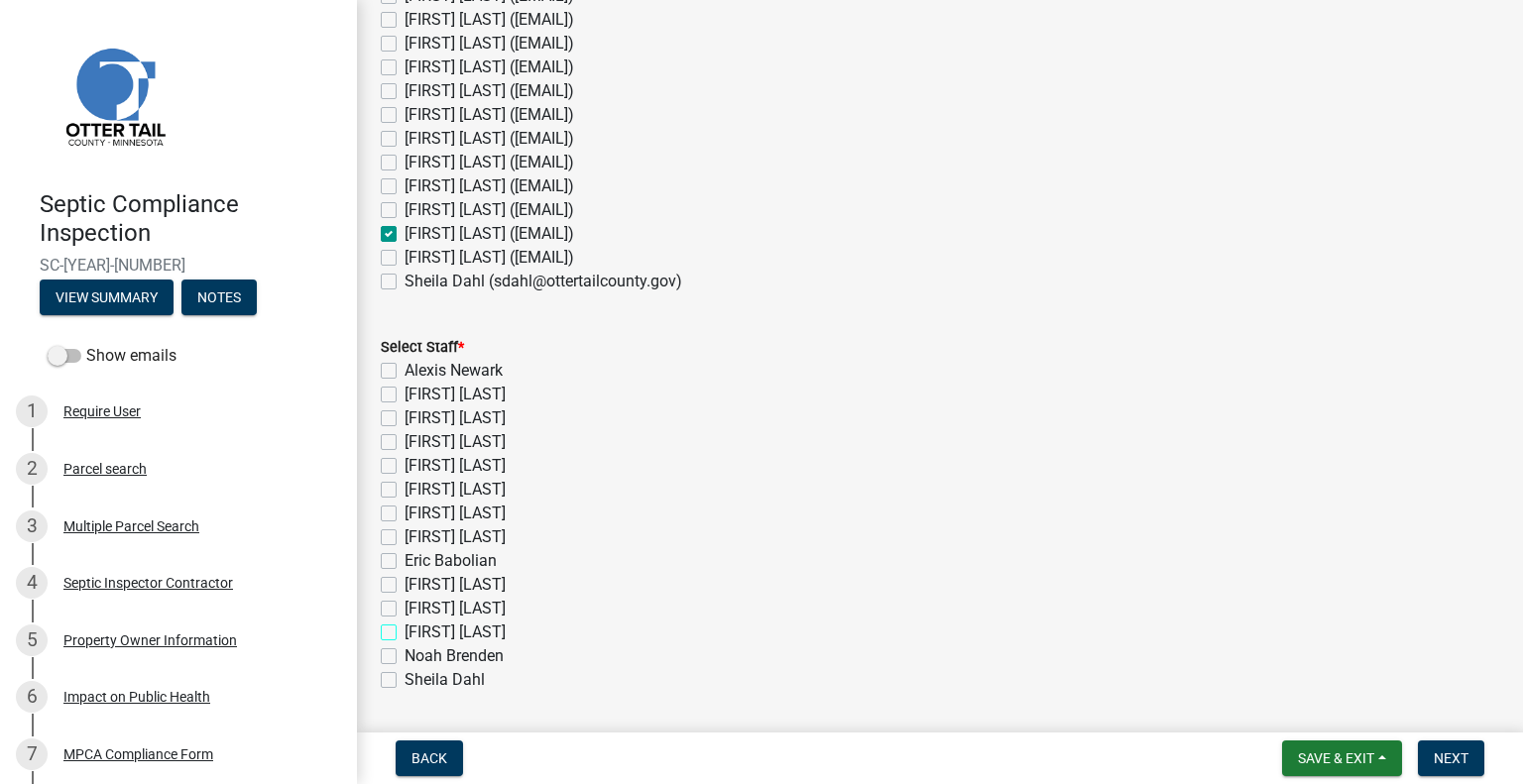 click on "[FIRST] [LAST]" at bounding box center [410, 626] 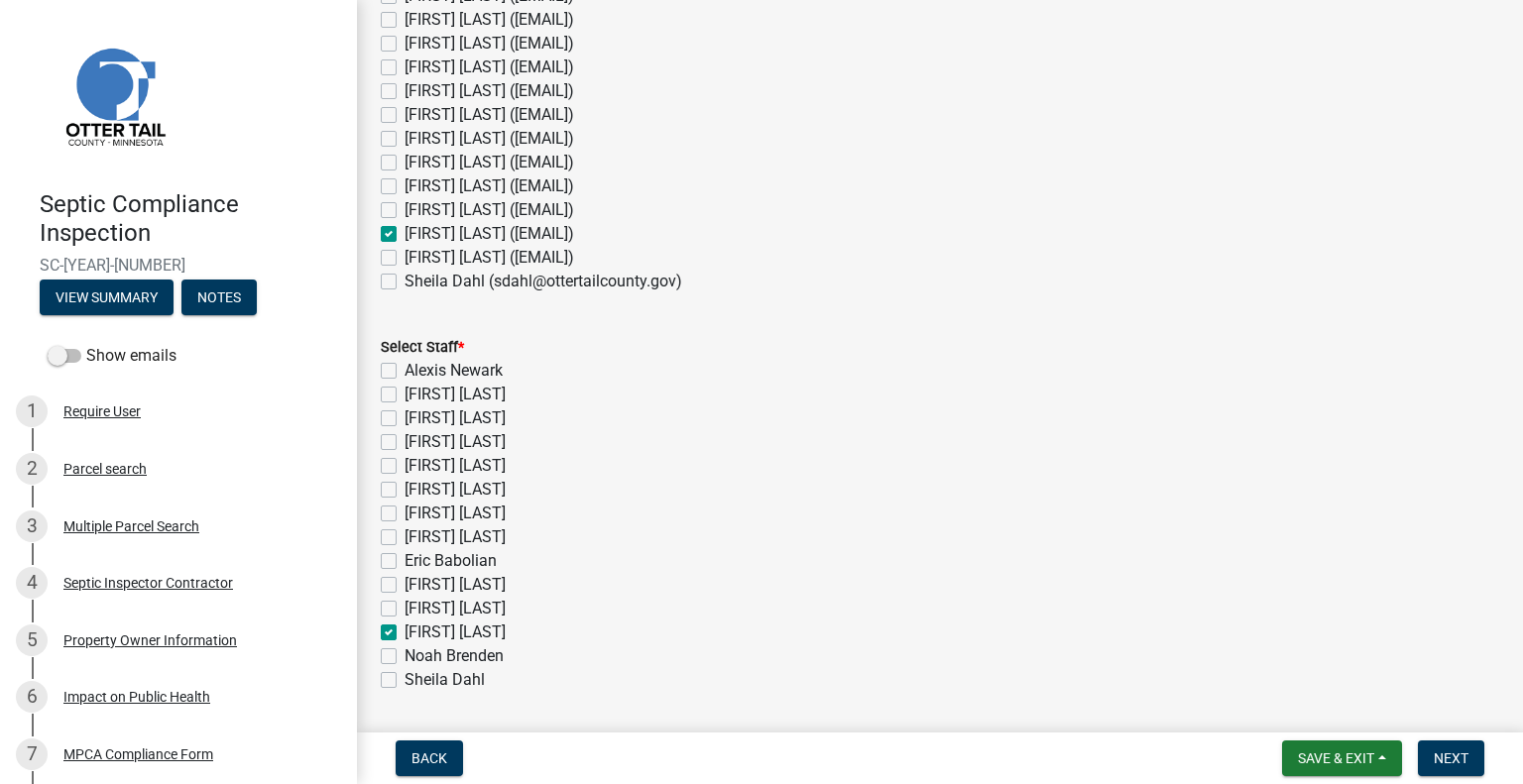 checkbox on "false" 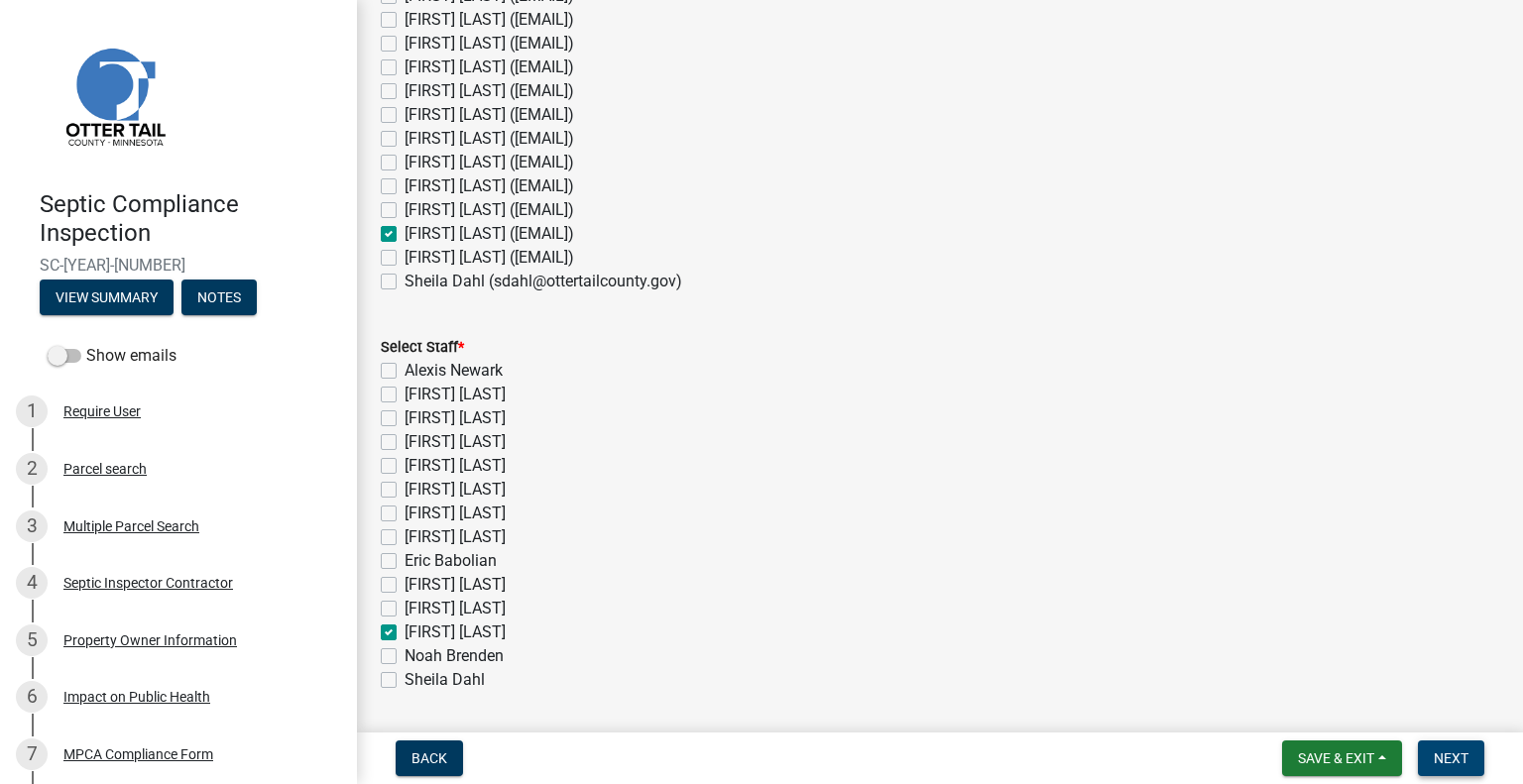 click on "Next" at bounding box center [1451, 758] 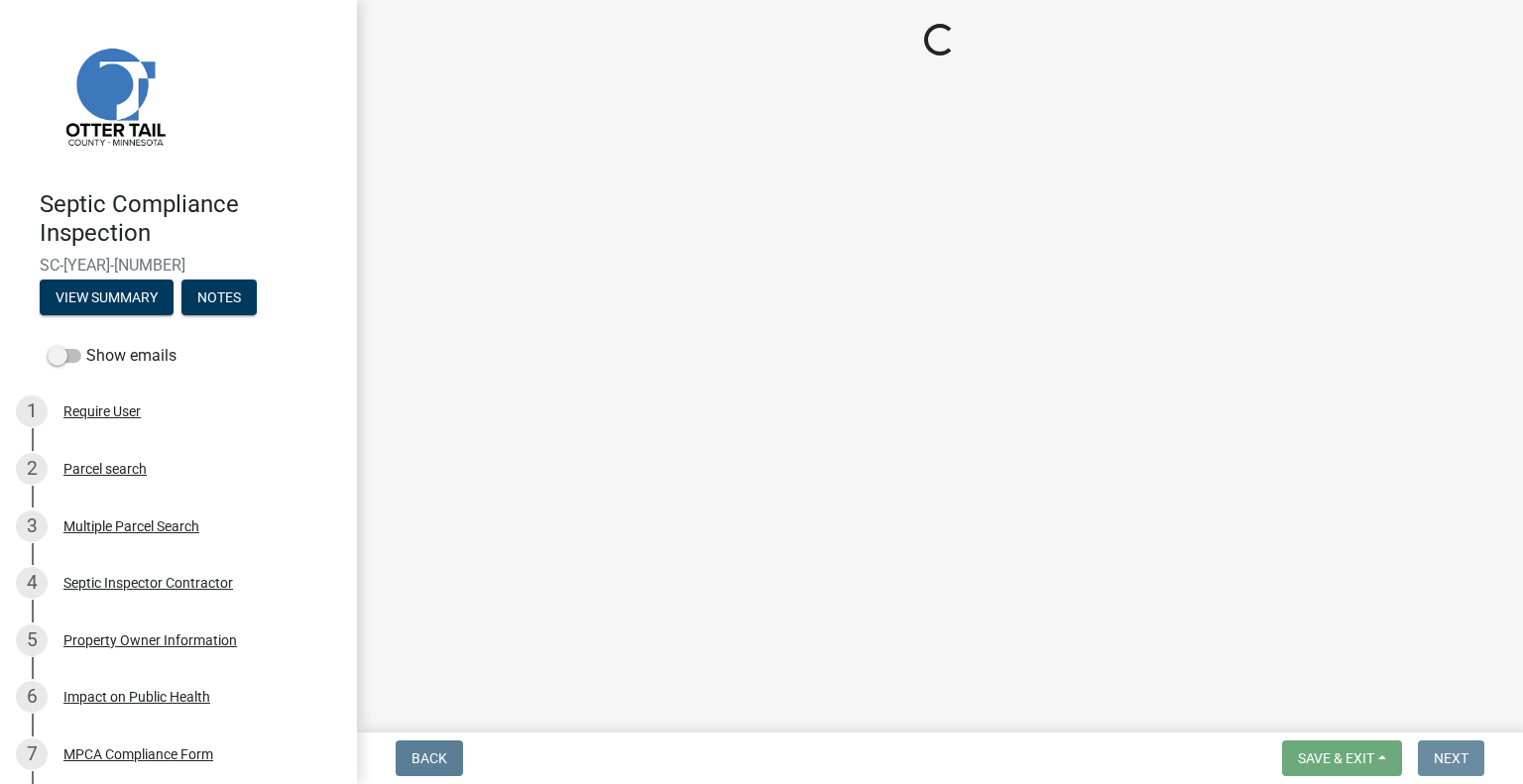 scroll, scrollTop: 0, scrollLeft: 0, axis: both 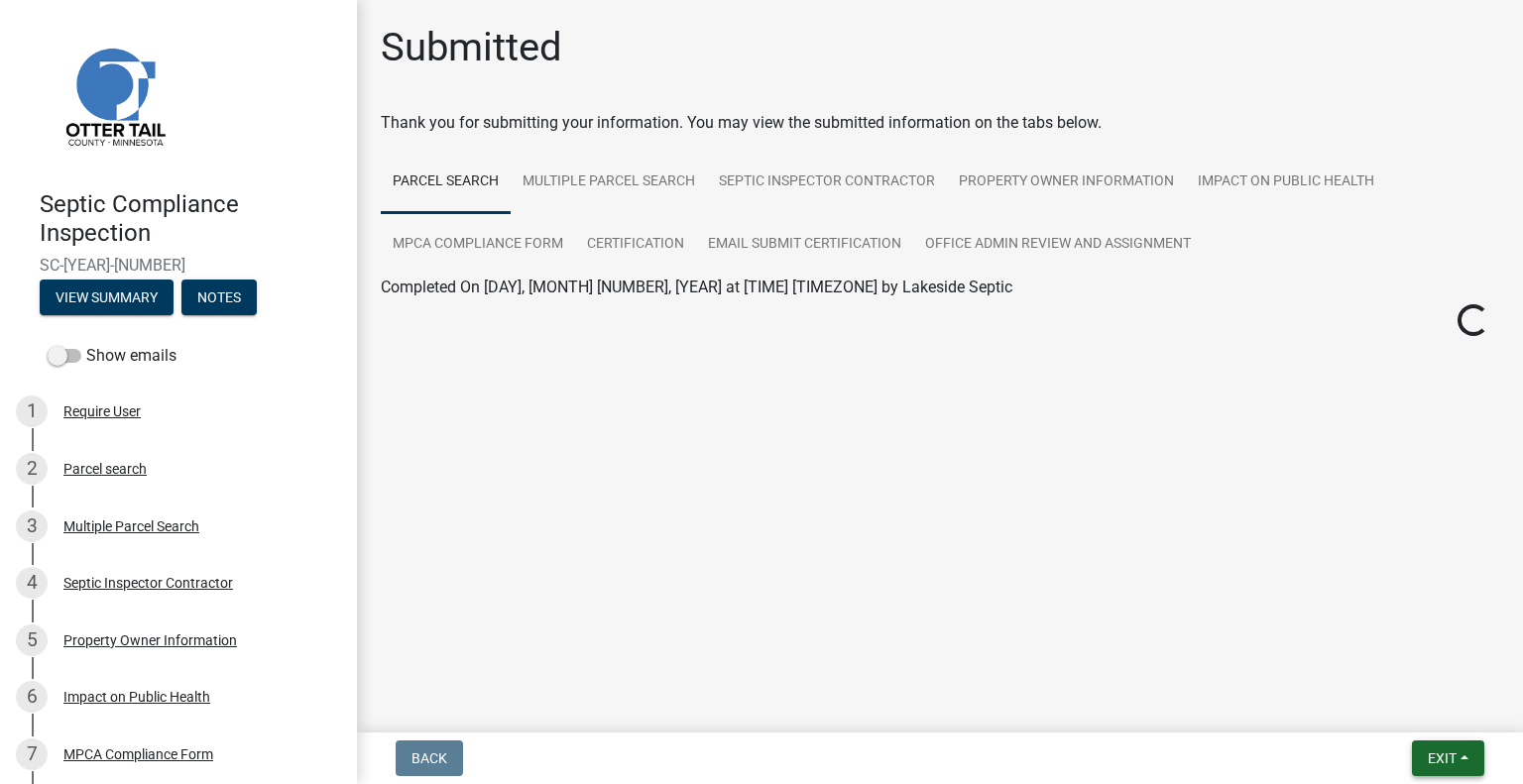 click on "Exit" at bounding box center (1442, 758) 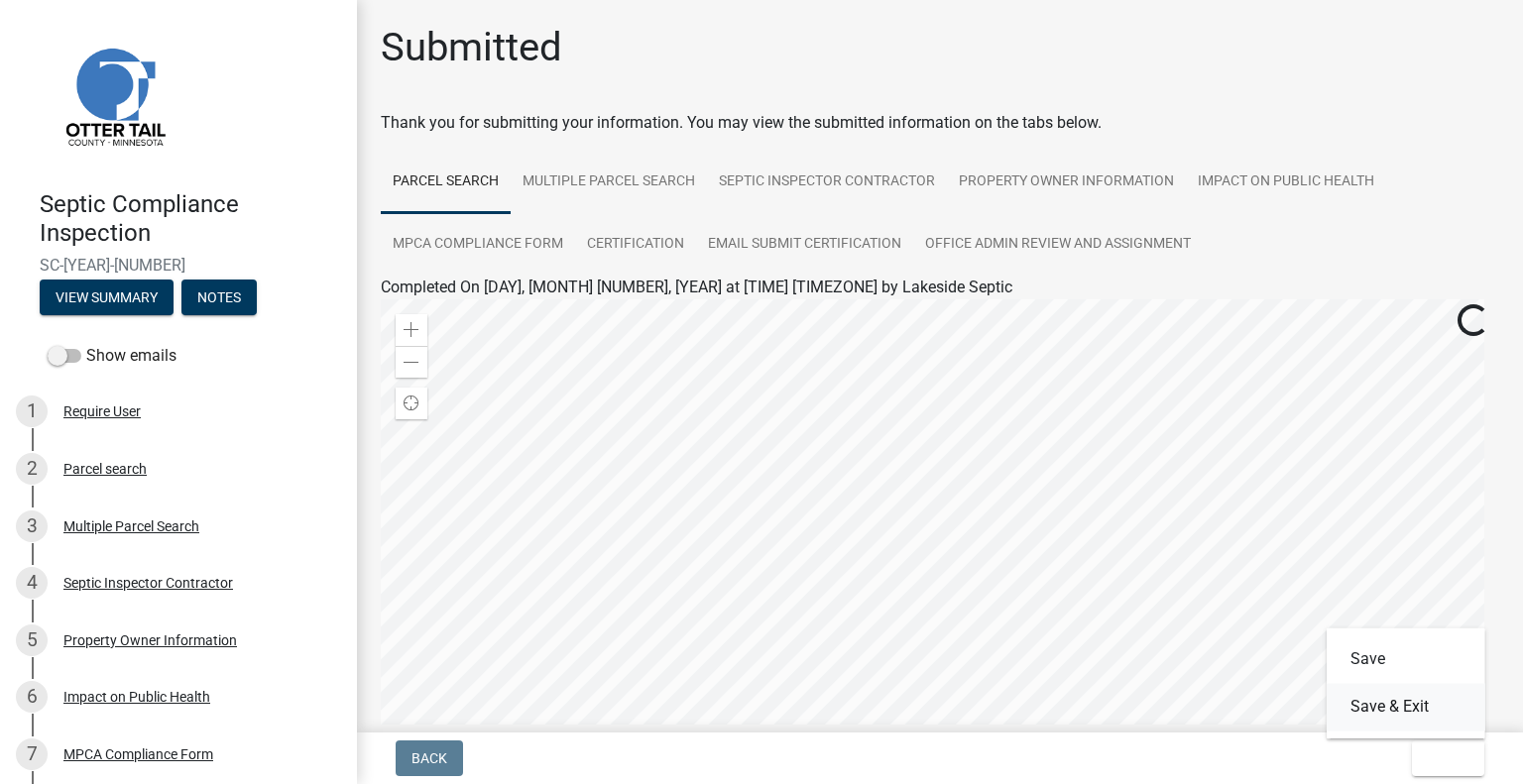 click on "Save & Exit" at bounding box center [1406, 707] 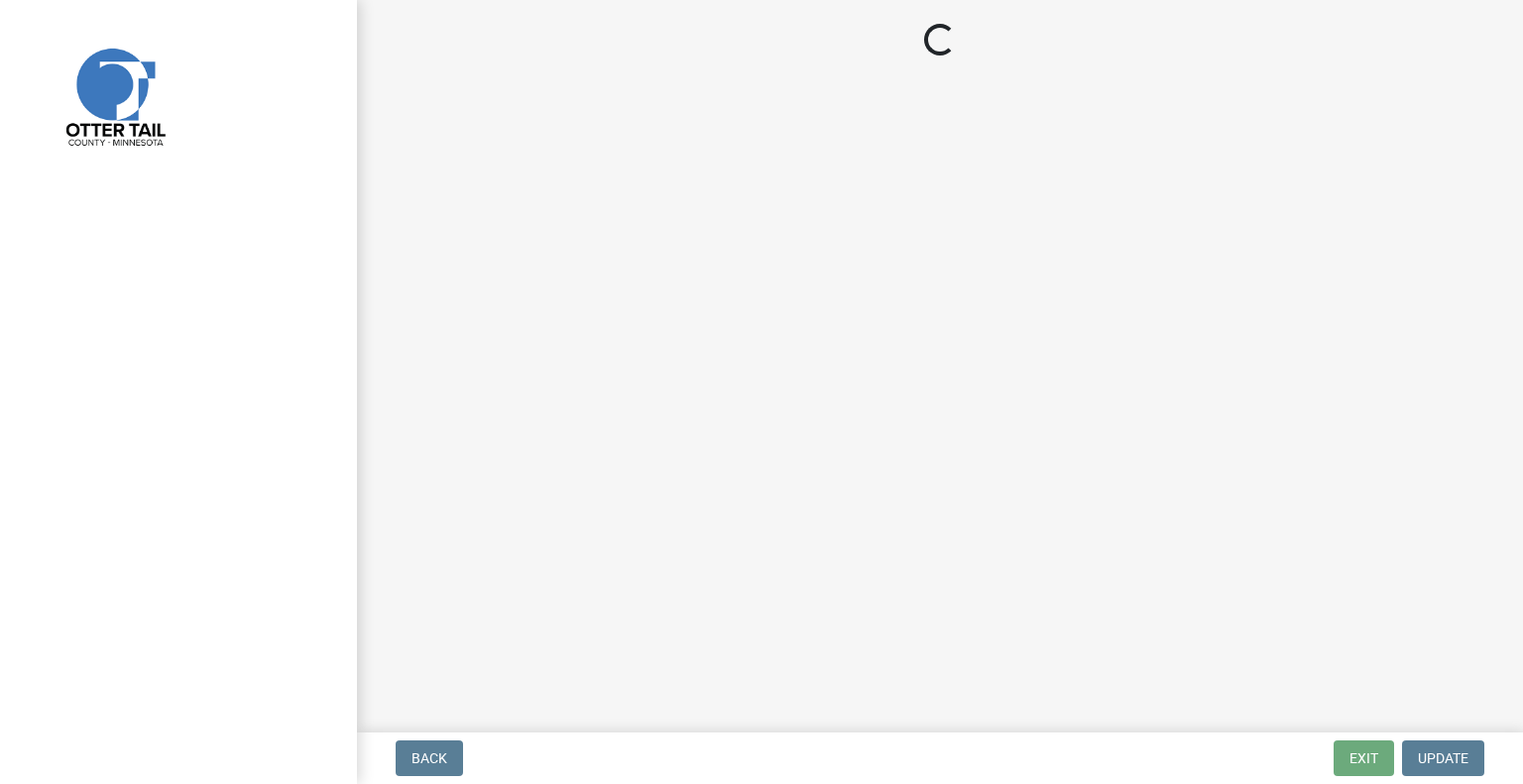 scroll, scrollTop: 0, scrollLeft: 0, axis: both 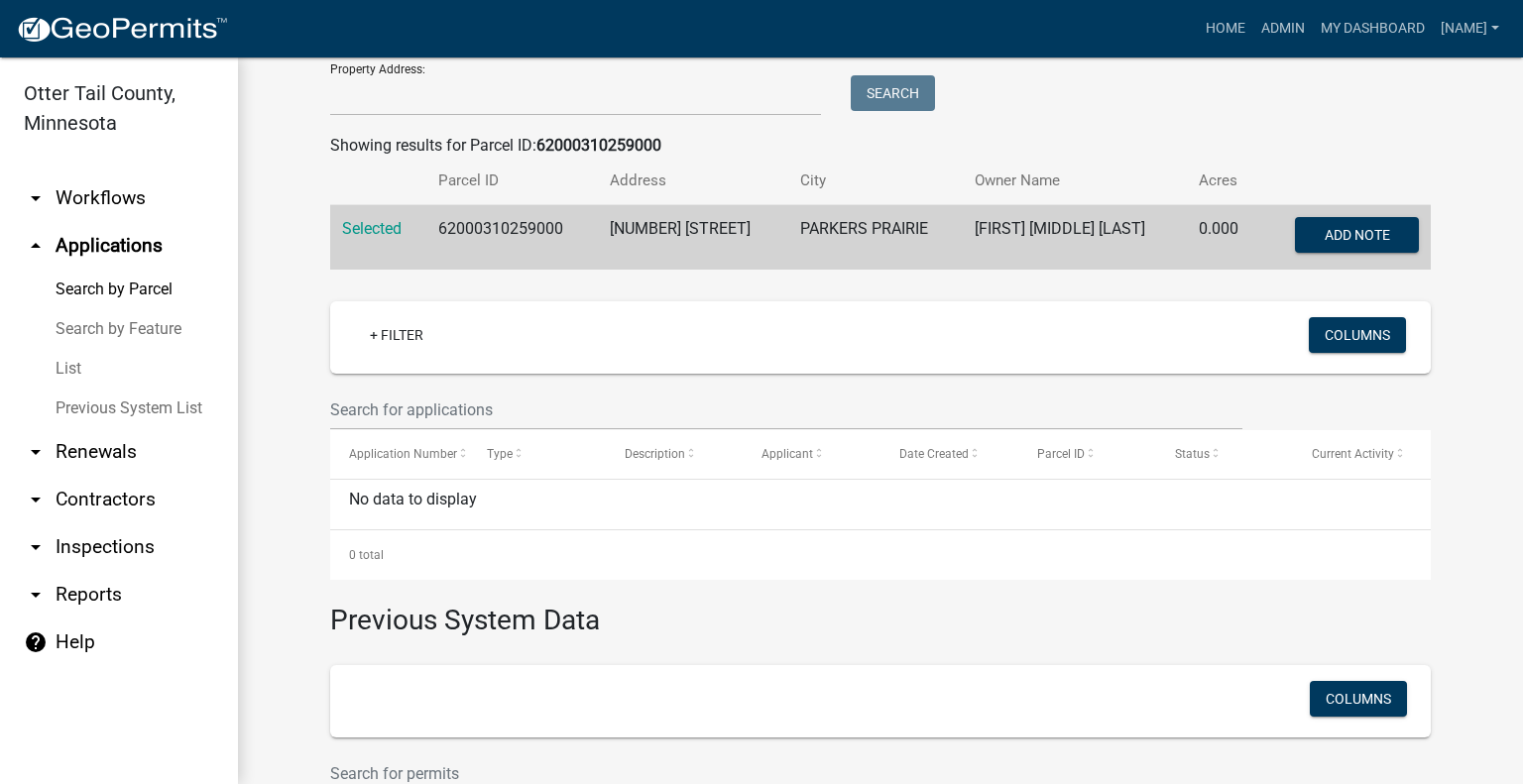 drag, startPoint x: 123, startPoint y: 201, endPoint x: 125, endPoint y: 253, distance: 52.03845 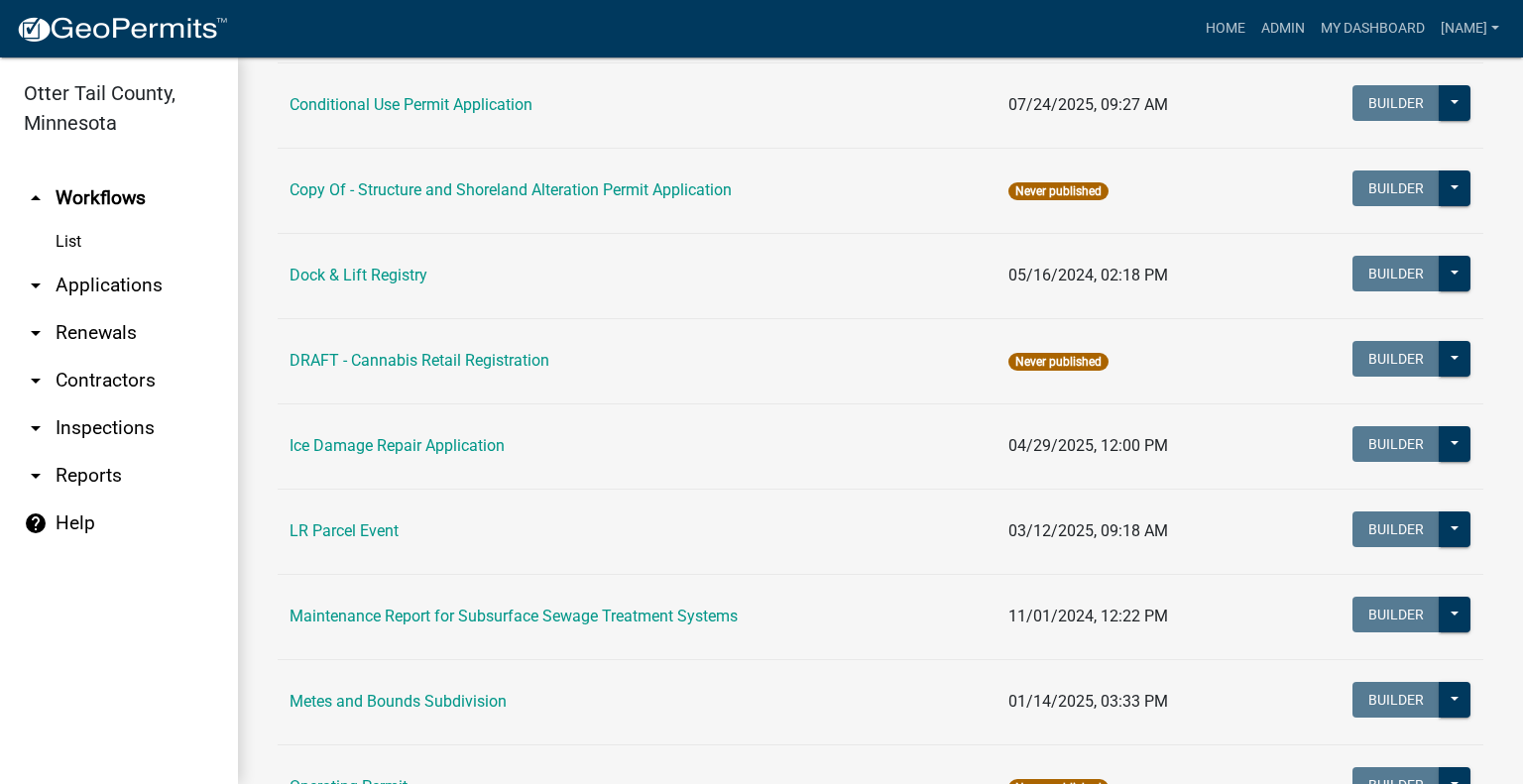 scroll, scrollTop: 0, scrollLeft: 0, axis: both 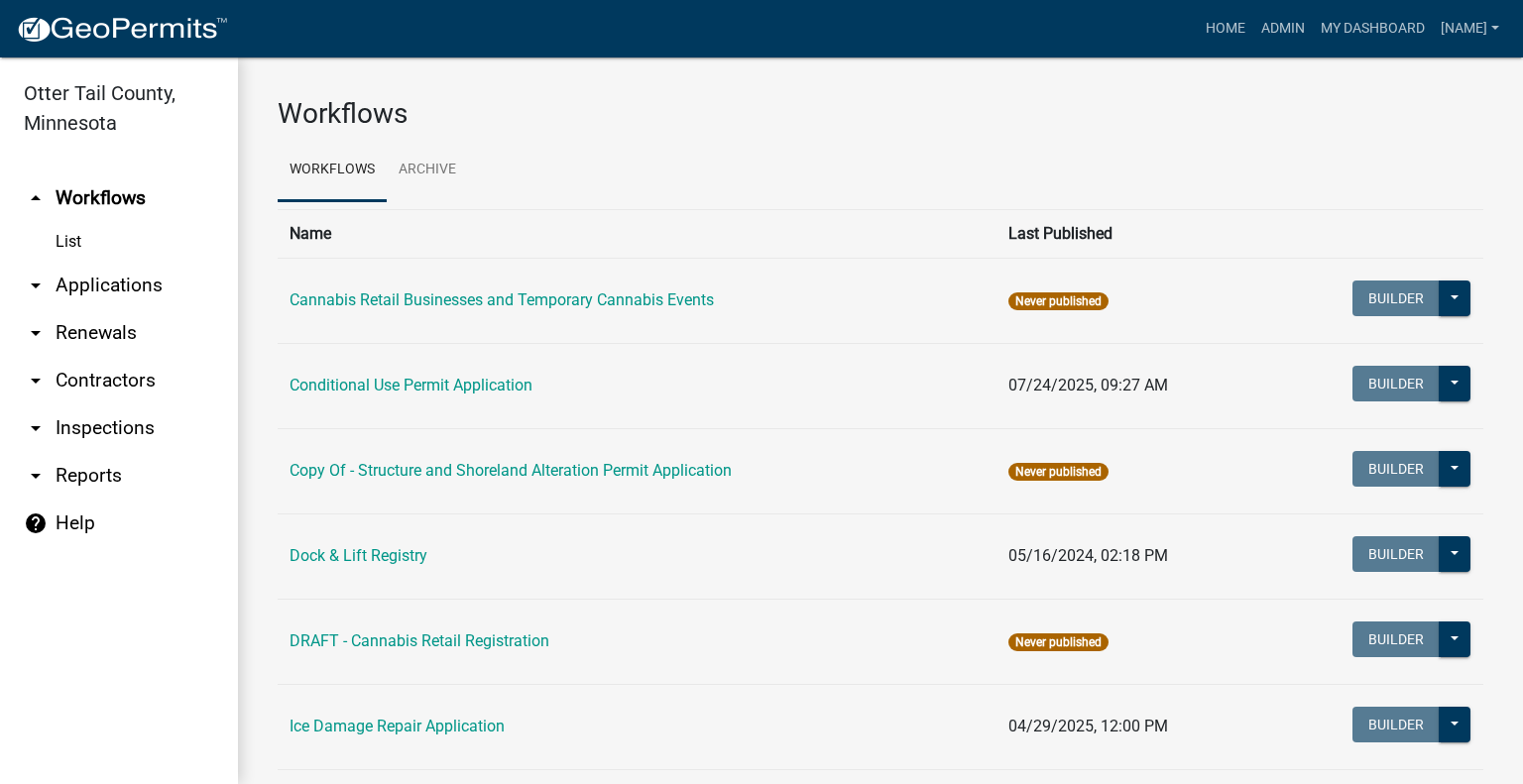 click on "arrow_drop_down   Applications" at bounding box center (119, 285) 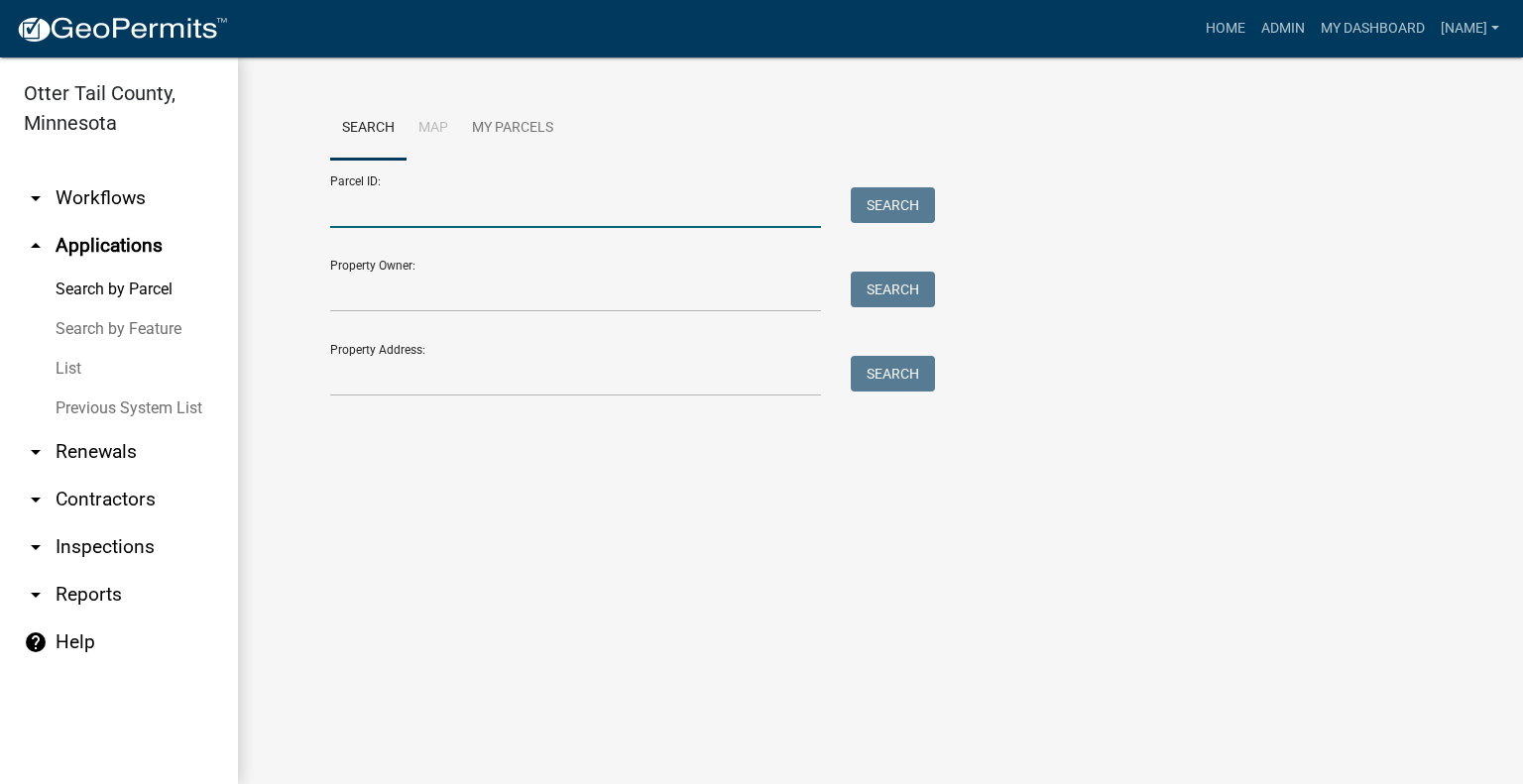 click on "Parcel ID:" at bounding box center [575, 207] 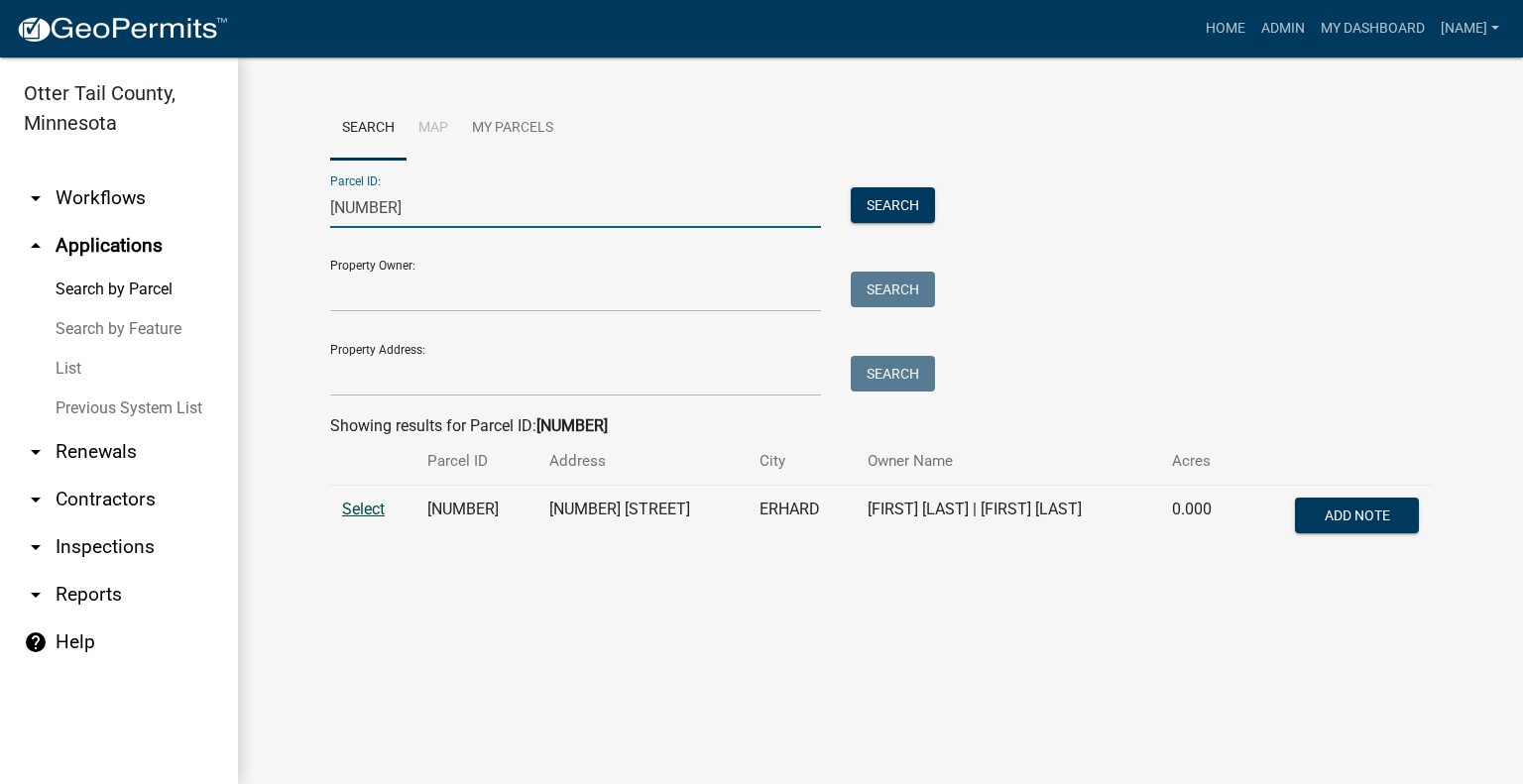 type on "39000320268002" 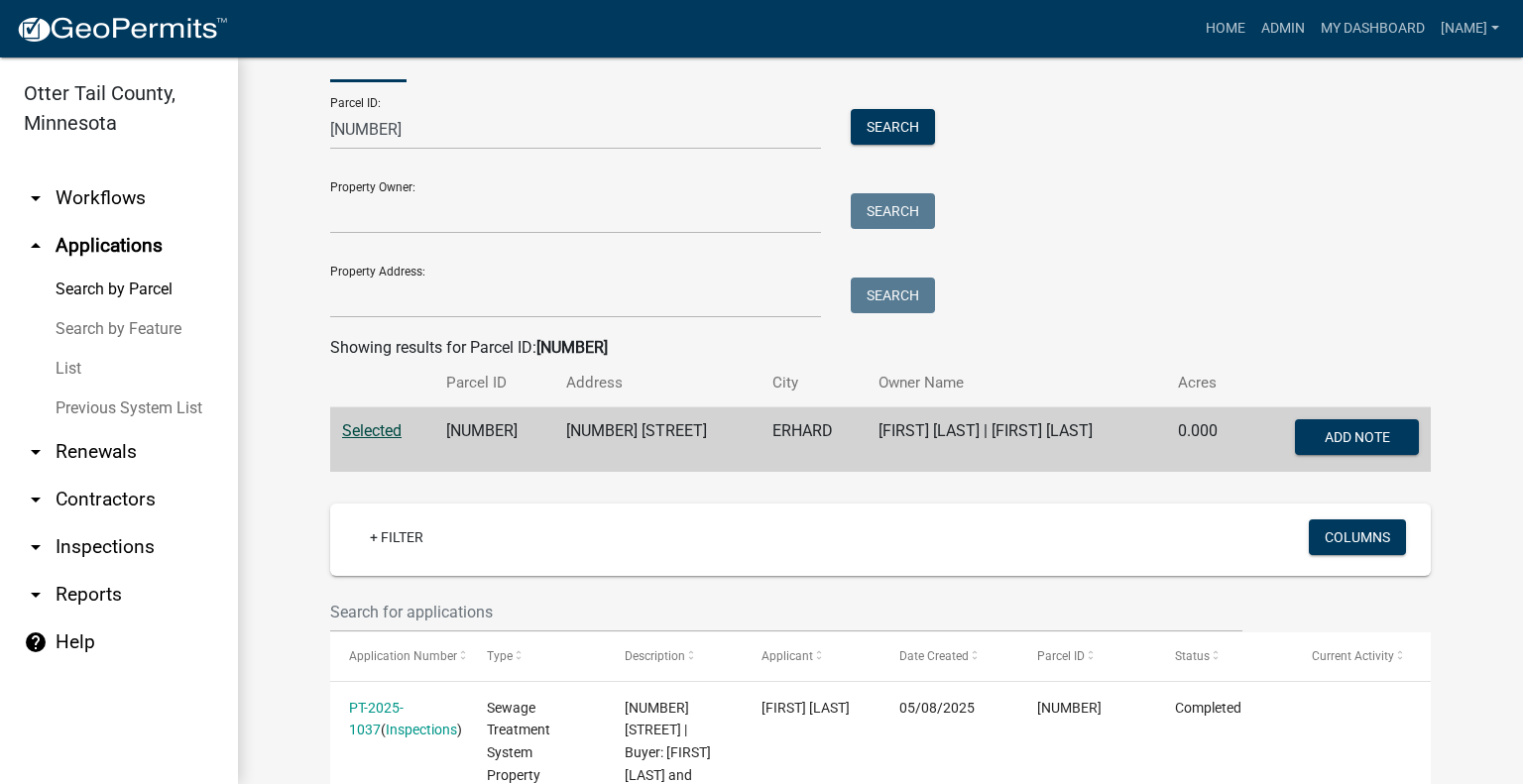 scroll, scrollTop: 0, scrollLeft: 0, axis: both 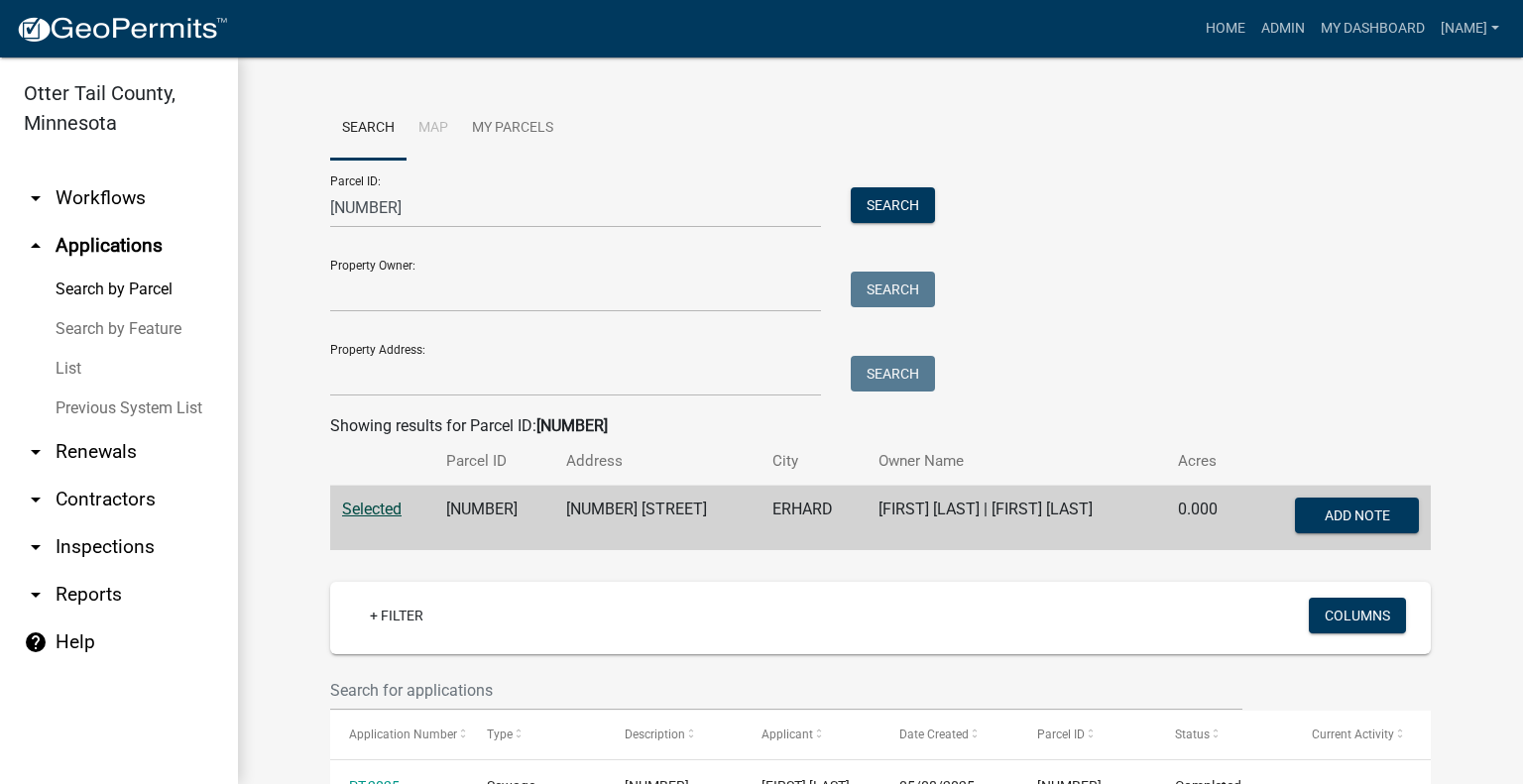click on "arrow_drop_down   Workflows" at bounding box center (119, 198) 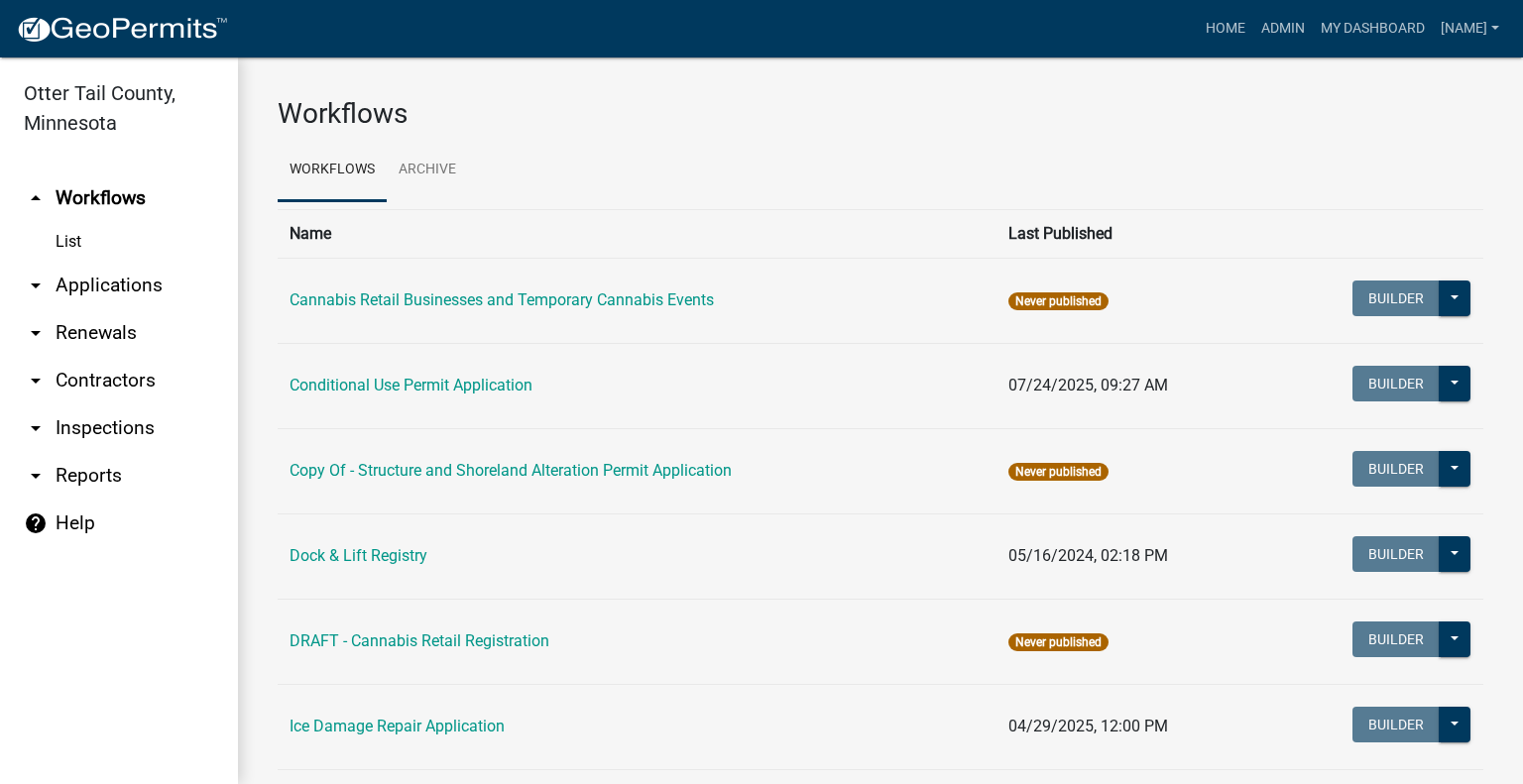 click on "arrow_drop_down   Applications" at bounding box center (119, 285) 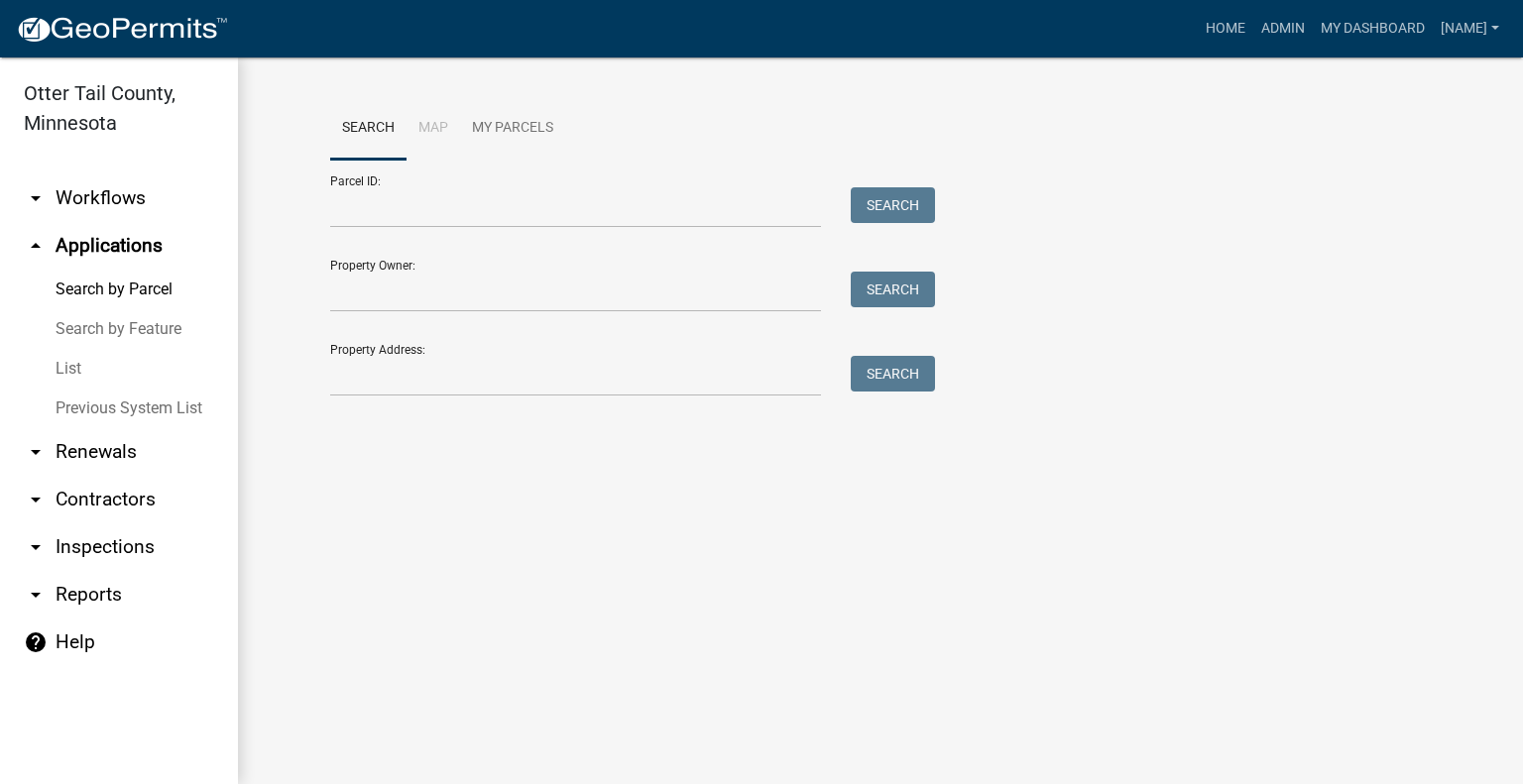 click on "arrow_drop_down   Workflows" at bounding box center (119, 198) 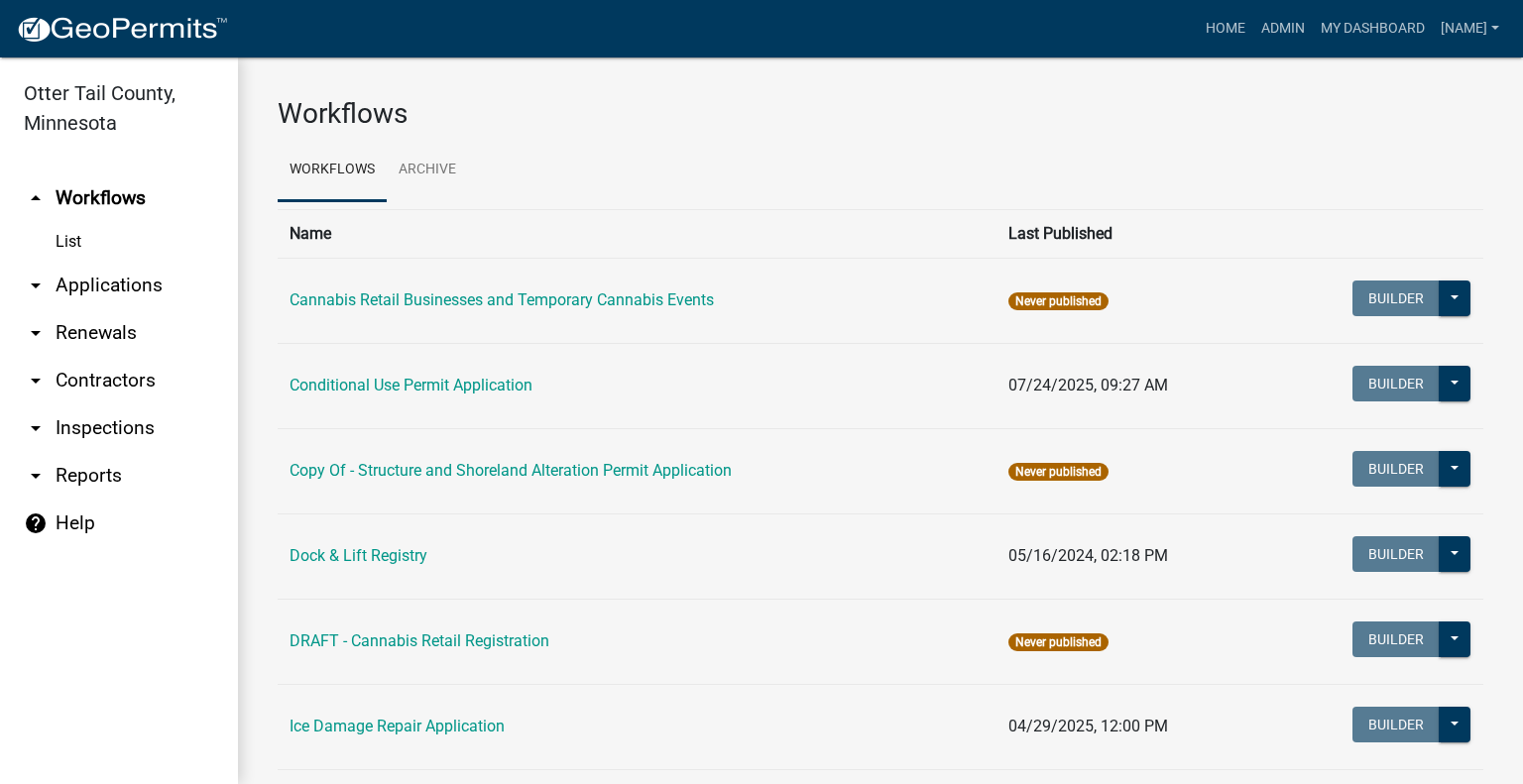 drag, startPoint x: 1490, startPoint y: 298, endPoint x: 1478, endPoint y: 400, distance: 102.70346 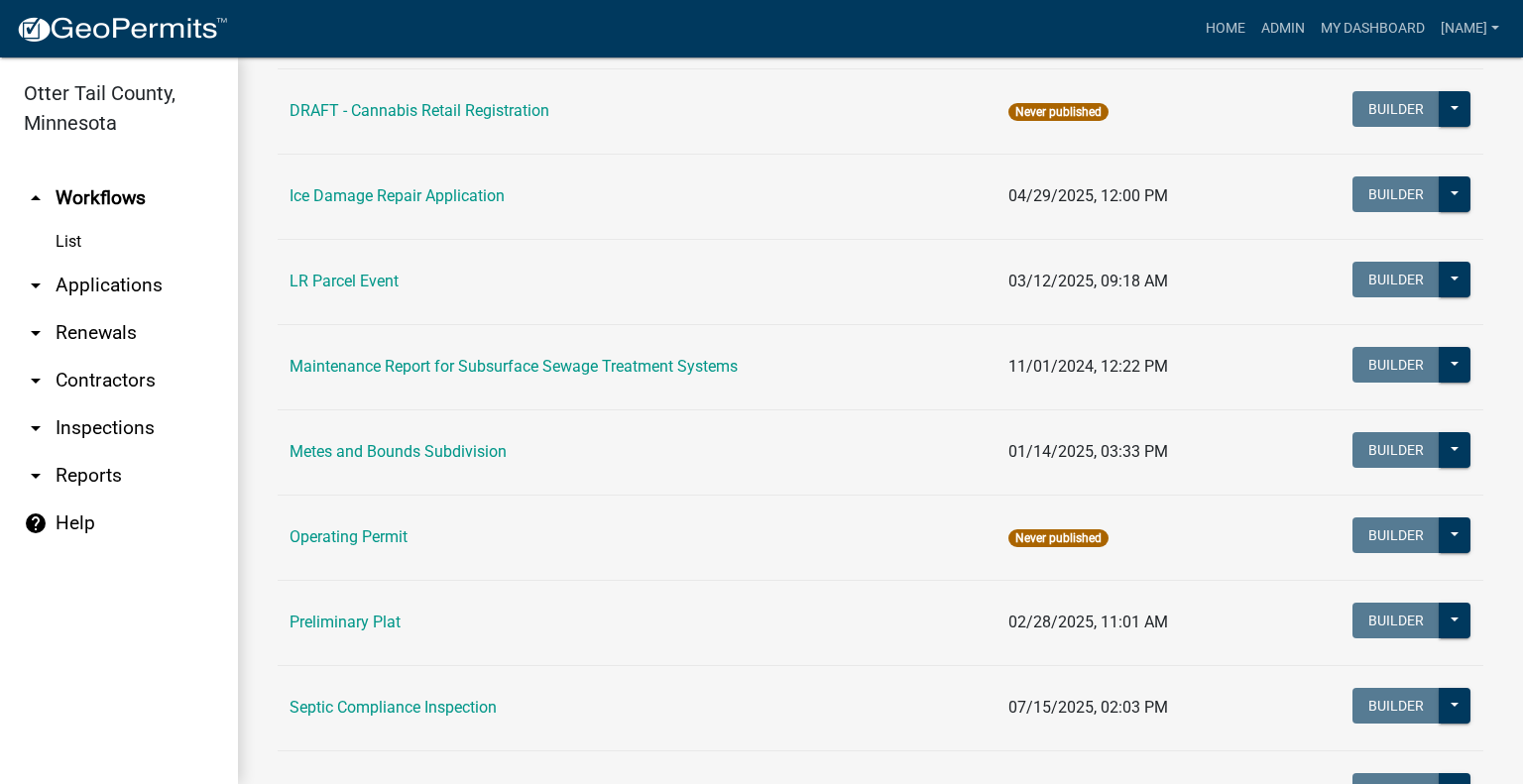 scroll, scrollTop: 569, scrollLeft: 0, axis: vertical 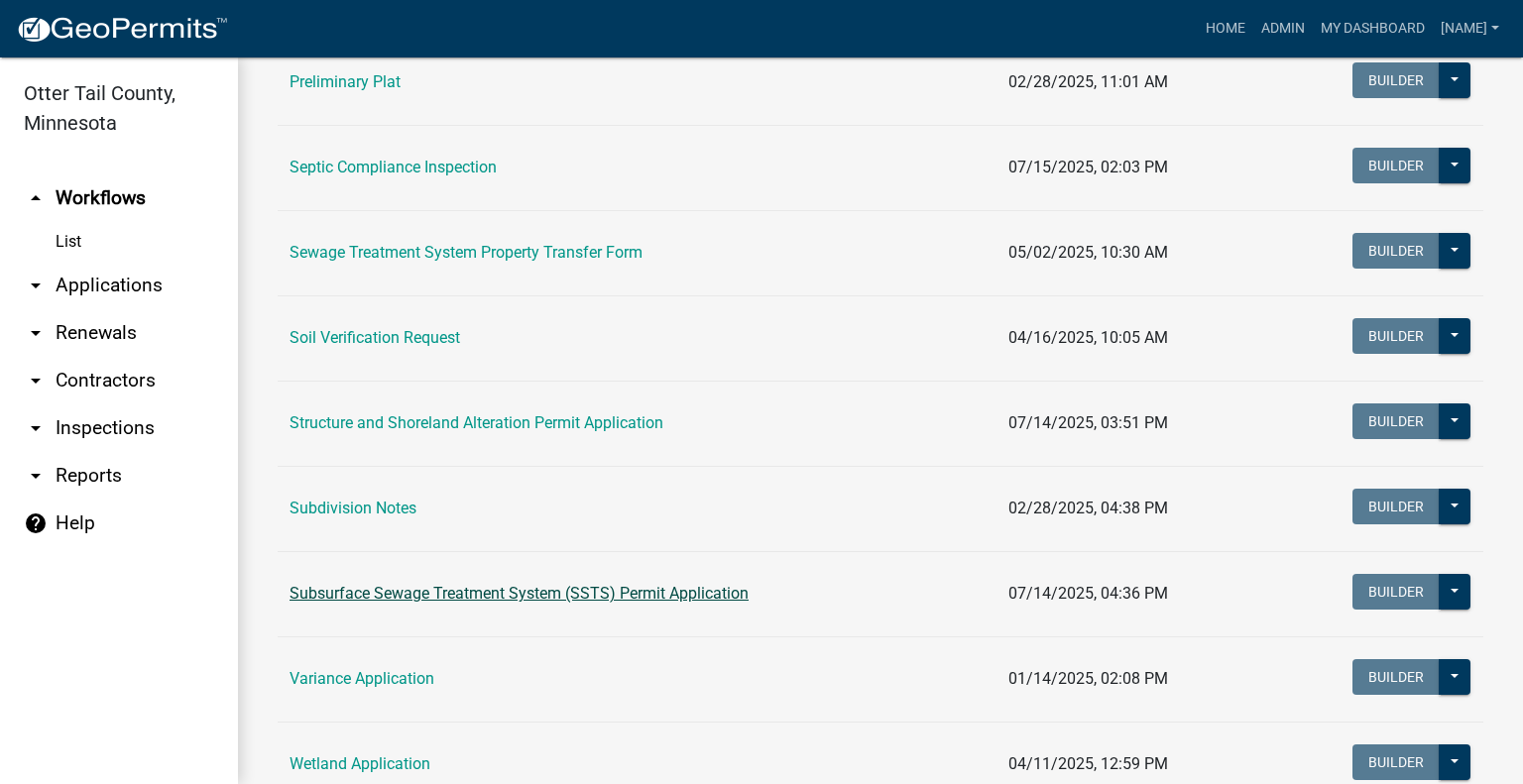 click on "Subsurface Sewage Treatment System (SSTS) Permit Application" at bounding box center (519, 593) 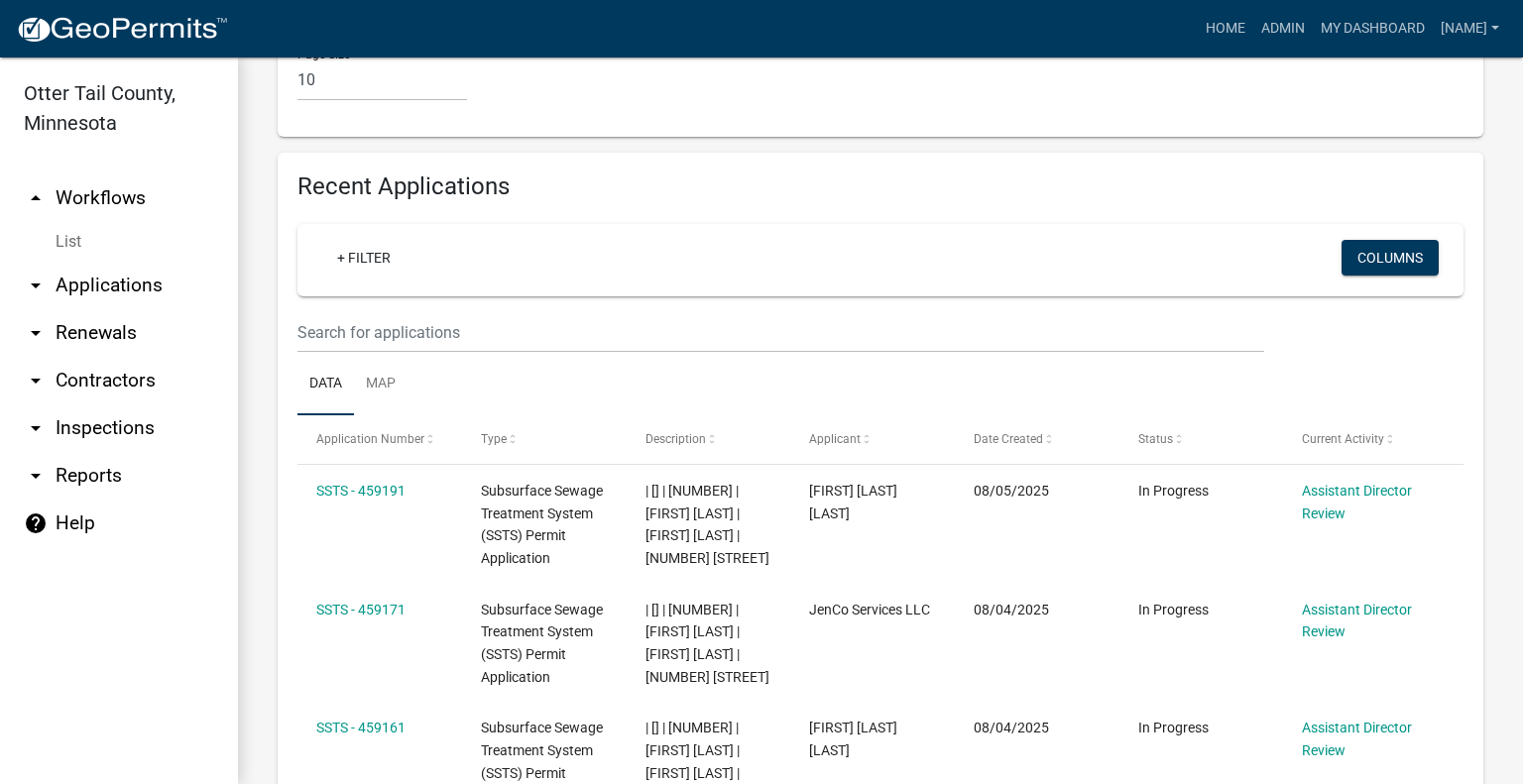 scroll, scrollTop: 1952, scrollLeft: 0, axis: vertical 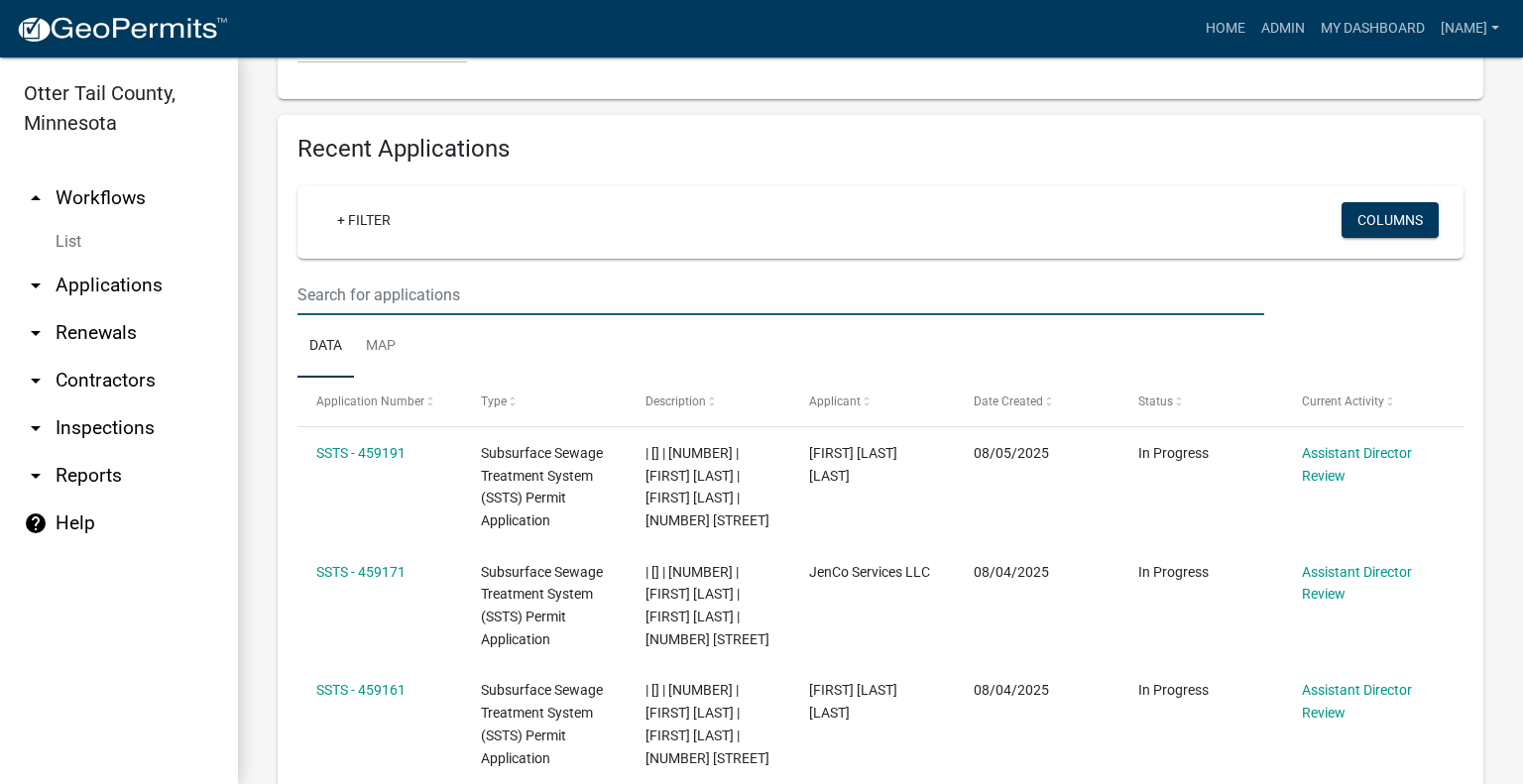 click at bounding box center (780, 294) 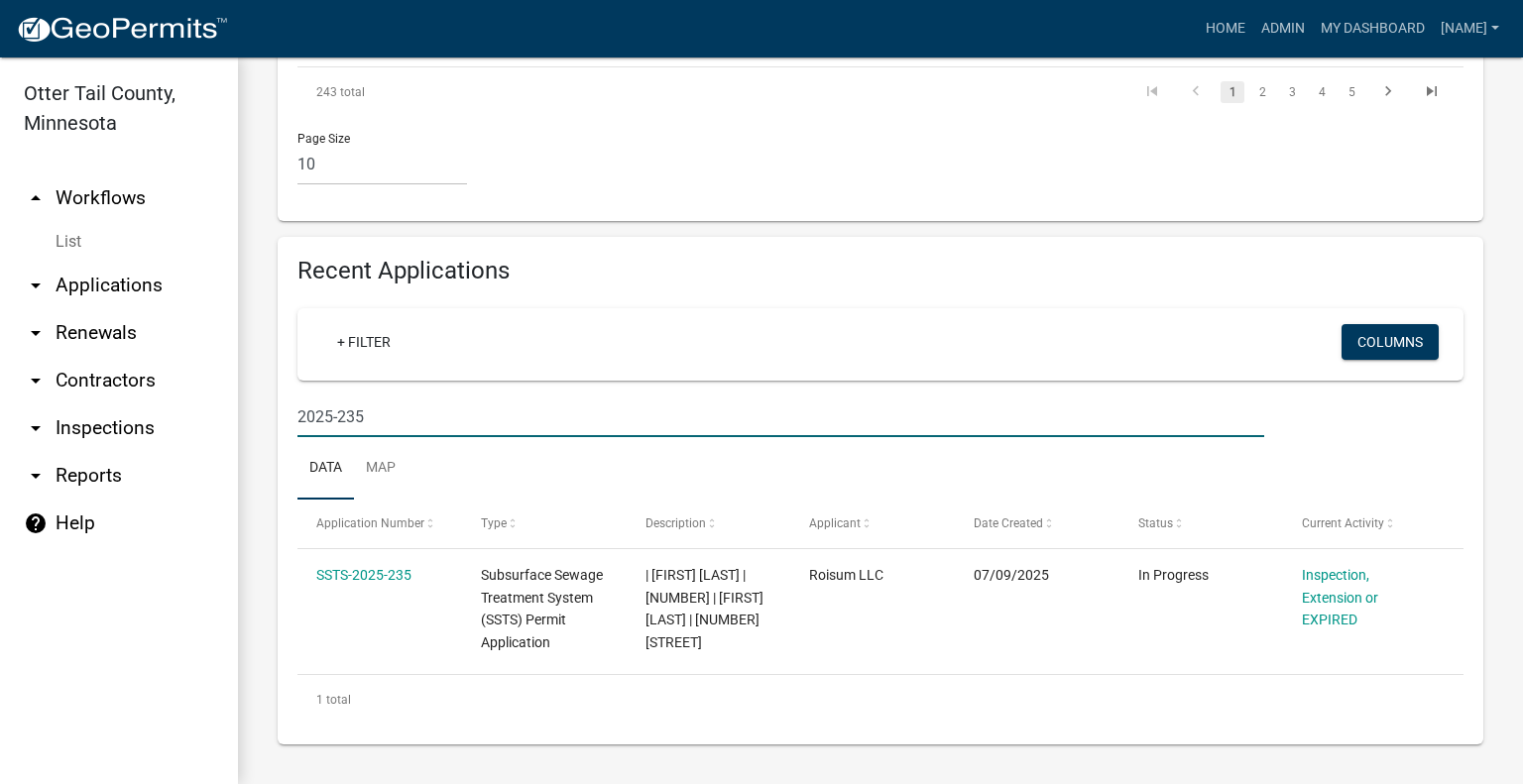 type on "2025-235" 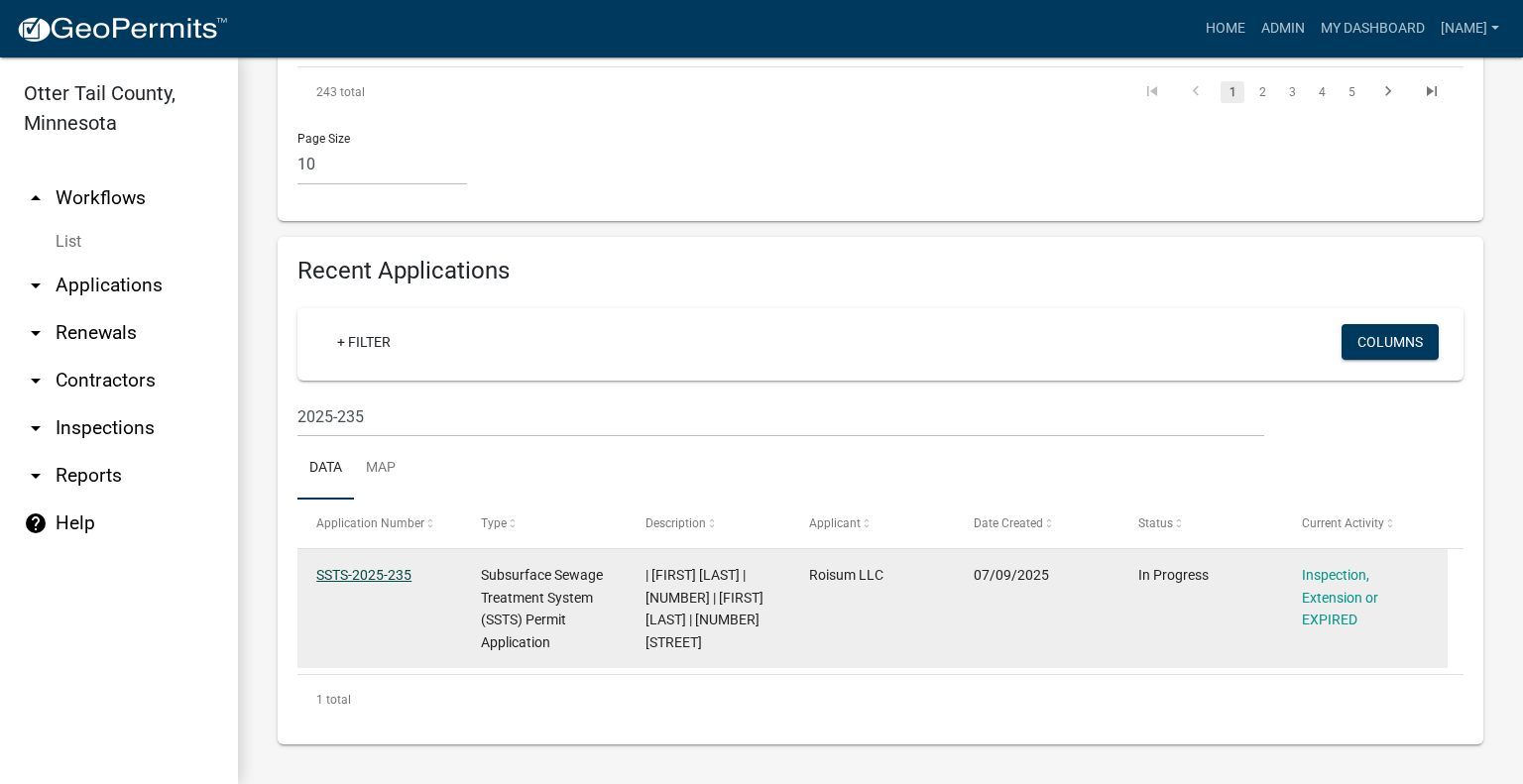 click on "SSTS-2025-235" 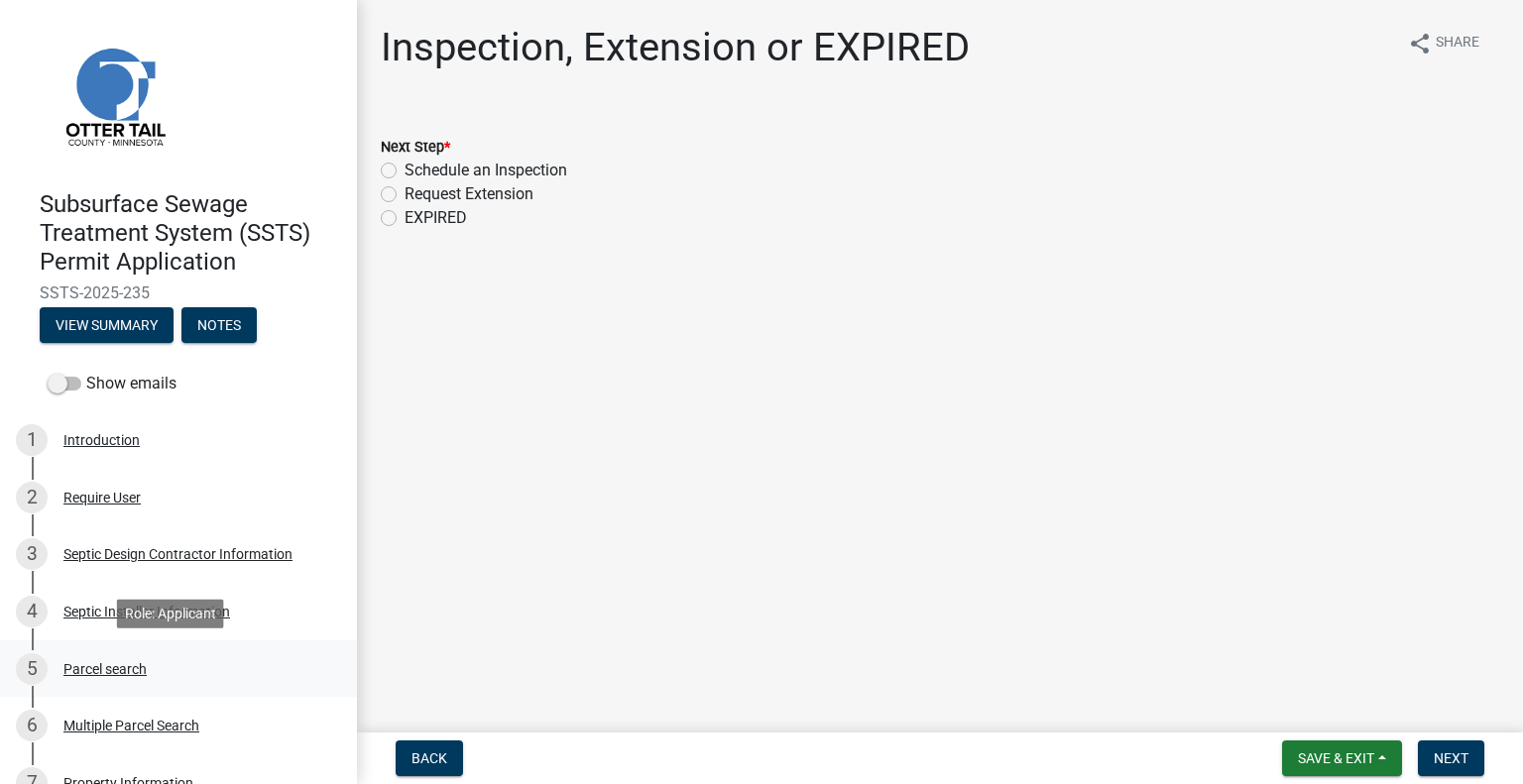 click on "Parcel search" at bounding box center (105, 669) 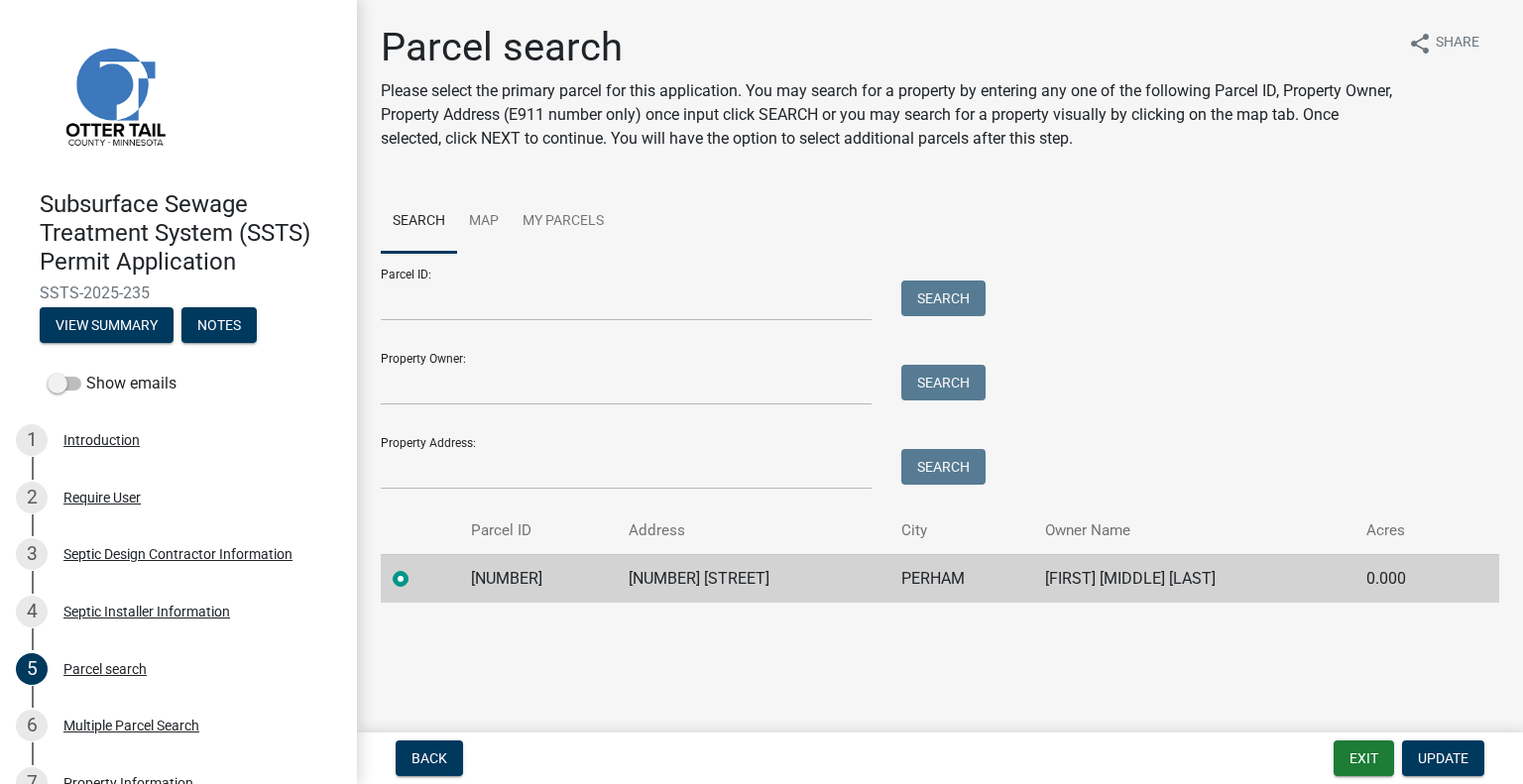 click on "51000010004000" 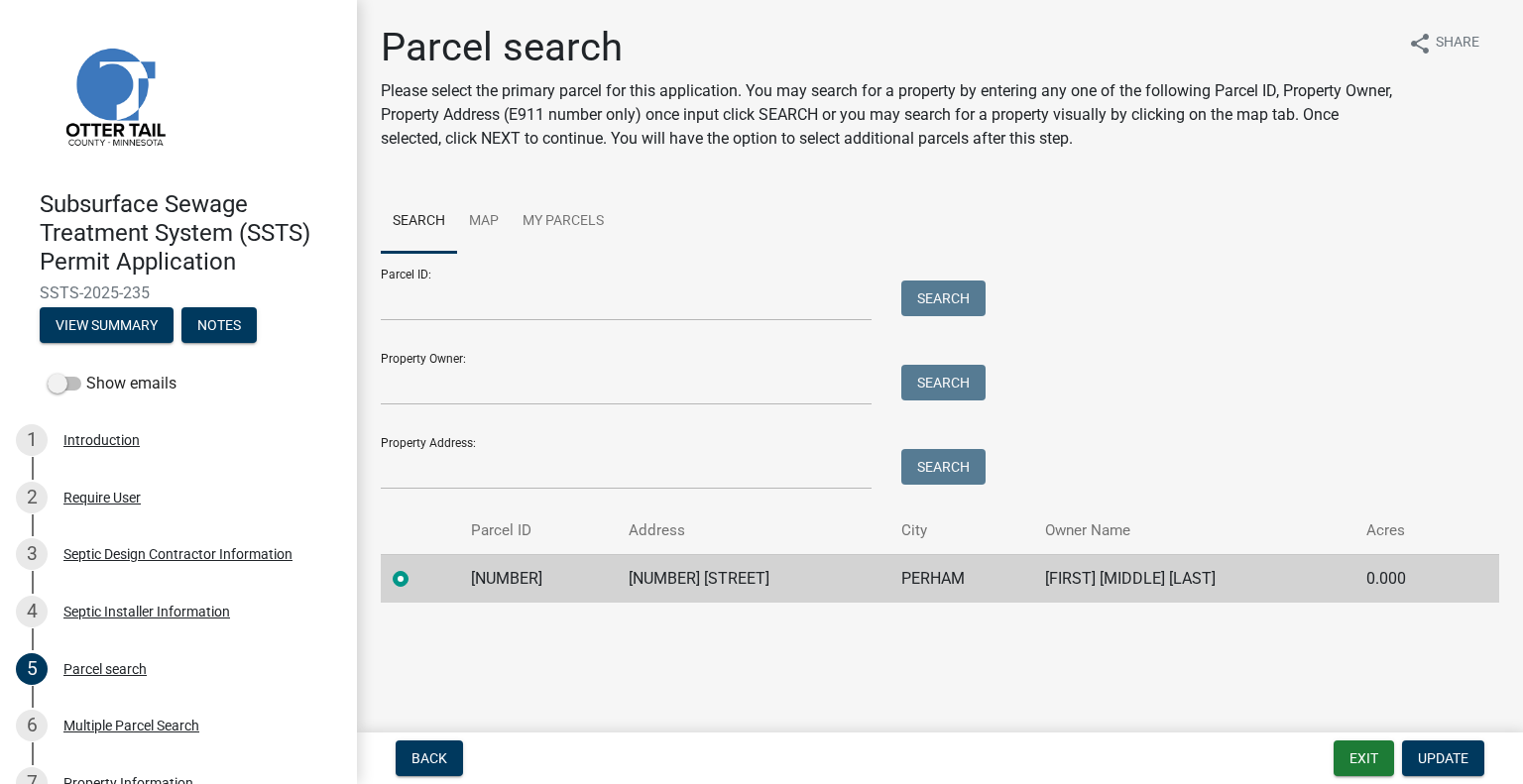 click on "45244 CO HWY 8" 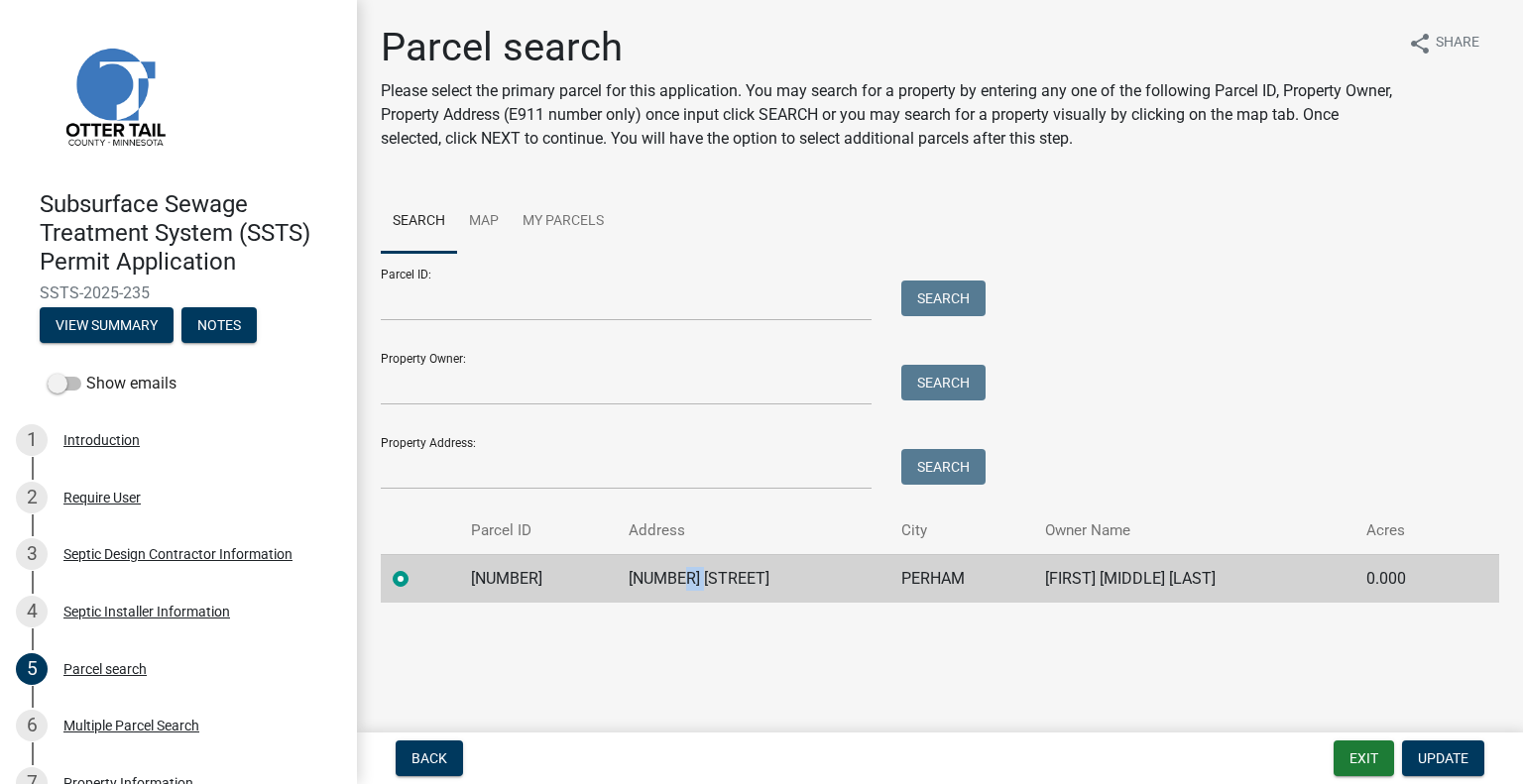 click on "45244 CO HWY 8" 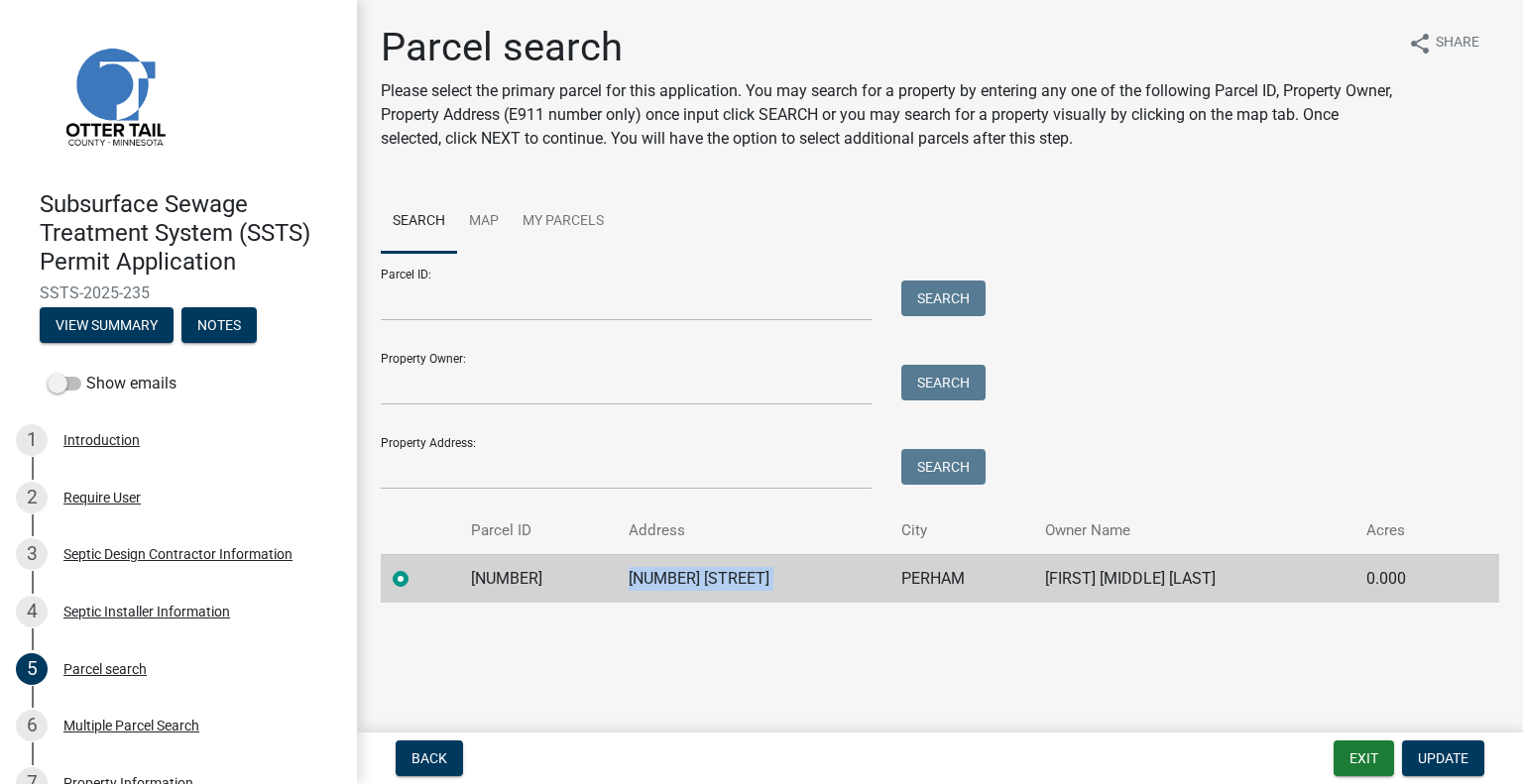 click on "45244 CO HWY 8" 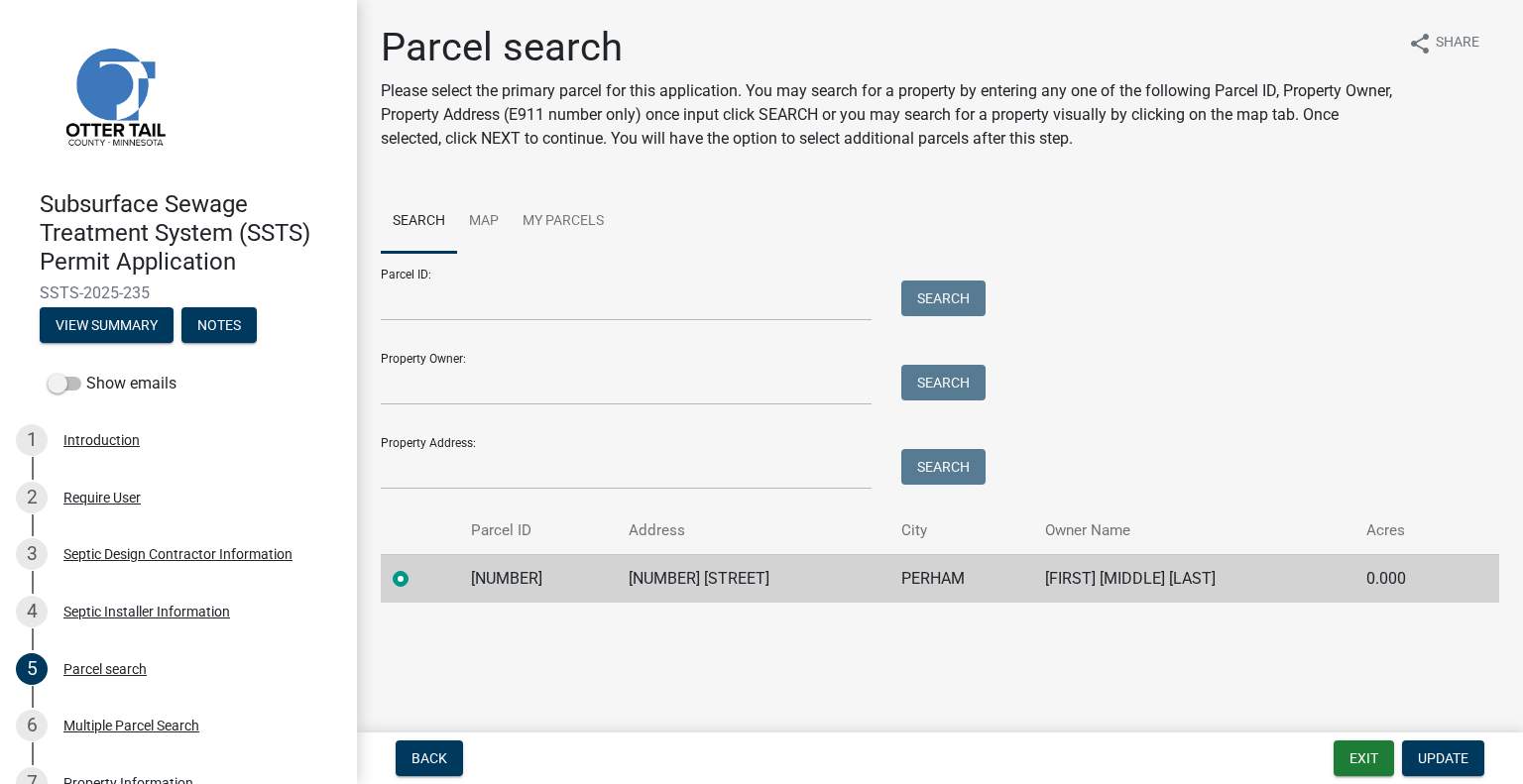 click on "PERHAM" 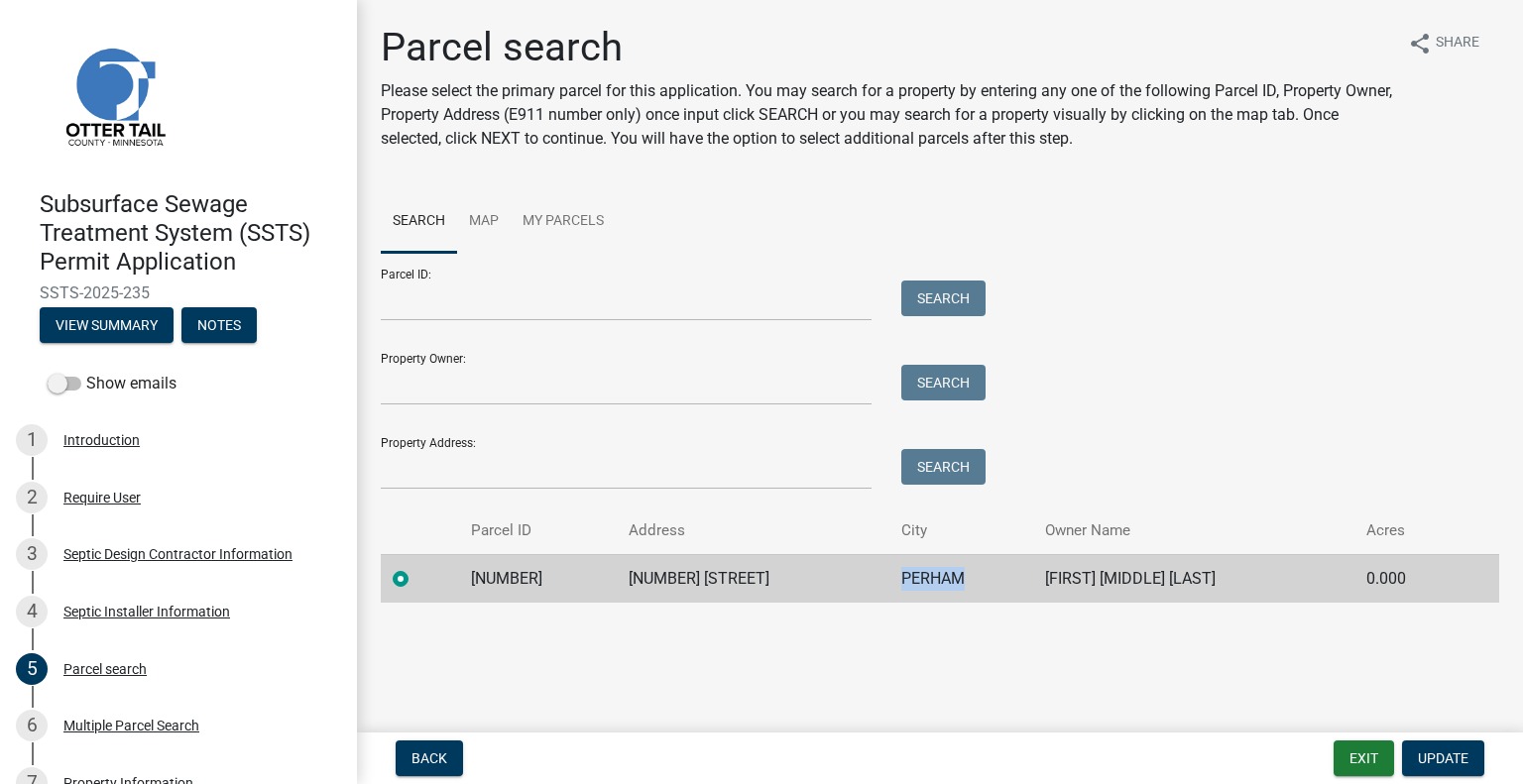 click on "PERHAM" 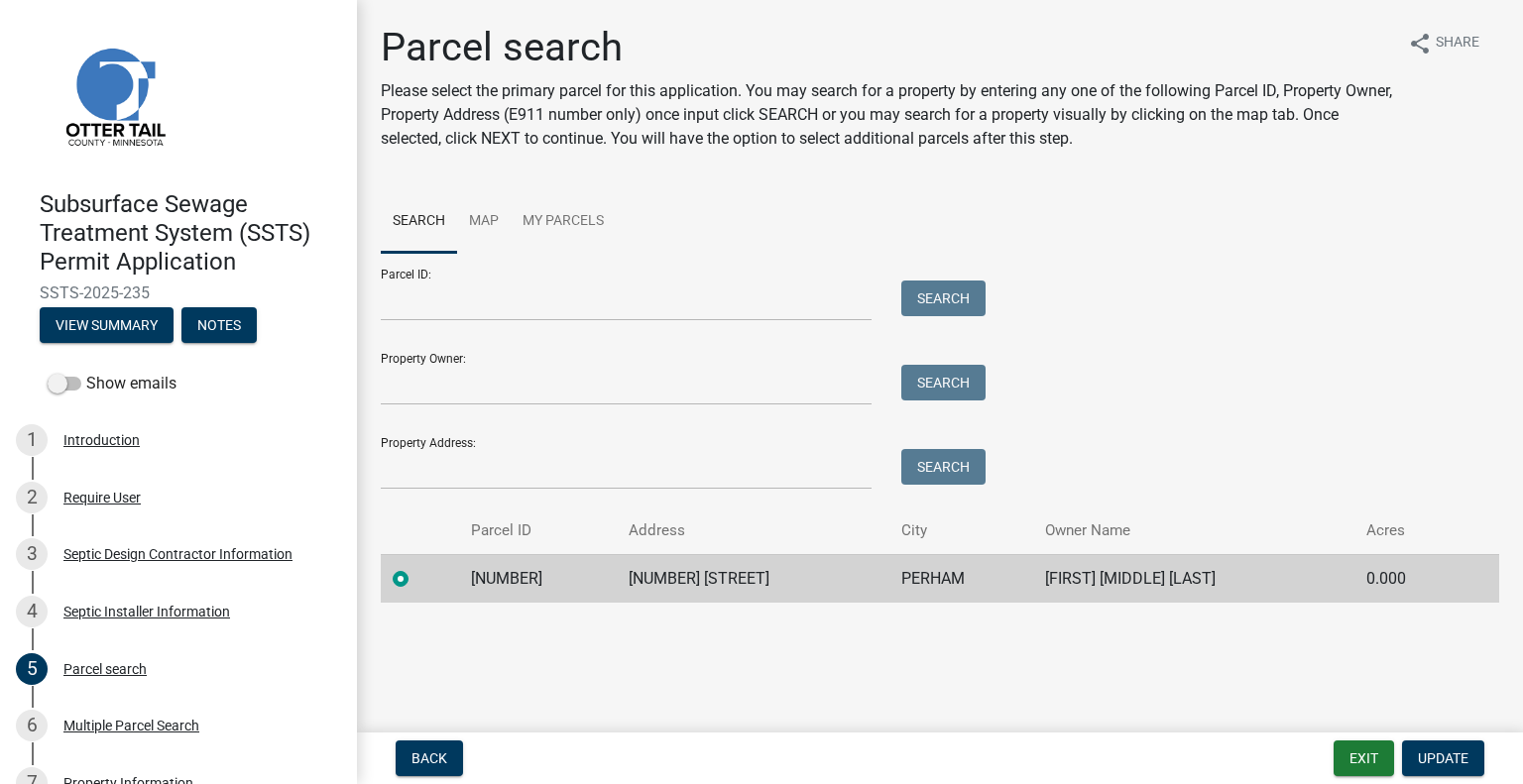 click on "PAMELA J OSTERFELD" 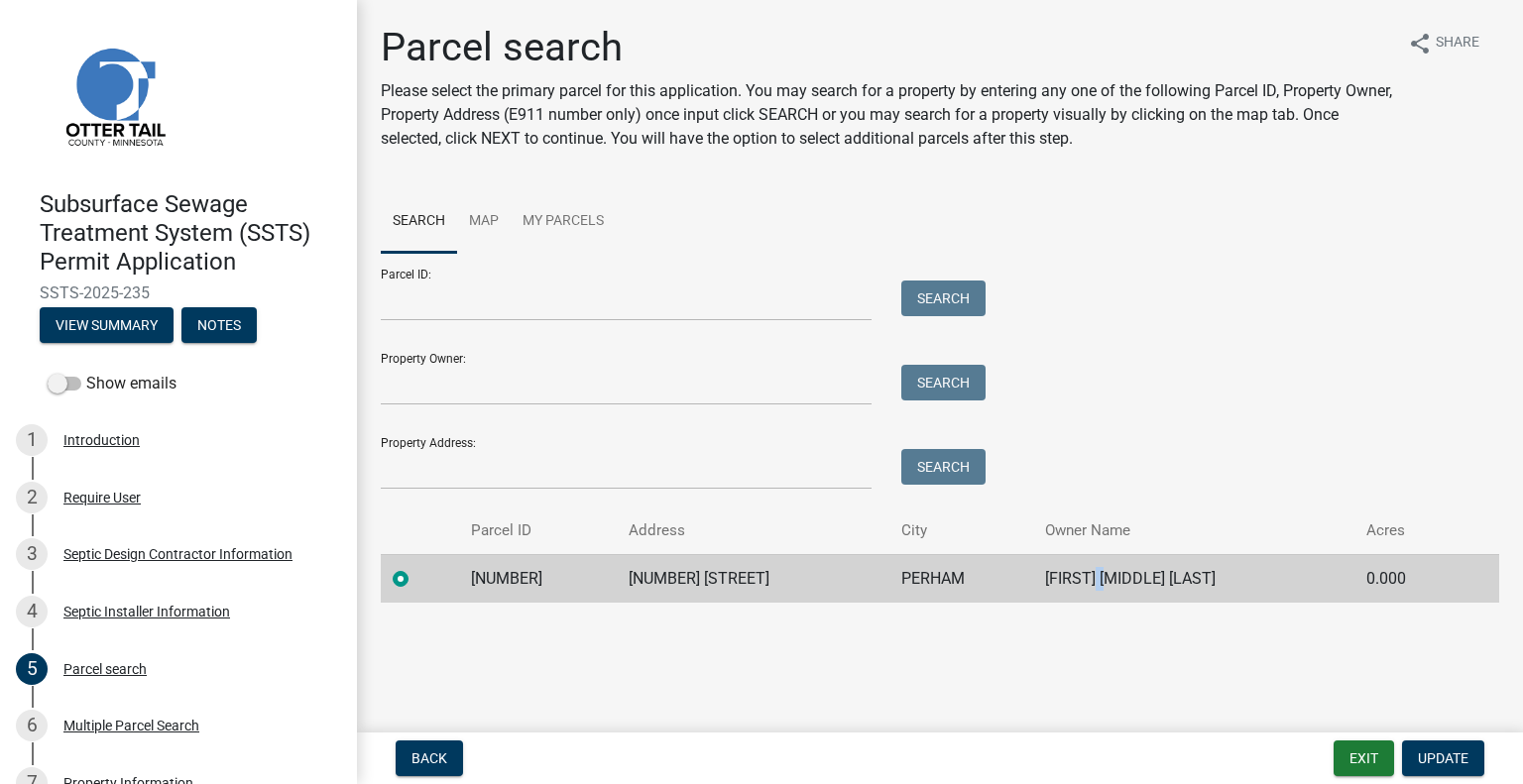 click on "PAMELA J OSTERFELD" 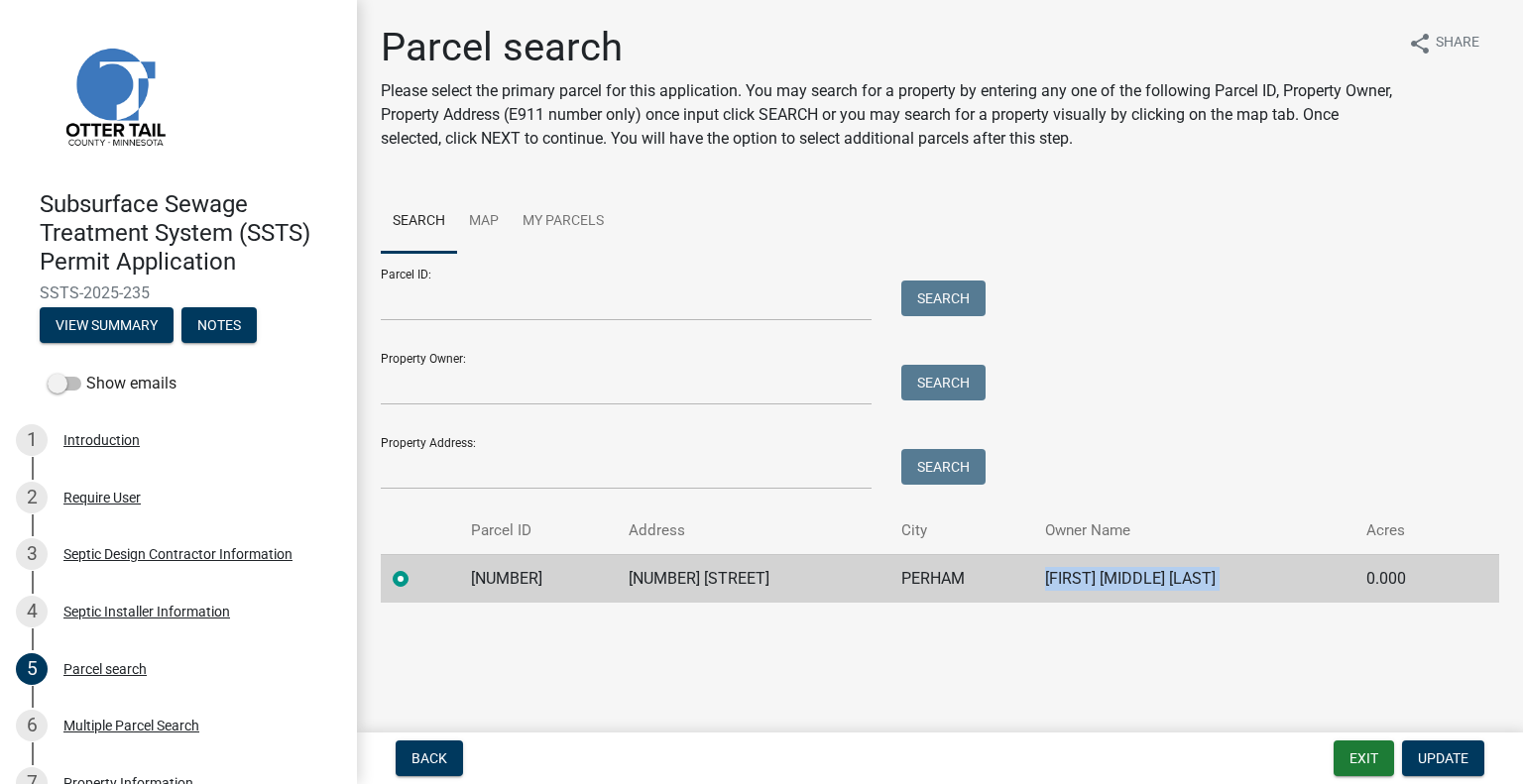 click on "PAMELA J OSTERFELD" 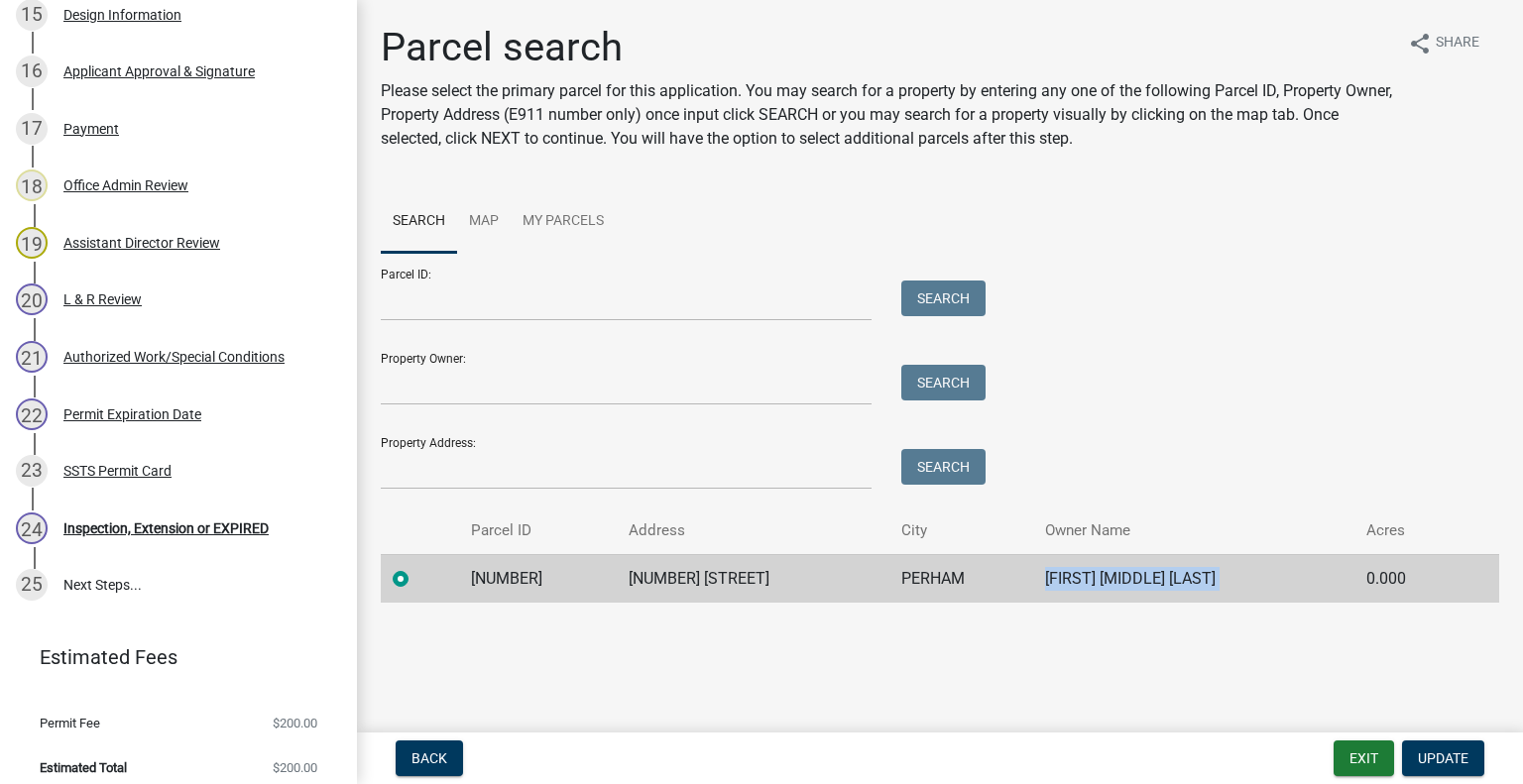 scroll, scrollTop: 1239, scrollLeft: 0, axis: vertical 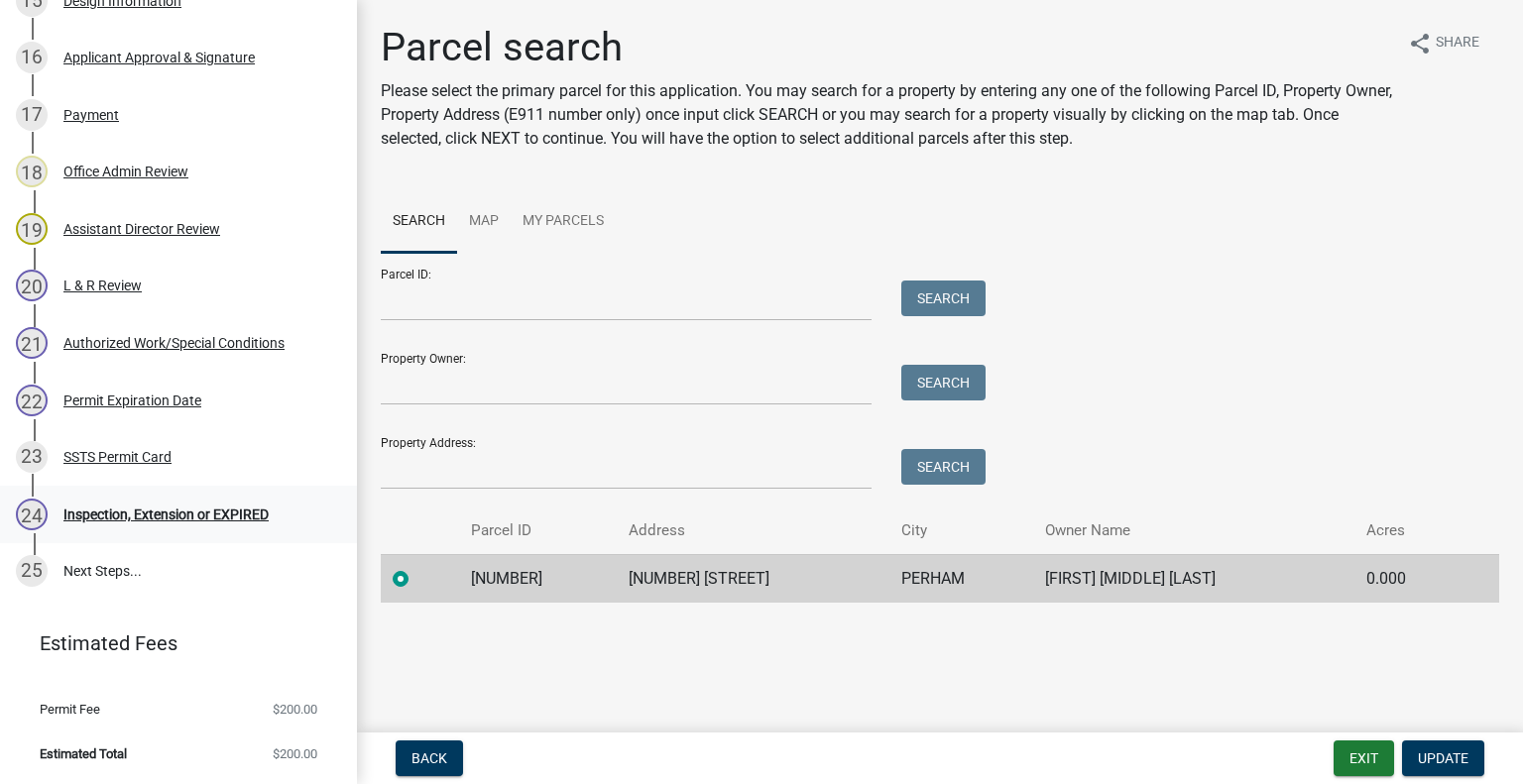 click on "24     Inspection, Extension or EXPIRED" at bounding box center (178, 514) 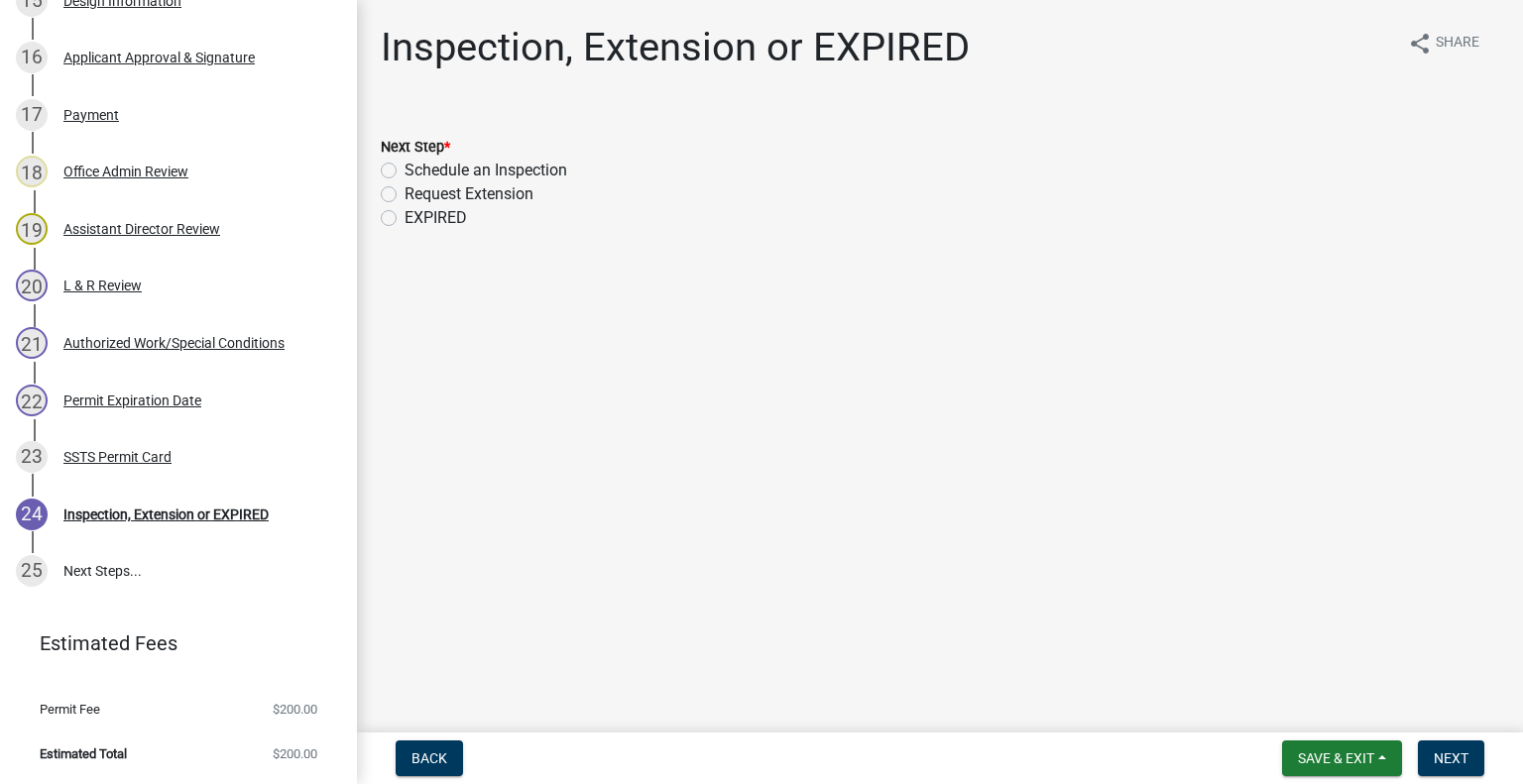 click on "Schedule an Inspection" 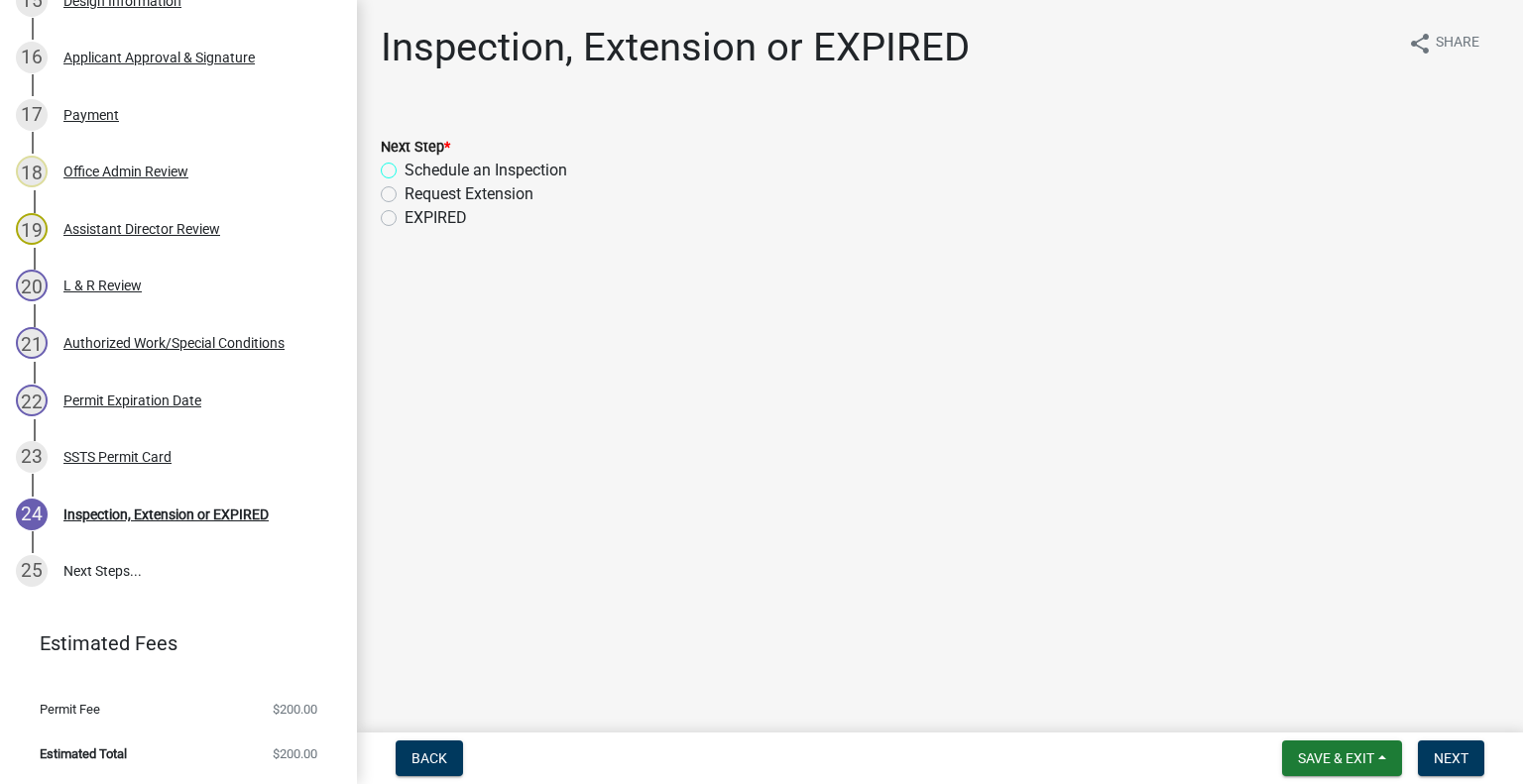 click on "Schedule an Inspection" at bounding box center [410, 165] 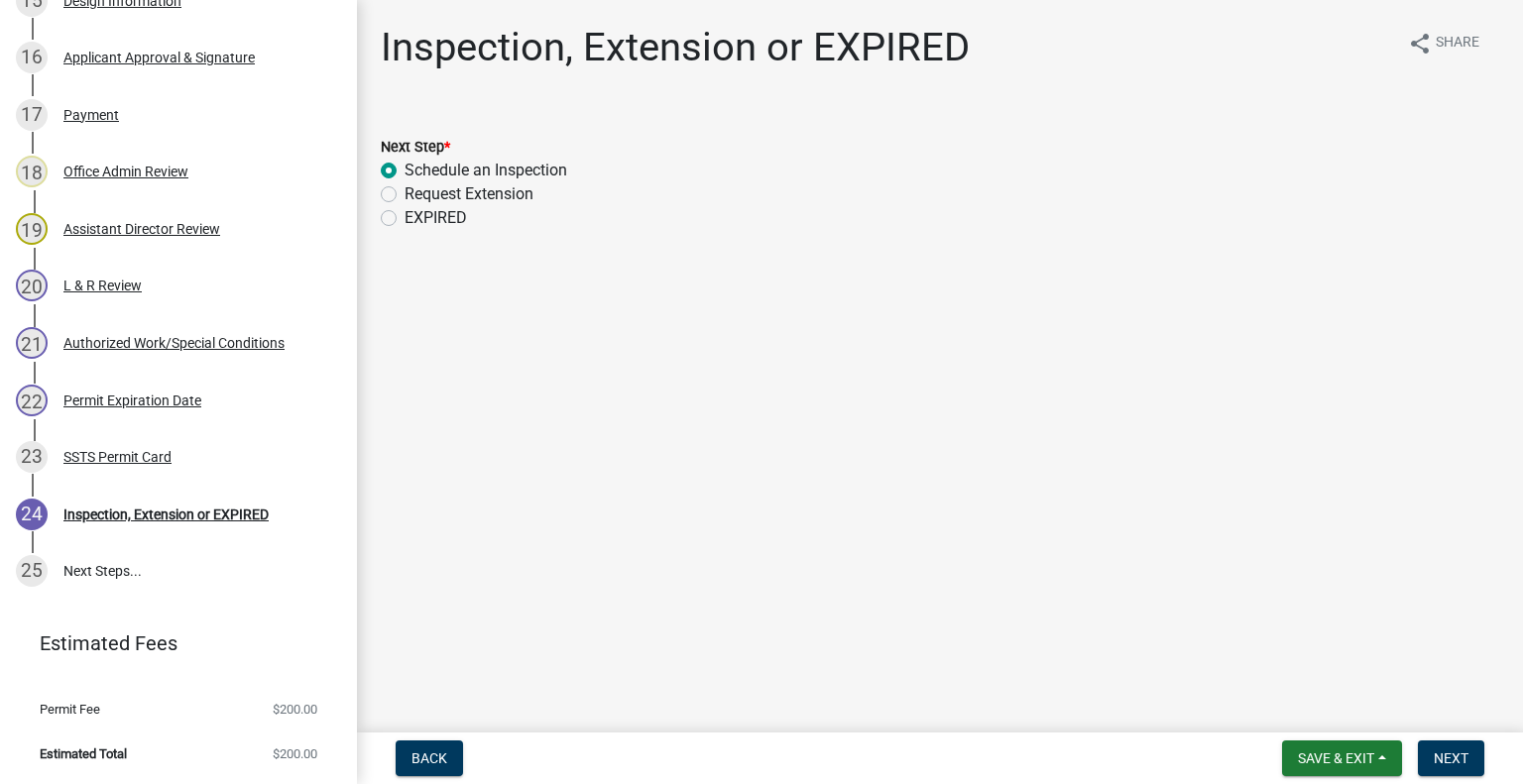 radio on "true" 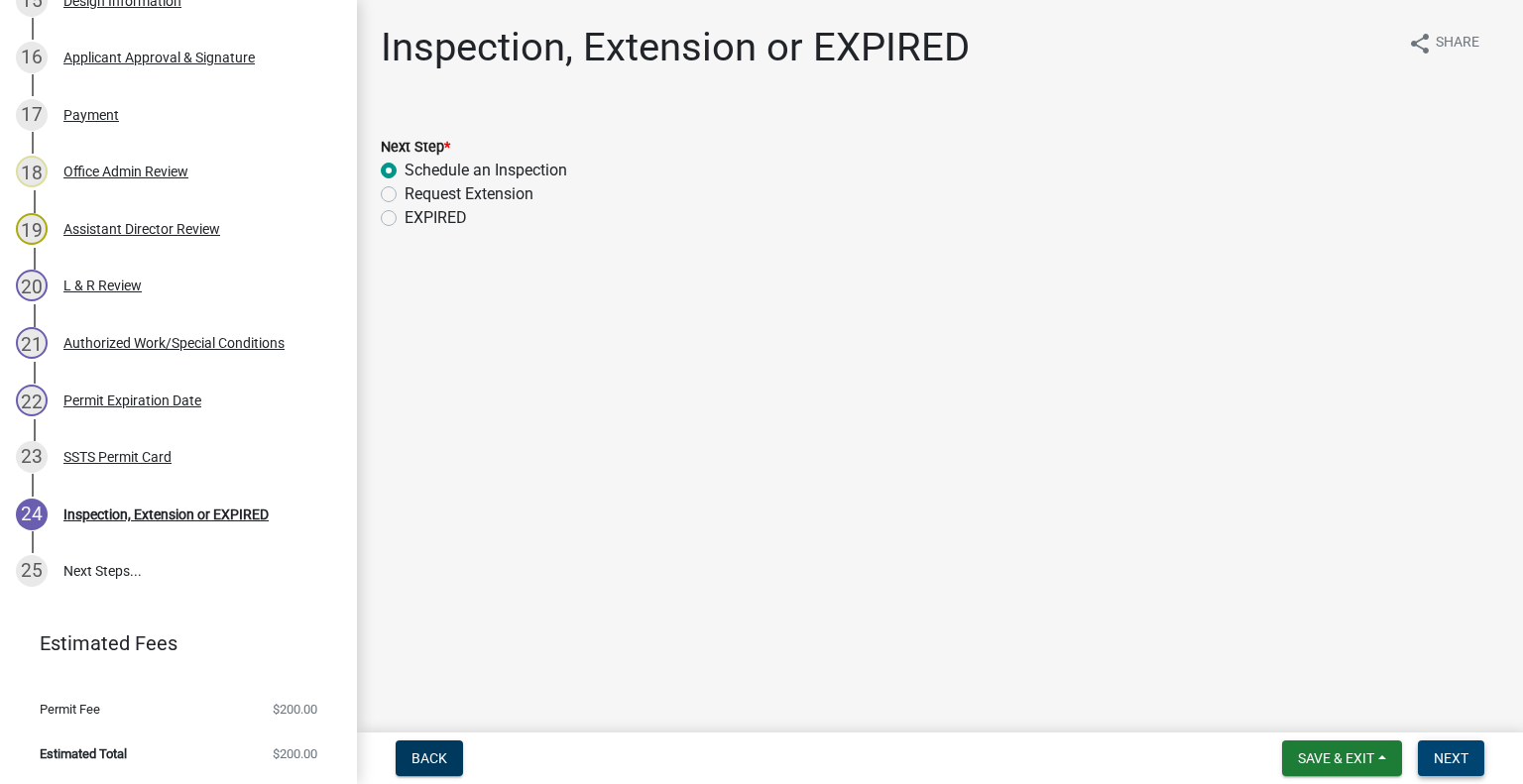 click on "Next" at bounding box center [1451, 758] 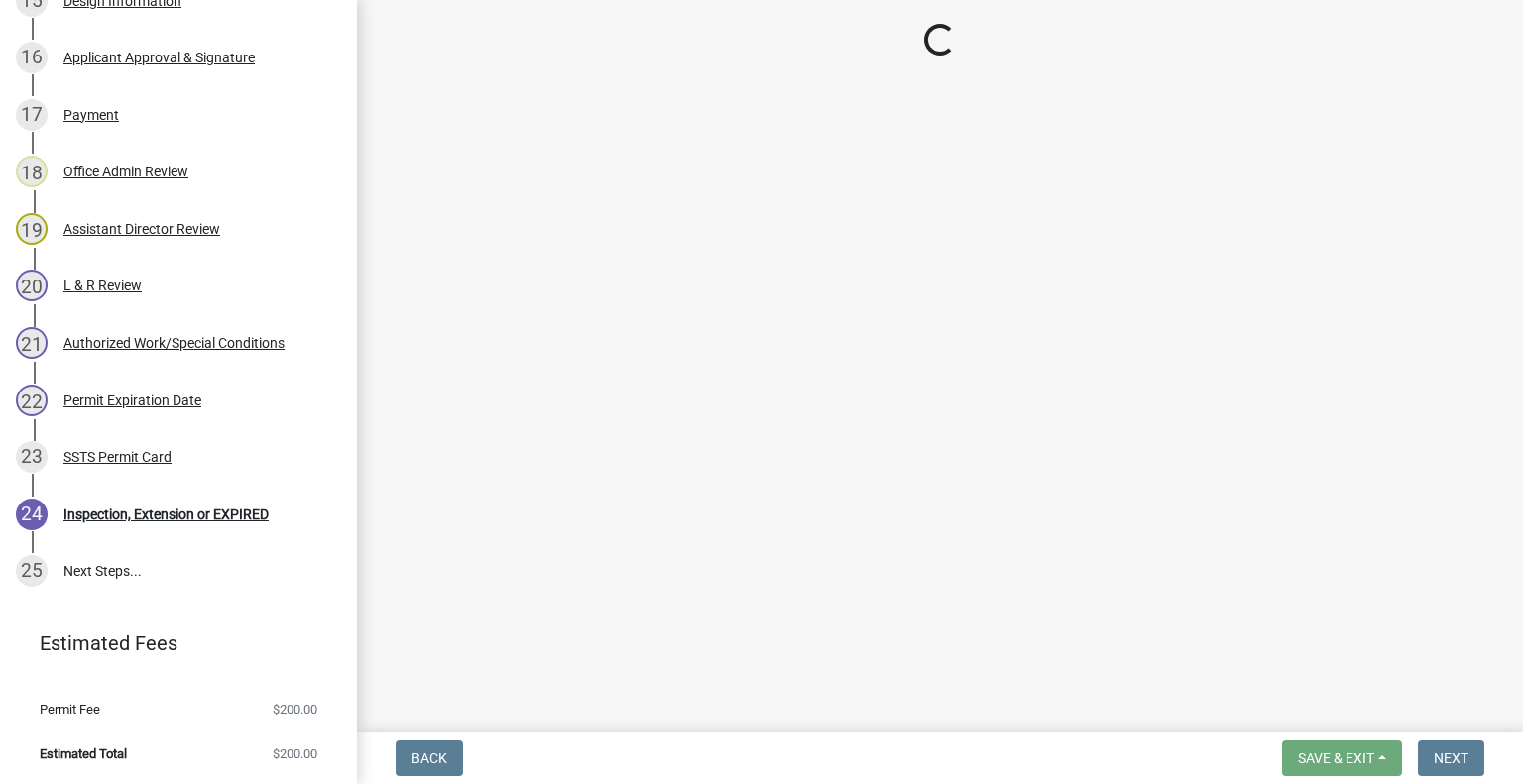 scroll, scrollTop: 1296, scrollLeft: 0, axis: vertical 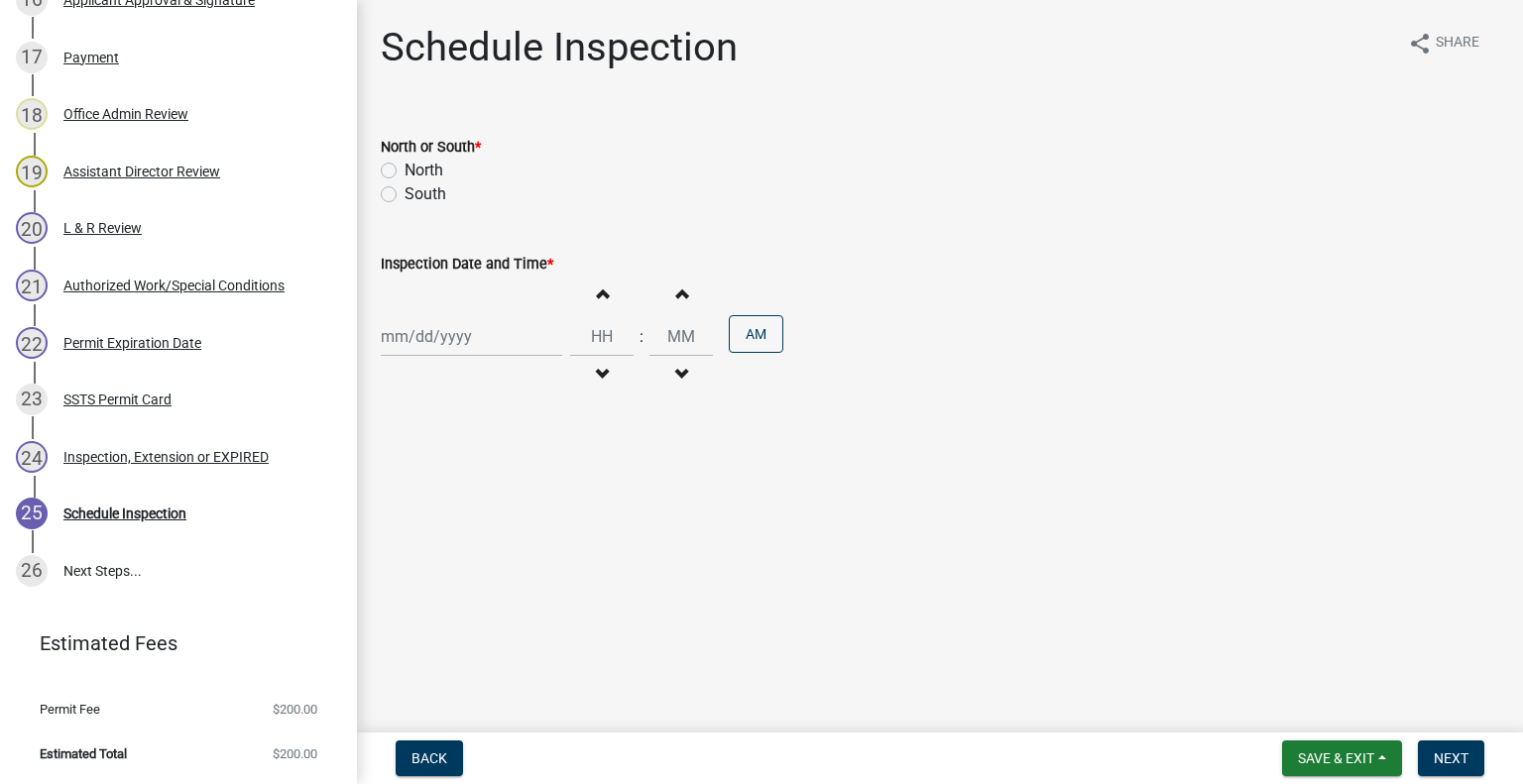 click on "North" 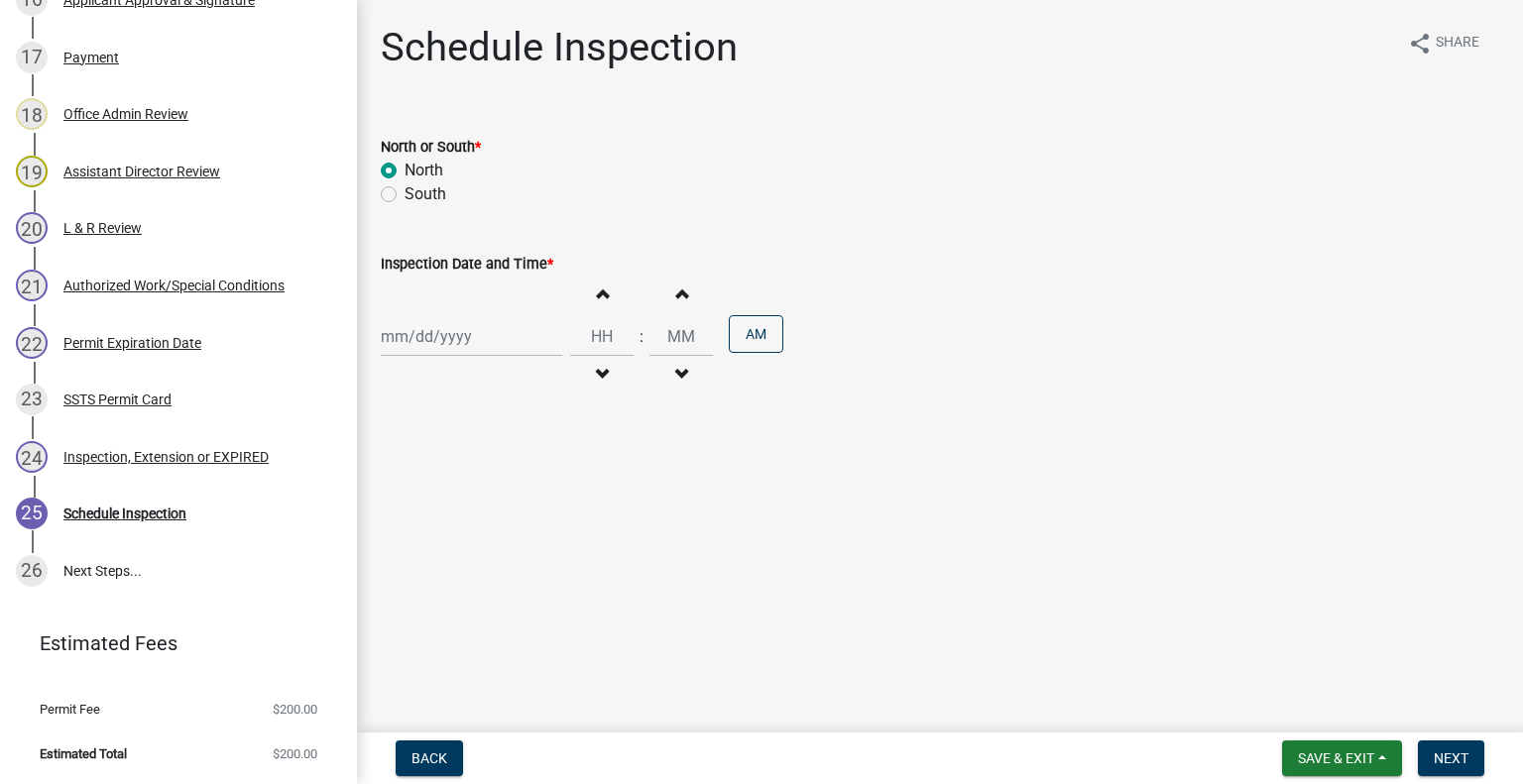 radio on "true" 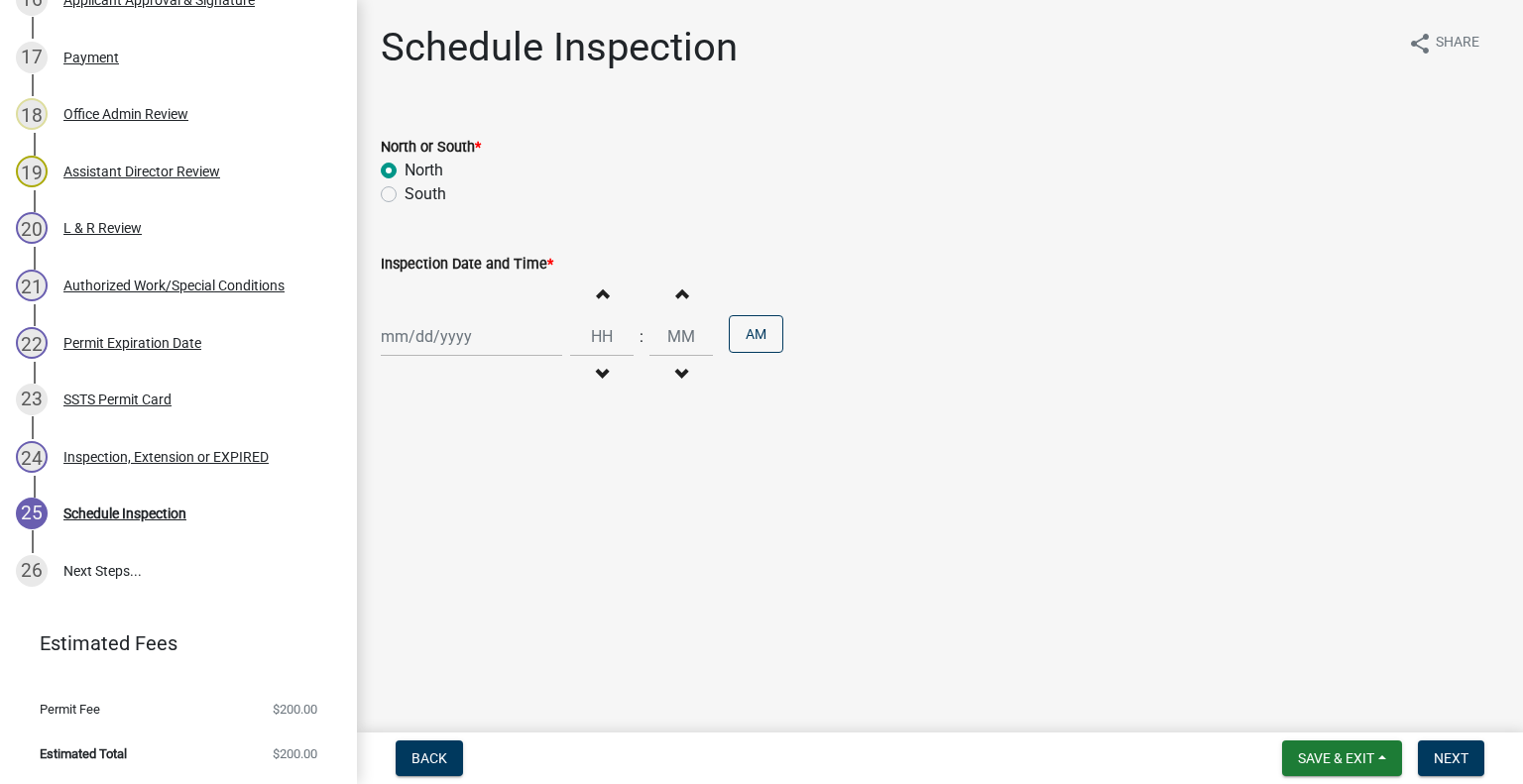 click 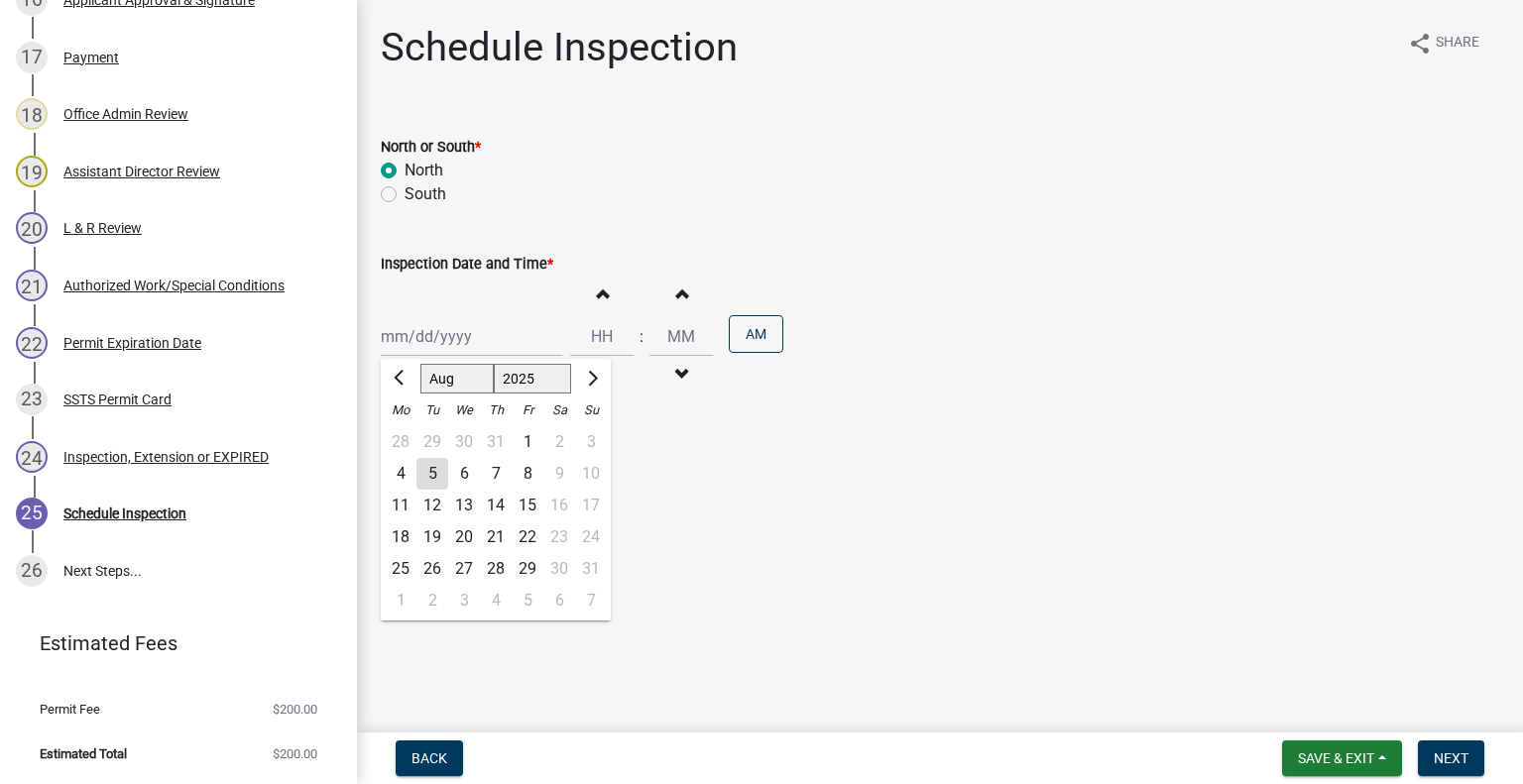 click on "7" 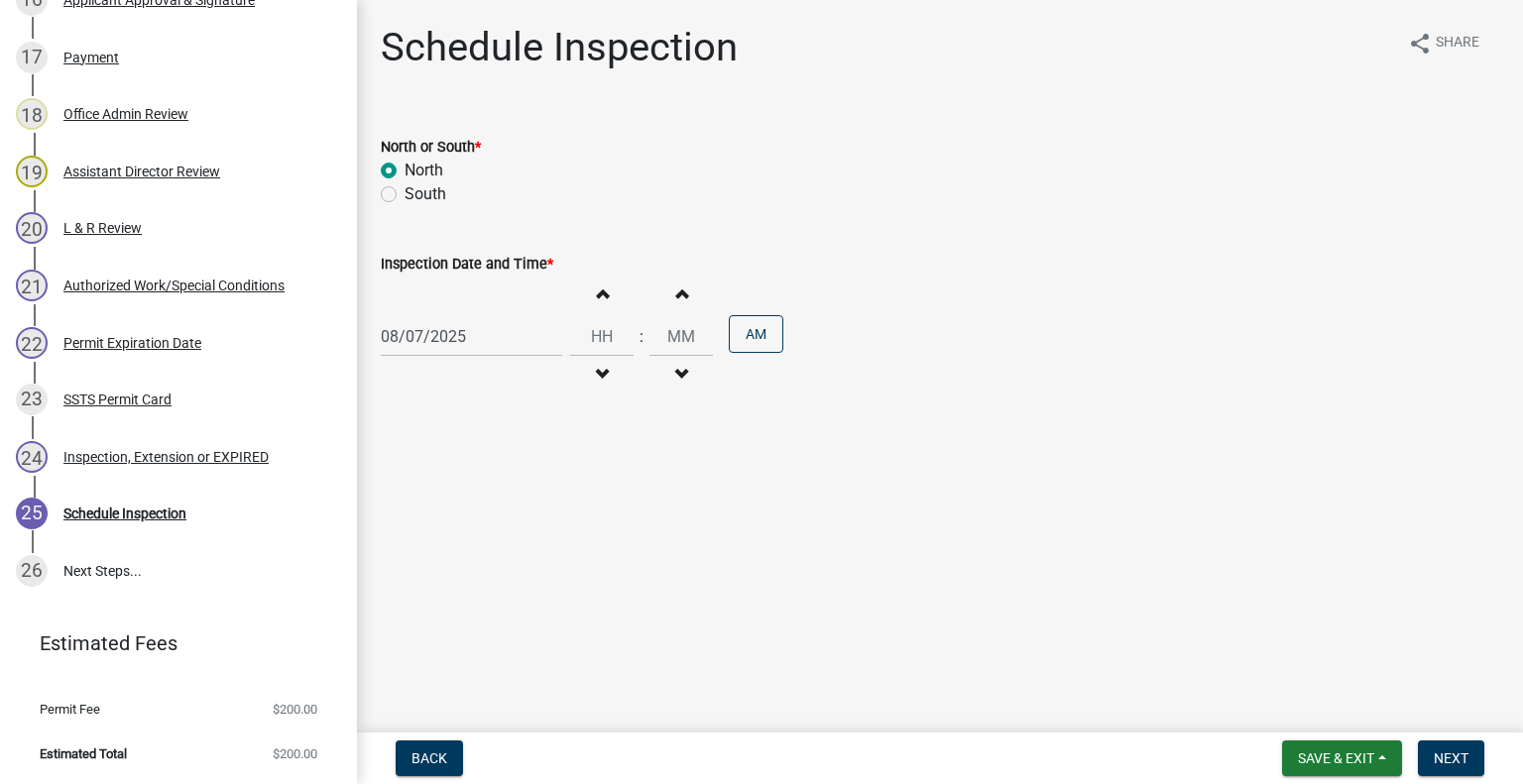 click on "Decrement hours" at bounding box center (602, 375) 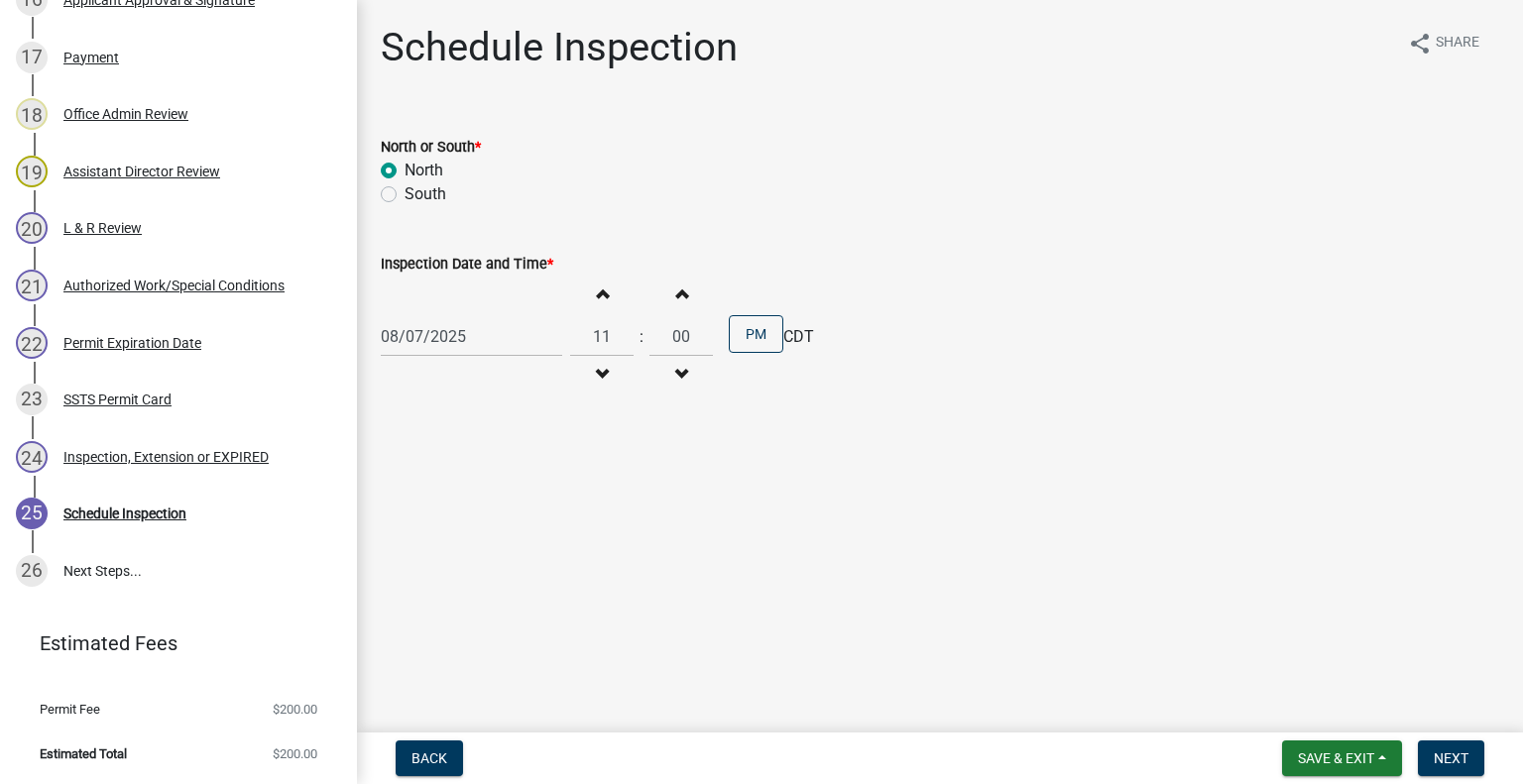 click on "Increment hours" at bounding box center [602, 293] 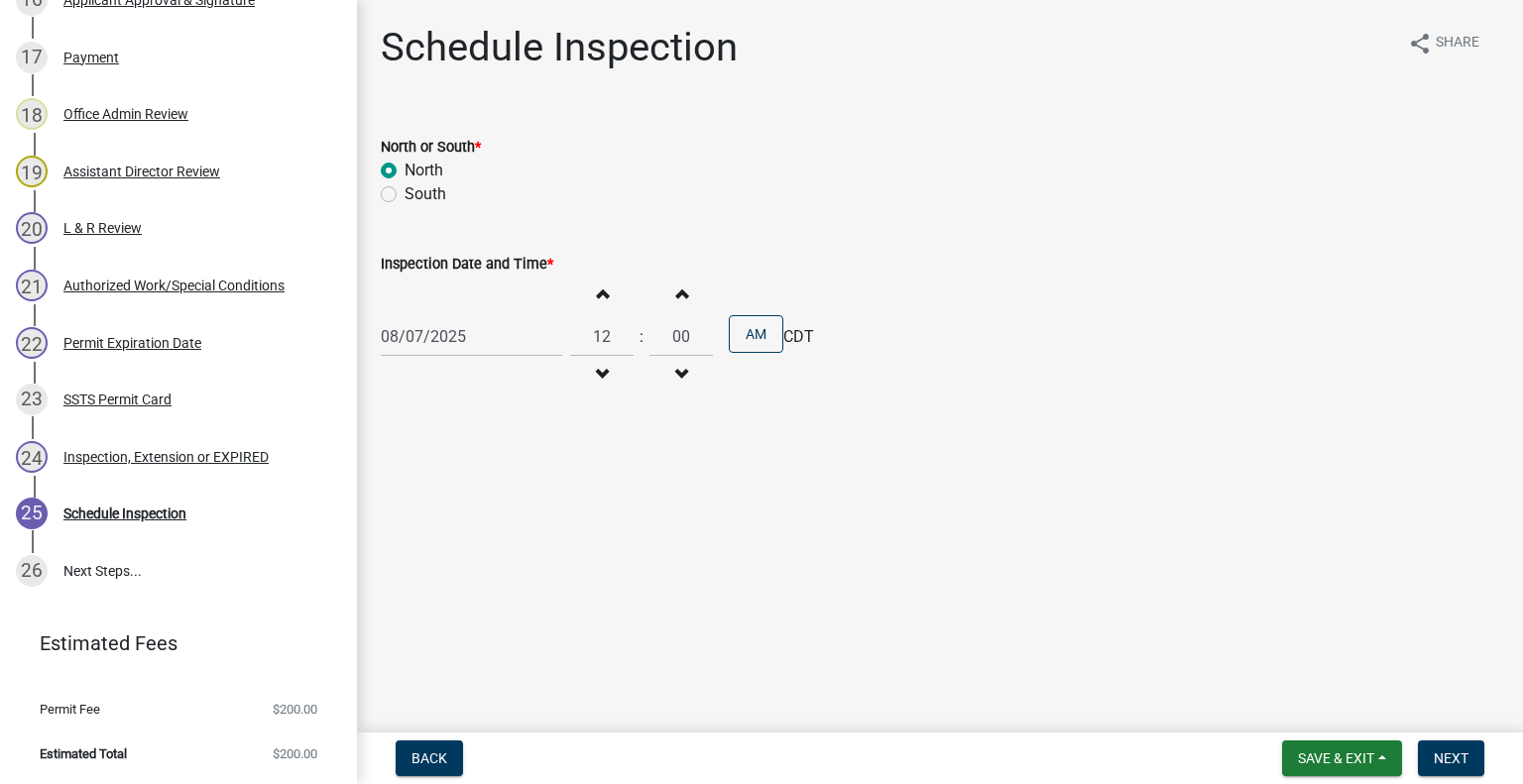 click on "Increment hours" at bounding box center (602, 293) 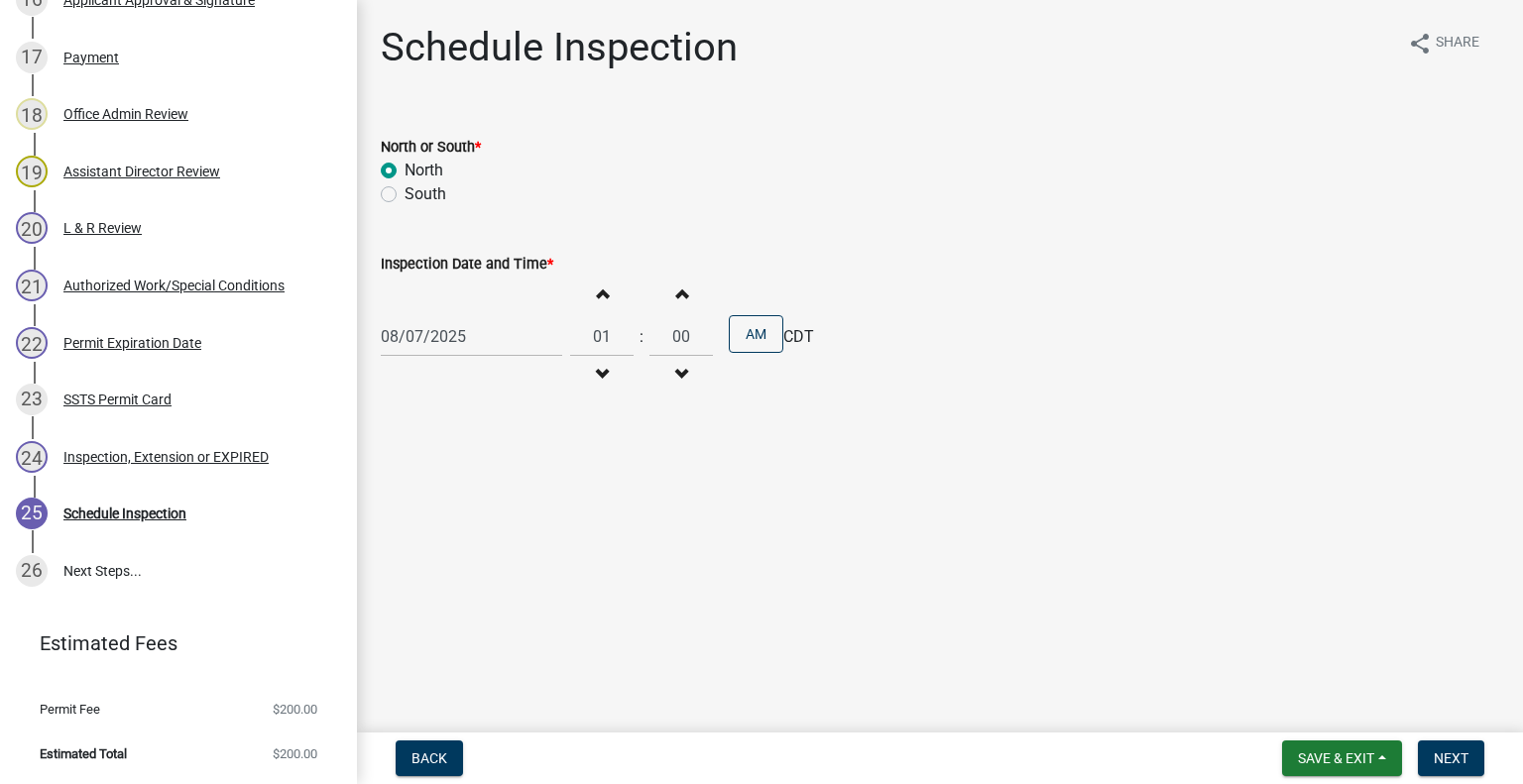 click on "Increment hours" at bounding box center (602, 293) 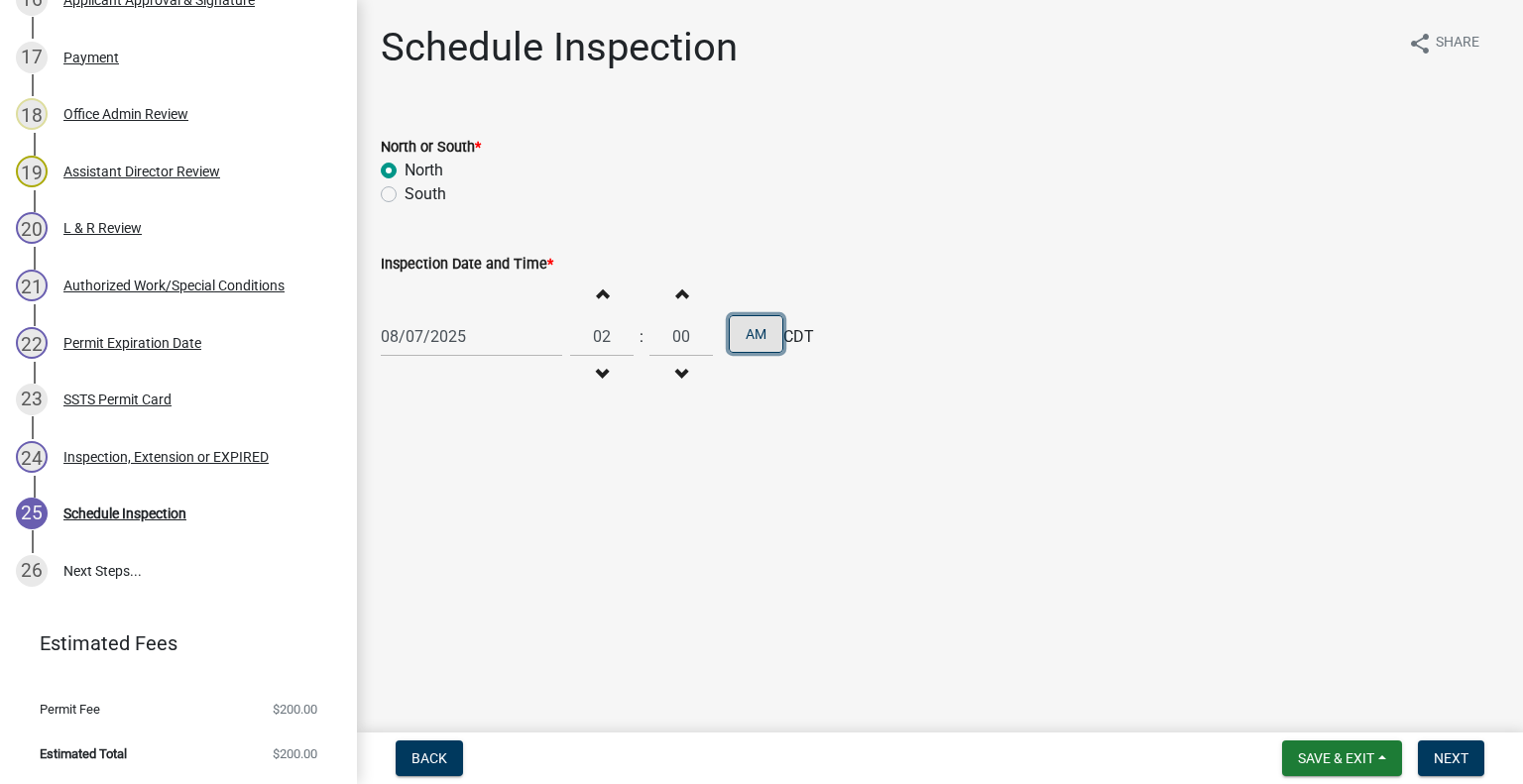 click on "AM" at bounding box center (756, 334) 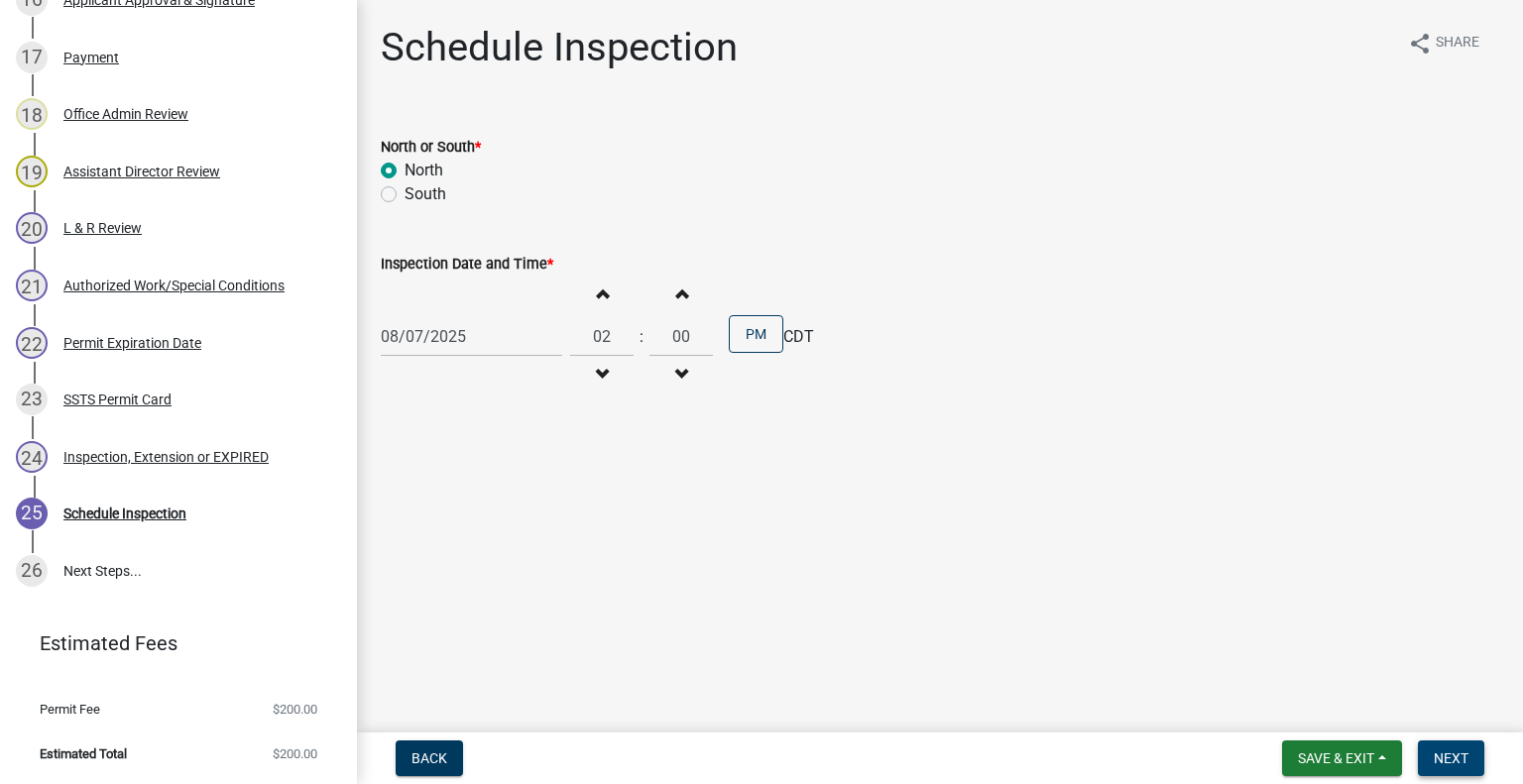 click on "Next" at bounding box center (1451, 758) 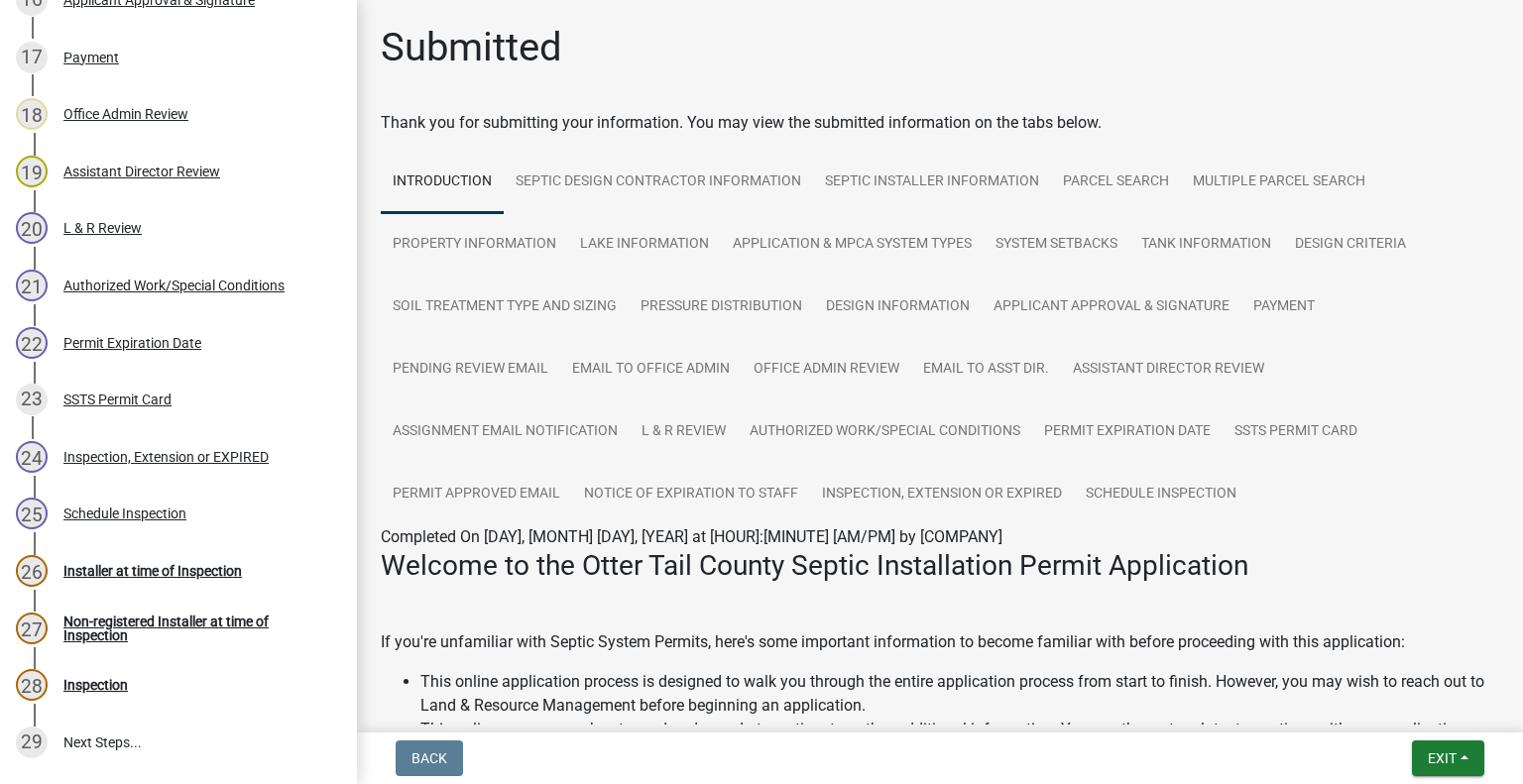 scroll, scrollTop: 1467, scrollLeft: 0, axis: vertical 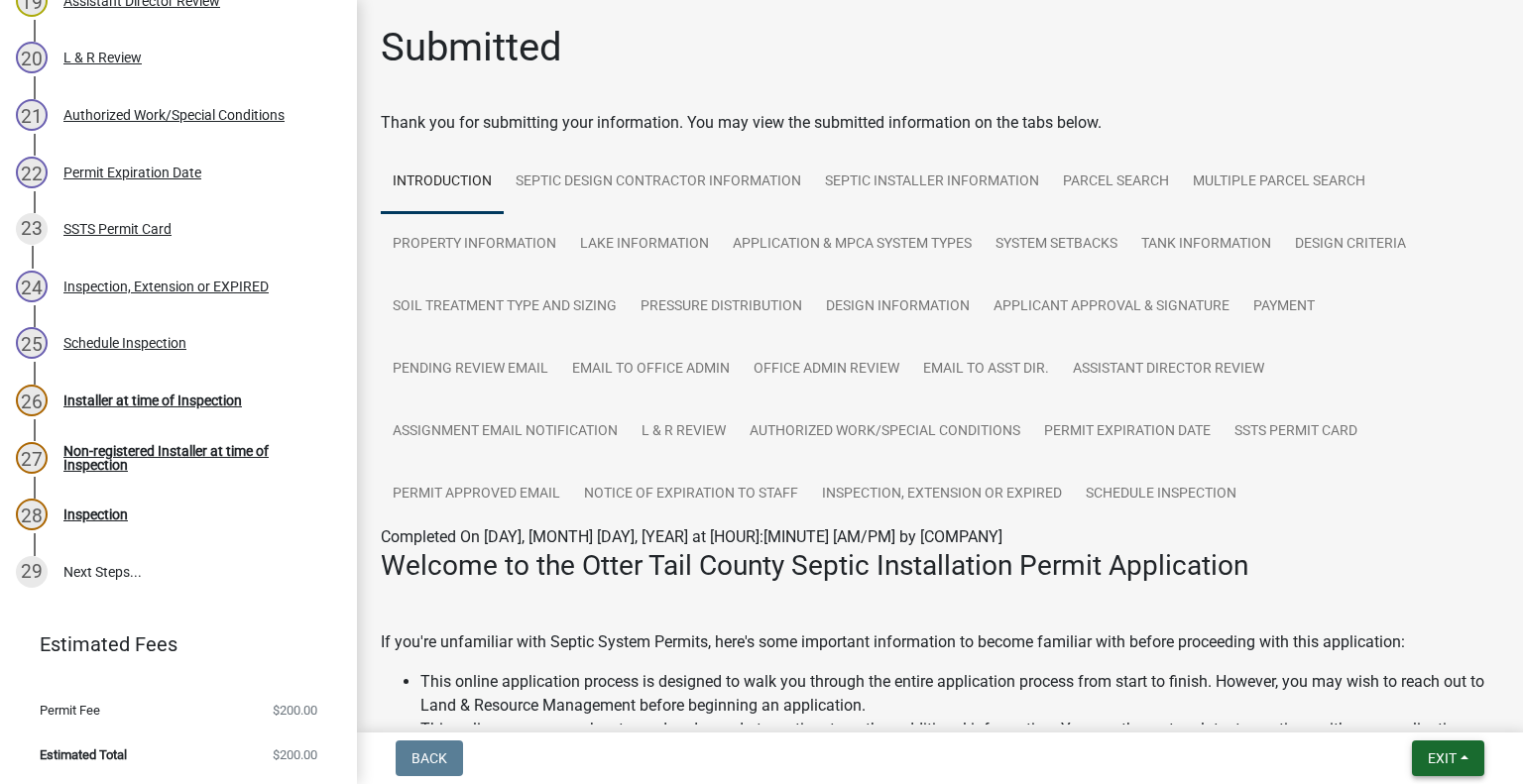 click on "Exit" at bounding box center (1442, 758) 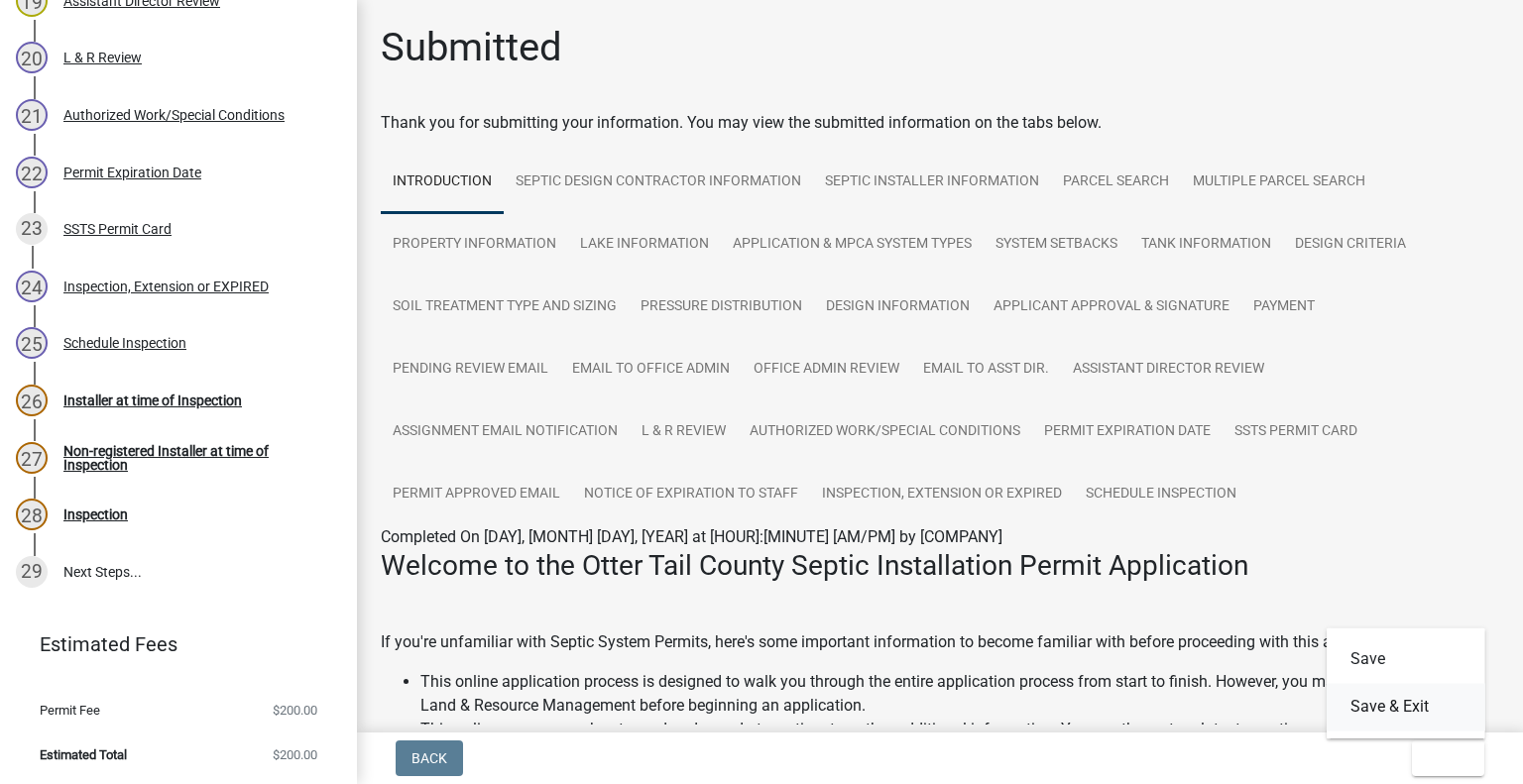 click on "Save & Exit" at bounding box center [1406, 707] 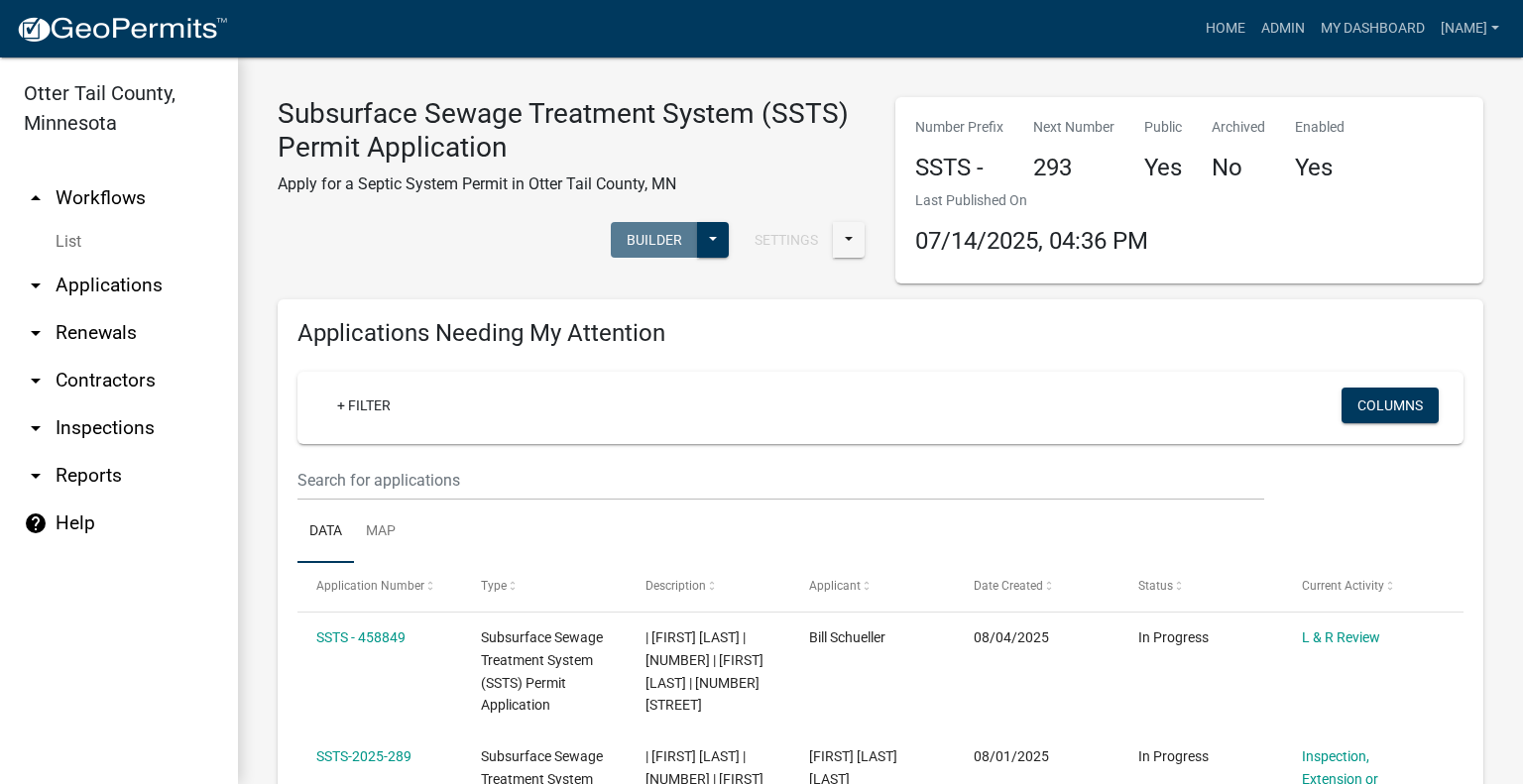 click on "arrow_drop_down   Applications" at bounding box center [119, 285] 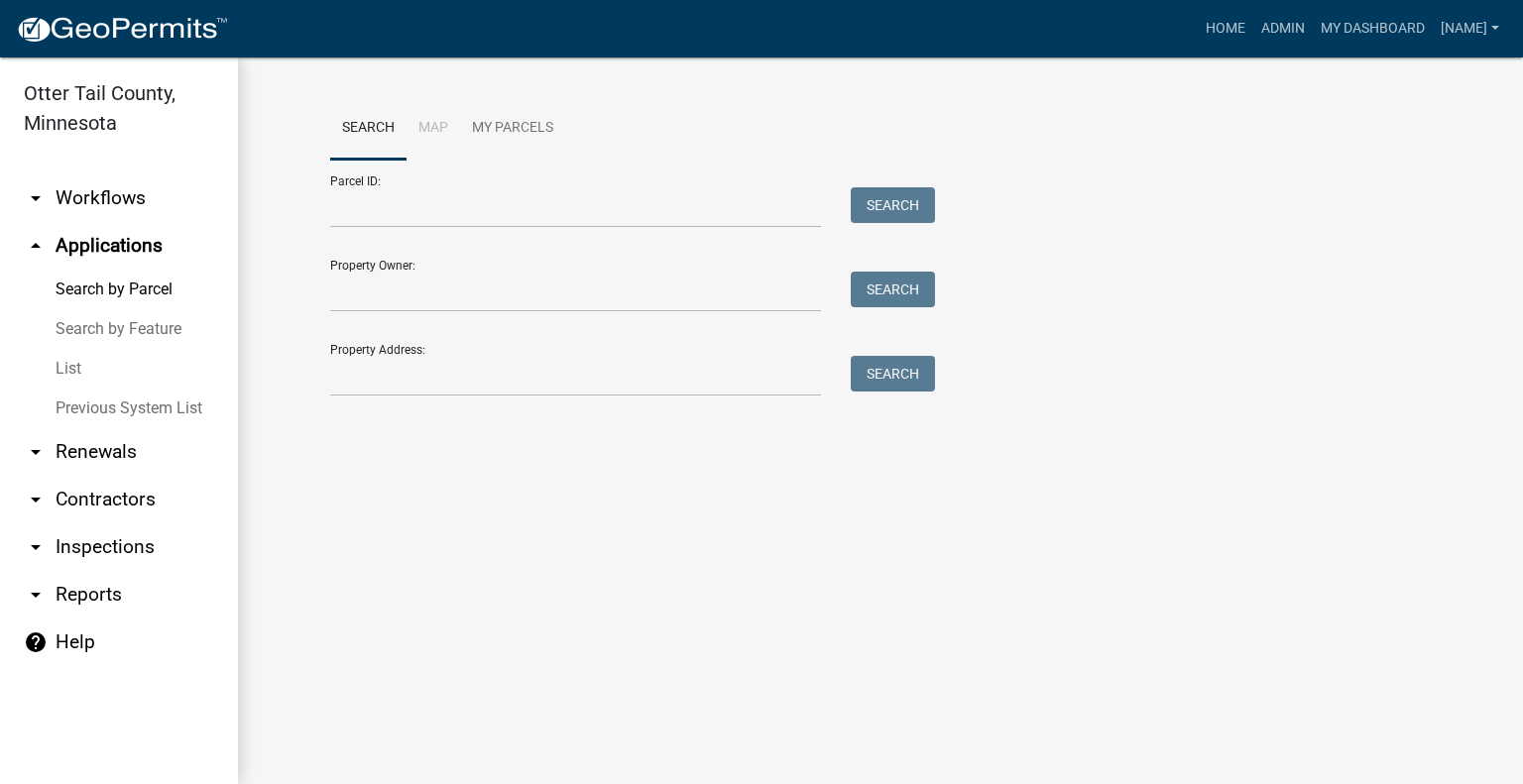 click on "arrow_drop_down   Workflows" at bounding box center (119, 198) 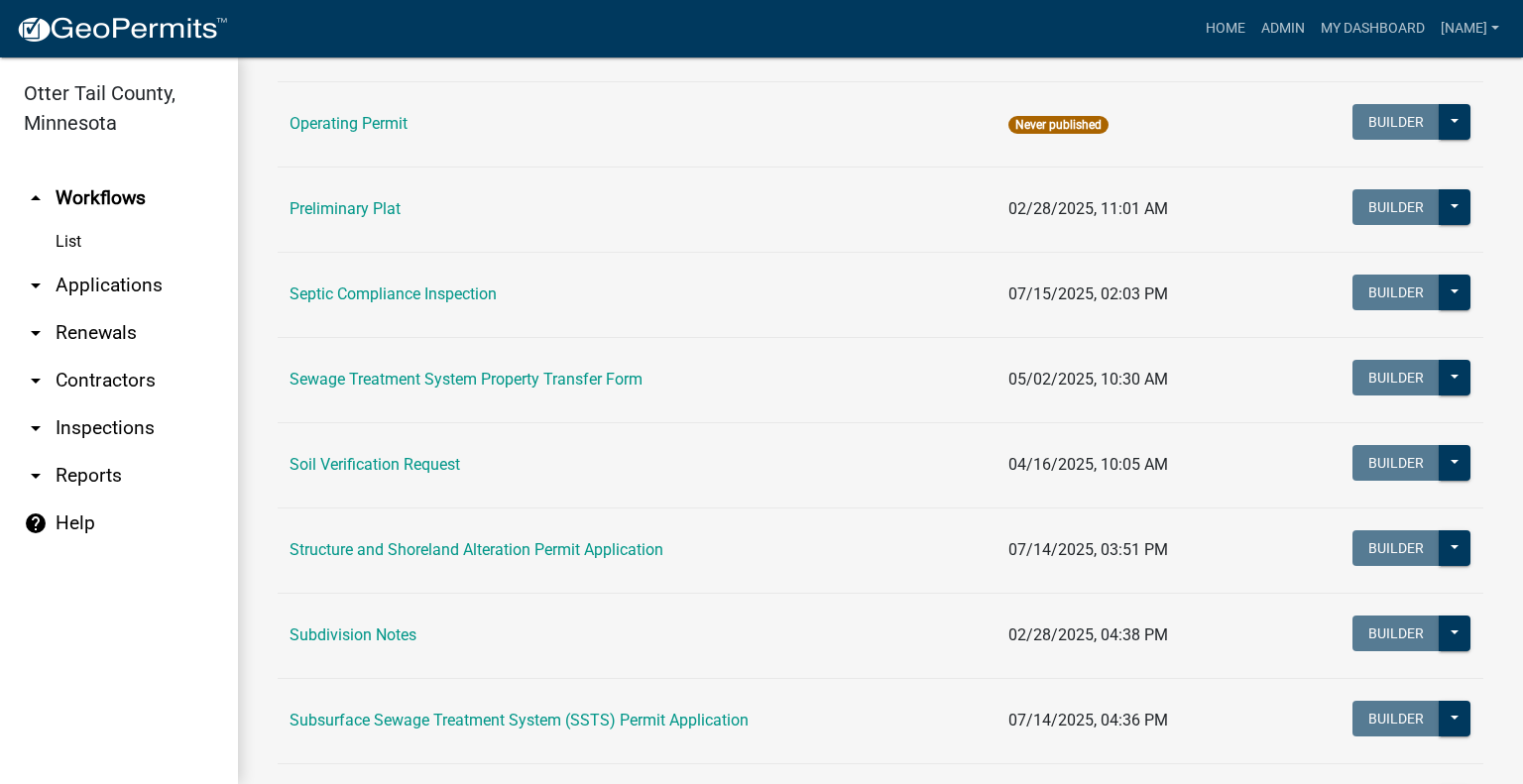 scroll, scrollTop: 975, scrollLeft: 0, axis: vertical 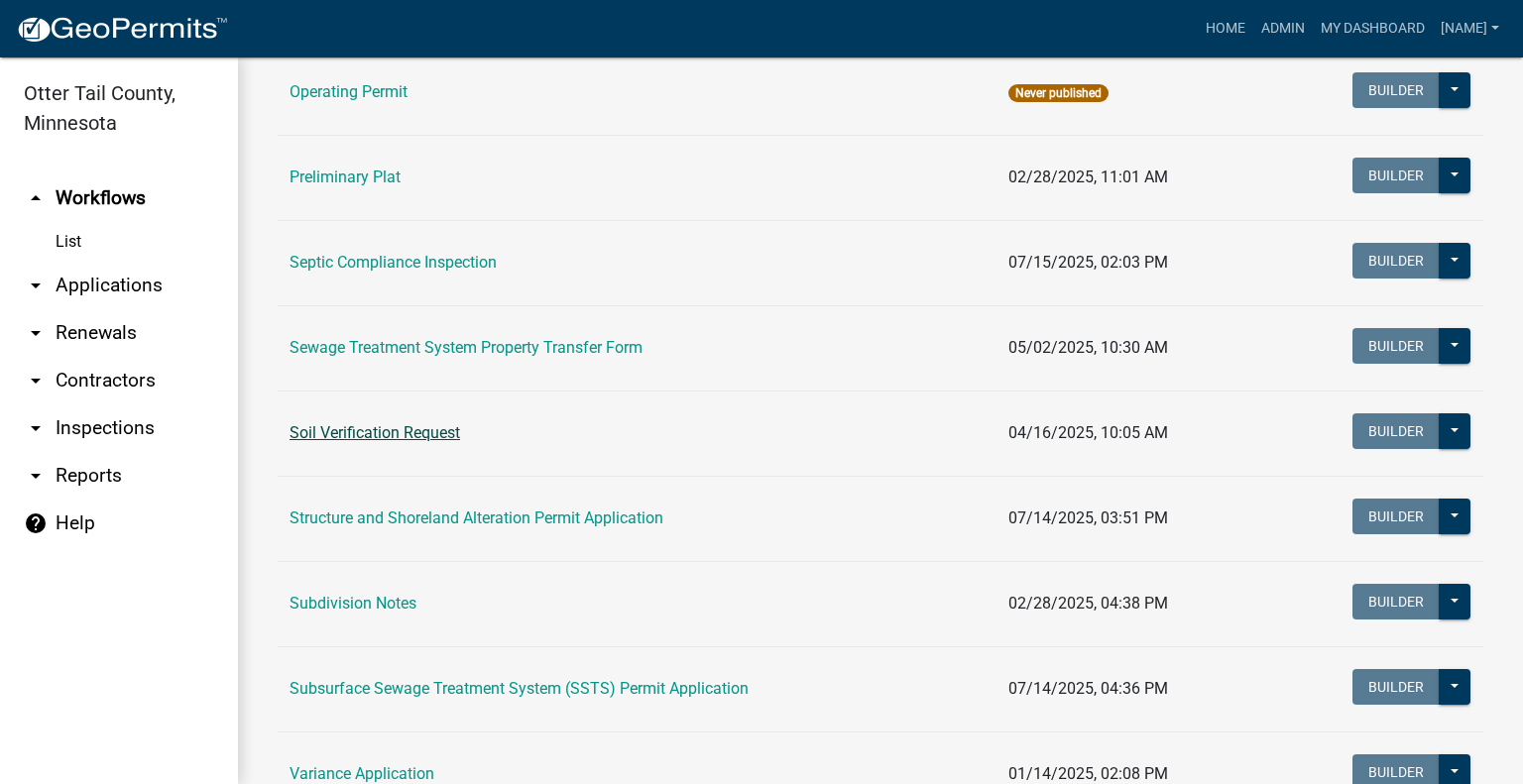 click on "Soil Verification Request" at bounding box center [375, 432] 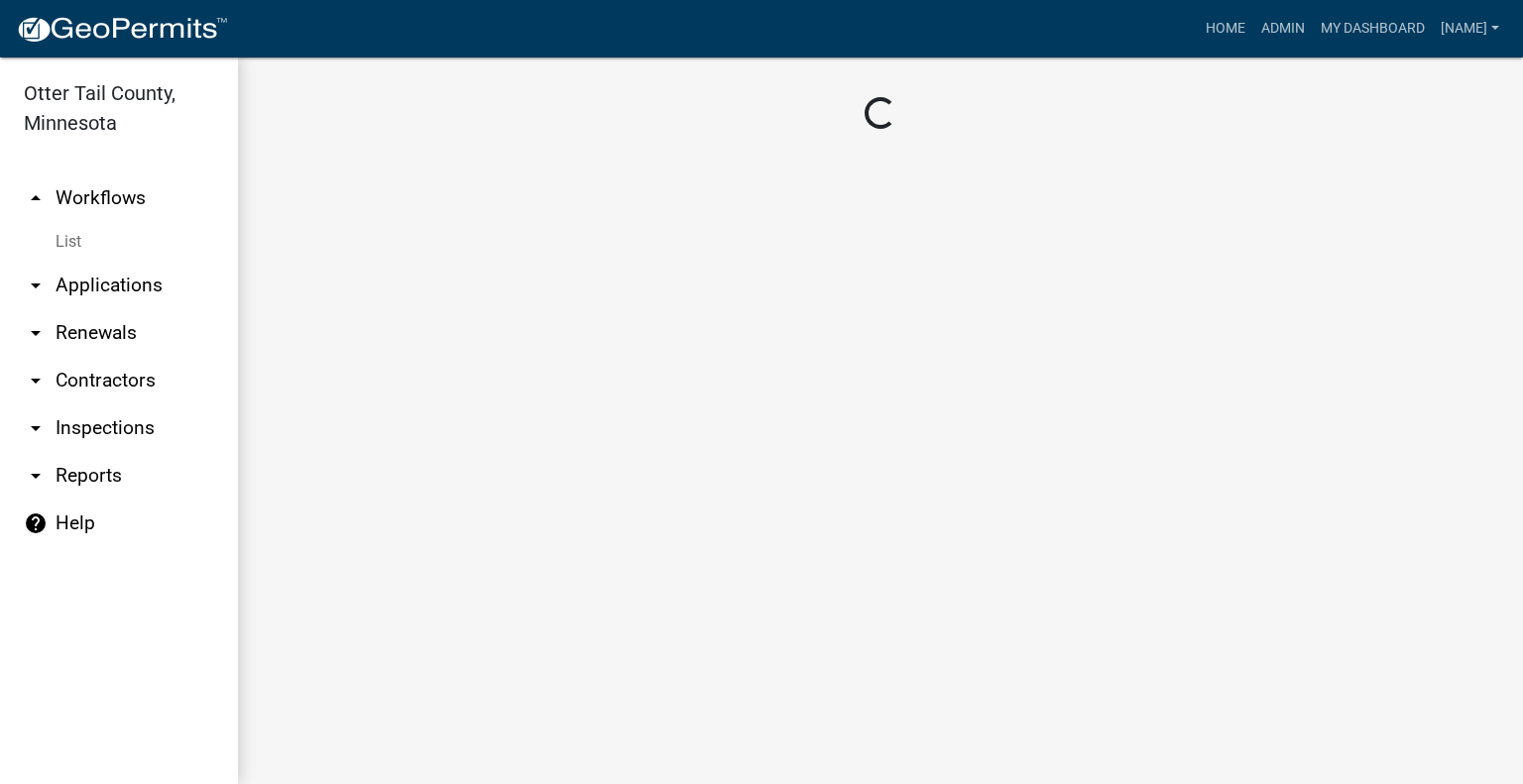 scroll, scrollTop: 0, scrollLeft: 0, axis: both 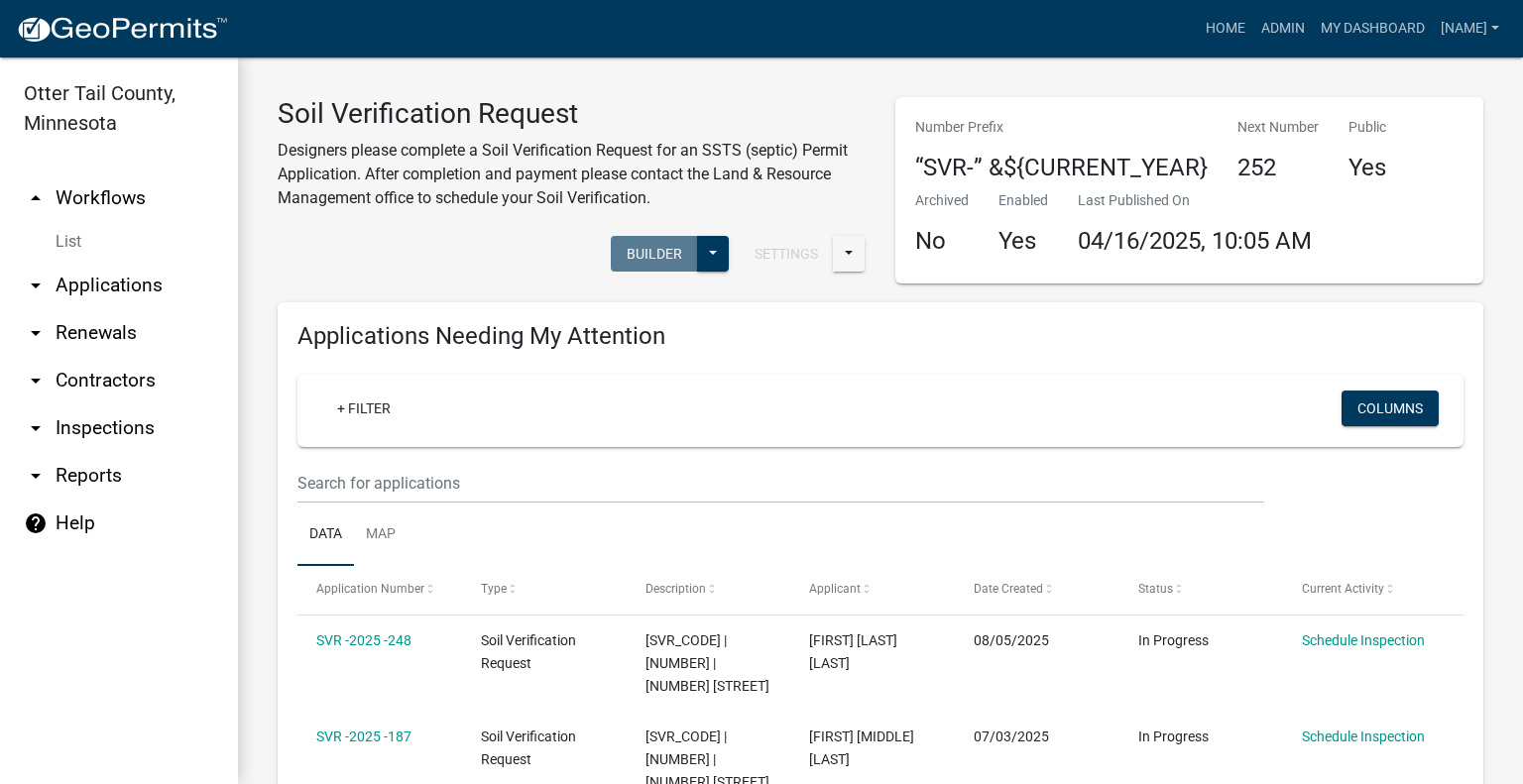 click on "arrow_drop_up   Workflows" at bounding box center (119, 198) 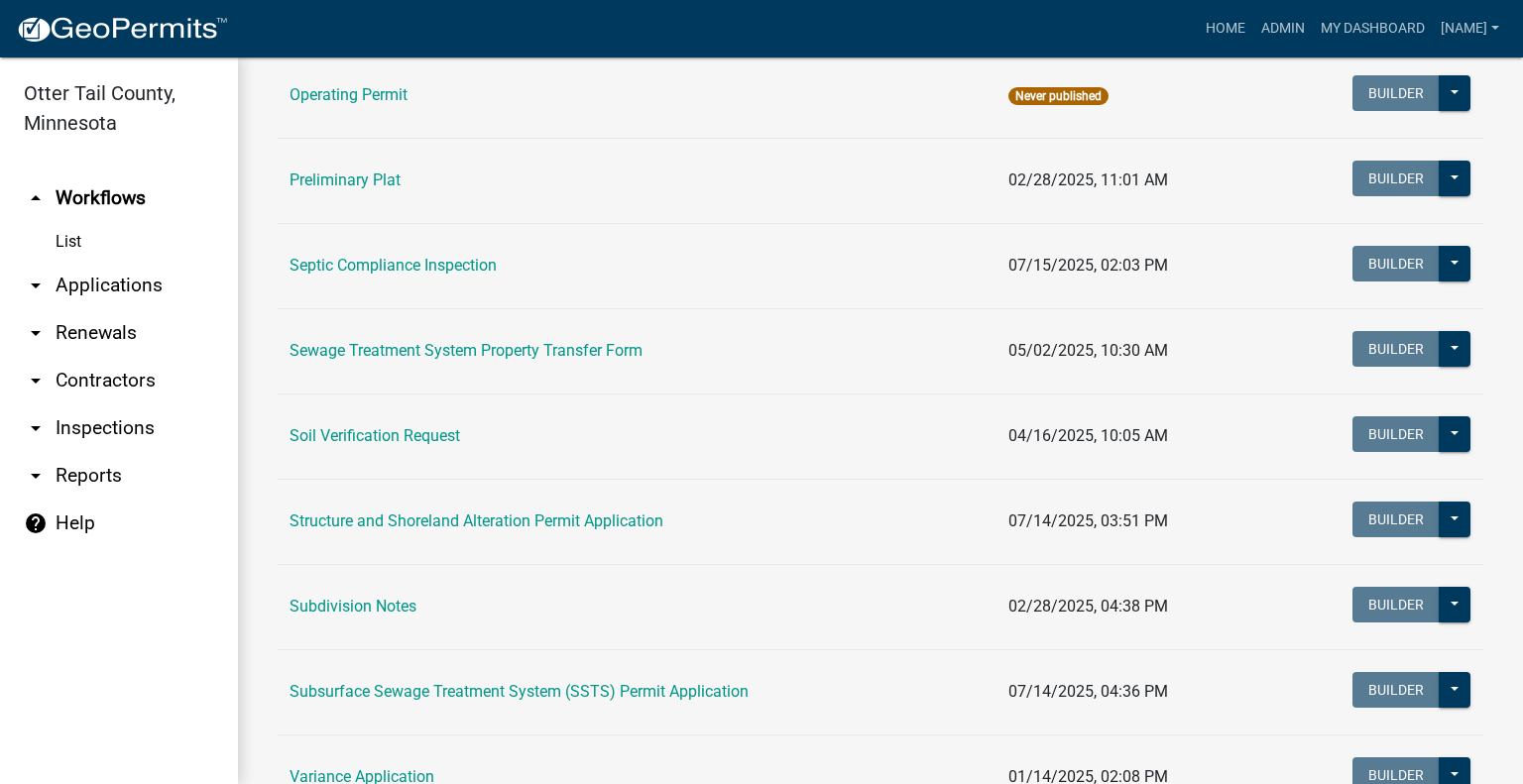 scroll, scrollTop: 982, scrollLeft: 0, axis: vertical 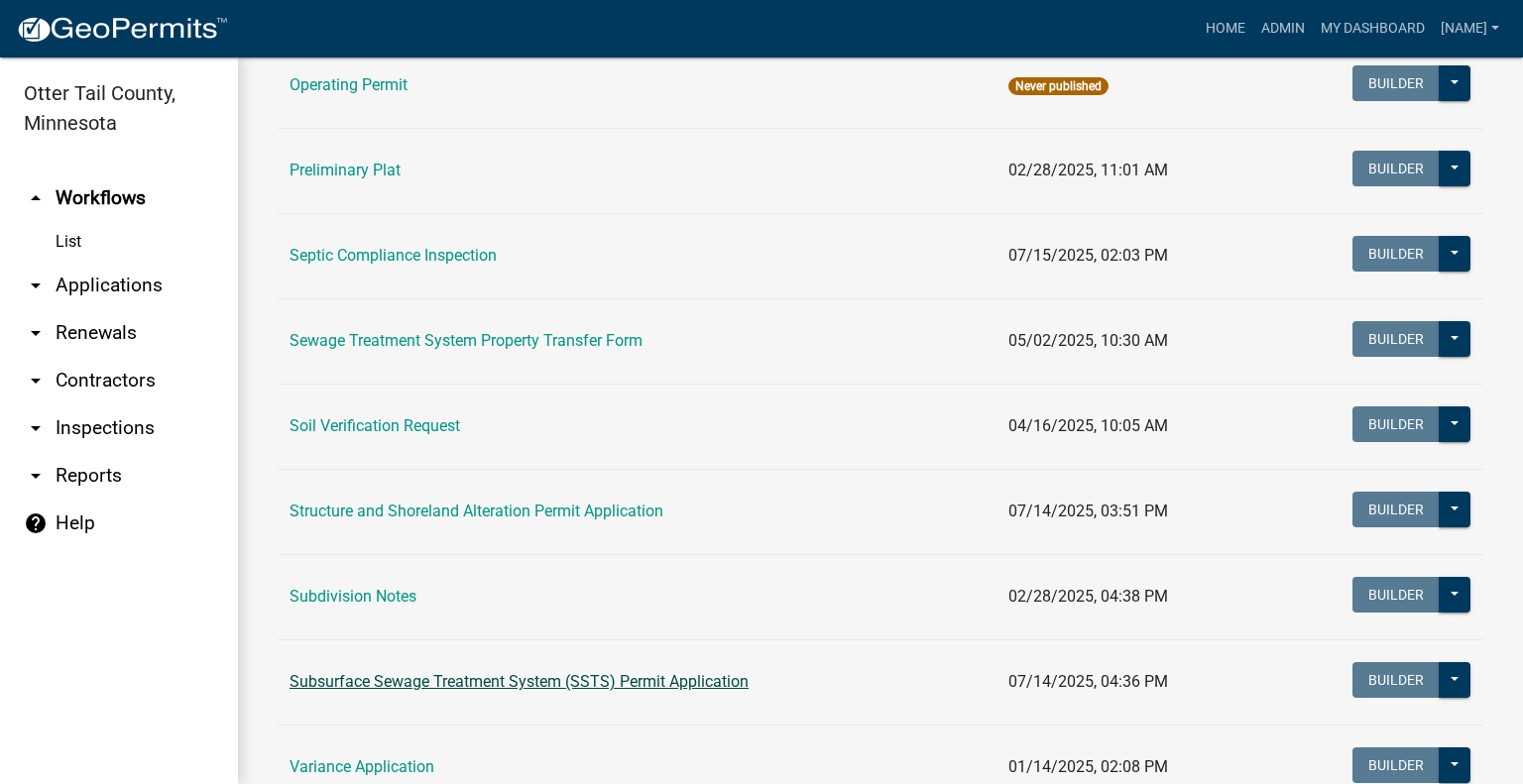 click on "Subsurface Sewage Treatment System (SSTS) Permit Application" at bounding box center [519, 681] 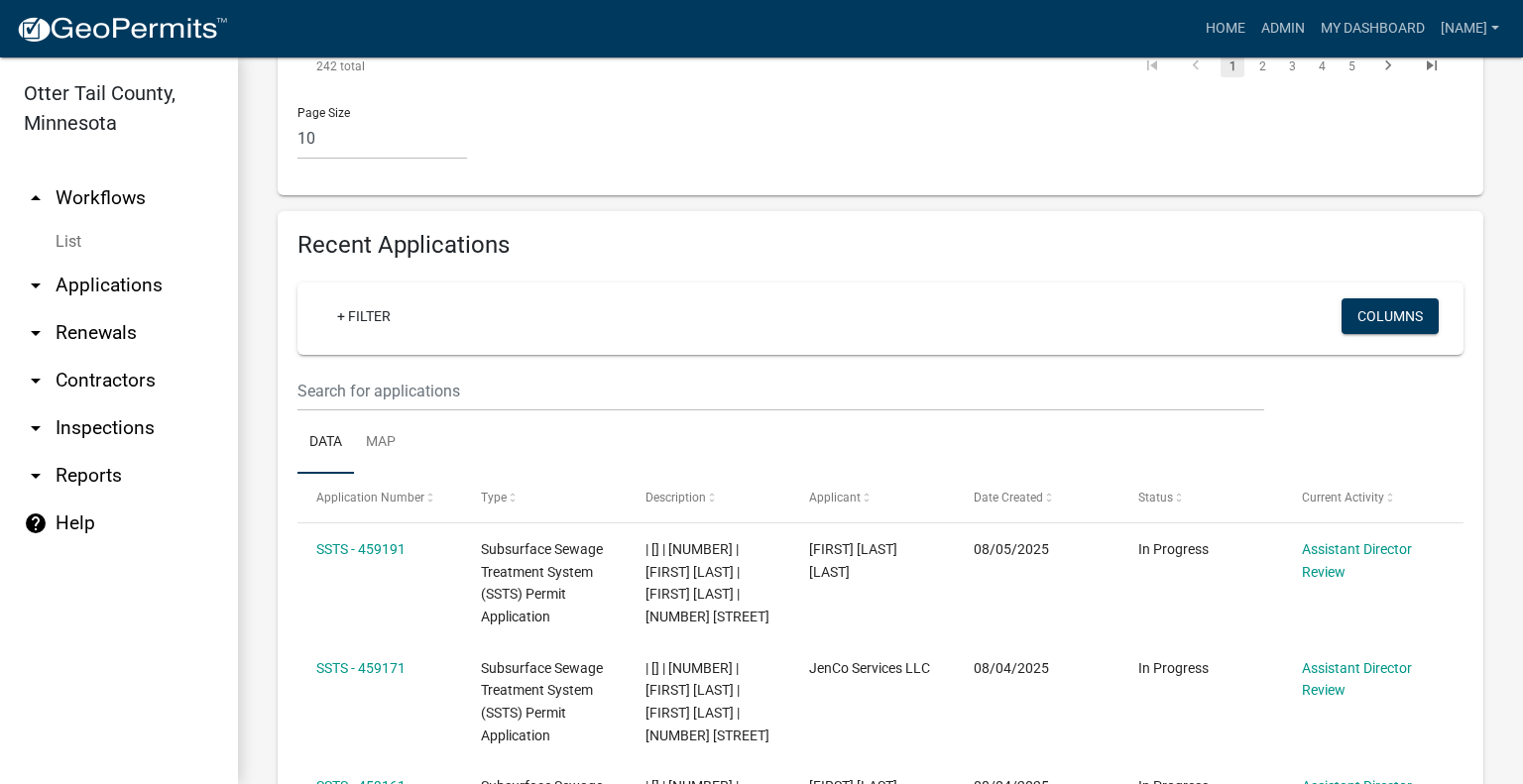 scroll, scrollTop: 1947, scrollLeft: 0, axis: vertical 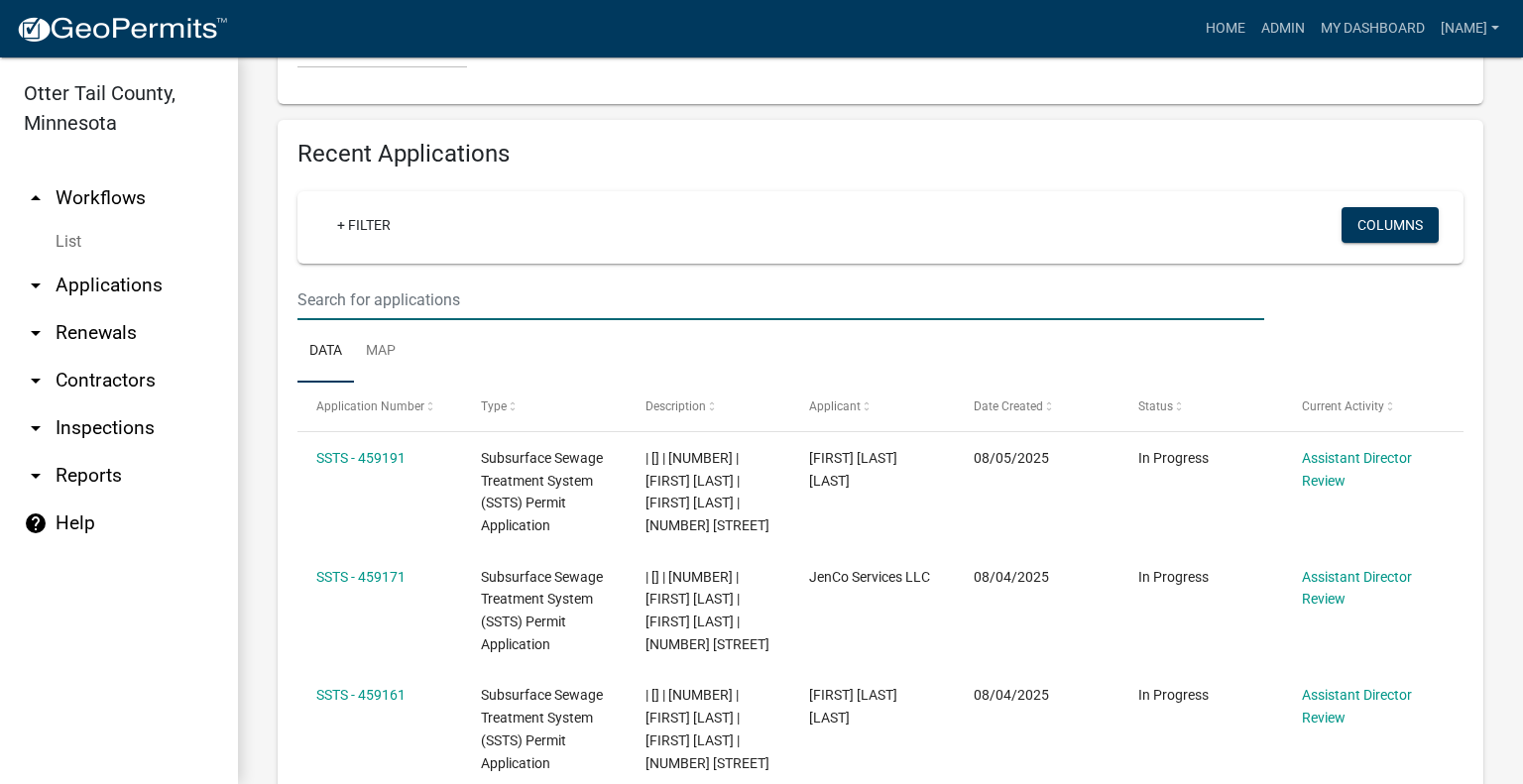 click at bounding box center [780, 299] 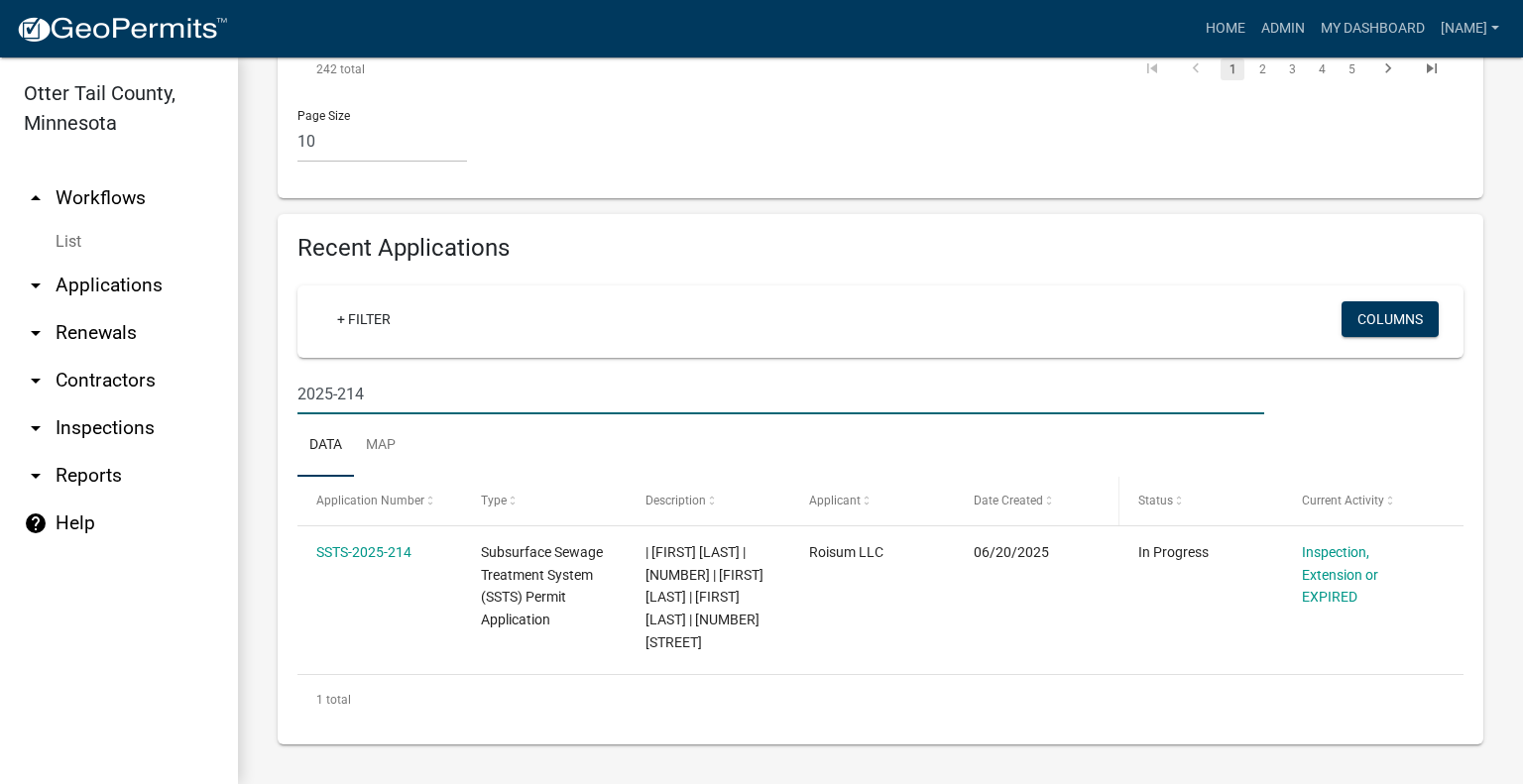 scroll, scrollTop: 1848, scrollLeft: 0, axis: vertical 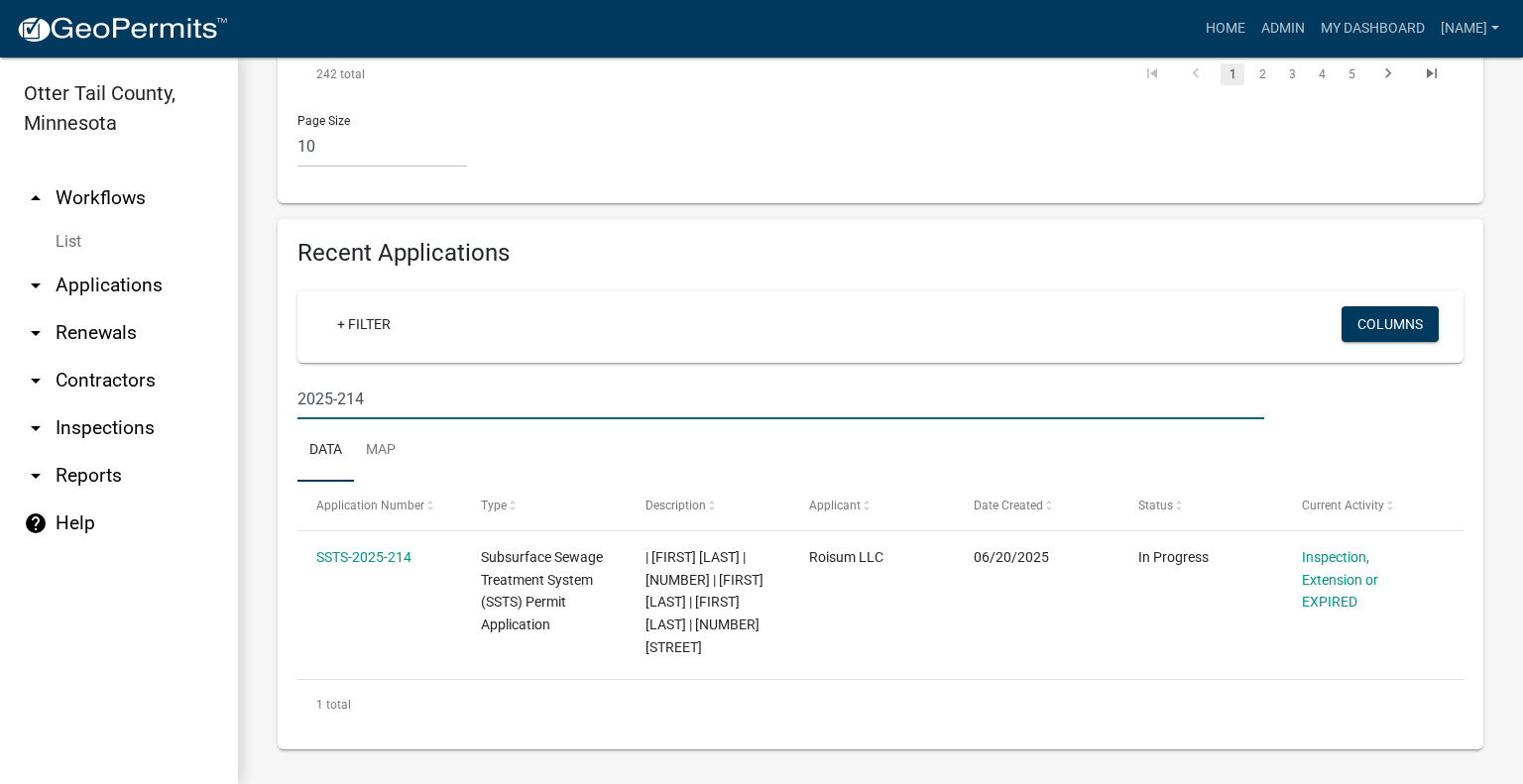 type on "2025-214" 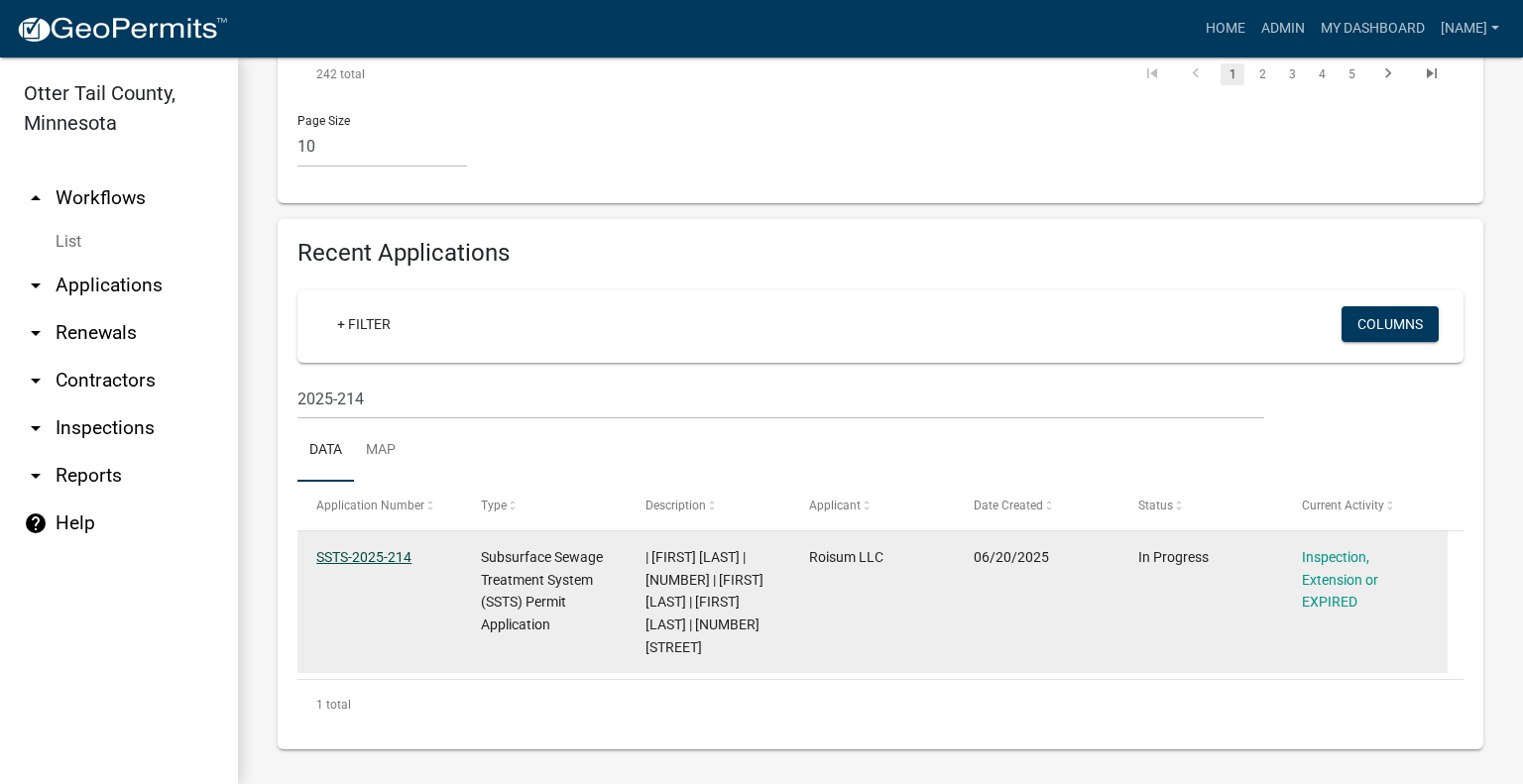 click on "SSTS-2025-214" 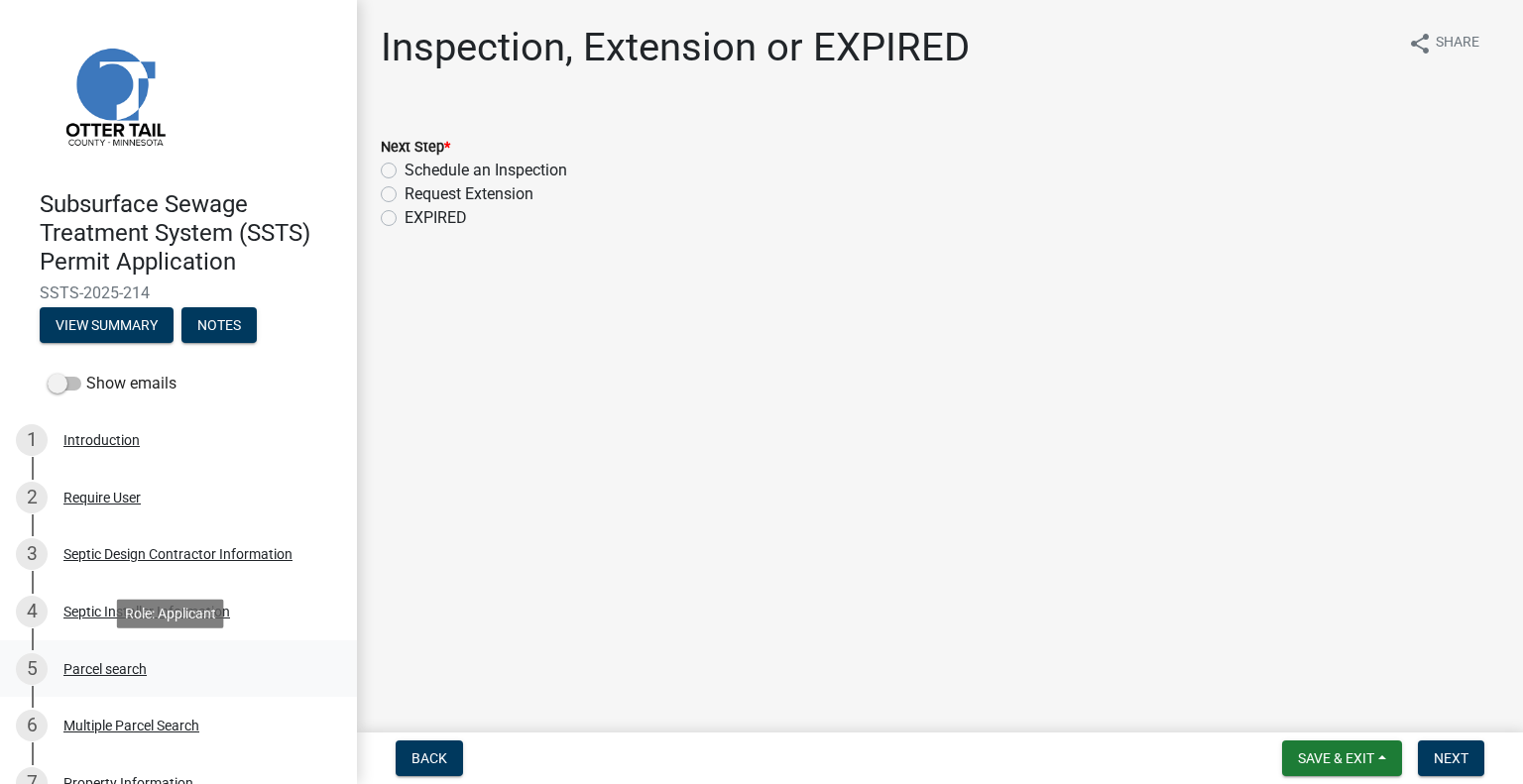 click on "5     Parcel search" at bounding box center (171, 669) 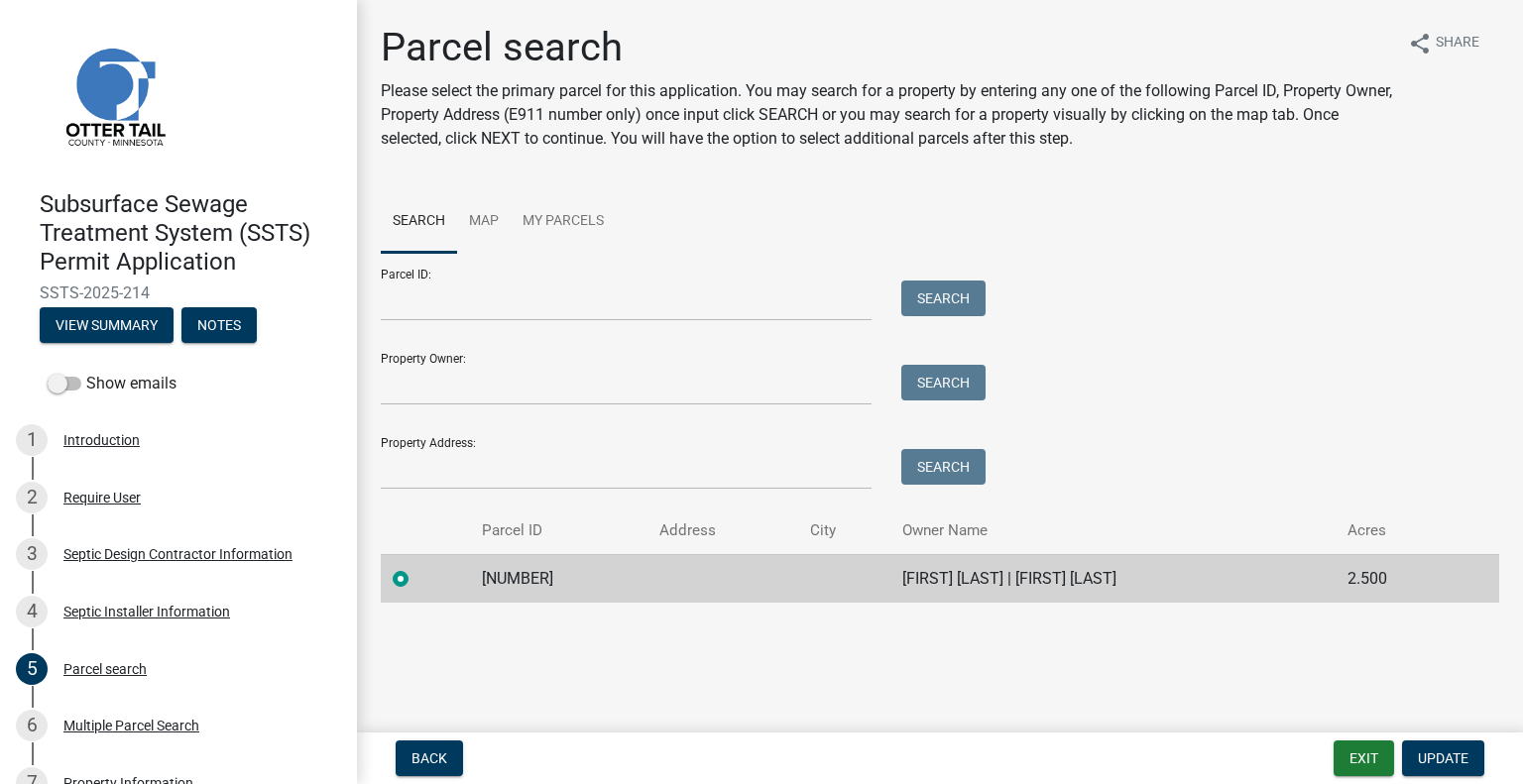 click on "20000220119005" 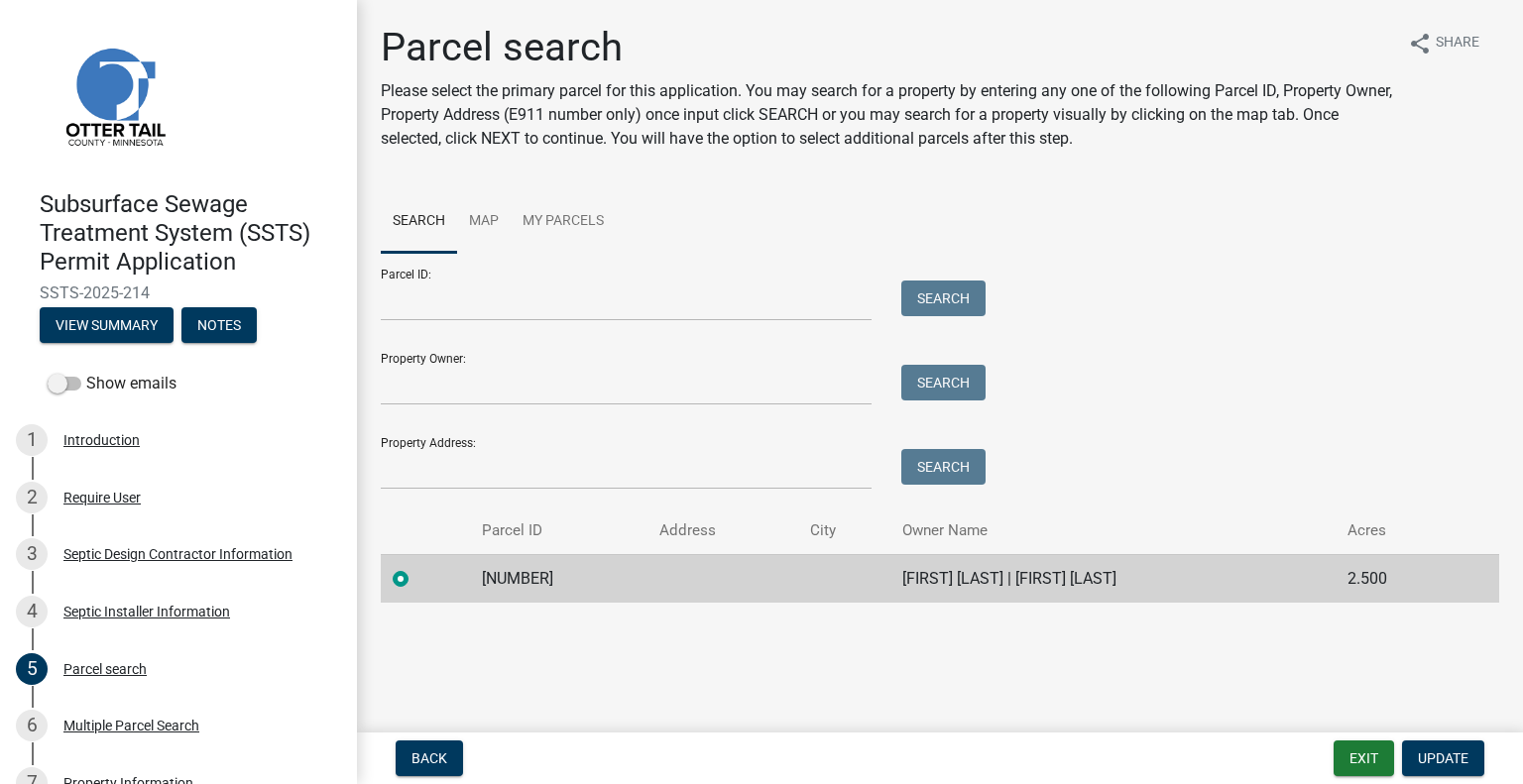 click on "MICHAEL STRATTON | CATHERINE STRATTON" 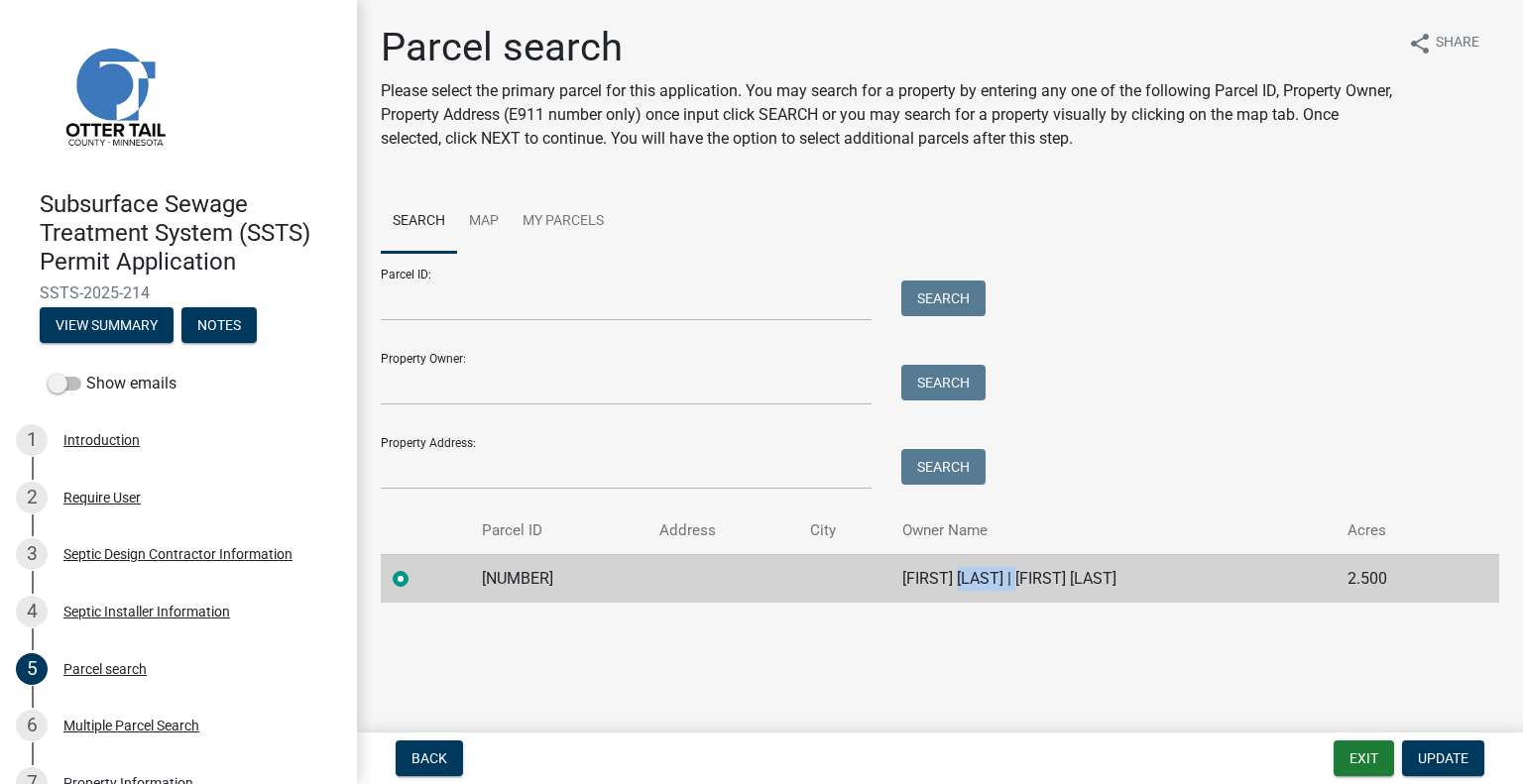 click on "MICHAEL STRATTON | CATHERINE STRATTON" 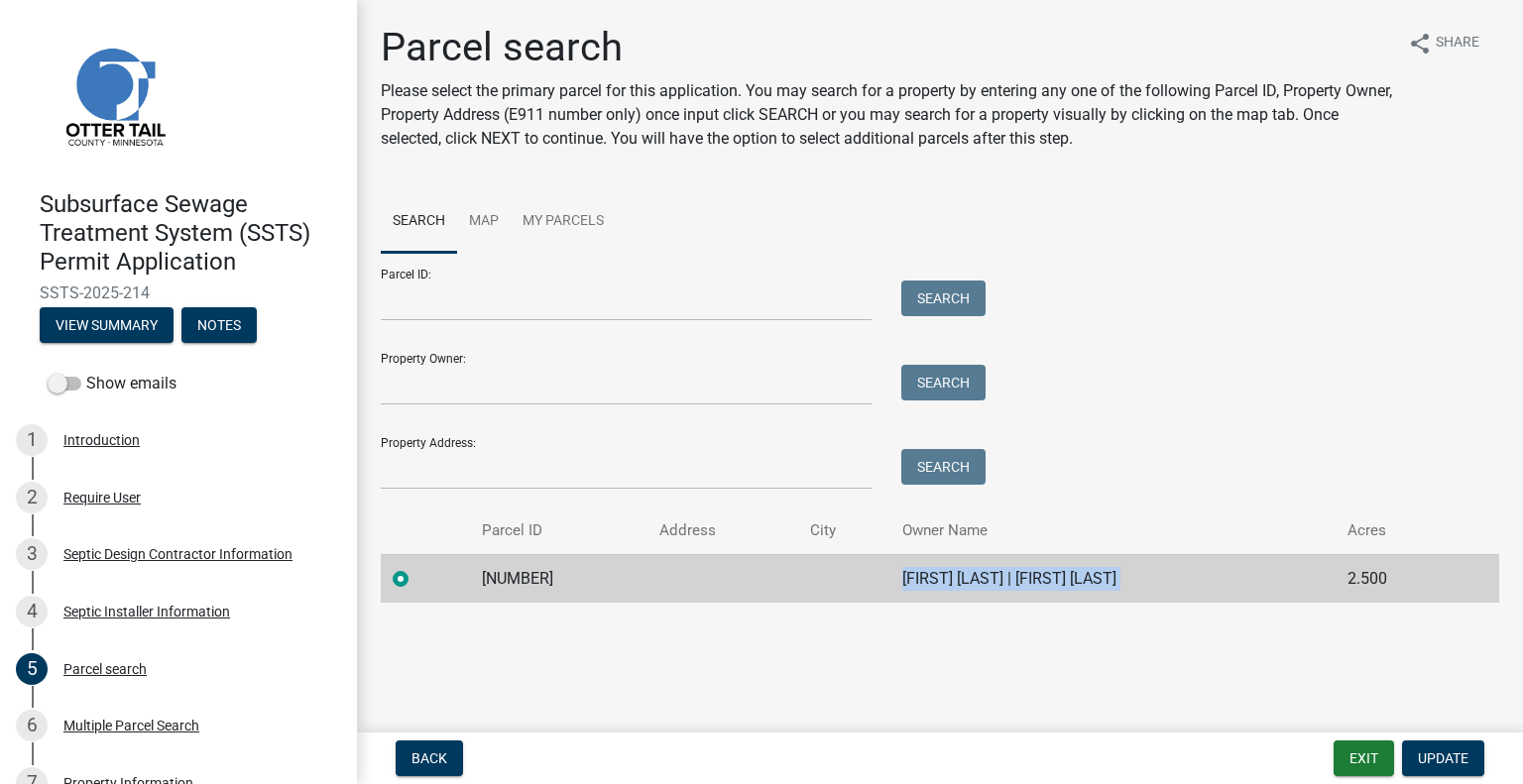click on "MICHAEL STRATTON | CATHERINE STRATTON" 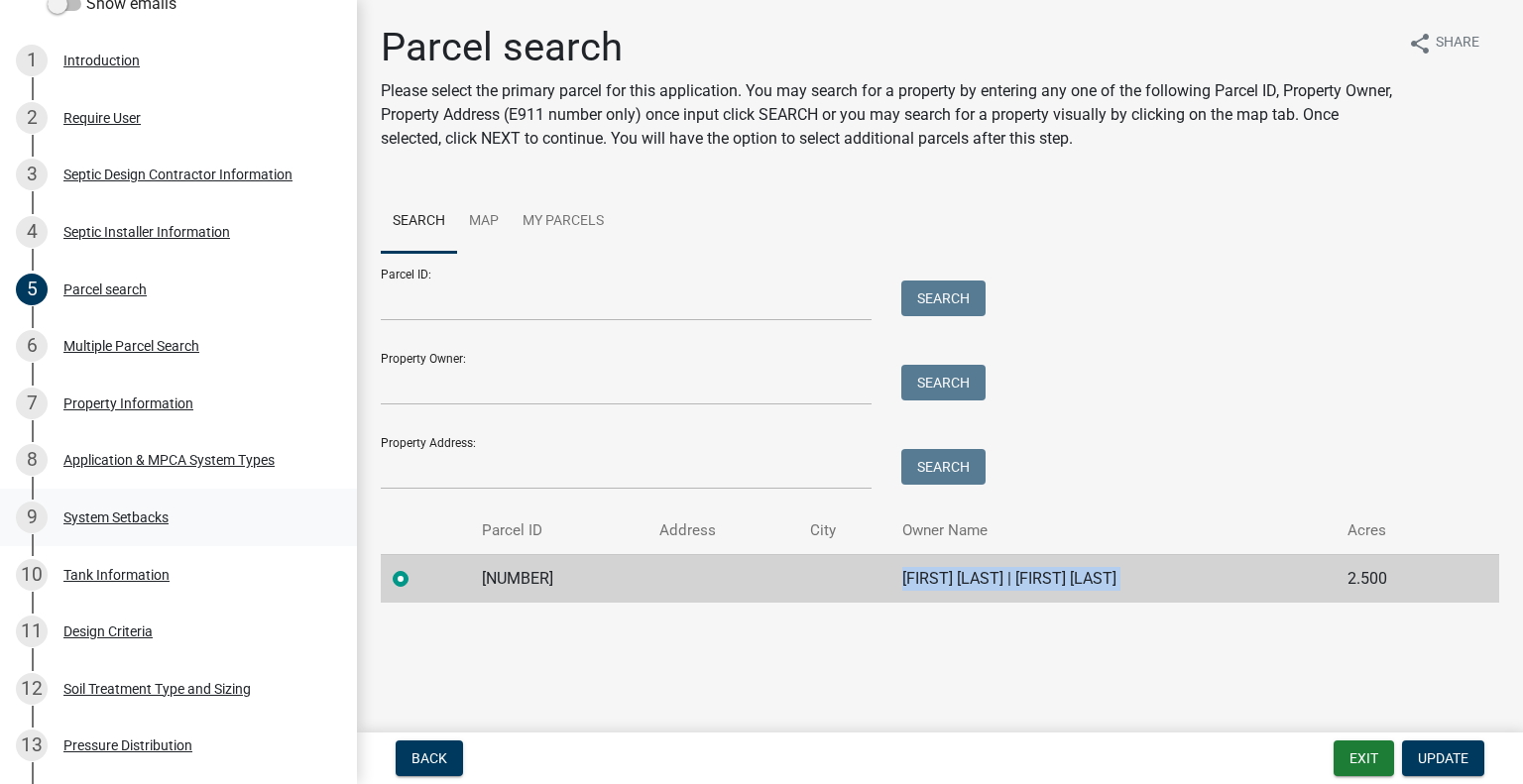 scroll, scrollTop: 389, scrollLeft: 0, axis: vertical 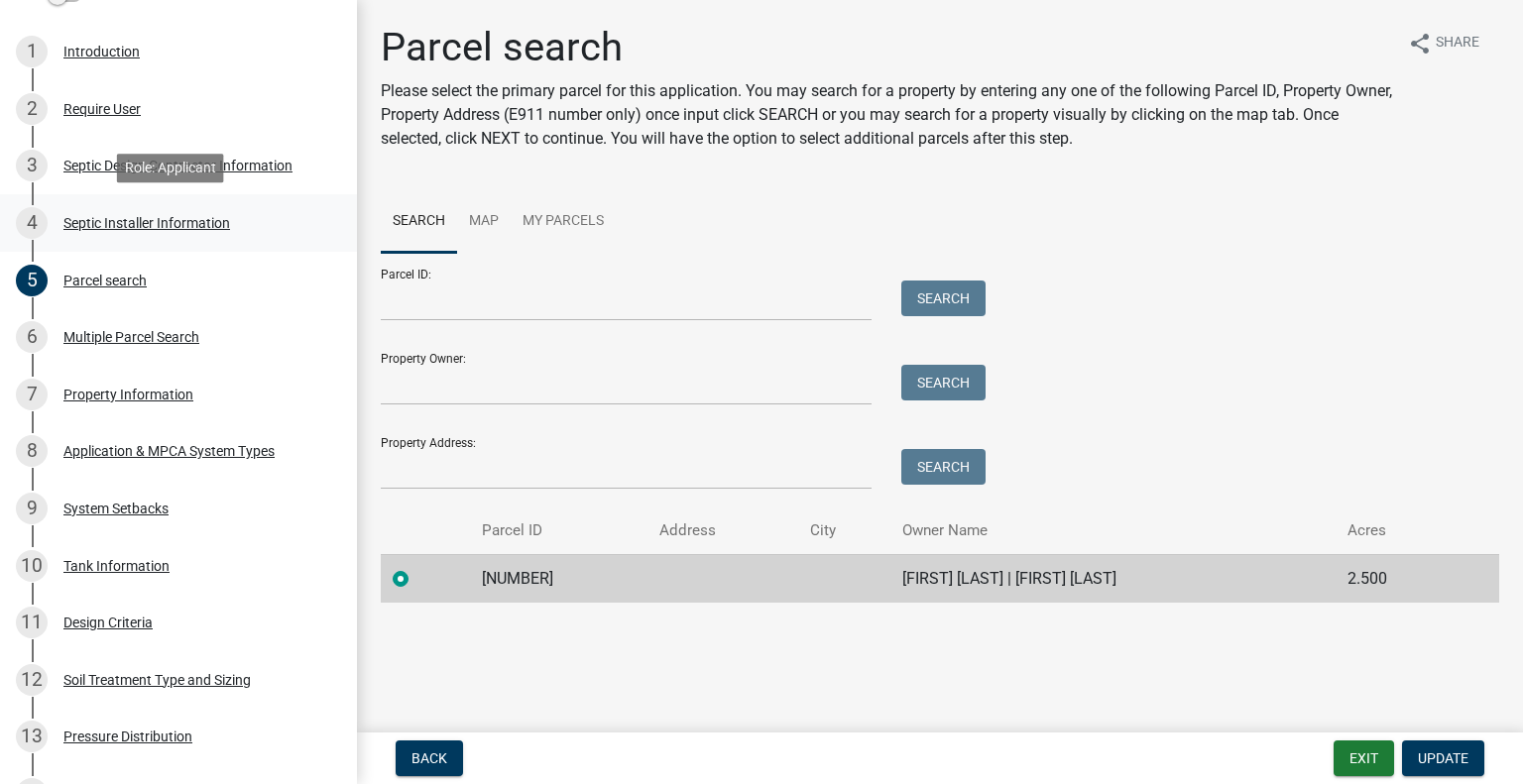 click on "Septic Installer Information" at bounding box center (147, 223) 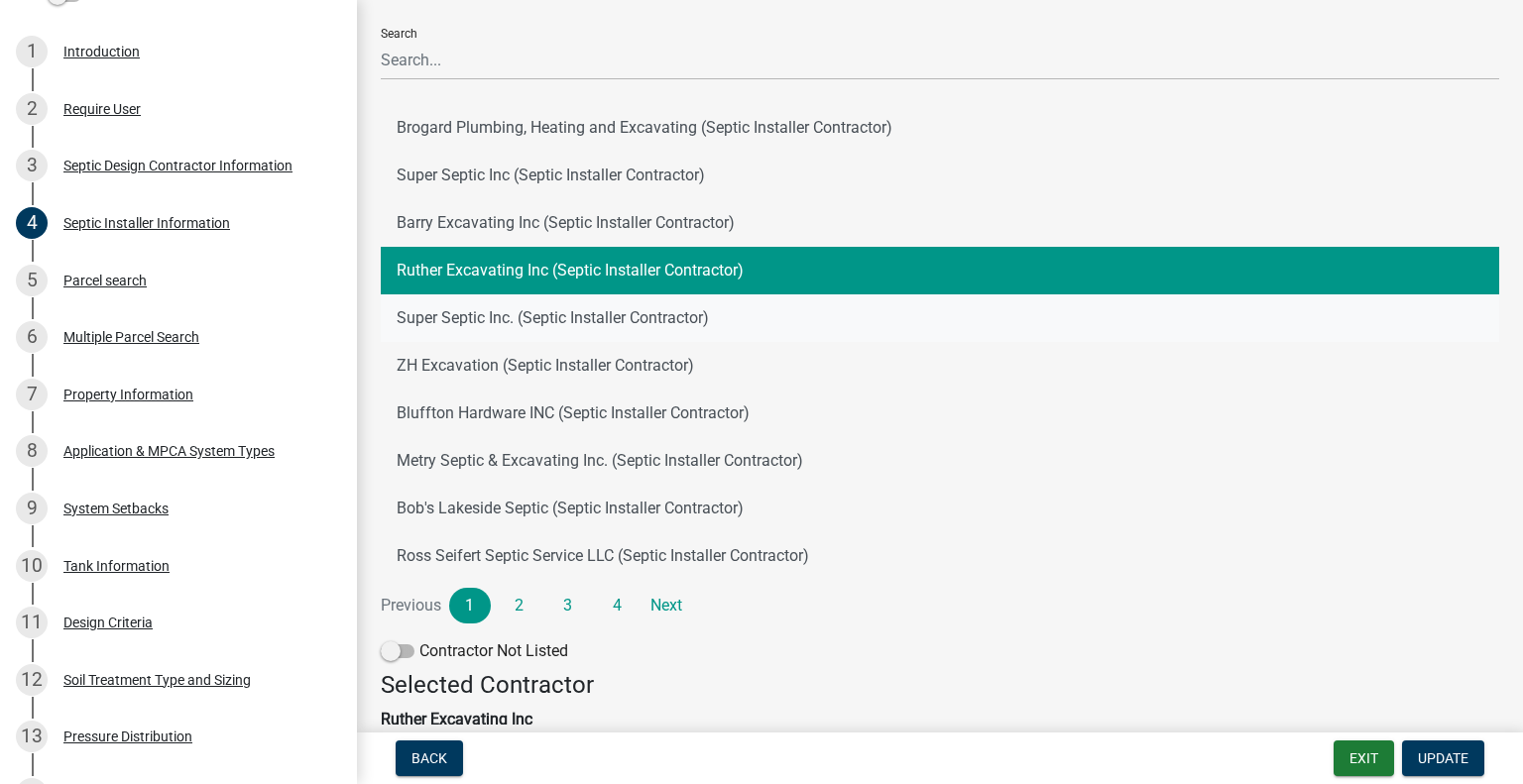 scroll, scrollTop: 99, scrollLeft: 0, axis: vertical 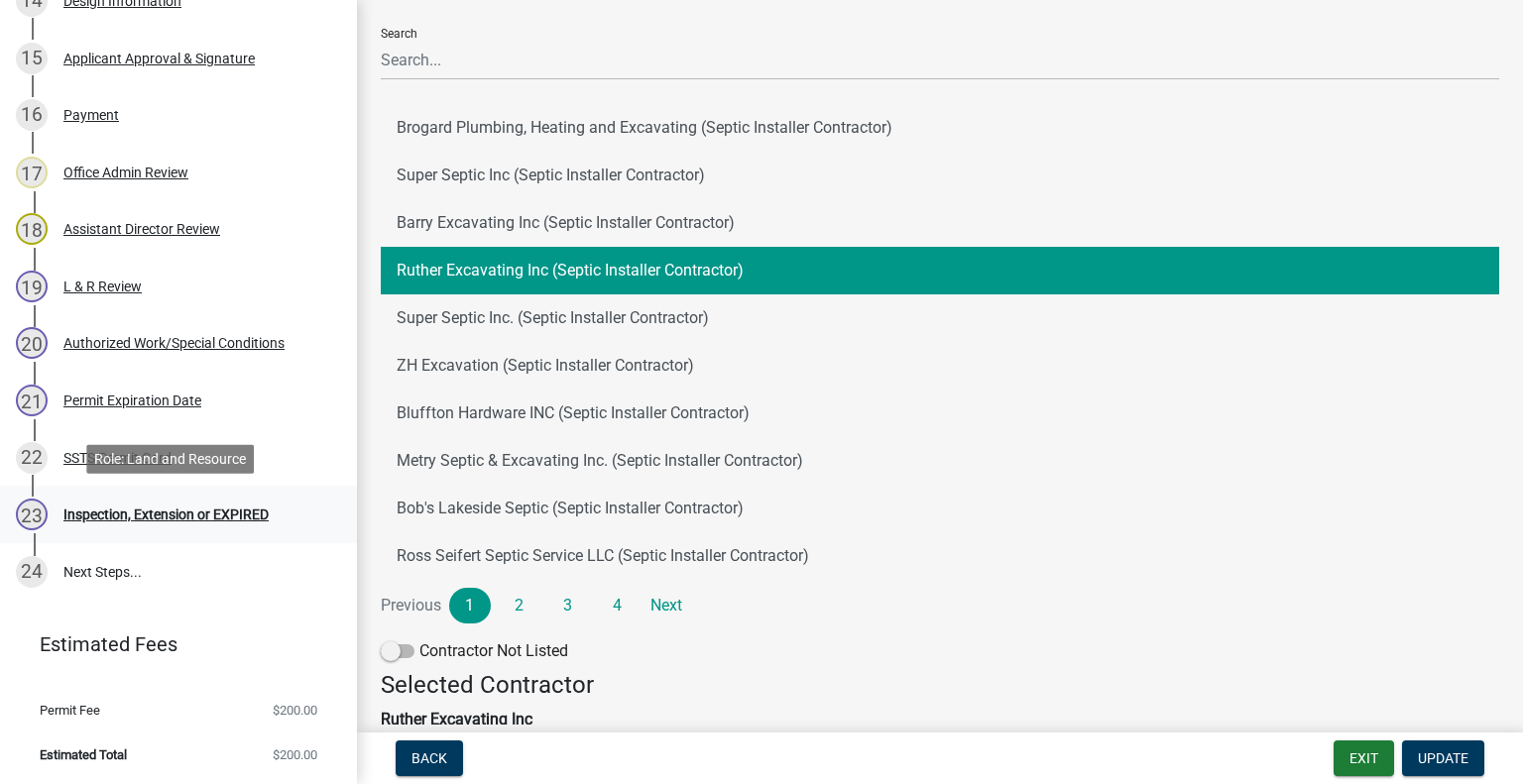 click on "Inspection, Extension or EXPIRED" at bounding box center (166, 514) 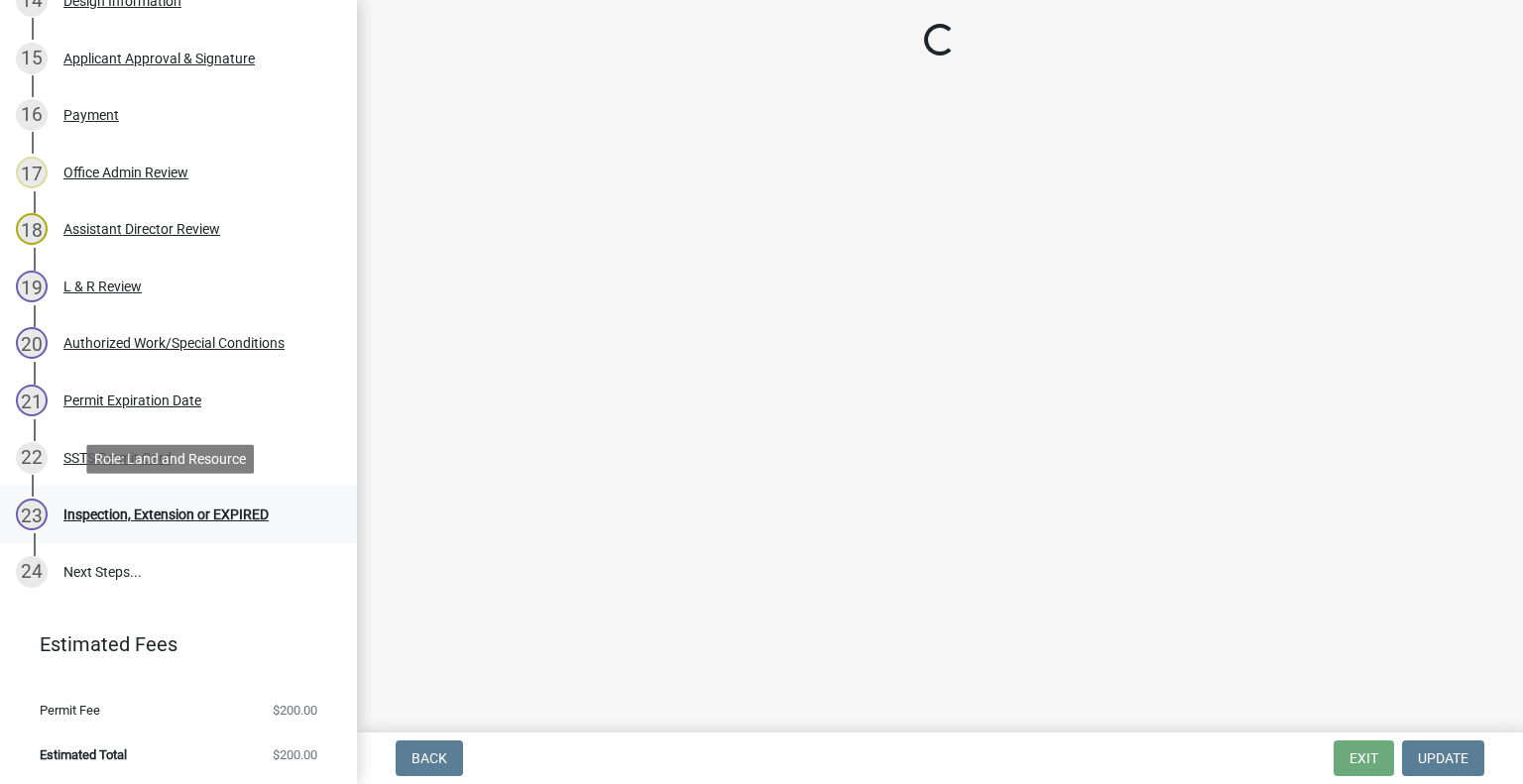 scroll, scrollTop: 0, scrollLeft: 0, axis: both 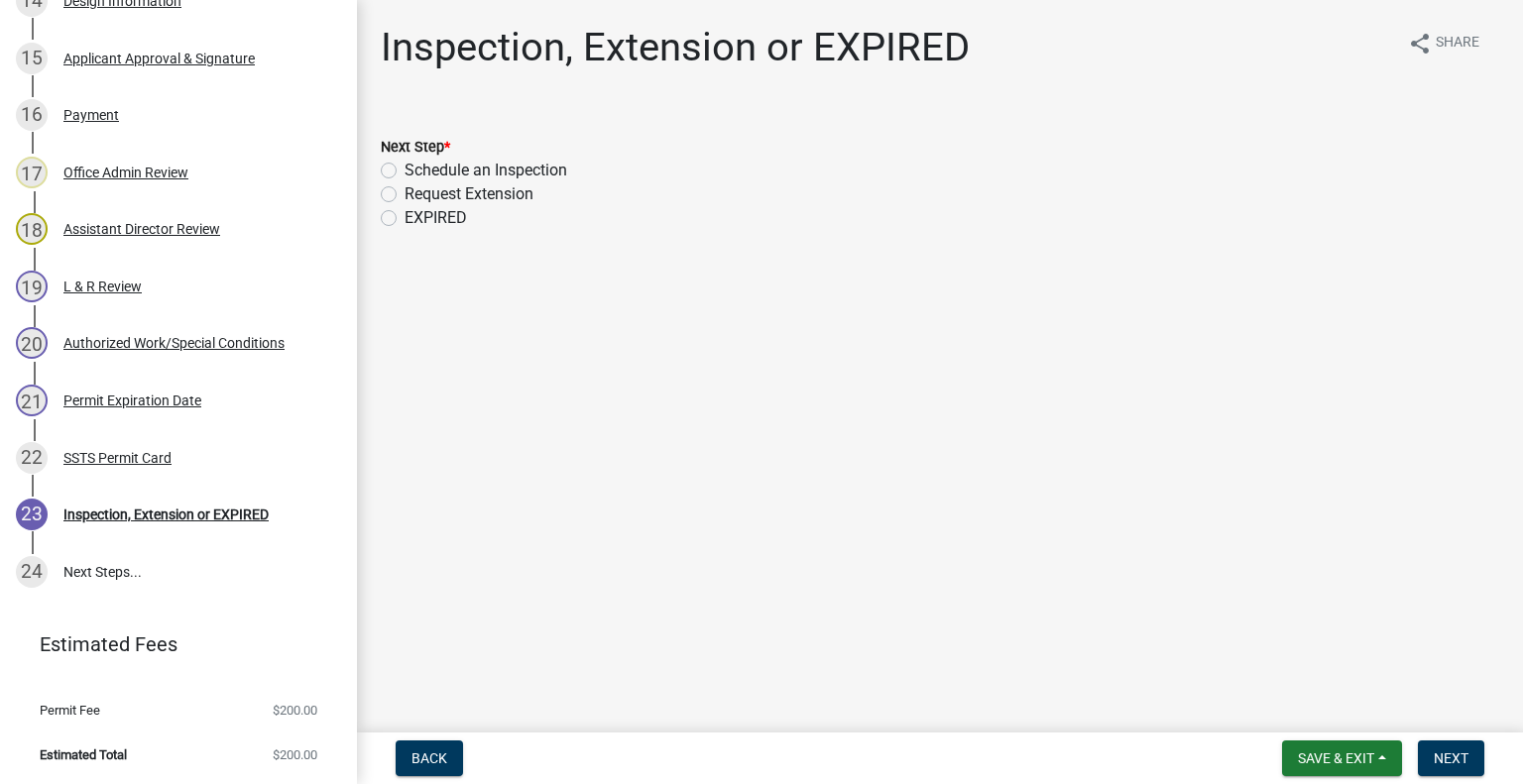click on "Schedule an Inspection" 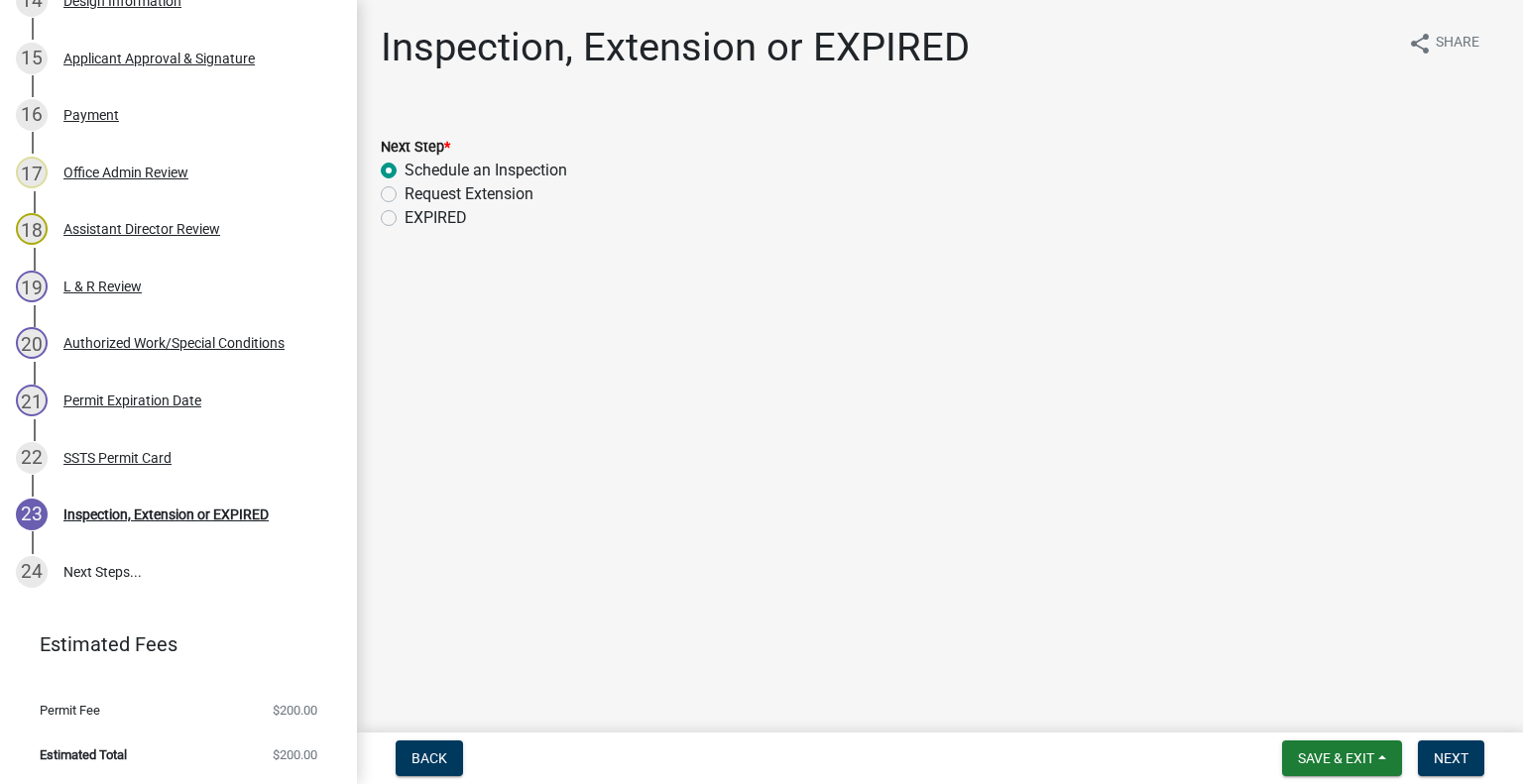 radio on "true" 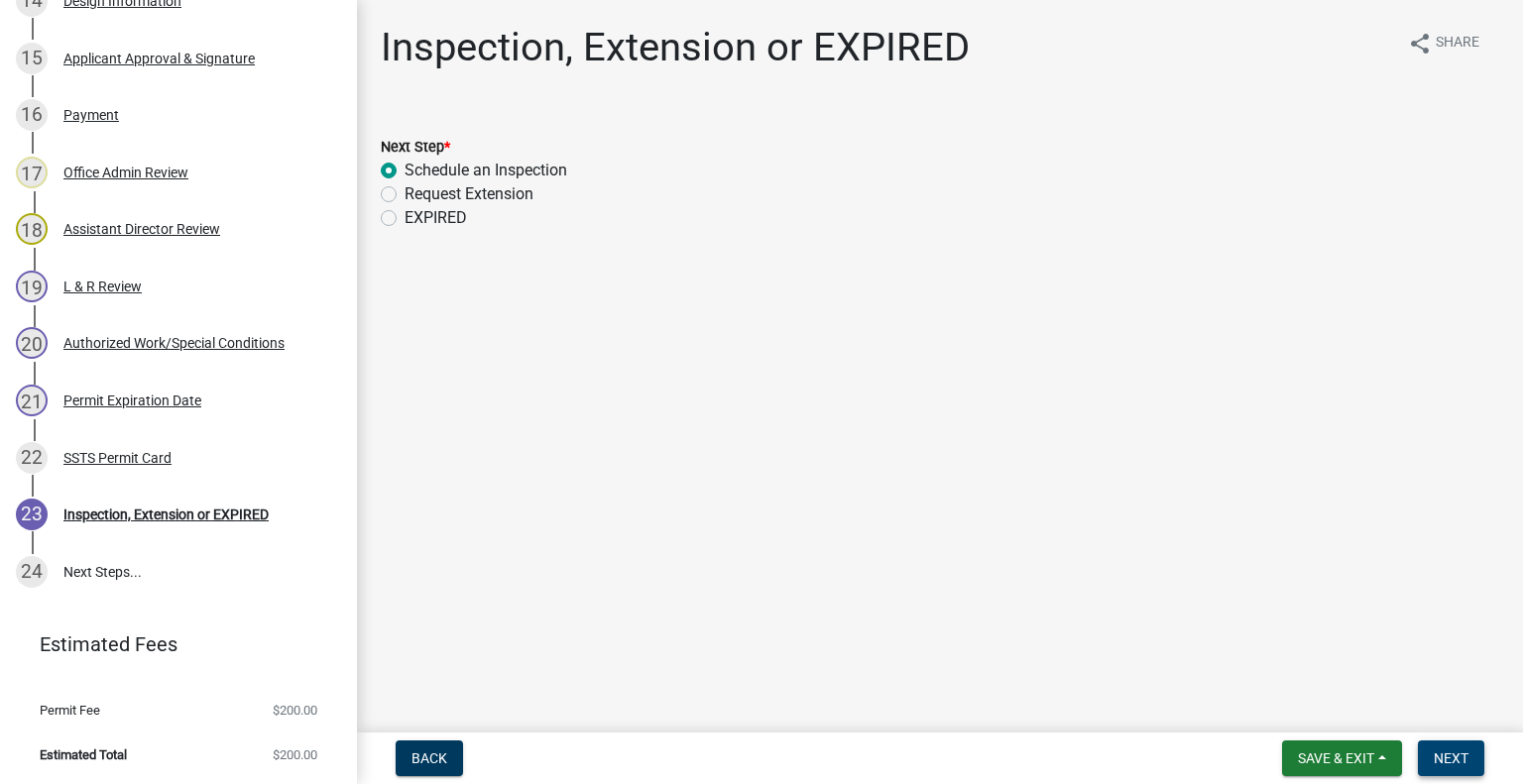 click on "Next" at bounding box center (1451, 758) 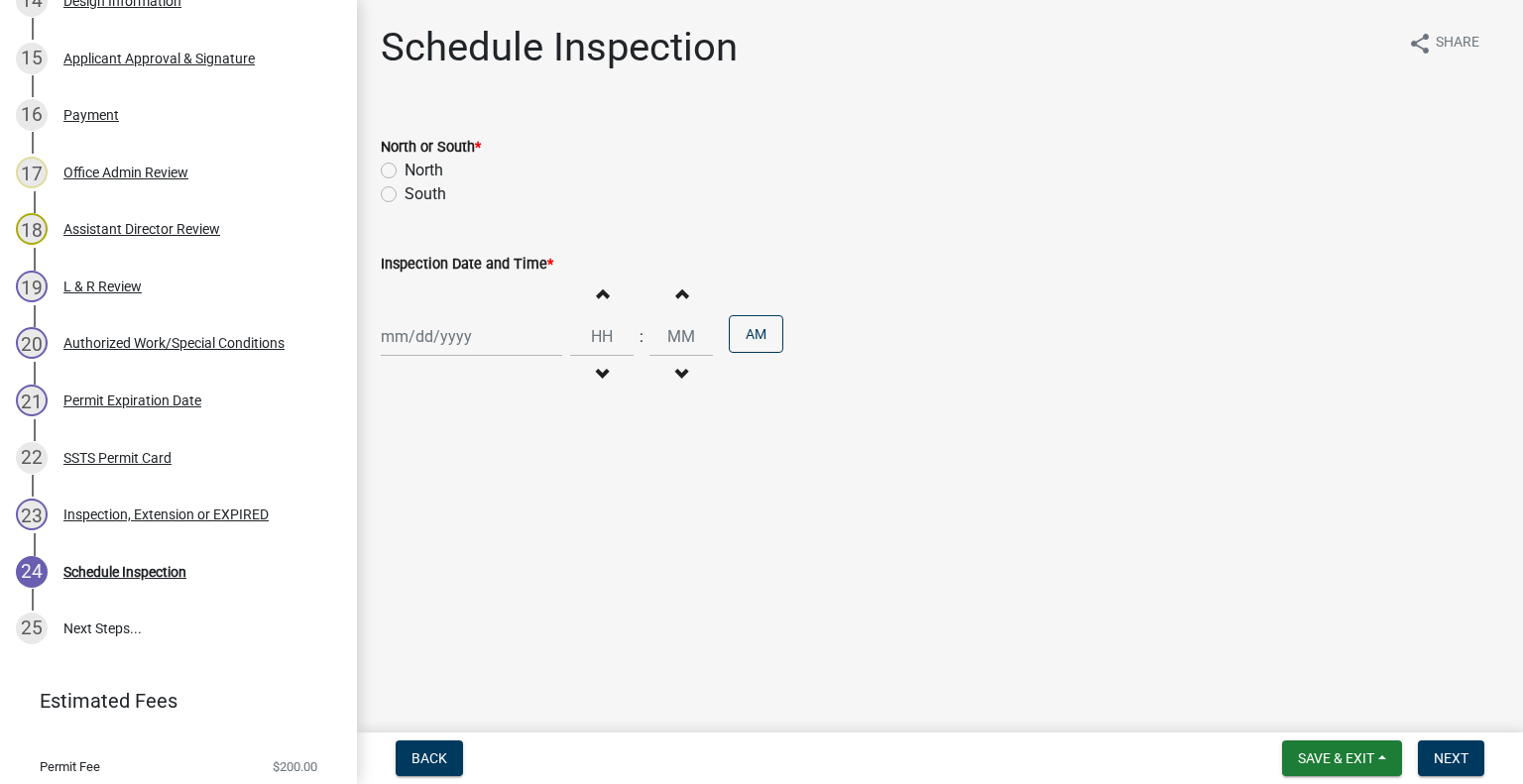 scroll, scrollTop: 1239, scrollLeft: 0, axis: vertical 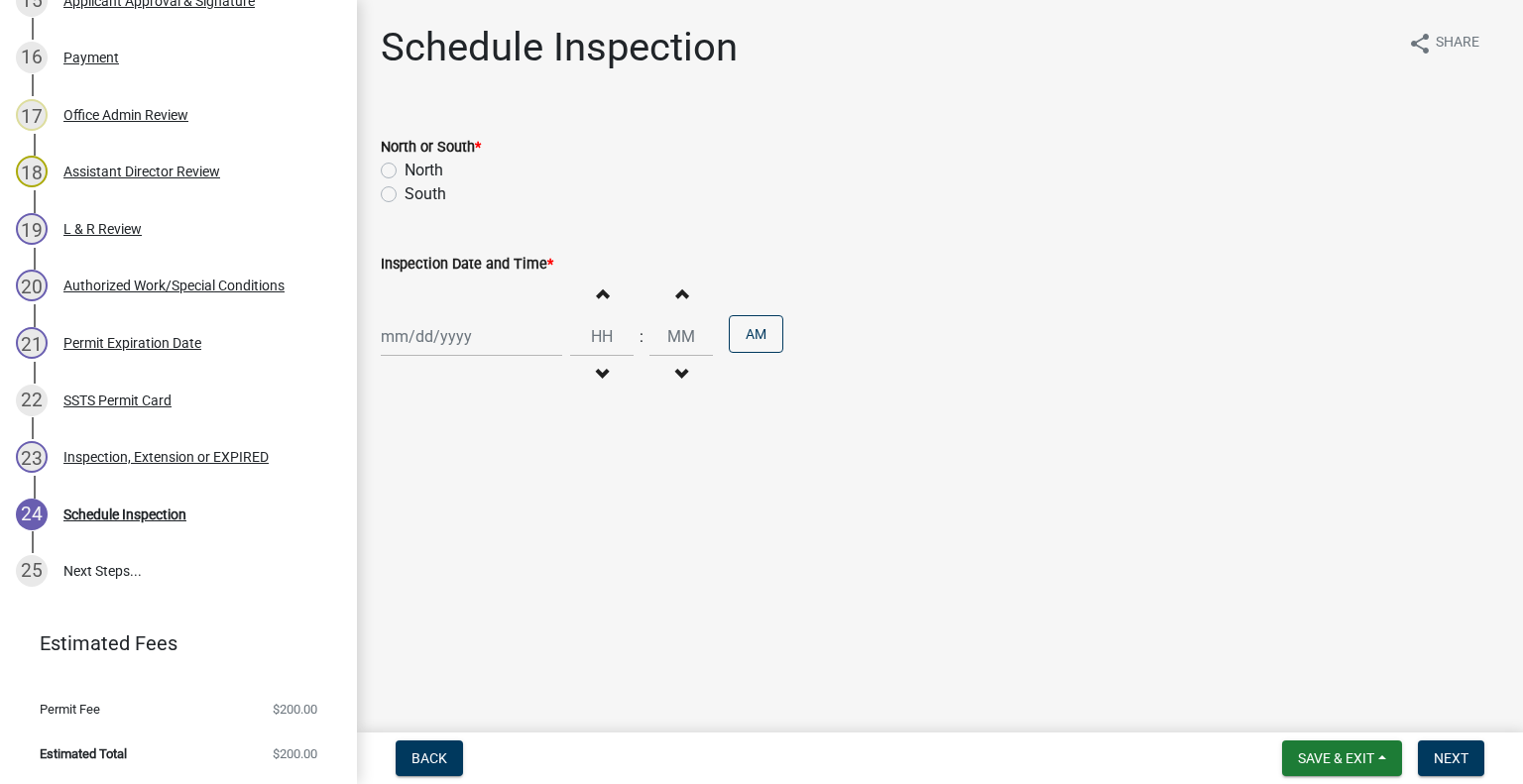click on "North" 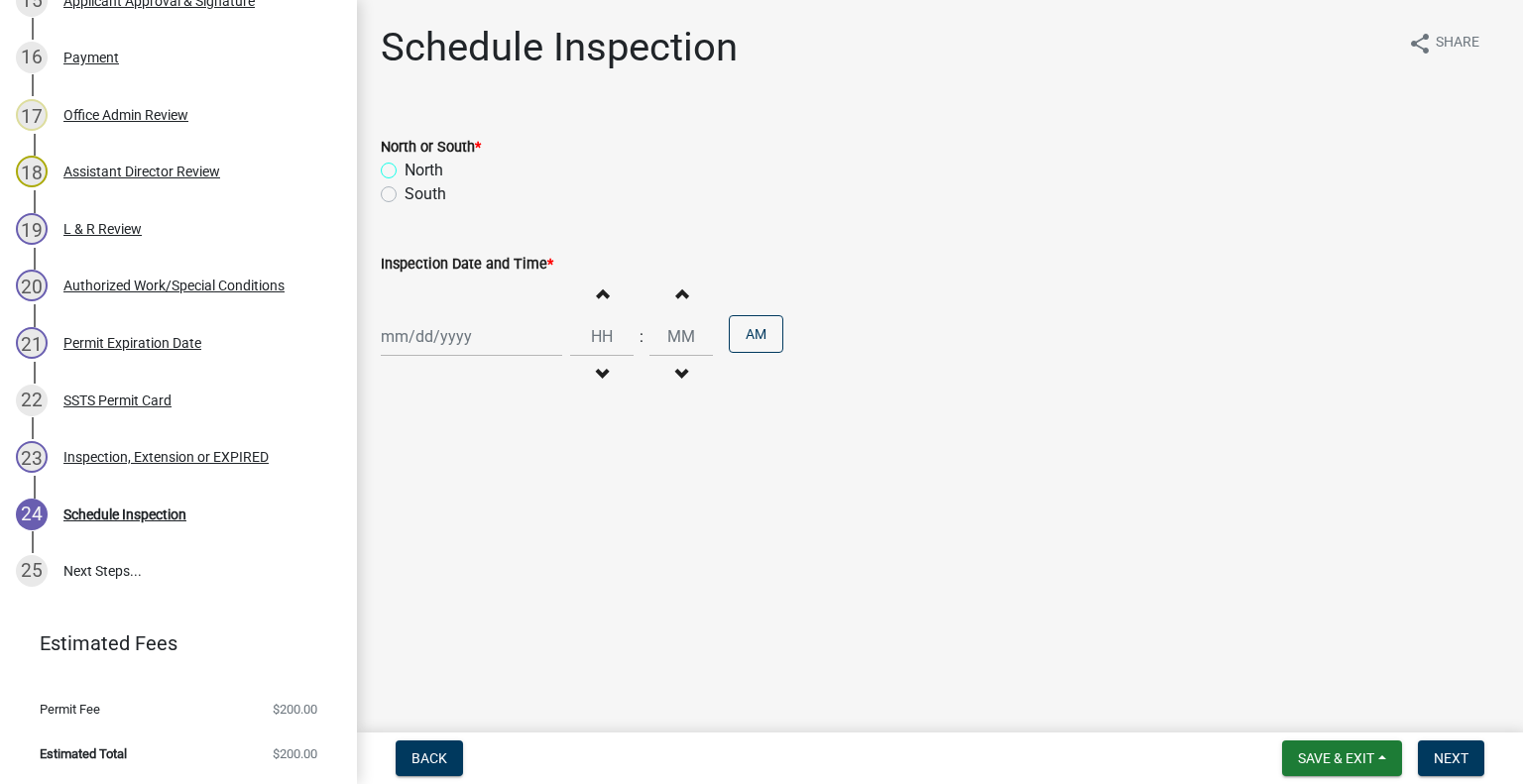 click on "North" at bounding box center [410, 165] 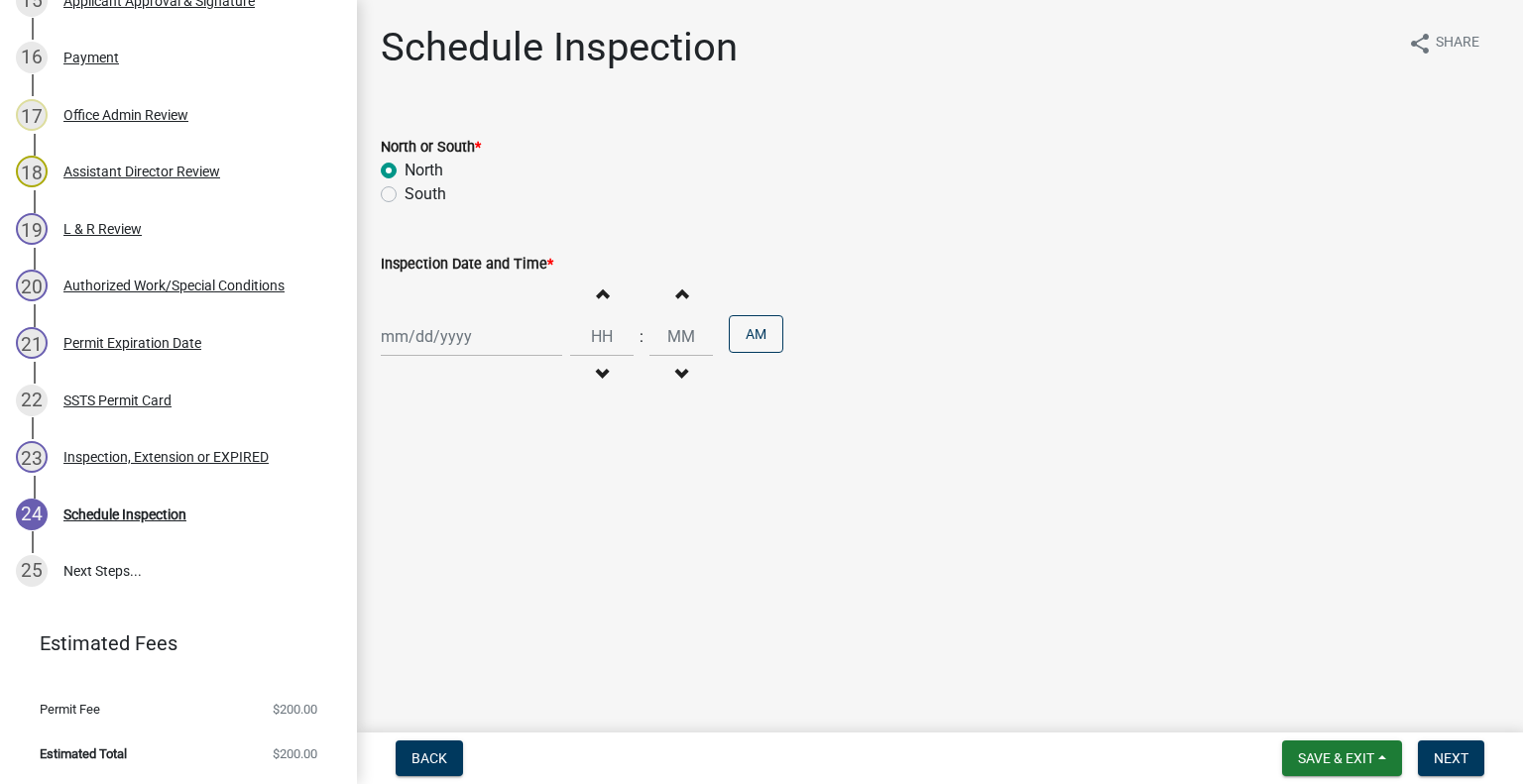 radio on "true" 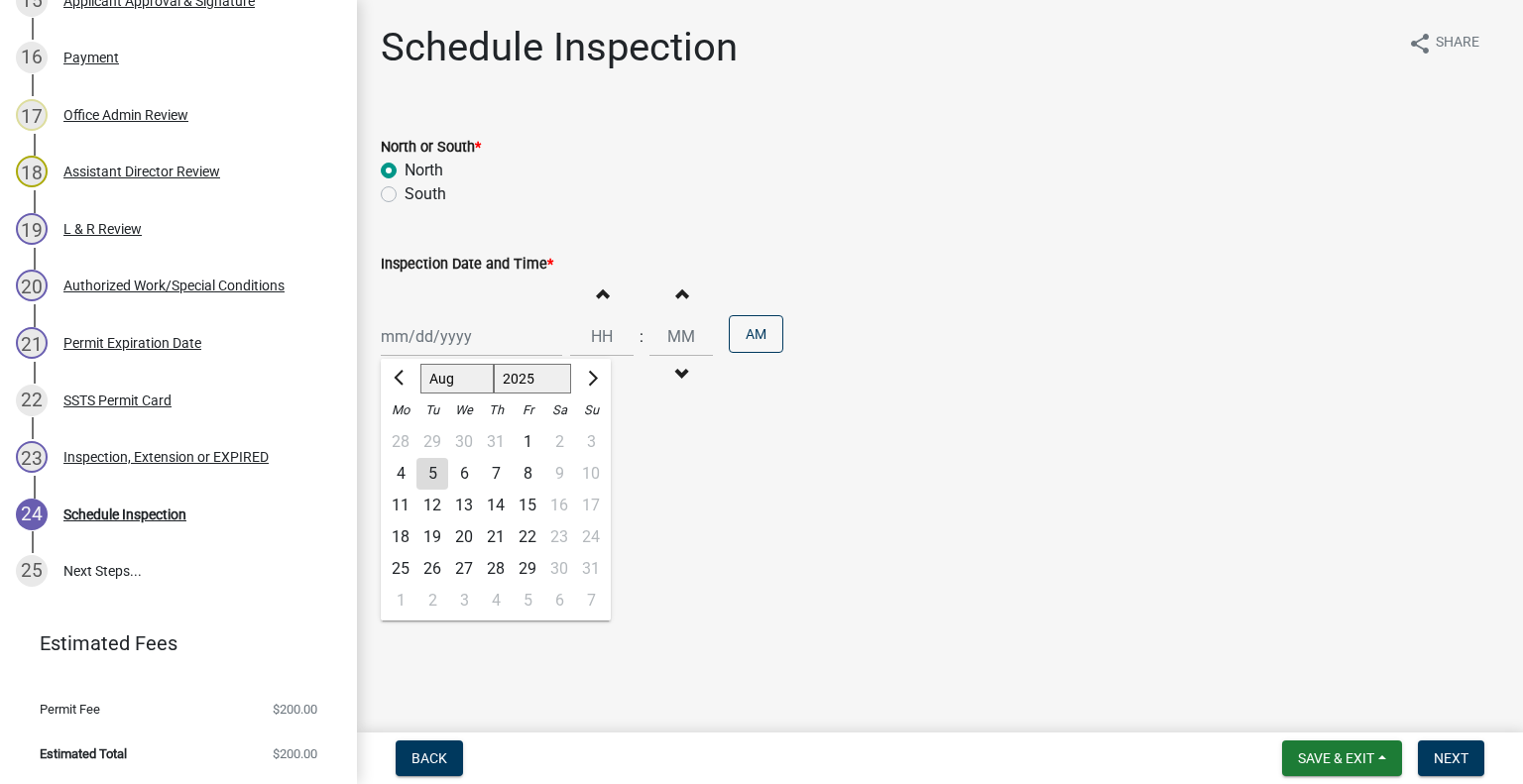 click on "Jan Feb Mar Apr May Jun Jul Aug Sep Oct Nov Dec 1525 1526 1527 1528 1529 1530 1531 1532 1533 1534 1535 1536 1537 1538 1539 1540 1541 1542 1543 1544 1545 1546 1547 1548 1549 1550 1551 1552 1553 1554 1555 1556 1557 1558 1559 1560 1561 1562 1563 1564 1565 1566 1567 1568 1569 1570 1571 1572 1573 1574 1575 1576 1577 1578 1579 1580 1581 1582 1583 1584 1585 1586 1587 1588 1589 1590 1591 1592 1593 1594 1595 1596 1597 1598 1599 1600 1601 1602 1603 1604 1605 1606 1607 1608 1609 1610 1611 1612 1613 1614 1615 1616 1617 1618 1619 1620 1621 1622 1623 1624 1625 1626 1627 1628 1629 1630 1631 1632 1633 1634 1635 1636 1637 1638 1639 1640 1641 1642 1643 1644 1645 1646 1647 1648 1649 1650 1651 1652 1653 1654 1655 1656 1657 1658 1659 1660 1661 1662 1663 1664 1665 1666 1667 1668 1669 1670 1671 1672 1673 1674 1675 1676 1677 1678 1679 1680 1681 1682 1683 1684 1685 1686 1687 1688 1689 1690 1691 1692 1693 1694 1695 1696 1697 1698 1699 1700 1701 1702 1703 1704 1705 1706 1707 1708 1709 1710 1711 1712 1713 1714 1715 1716 1717 1718 1719 1" 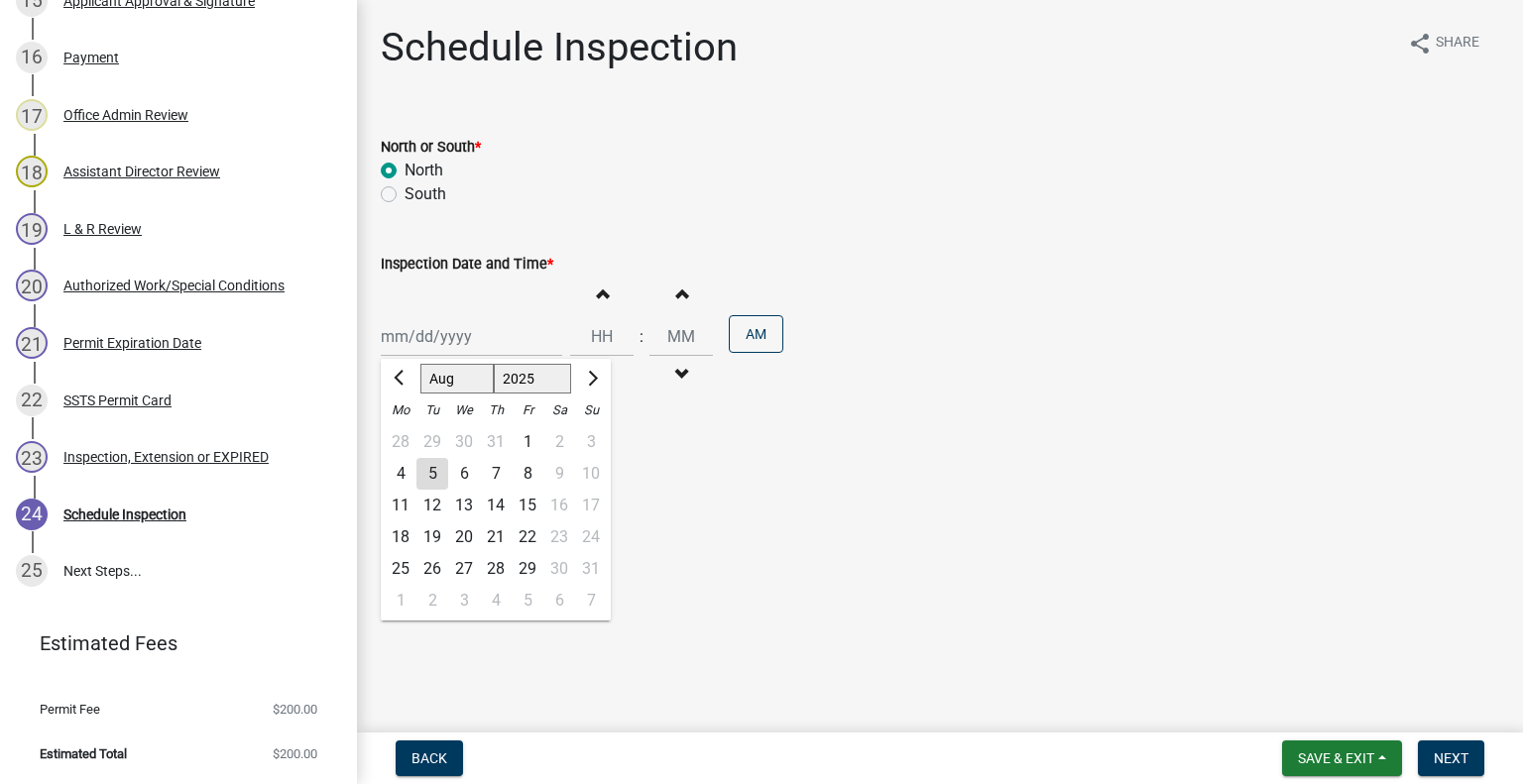 click on "11" 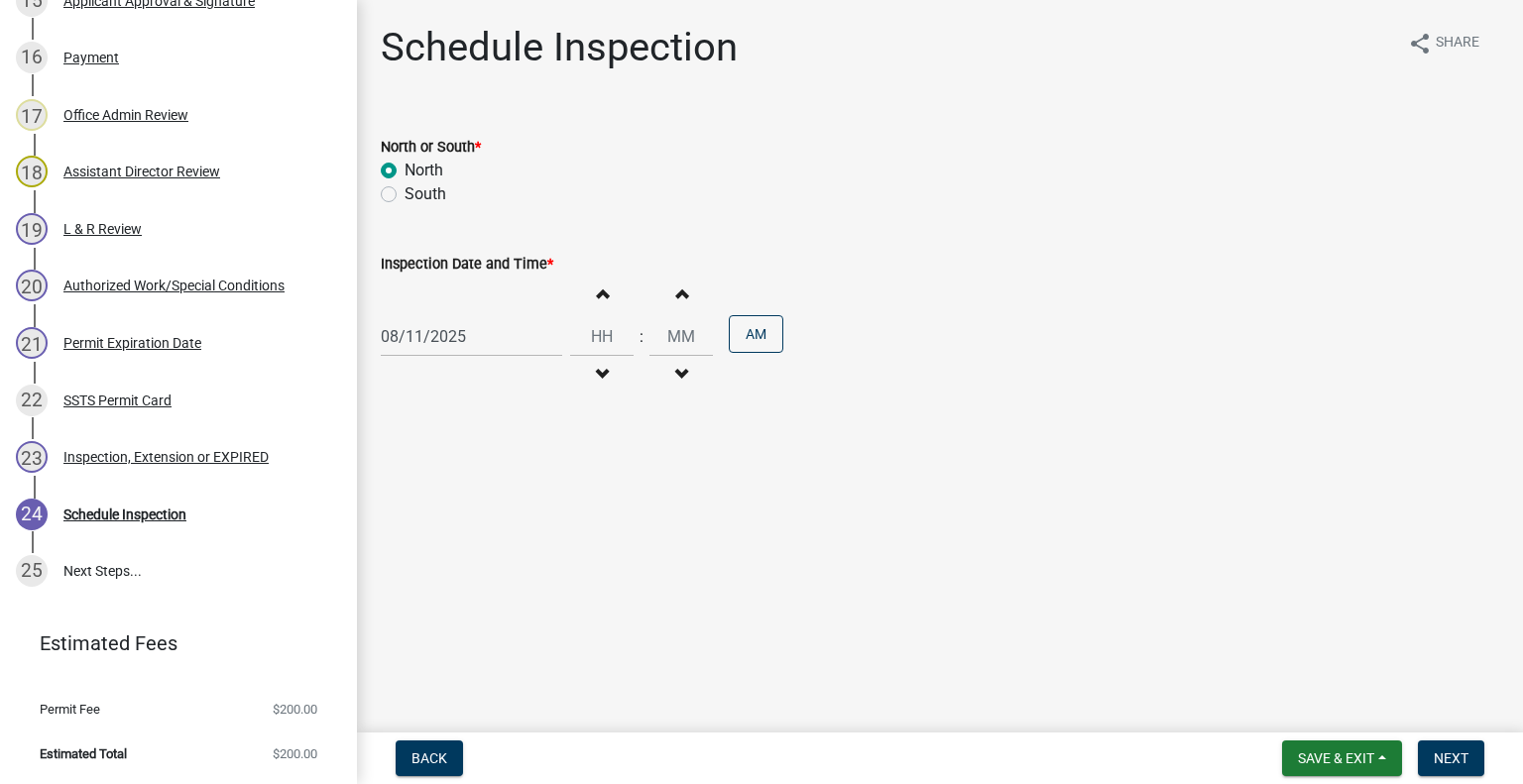 click at bounding box center (602, 375) 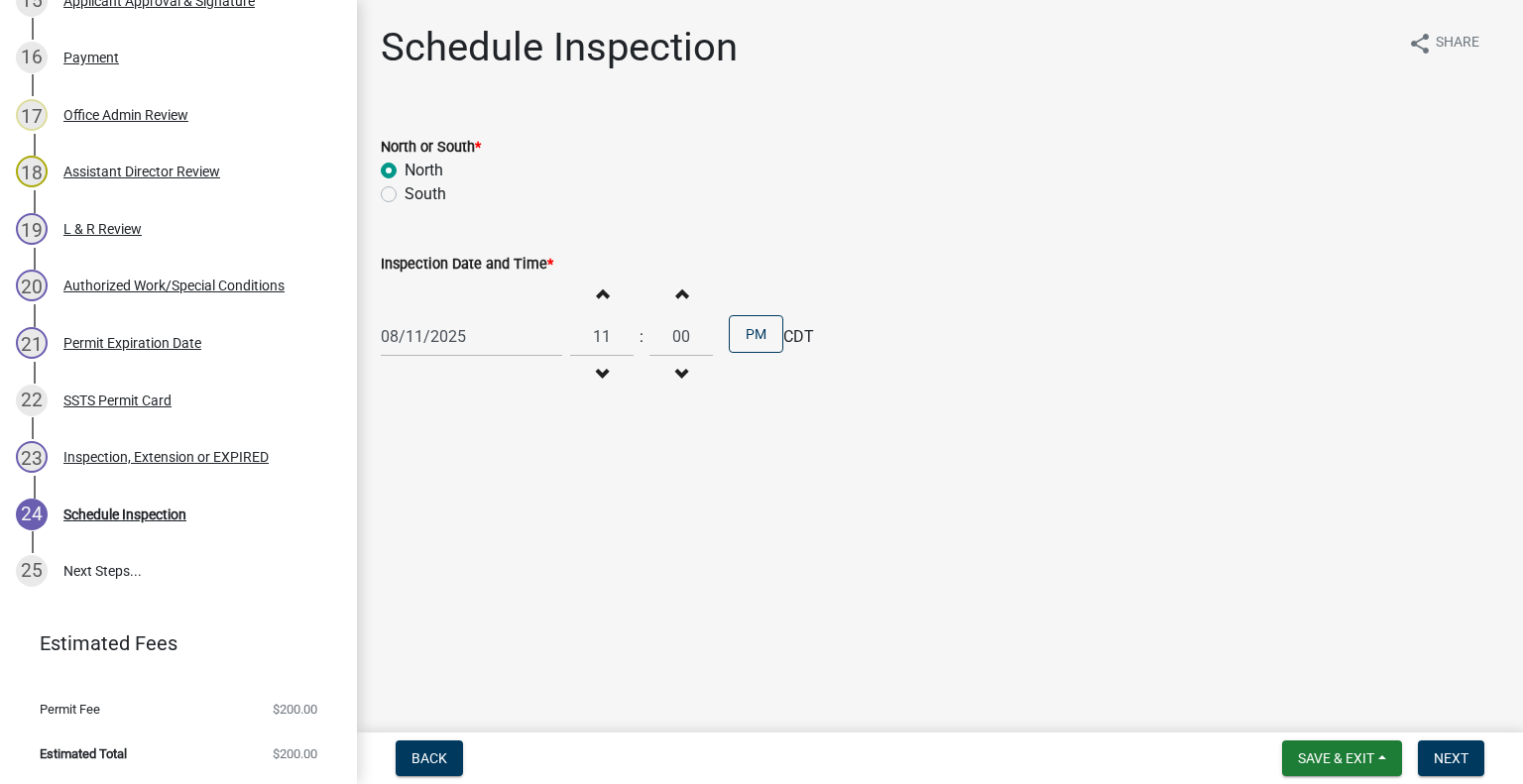 click on "Increment hours" at bounding box center (602, 293) 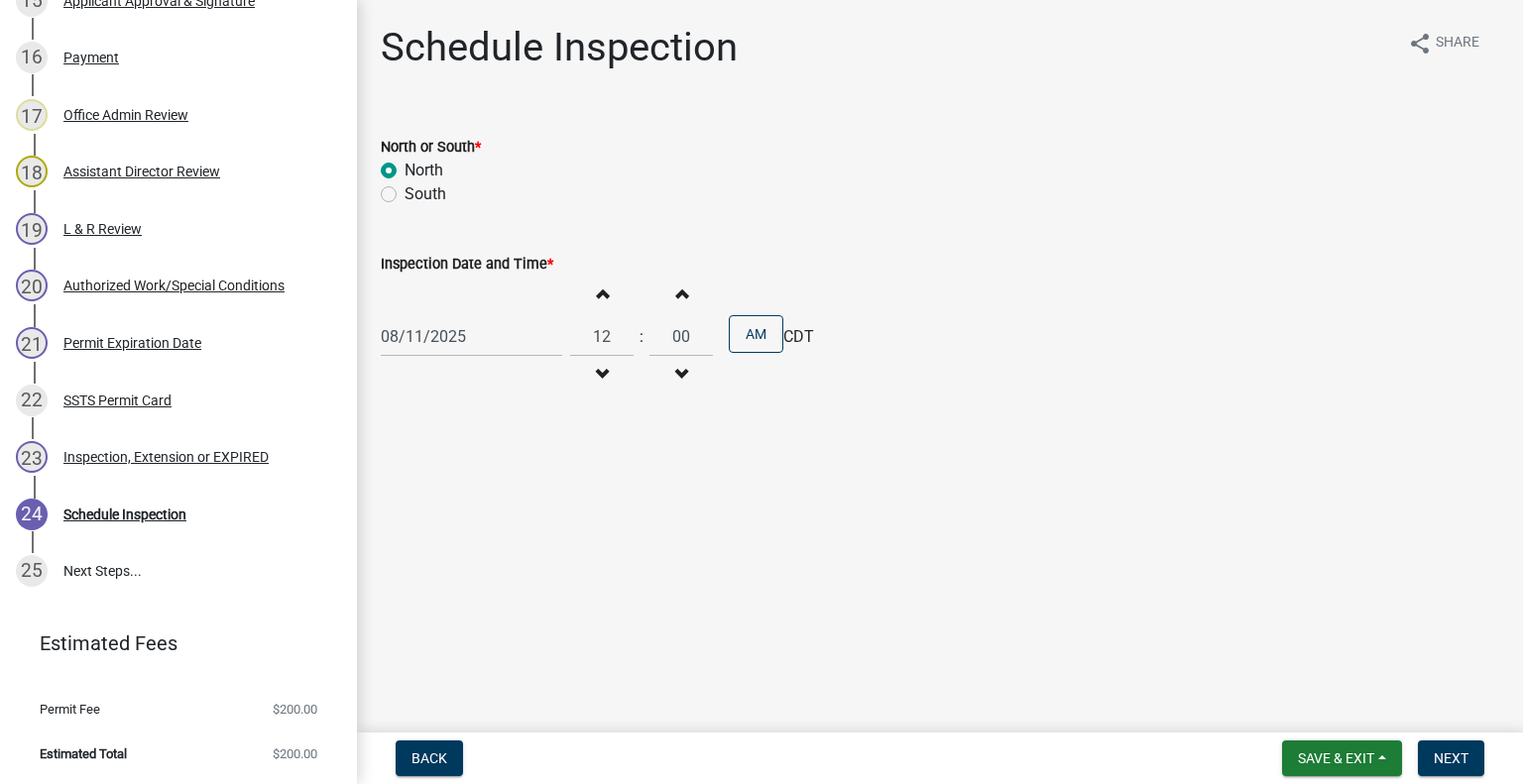 click at bounding box center [602, 293] 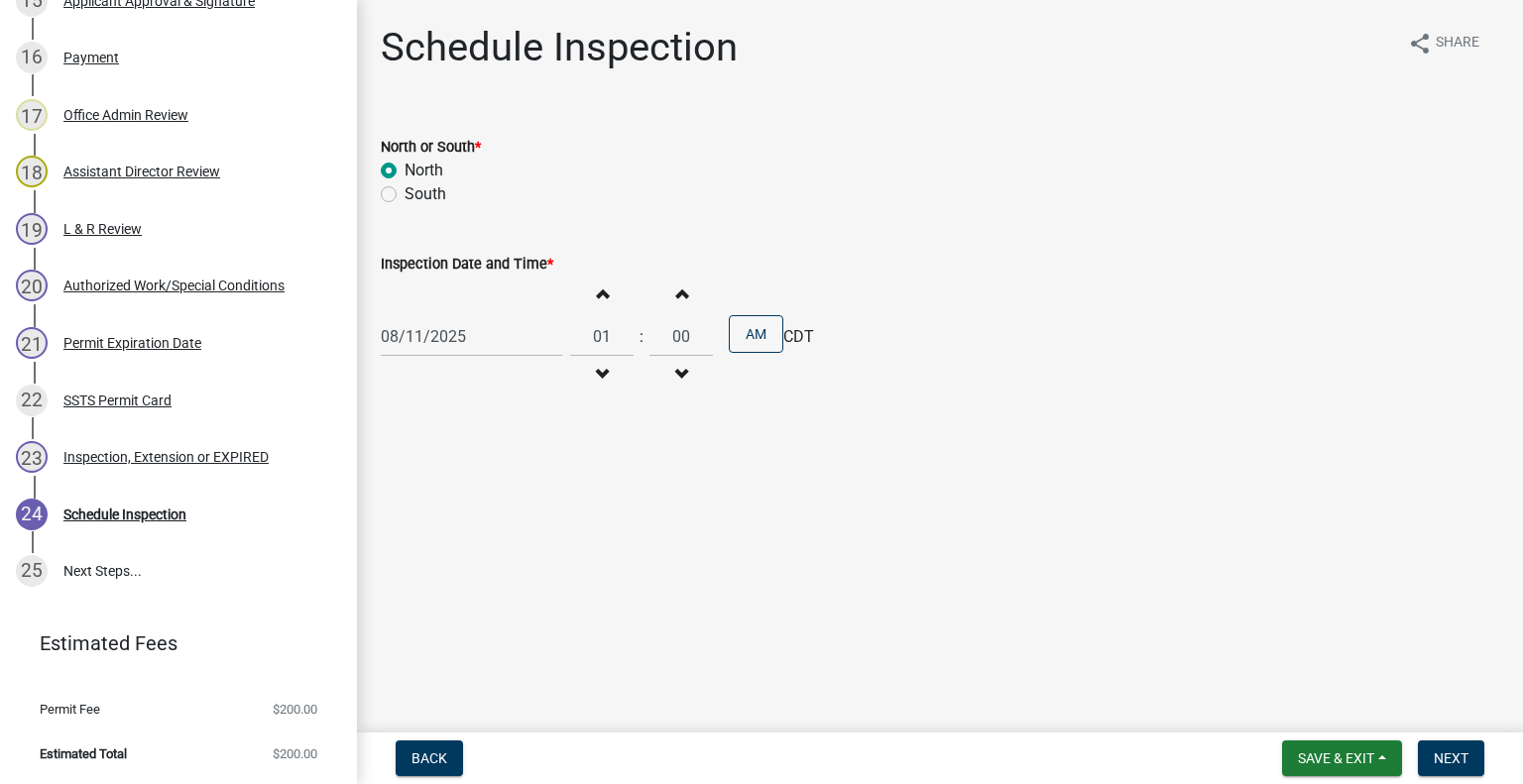 click at bounding box center [602, 293] 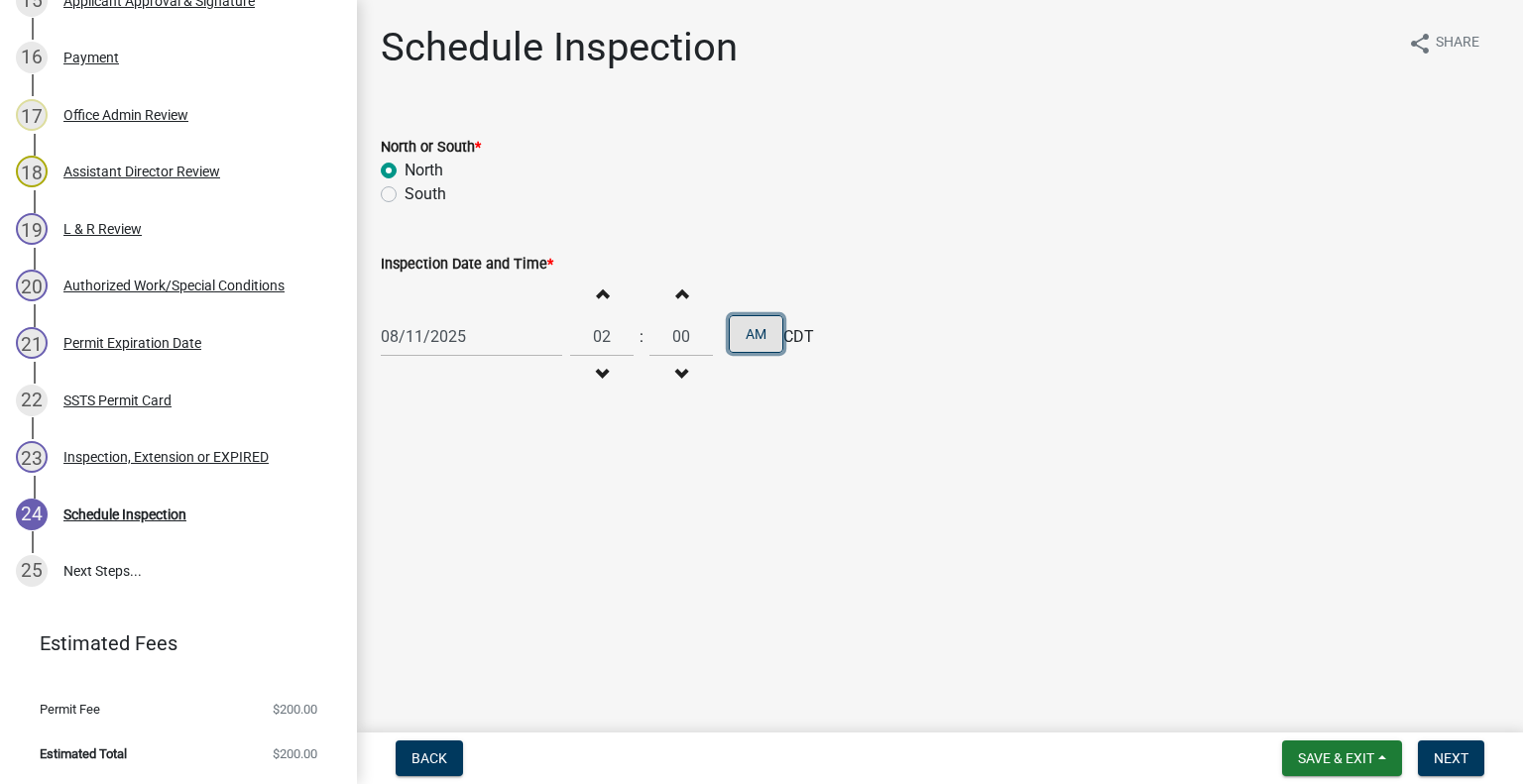 click on "AM" at bounding box center [756, 334] 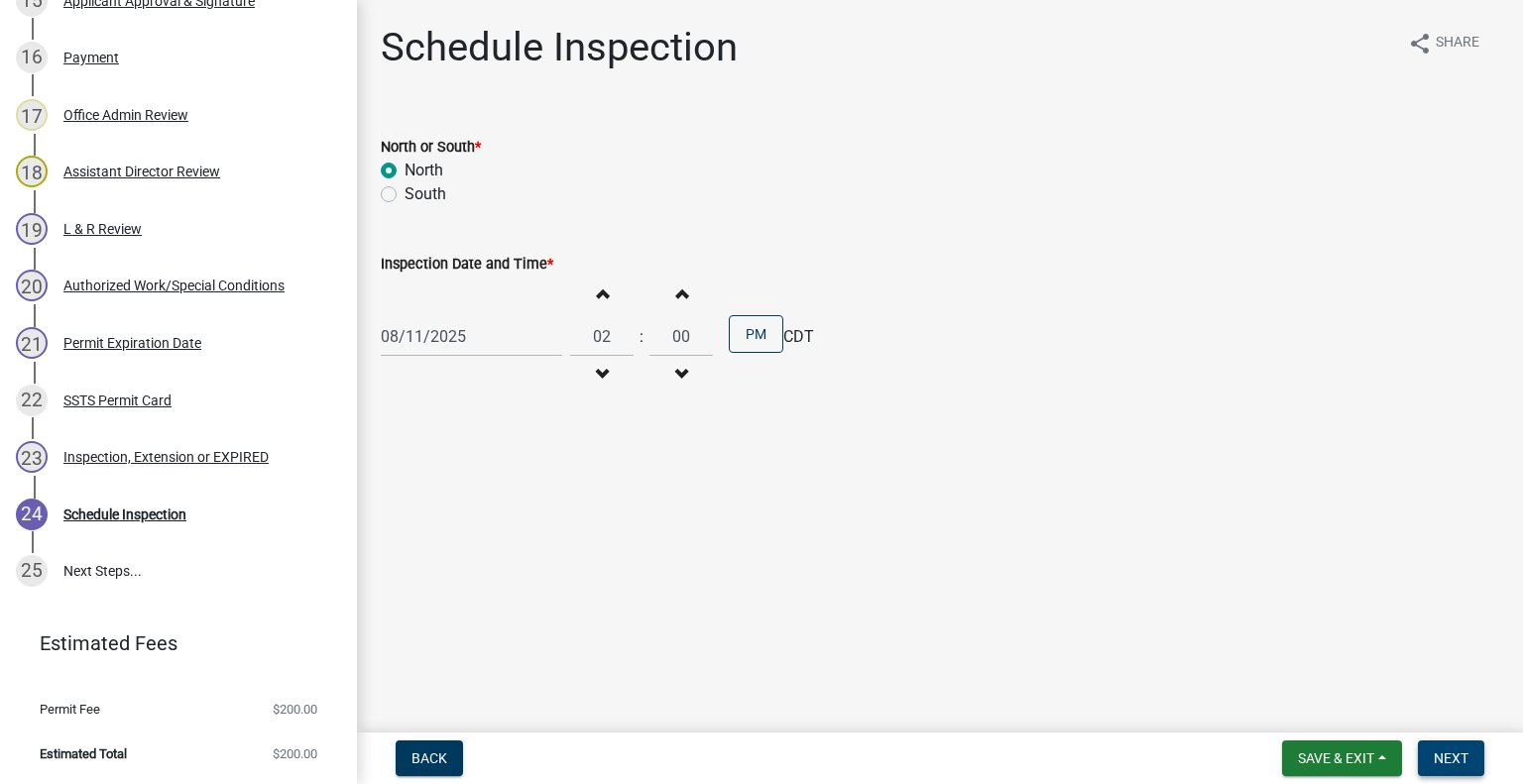 click on "Next" at bounding box center (1451, 758) 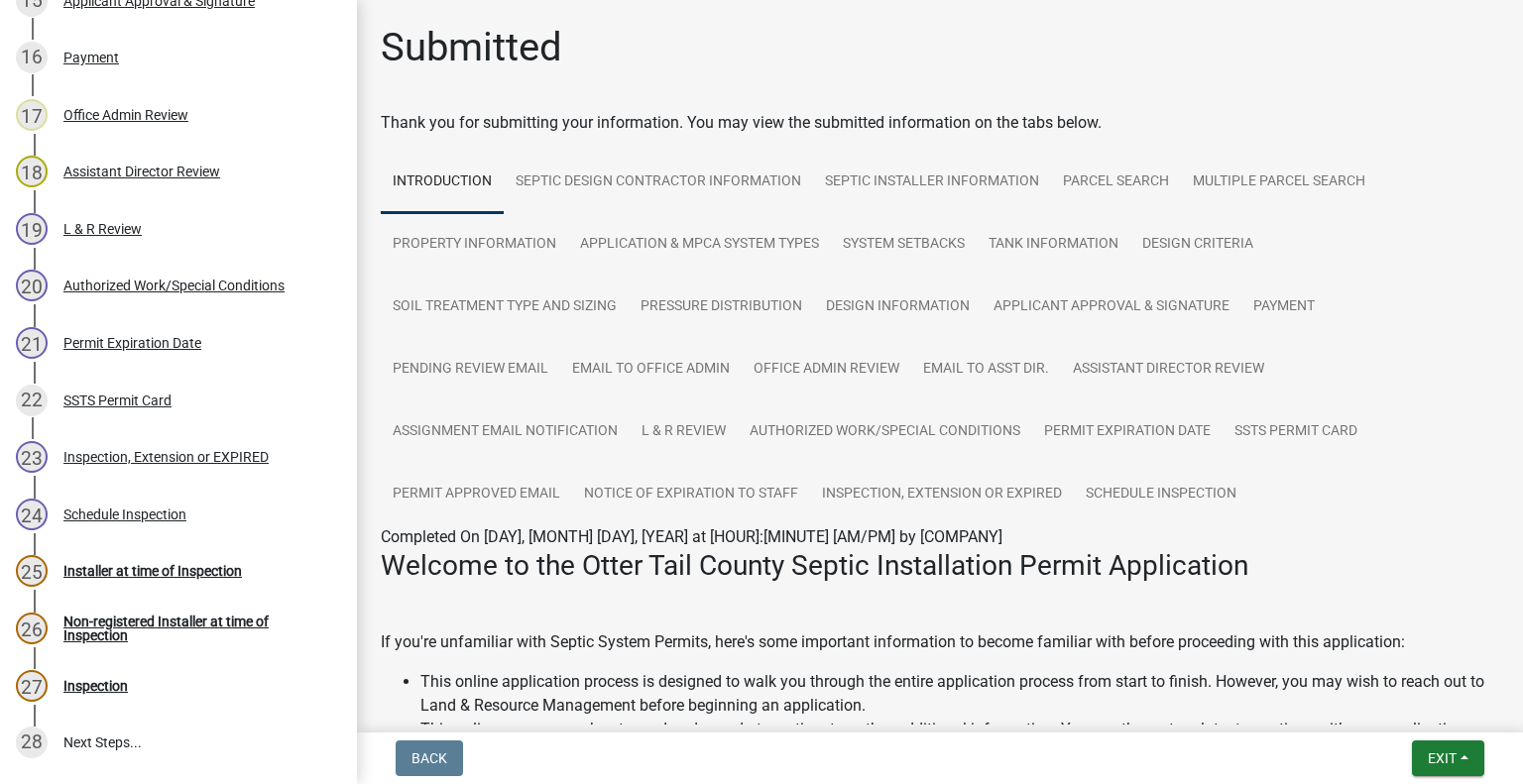 scroll, scrollTop: 1410, scrollLeft: 0, axis: vertical 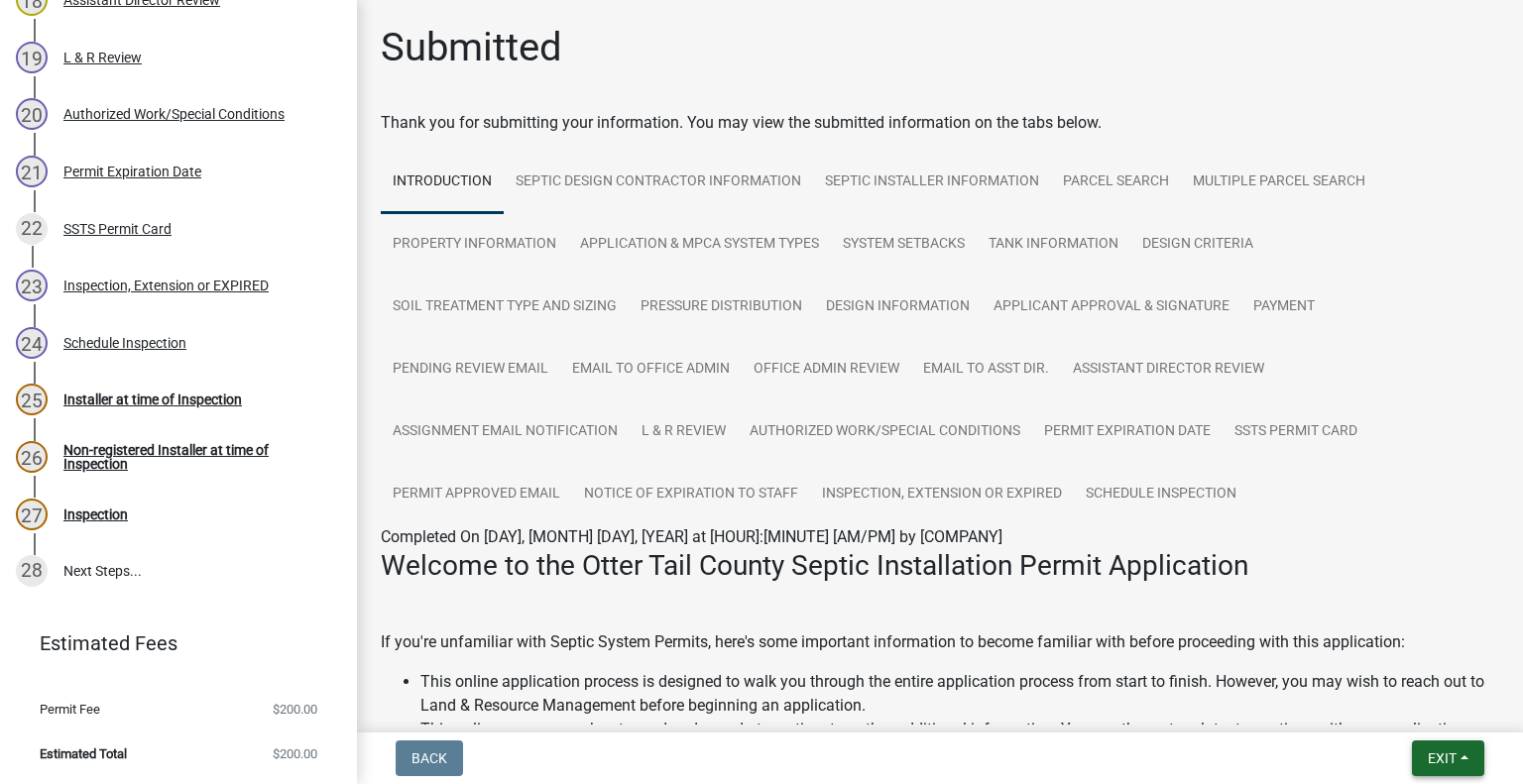 click on "Exit" at bounding box center [1448, 758] 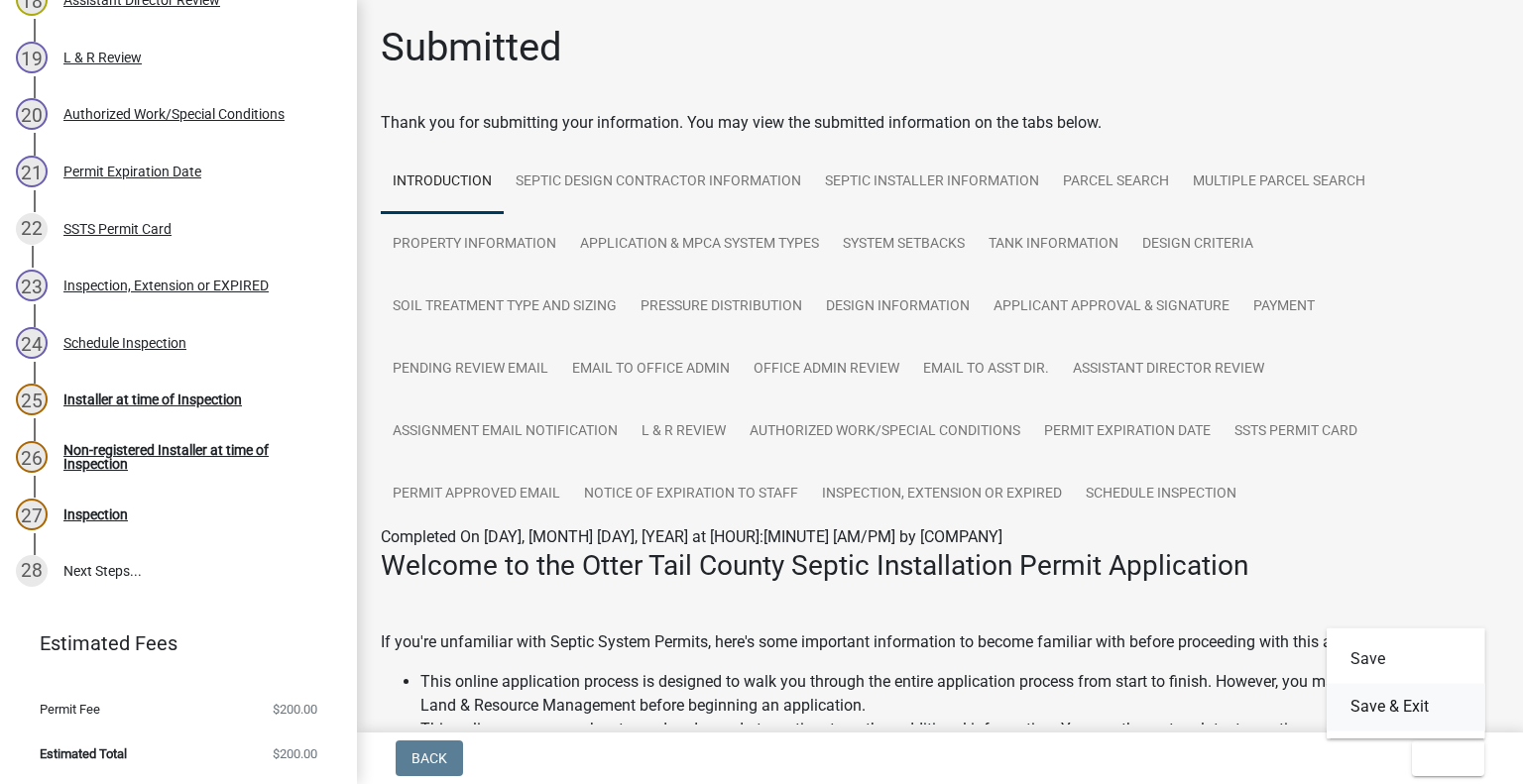 click on "Save & Exit" at bounding box center (1406, 707) 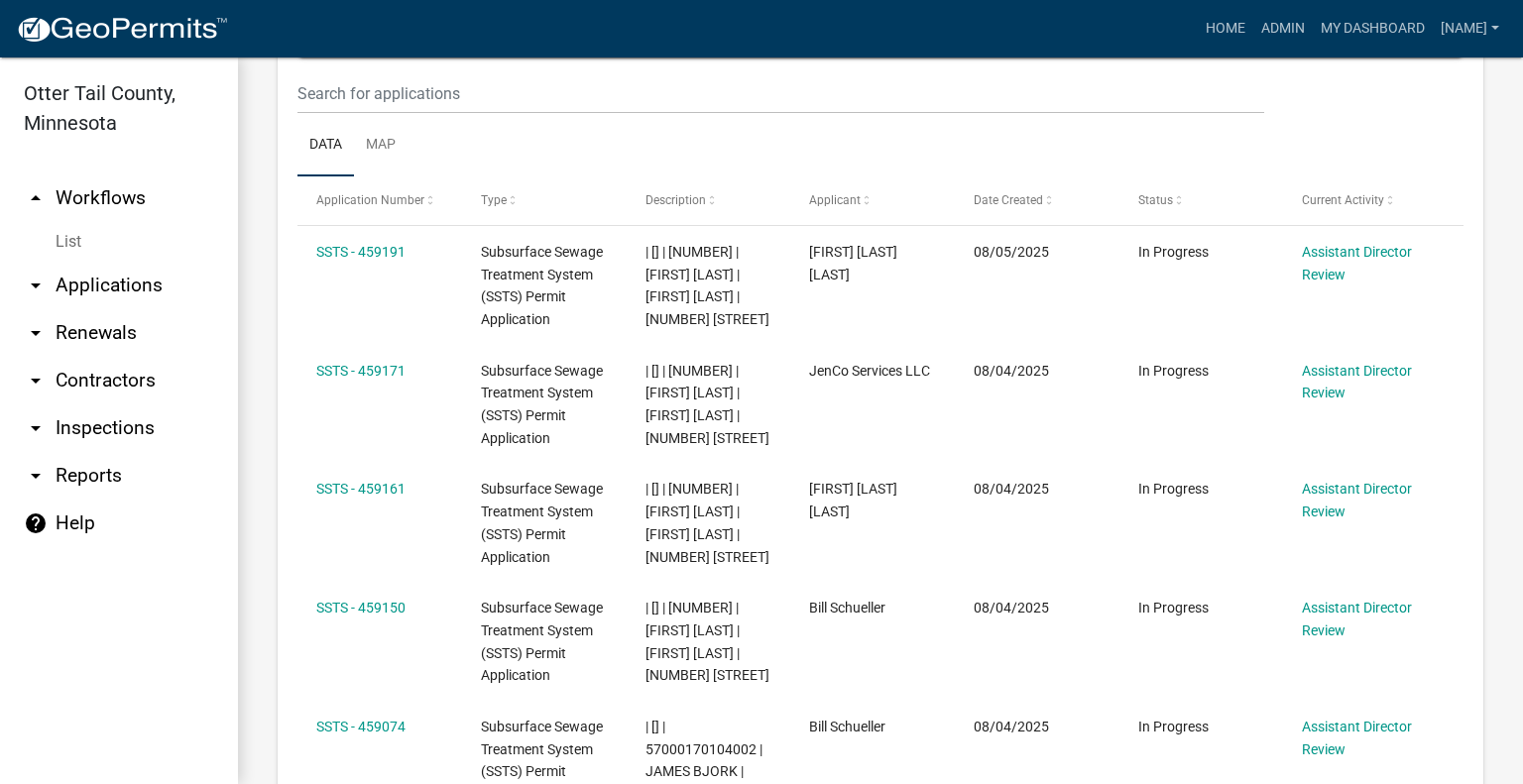 scroll, scrollTop: 2282, scrollLeft: 0, axis: vertical 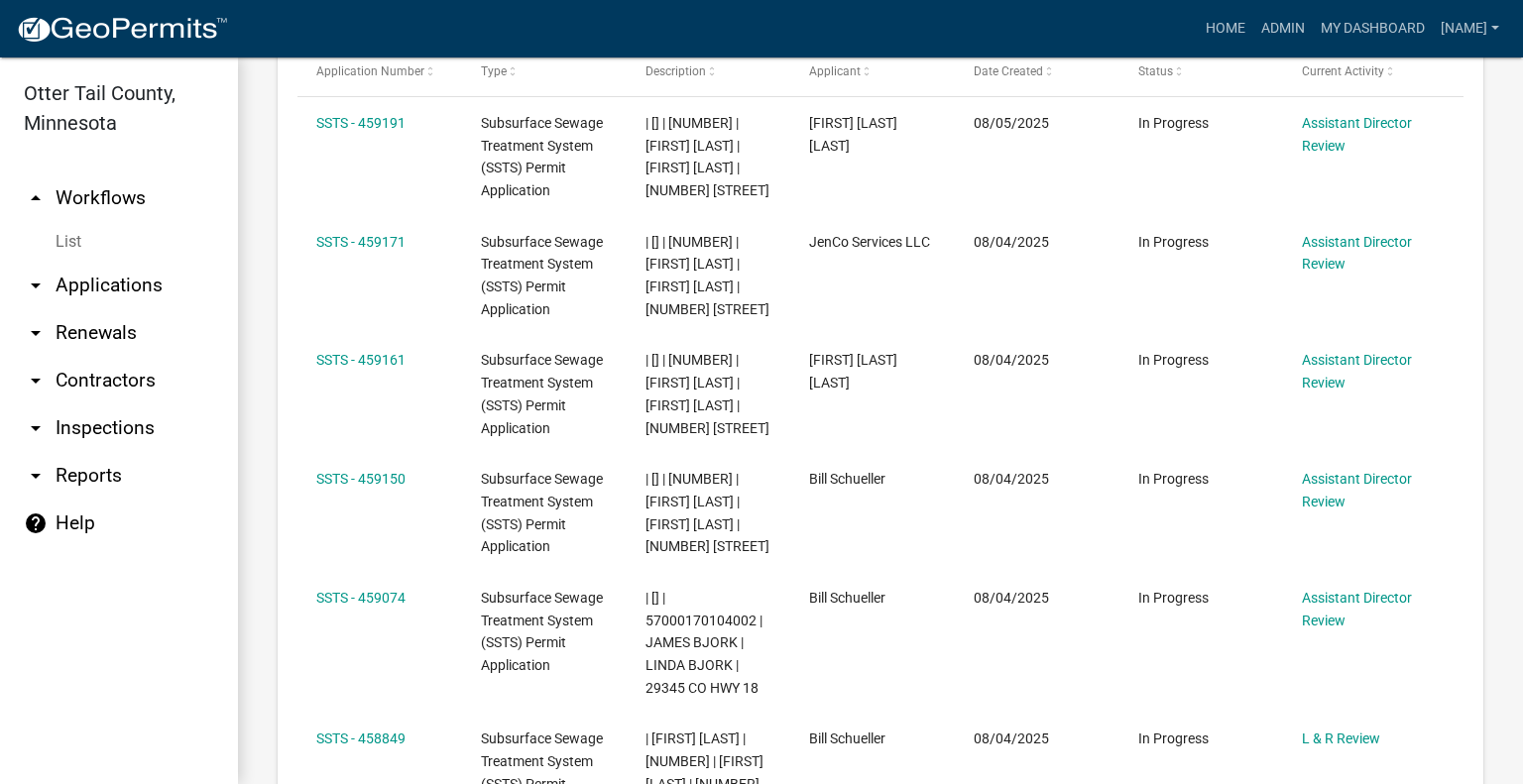 click at bounding box center (780, -36) 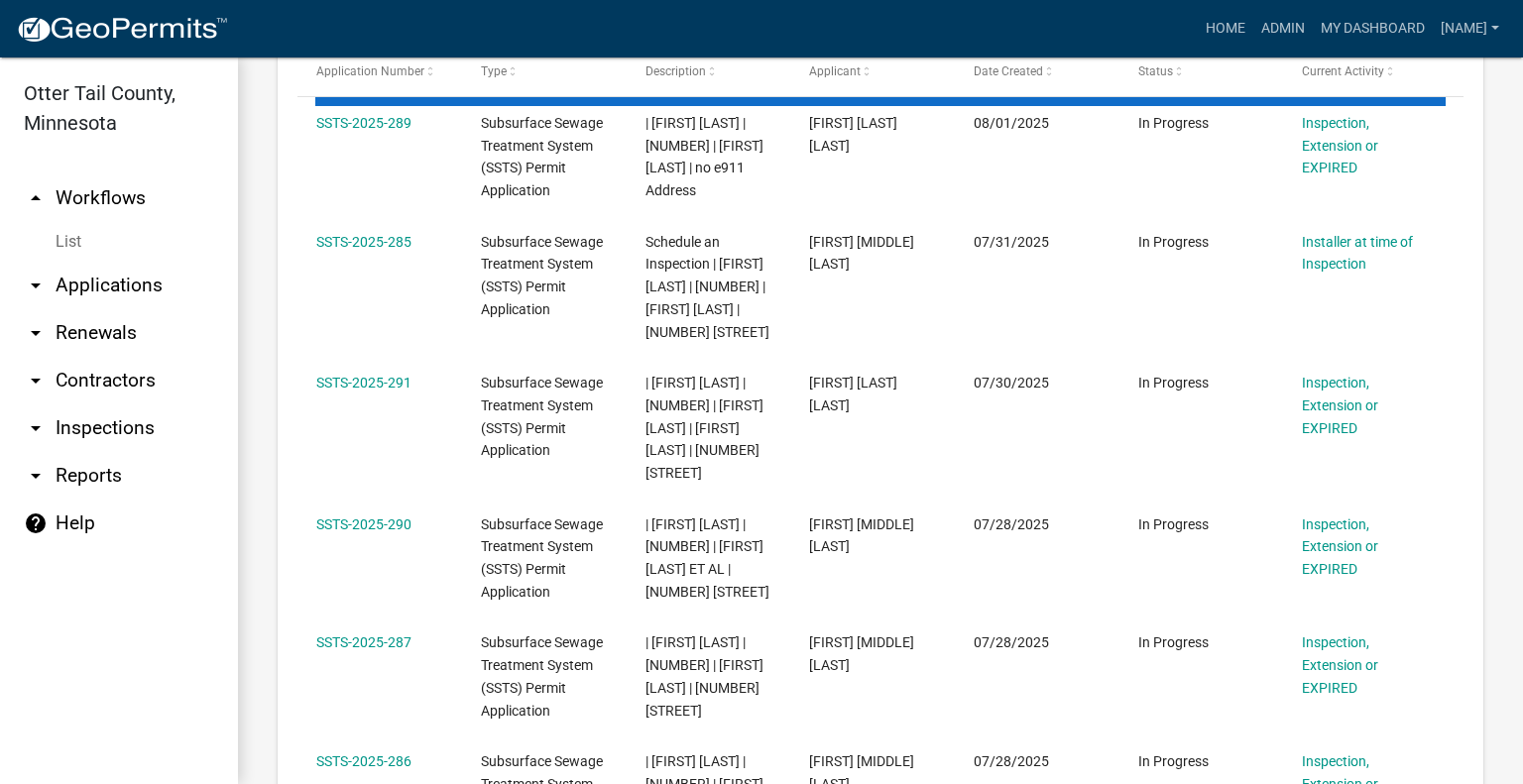 scroll, scrollTop: 2032, scrollLeft: 0, axis: vertical 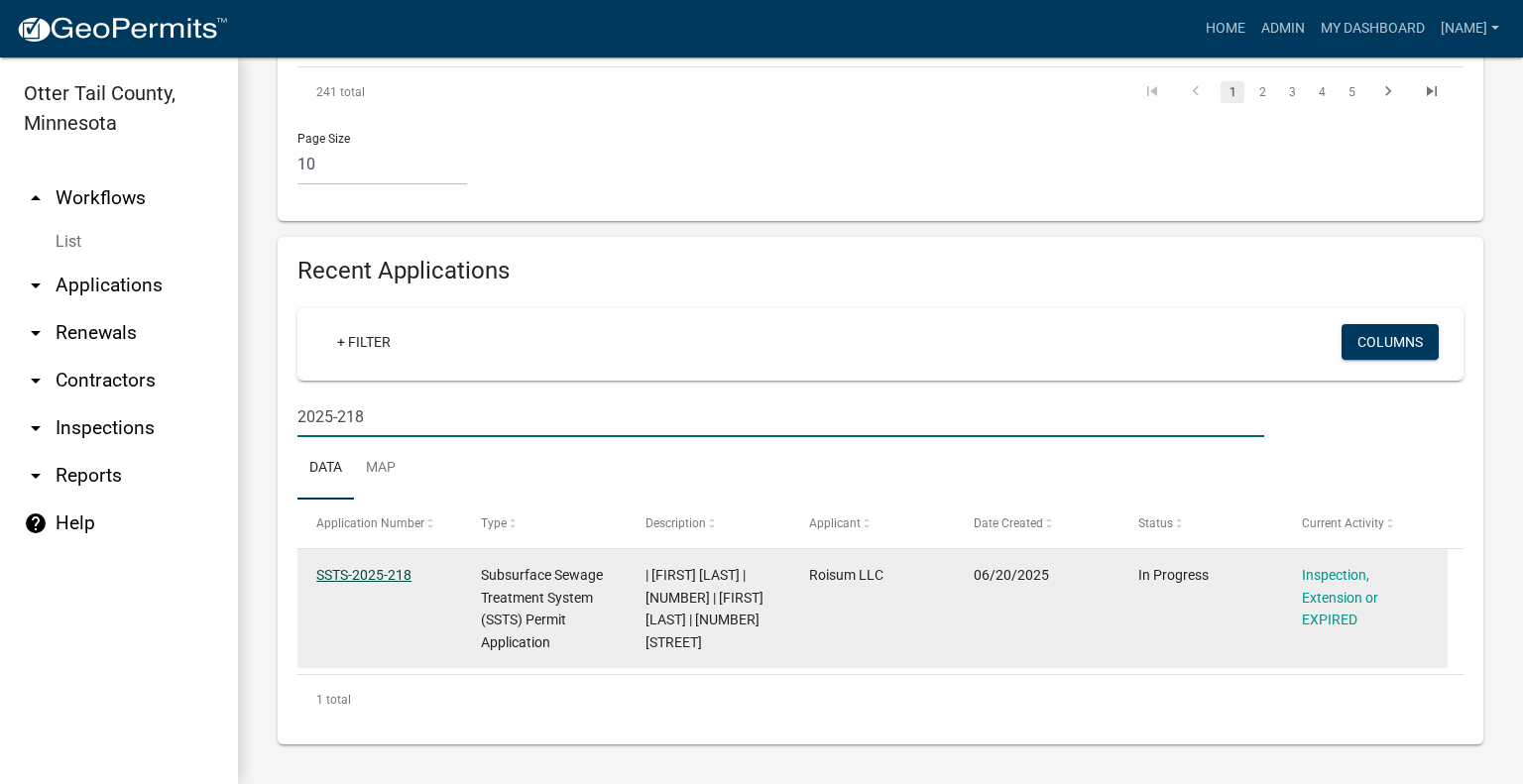 type on "2025-218" 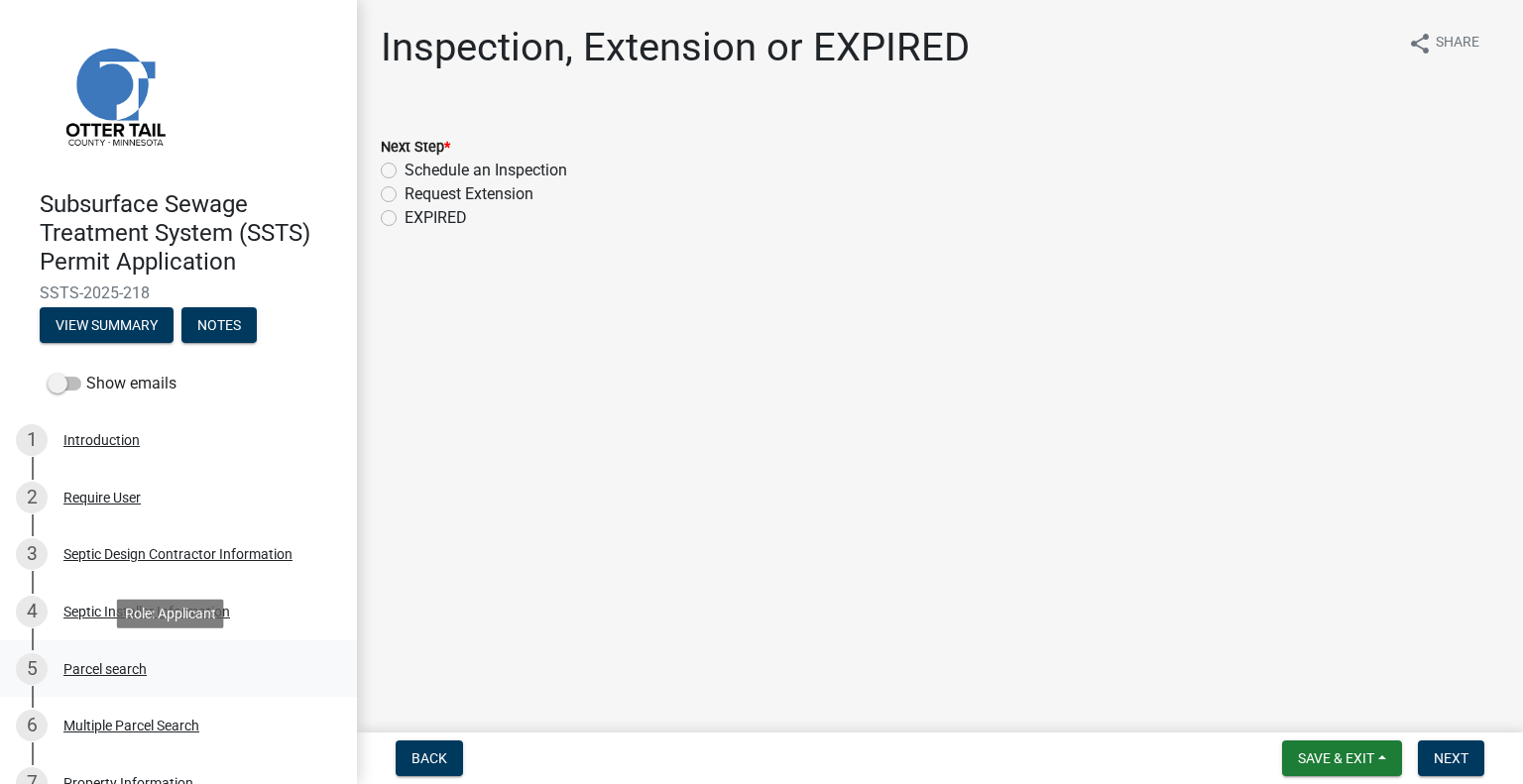 click on "5     Parcel search" at bounding box center [171, 669] 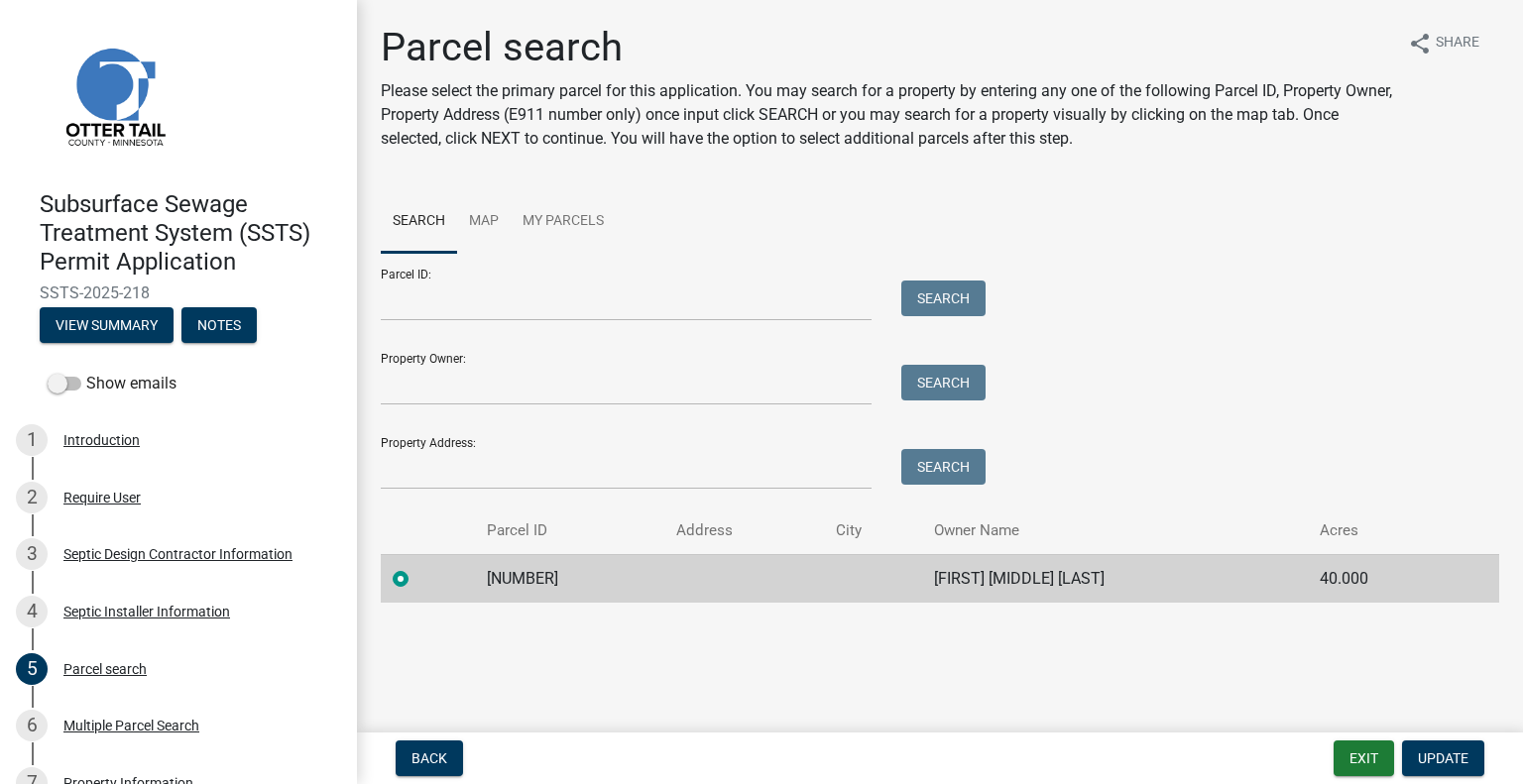 click on "Parcel ID" 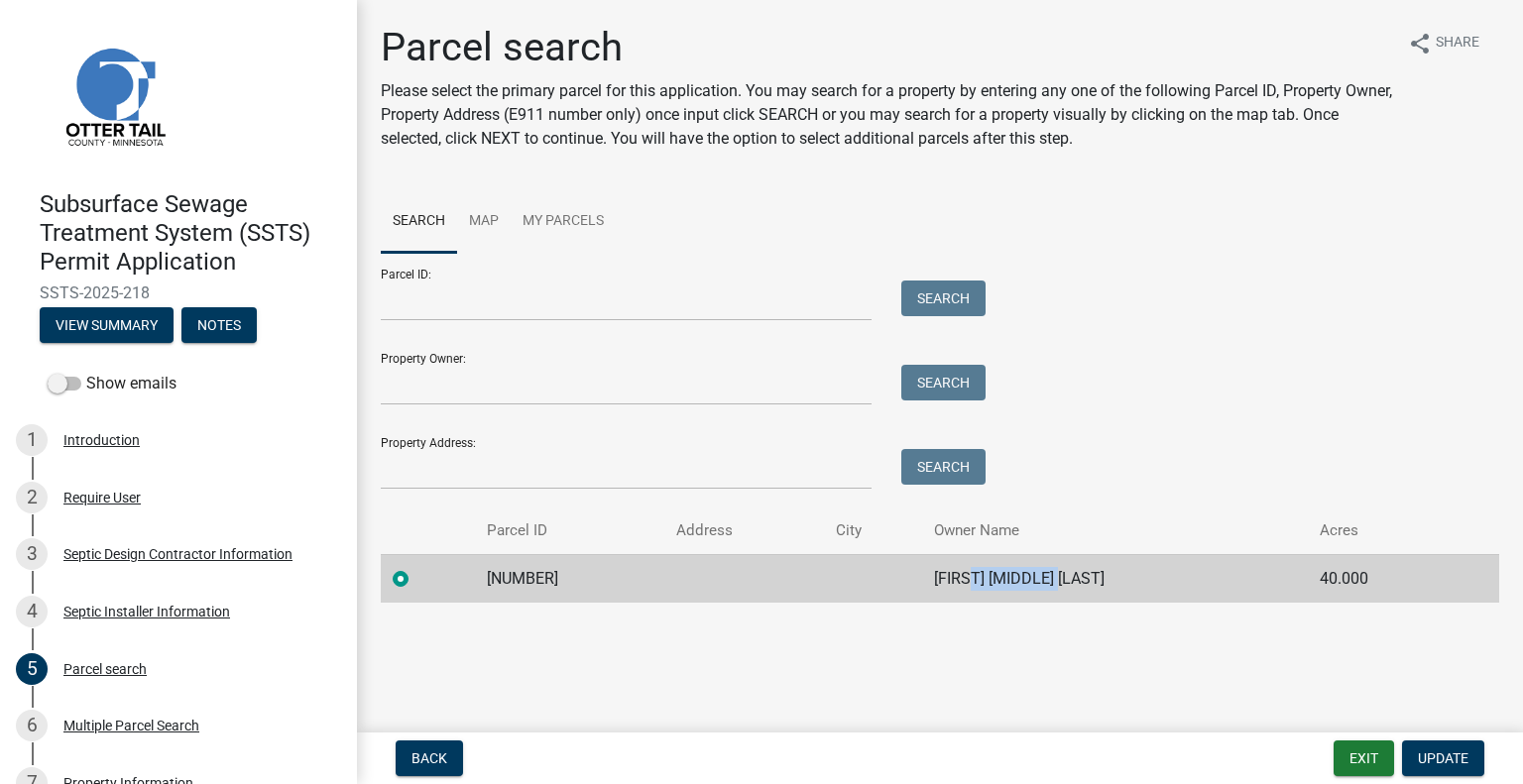 click on "RYAN CHRISTOPHER SCHMITZ" 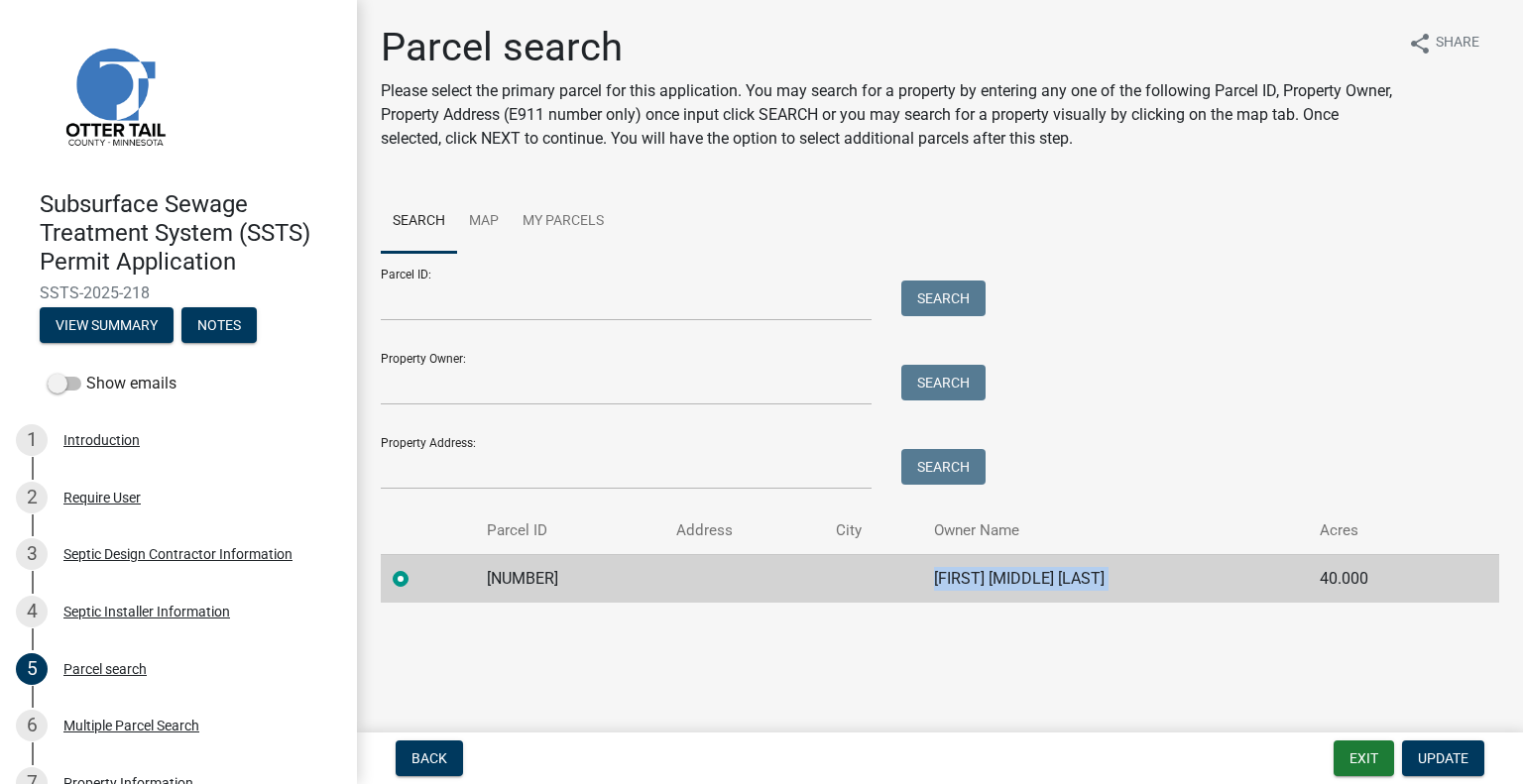 click on "RYAN CHRISTOPHER SCHMITZ" 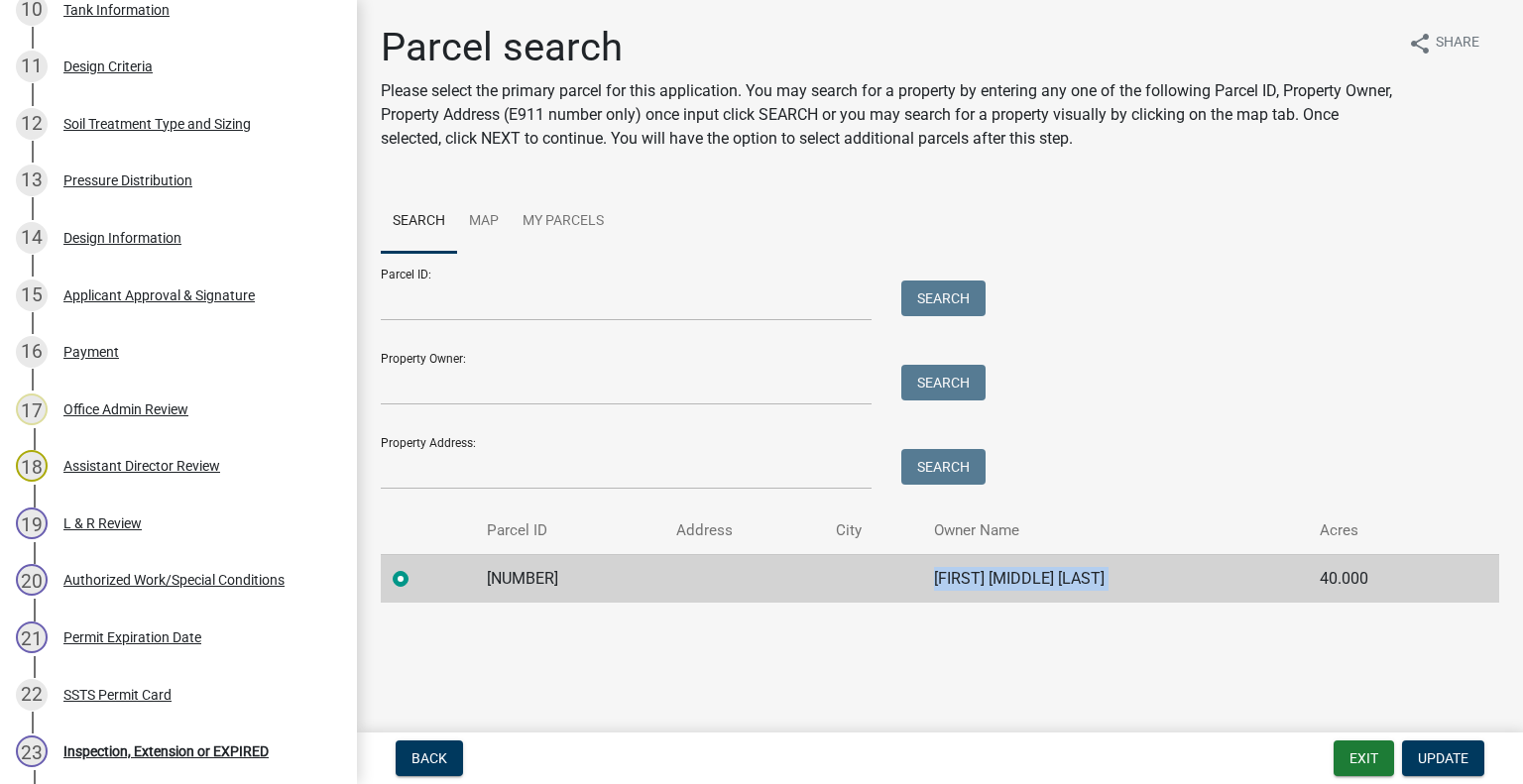 scroll, scrollTop: 1181, scrollLeft: 0, axis: vertical 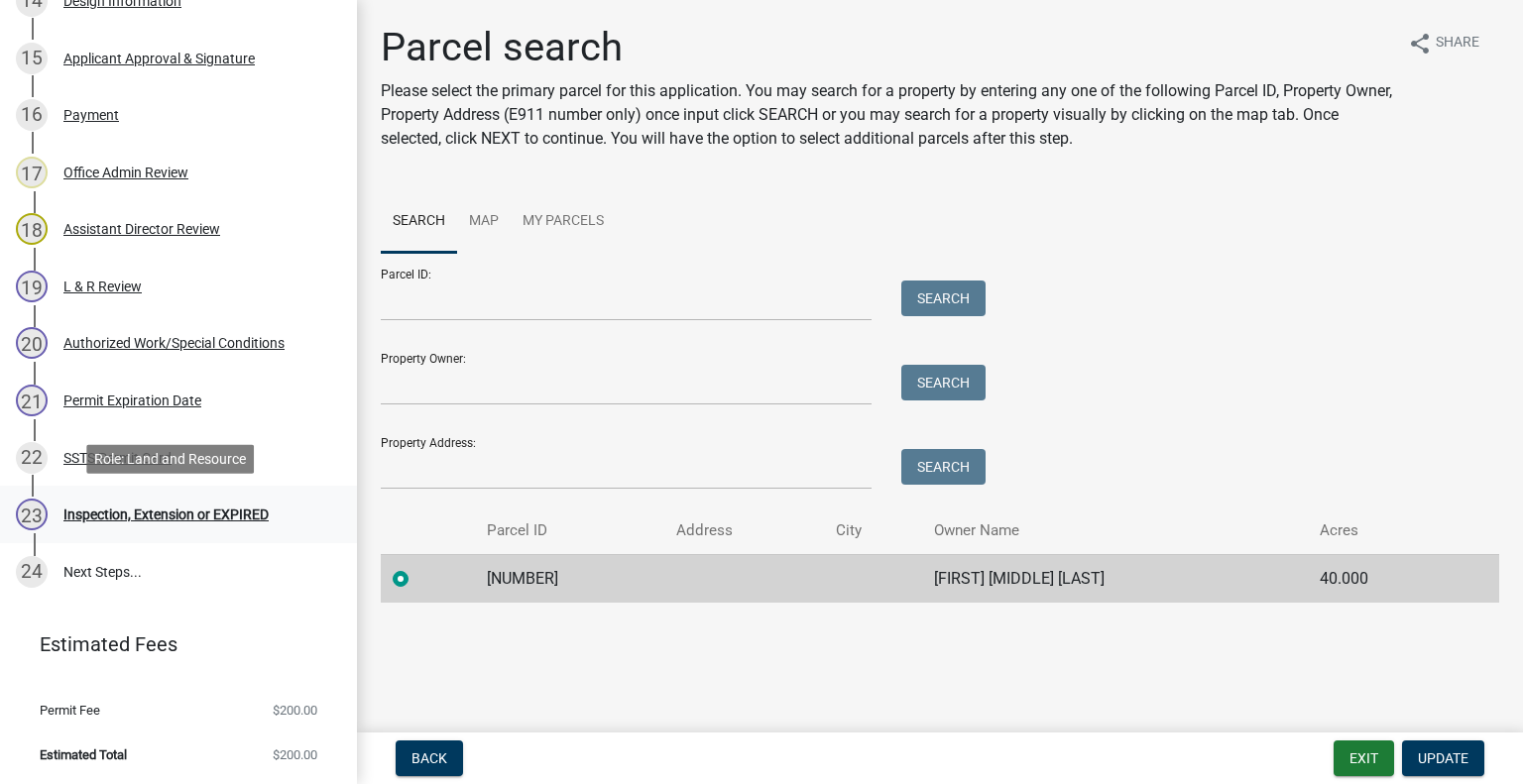 click on "Inspection, Extension or EXPIRED" at bounding box center (166, 514) 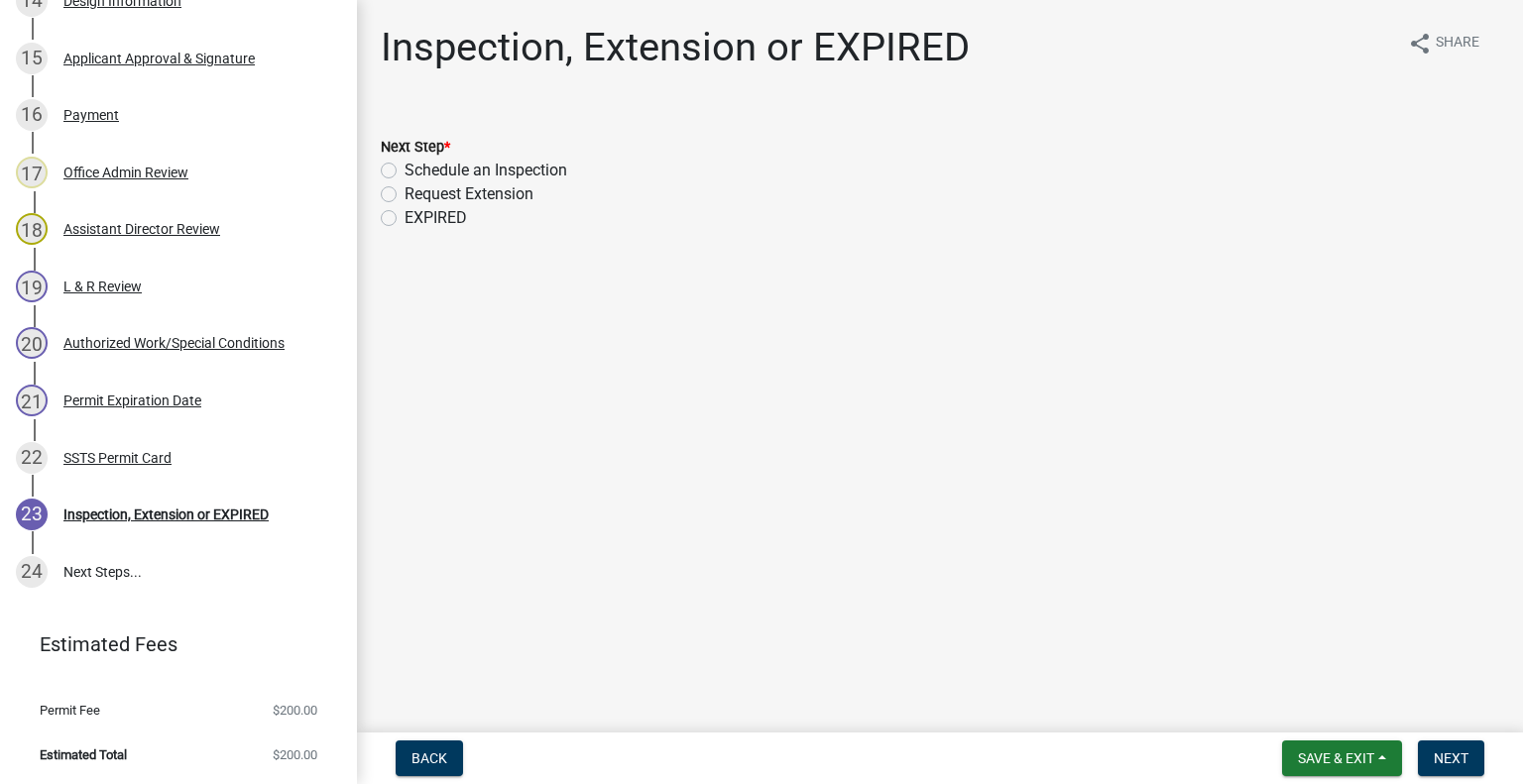click on "Schedule an Inspection" 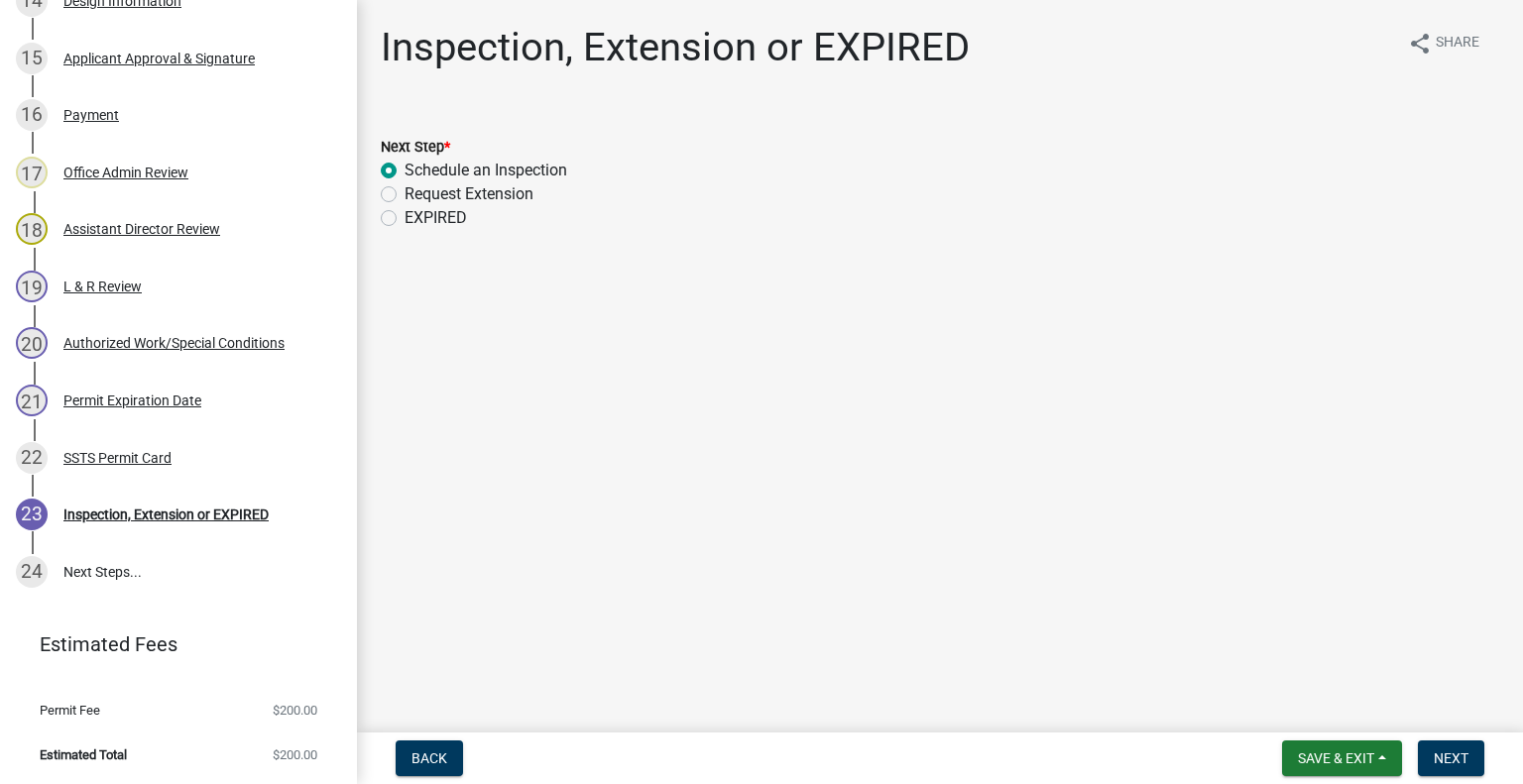 radio on "true" 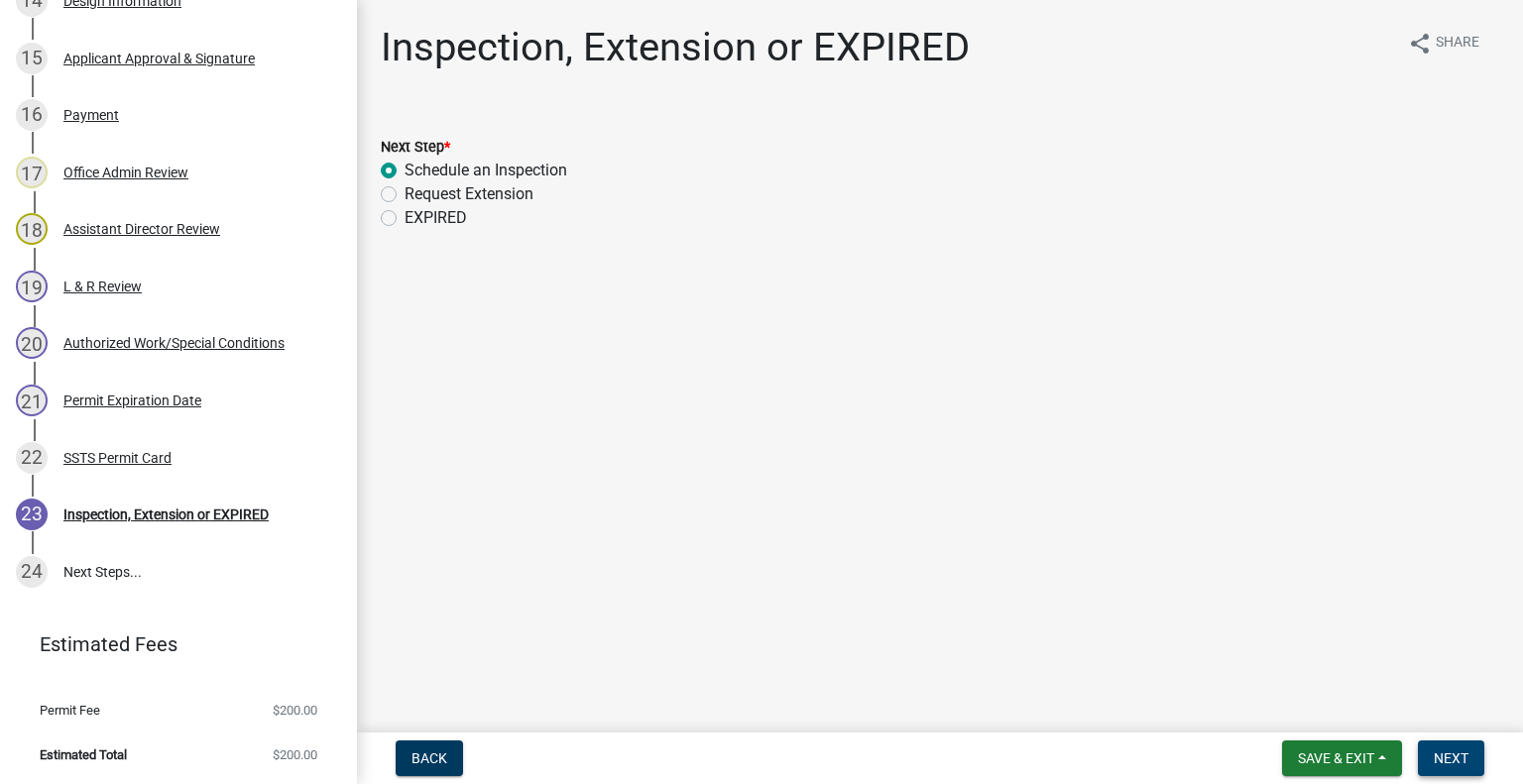 click on "Next" at bounding box center [1451, 758] 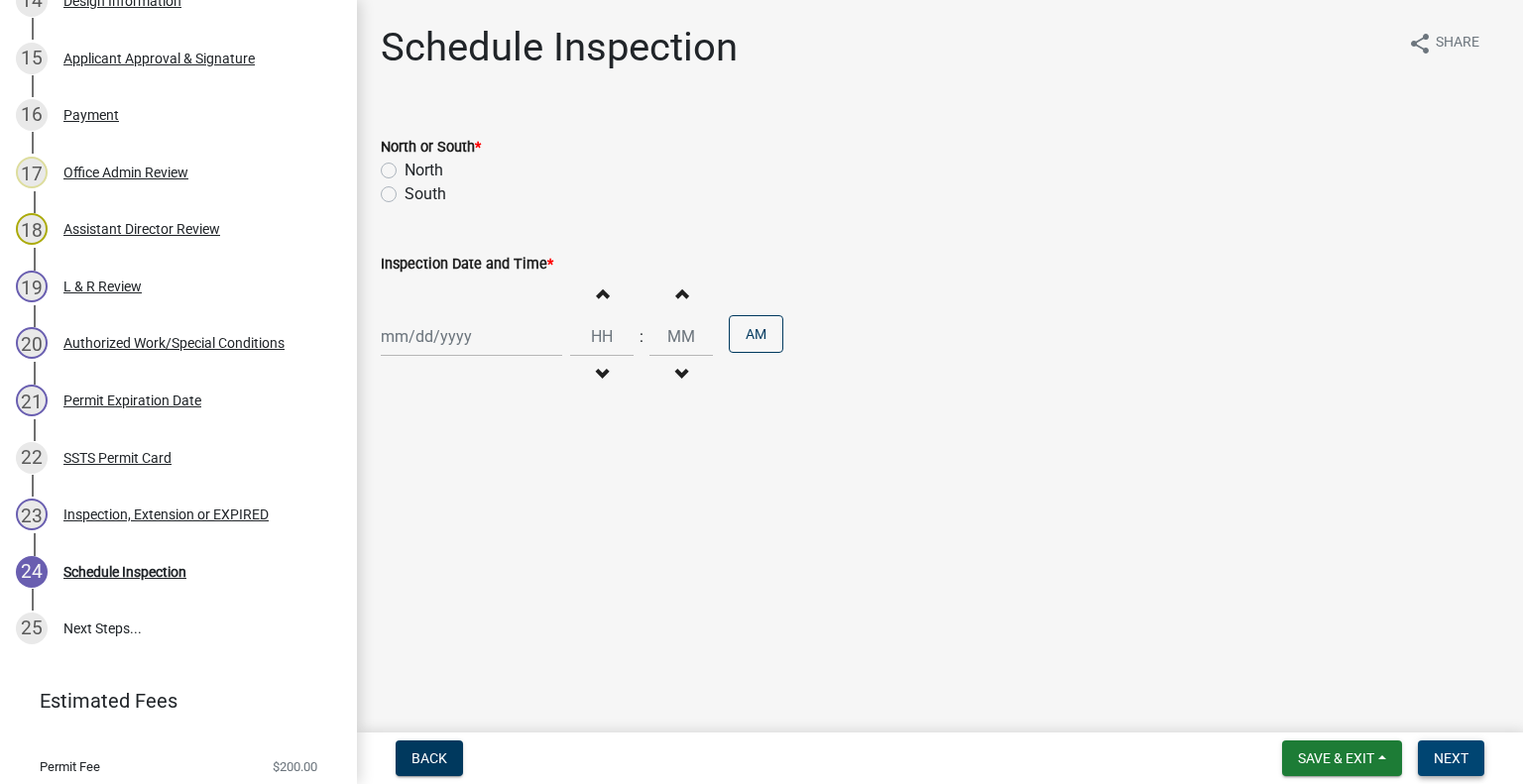scroll, scrollTop: 1239, scrollLeft: 0, axis: vertical 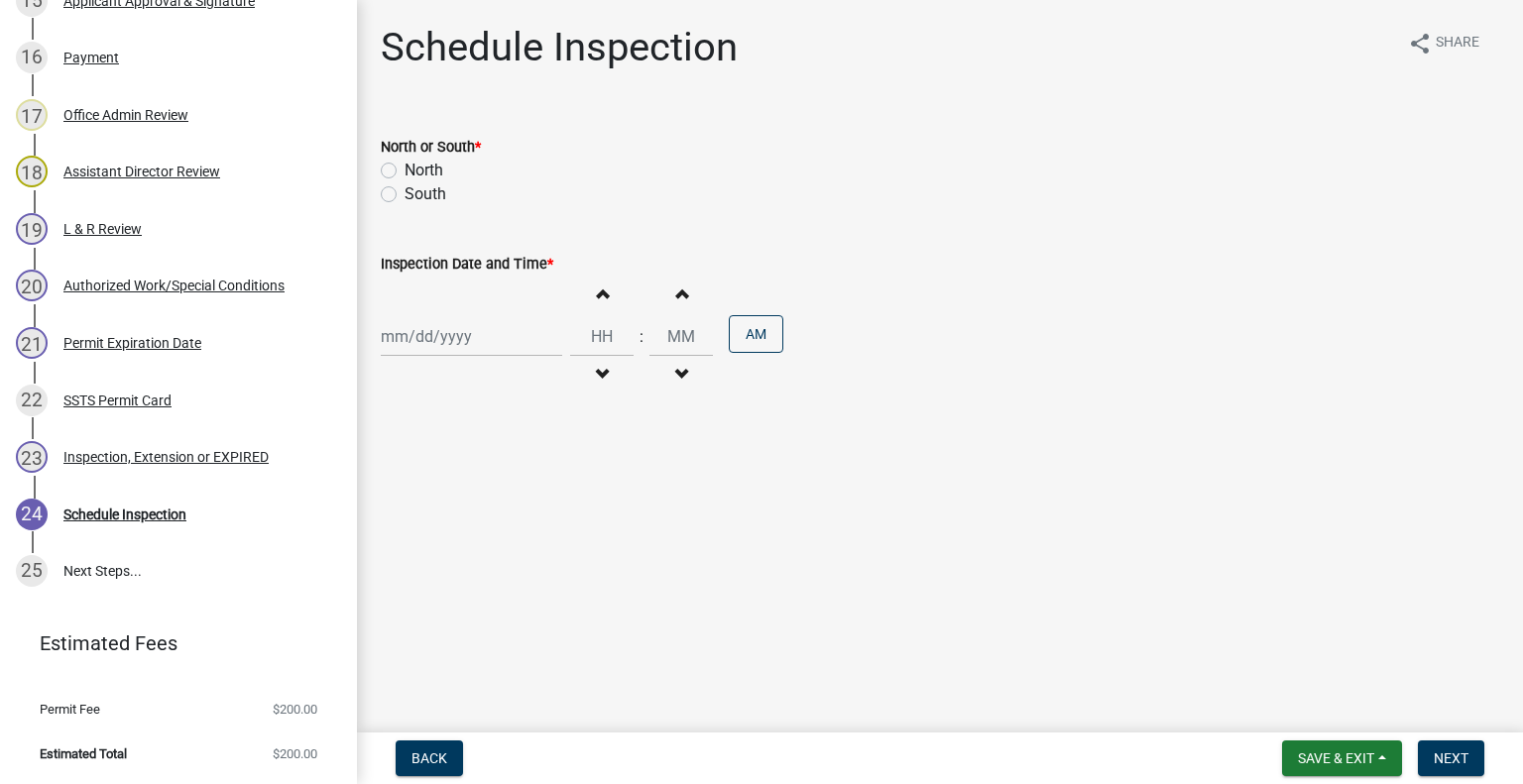 click on "North" 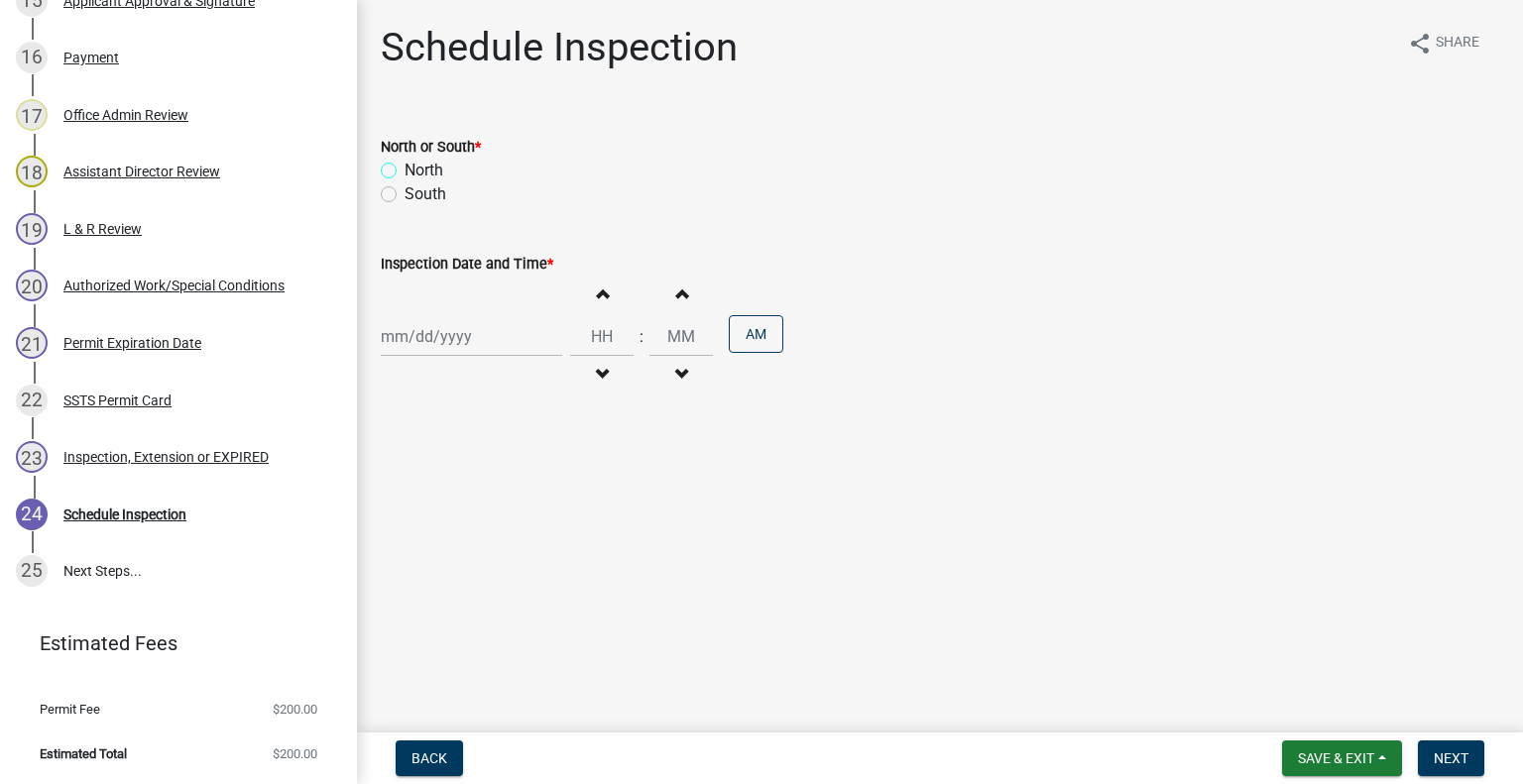 click on "North" at bounding box center [410, 165] 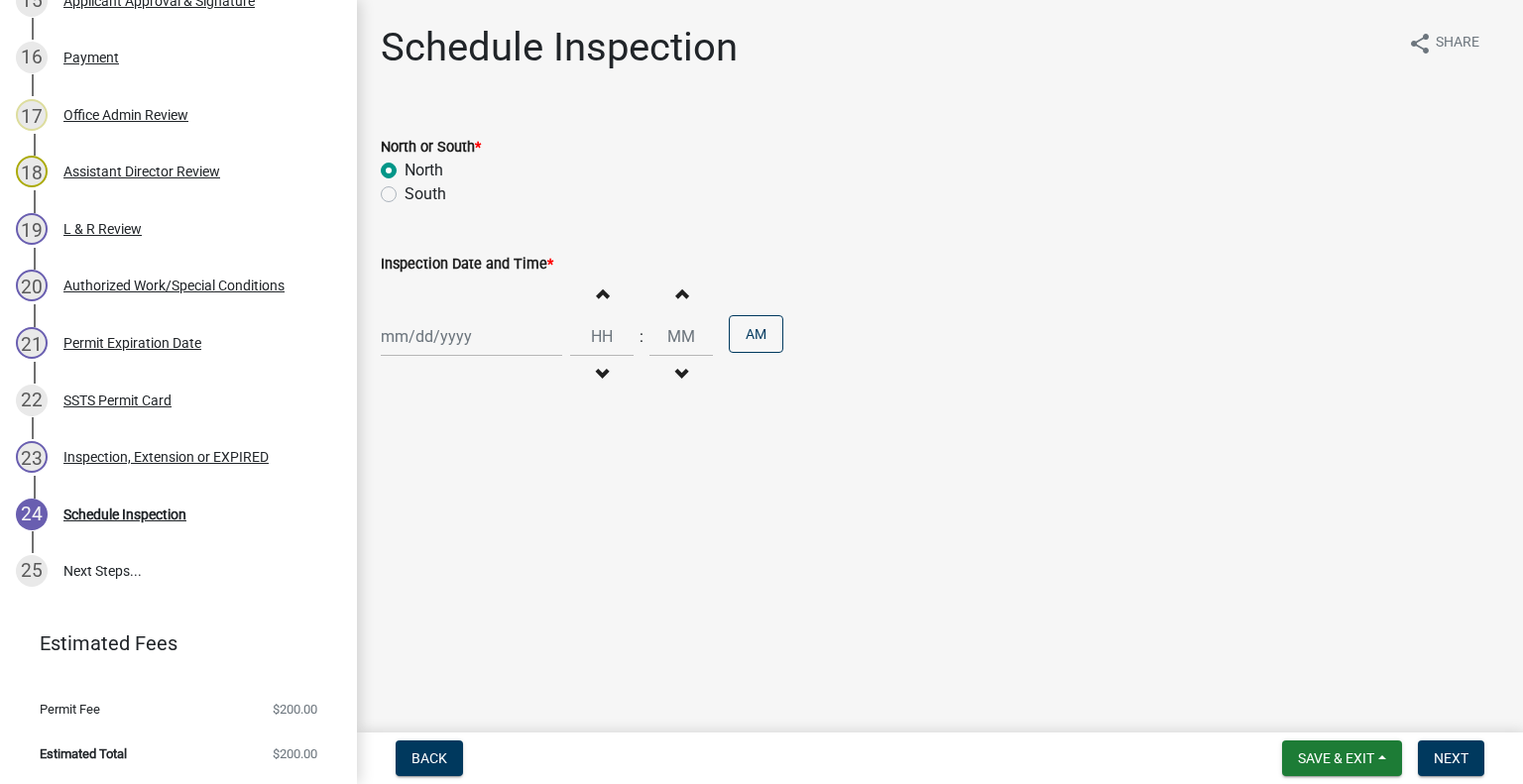 radio on "true" 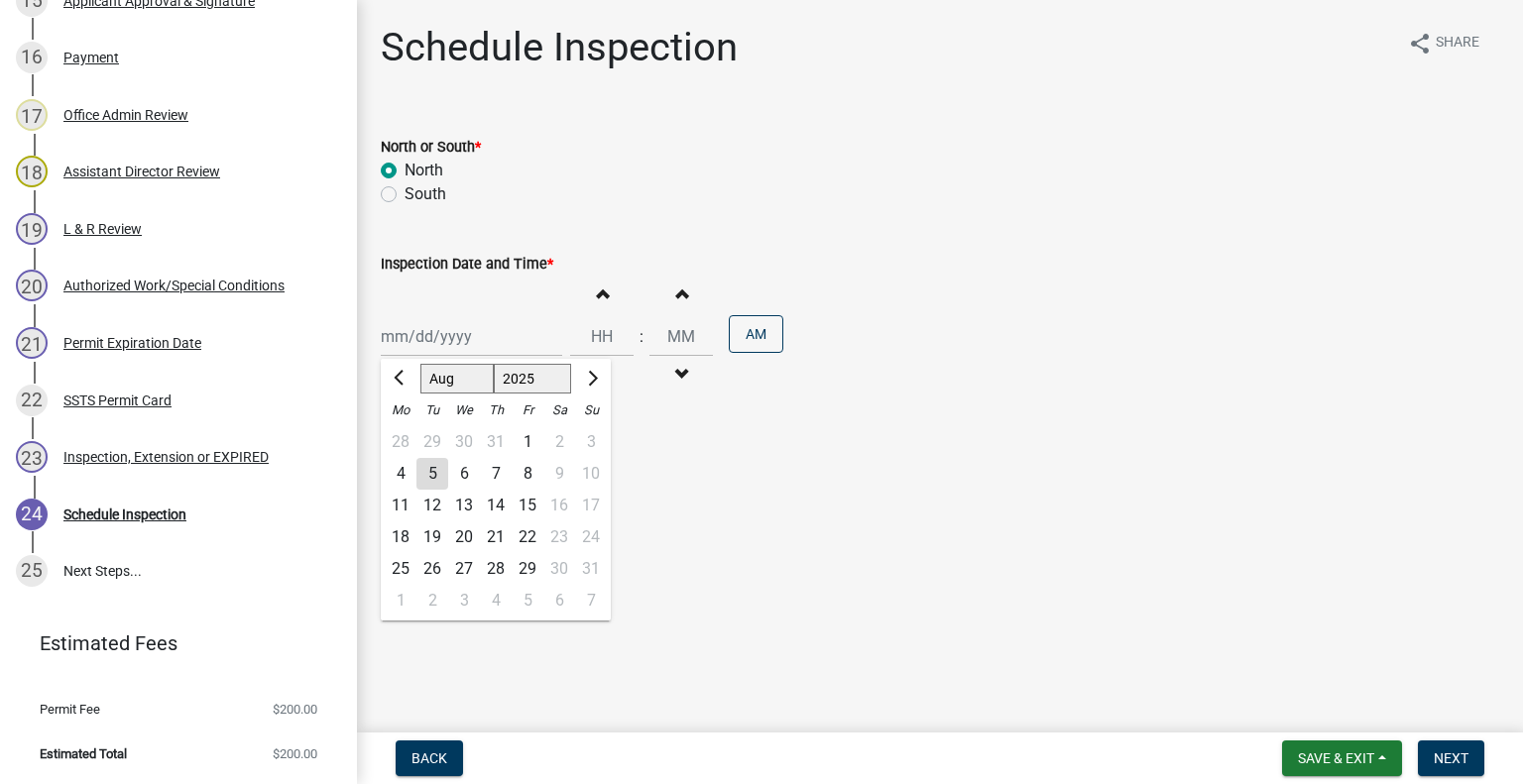 drag, startPoint x: 402, startPoint y: 506, endPoint x: 436, endPoint y: 483, distance: 41.04875 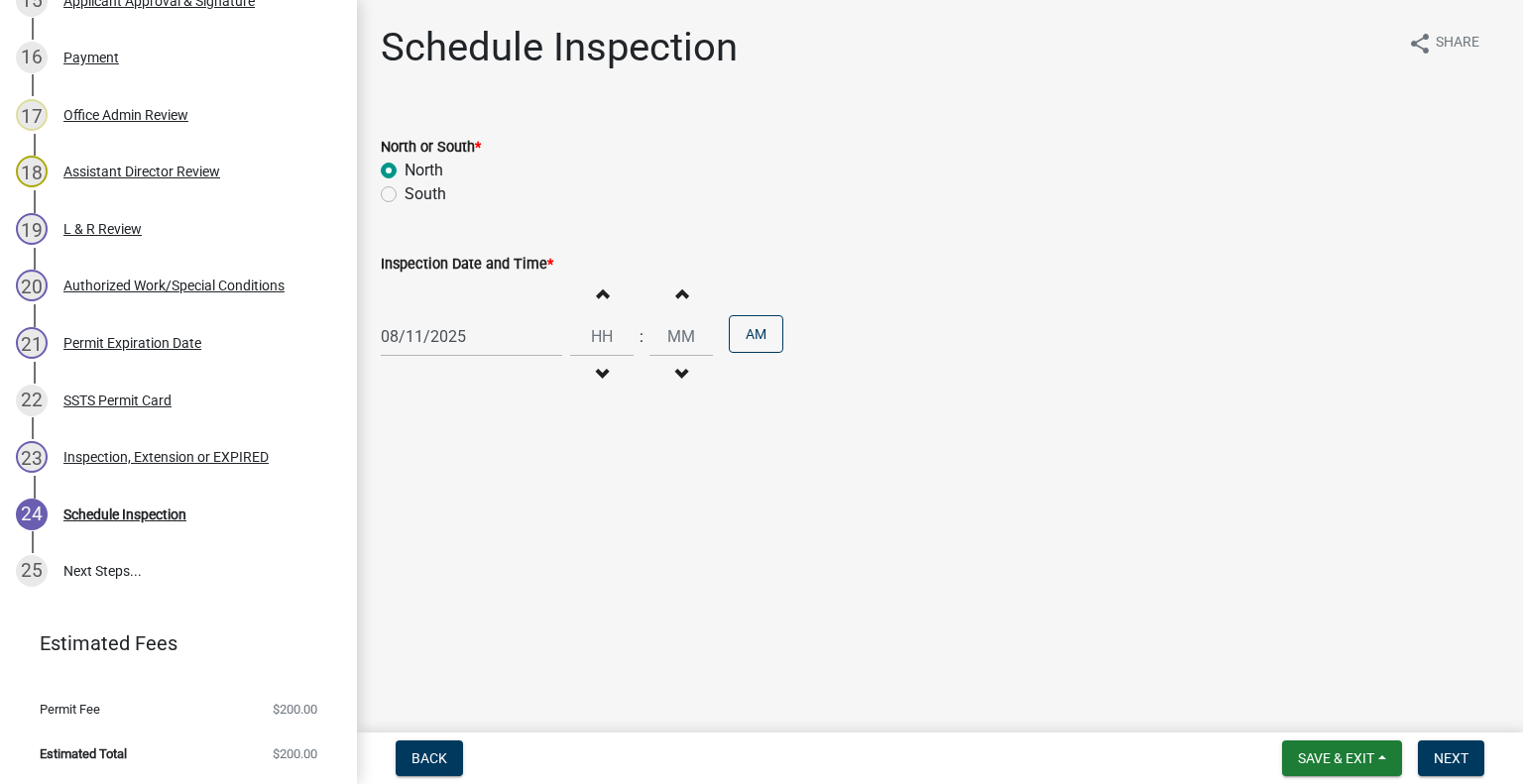 click at bounding box center (602, 293) 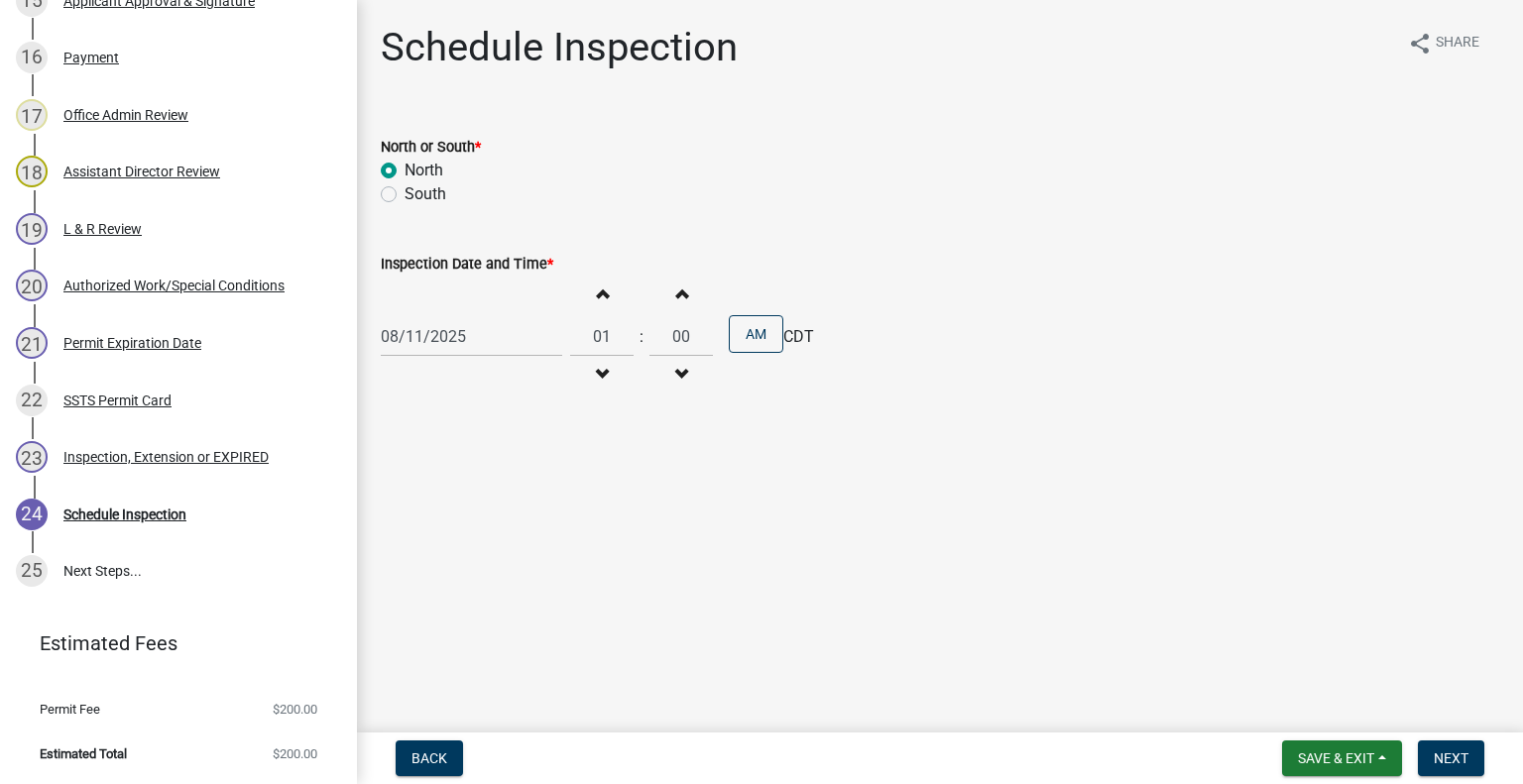 click at bounding box center (602, 293) 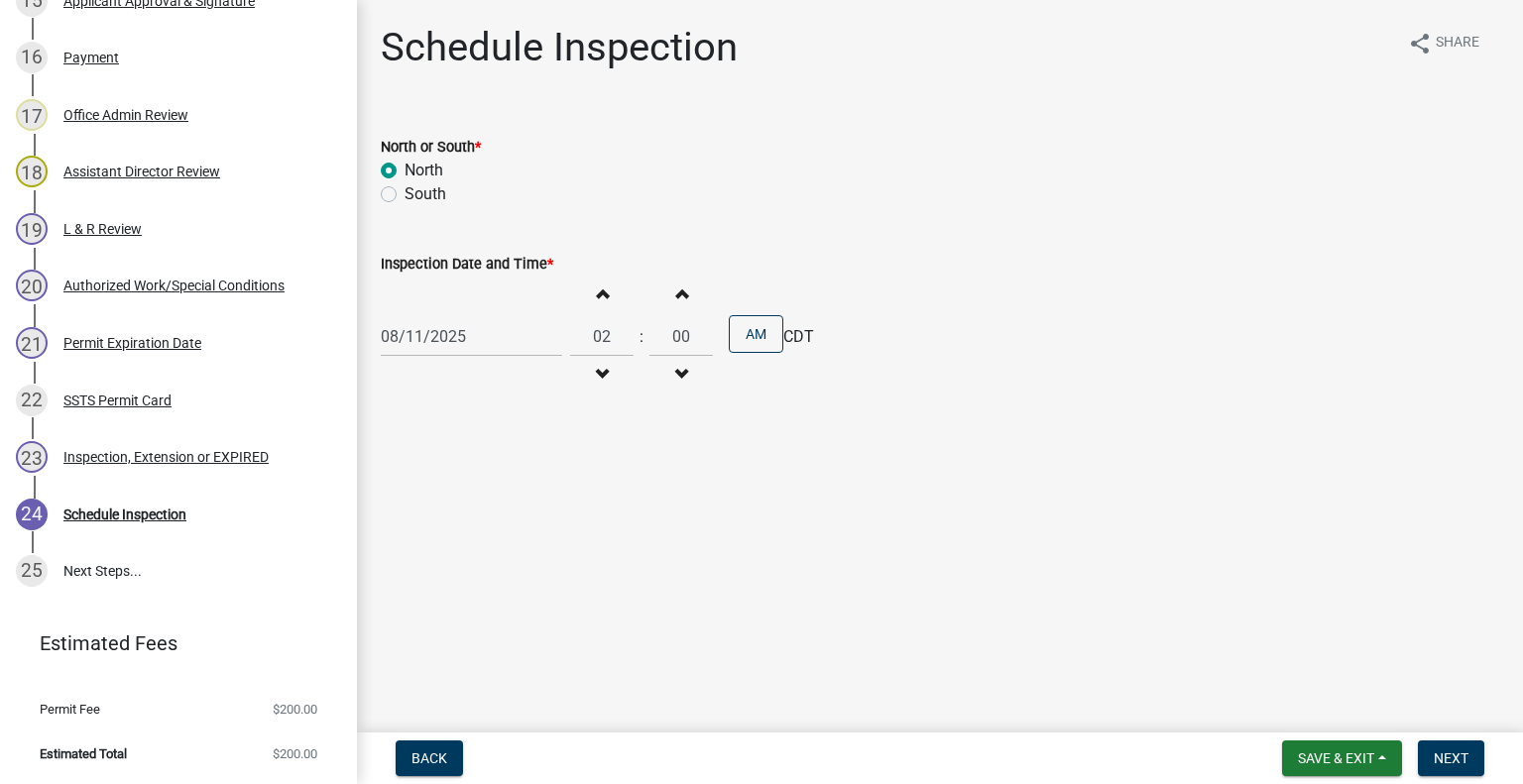 click on "Increment hours" at bounding box center [602, 293] 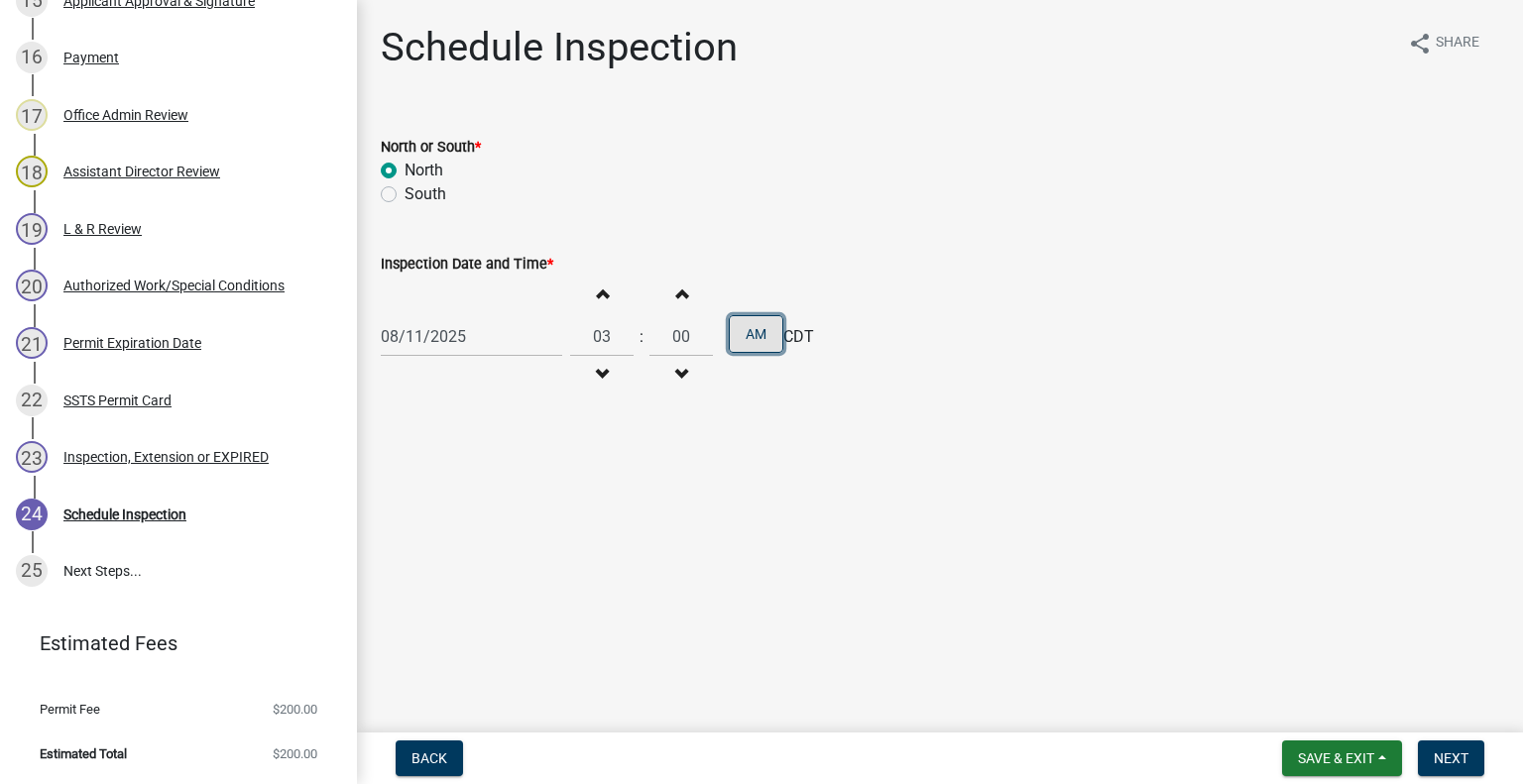 click on "AM" at bounding box center (756, 334) 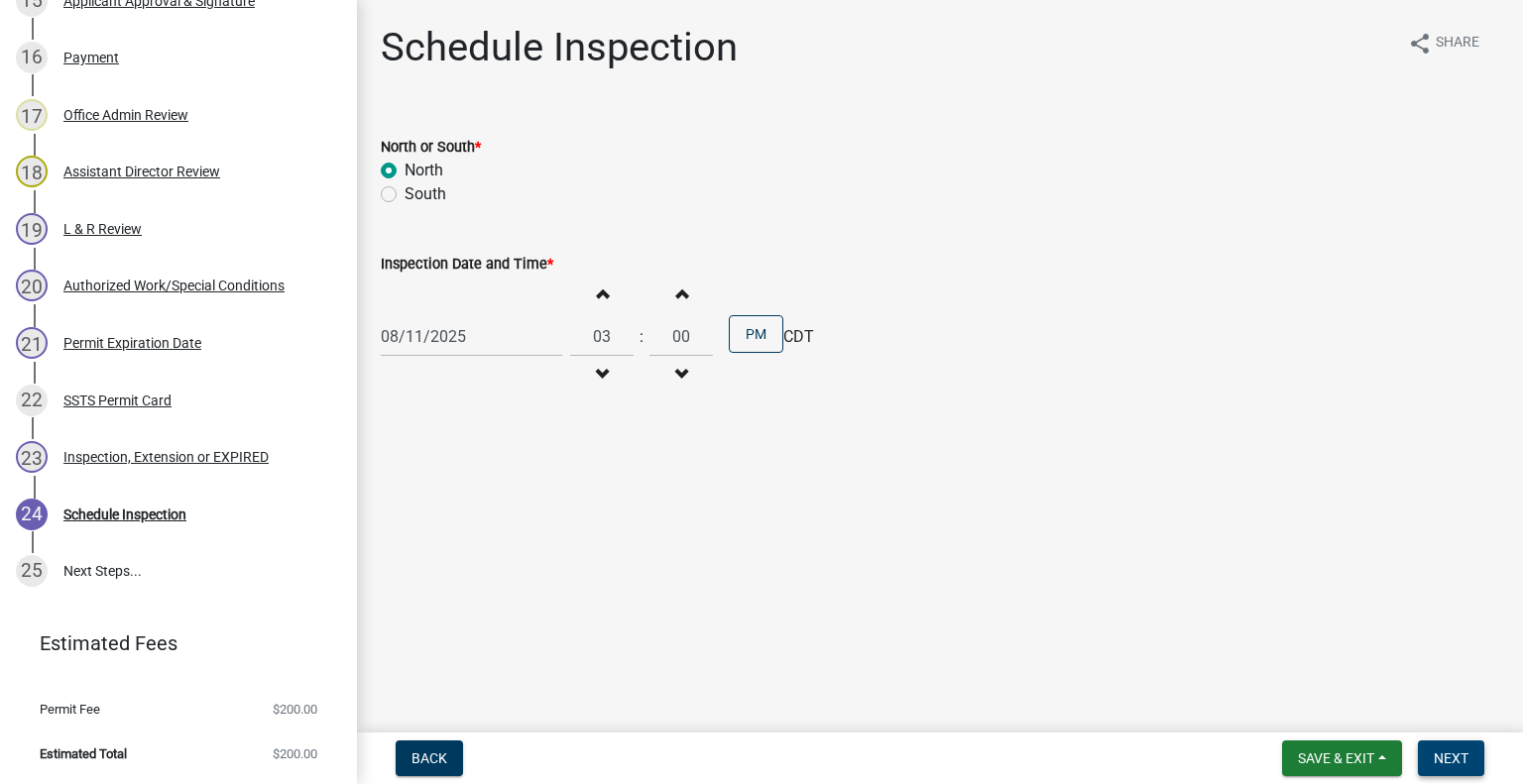 click on "Next" at bounding box center (1451, 758) 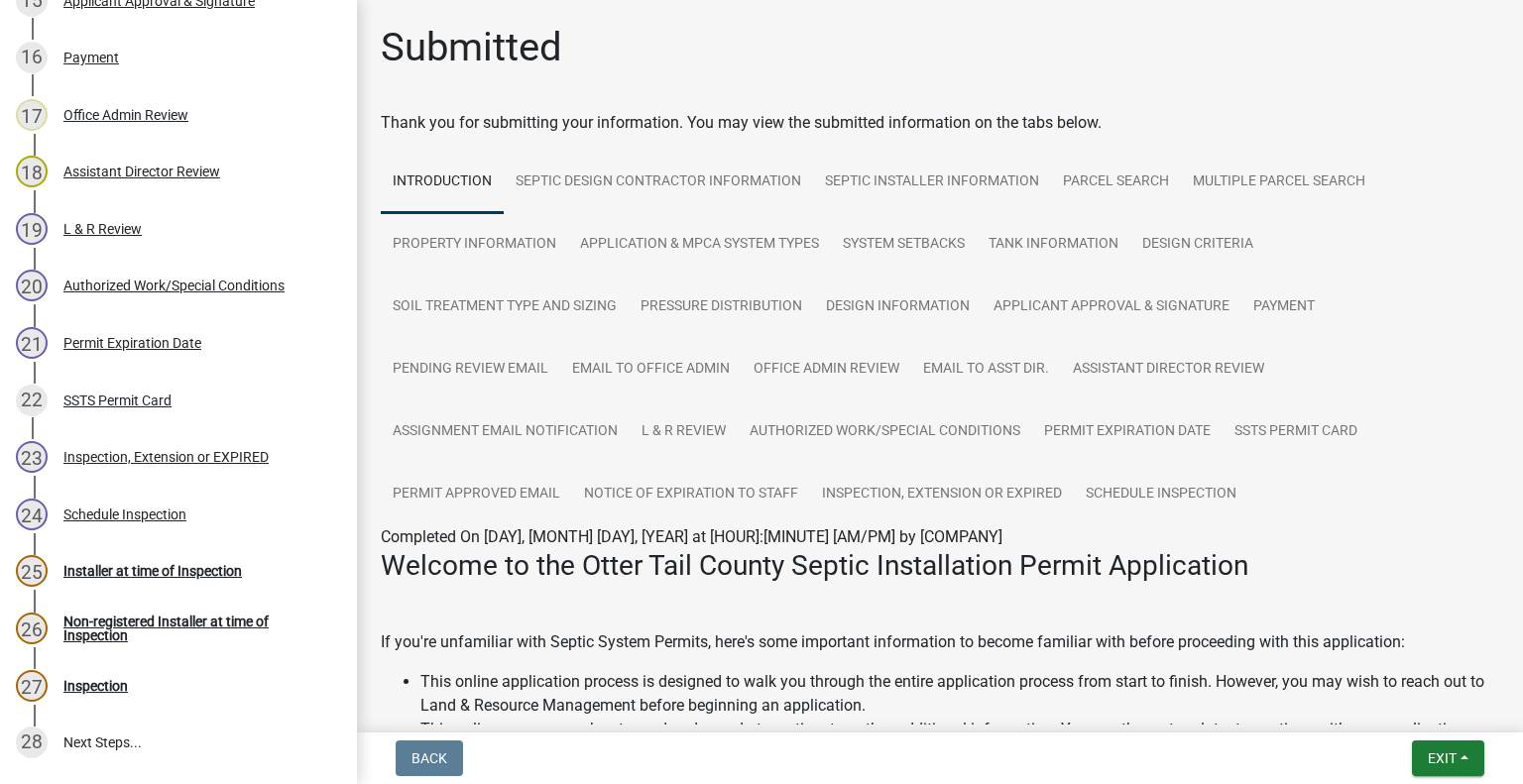 scroll, scrollTop: 1410, scrollLeft: 0, axis: vertical 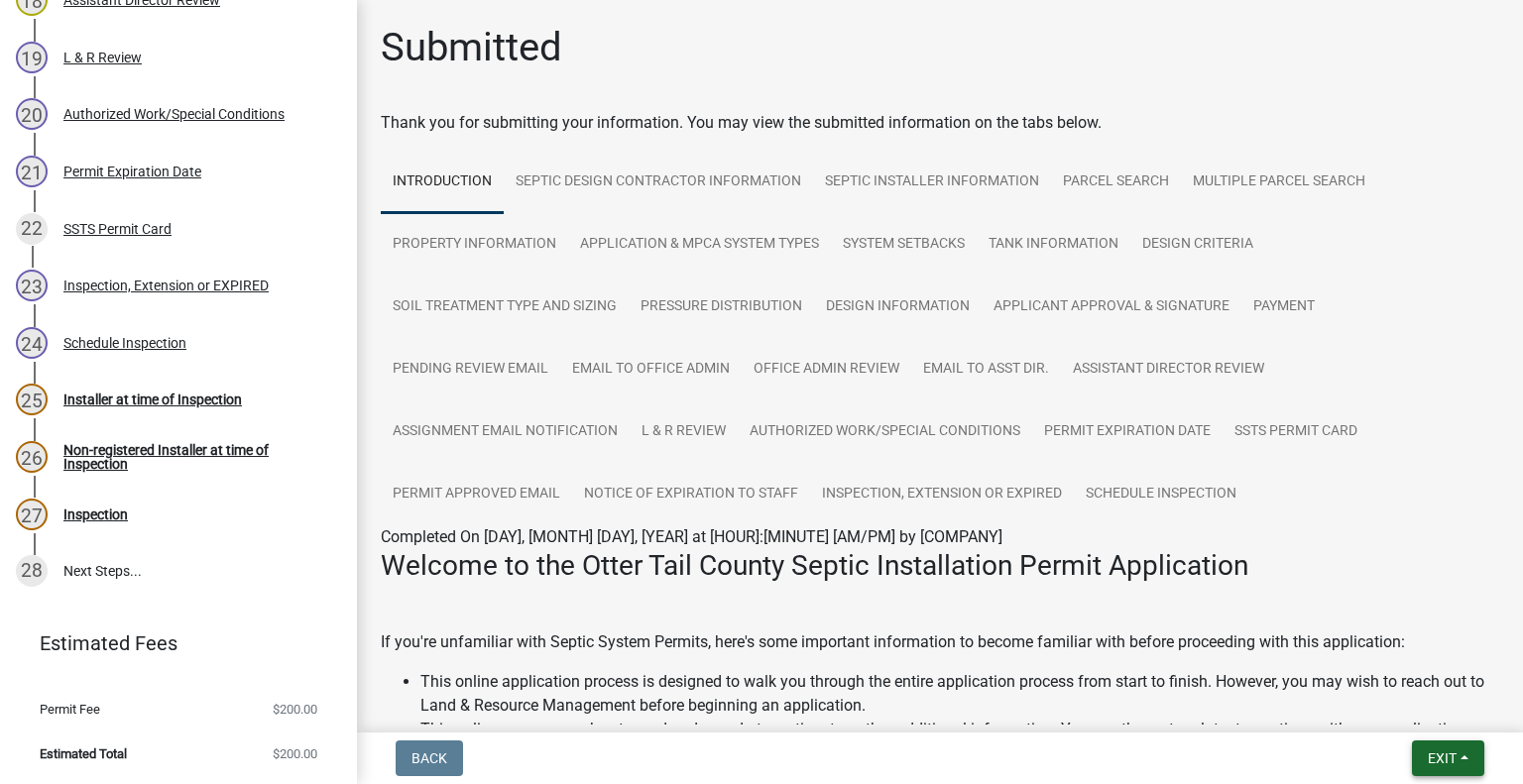 click on "Exit" at bounding box center [1442, 758] 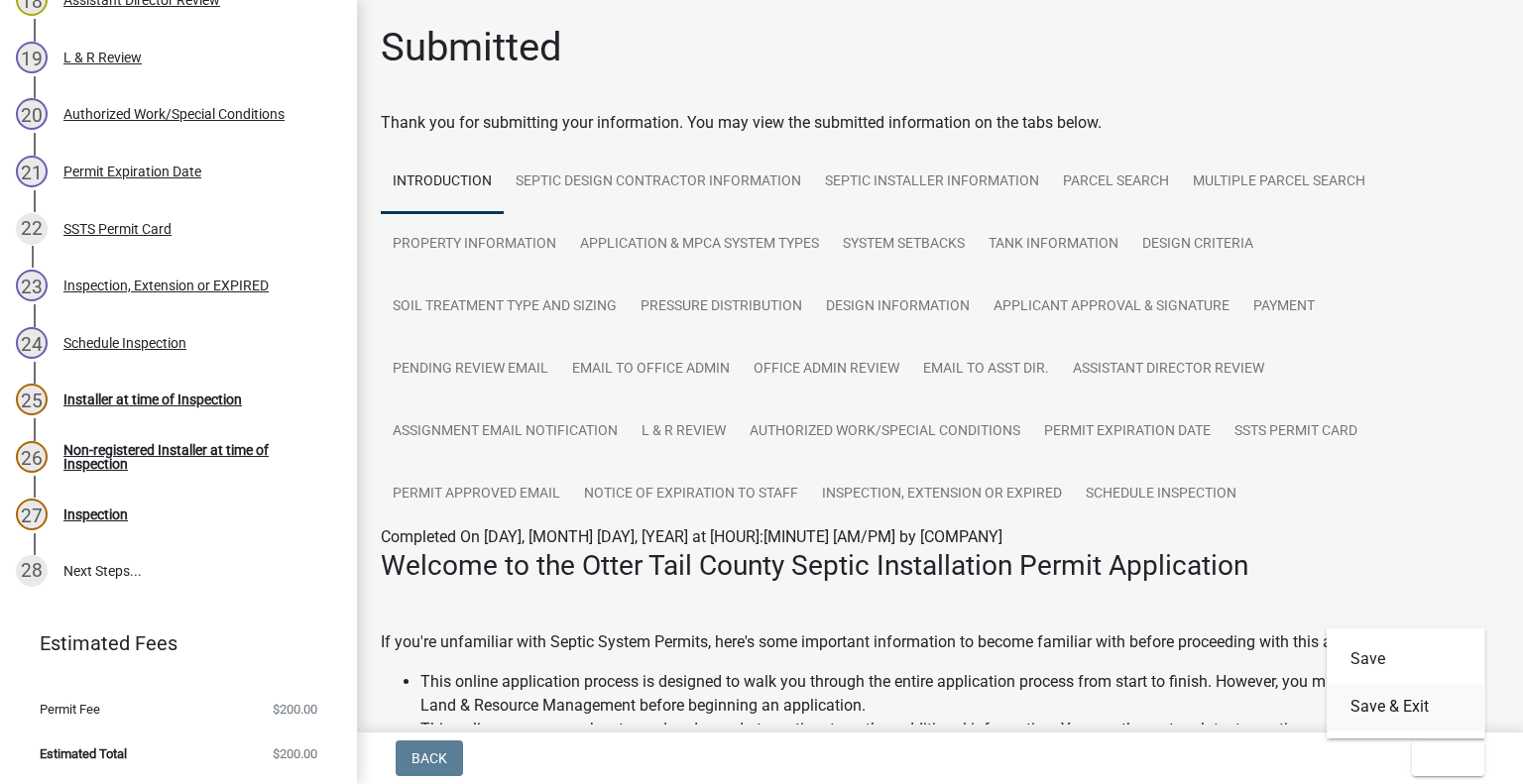 click on "Save & Exit" at bounding box center (1406, 707) 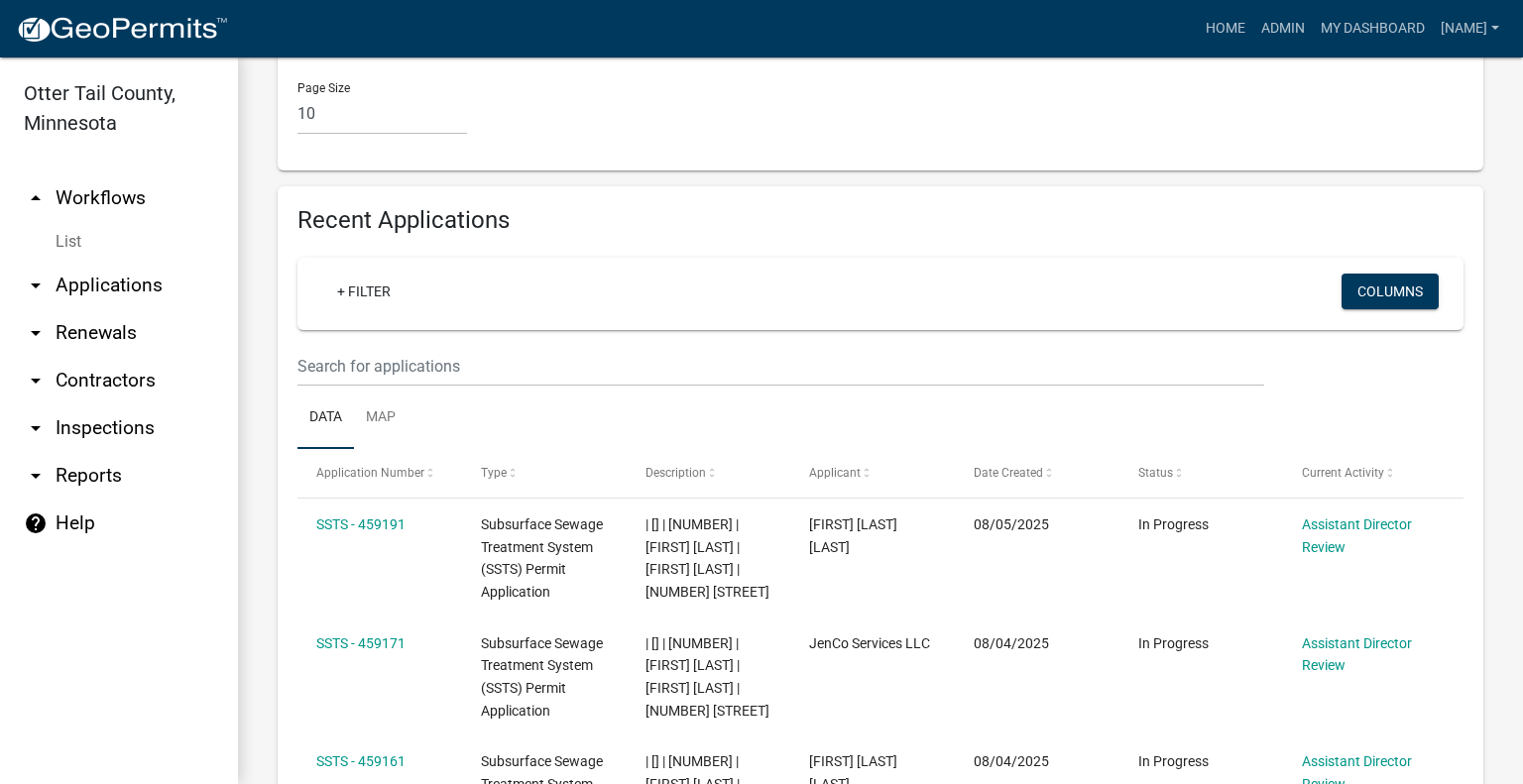 scroll, scrollTop: 1947, scrollLeft: 0, axis: vertical 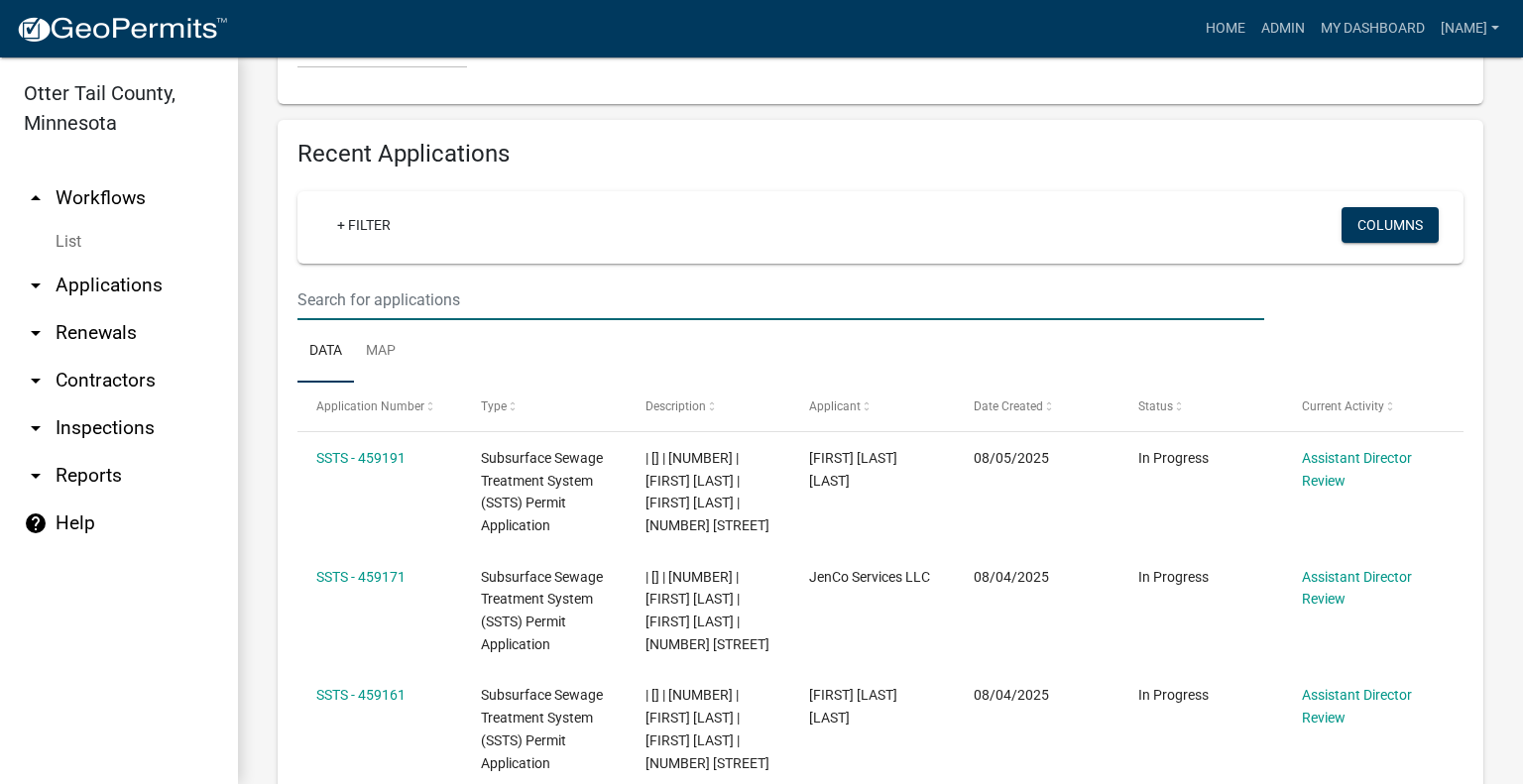 click at bounding box center (780, -1467) 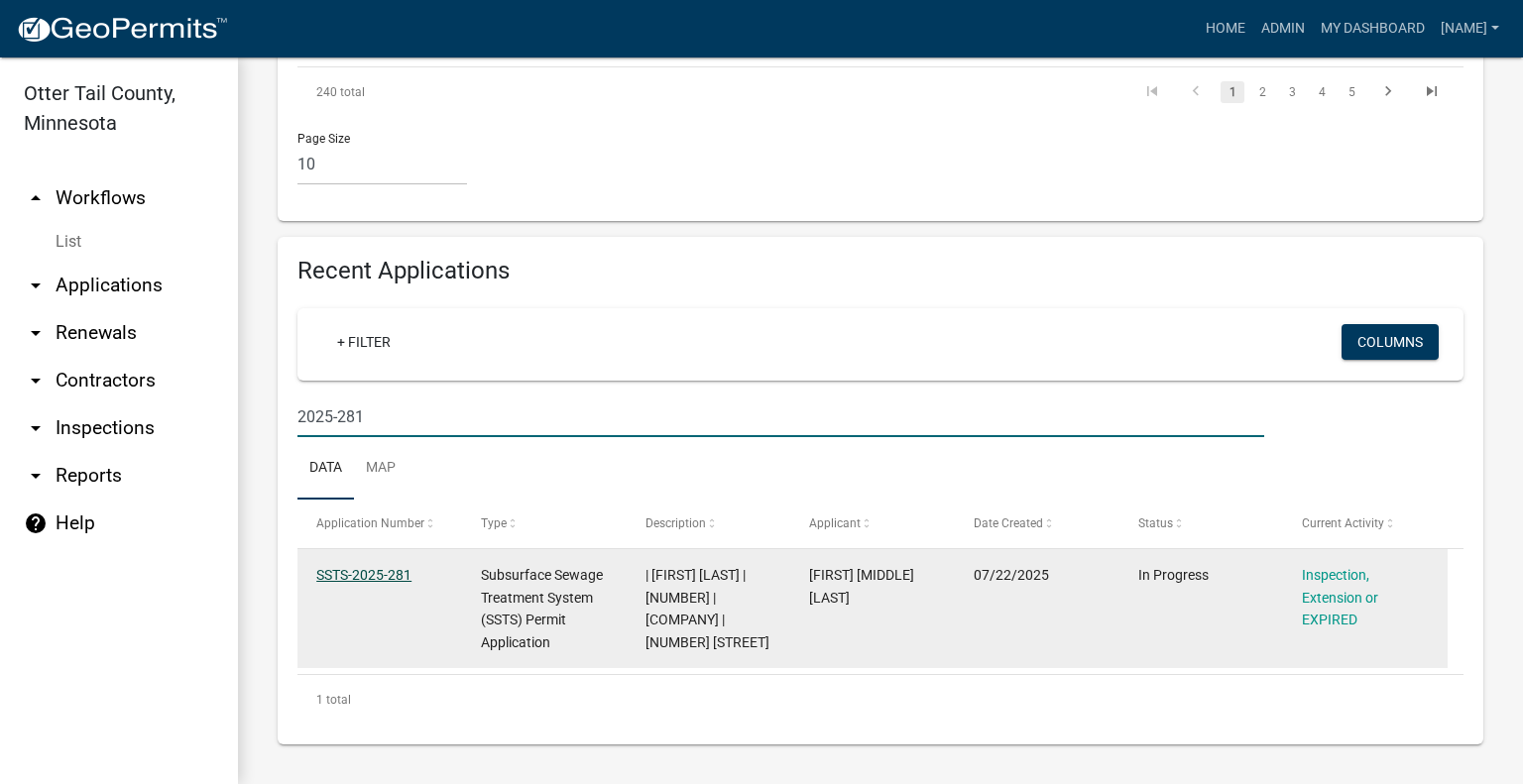 type on "2025-281" 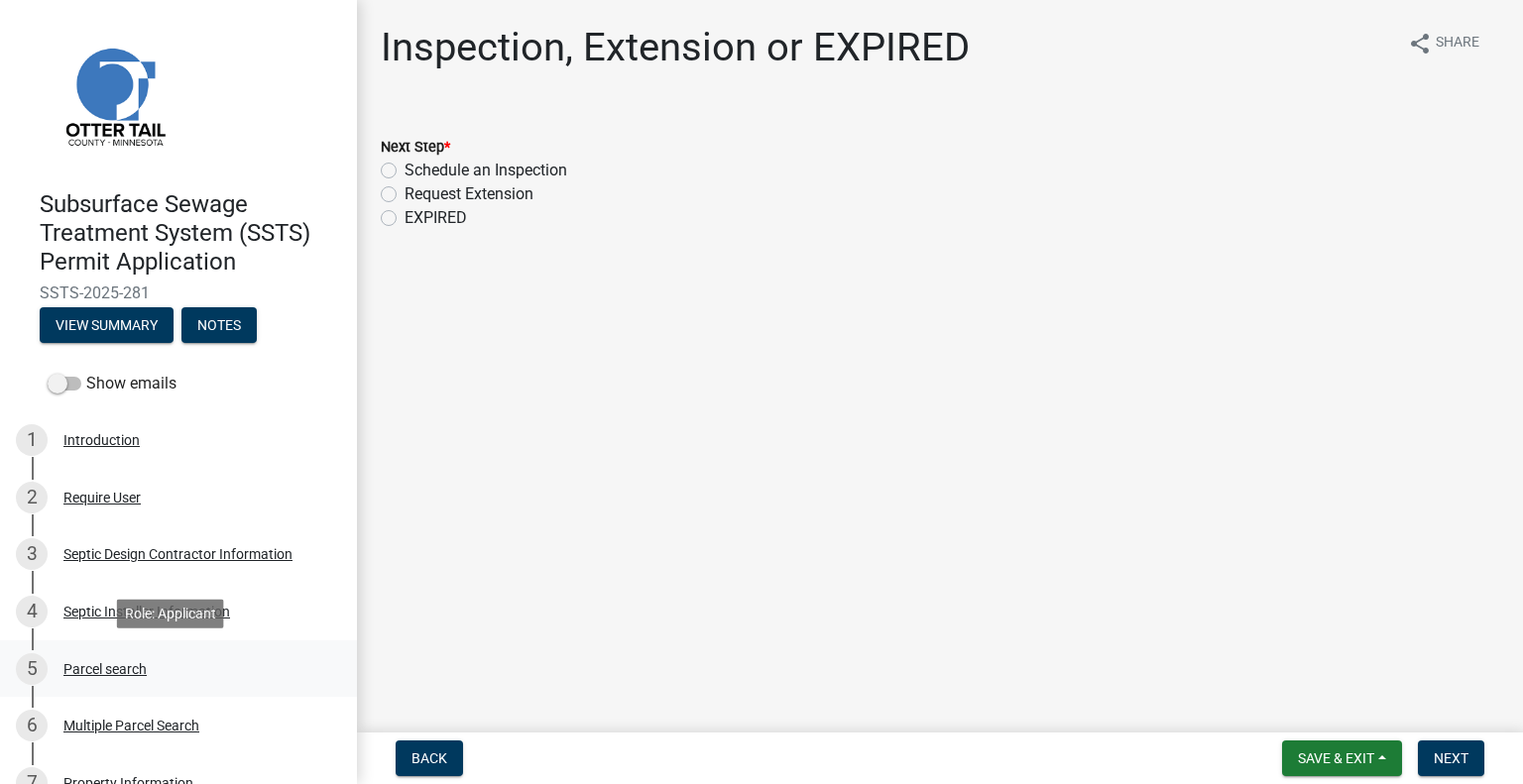 click on "5     Parcel search" at bounding box center (171, 669) 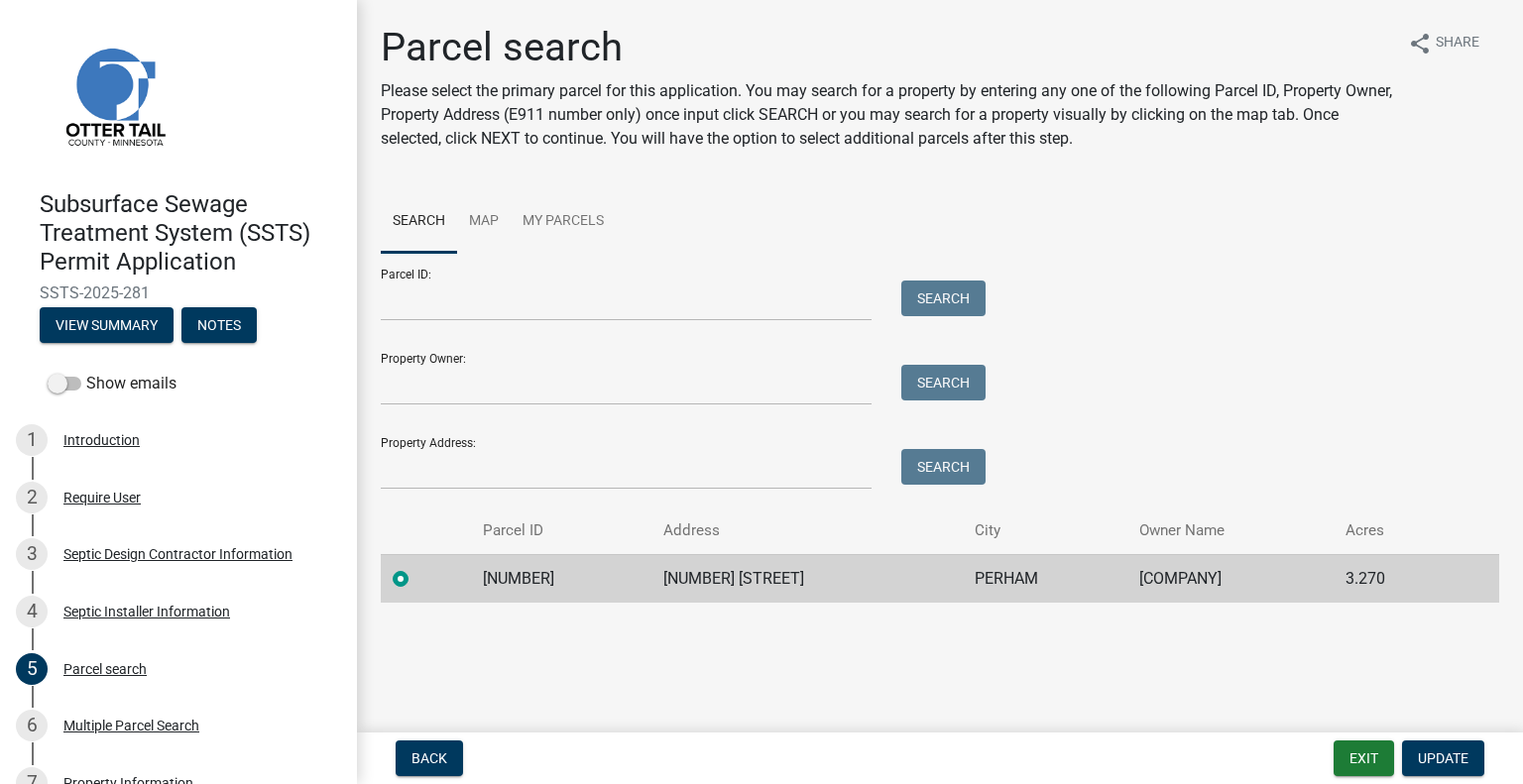 click on "52000290209007" 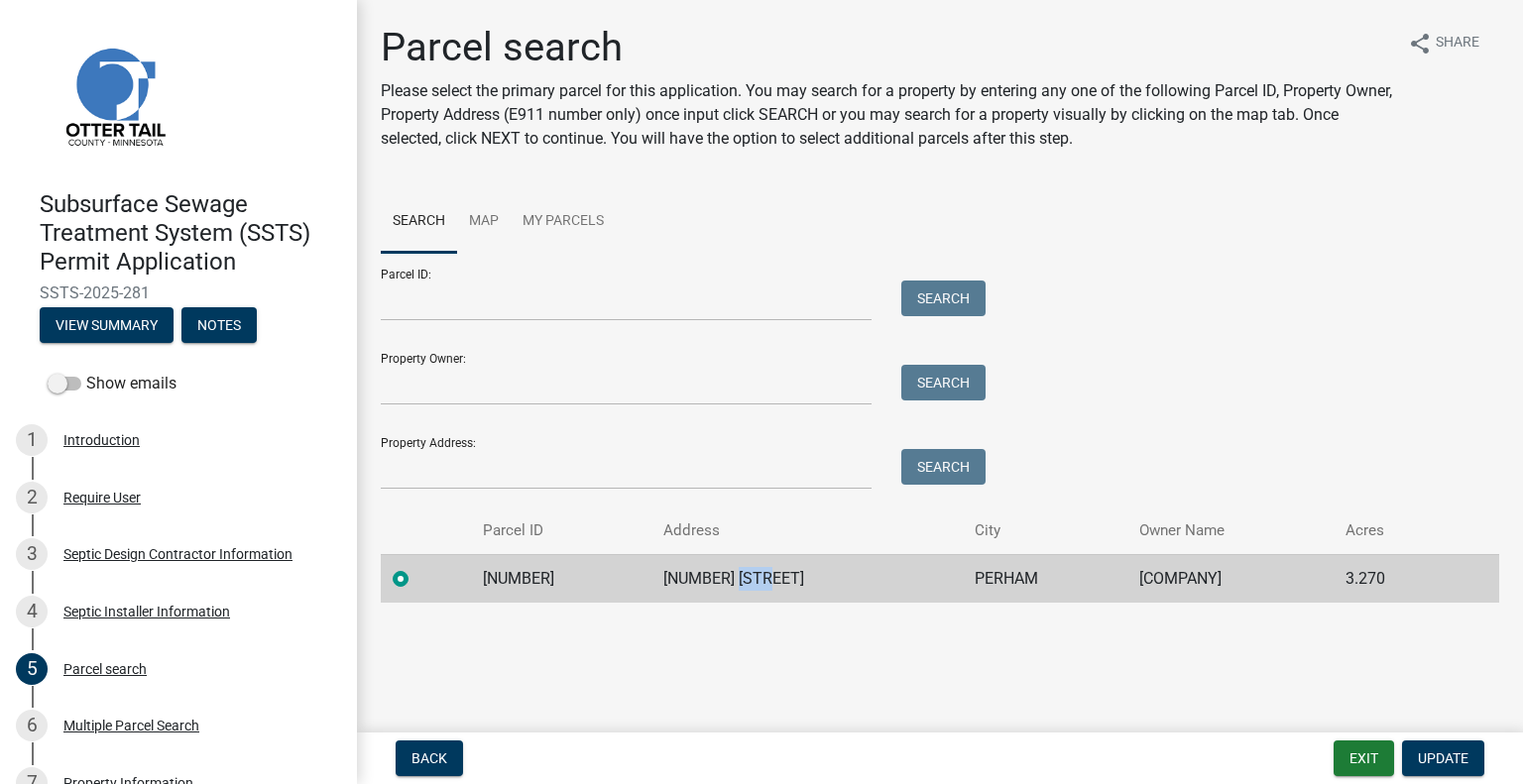 click on "47420 US HWY 10" 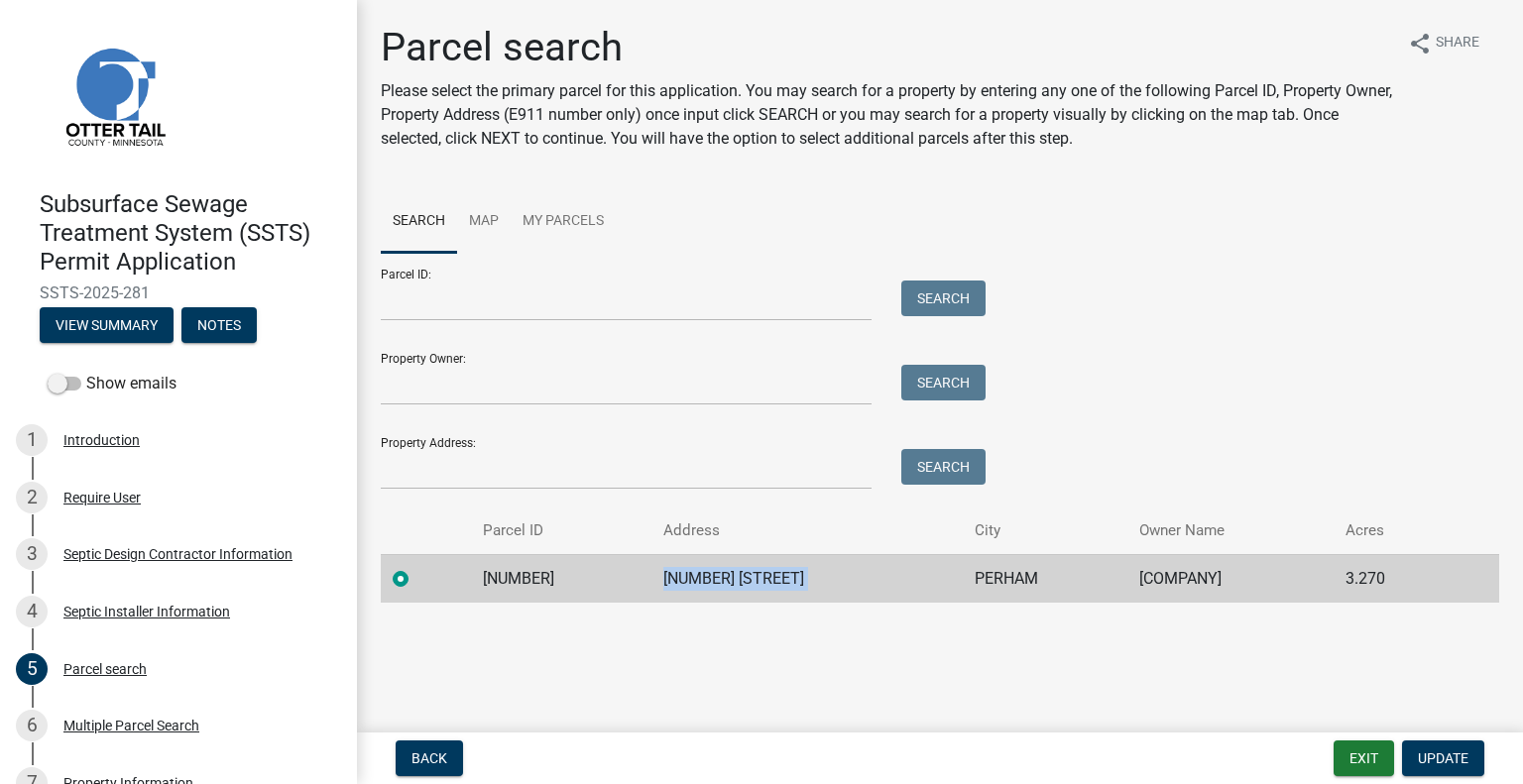 click on "47420 US HWY 10" 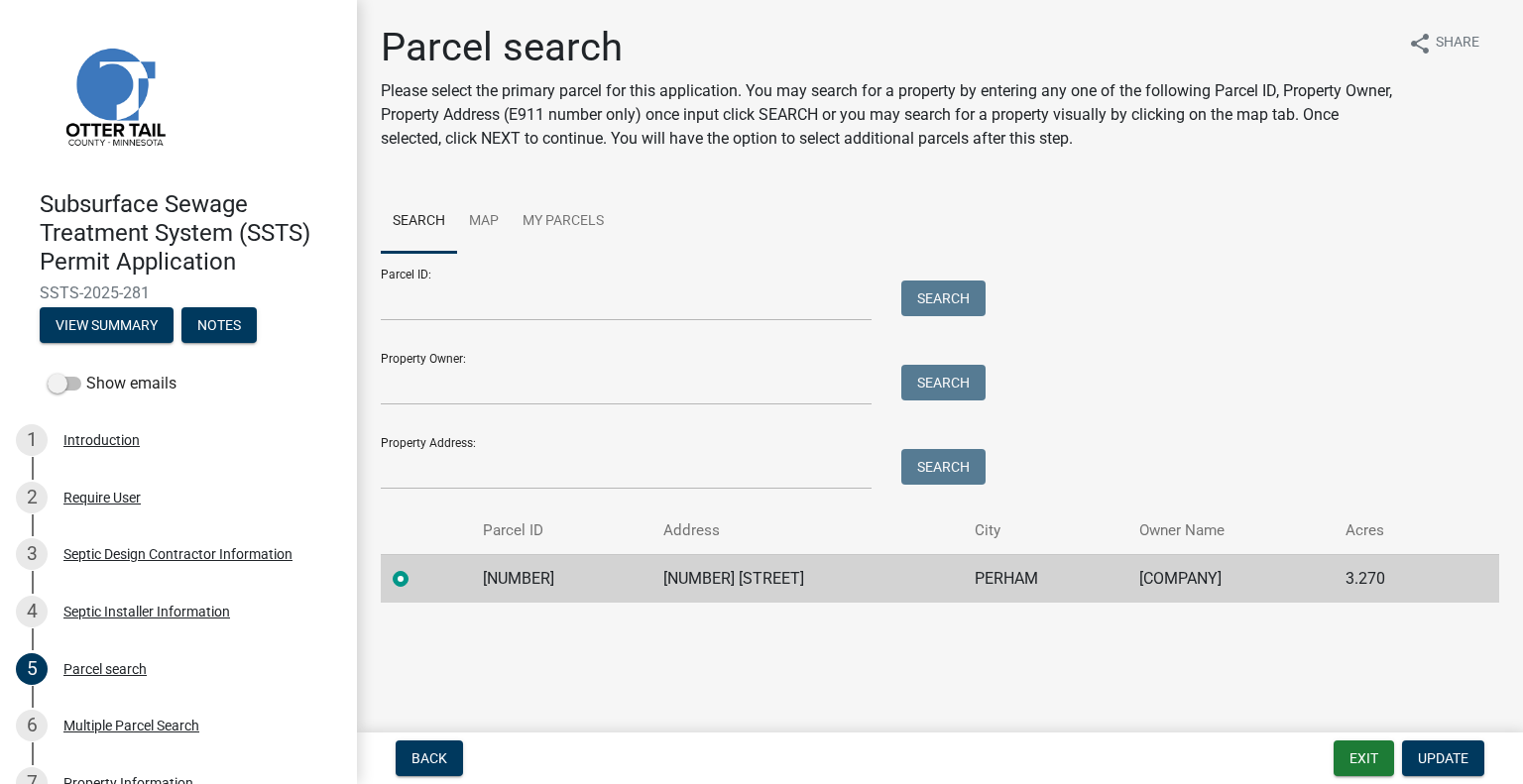 click on "PERHAM" 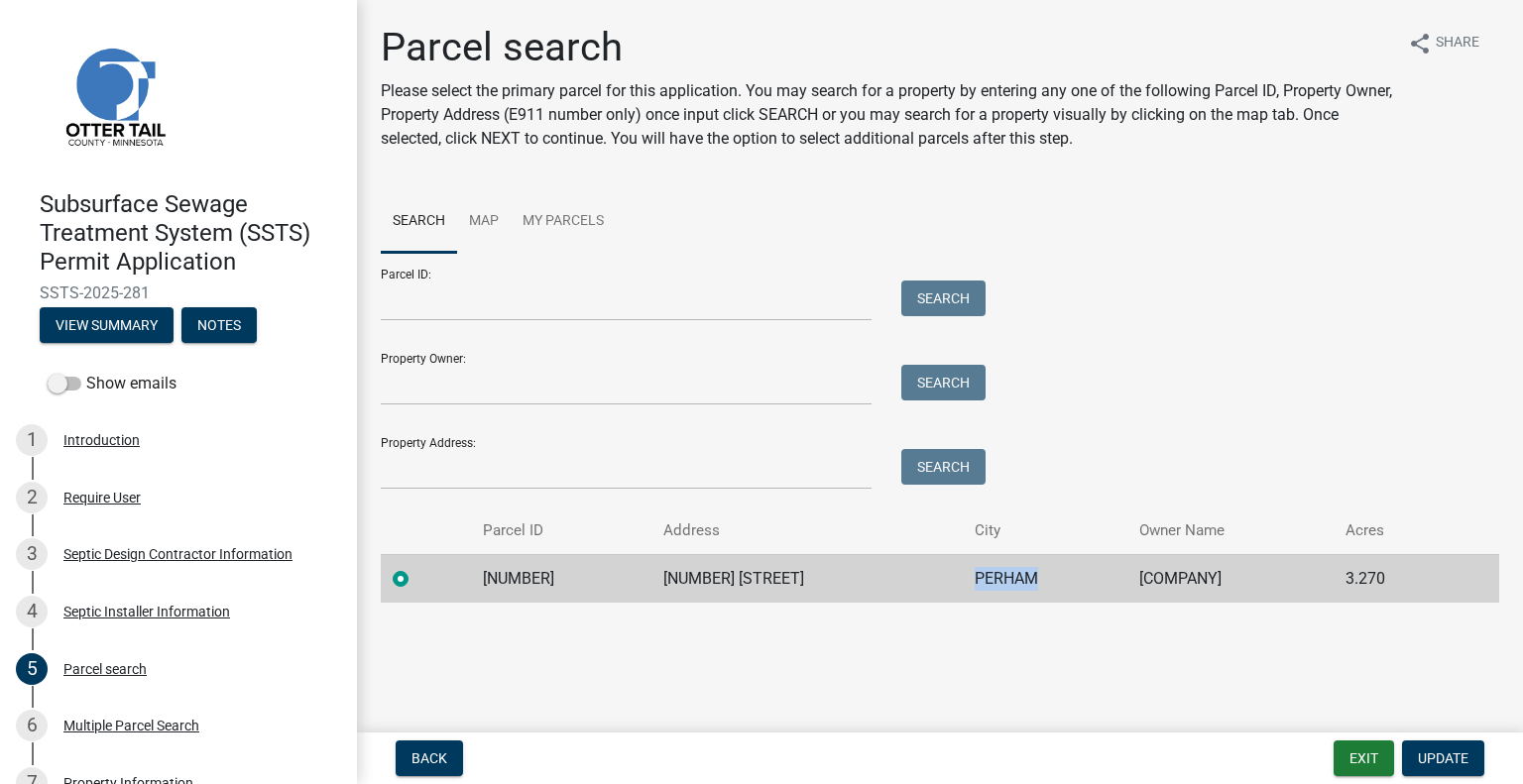 click on "PERHAM" 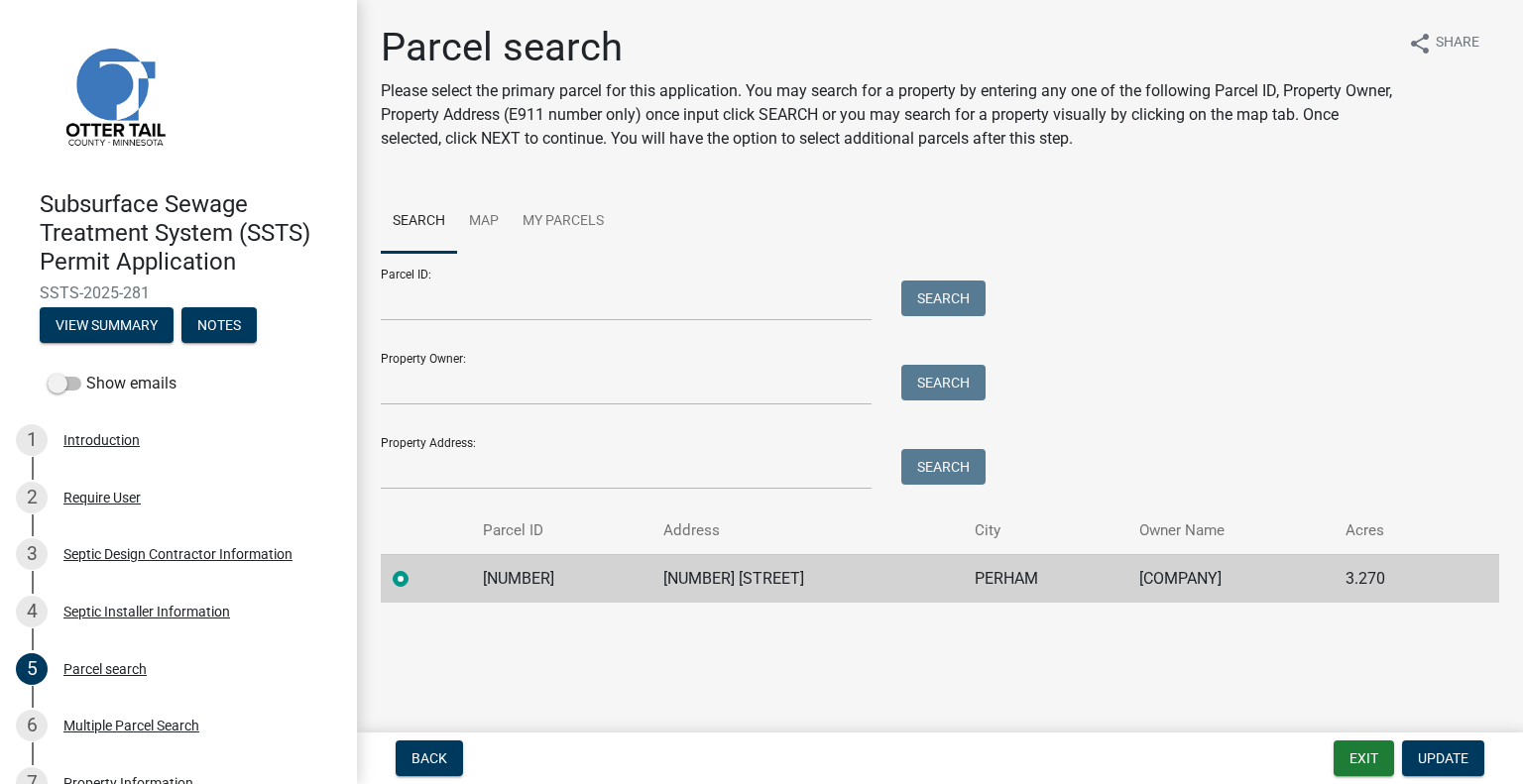click on "AGRI CONTROL TECHNOLOGIES INC" 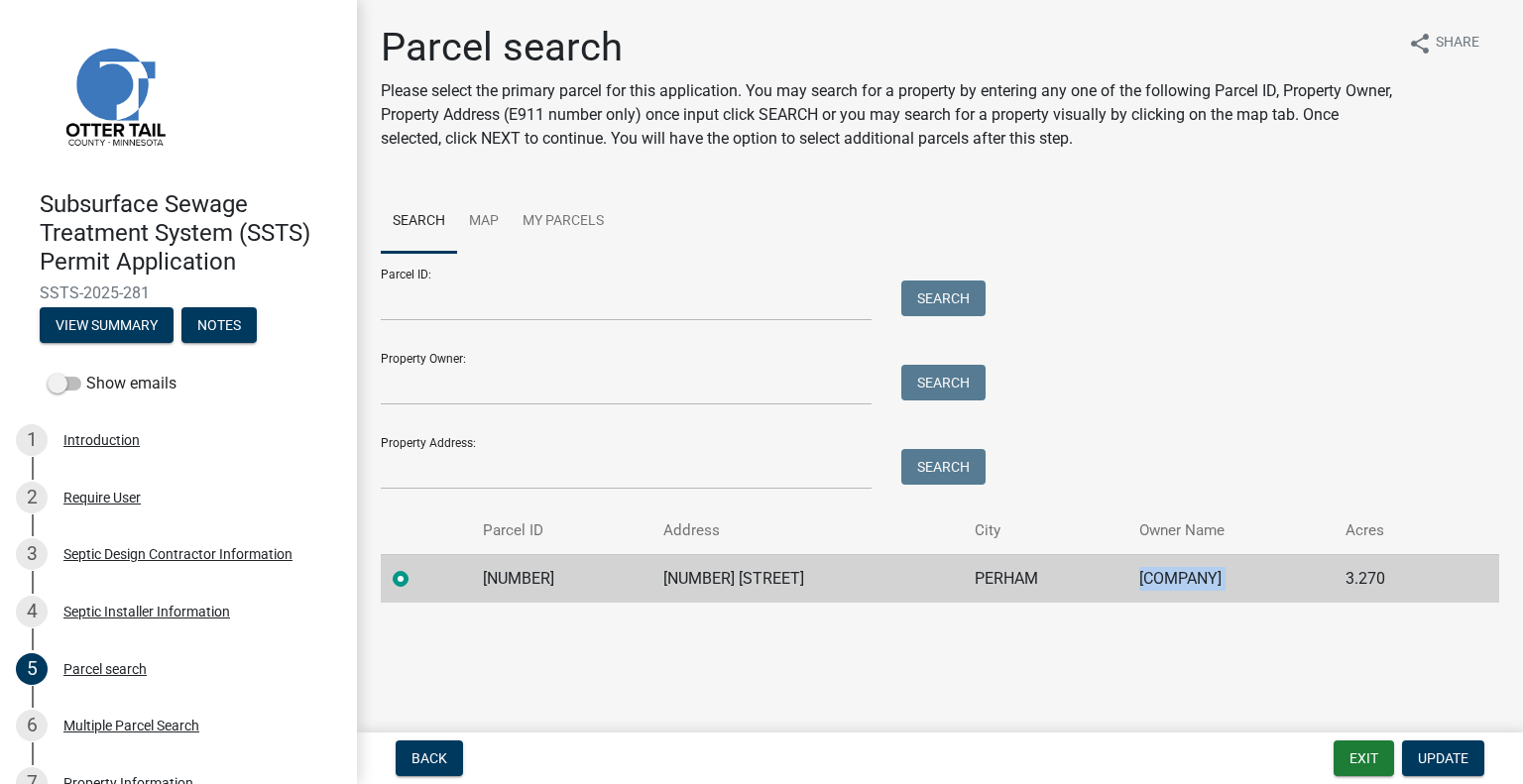 click on "AGRI CONTROL TECHNOLOGIES INC" 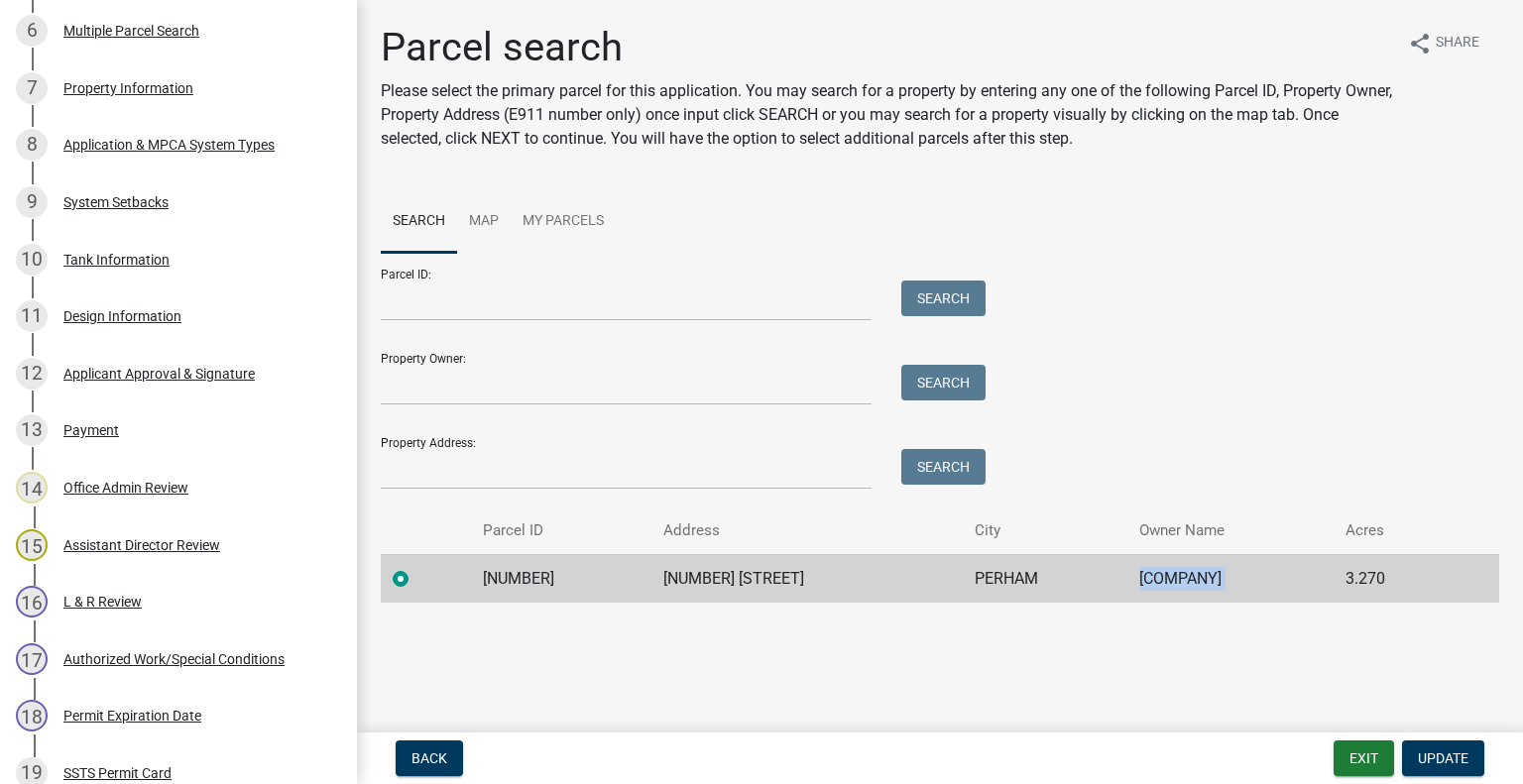 scroll, scrollTop: 1011, scrollLeft: 0, axis: vertical 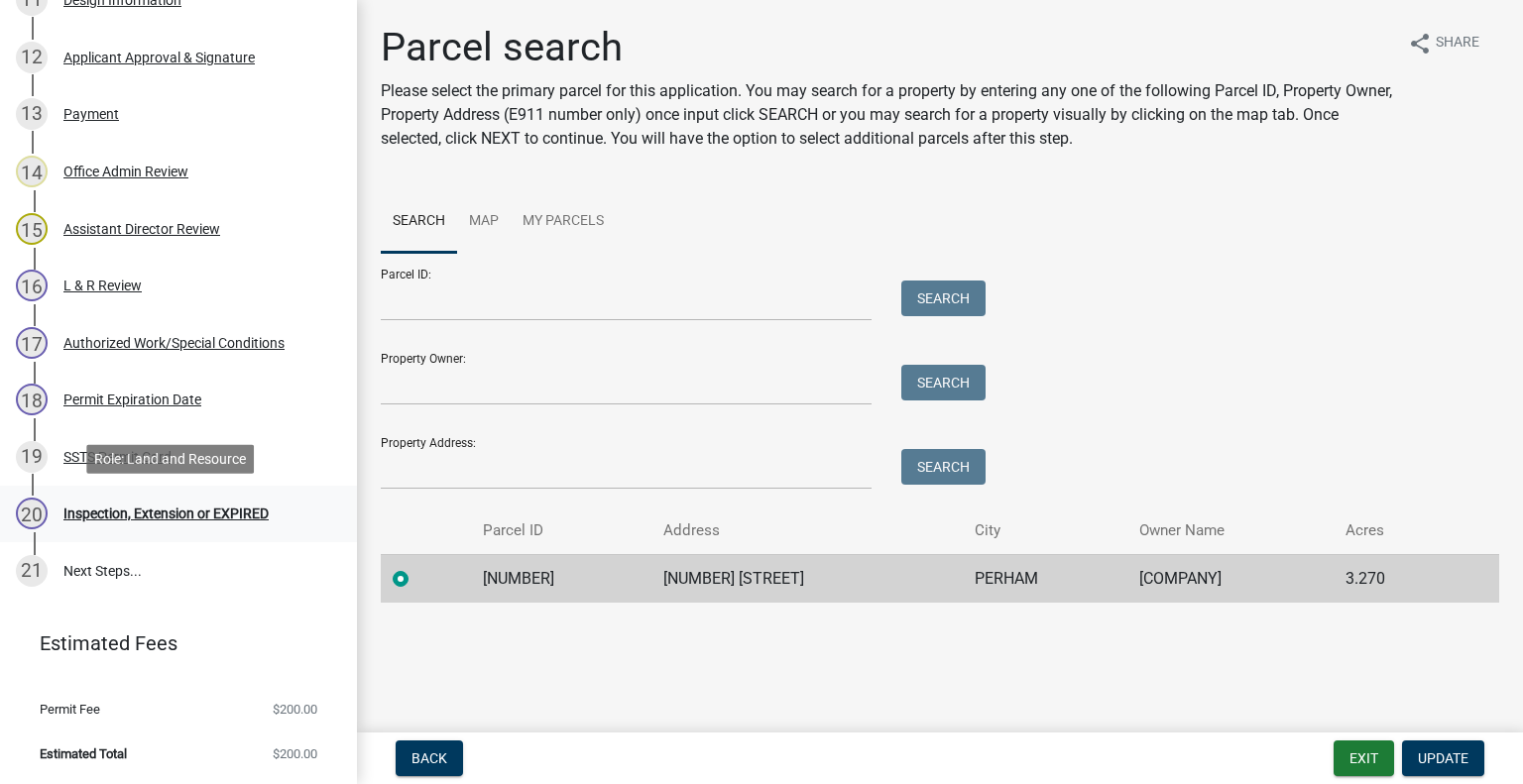 click on "Inspection, Extension or EXPIRED" at bounding box center [166, 513] 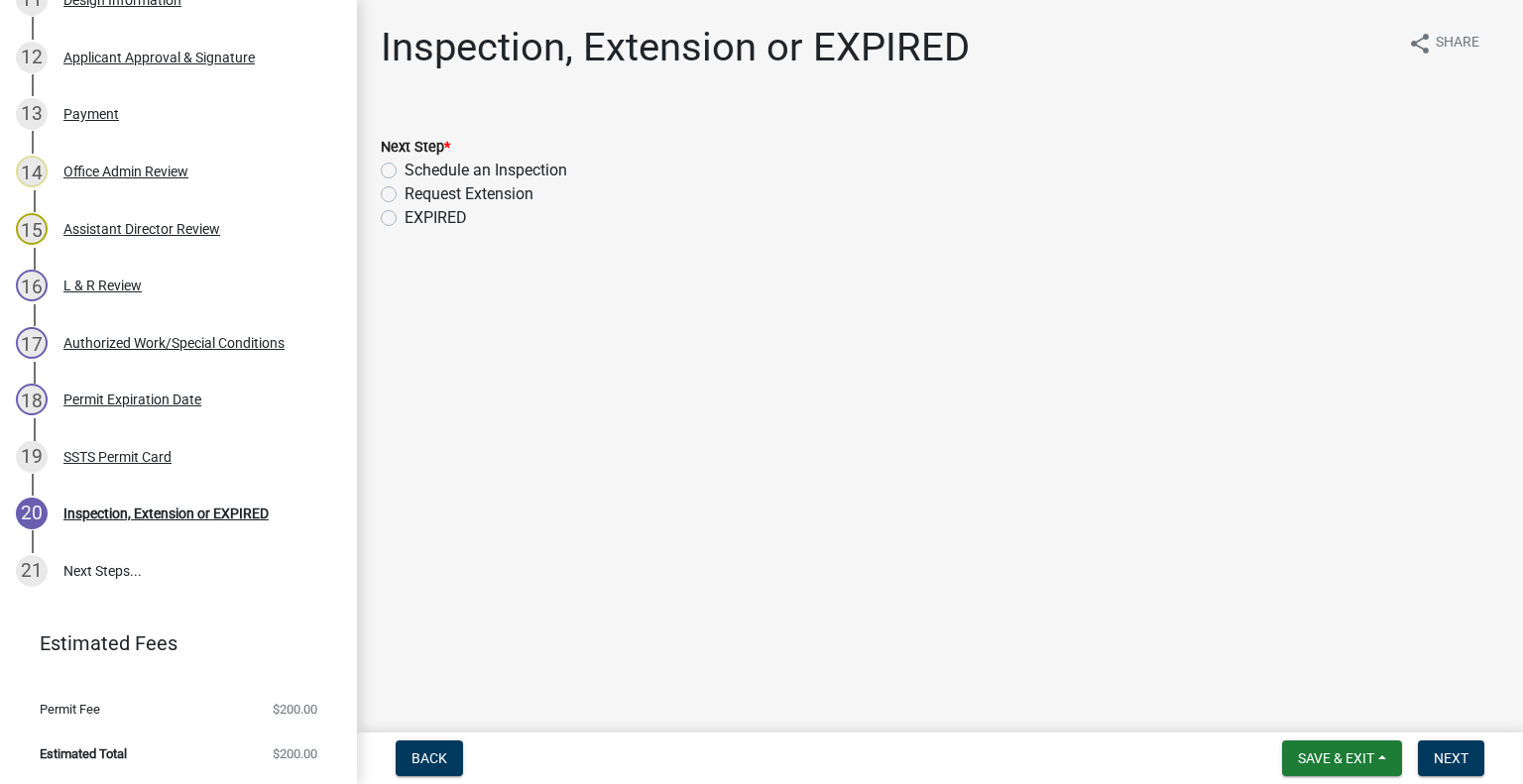 click on "Schedule an Inspection" 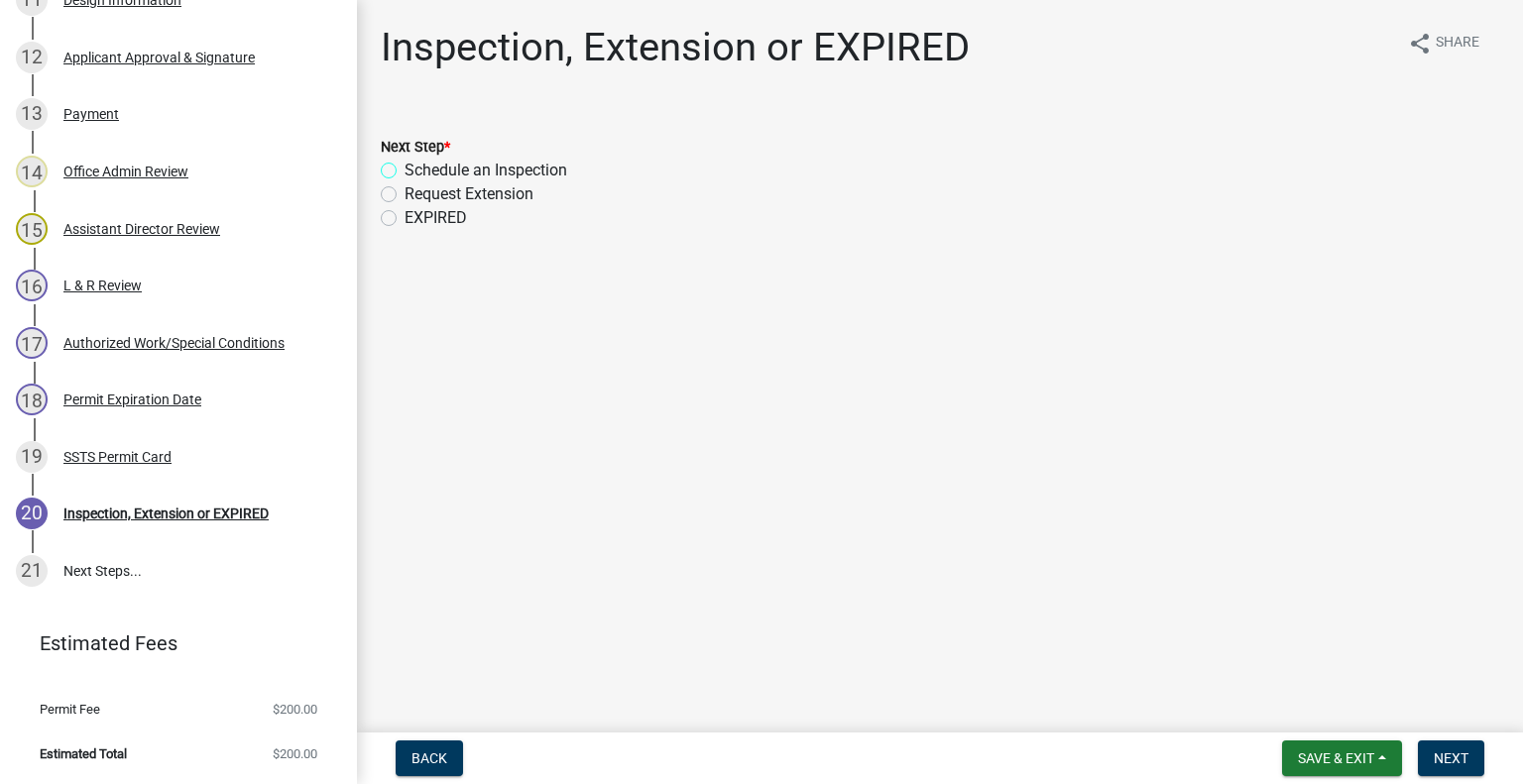 click on "Schedule an Inspection" at bounding box center (410, 165) 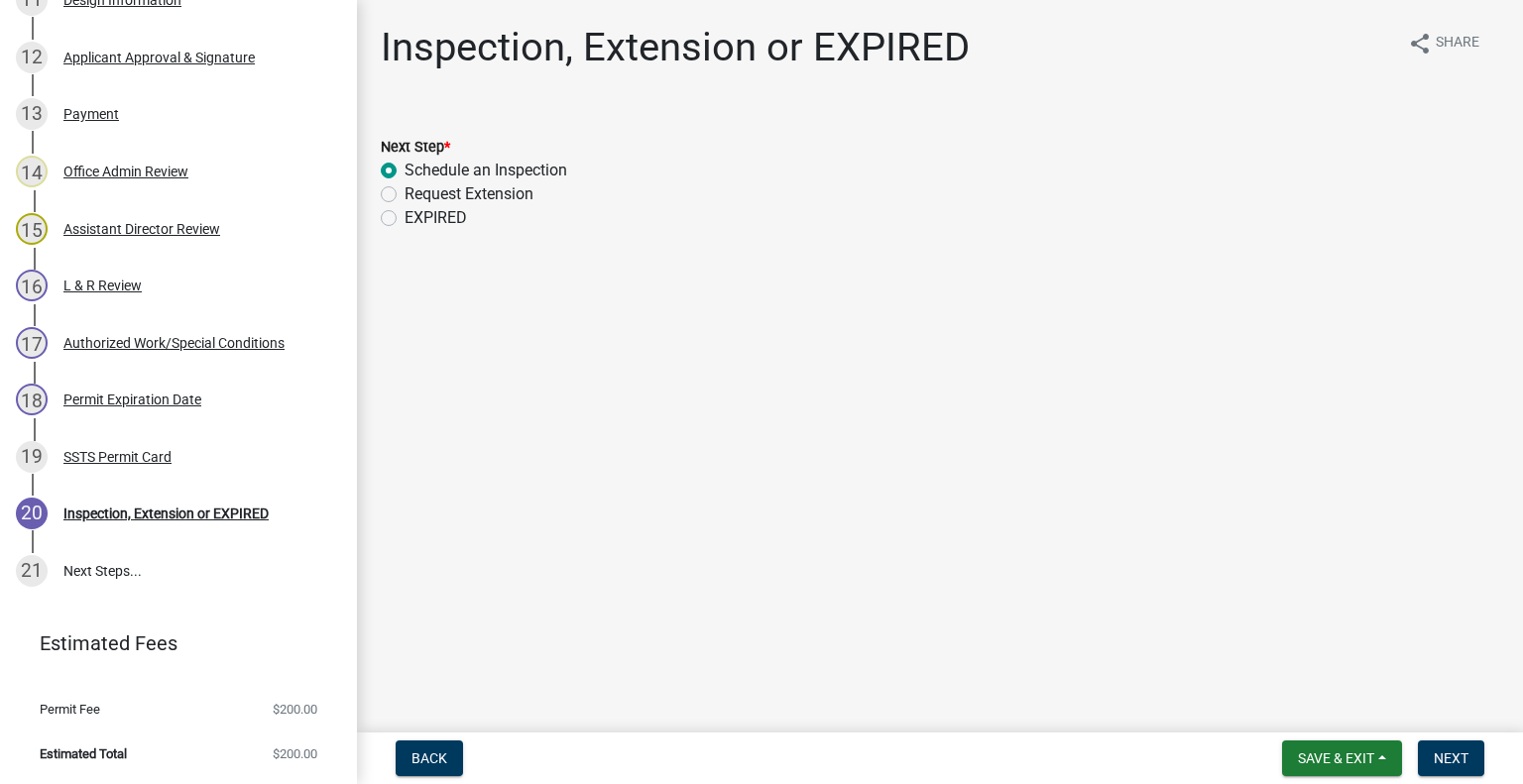 radio on "true" 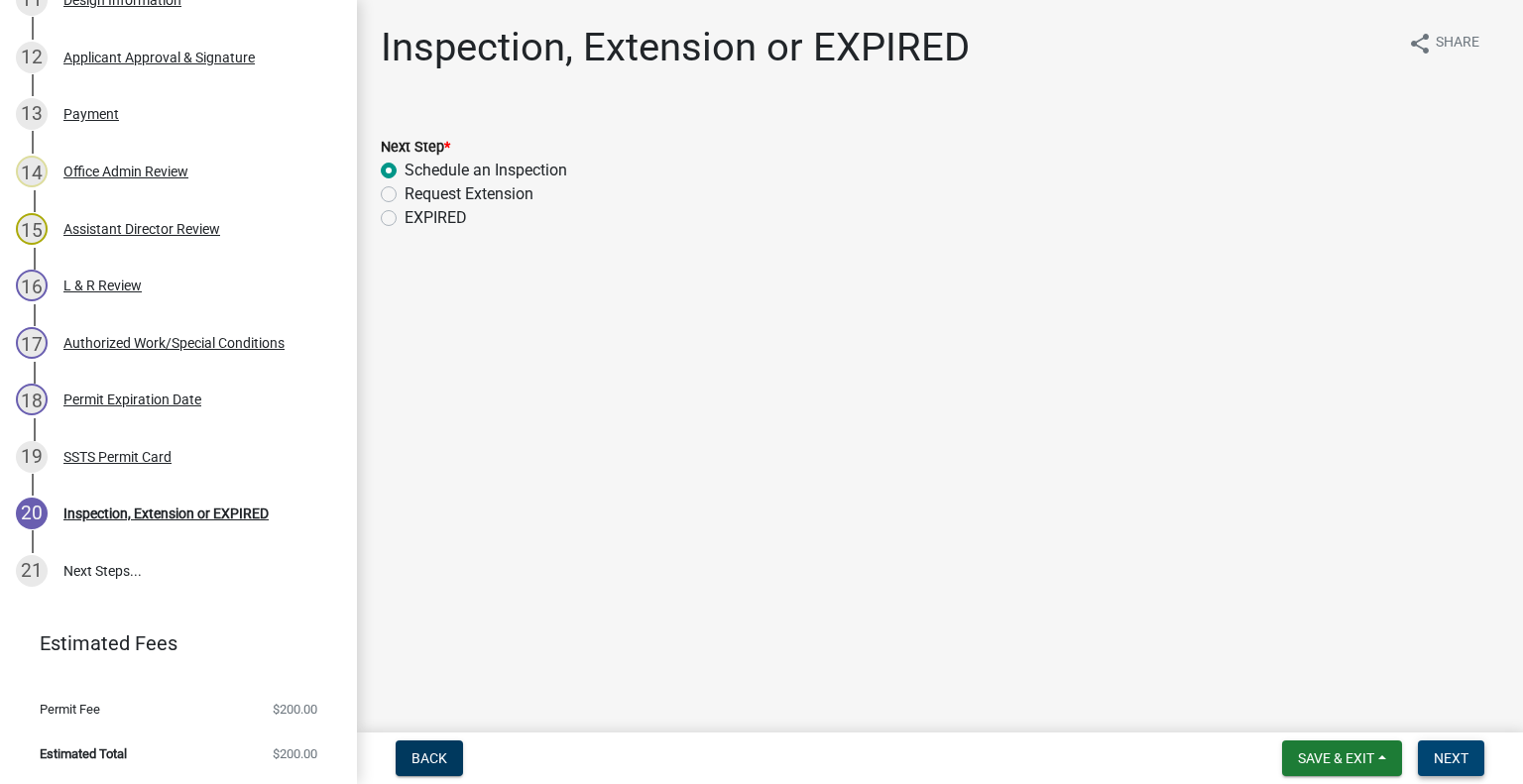 click on "Next" at bounding box center (1451, 758) 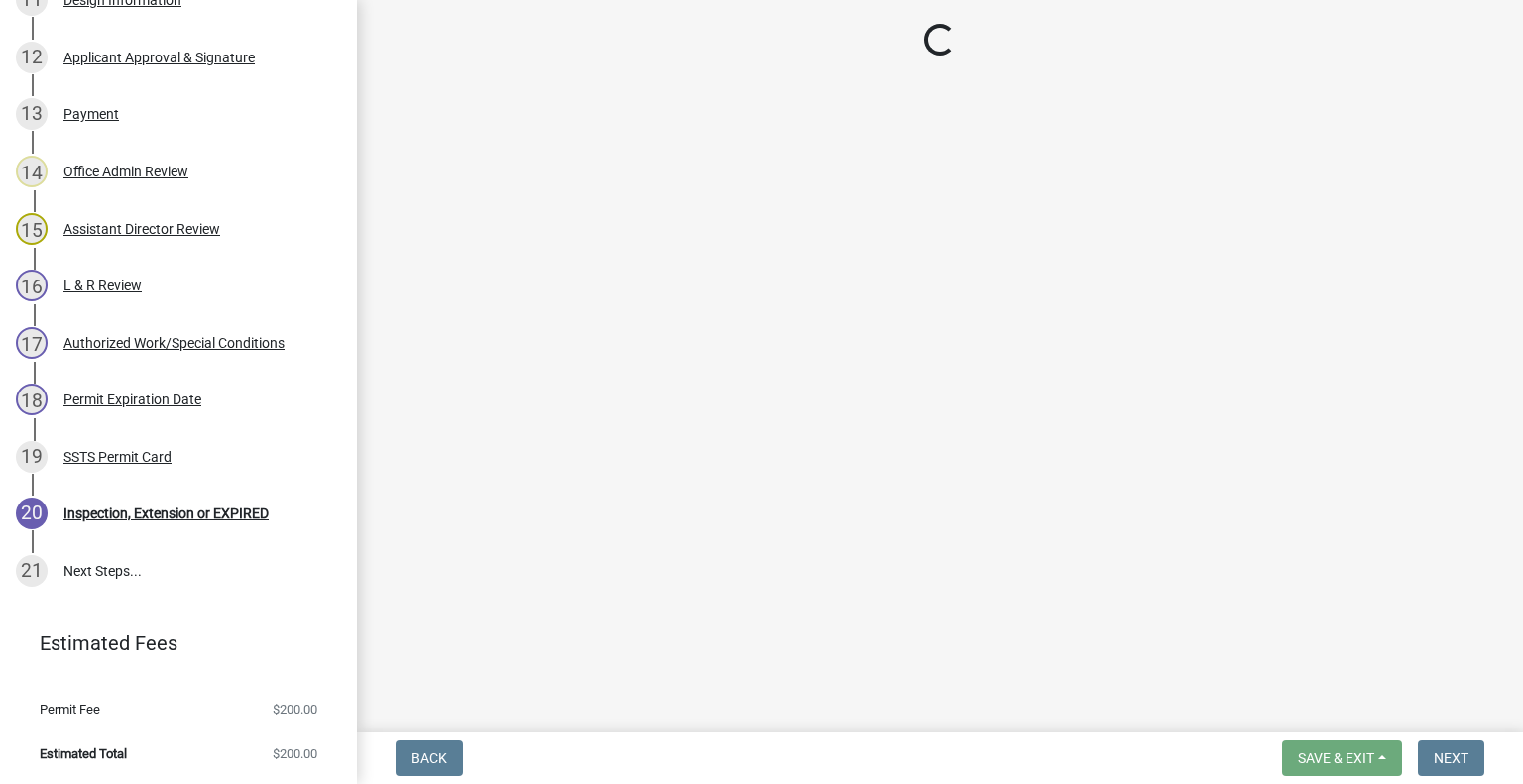 scroll, scrollTop: 1067, scrollLeft: 0, axis: vertical 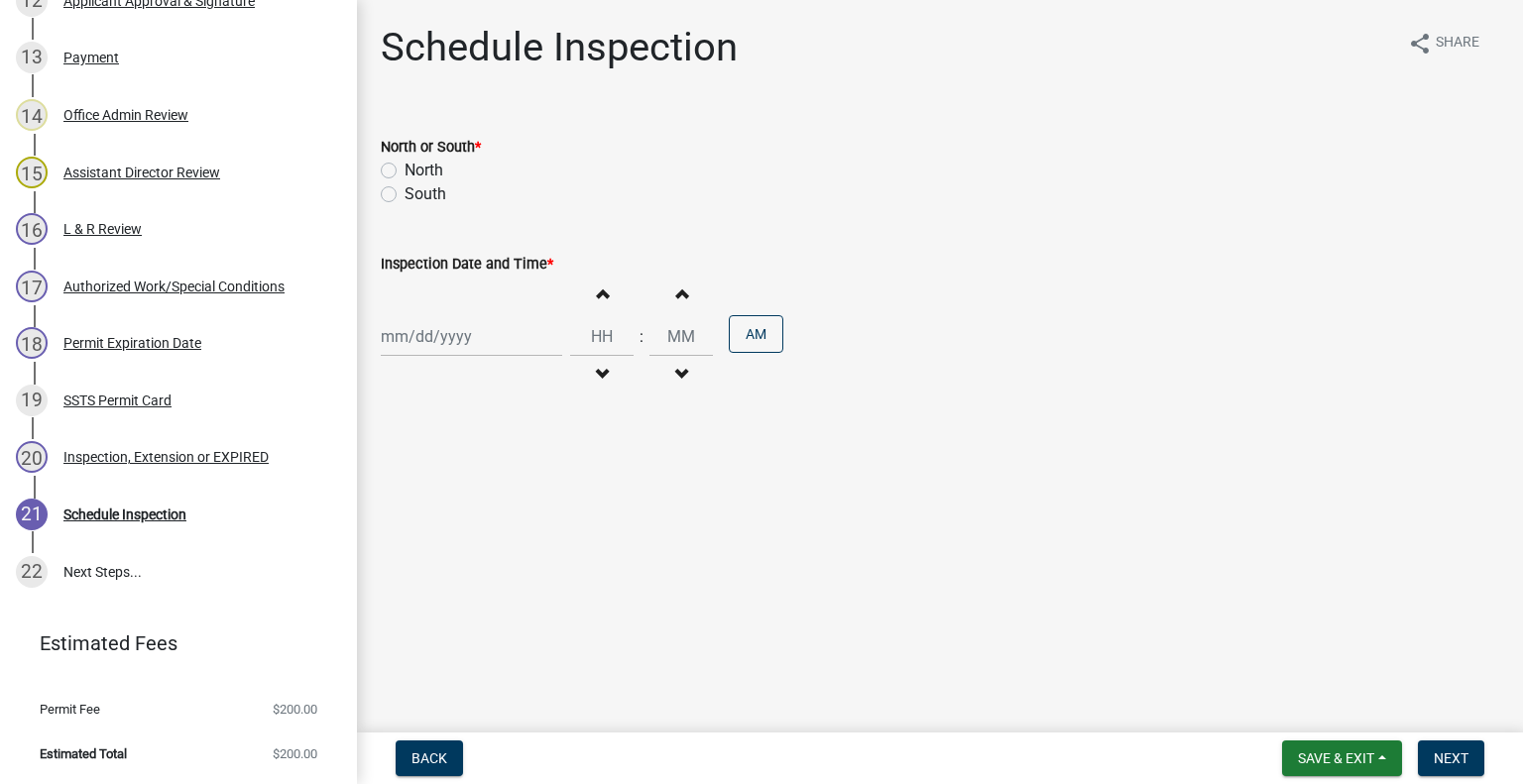 click on "North" 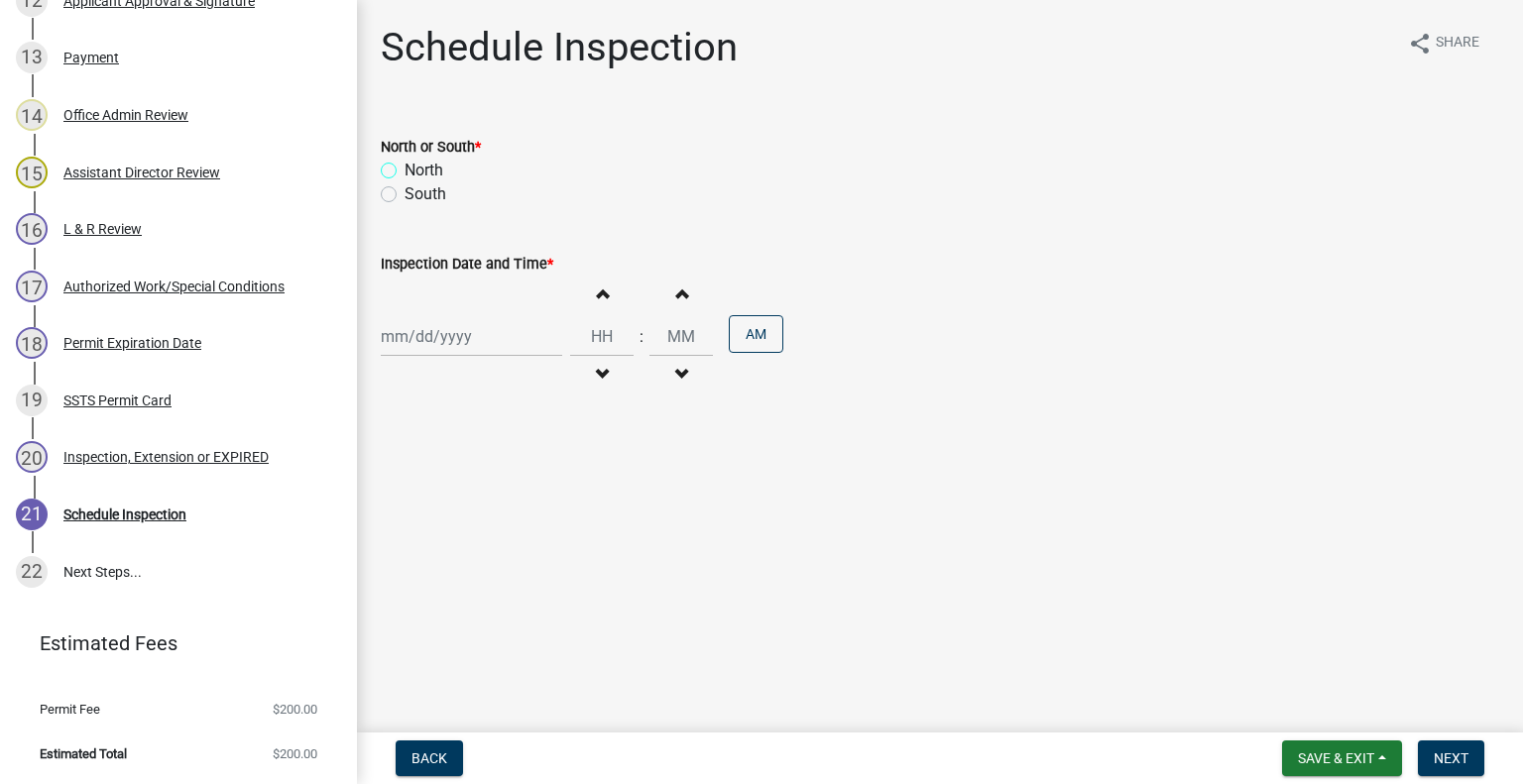 click on "North" at bounding box center (410, 165) 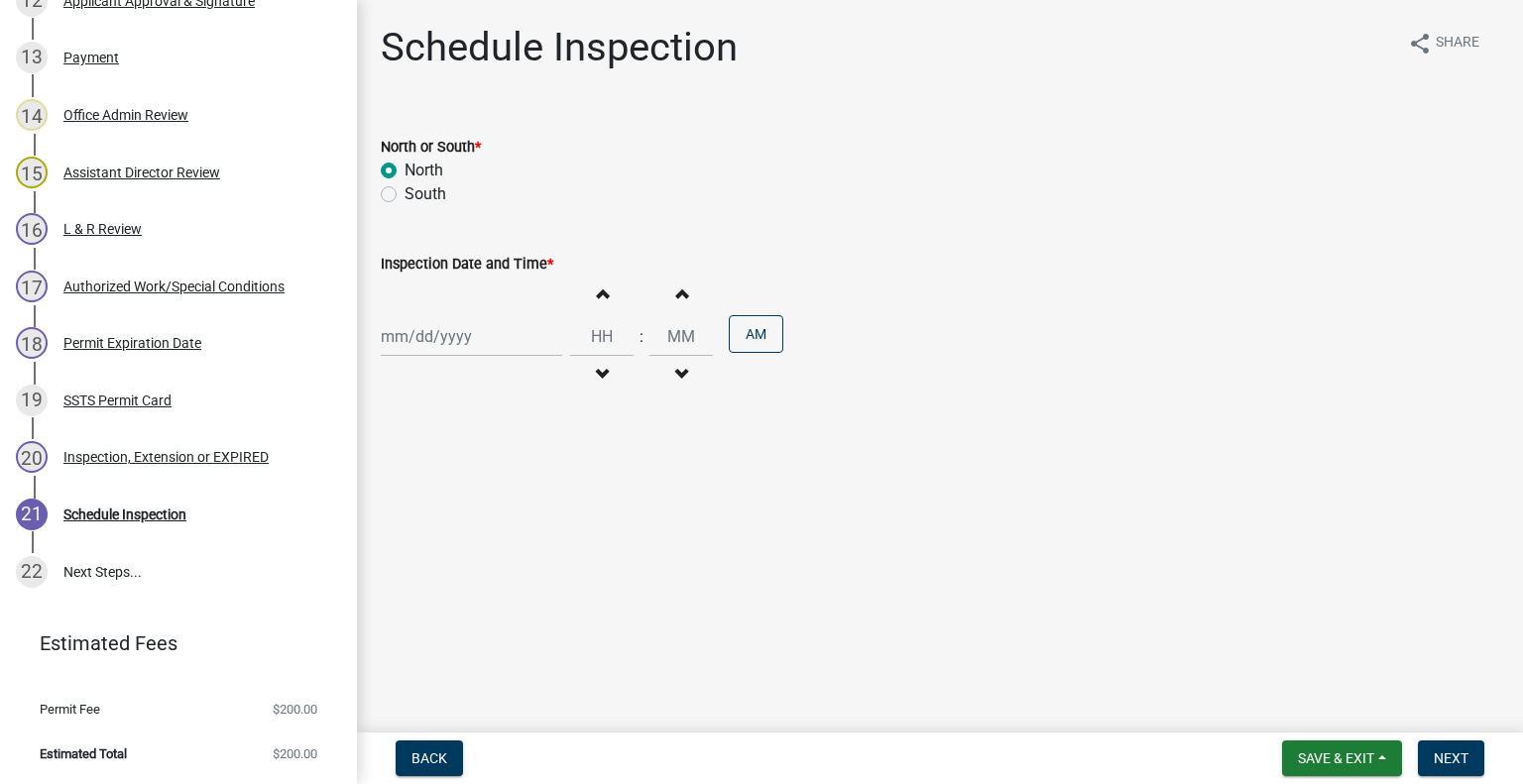 radio on "true" 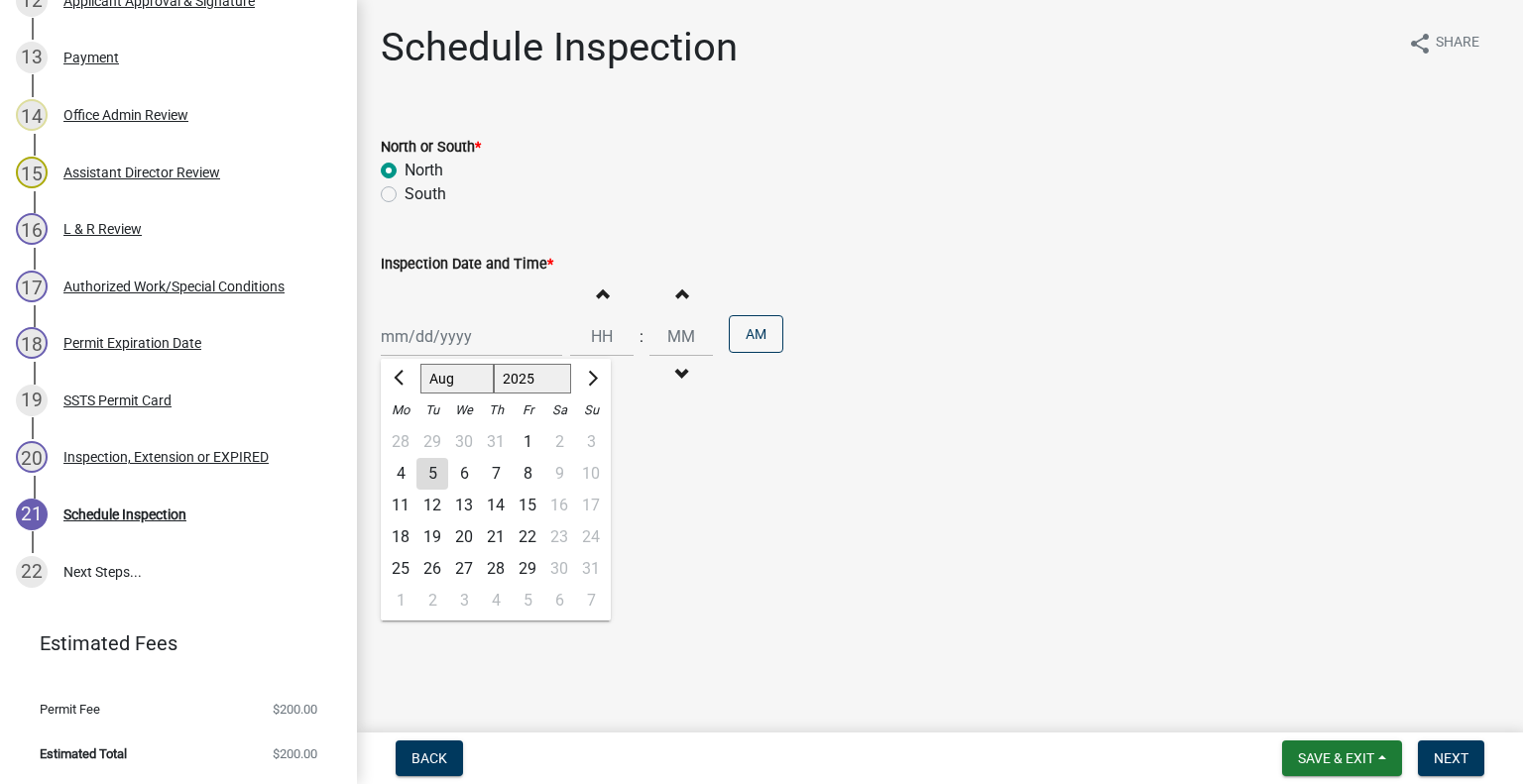 click on "12" 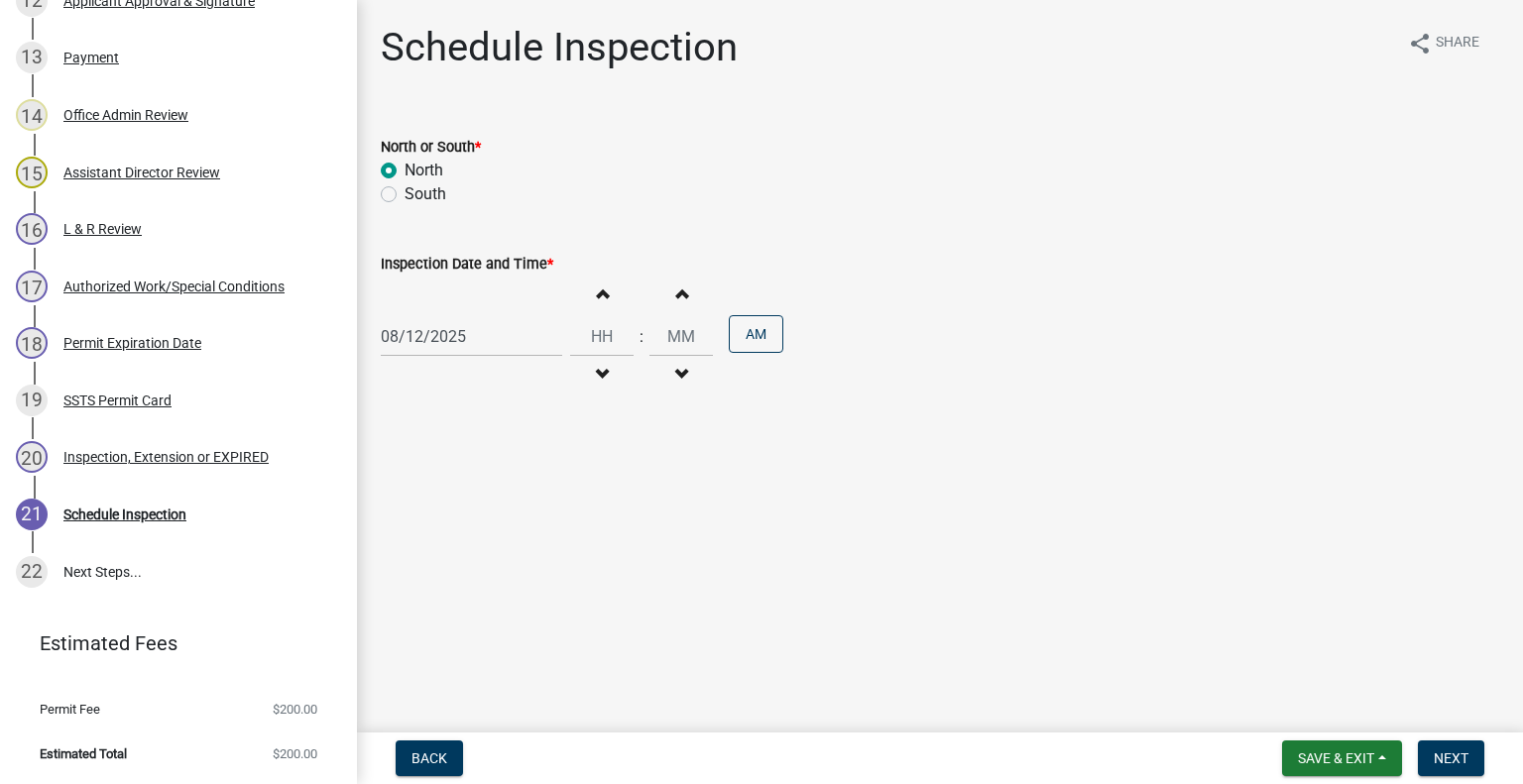 click at bounding box center [602, 375] 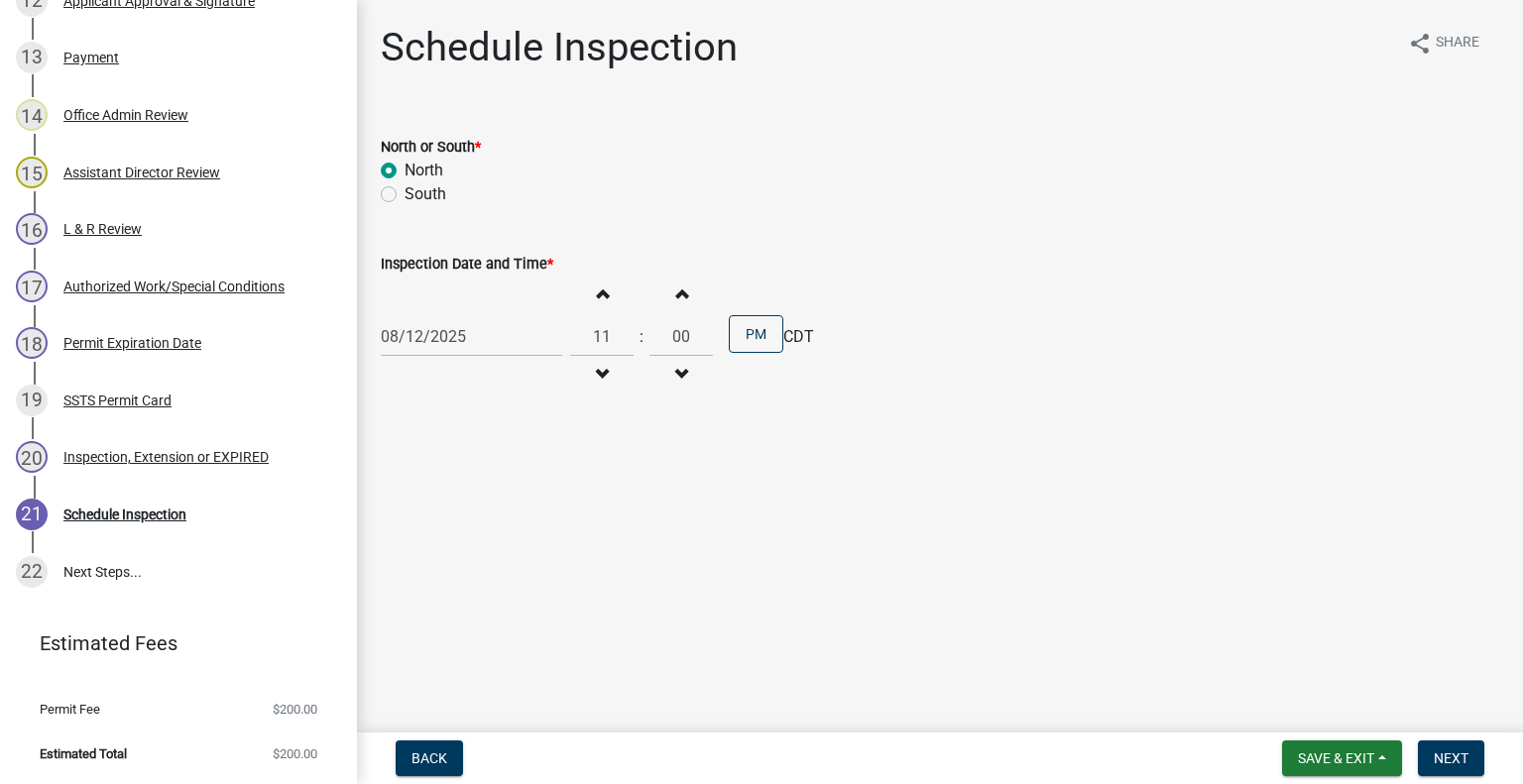 click at bounding box center [602, 293] 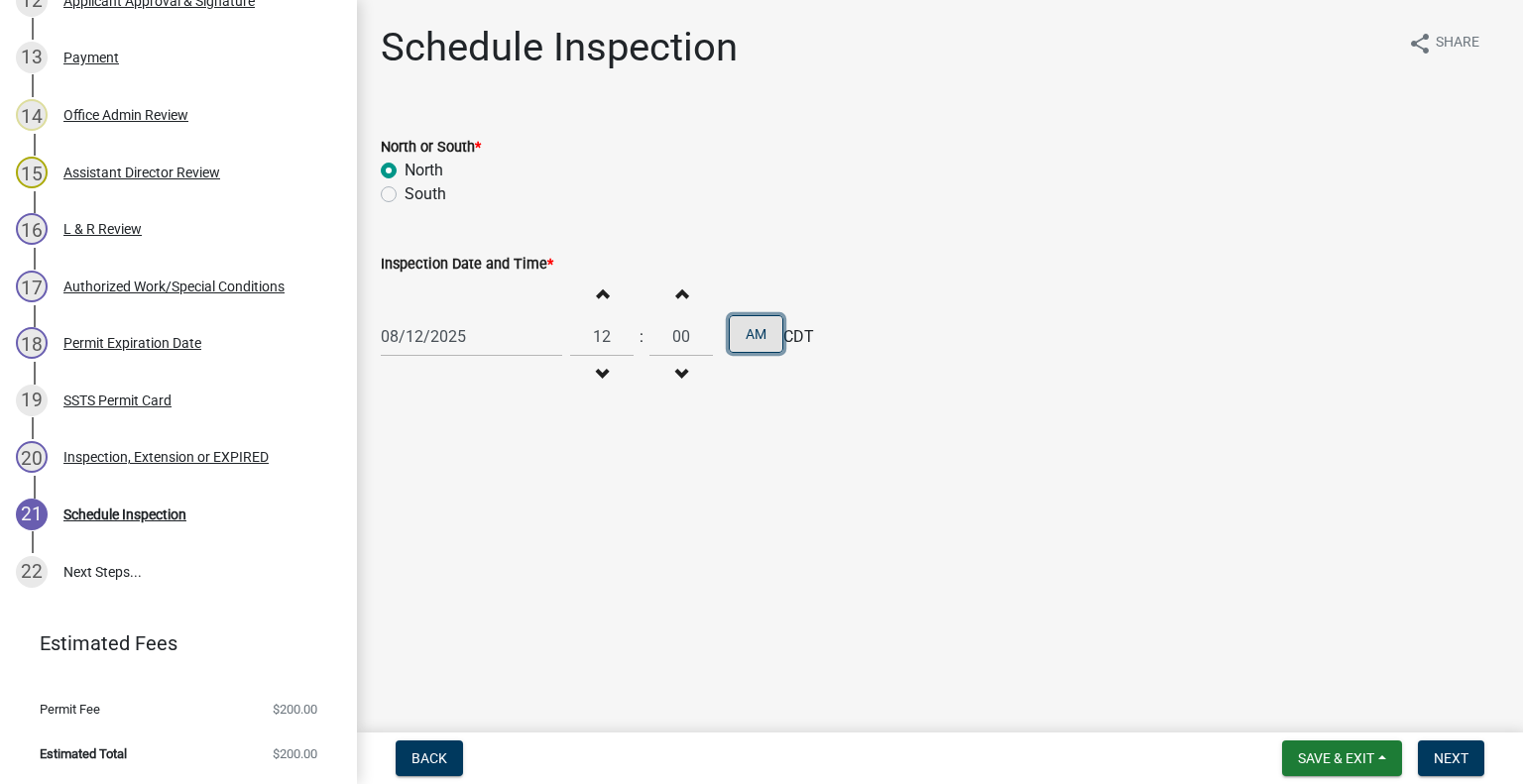 click on "AM" at bounding box center (756, 334) 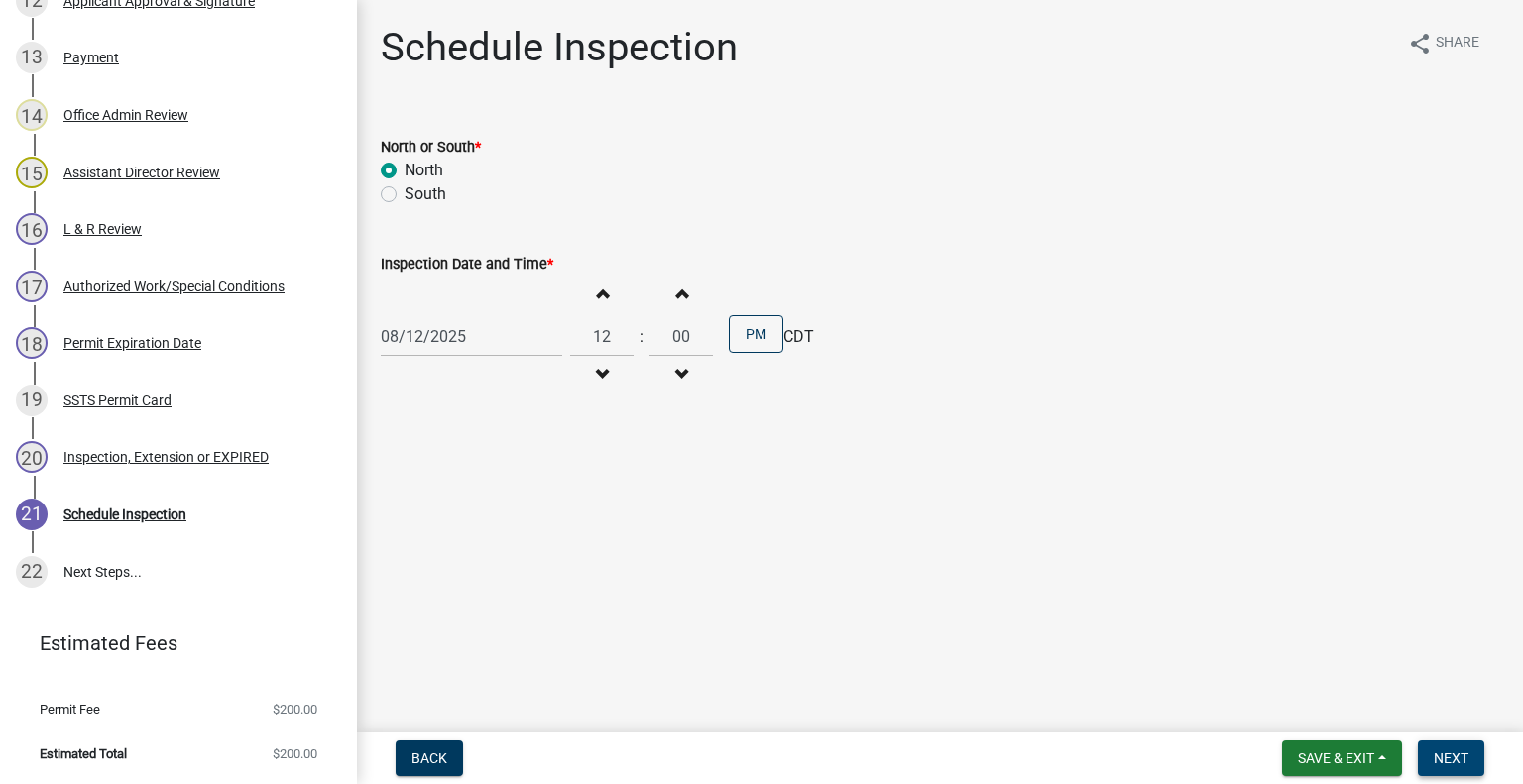 click on "Next" at bounding box center [1451, 758] 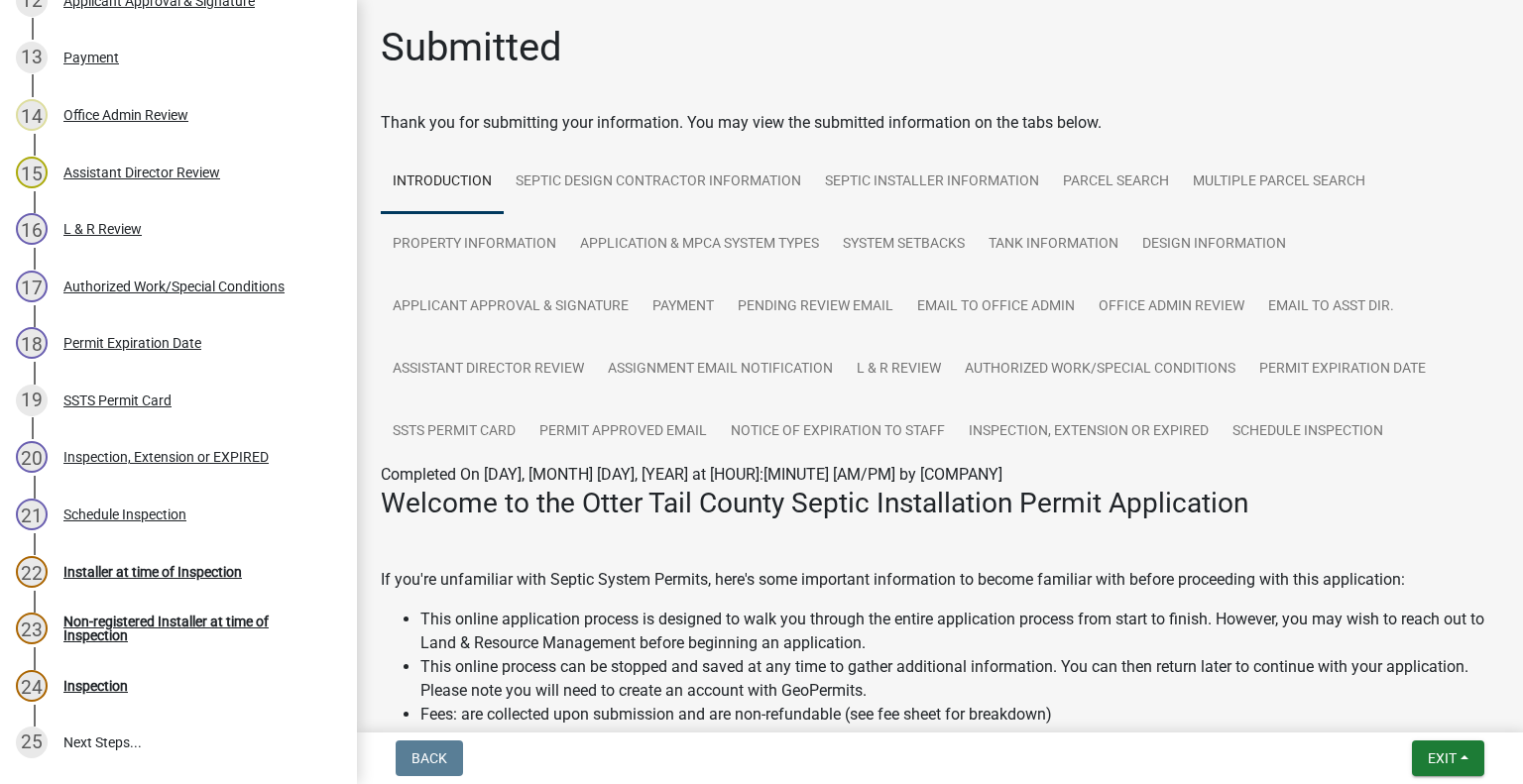 scroll, scrollTop: 1239, scrollLeft: 0, axis: vertical 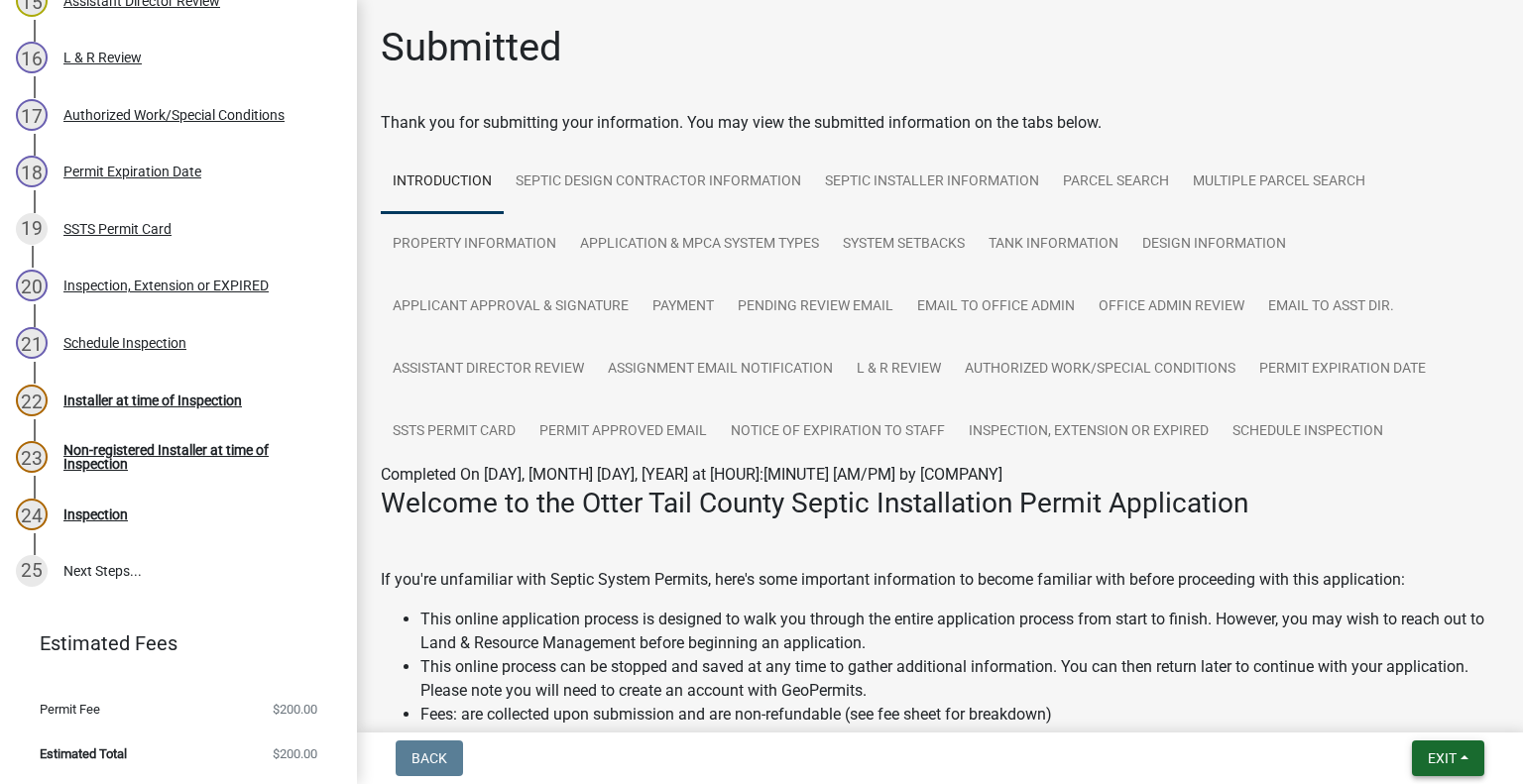 click on "Exit" at bounding box center [1448, 758] 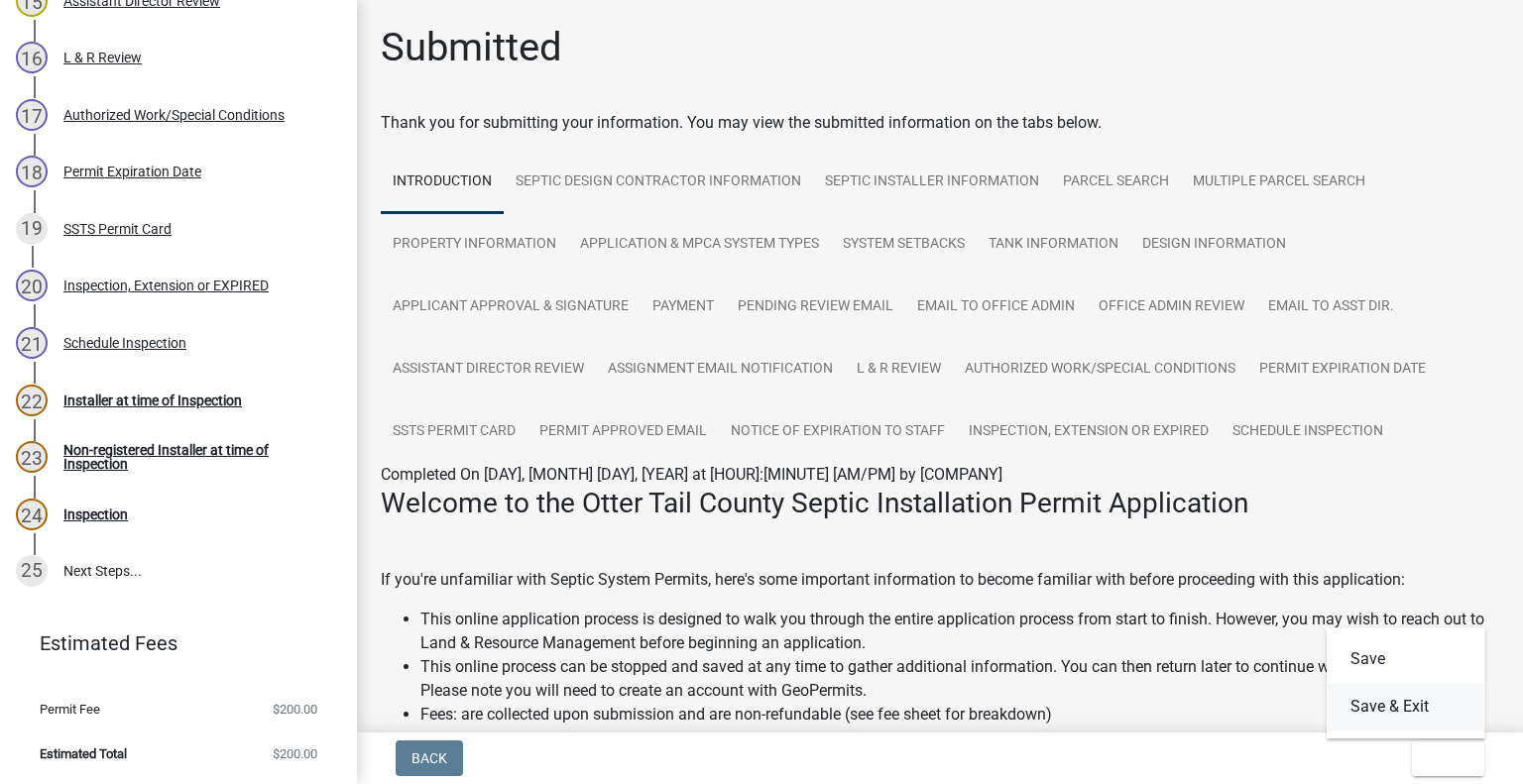 click on "Save & Exit" at bounding box center (1406, 707) 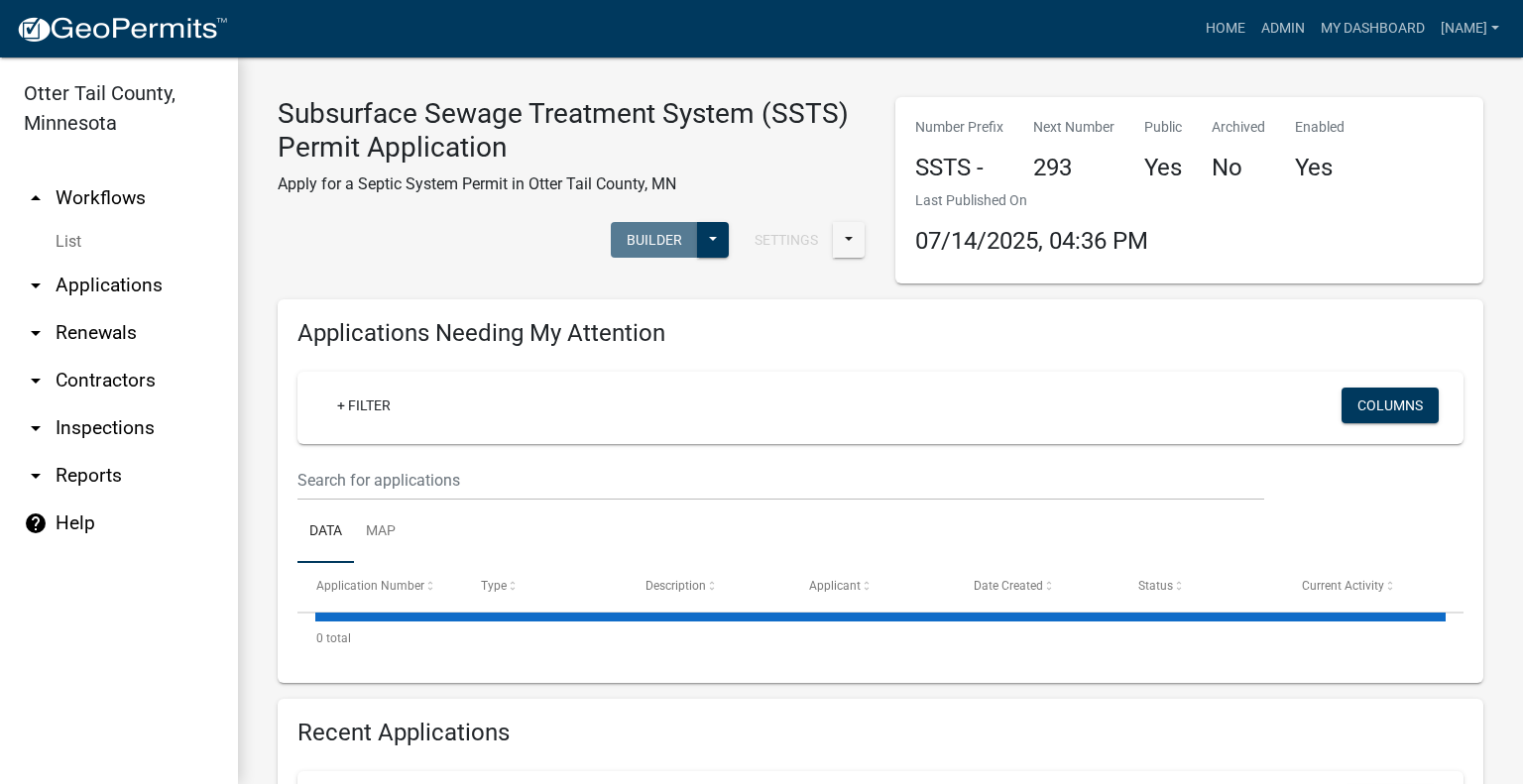 click on "arrow_drop_down   Applications" at bounding box center (119, 285) 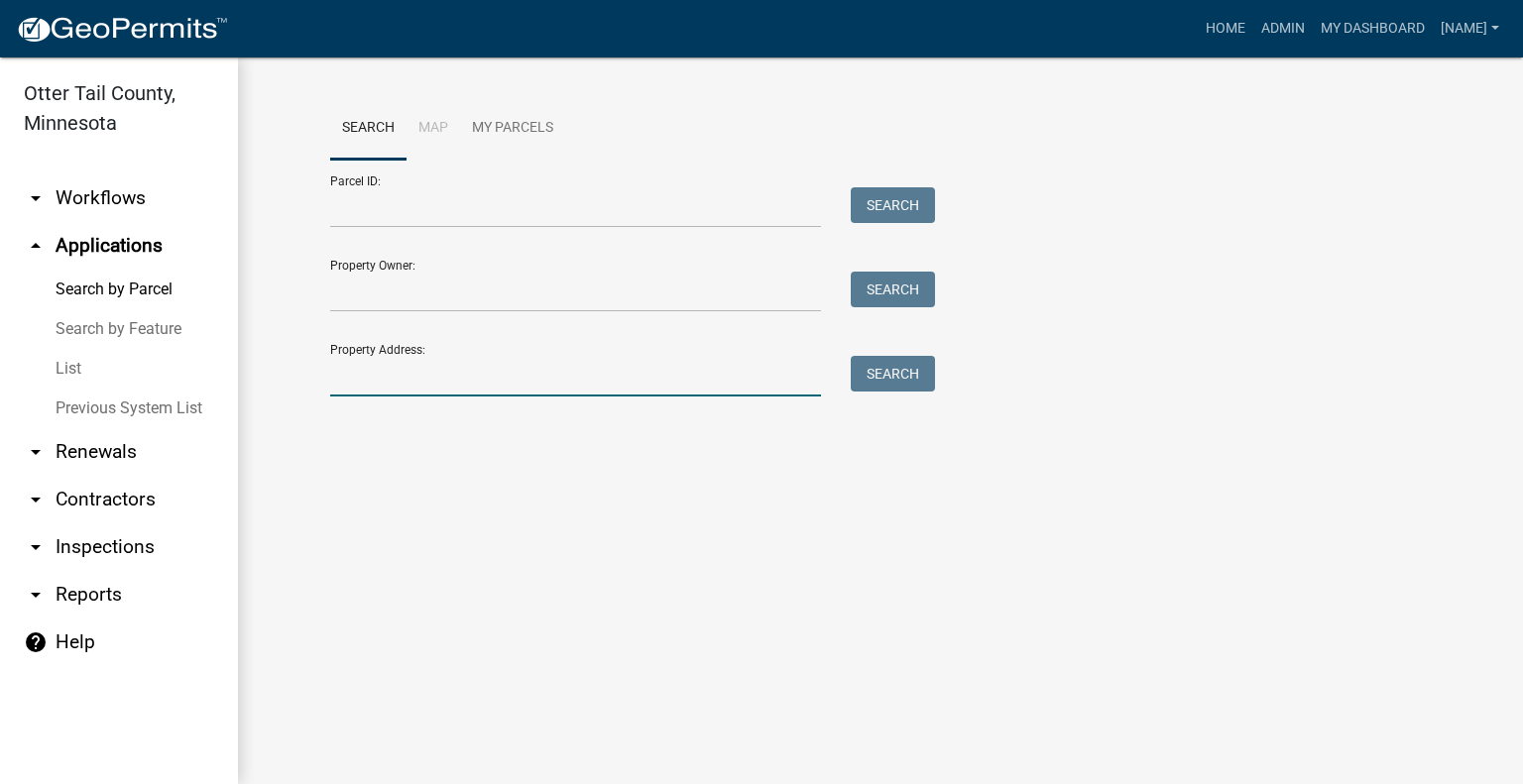 click on "Property Address:" at bounding box center (575, 376) 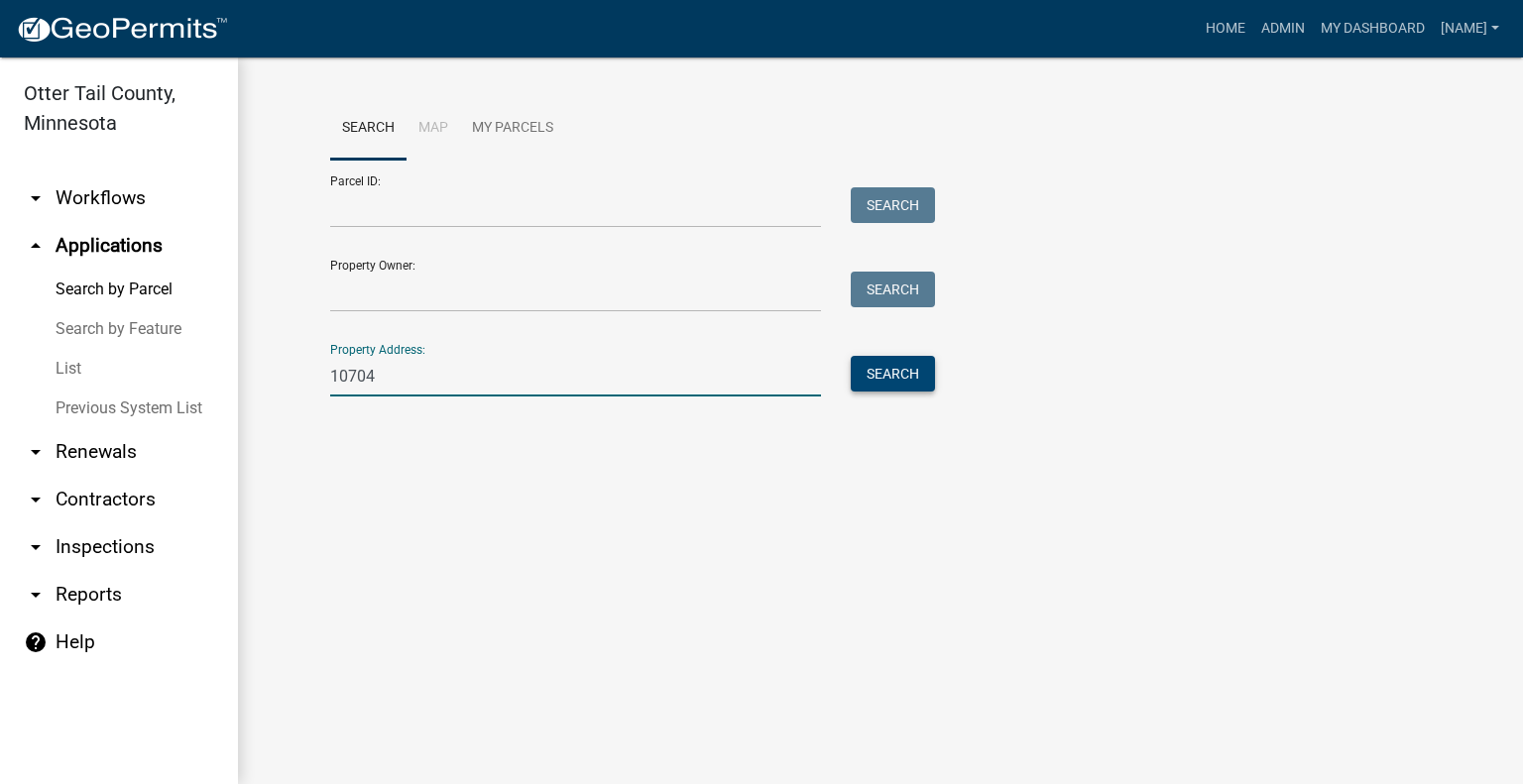 type on "10704" 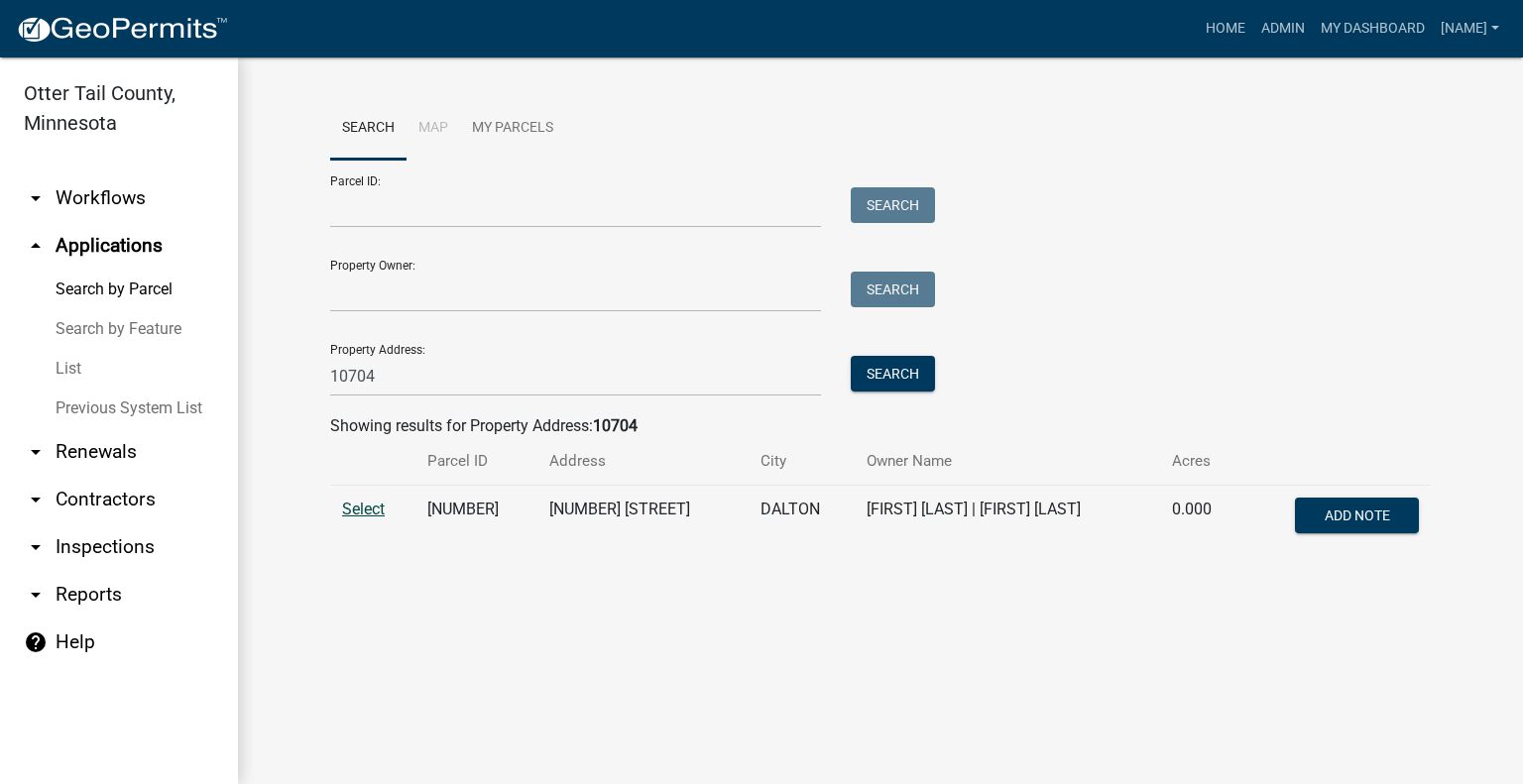 click on "Select" at bounding box center [363, 508] 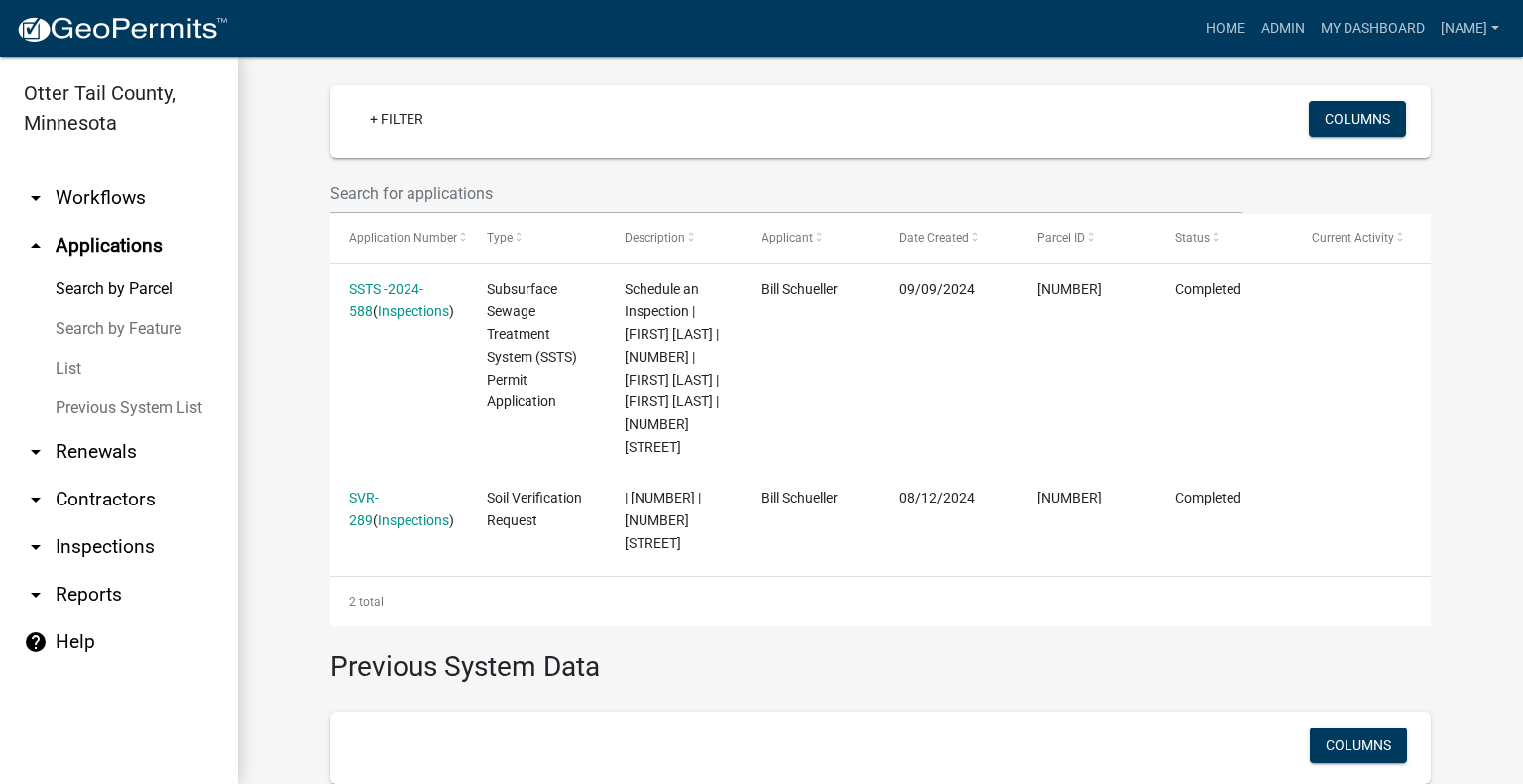 scroll, scrollTop: 484, scrollLeft: 0, axis: vertical 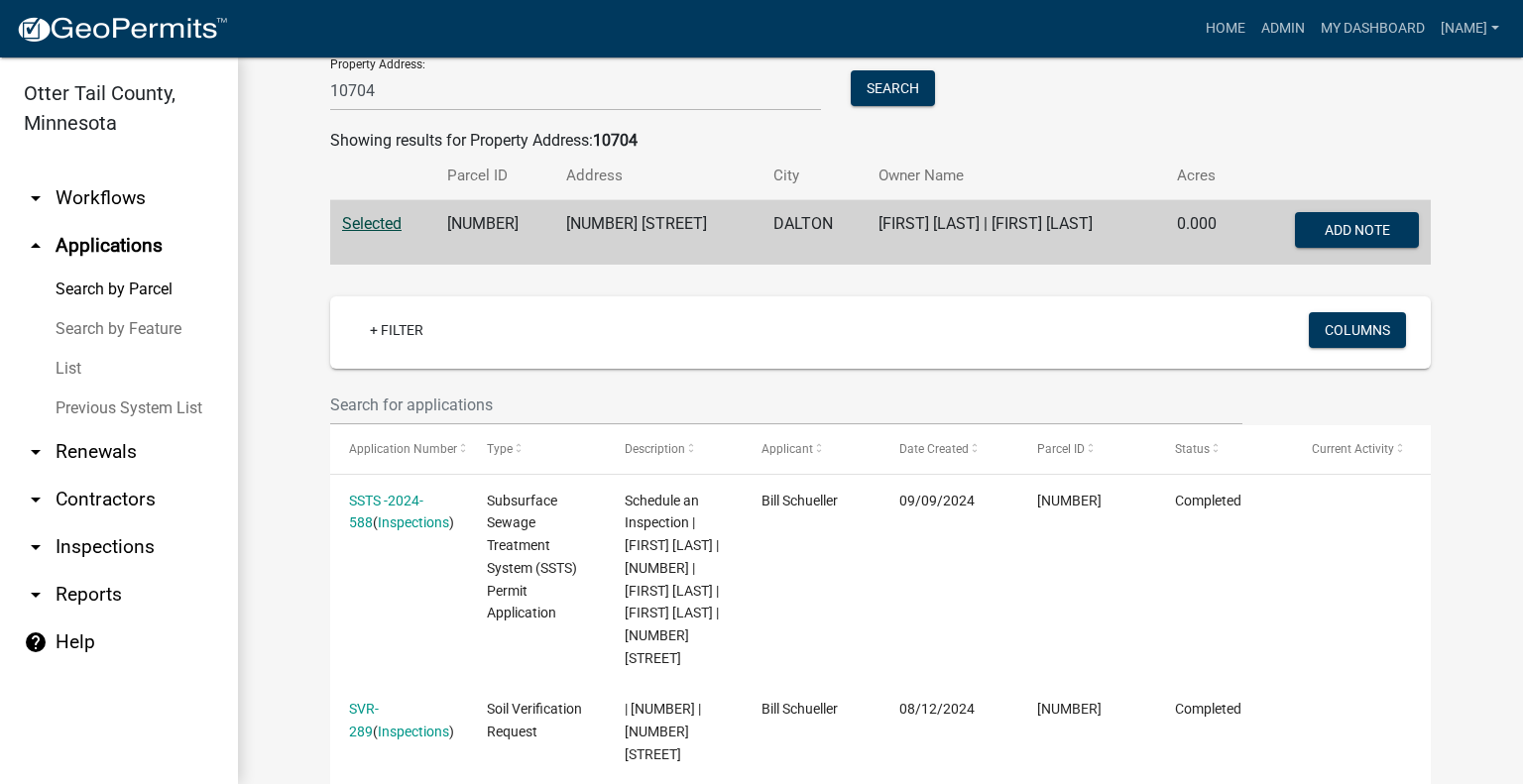 click on "60000990413000" at bounding box center [495, 233] 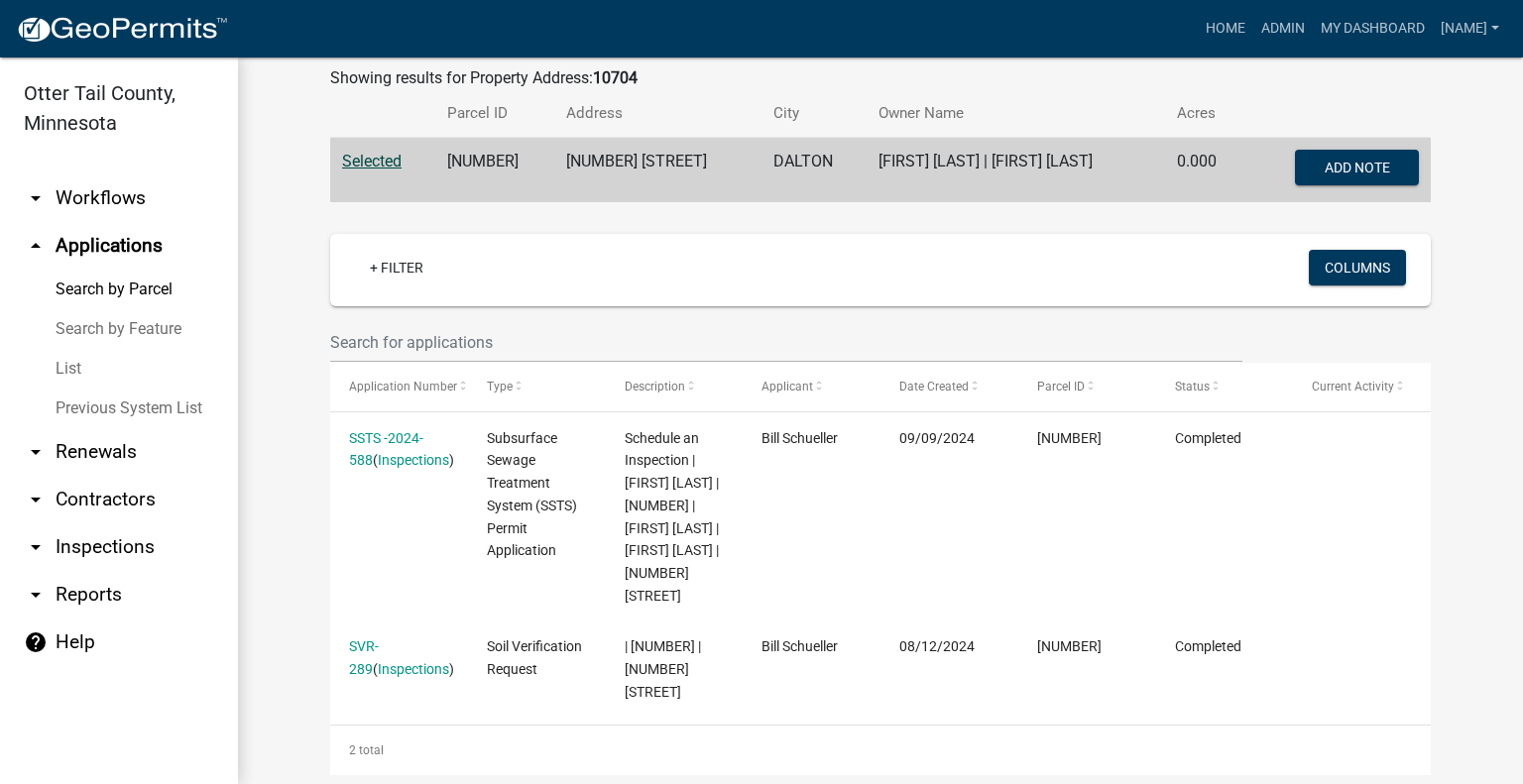 scroll, scrollTop: 266, scrollLeft: 0, axis: vertical 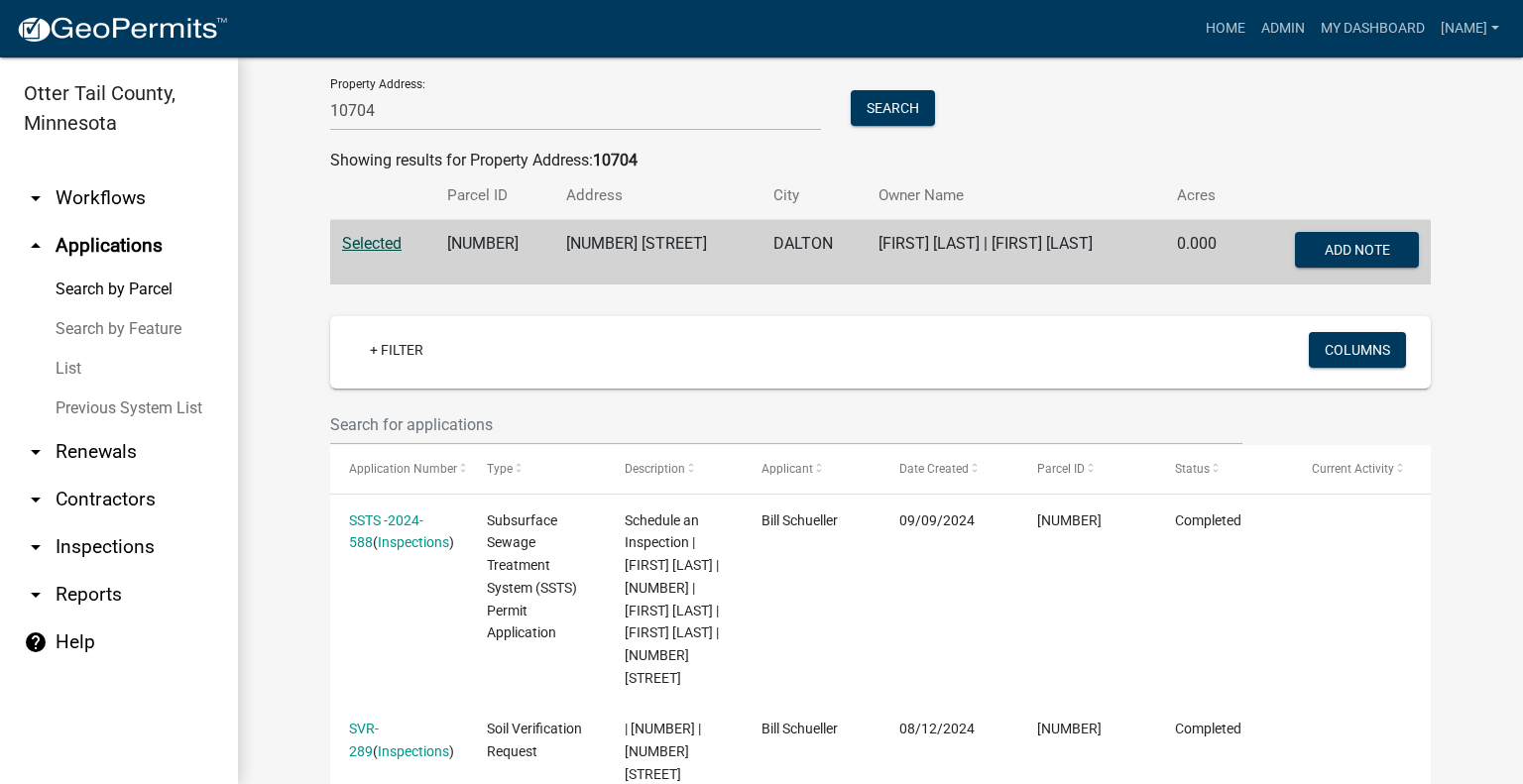 click on "arrow_drop_down   Workflows" at bounding box center (119, 198) 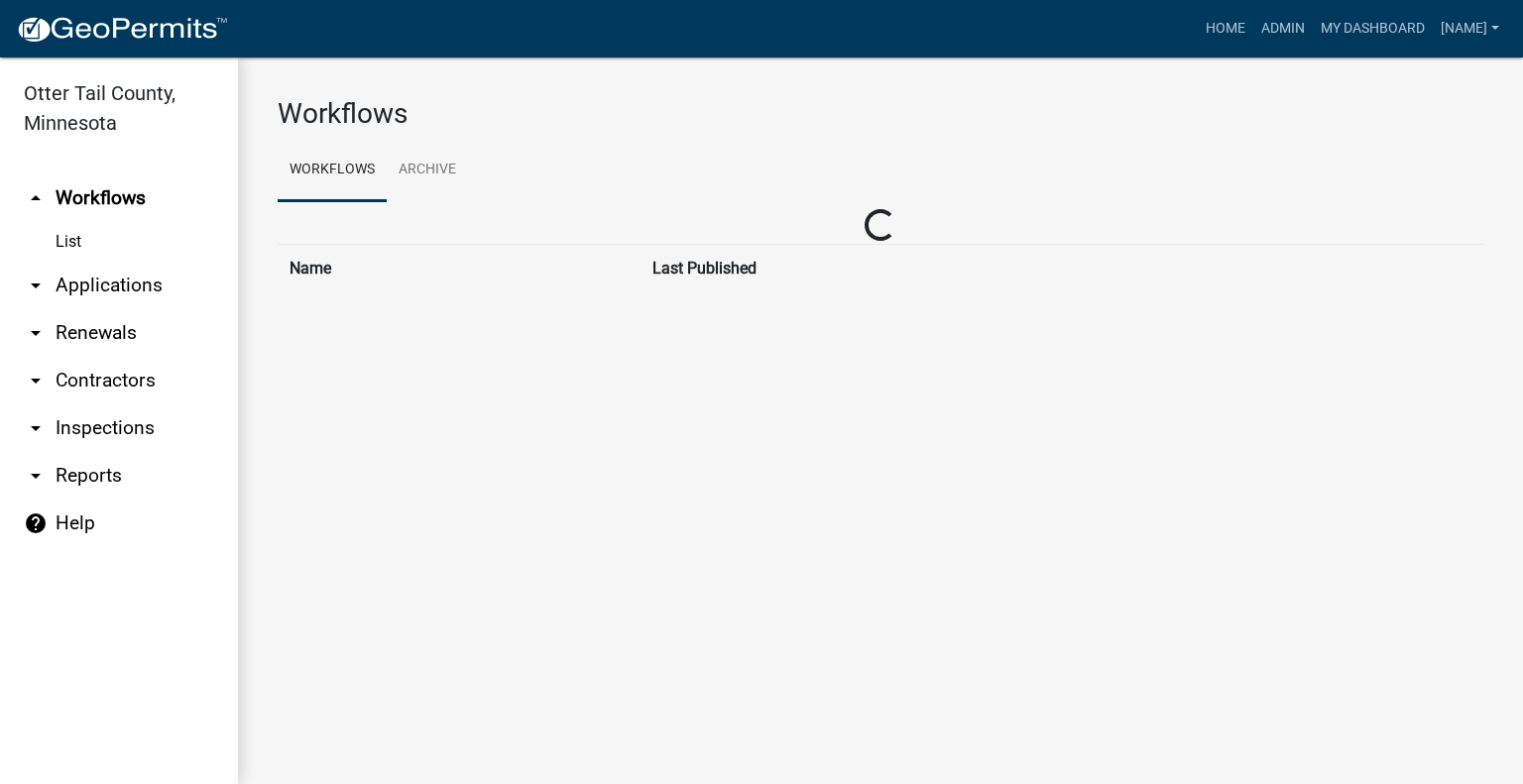 scroll, scrollTop: 0, scrollLeft: 0, axis: both 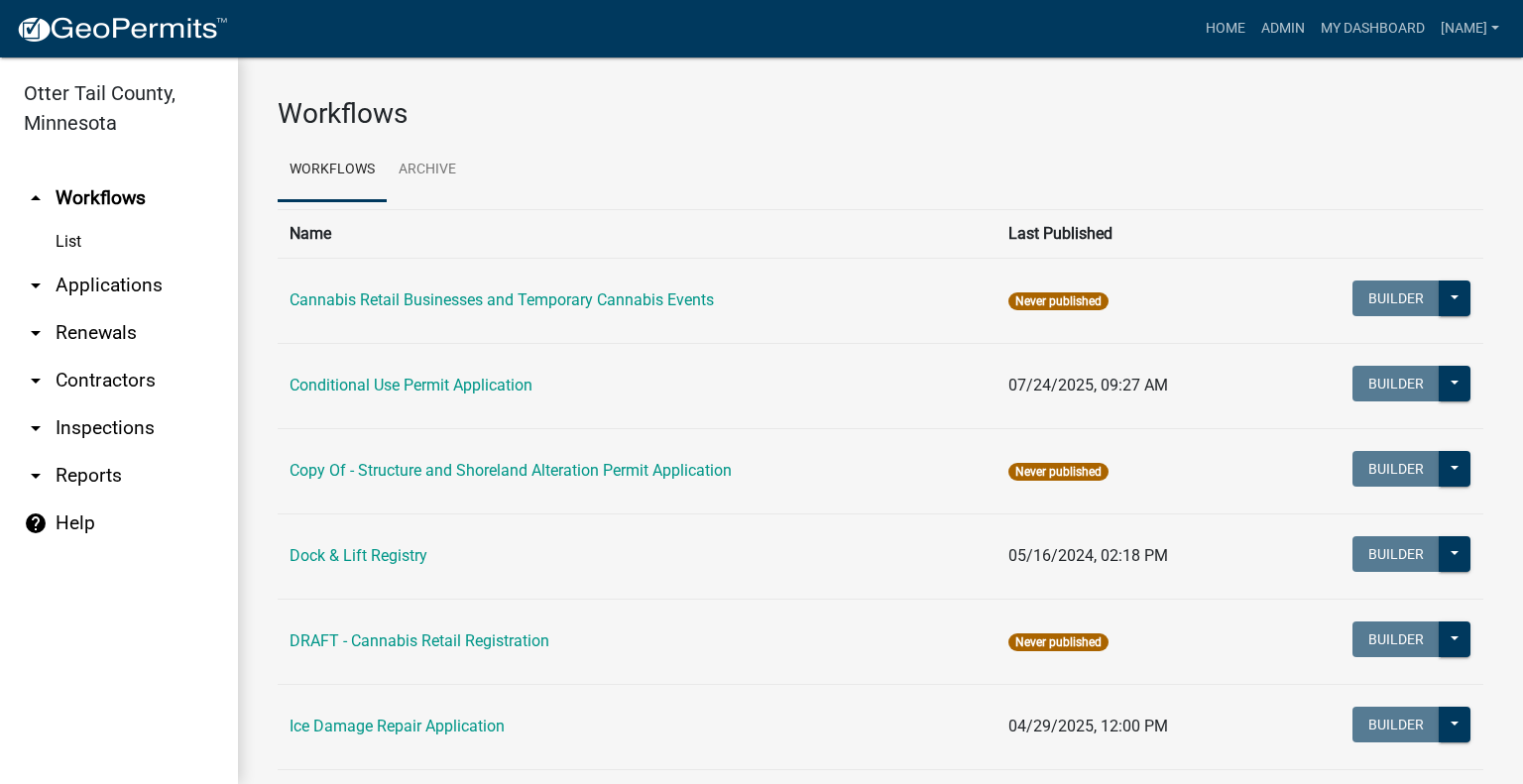 click on "arrow_drop_down   Applications" at bounding box center (119, 285) 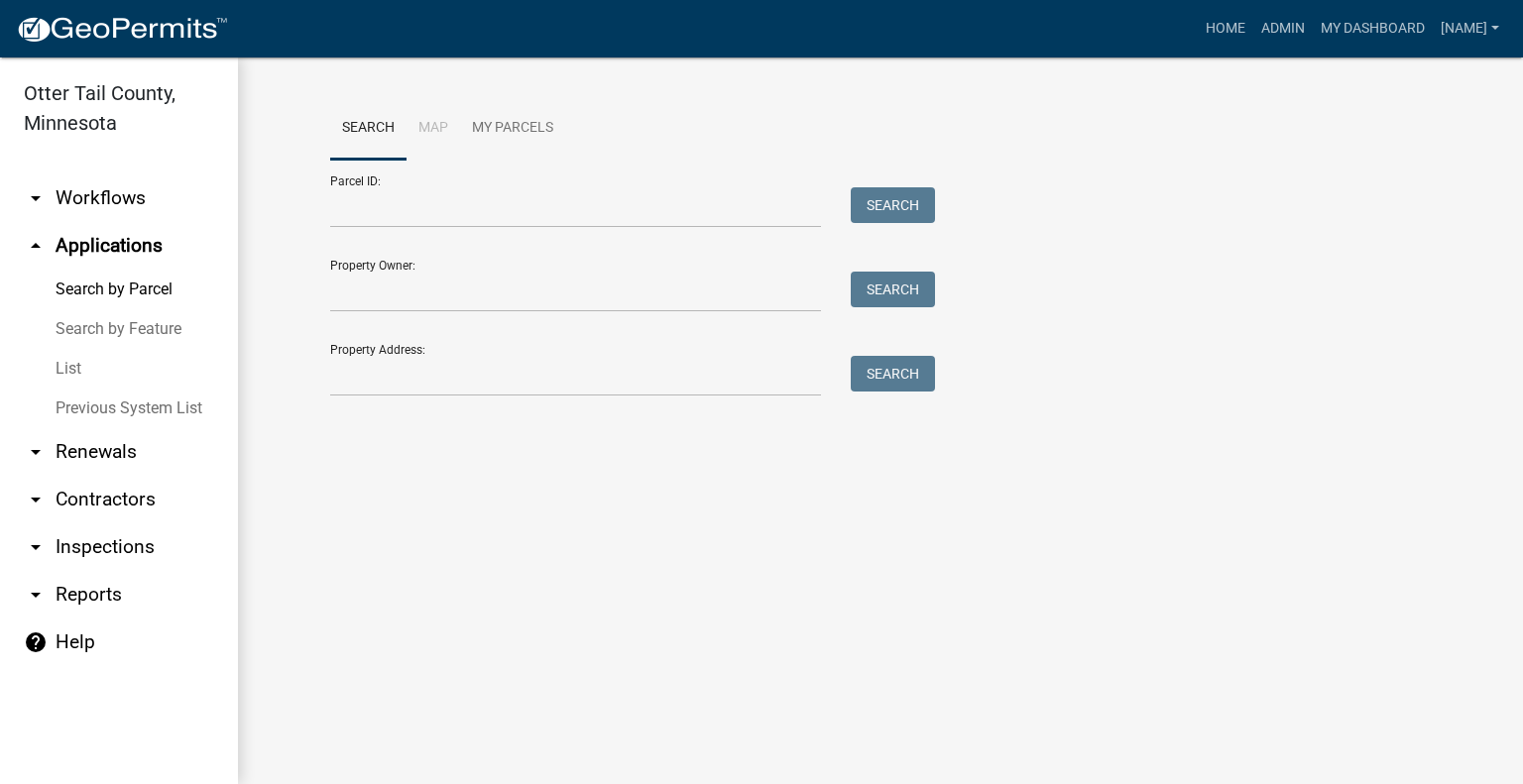 click on "arrow_drop_down   Workflows" at bounding box center [119, 198] 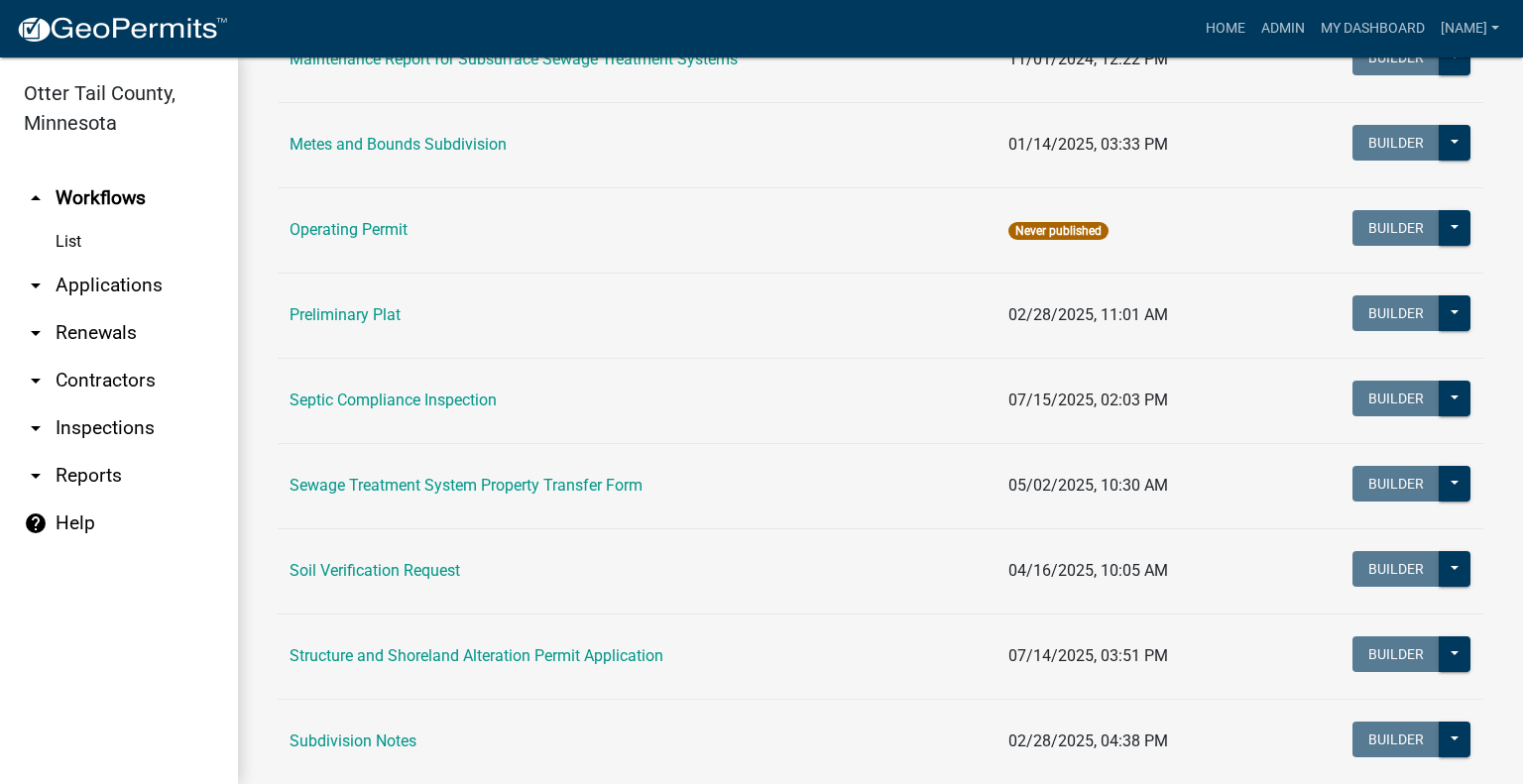 scroll, scrollTop: 848, scrollLeft: 0, axis: vertical 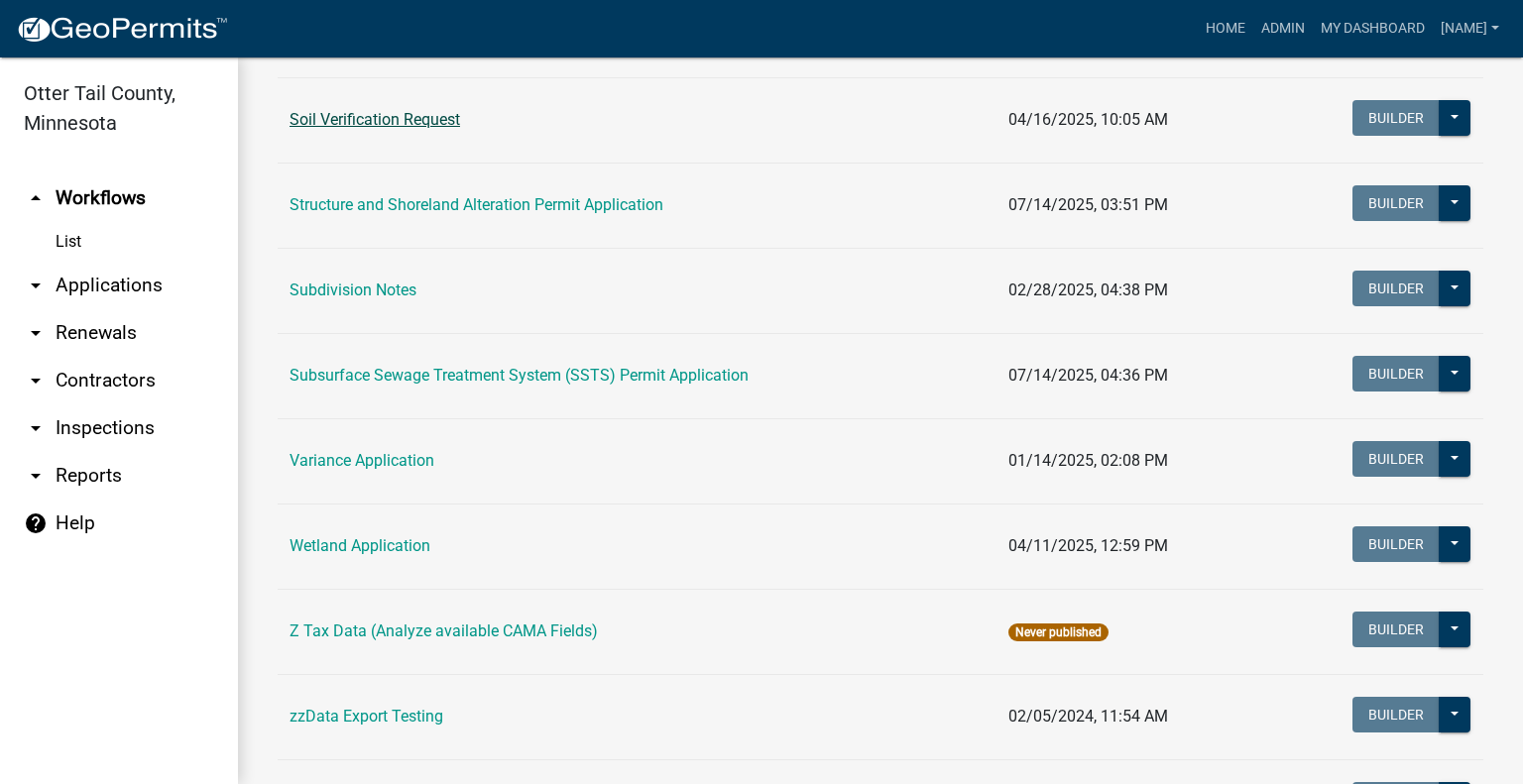 click on "Soil Verification Request" at bounding box center [375, 119] 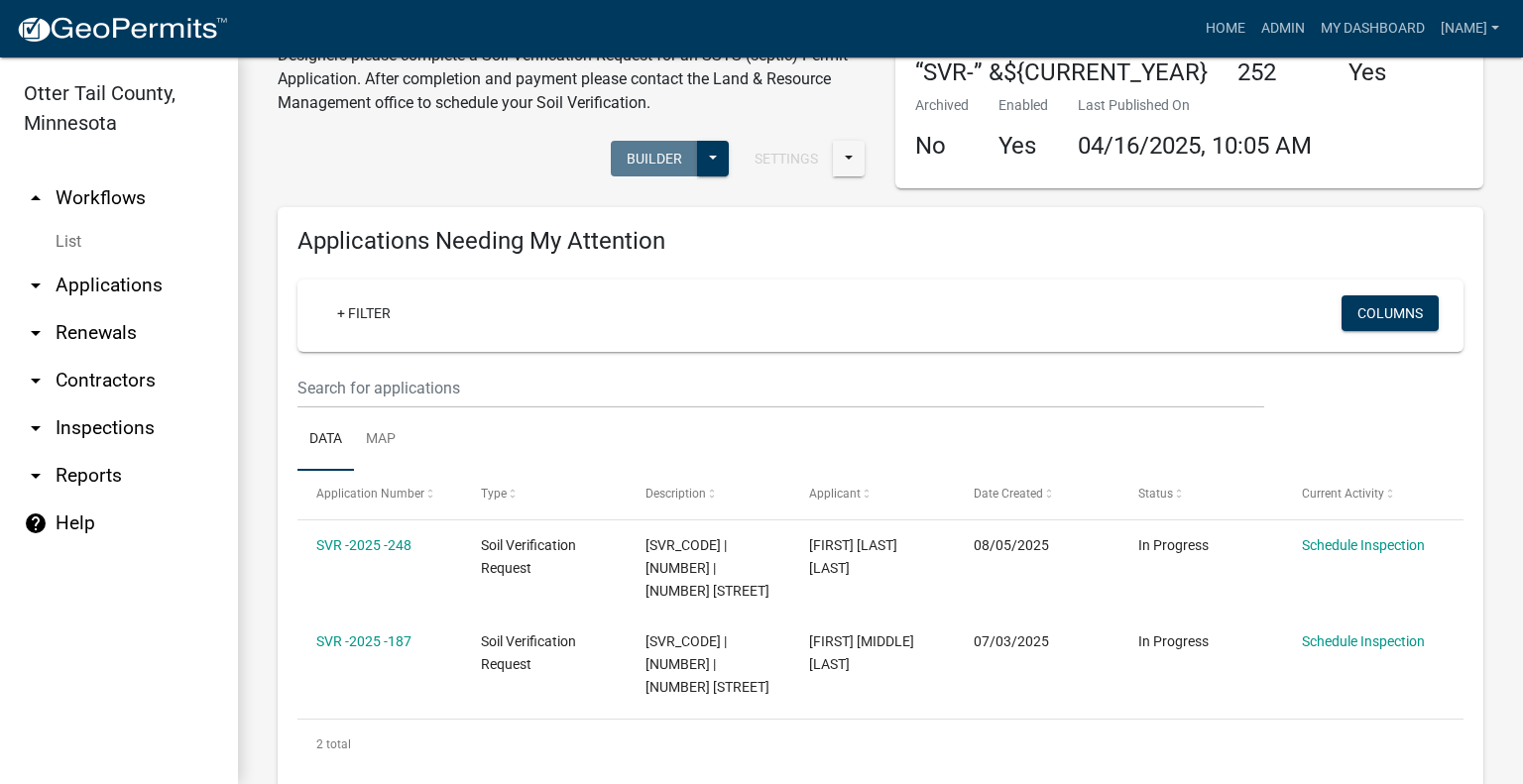 scroll, scrollTop: 99, scrollLeft: 0, axis: vertical 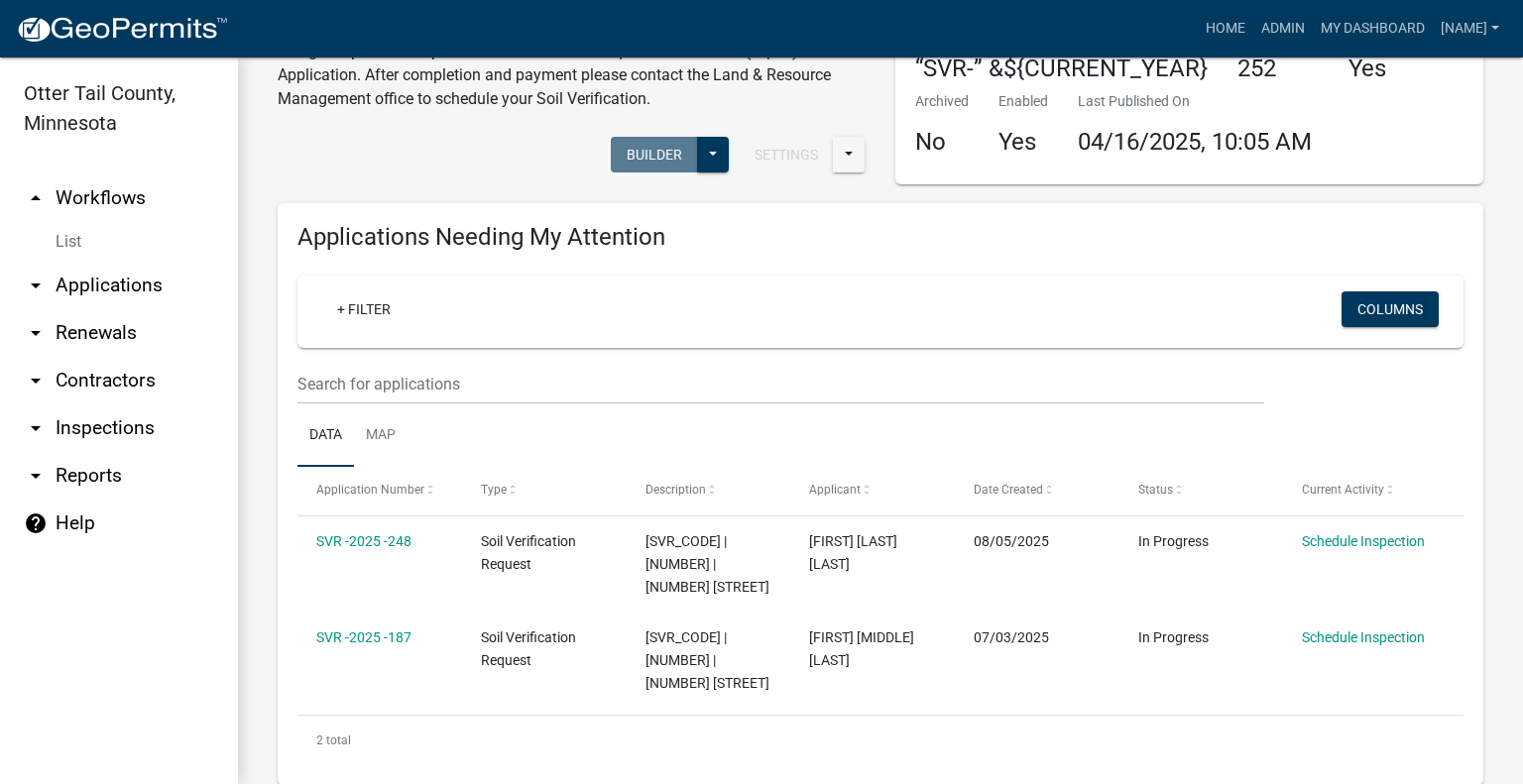 click on "arrow_drop_down   Applications" at bounding box center [119, 285] 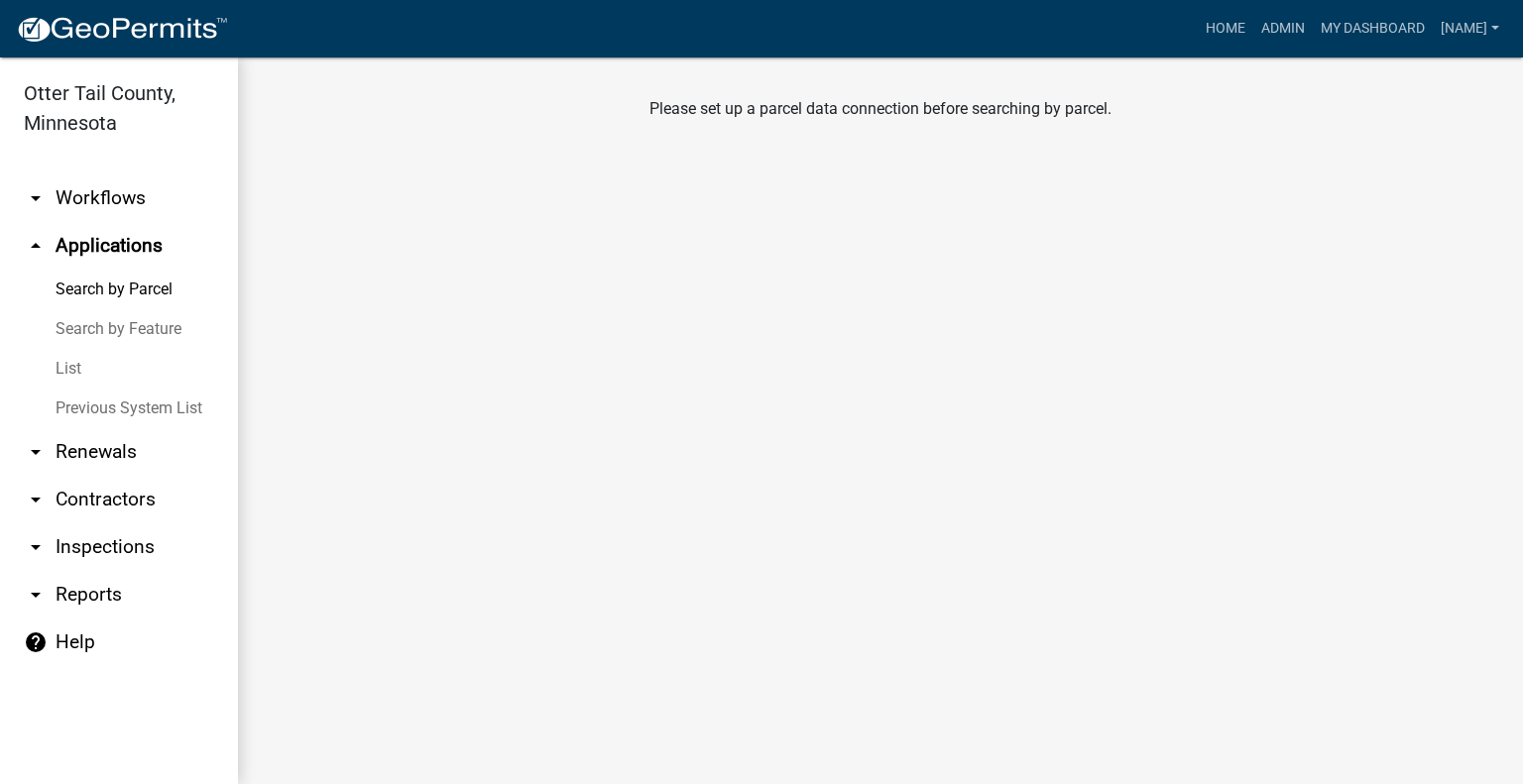 scroll, scrollTop: 0, scrollLeft: 0, axis: both 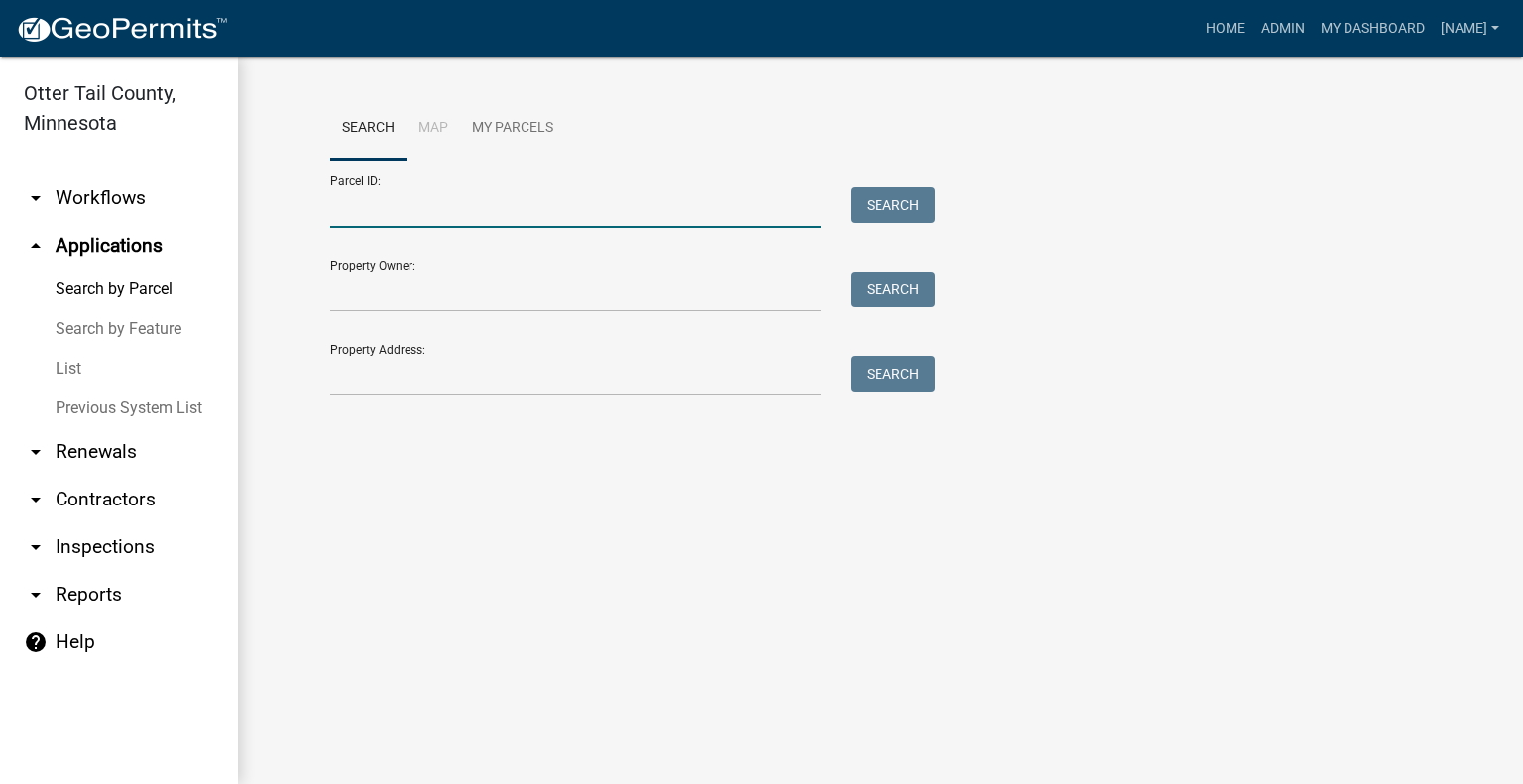 click on "Parcel ID:" at bounding box center [575, 207] 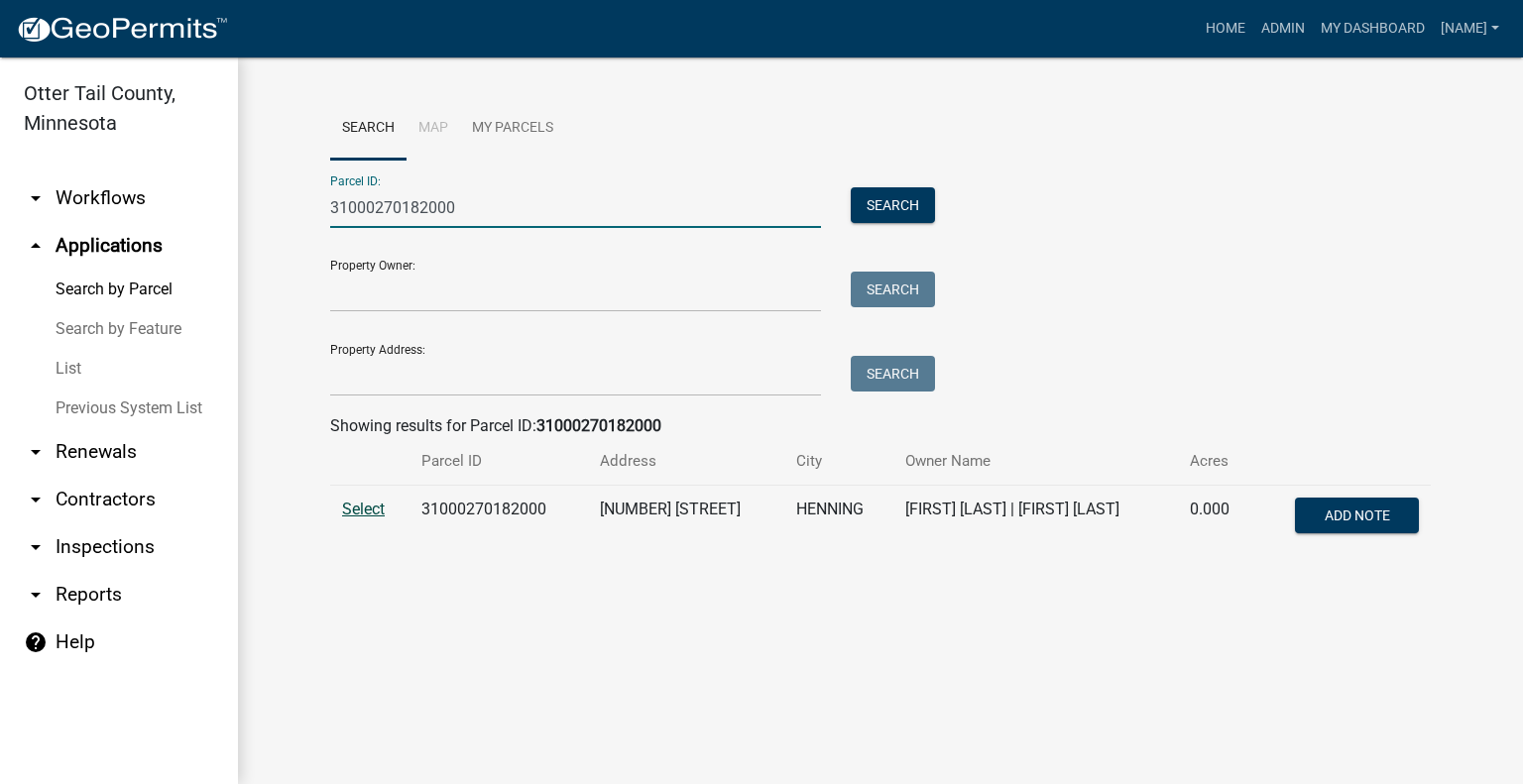 type on "31000270182000" 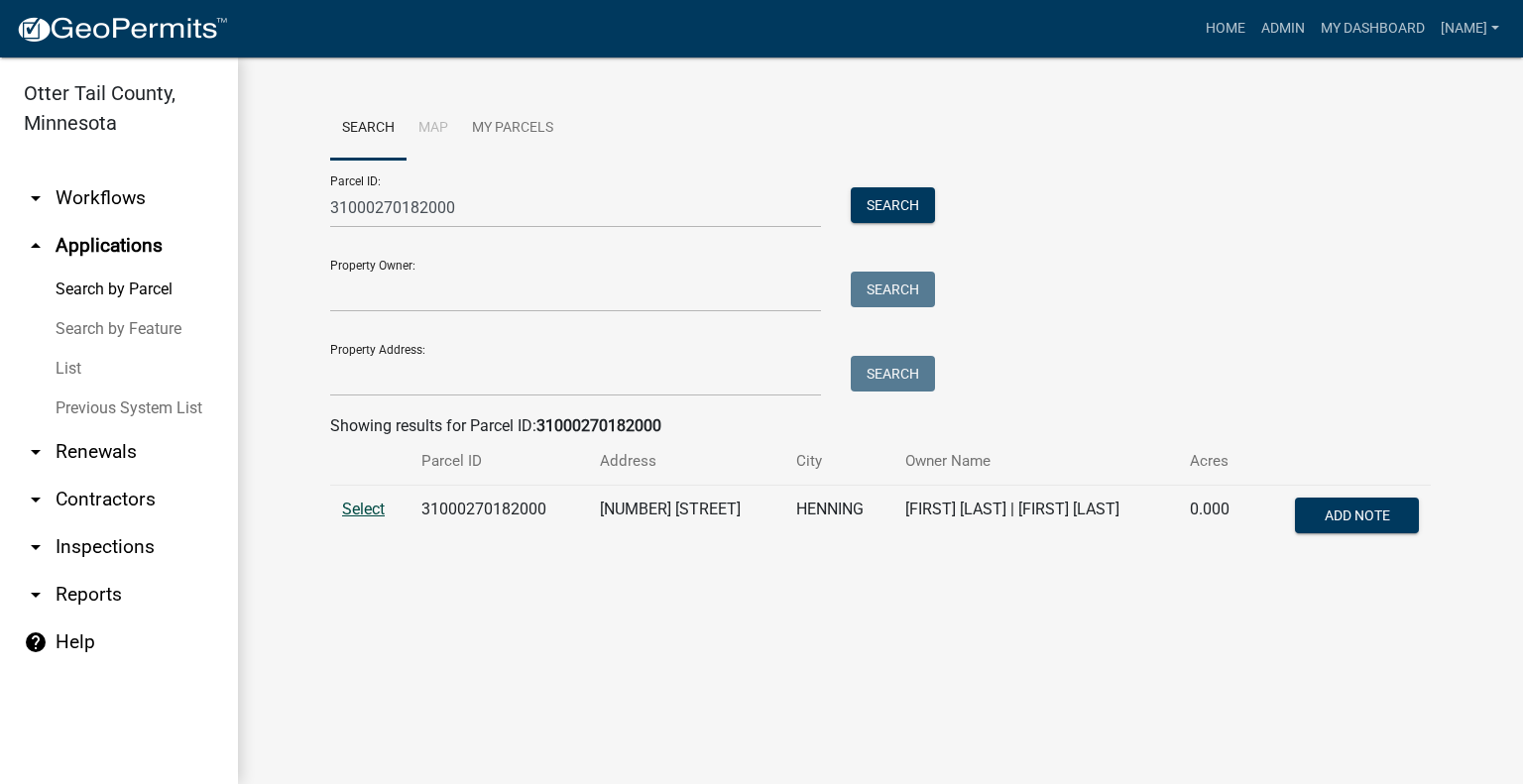 click on "Select" at bounding box center (363, 508) 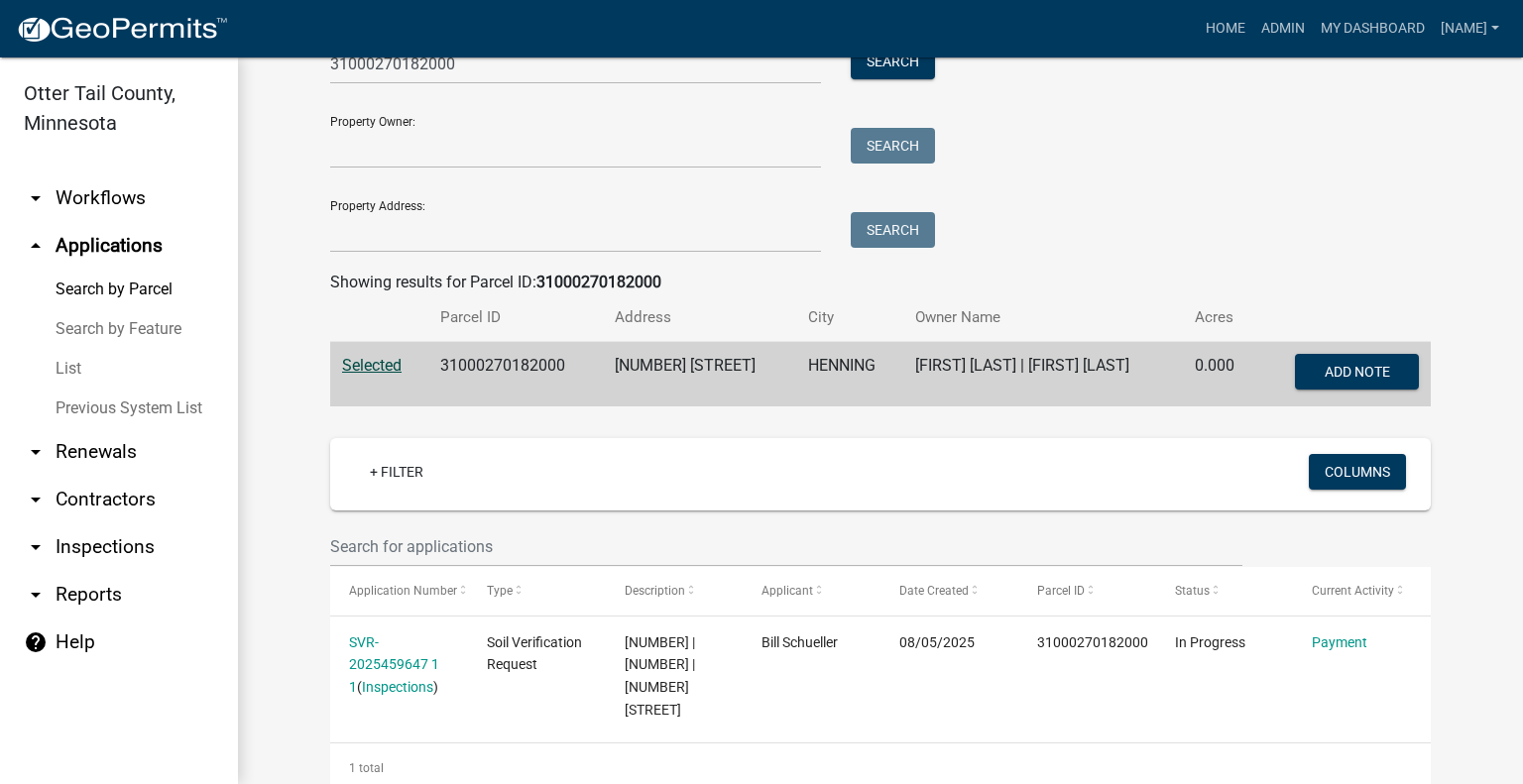 scroll, scrollTop: 0, scrollLeft: 0, axis: both 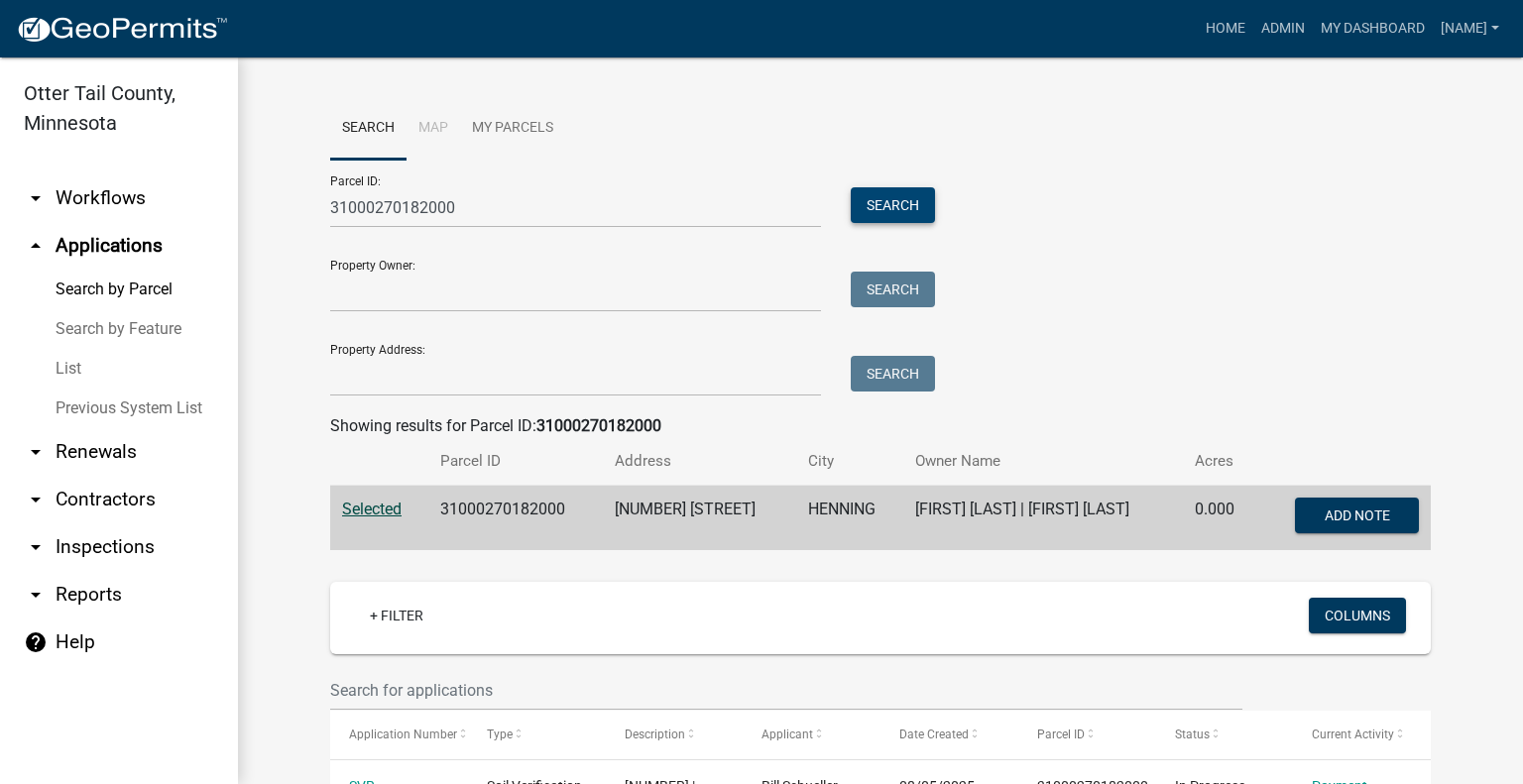 click on "Search" at bounding box center [892, 205] 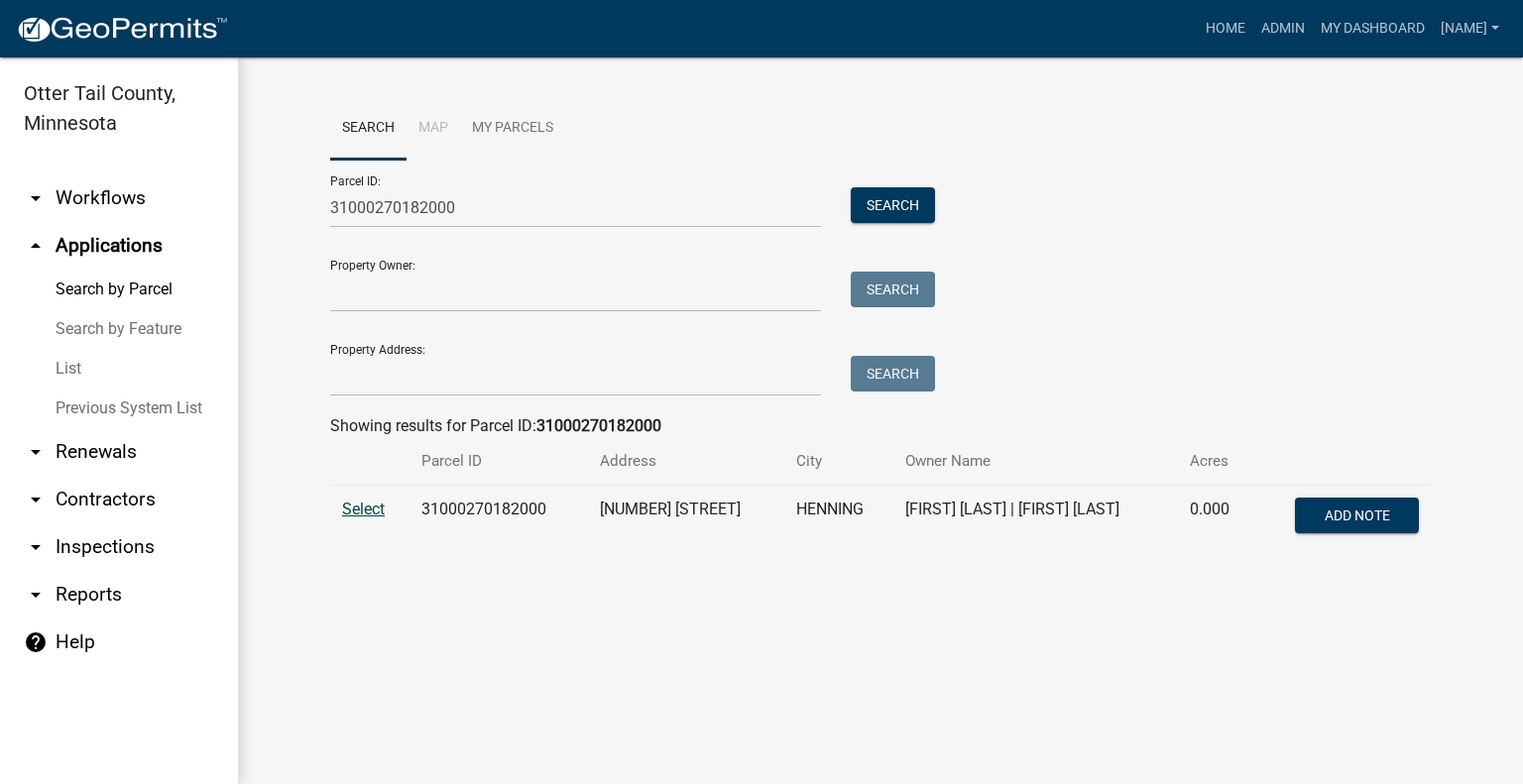 click on "Select" at bounding box center (363, 508) 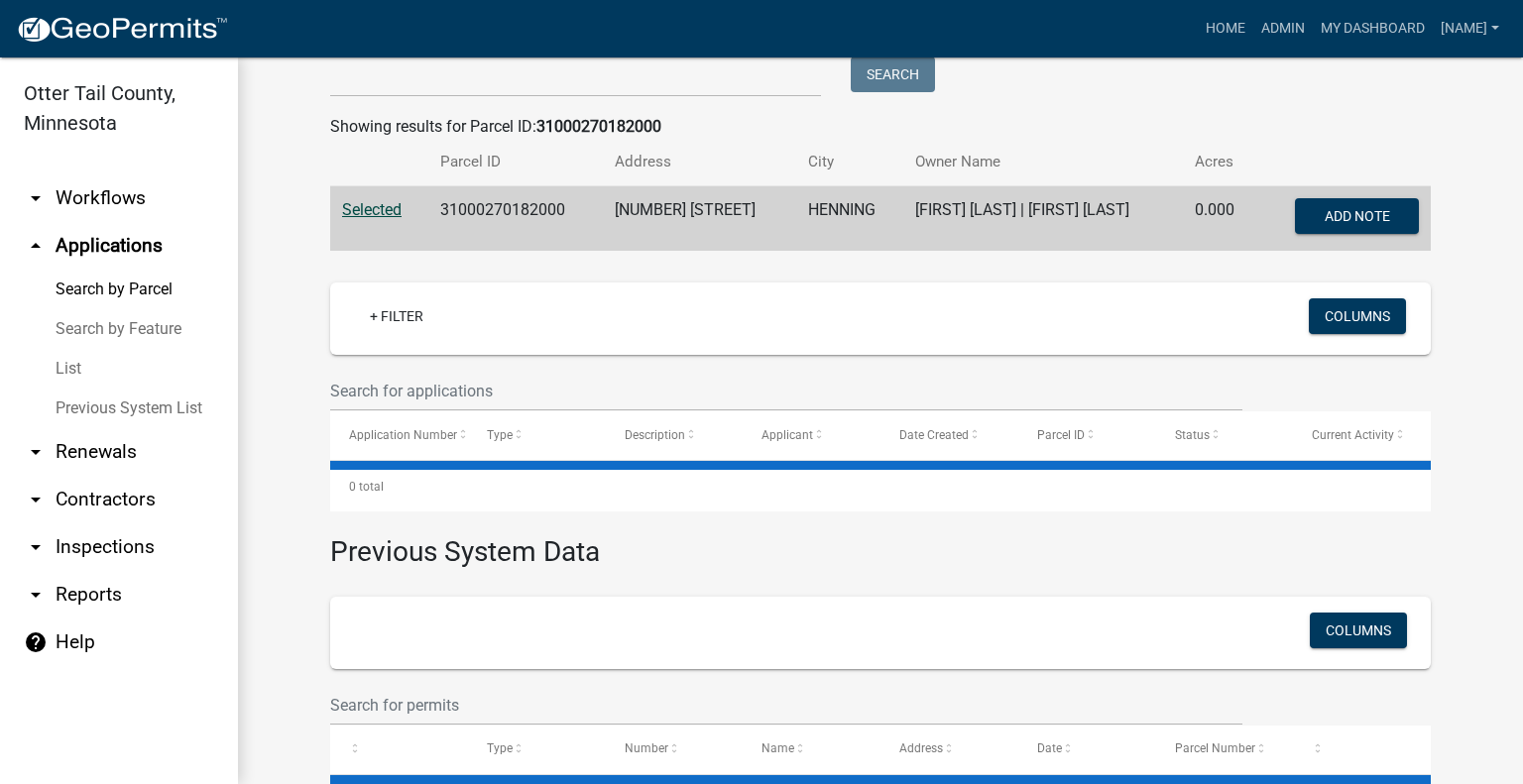 scroll, scrollTop: 380, scrollLeft: 0, axis: vertical 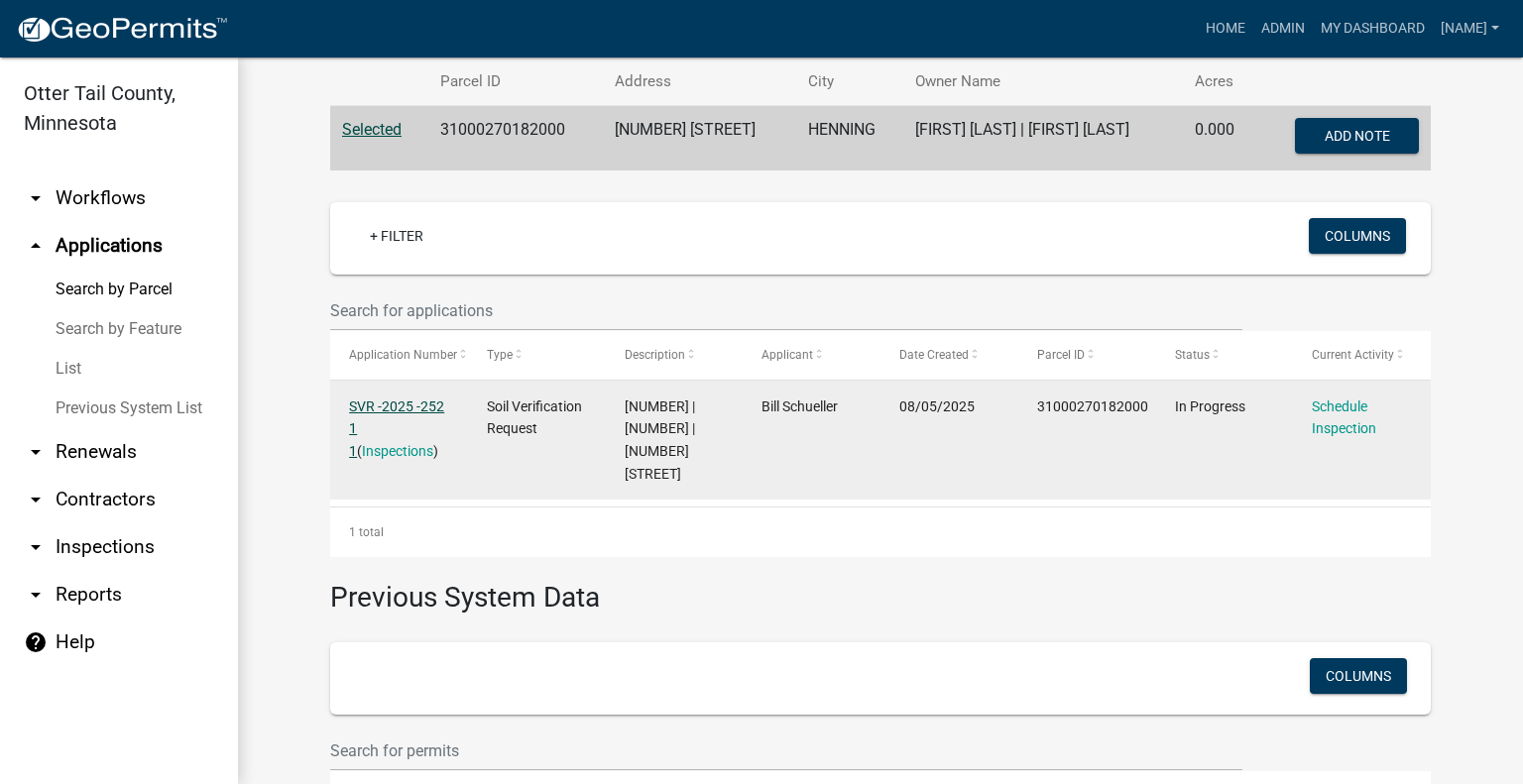 click on "SVR -2025 -252 1 1" 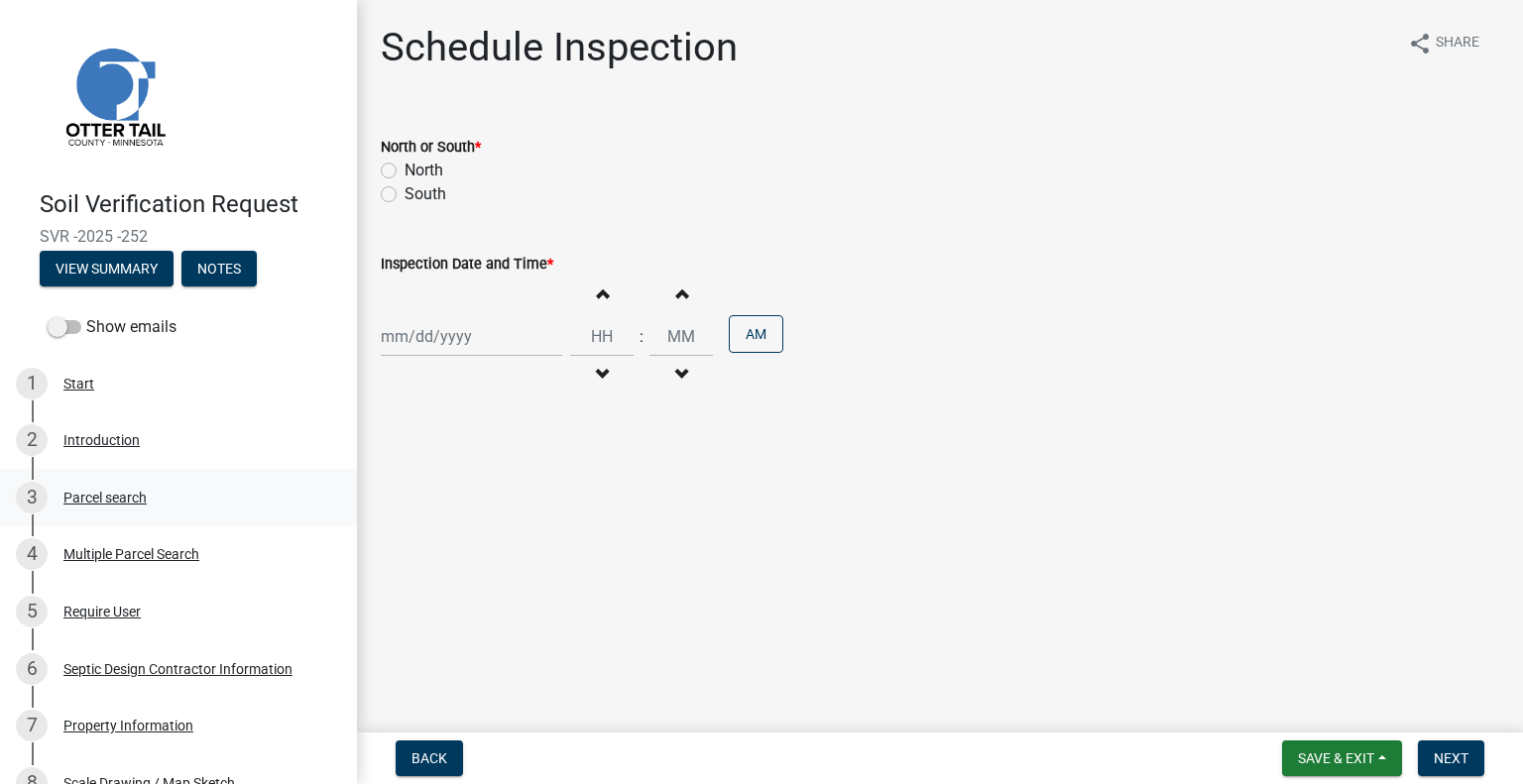 drag, startPoint x: 124, startPoint y: 501, endPoint x: 135, endPoint y: 503, distance: 11.18034 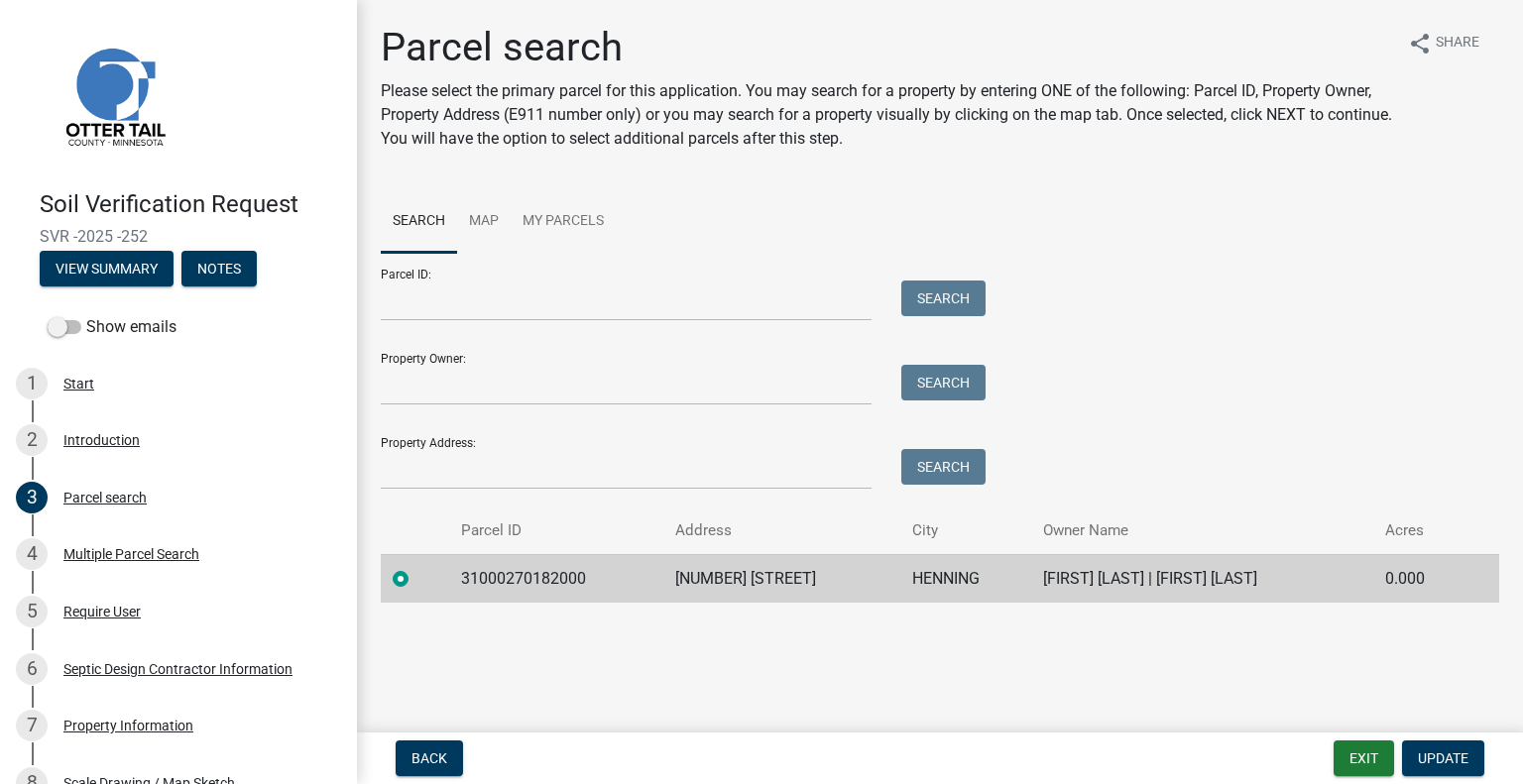 click on "31000270182000" 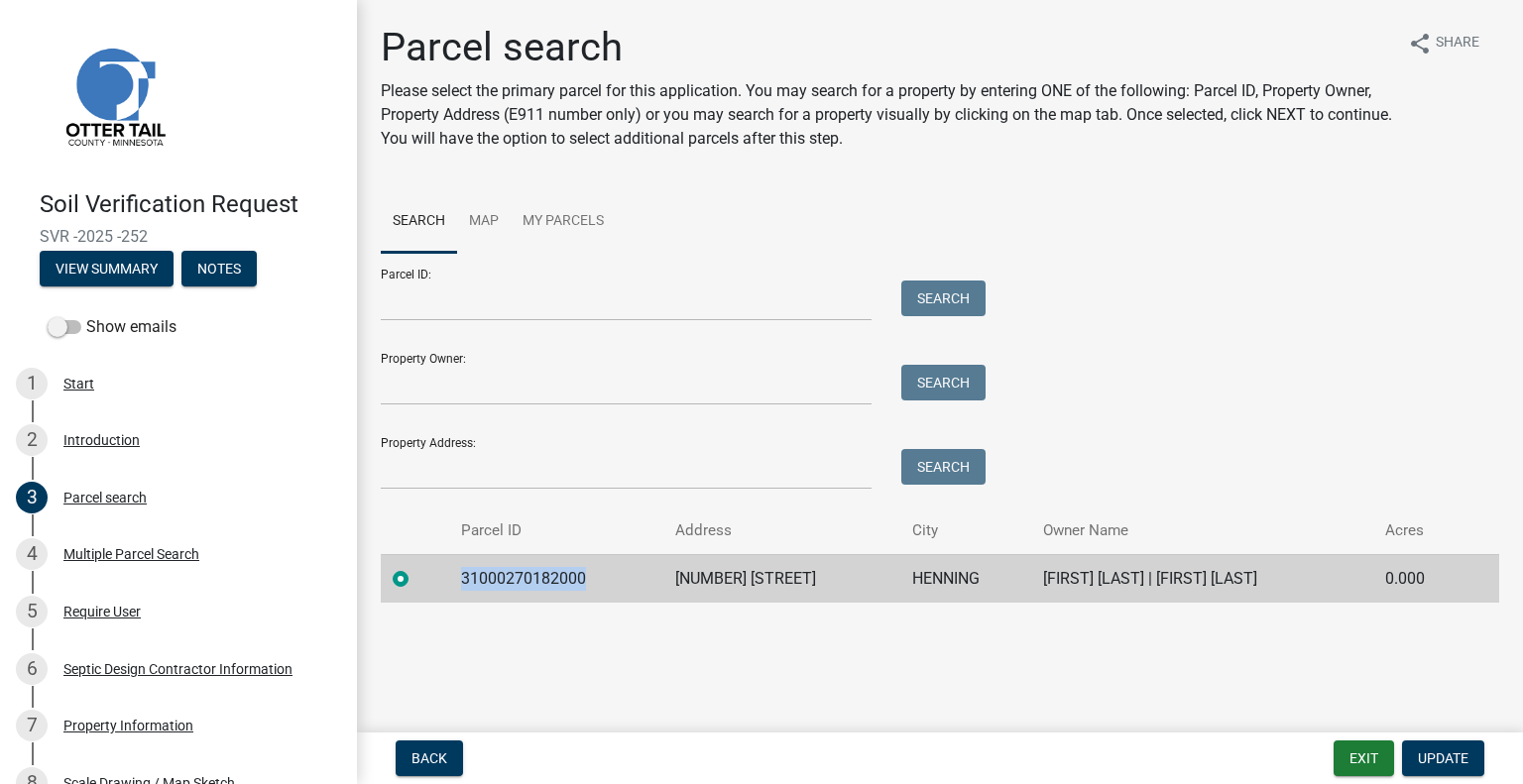 click on "31000270182000" 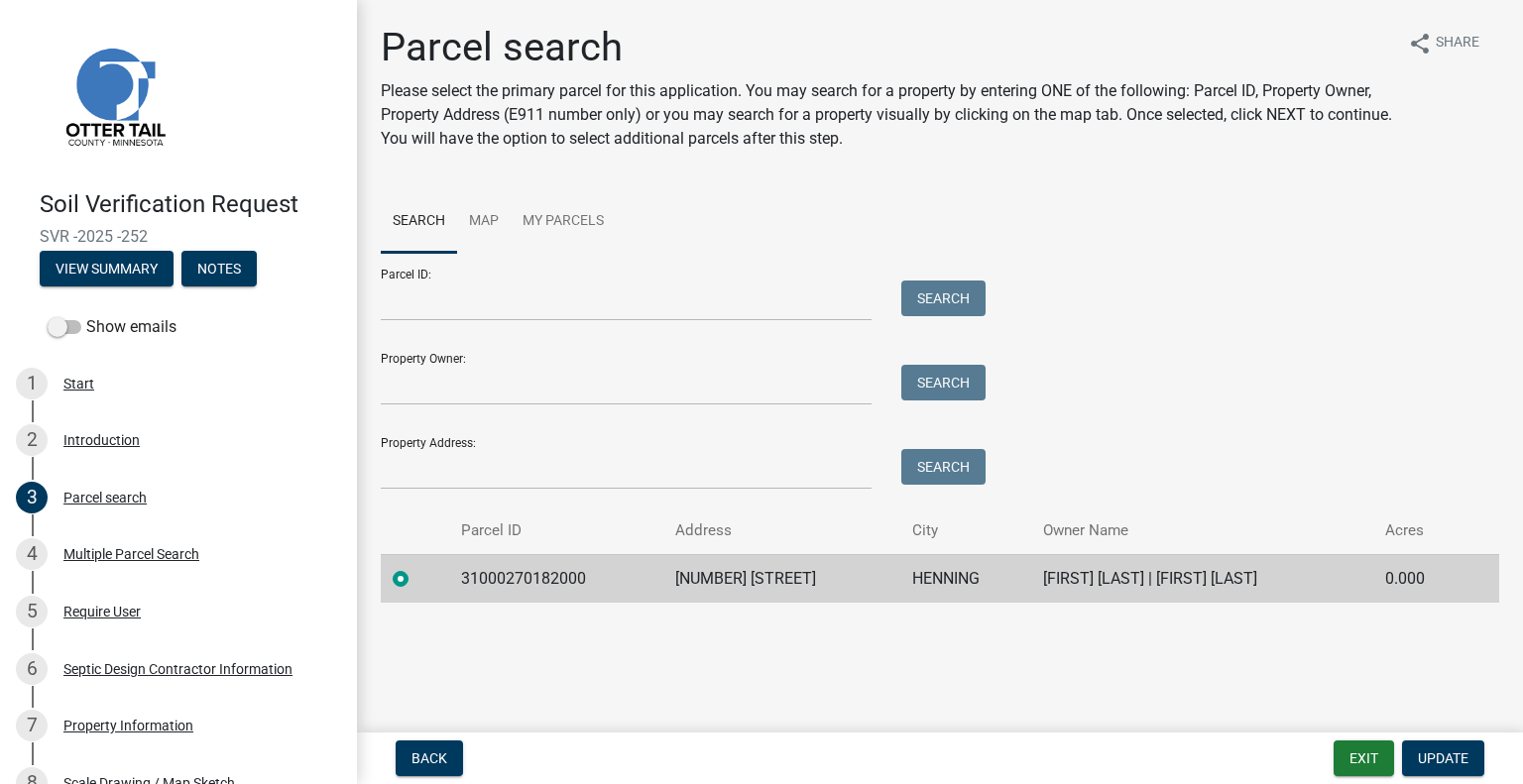 click on "49528 STATE HWY 210" 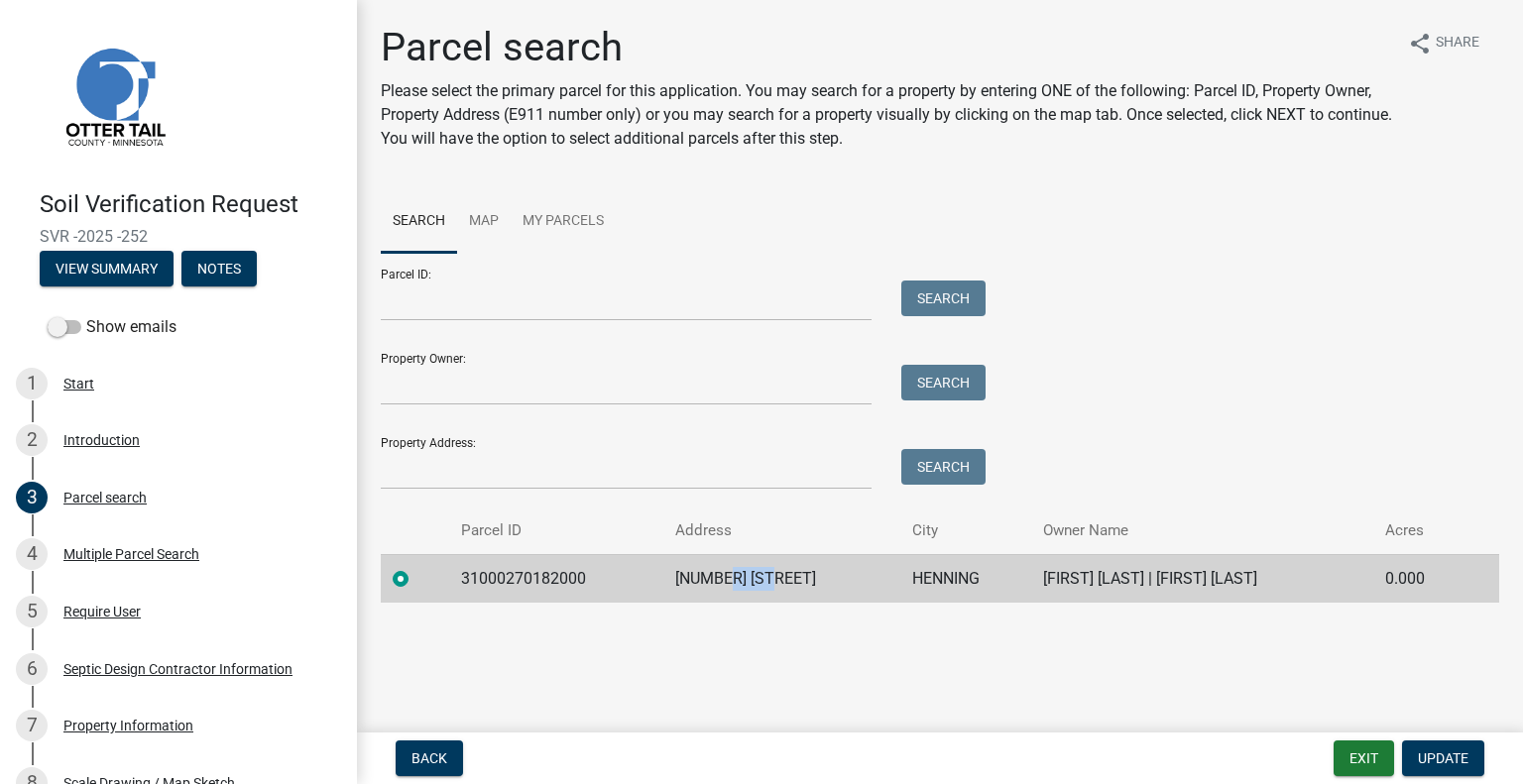 click on "49528 STATE HWY 210" 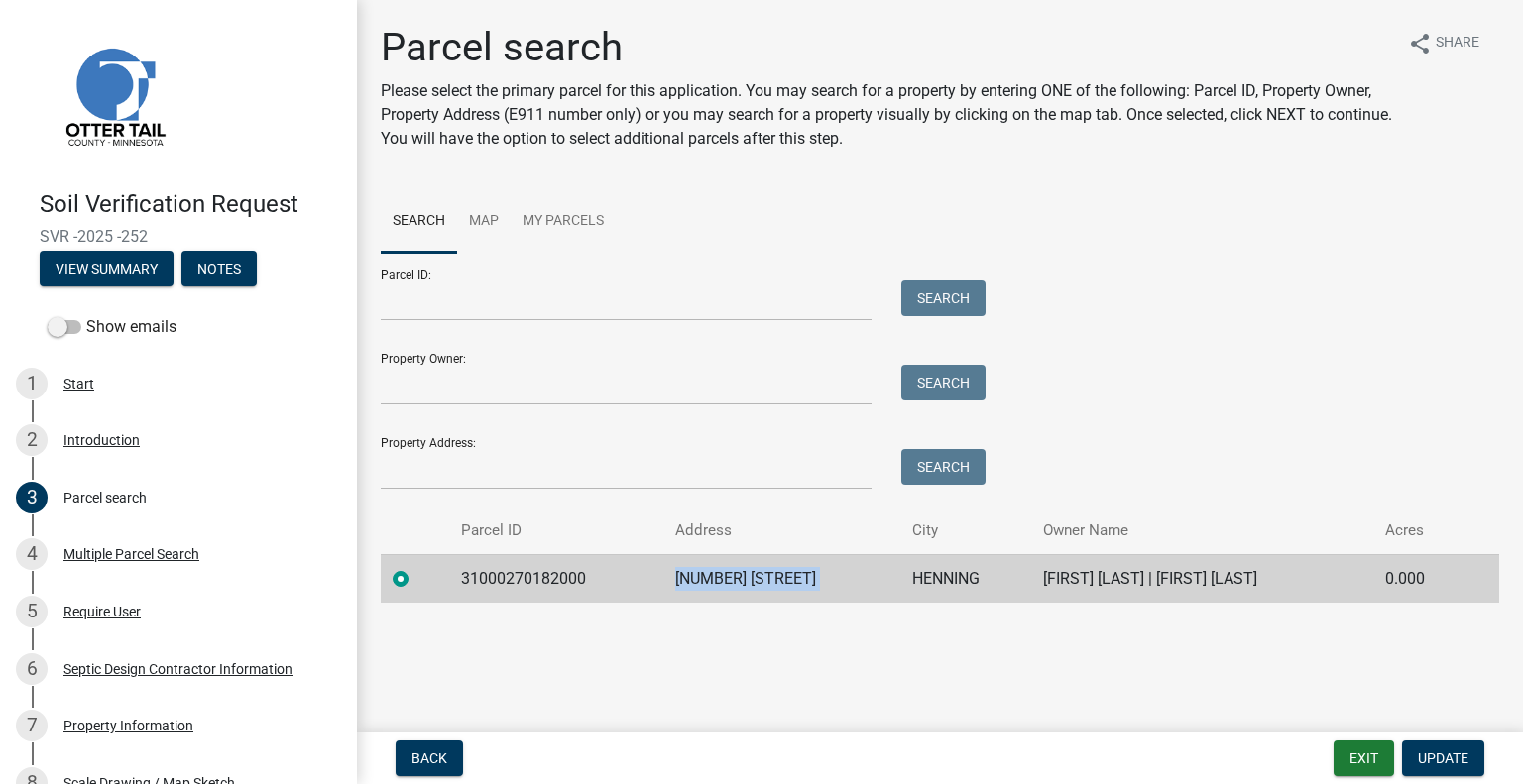 click on "49528 STATE HWY 210" 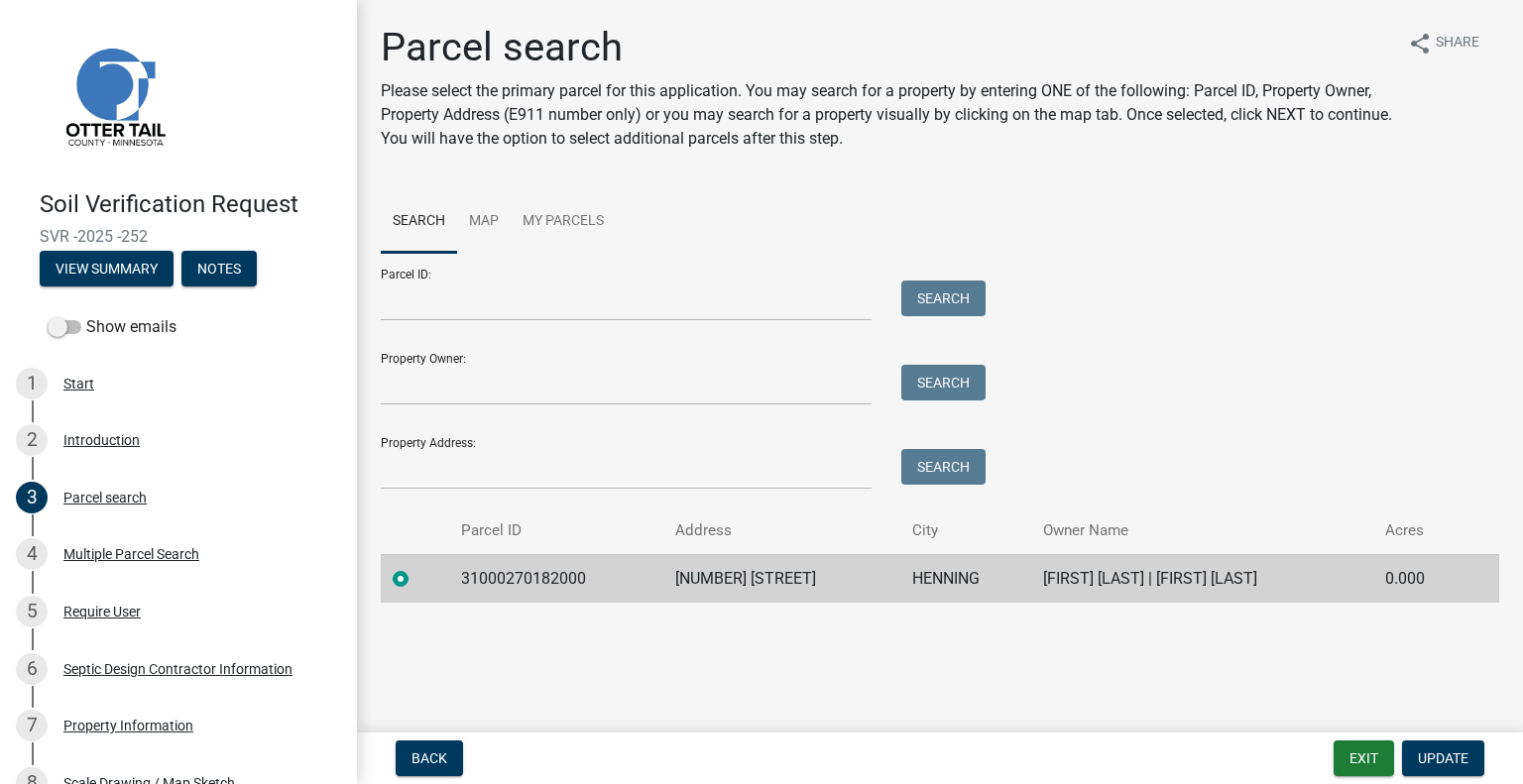 click on "HENNING" 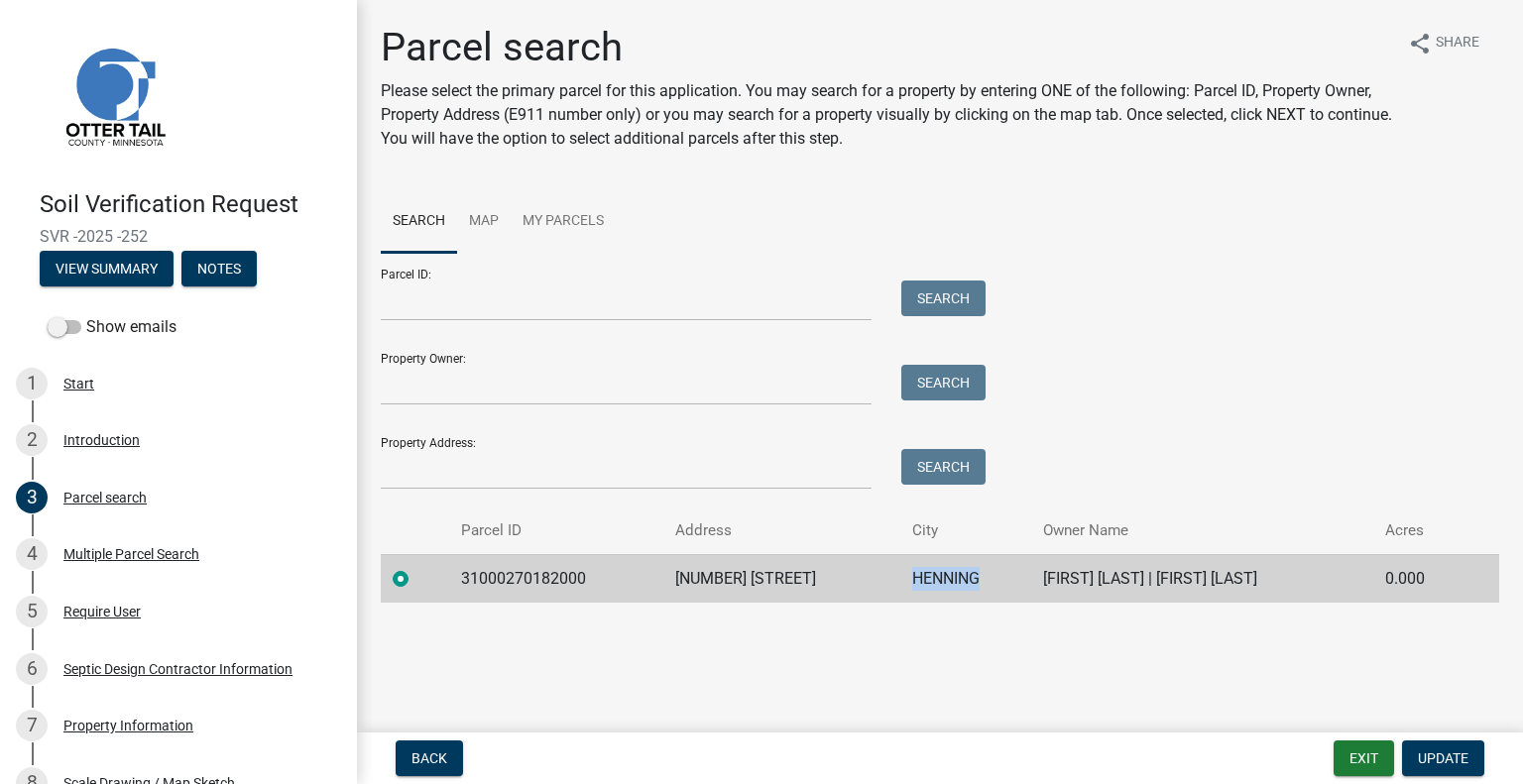 click on "HENNING" 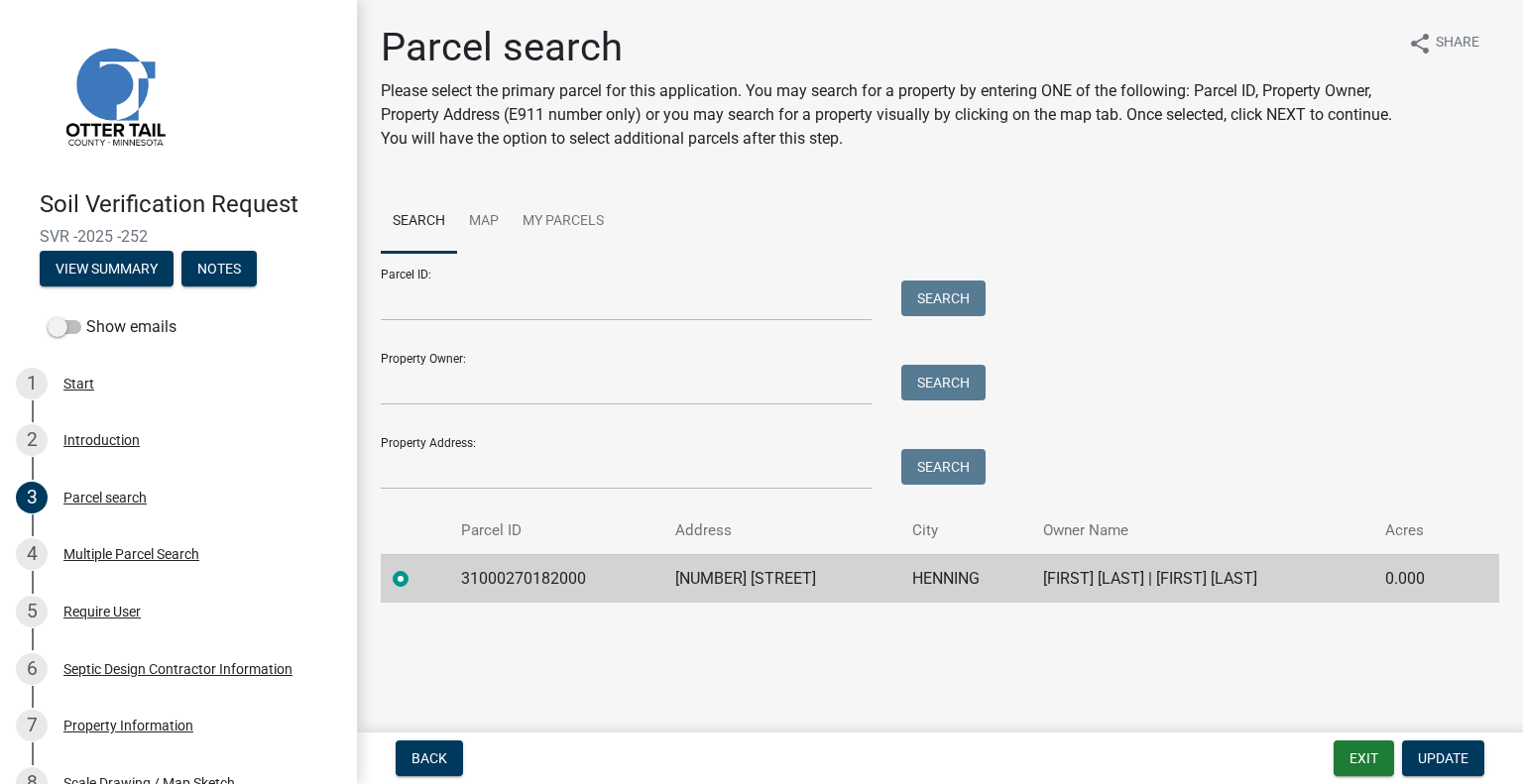 click on "CHARLES FREDERICK | PATRICIA FREDERICK" 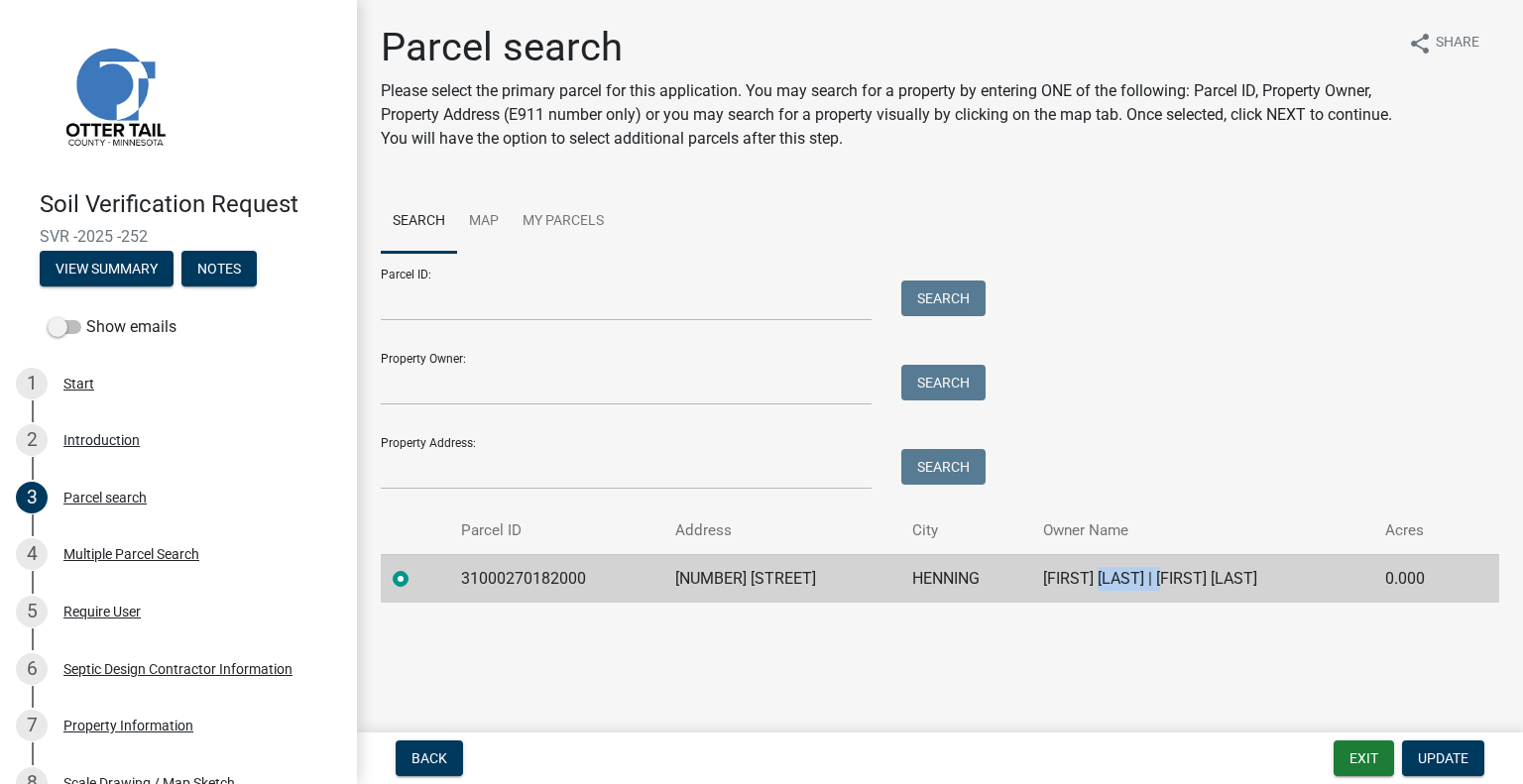 click on "CHARLES FREDERICK | PATRICIA FREDERICK" 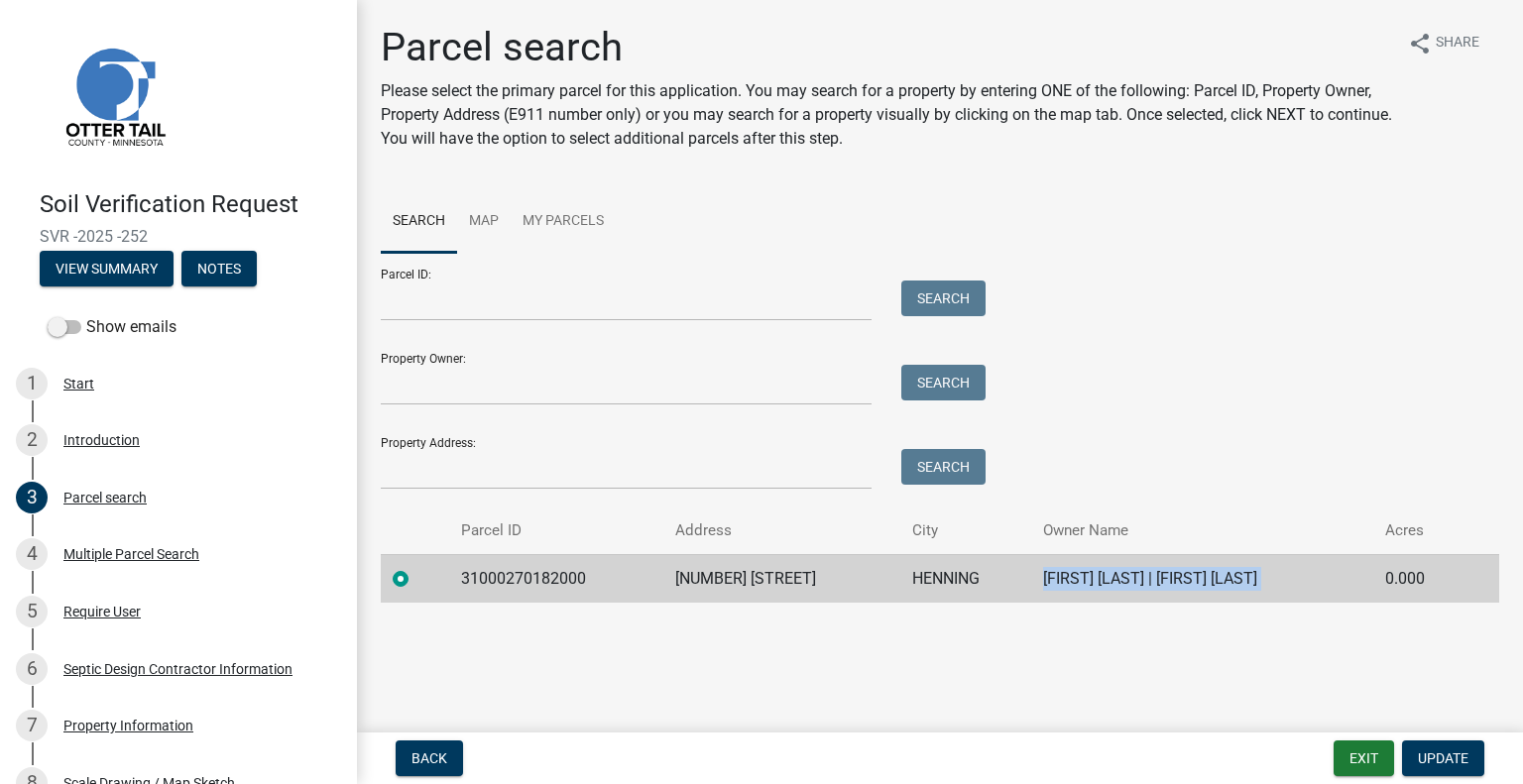 click on "CHARLES FREDERICK | PATRICIA FREDERICK" 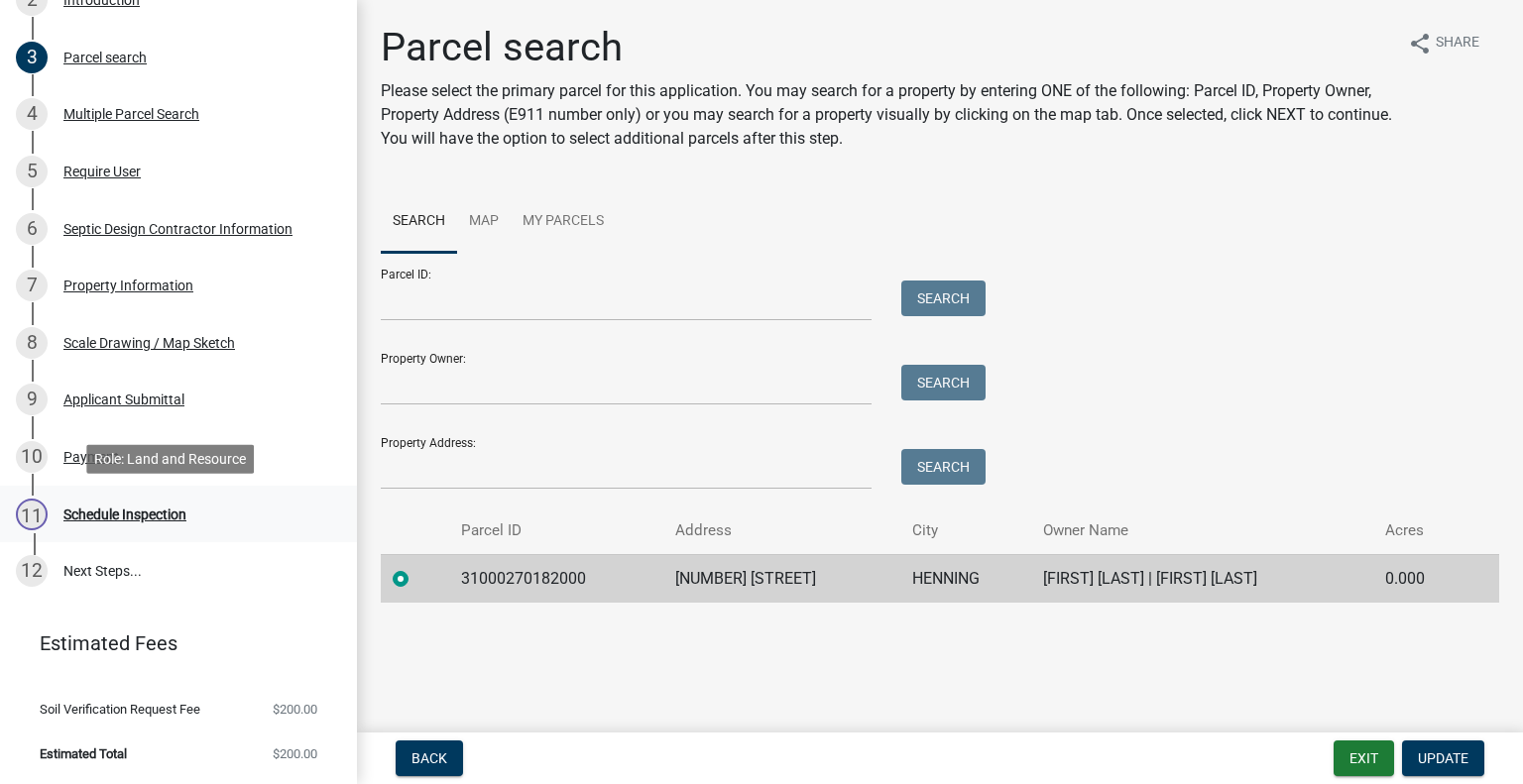 click on "11     Schedule Inspection" at bounding box center [178, 514] 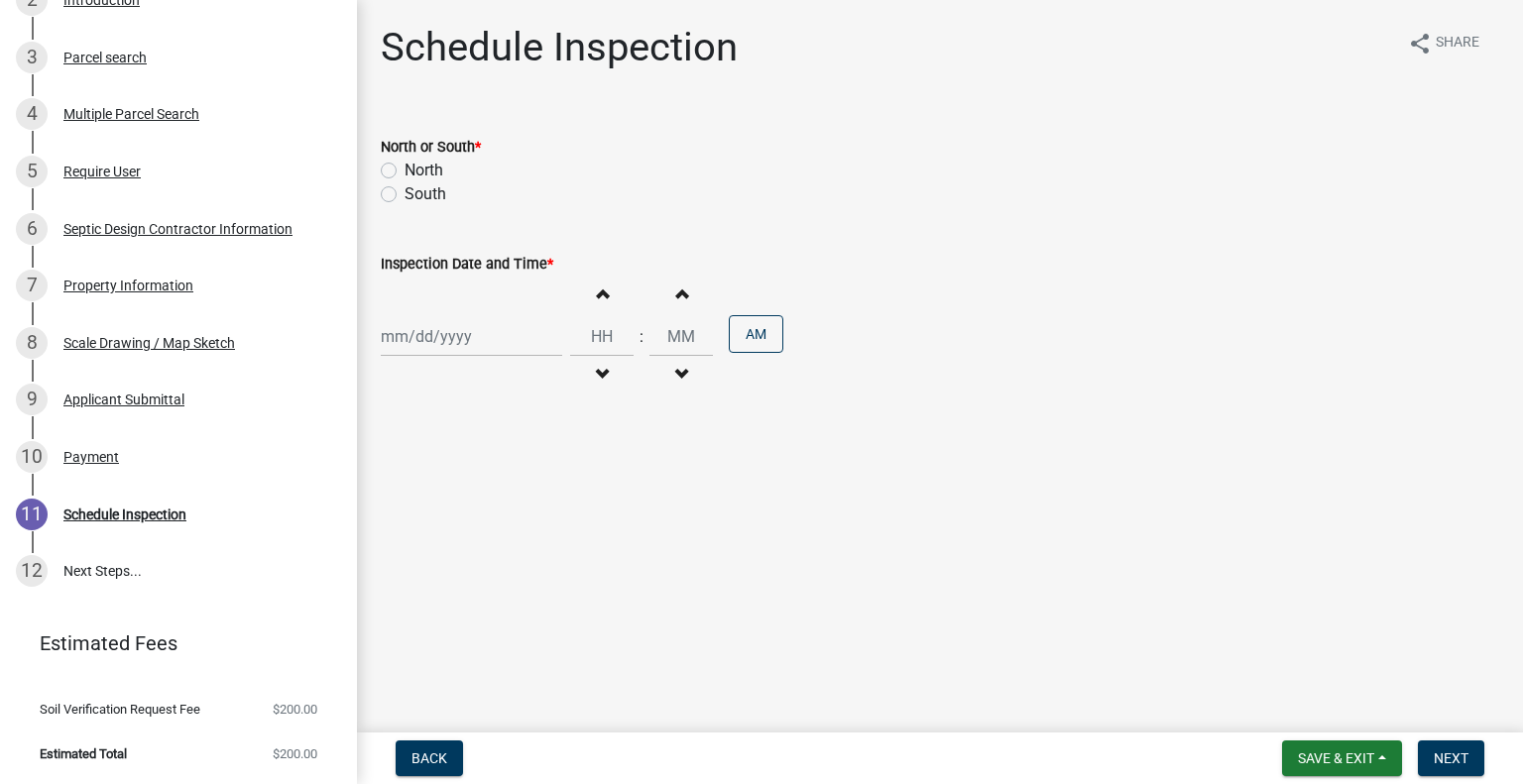 click on "South" 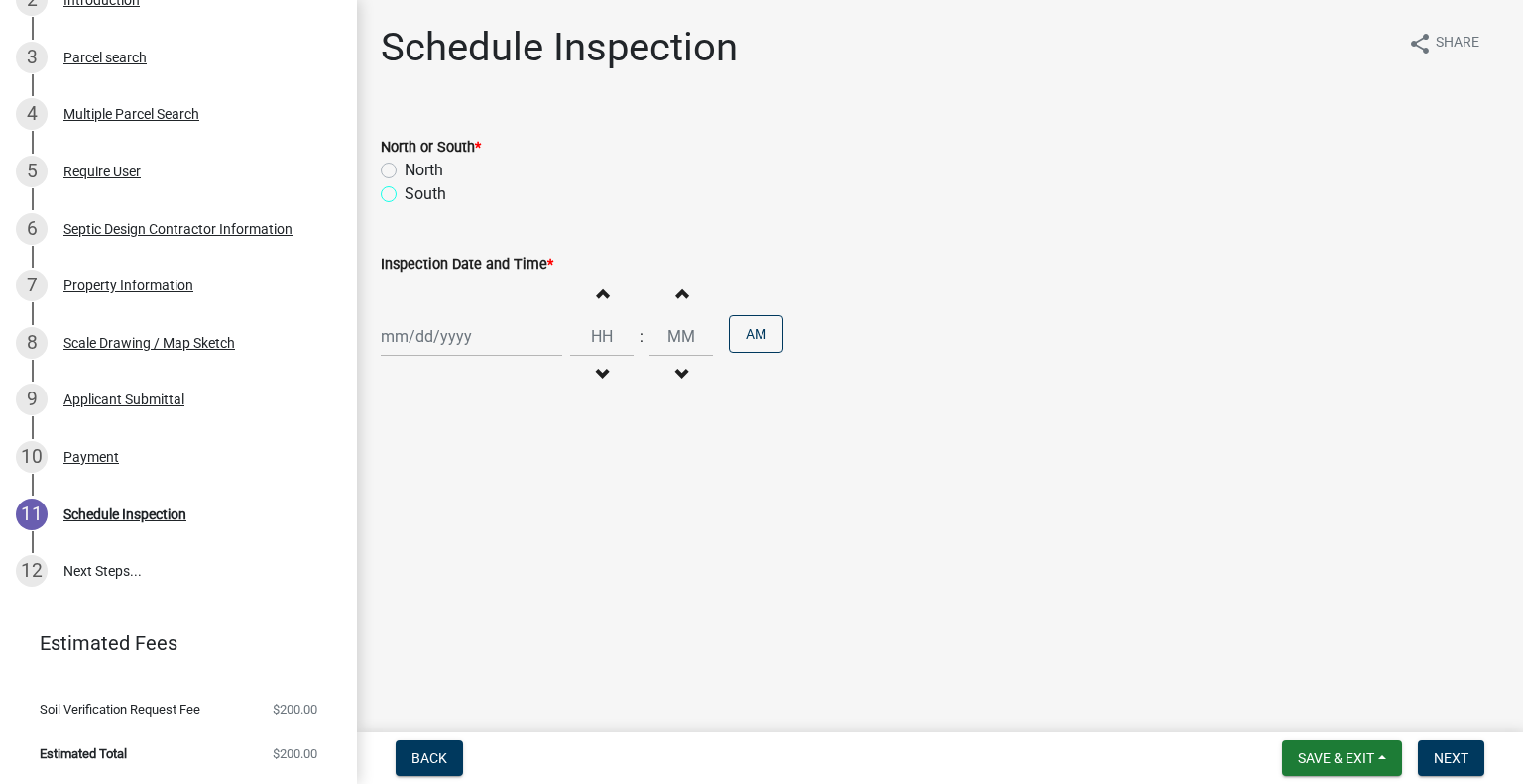 click on "South" at bounding box center (410, 188) 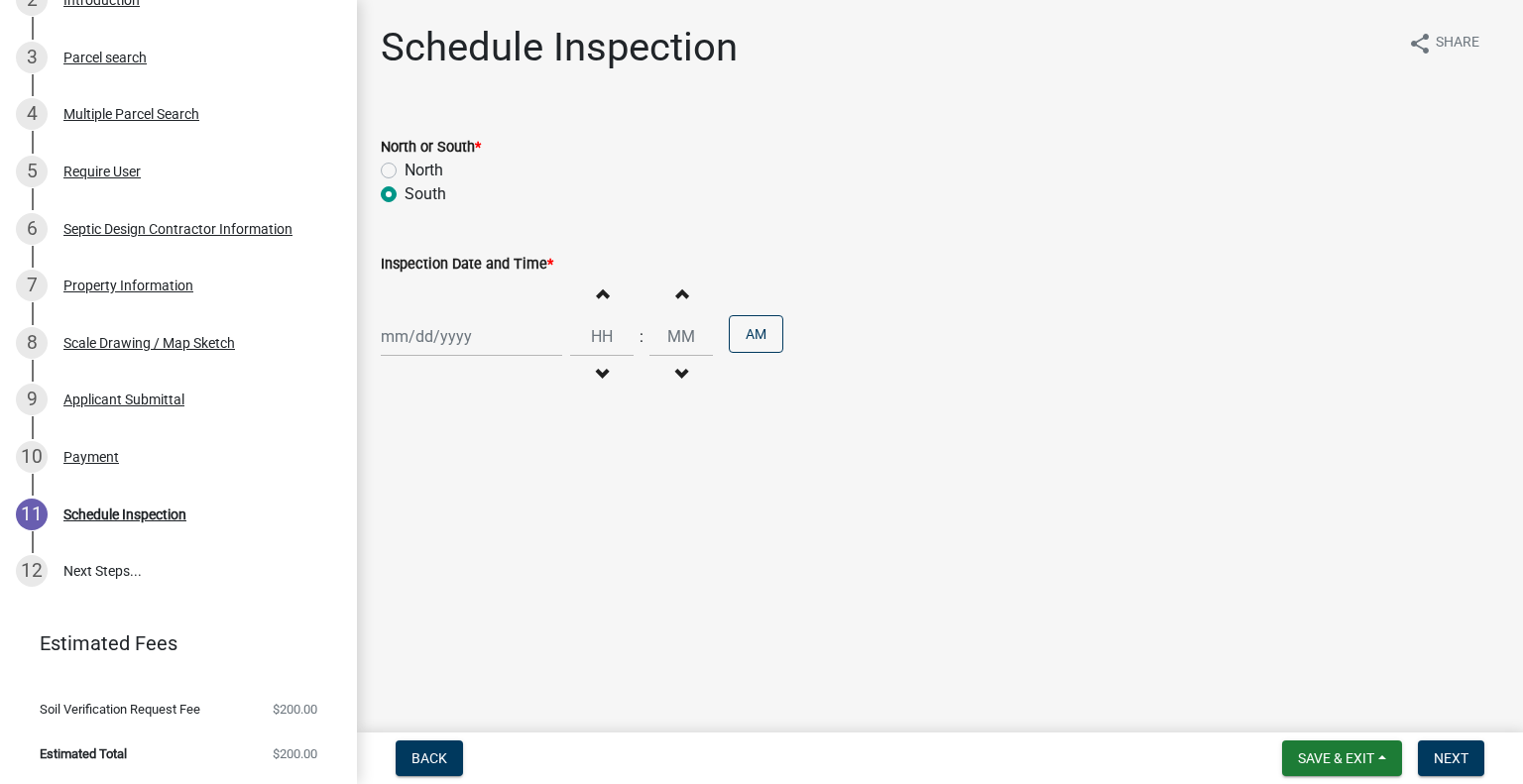 radio on "true" 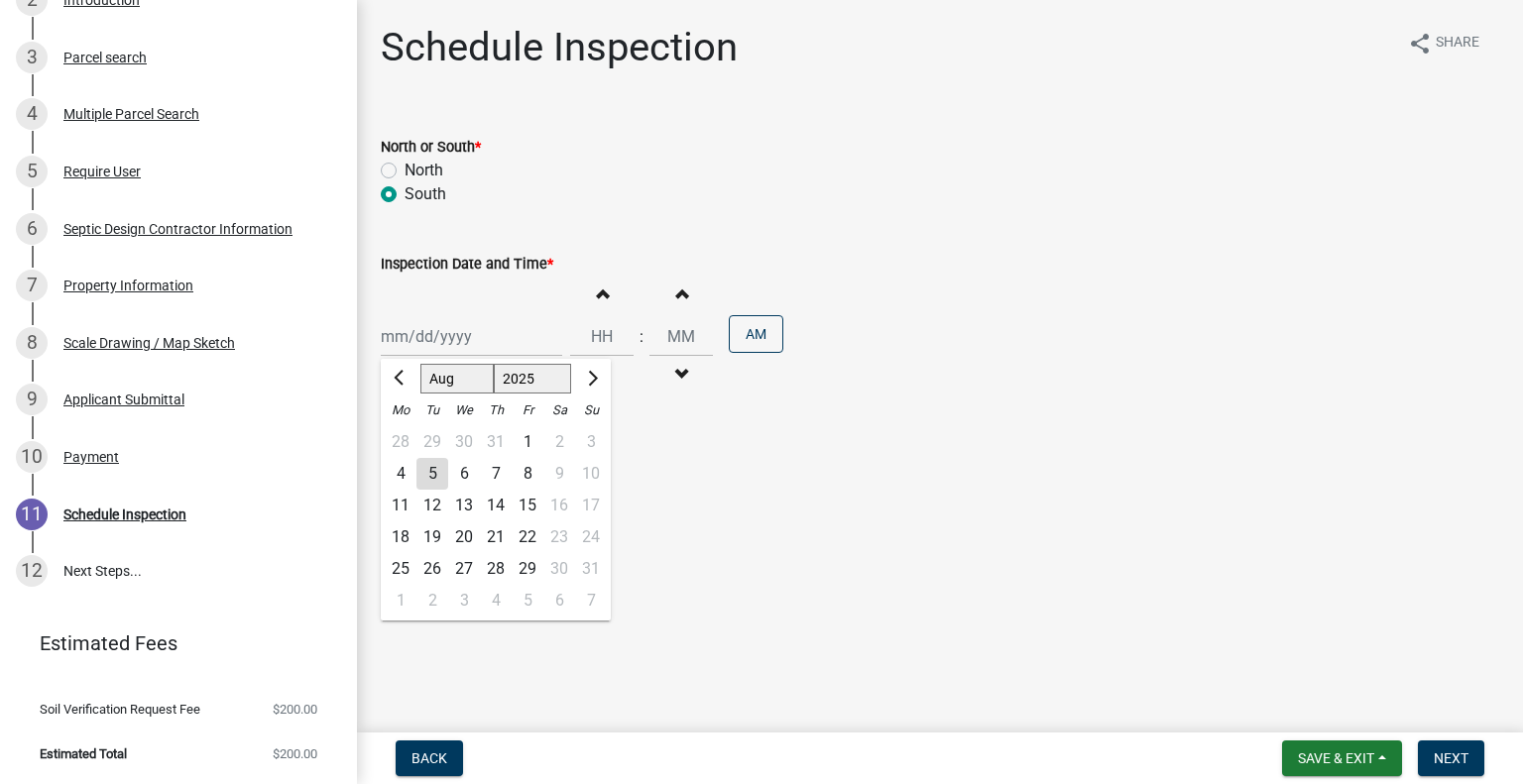 drag, startPoint x: 464, startPoint y: 479, endPoint x: 552, endPoint y: 413, distance: 110 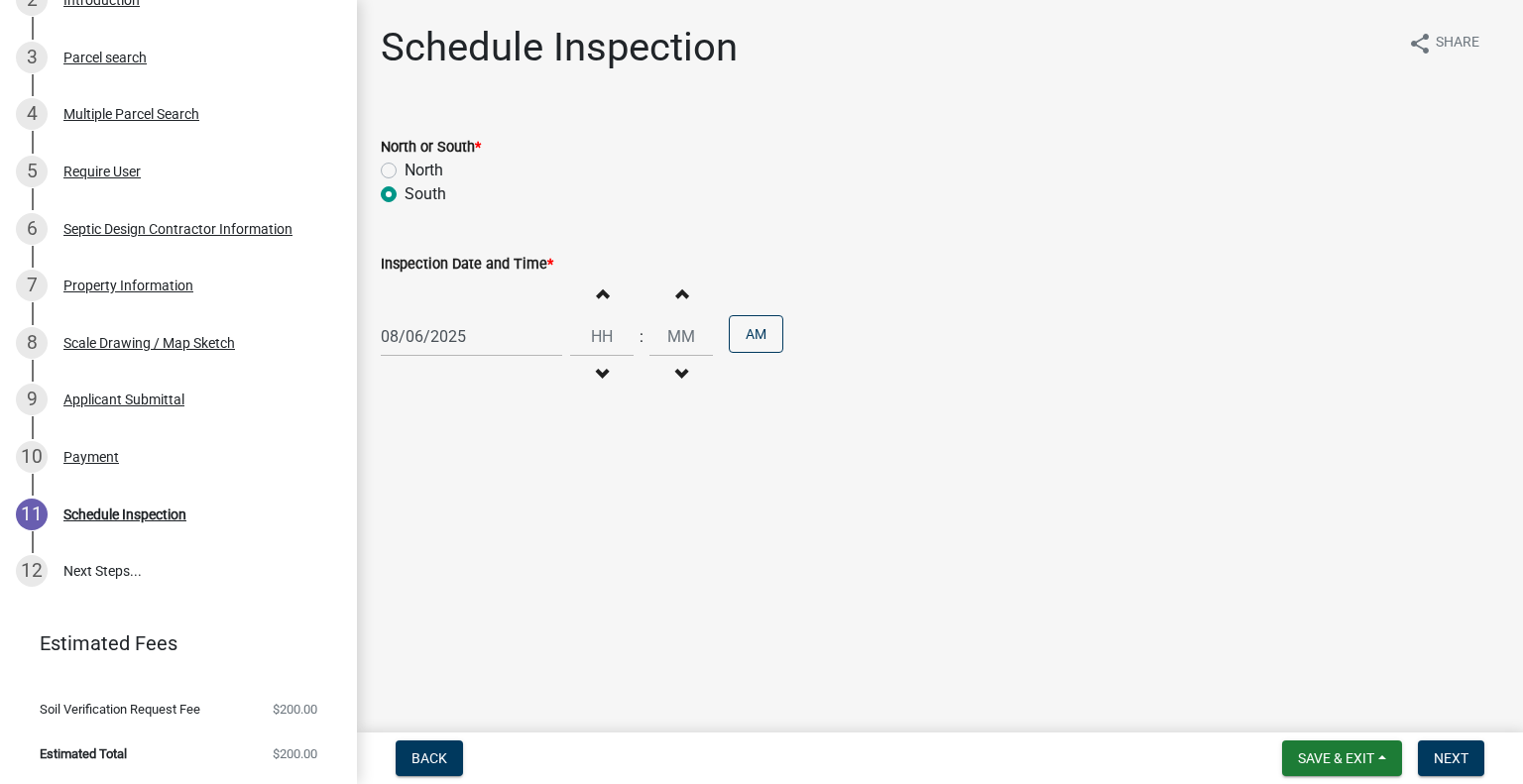 click on "Increment hours Decrement hours" at bounding box center [602, 336] 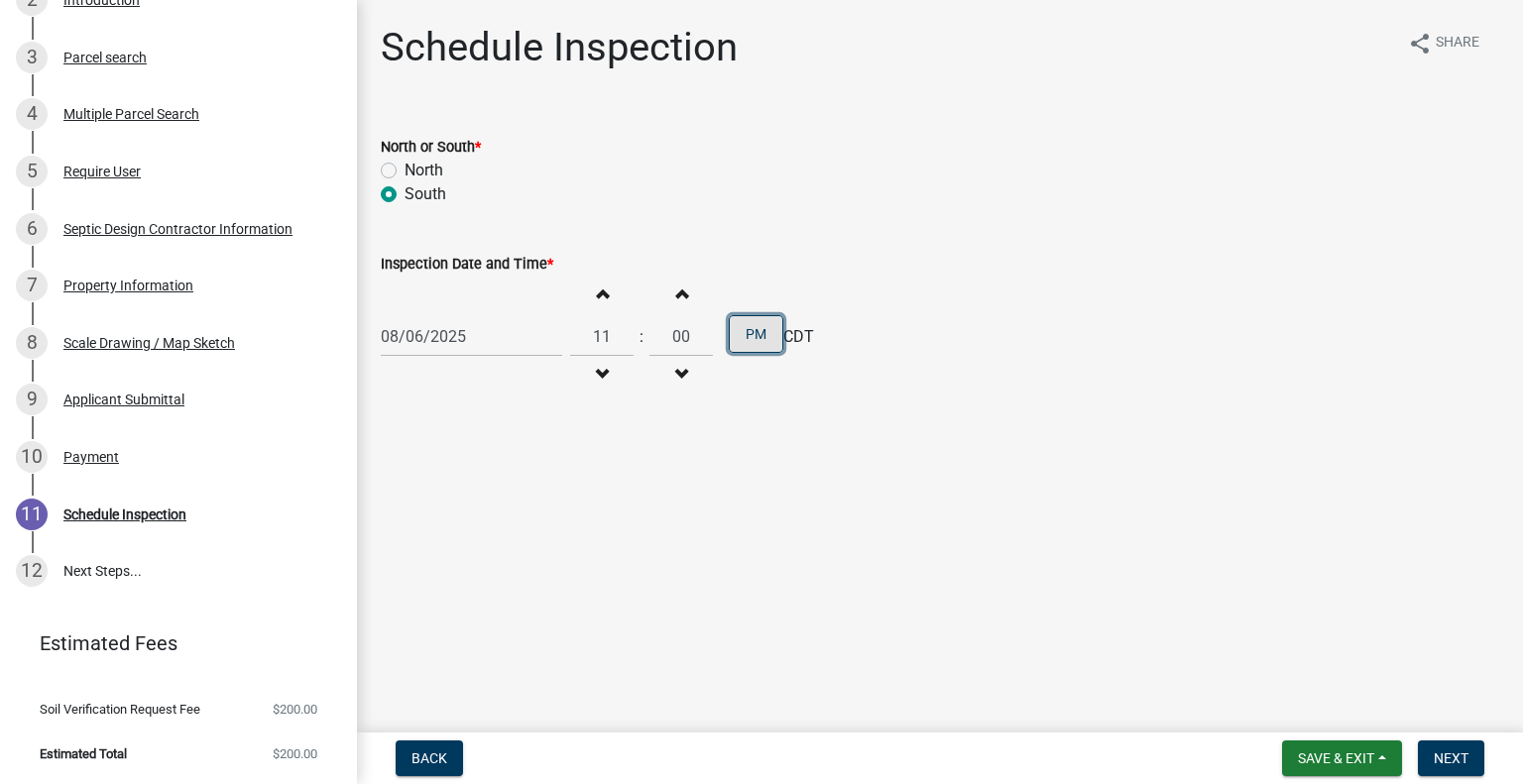 drag, startPoint x: 745, startPoint y: 318, endPoint x: 767, endPoint y: 339, distance: 30.413813 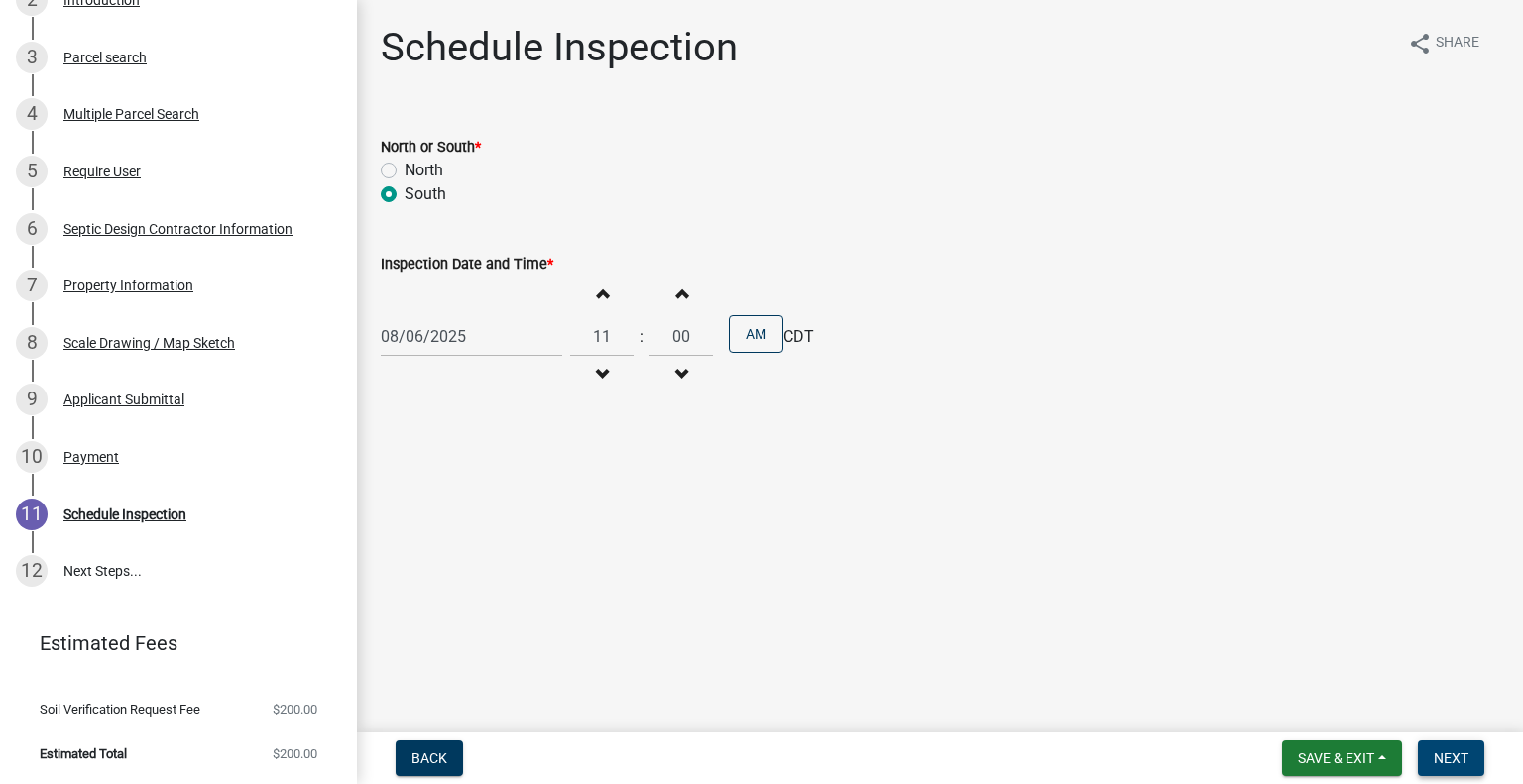 click on "Next" at bounding box center [1451, 758] 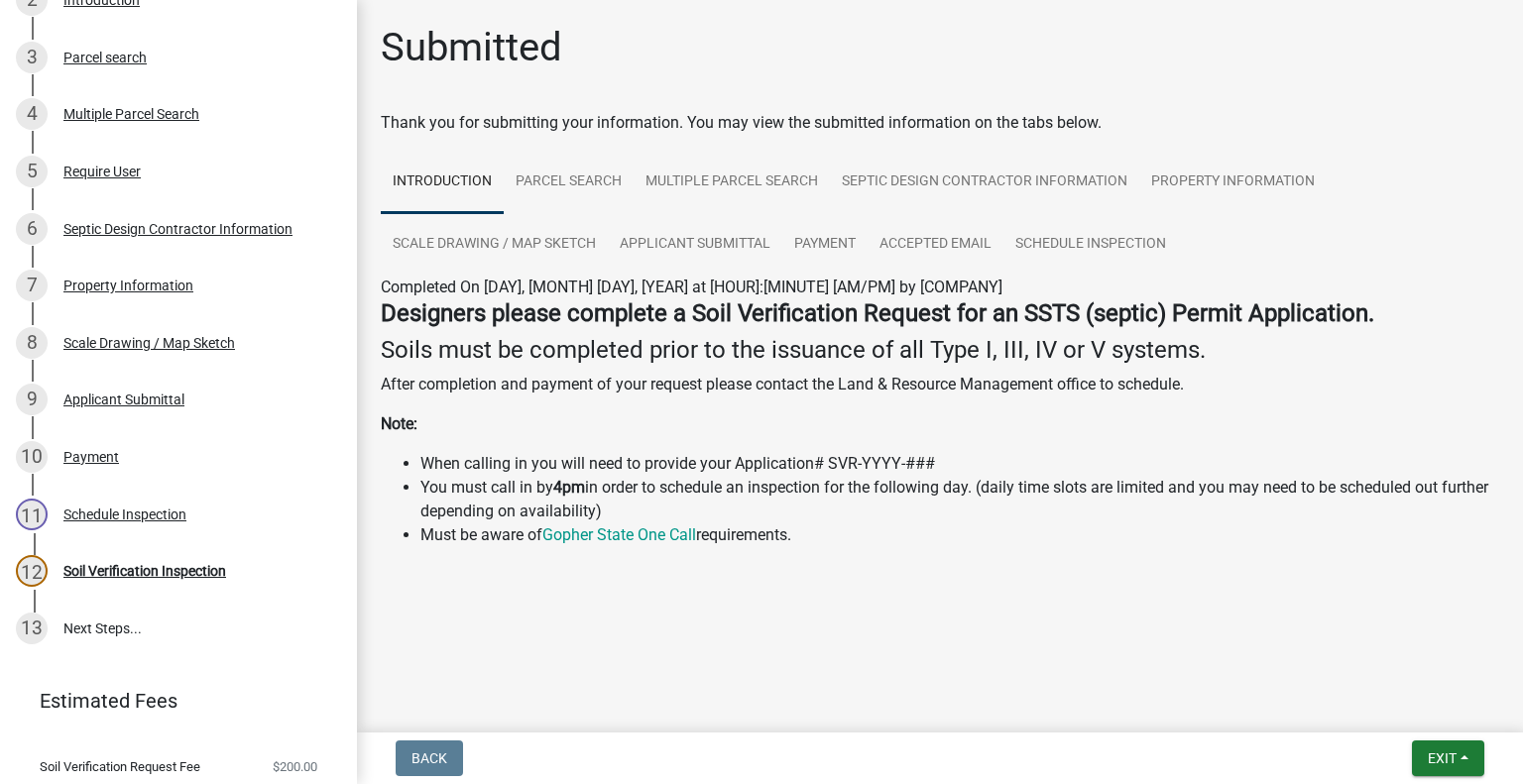 scroll, scrollTop: 497, scrollLeft: 0, axis: vertical 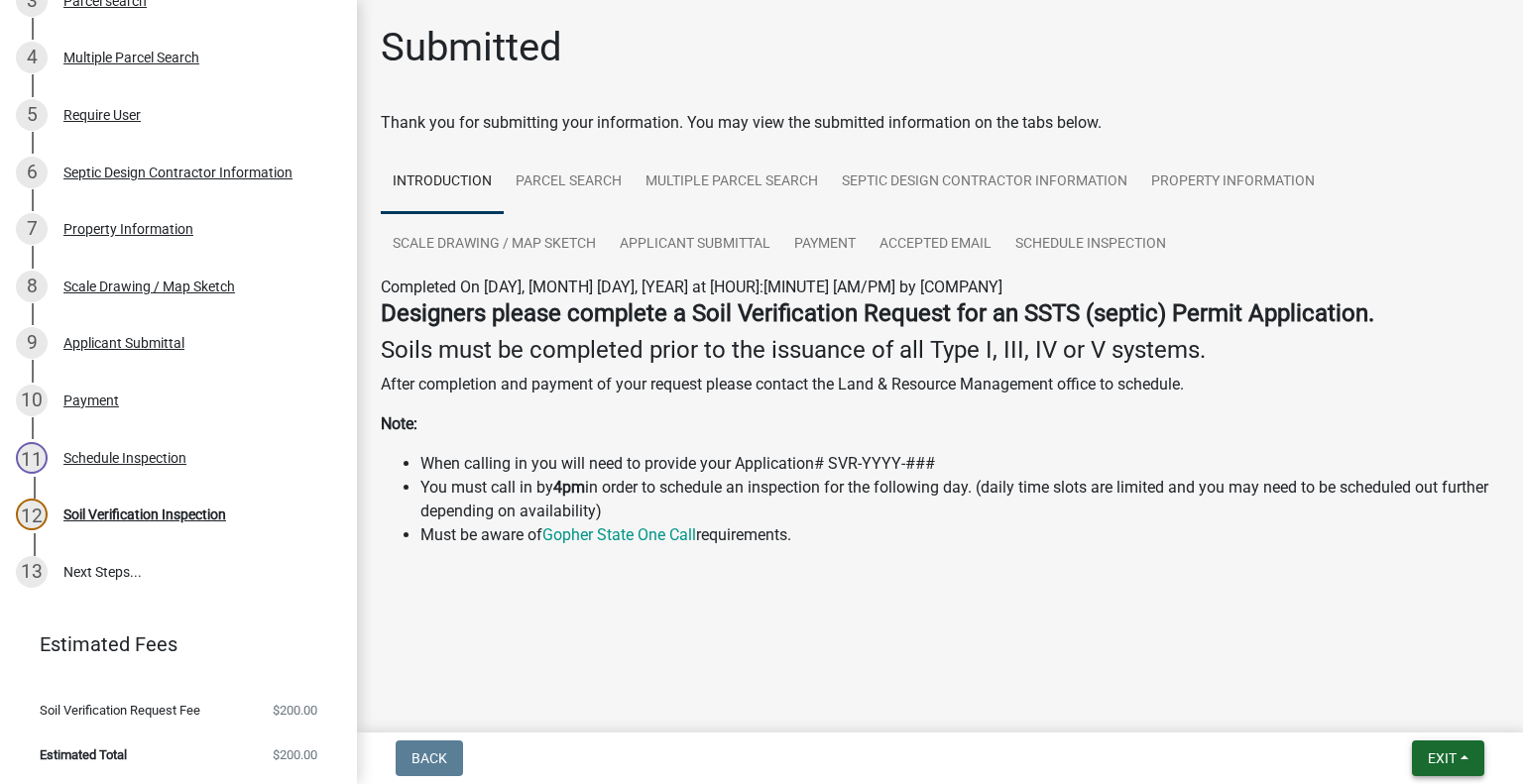 click on "Exit" at bounding box center (1448, 758) 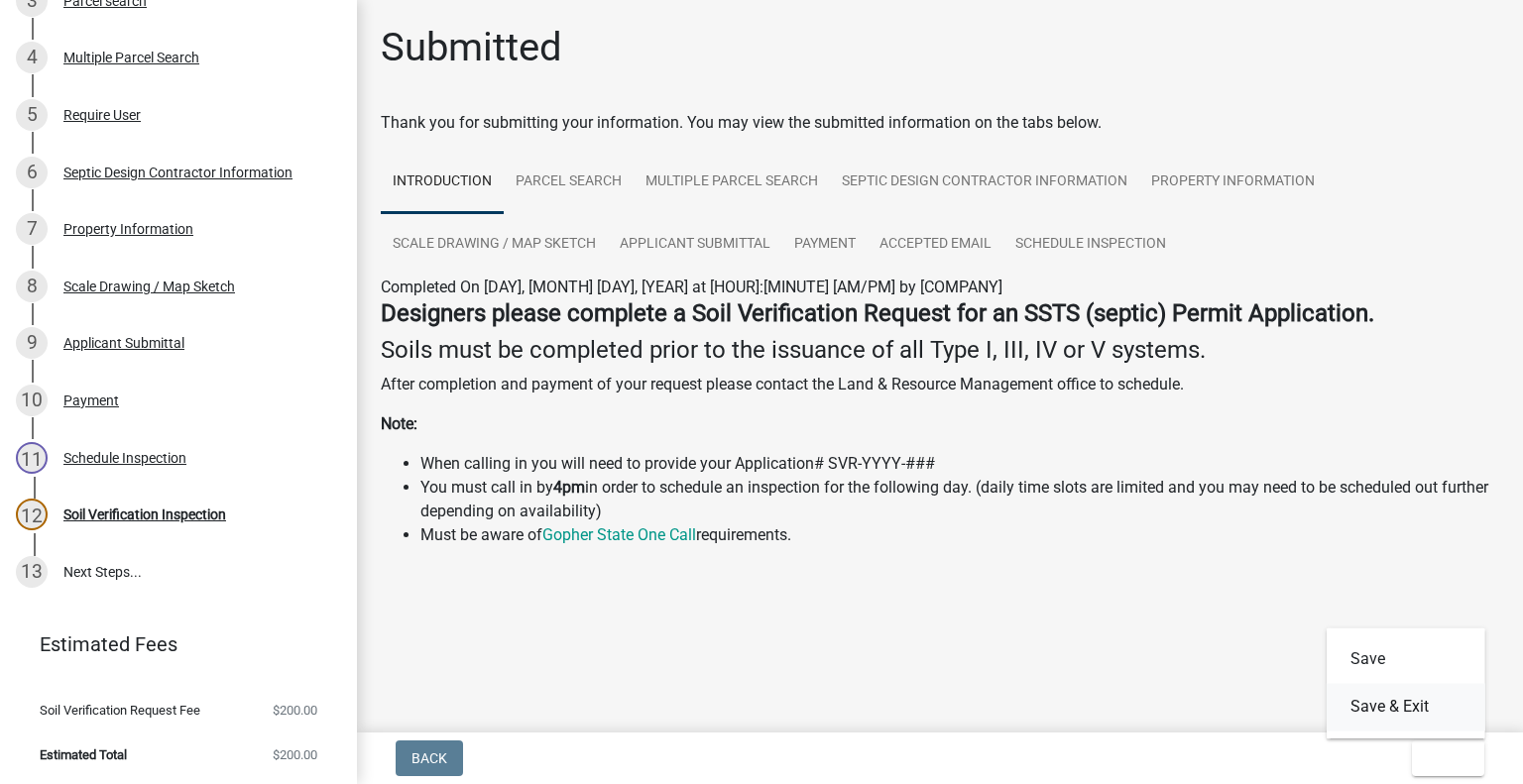 click on "Save & Exit" at bounding box center (1406, 707) 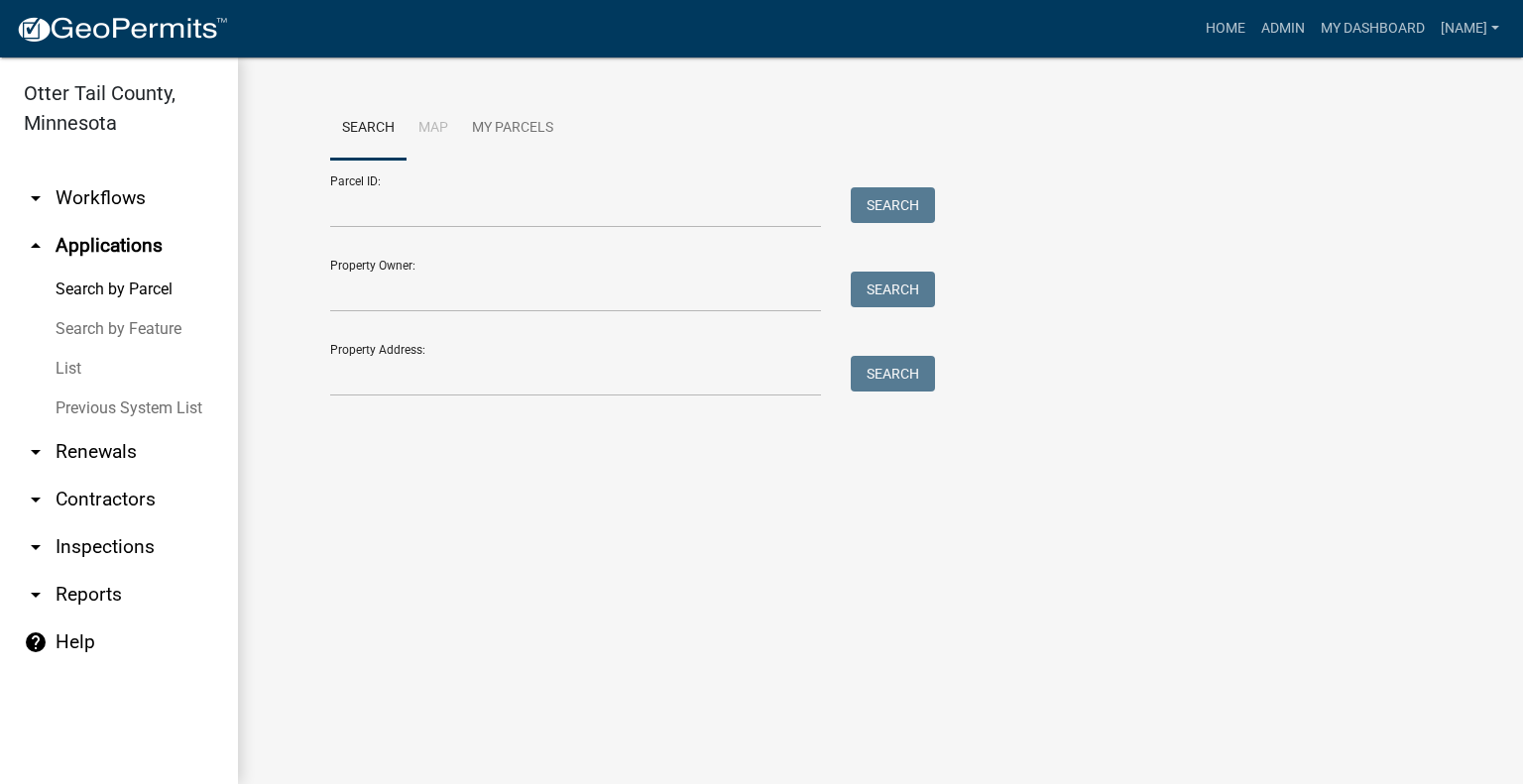 click on "arrow_drop_down   Workflows" at bounding box center (119, 198) 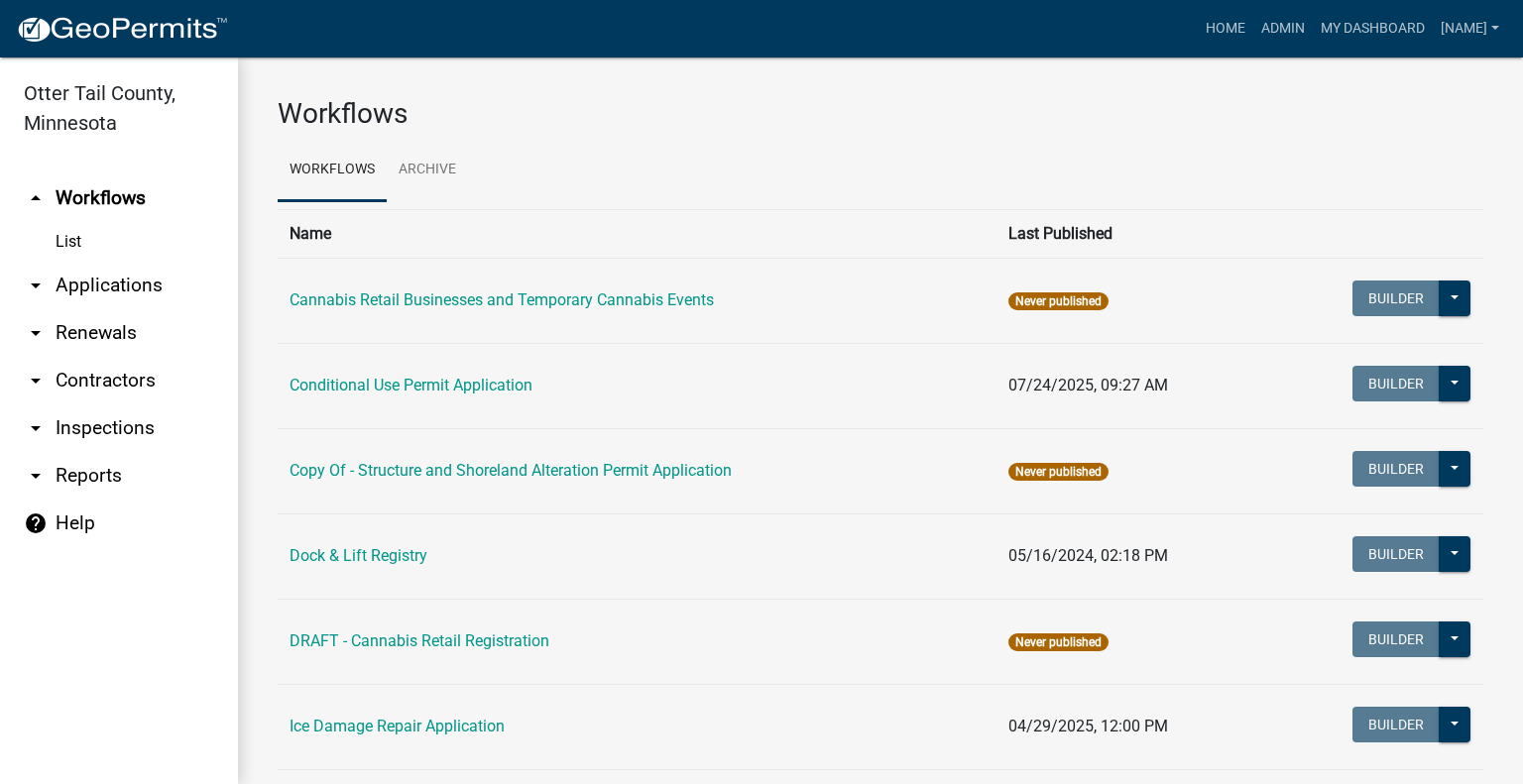 click on "arrow_drop_down   Applications" at bounding box center [119, 285] 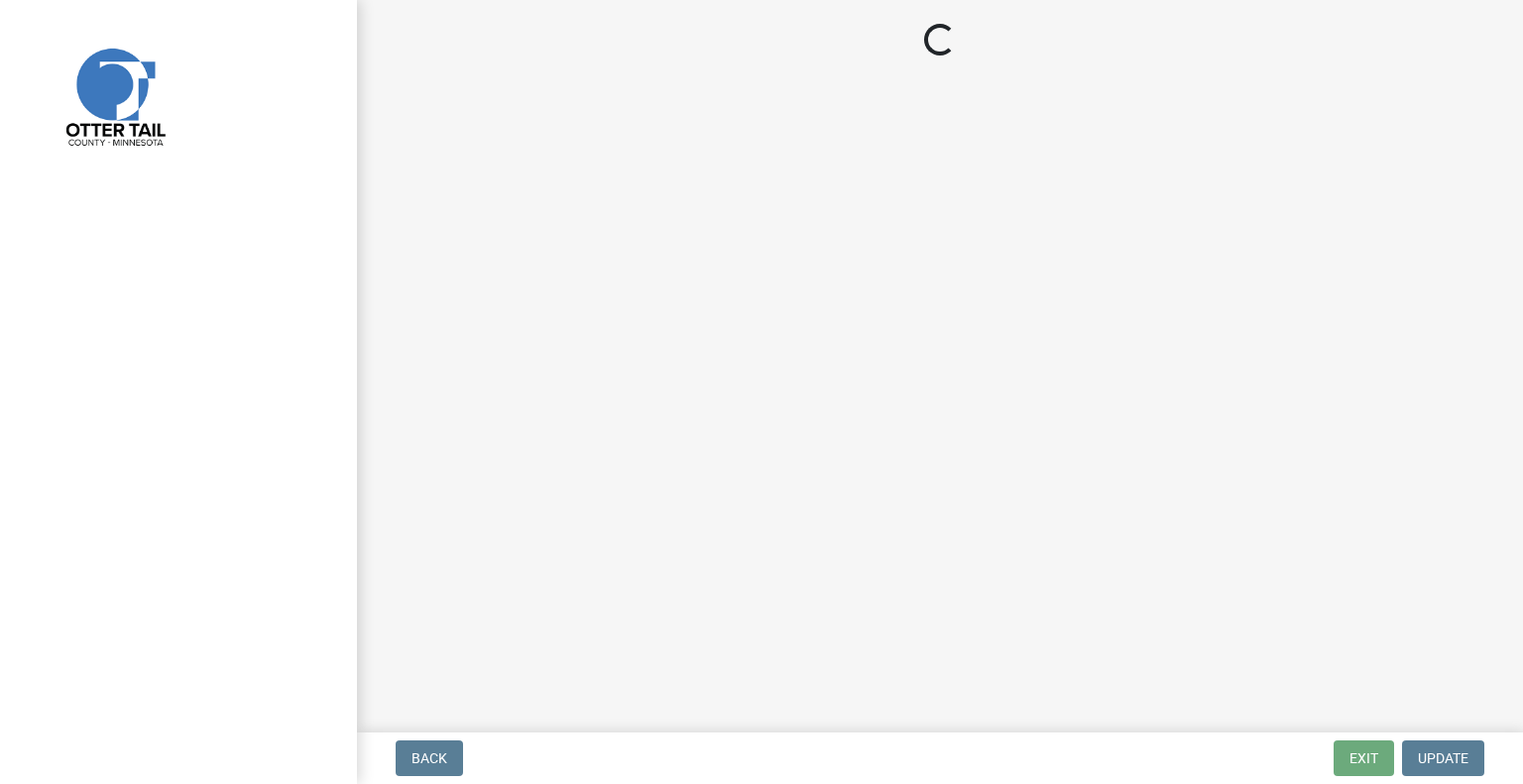 scroll, scrollTop: 0, scrollLeft: 0, axis: both 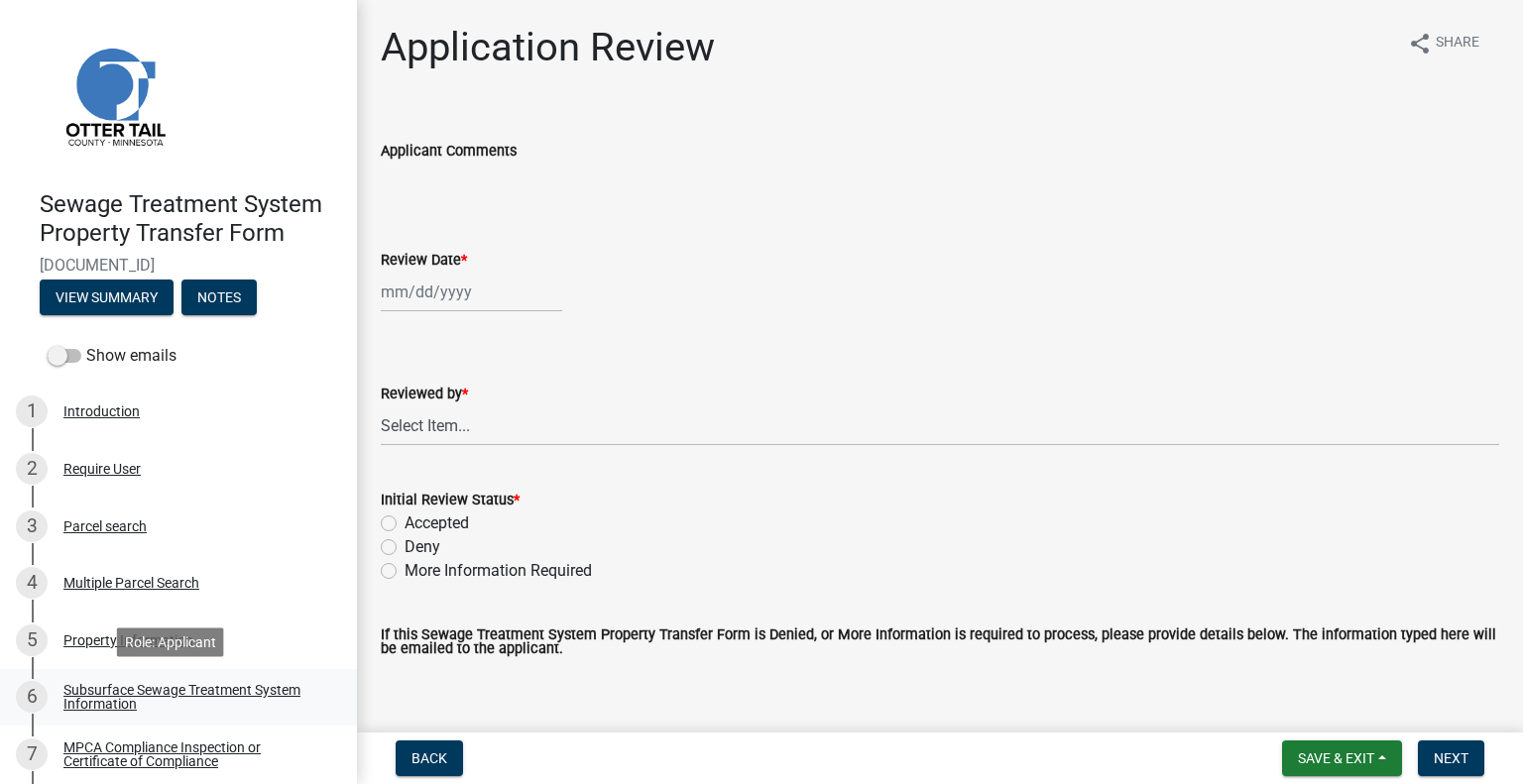 click on "Subsurface Sewage Treatment System Information" at bounding box center (194, 697) 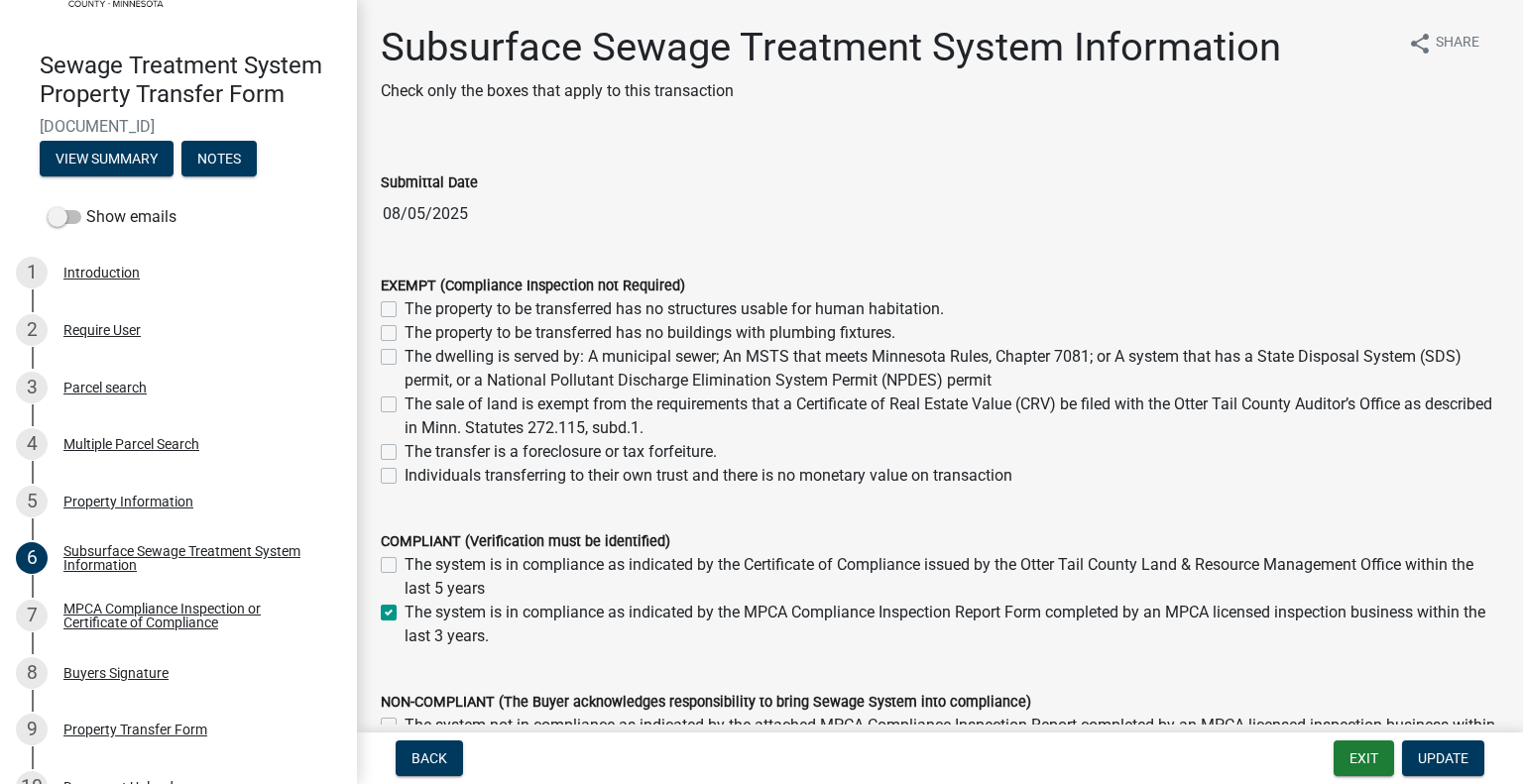 scroll, scrollTop: 176, scrollLeft: 0, axis: vertical 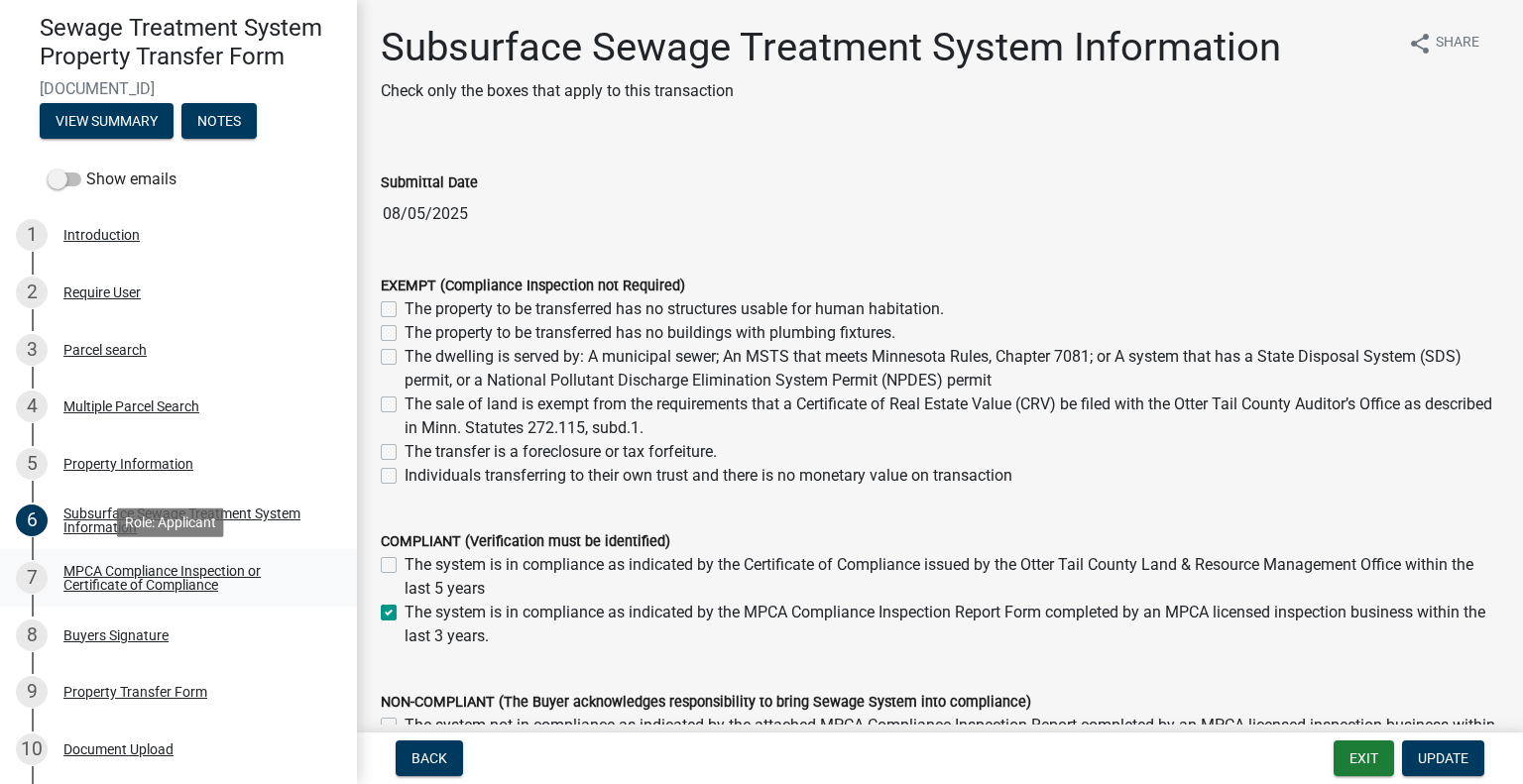click on "7     MPCA Compliance Inspection  or Certificate of Compliance" at bounding box center (178, 578) 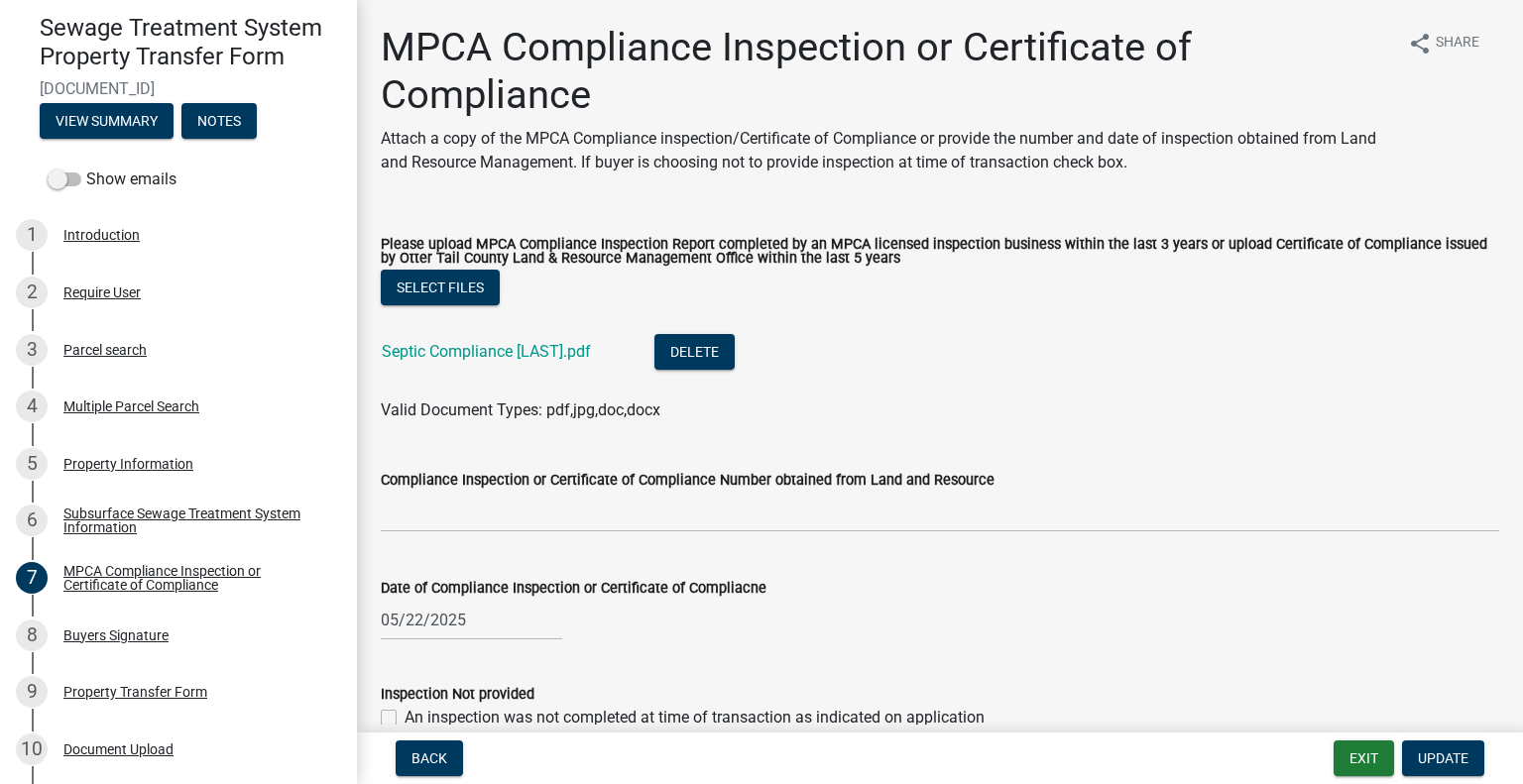 click on "Septic Compliance [LAST].pdf" 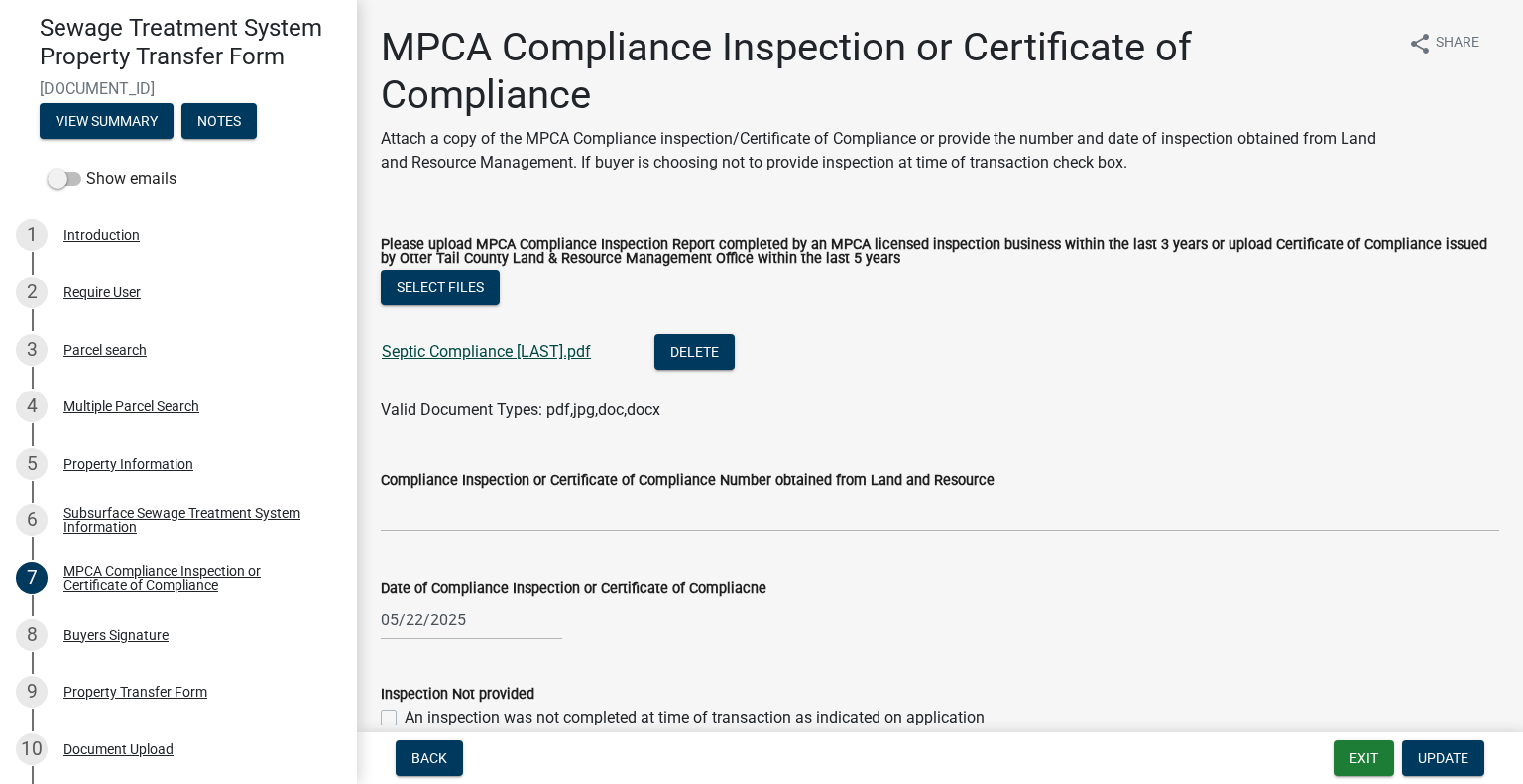 click on "Septic Compliance [LAST].pdf" 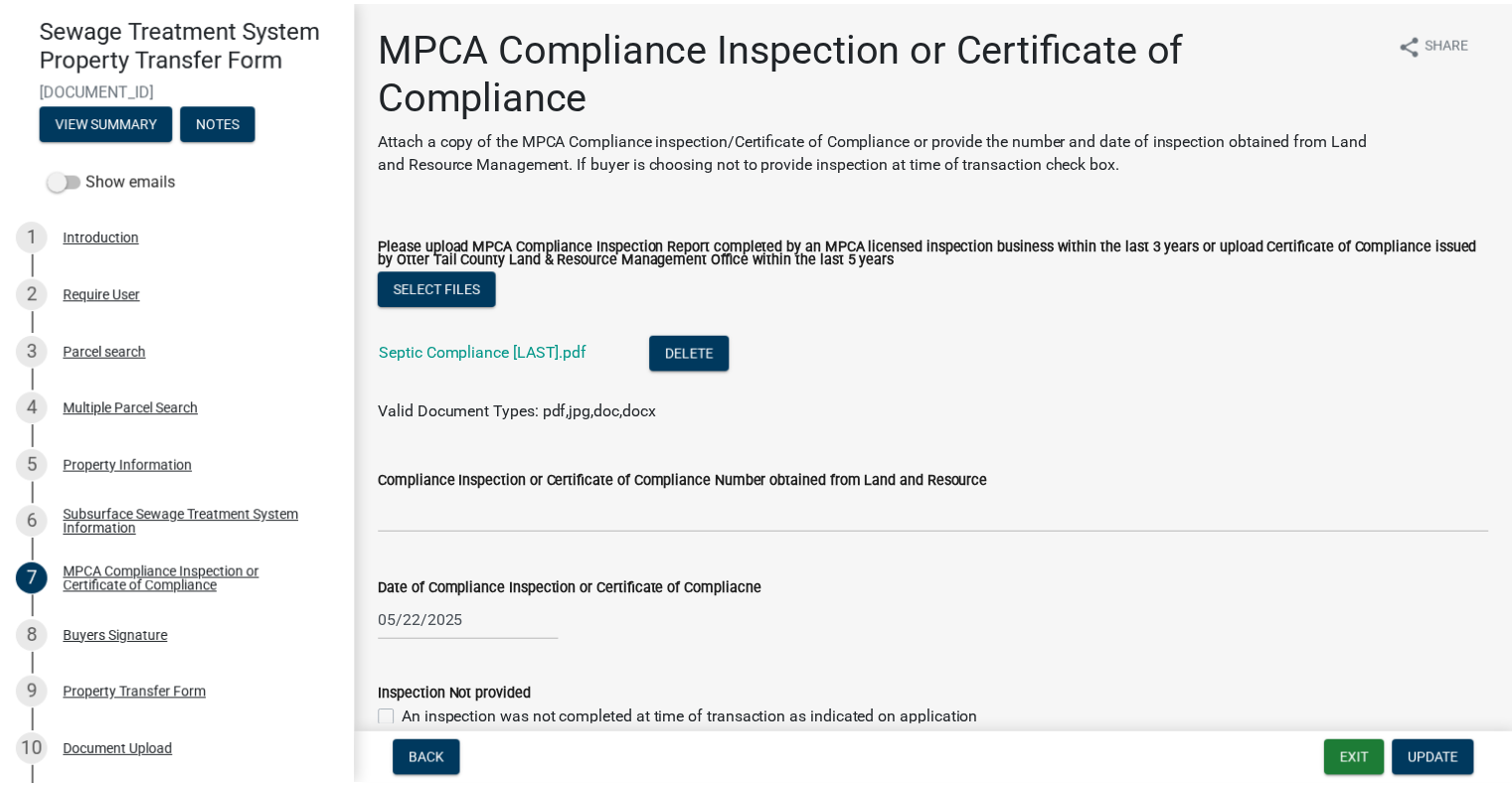 scroll, scrollTop: 292, scrollLeft: 0, axis: vertical 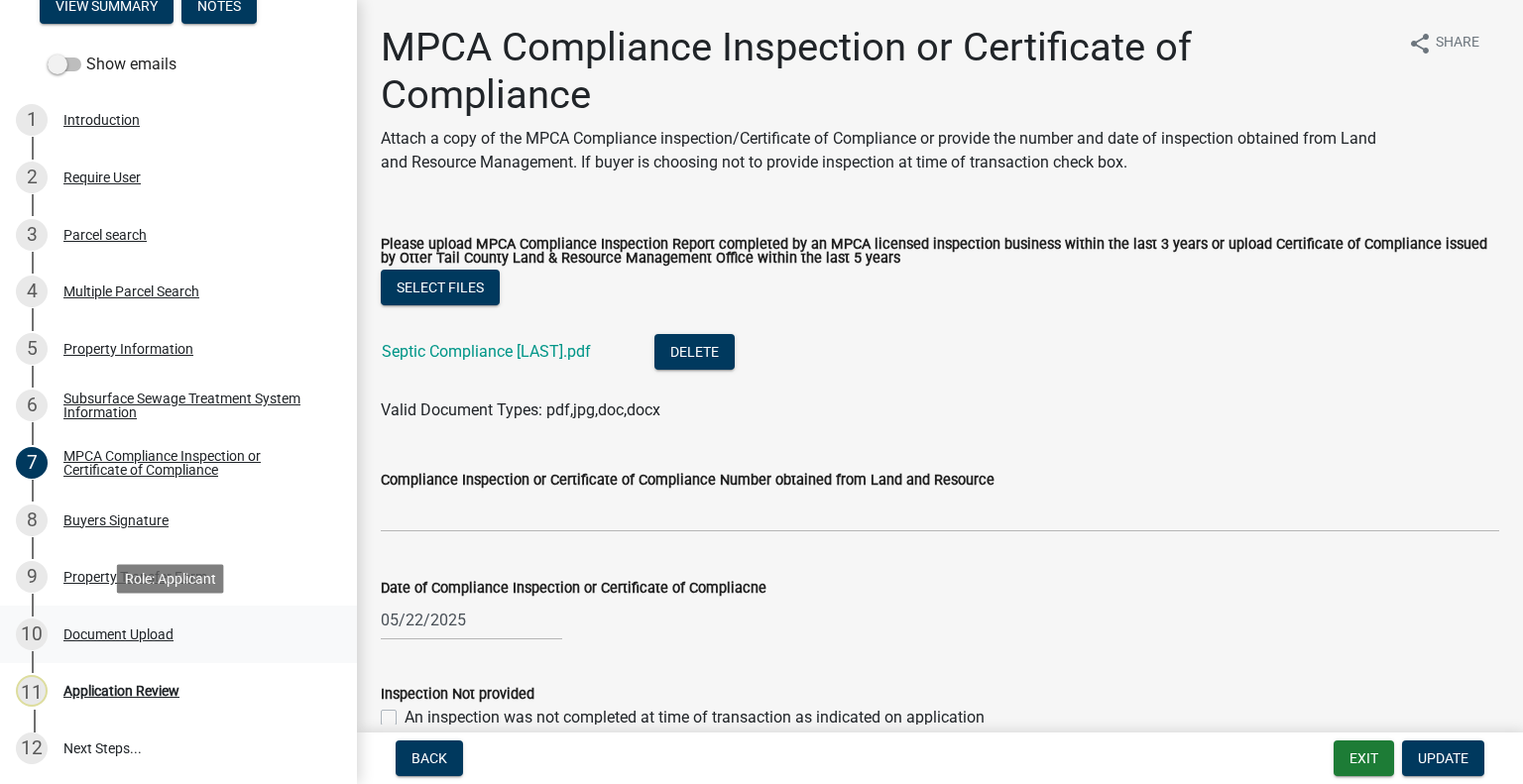 click on "Document Upload" at bounding box center [118, 634] 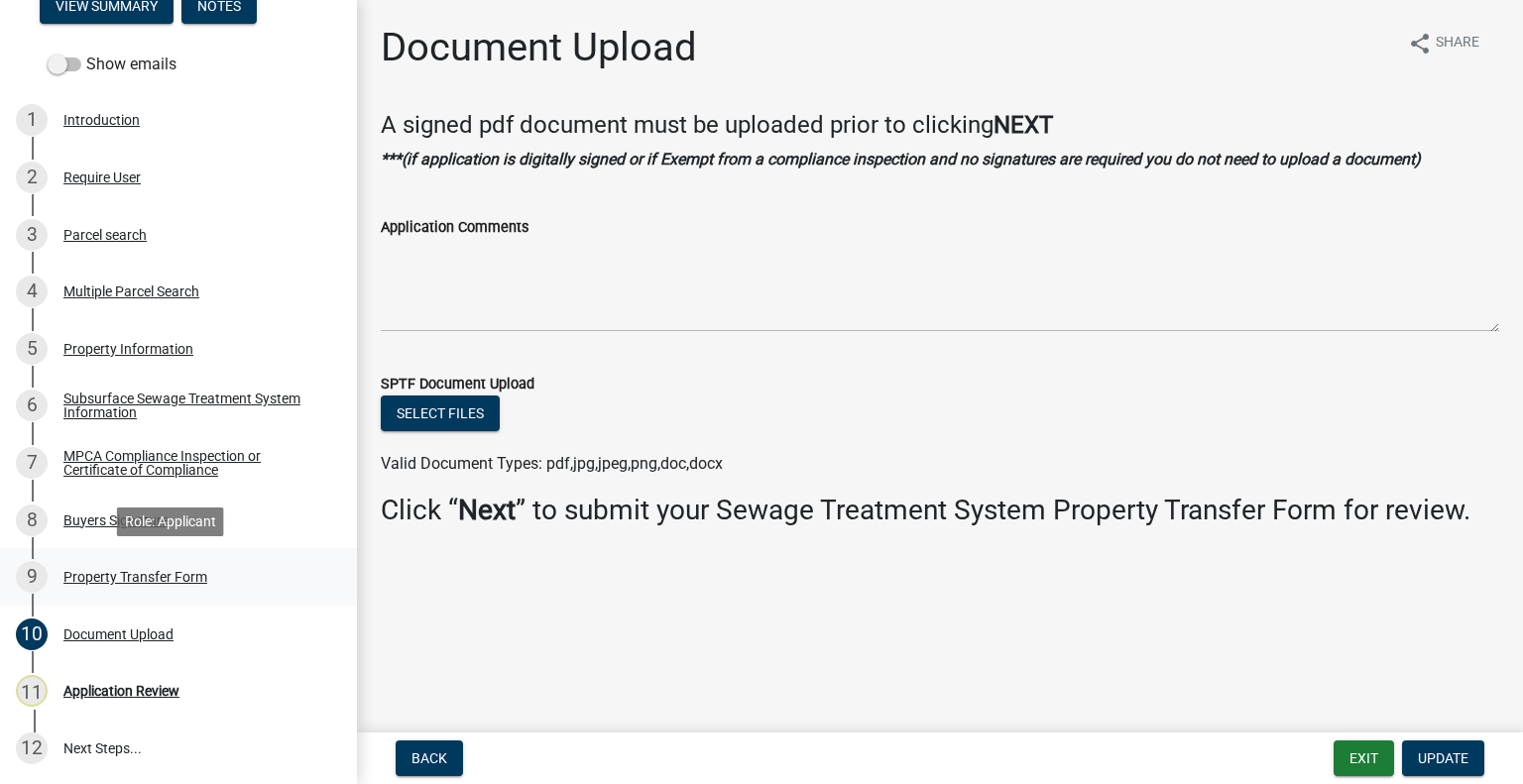 click on "9     Property Transfer Form" at bounding box center (171, 577) 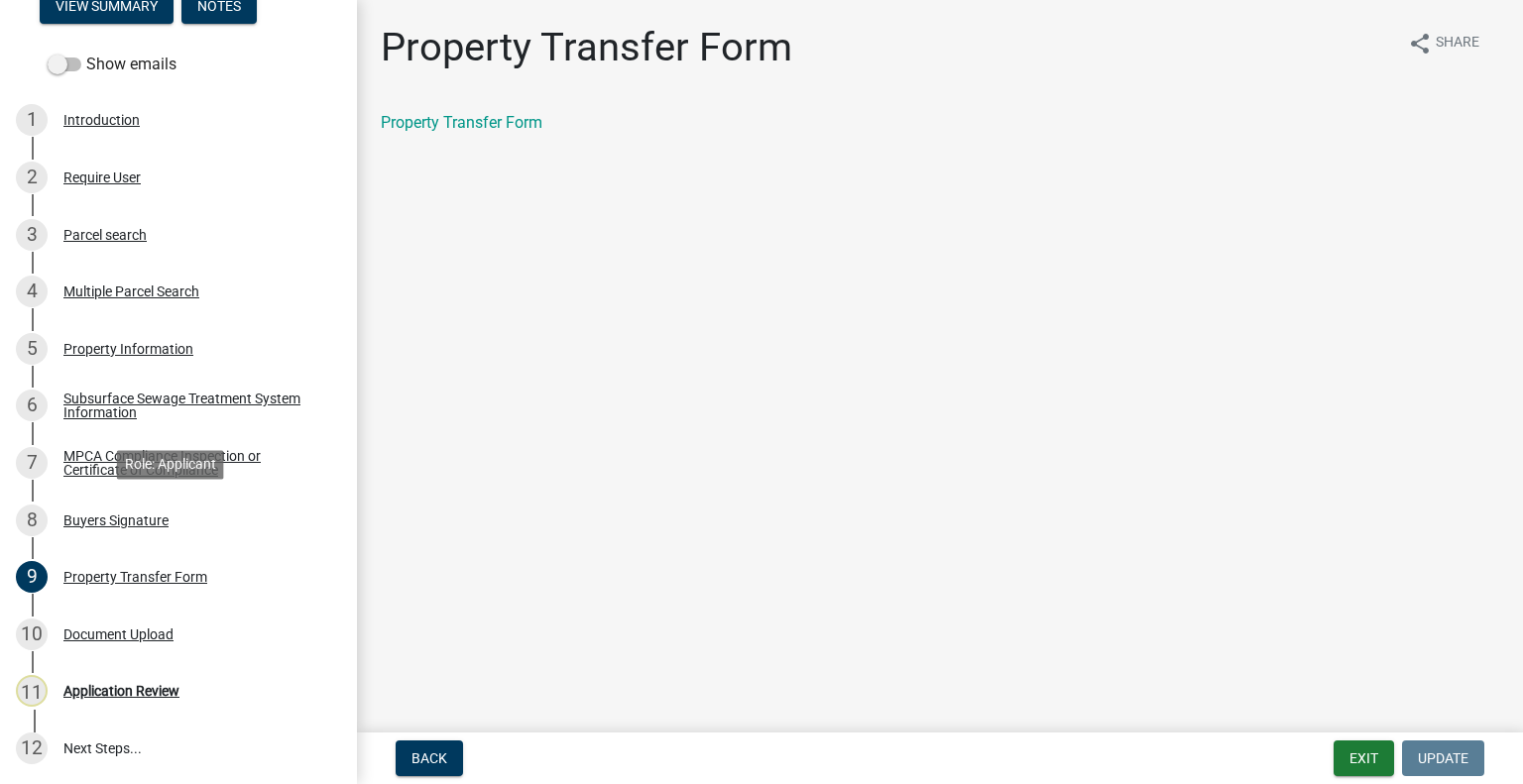 click on "Buyers Signature" at bounding box center (116, 520) 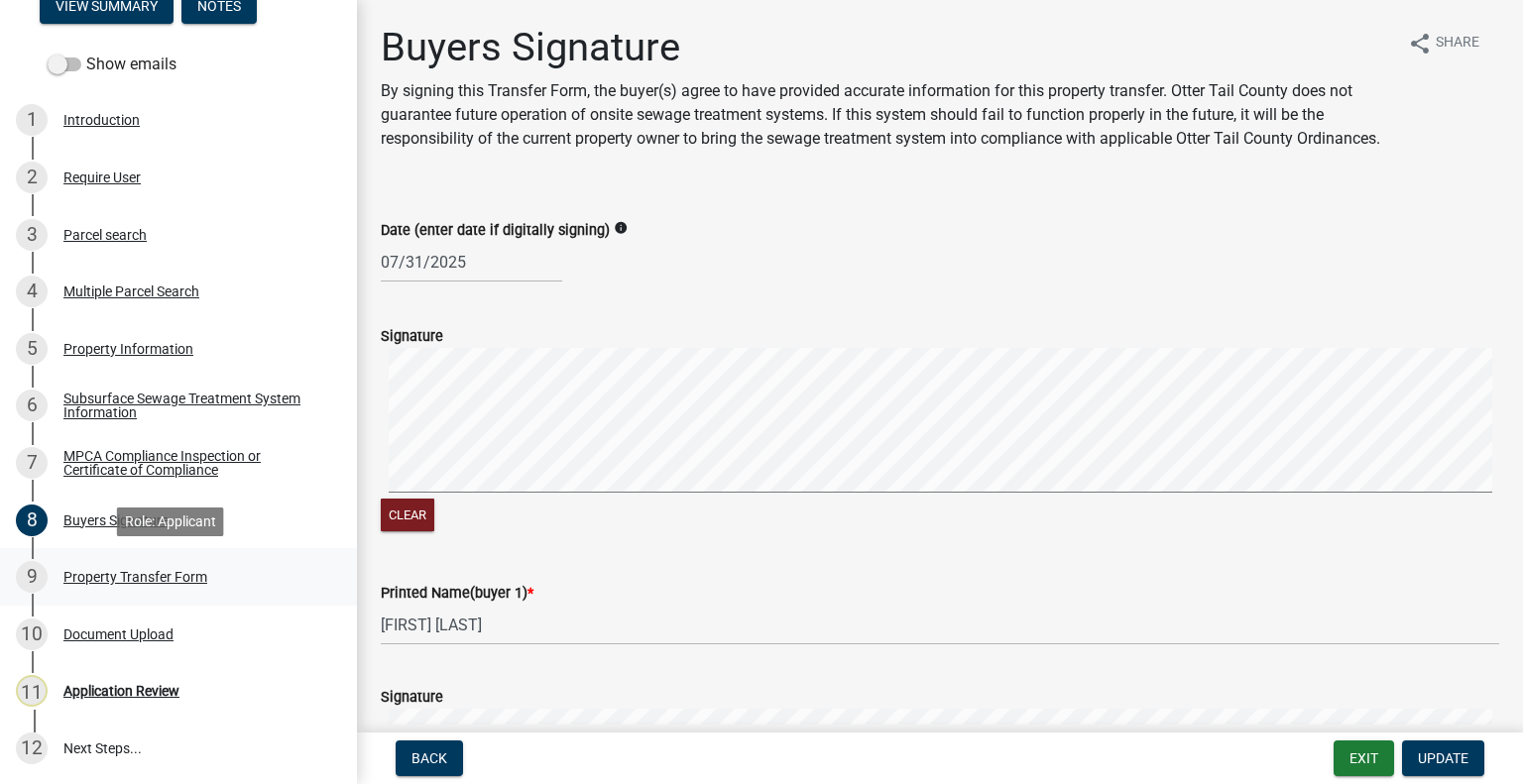 click on "Property Transfer Form" at bounding box center [135, 577] 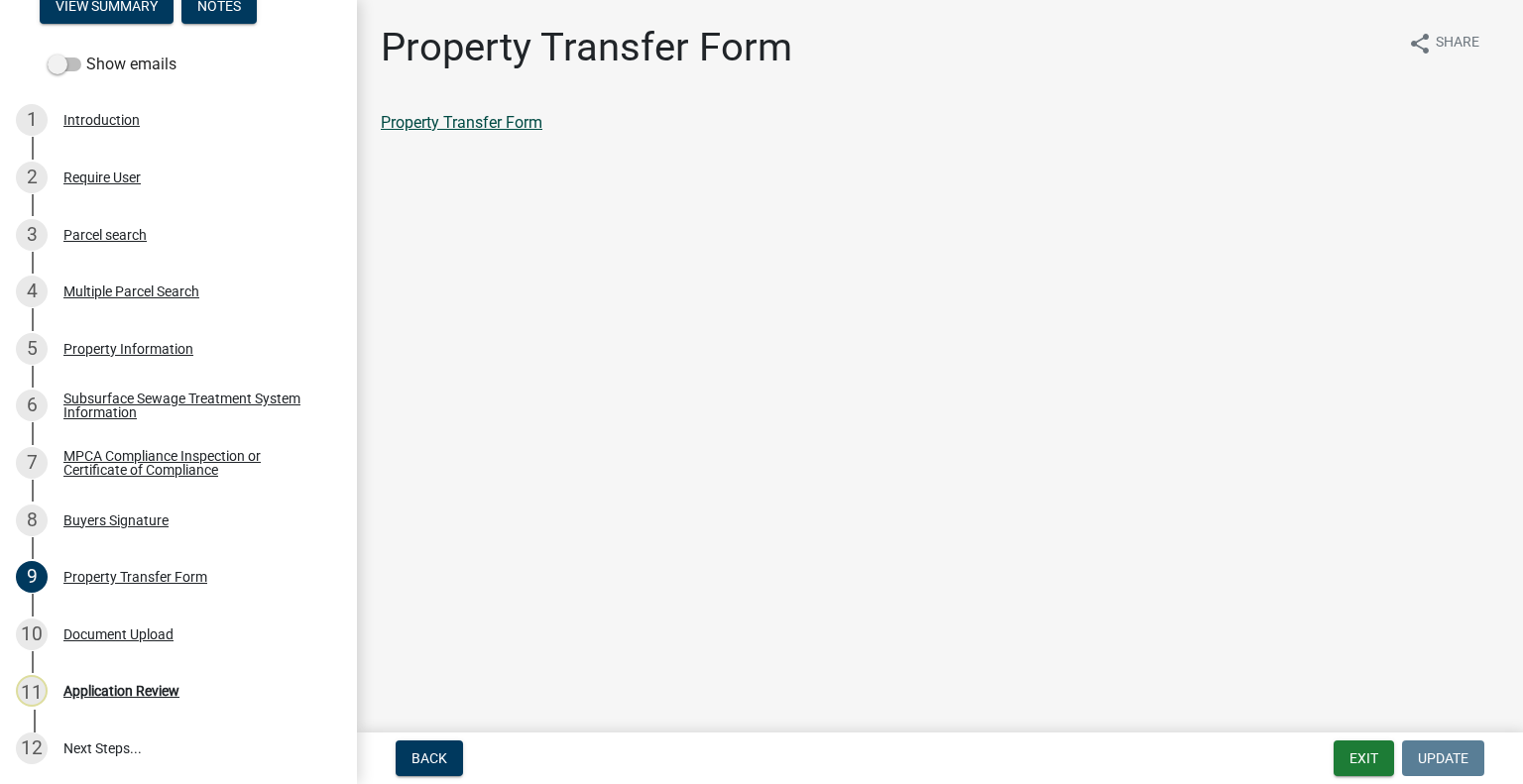 click on "Property Transfer Form" 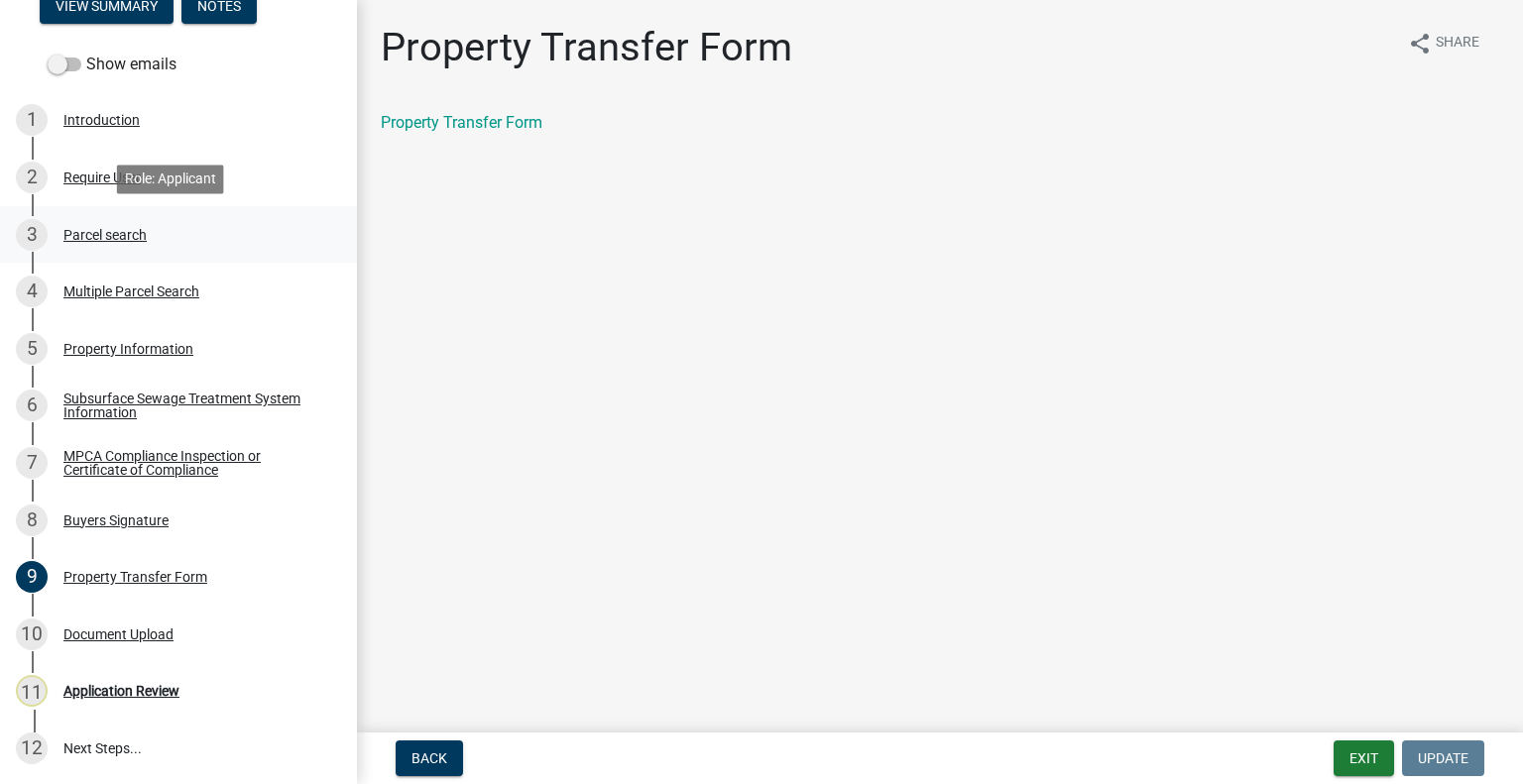 click on "3     Parcel search" at bounding box center [171, 235] 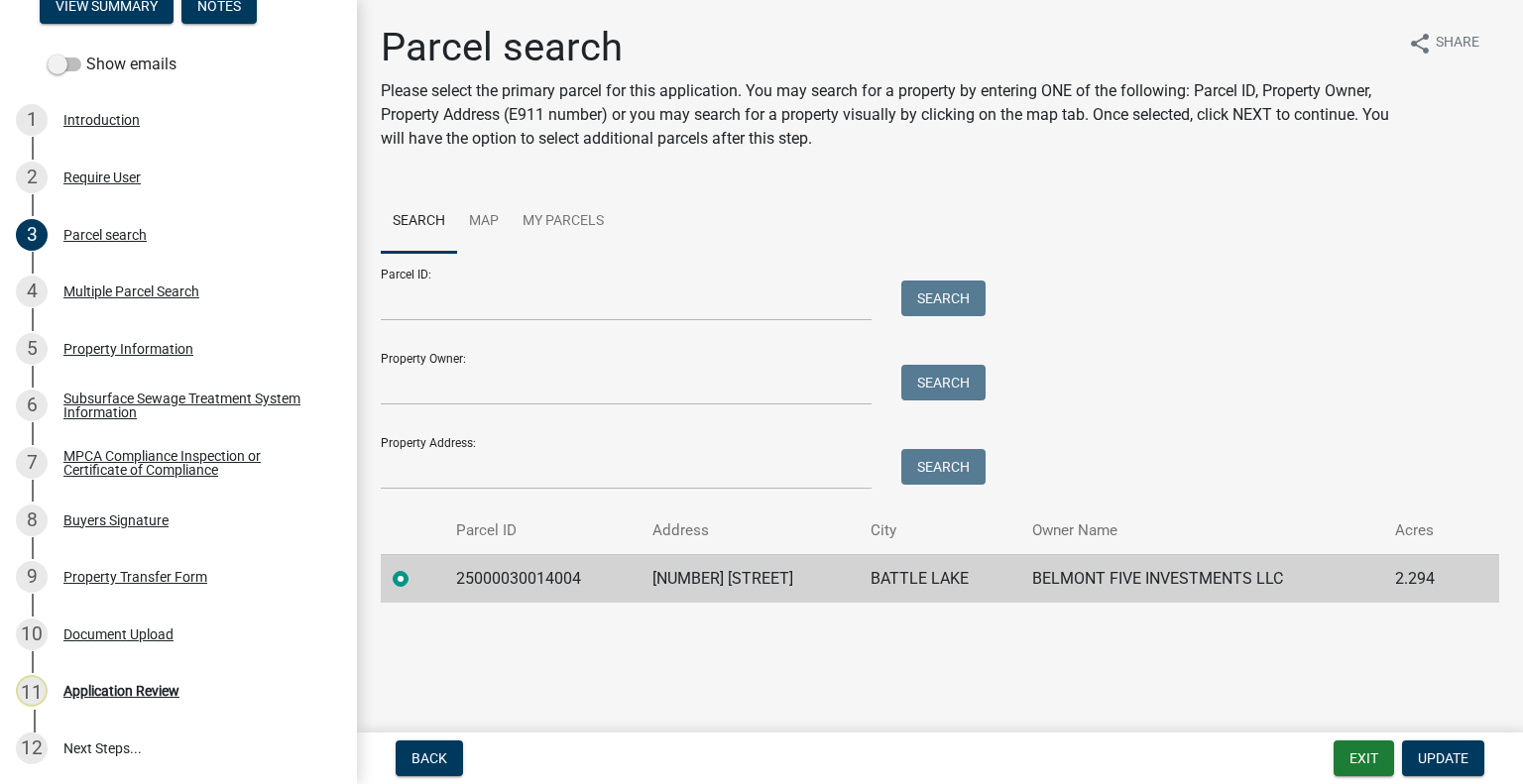 click on "25000030014004" 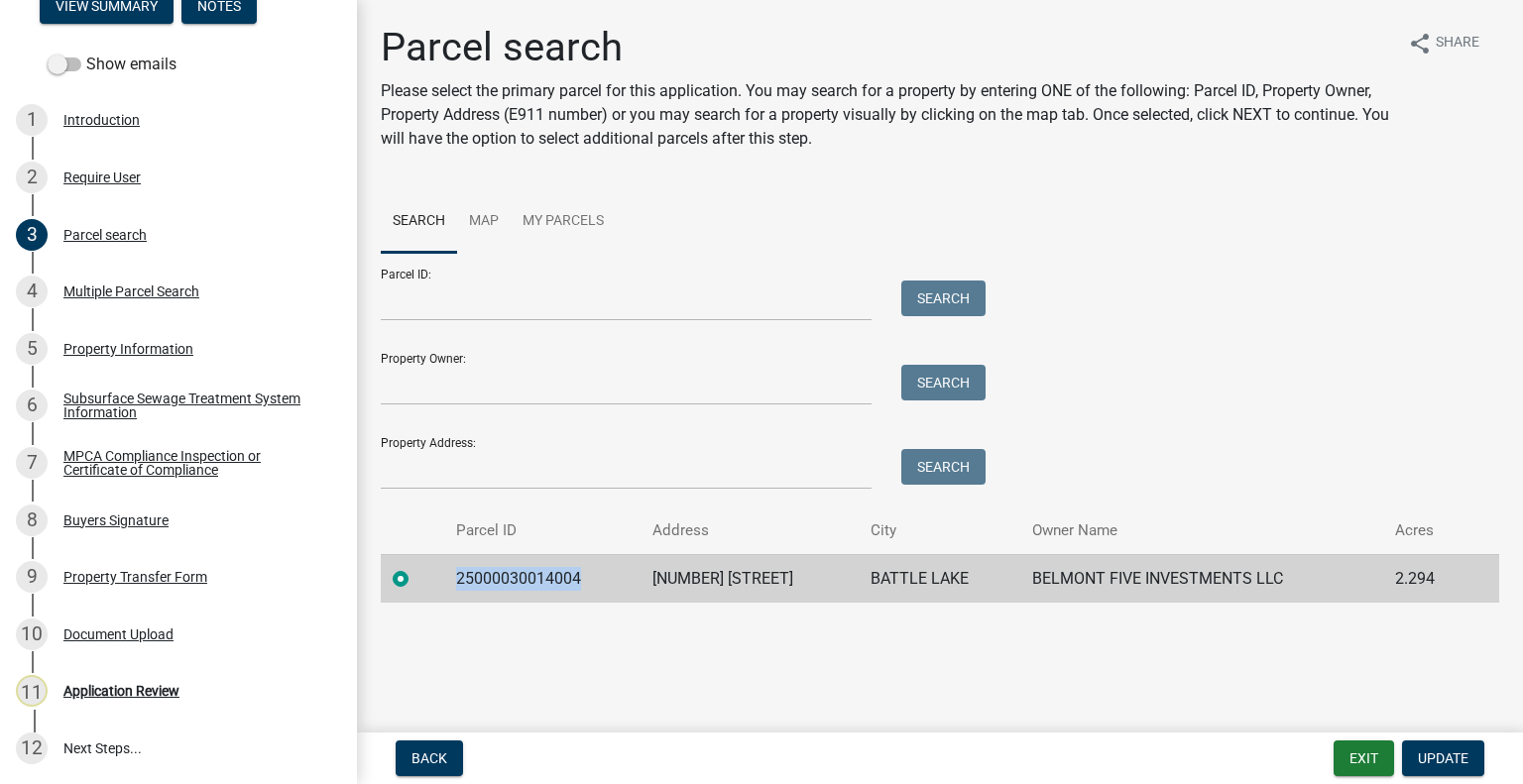 click on "25000030014004" 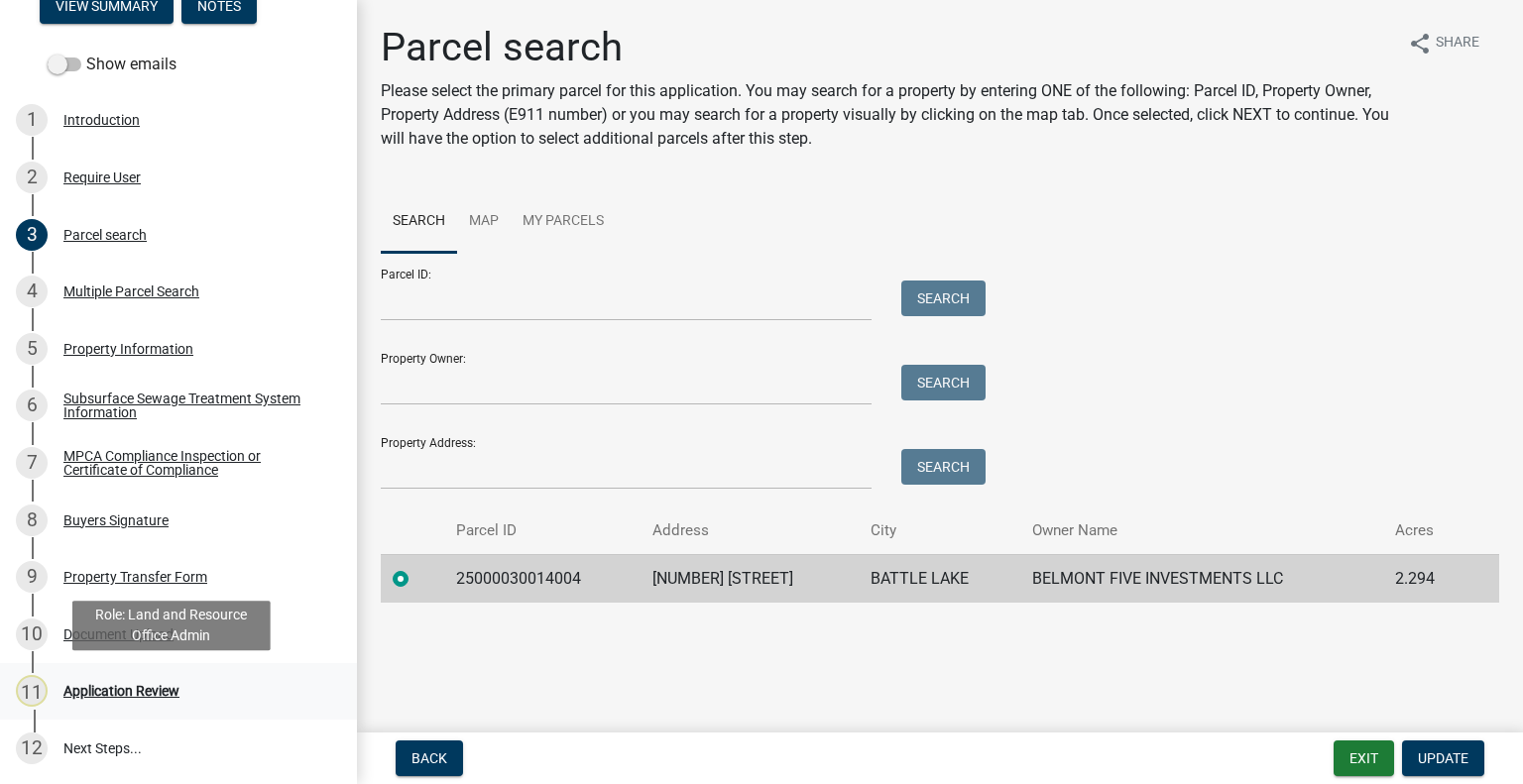 click on "11     Application Review" at bounding box center (171, 691) 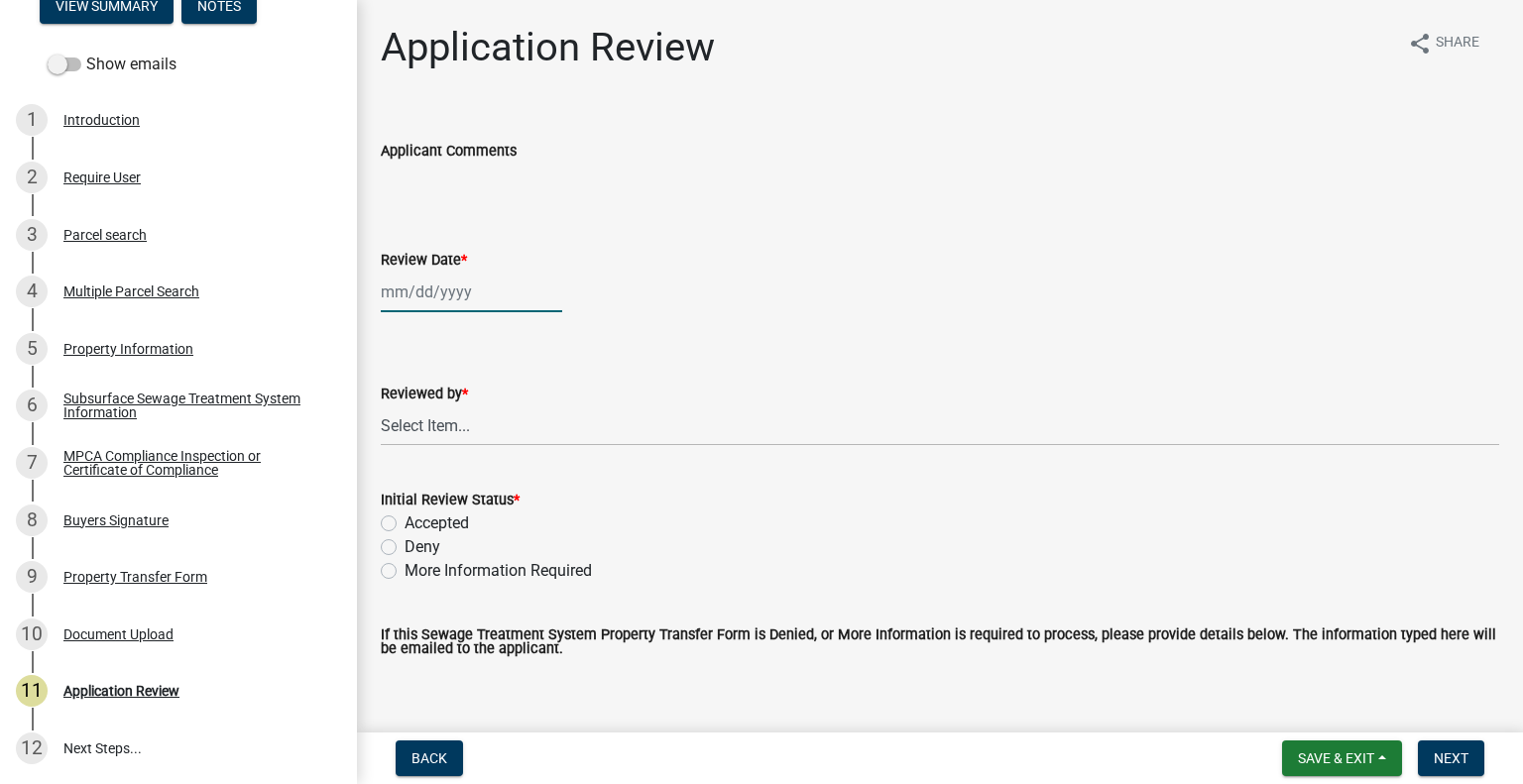 click 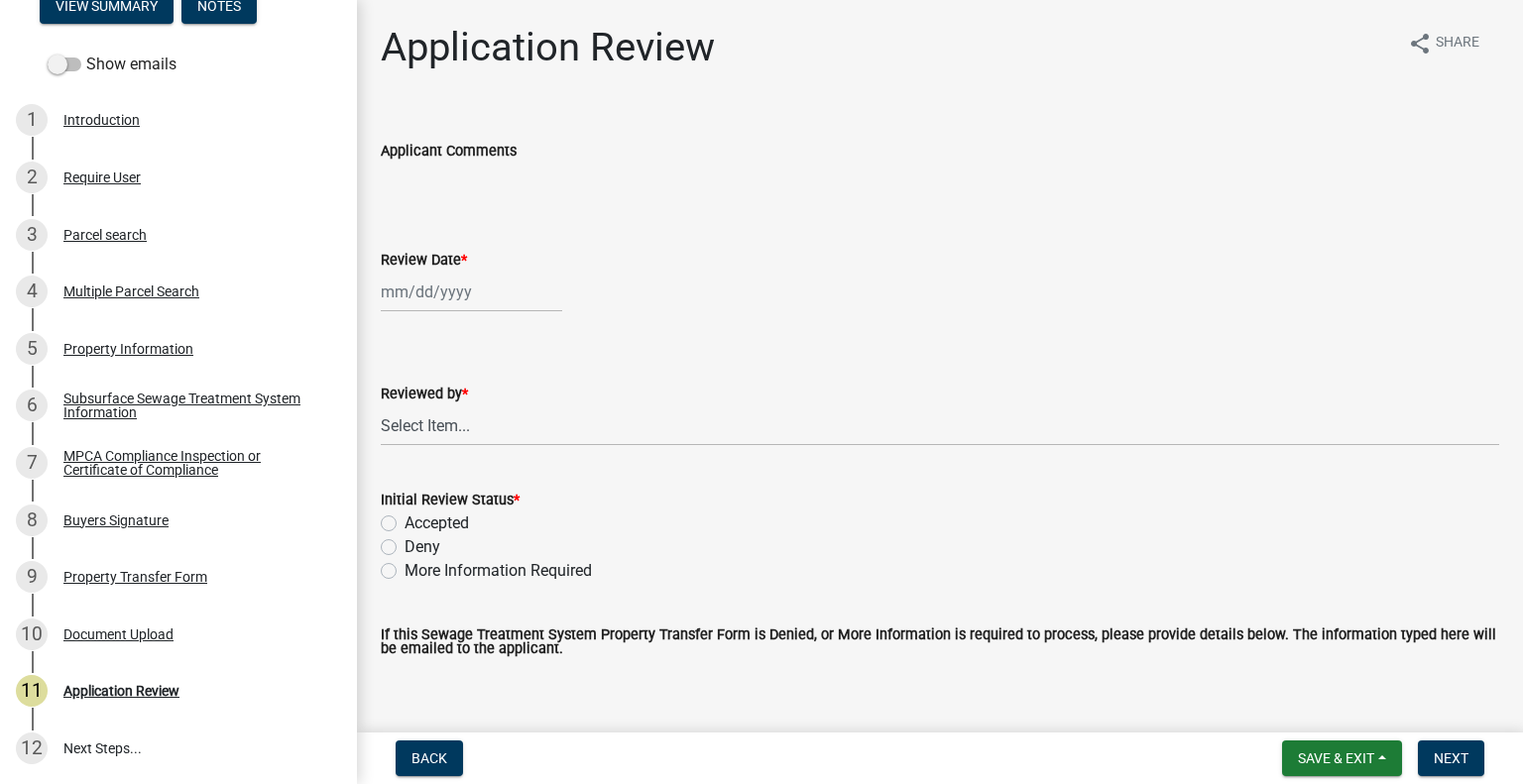 select on "8" 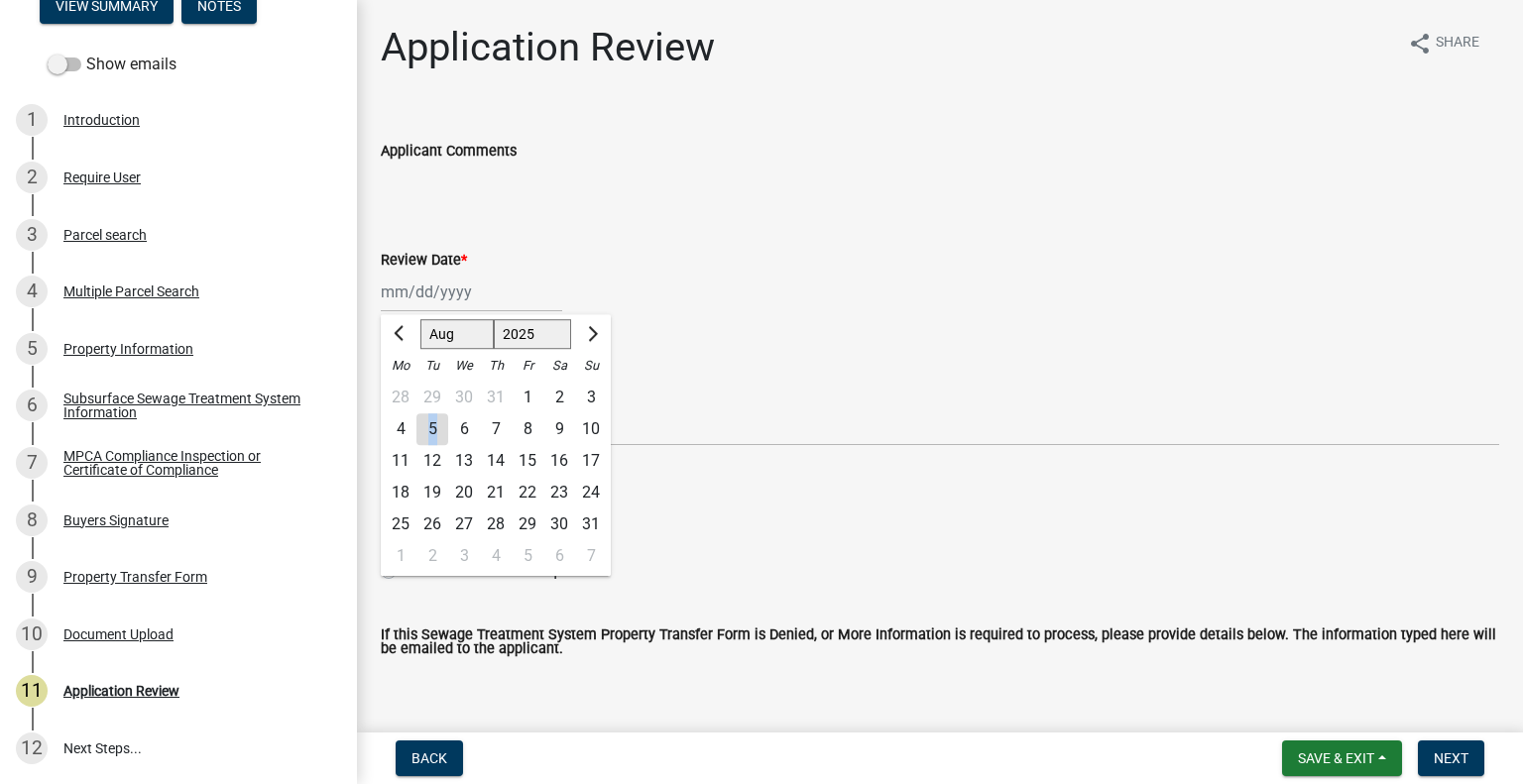 click on "5" 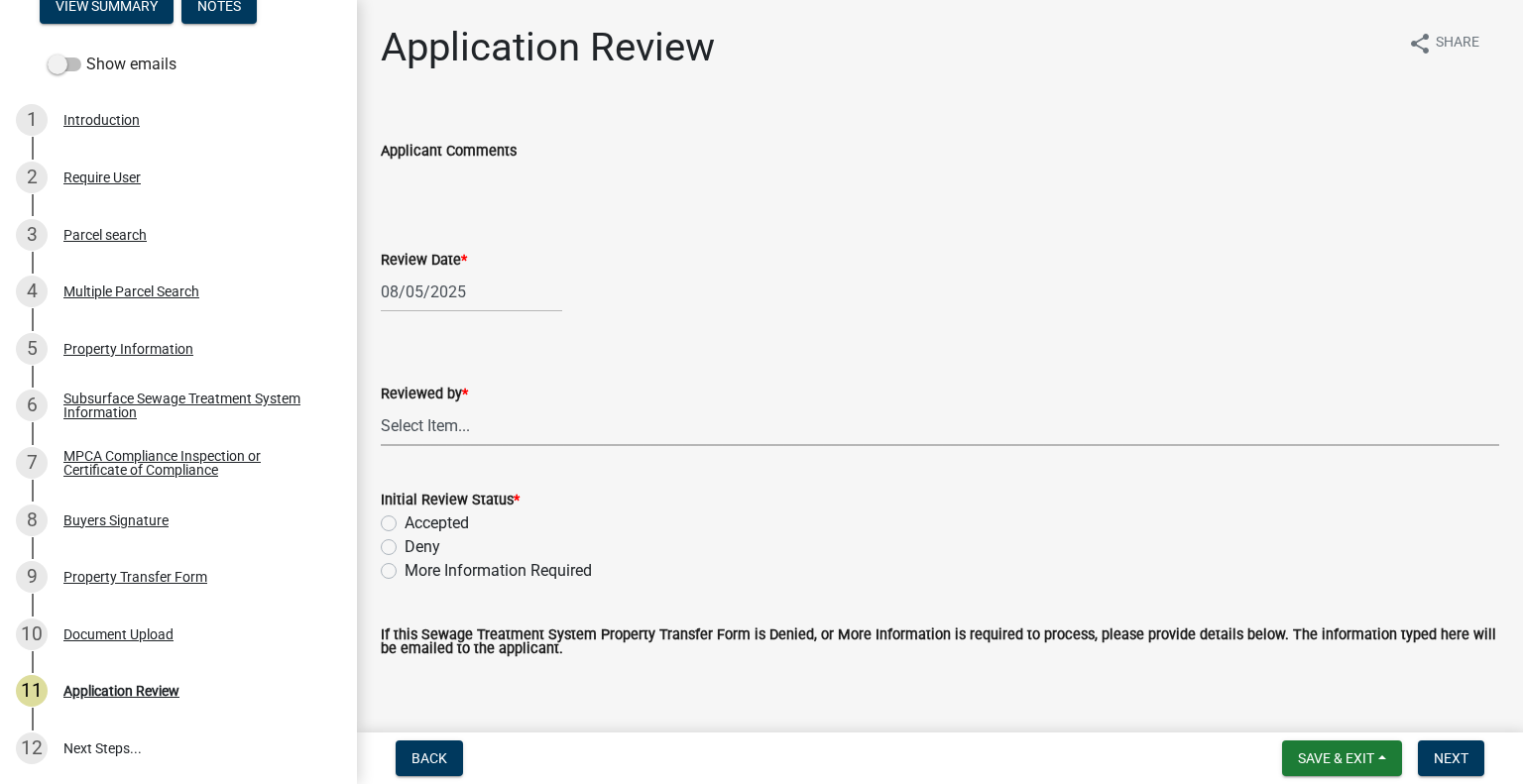 click on "Select Item...   Alexis Newark   Amy Busko   Andrea Perales   Brittany Tollefson   Christopher LeClair   Courtney Roth   Elizabeth Plaster   Emma Swenson   Eric Babolian   Kyle Westergard   Lindsey Hanson   Michelle Jevne   Noah Brenden   Sheila Dahl" at bounding box center (940, 425) 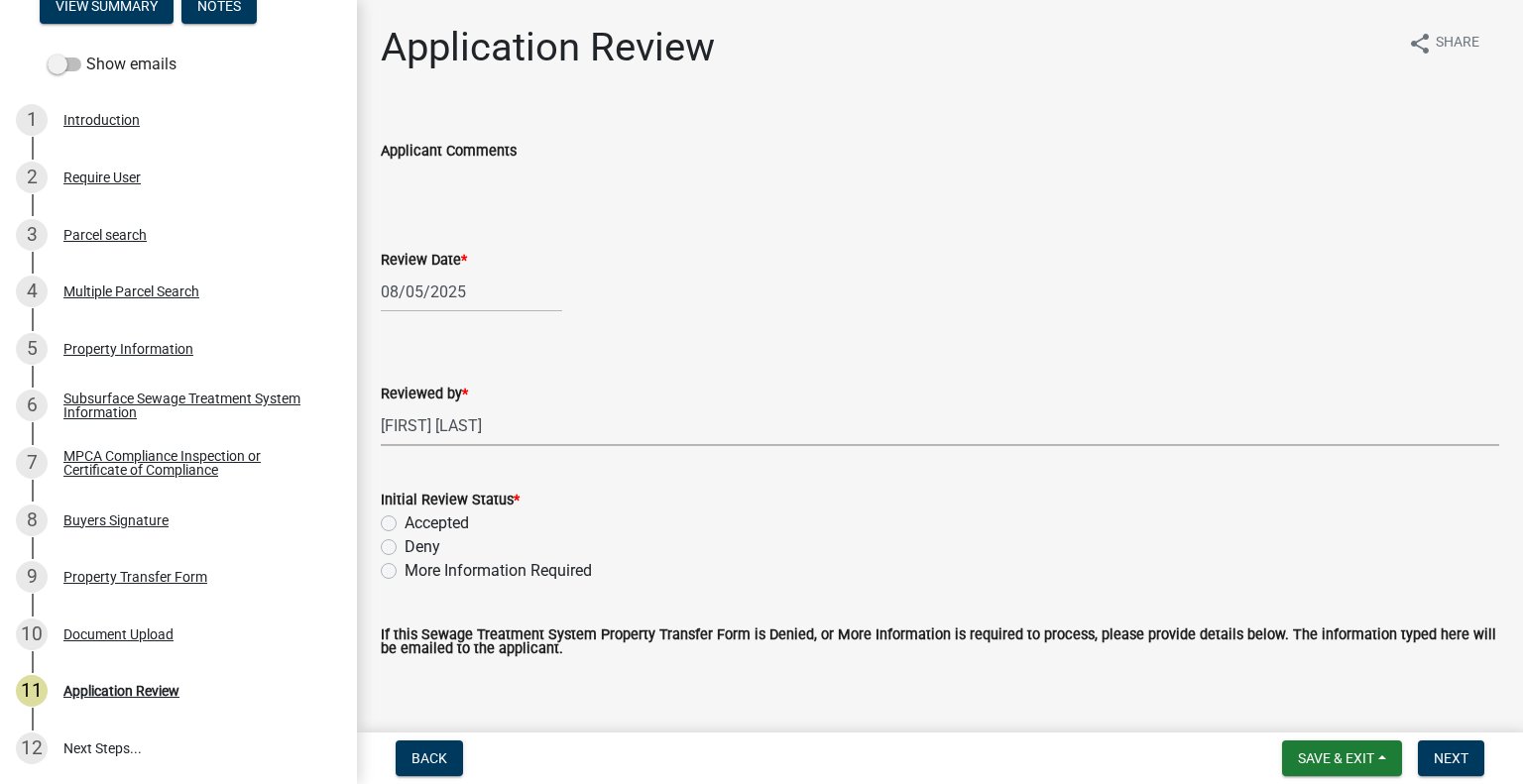 click on "Select Item...   Alexis Newark   Amy Busko   Andrea Perales   Brittany Tollefson   Christopher LeClair   Courtney Roth   Elizabeth Plaster   Emma Swenson   Eric Babolian   Kyle Westergard   Lindsey Hanson   Michelle Jevne   Noah Brenden   Sheila Dahl" at bounding box center [940, 425] 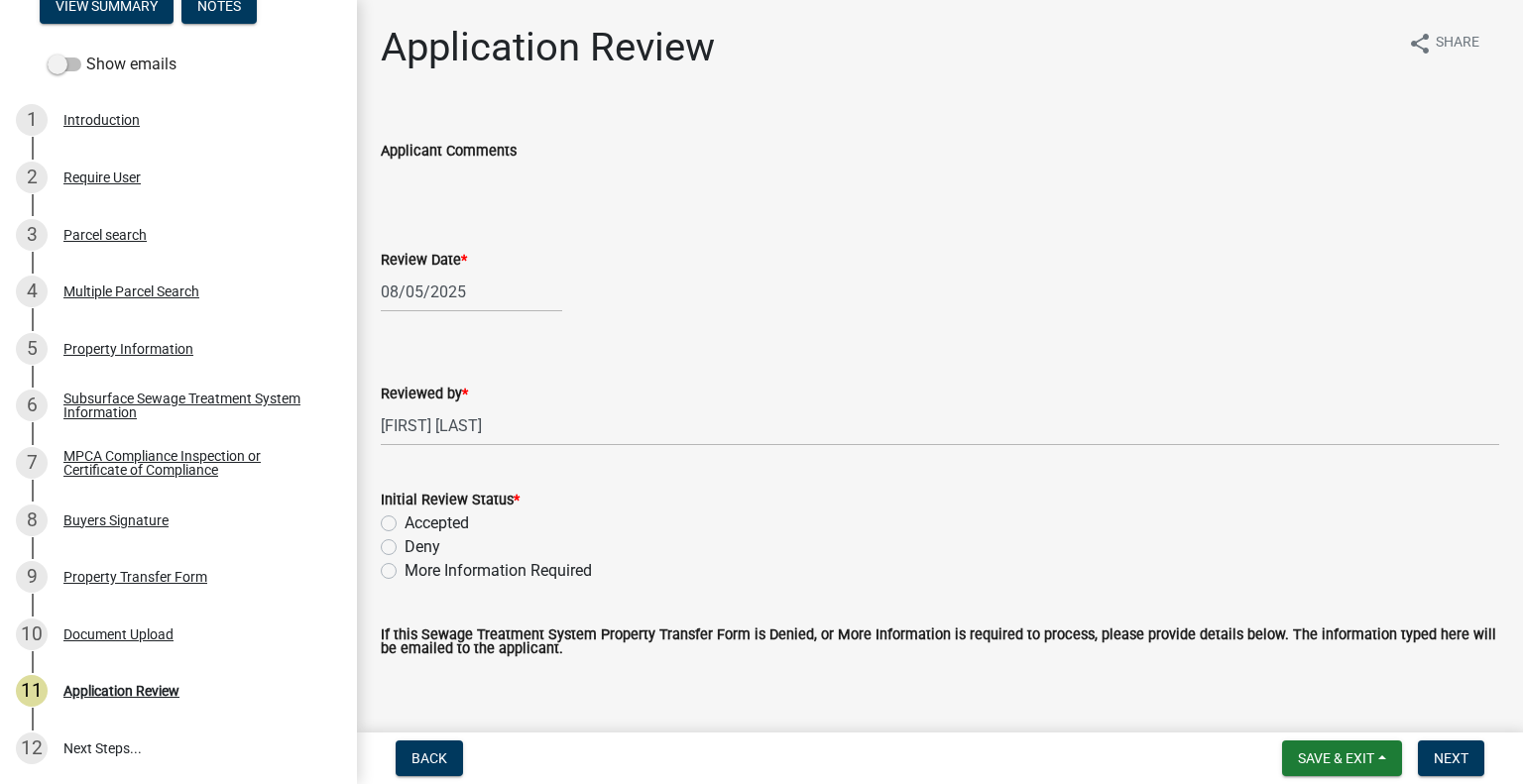 click on "Accepted" 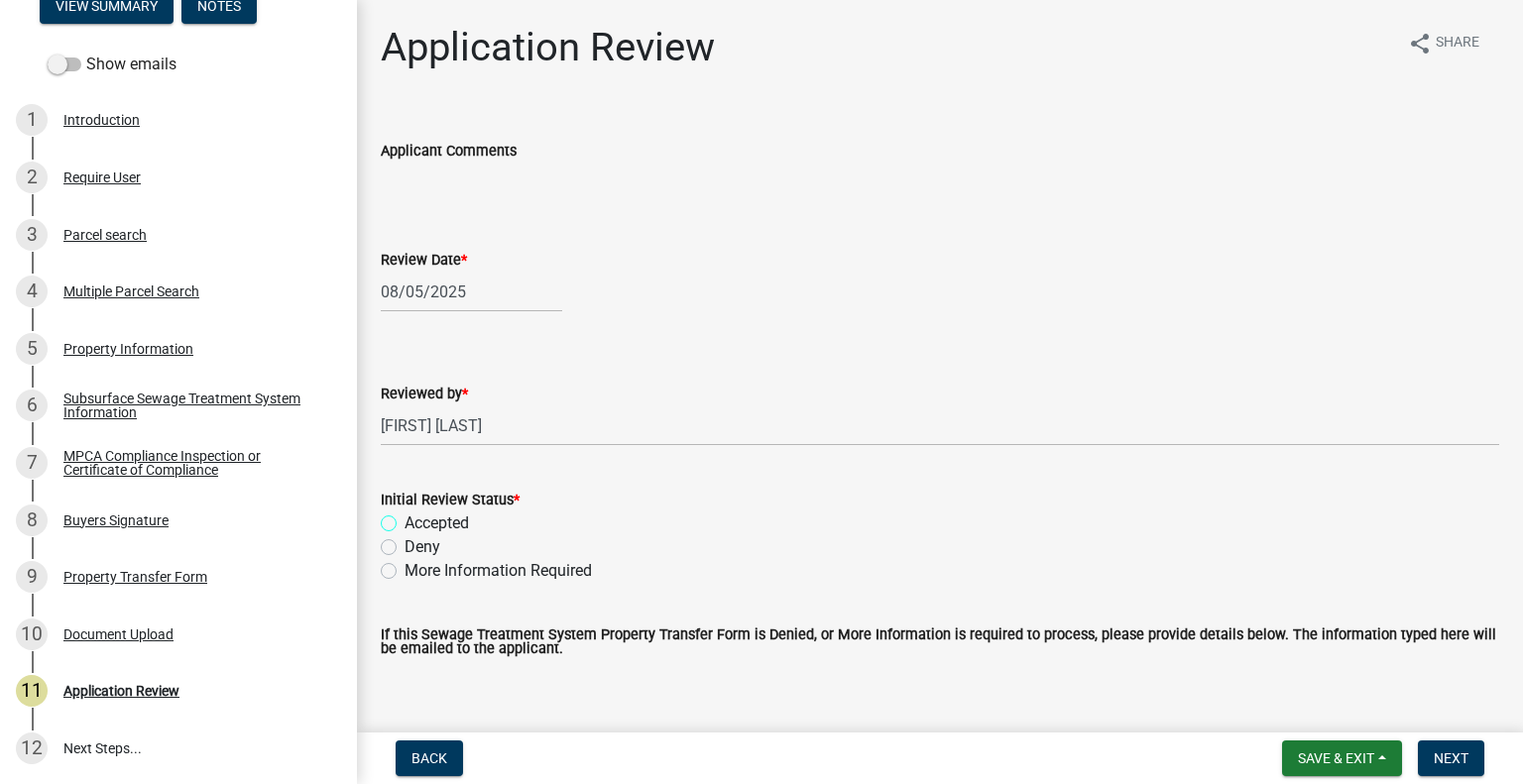 click on "Accepted" at bounding box center [410, 517] 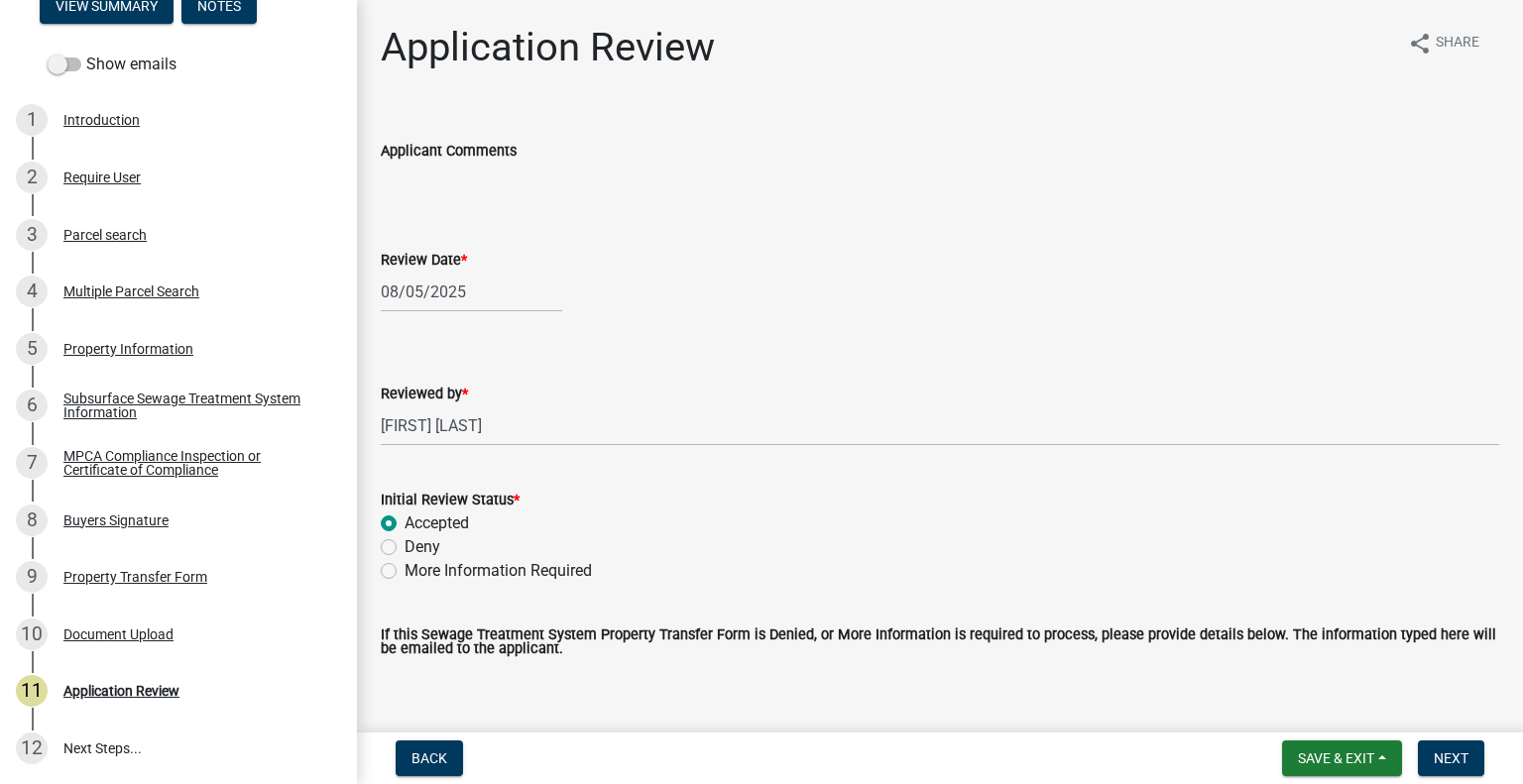 radio on "true" 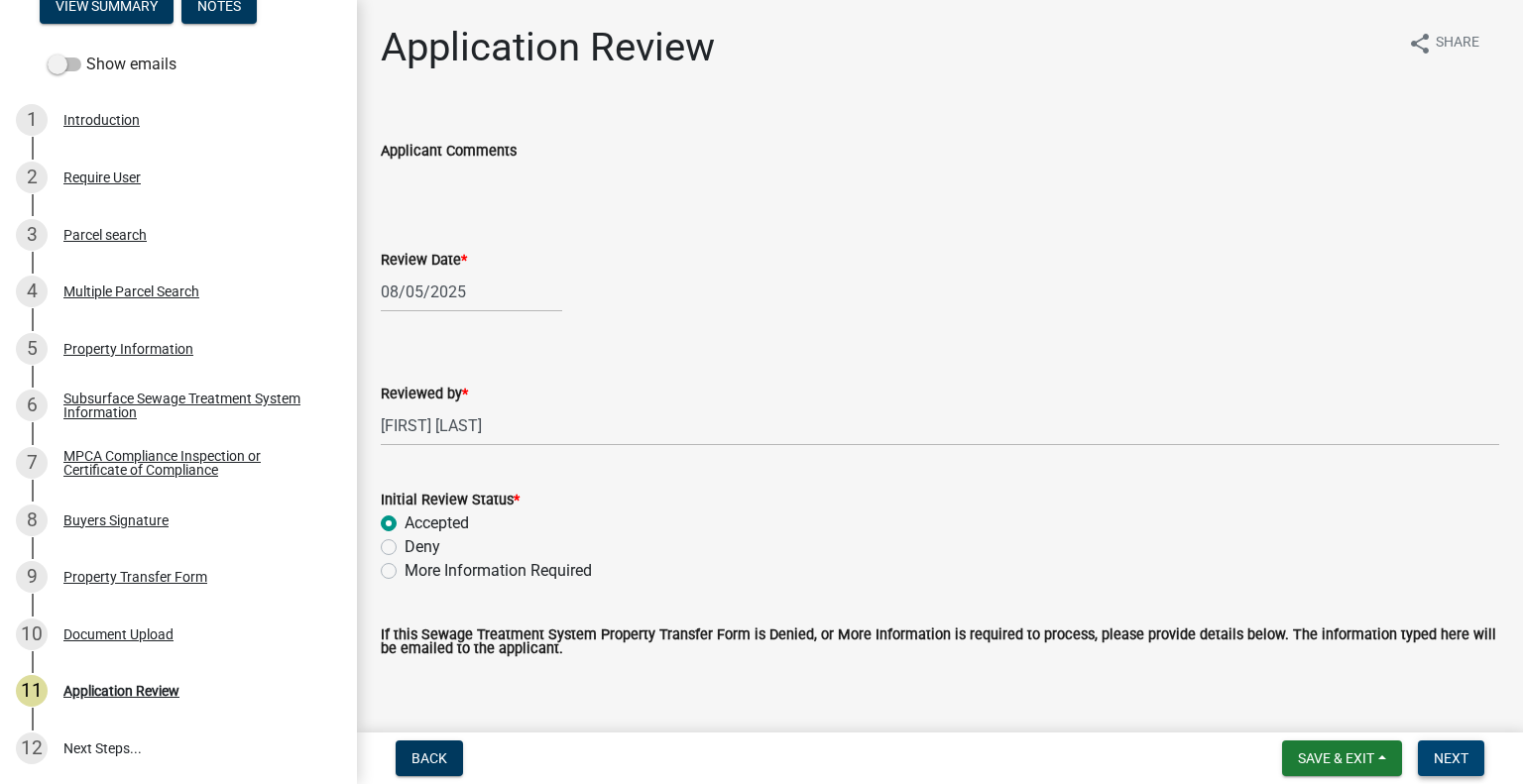 click on "Next" at bounding box center (1451, 758) 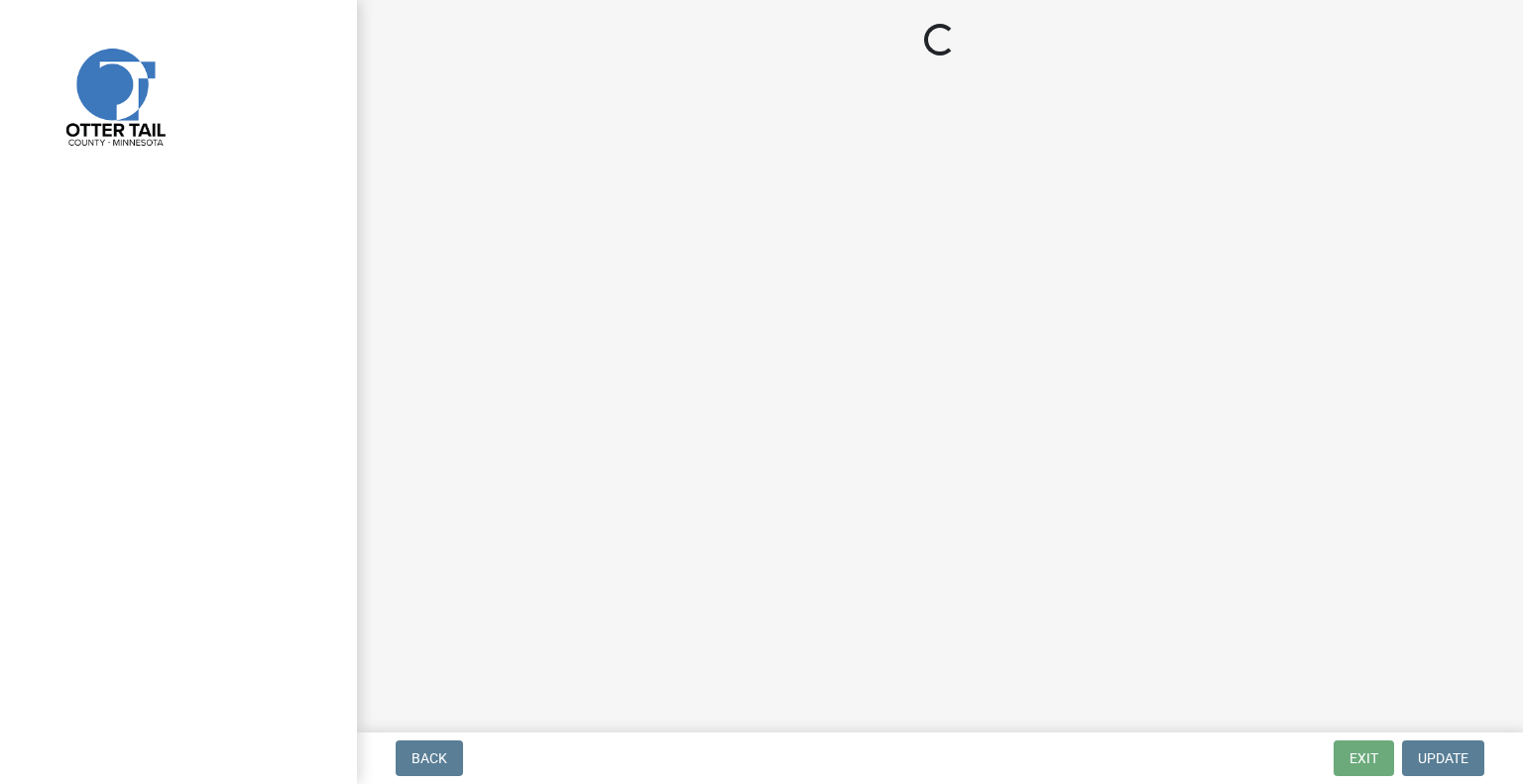 scroll, scrollTop: 0, scrollLeft: 0, axis: both 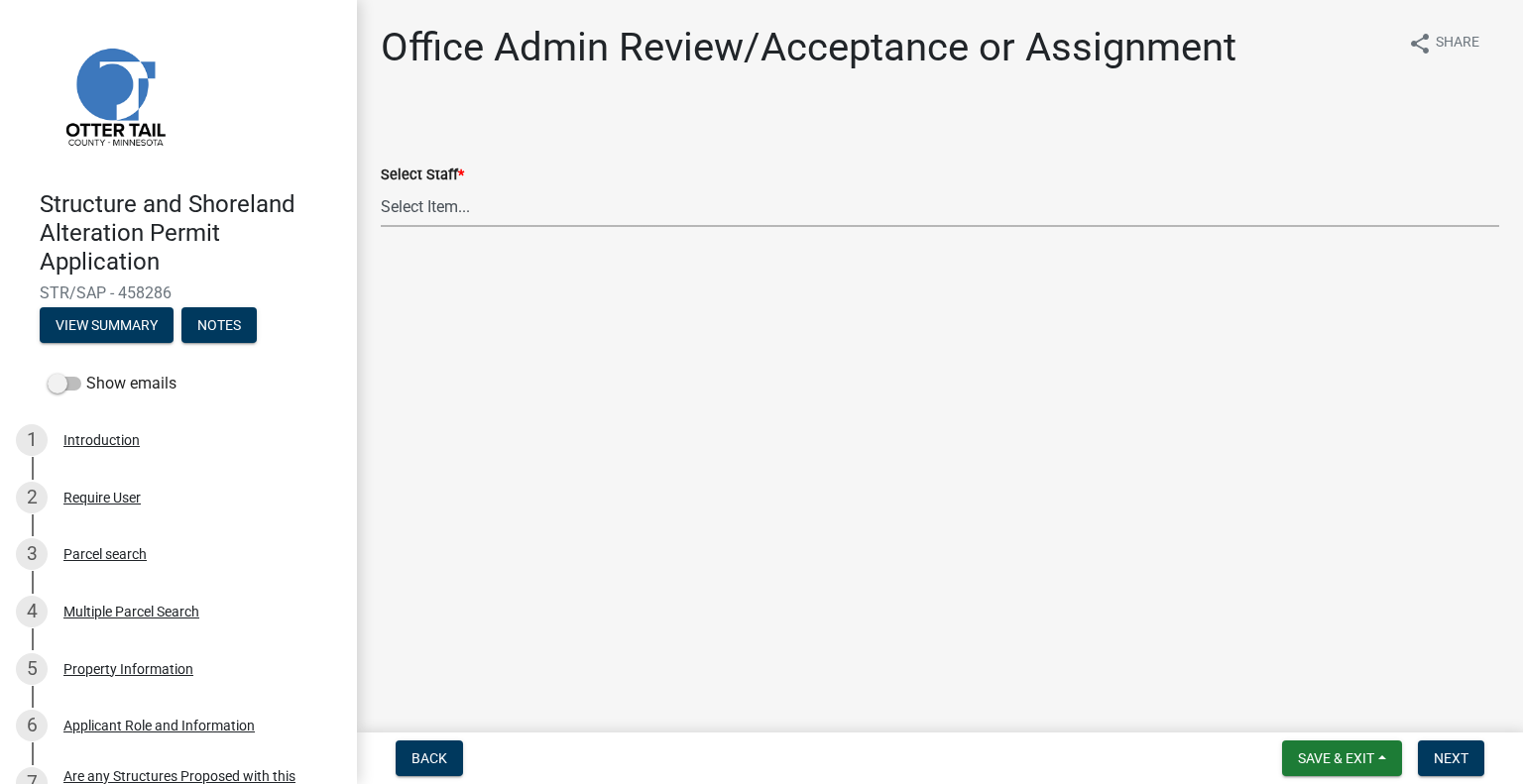 click on "Select Item...   [FIRST] [LAST] ([FIRST][LAST]@example.com)   [FIRST] [LAST] ([FIRST][LAST]@example.com)   [FIRST] [LAST] ([FIRST][LAST]@example.com)   [FIRST] [LAST] ([FIRST][LAST]@example.com)   [FIRST] [LAST] ([FIRST][LAST]@example.com)   [FIRST] [LAST] ([FIRST][LAST]@example.com)   [FIRST] [LAST] ([FIRST][LAST]@example.com)   [FIRST] [LAST] ([FIRST][LAST]@example.com)   [FIRST] [LAST] ([FIRST][LAST]@example.com)   [FIRST] [LAST] ([FIRST][LAST]@example.com)   [FIRST] [LAST] ([FIRST][LAST]@example.com)   [FIRST] [LAST] ([FIRST][LAST]@example.com)   [FIRST] [LAST] ([FIRST][LAST]@example.com)   [FIRST] [LAST] ([FIRST][LAST]@example.com)" at bounding box center (940, 206) 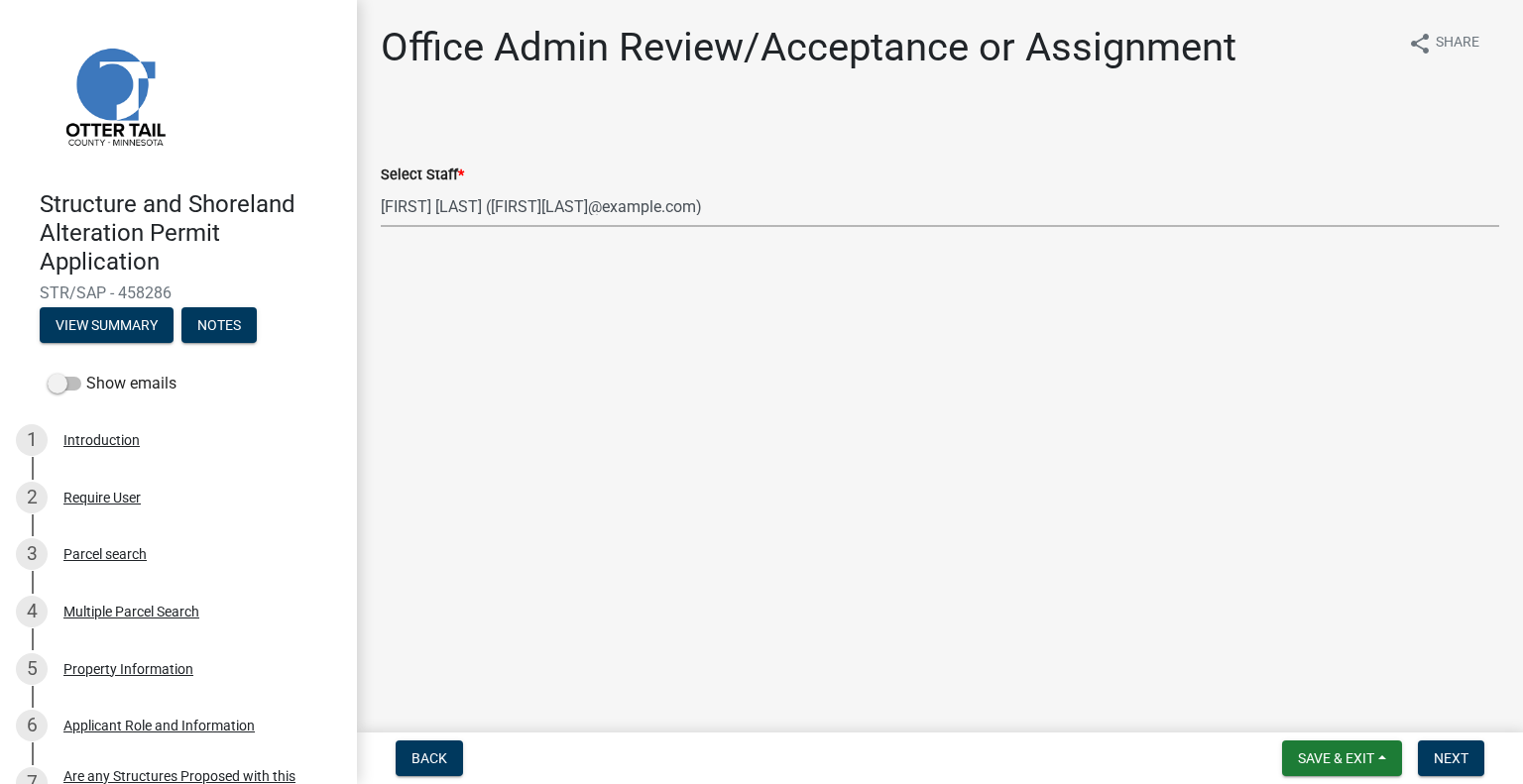 click on "Select Item...   [FIRST] [LAST] ([FIRST][LAST]@example.com)   [FIRST] [LAST] ([FIRST][LAST]@example.com)   [FIRST] [LAST] ([FIRST][LAST]@example.com)   [FIRST] [LAST] ([FIRST][LAST]@example.com)   [FIRST] [LAST] ([FIRST][LAST]@example.com)   [FIRST] [LAST] ([FIRST][LAST]@example.com)   [FIRST] [LAST] ([FIRST][LAST]@example.com)   [FIRST] [LAST] ([FIRST][LAST]@example.com)   [FIRST] [LAST] ([FIRST][LAST]@example.com)   [FIRST] [LAST] ([FIRST][LAST]@example.com)   [FIRST] [LAST] ([FIRST][LAST]@example.com)   [FIRST] [LAST] ([FIRST][LAST]@example.com)   [FIRST] [LAST] ([FIRST][LAST]@example.com)   [FIRST] [LAST] ([FIRST][LAST]@example.com)" at bounding box center (940, 206) 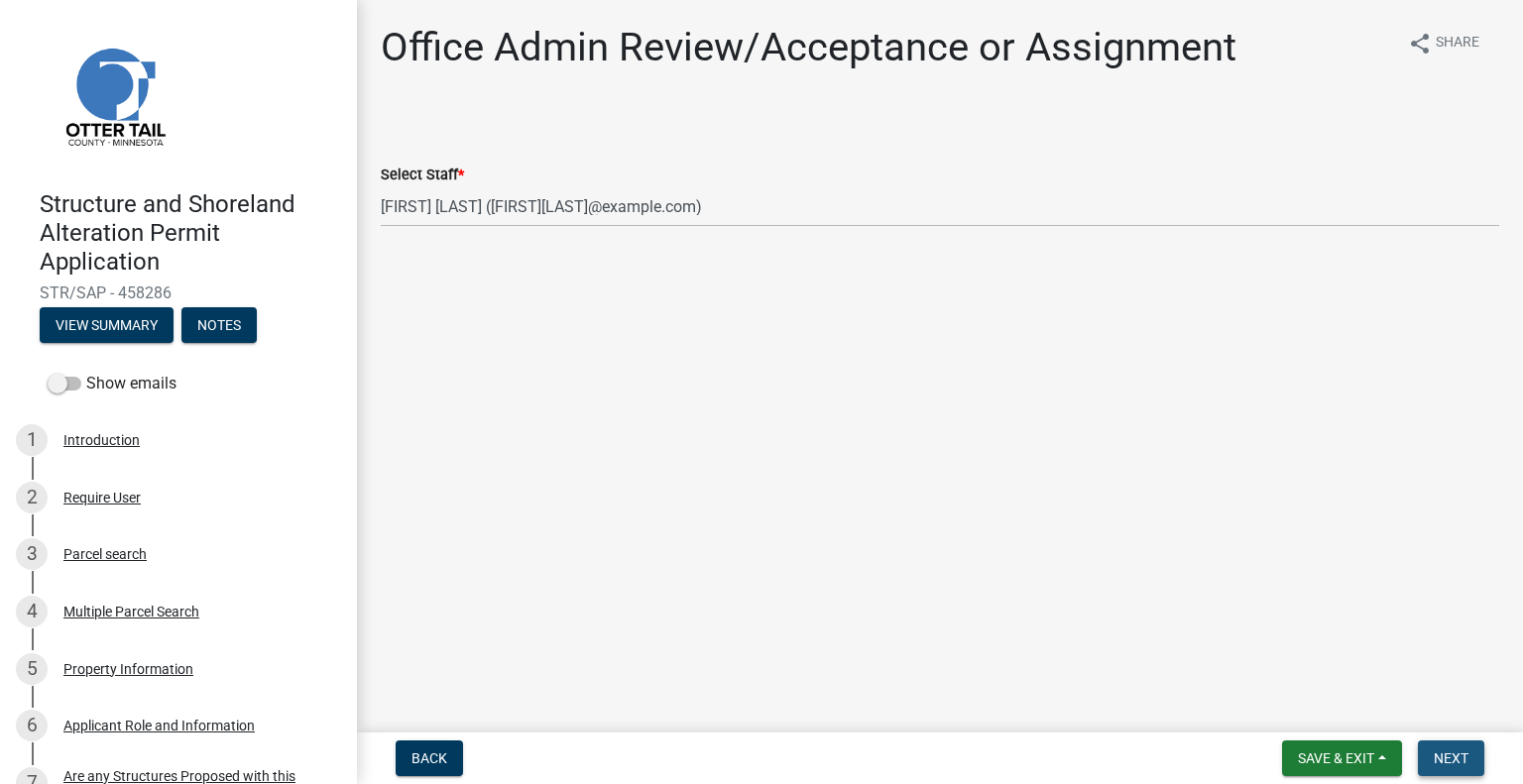 click on "Next" at bounding box center [1451, 758] 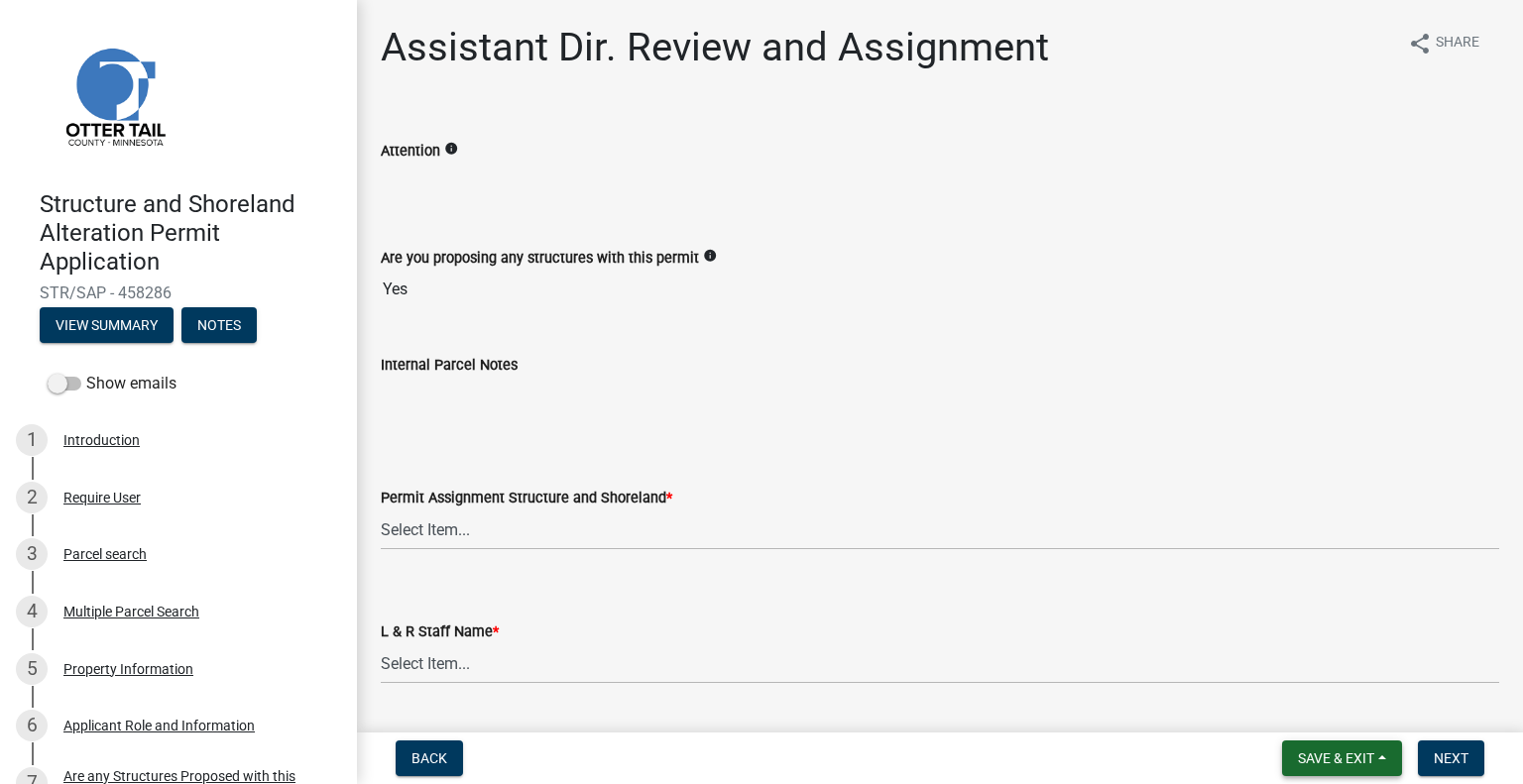 click on "Save & Exit" at bounding box center [1342, 758] 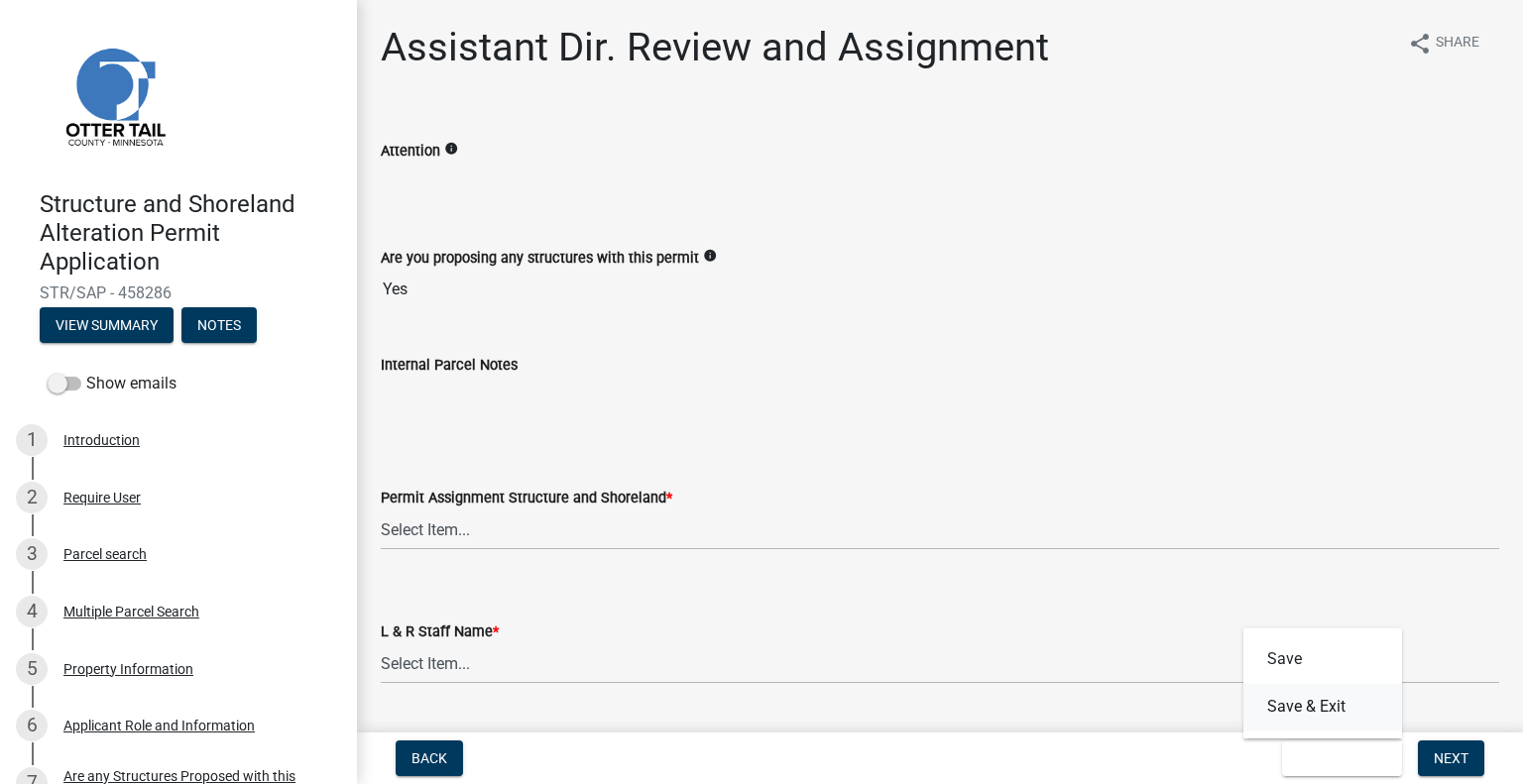 click on "Save & Exit" at bounding box center [1323, 707] 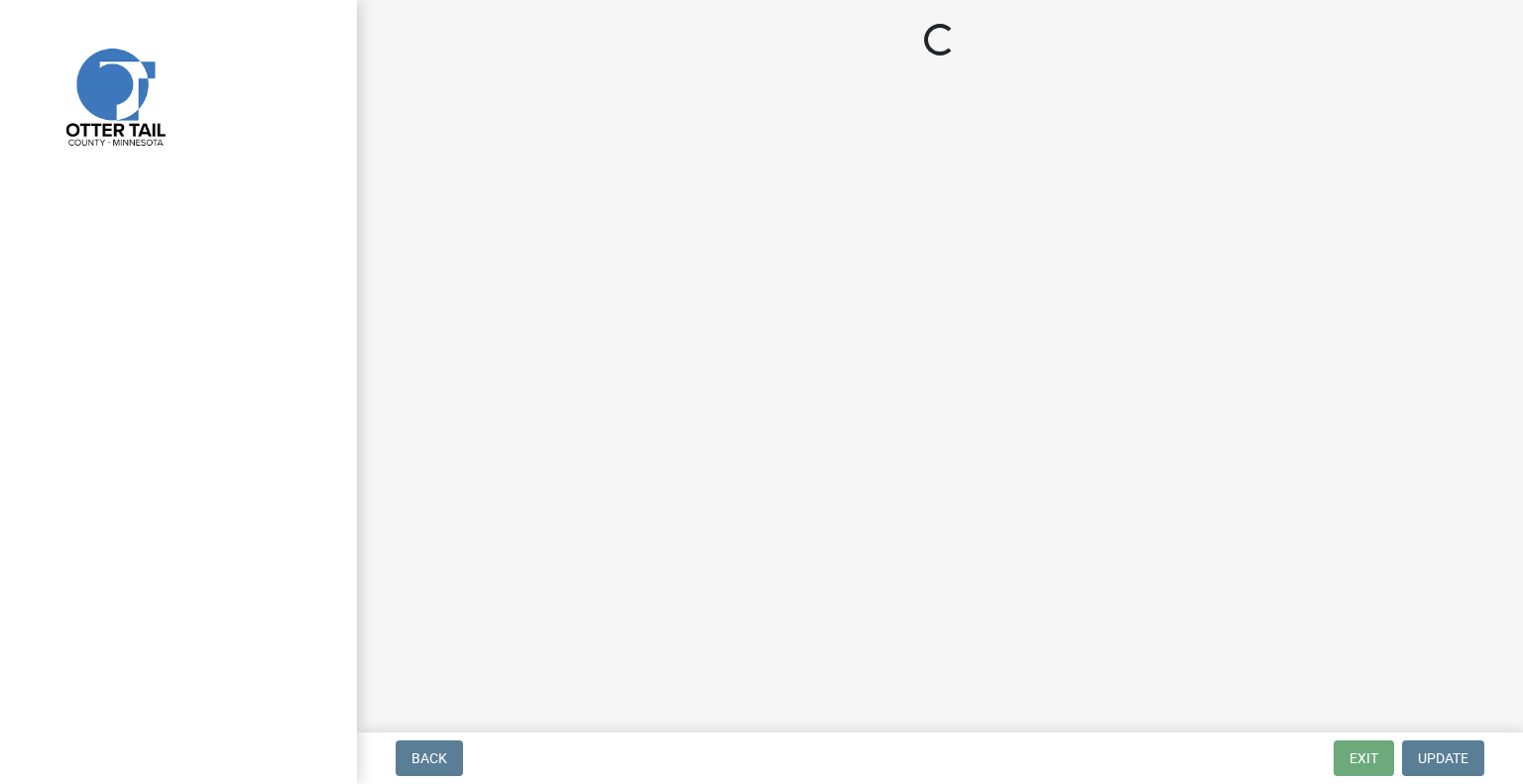 scroll, scrollTop: 0, scrollLeft: 0, axis: both 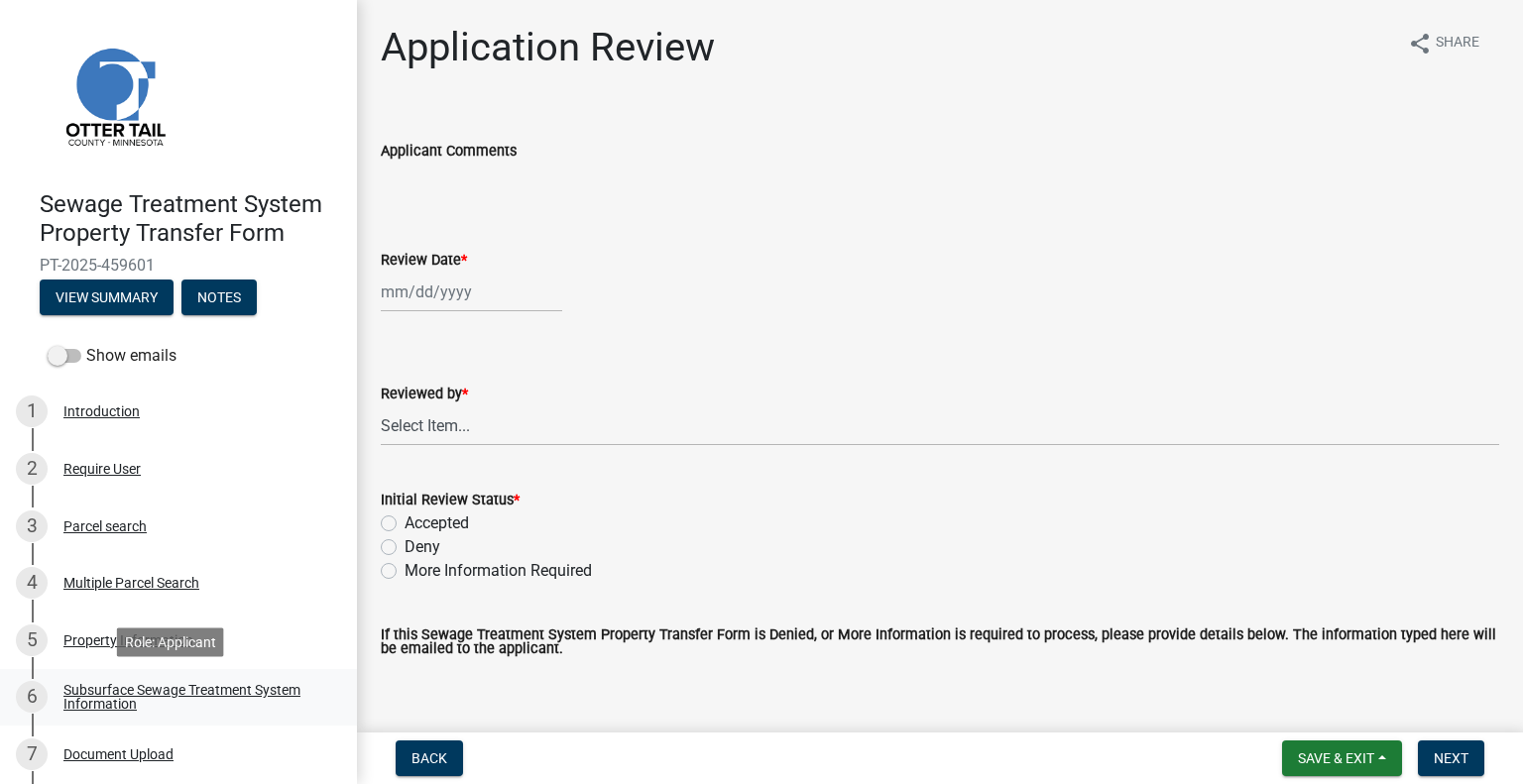 click on "Subsurface Sewage Treatment System Information" at bounding box center (194, 697) 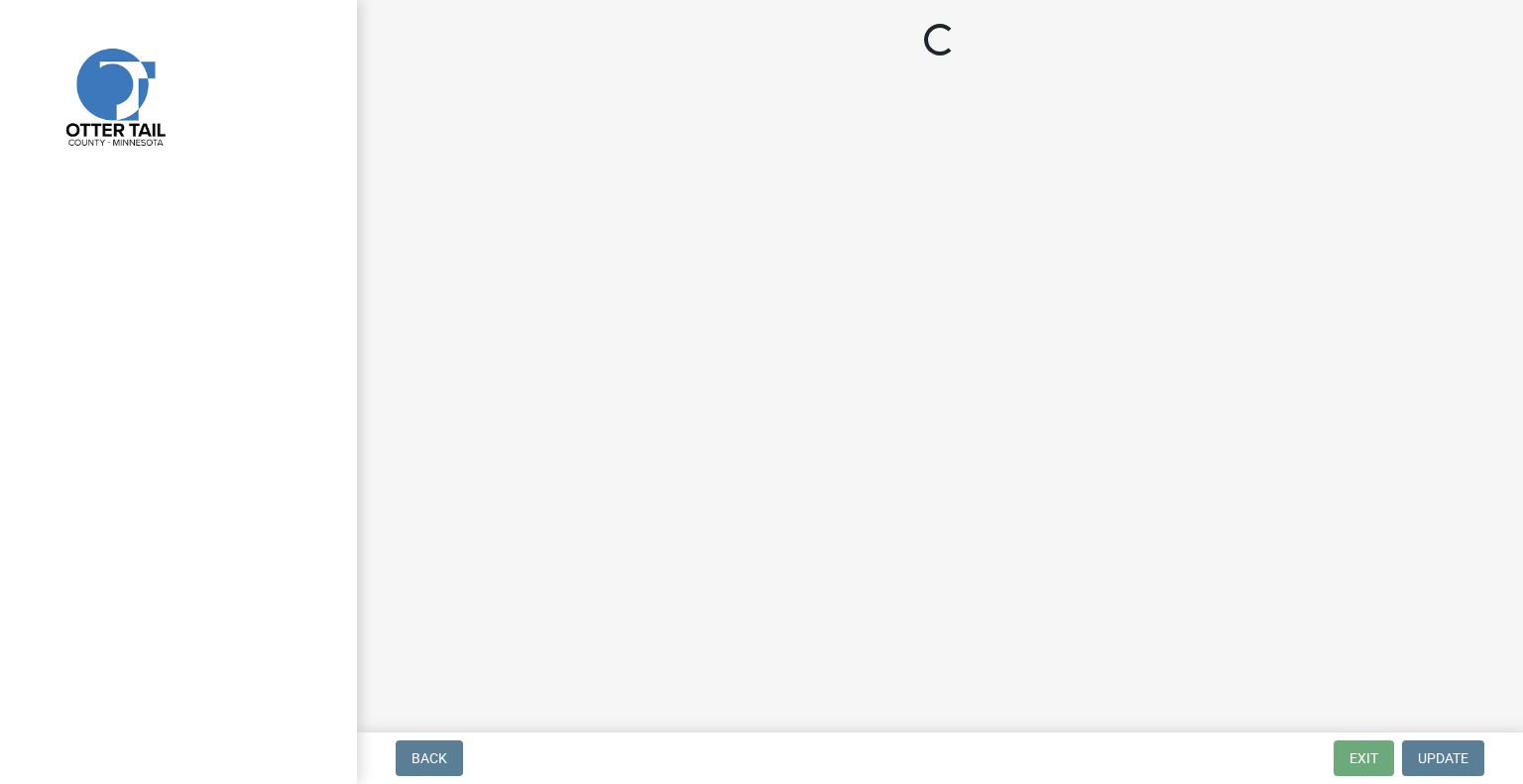 scroll, scrollTop: 0, scrollLeft: 0, axis: both 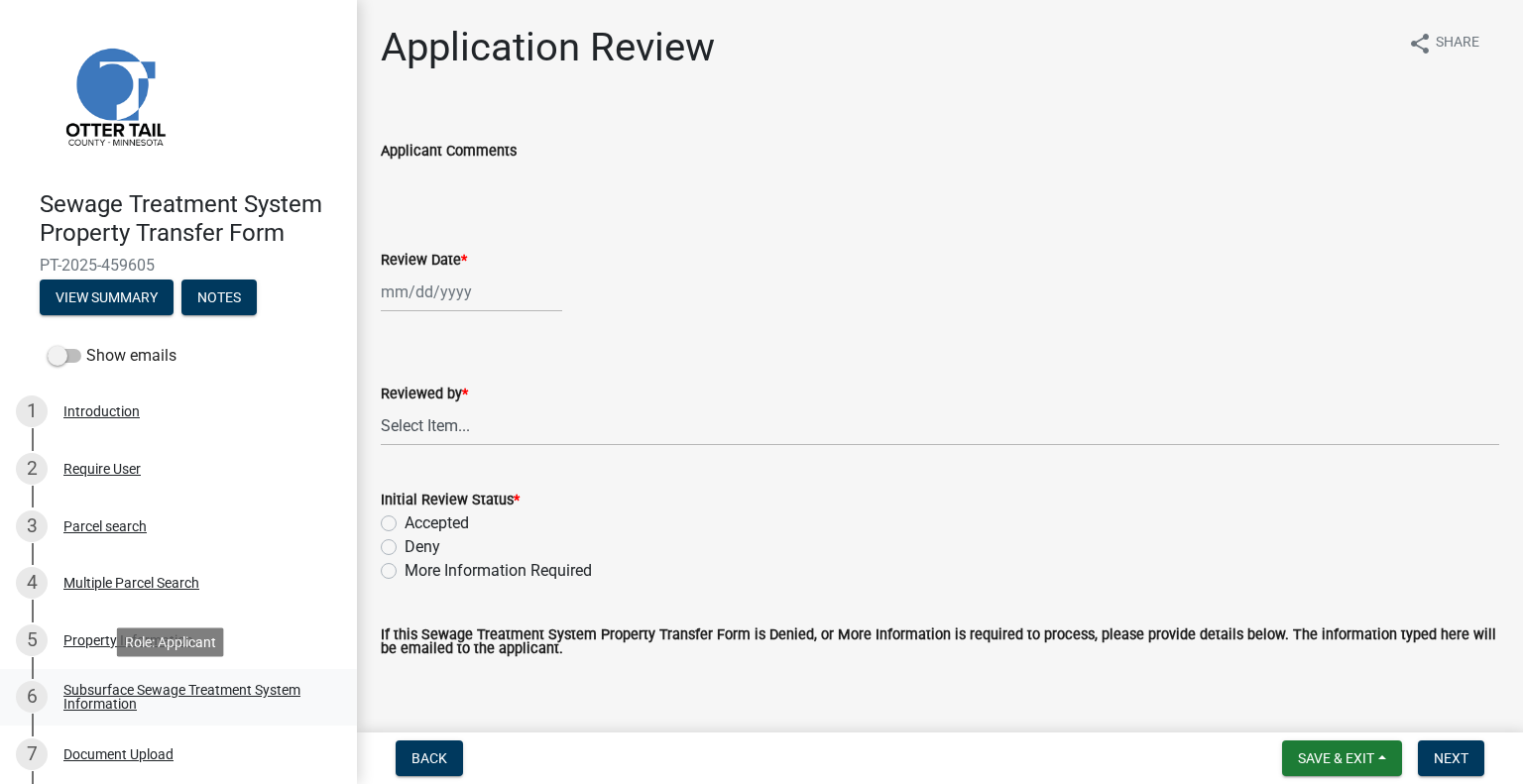 click on "6     Subsurface Sewage Treatment System Information" at bounding box center (178, 698) 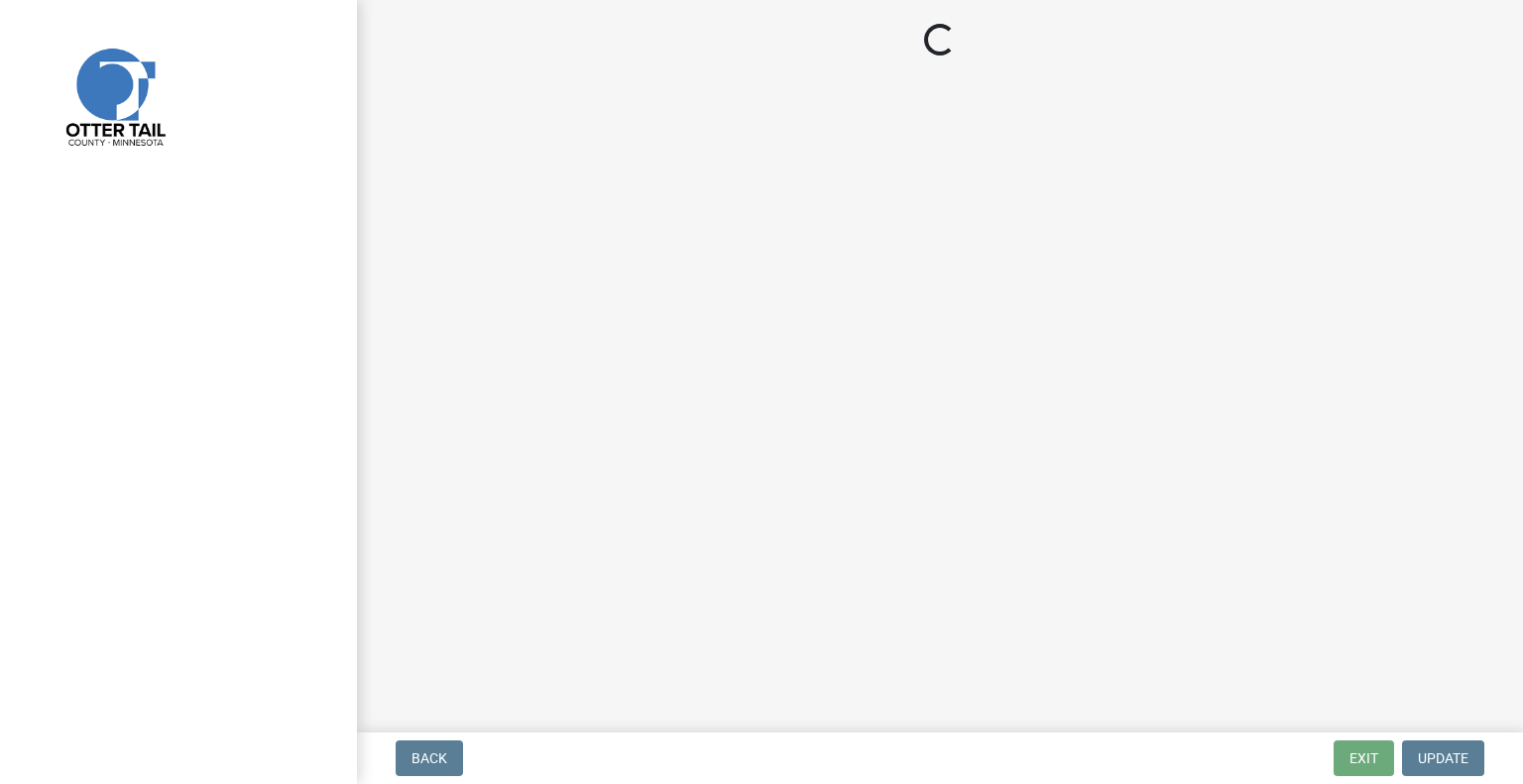 scroll, scrollTop: 0, scrollLeft: 0, axis: both 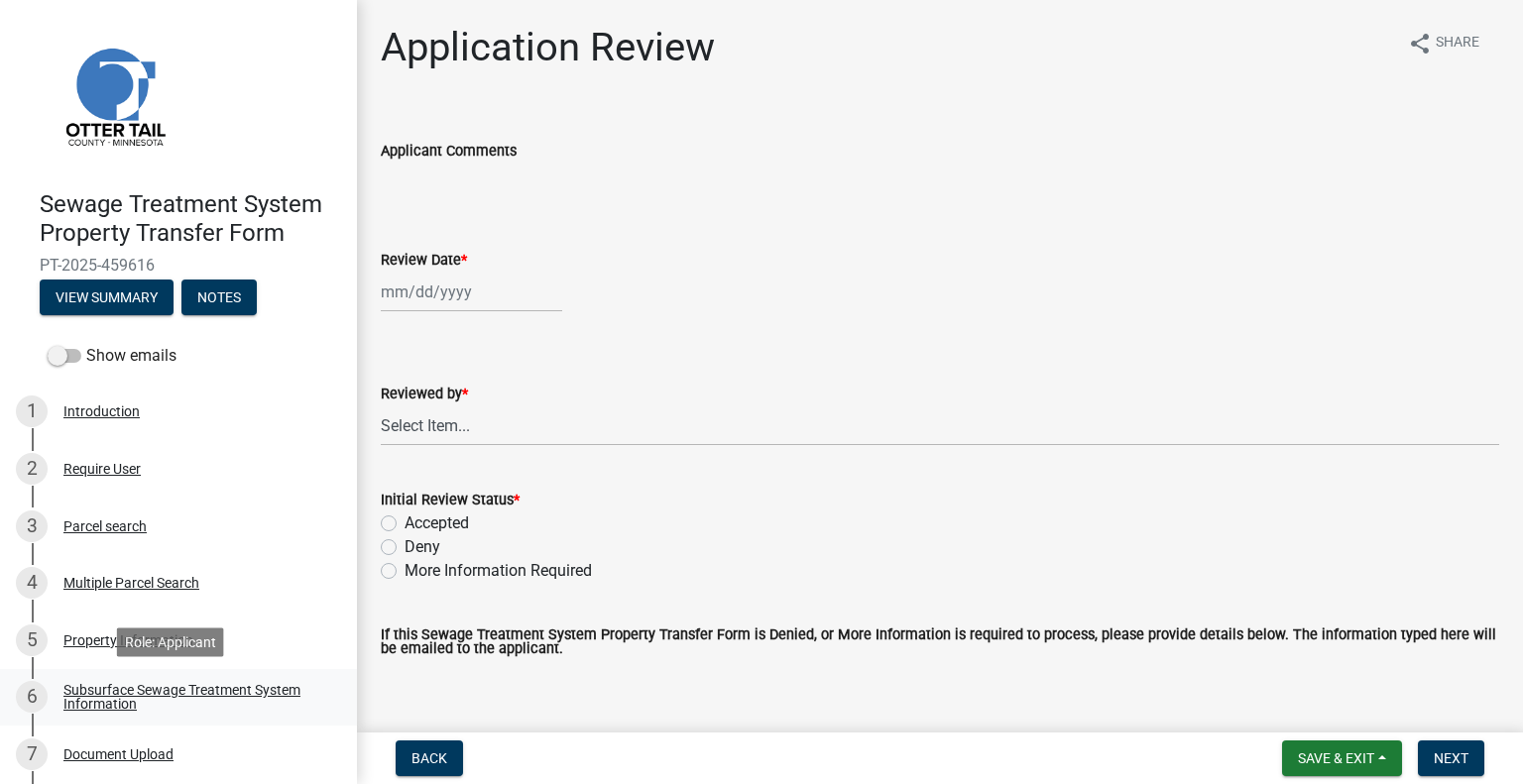 click on "Subsurface Sewage Treatment System Information" at bounding box center (194, 697) 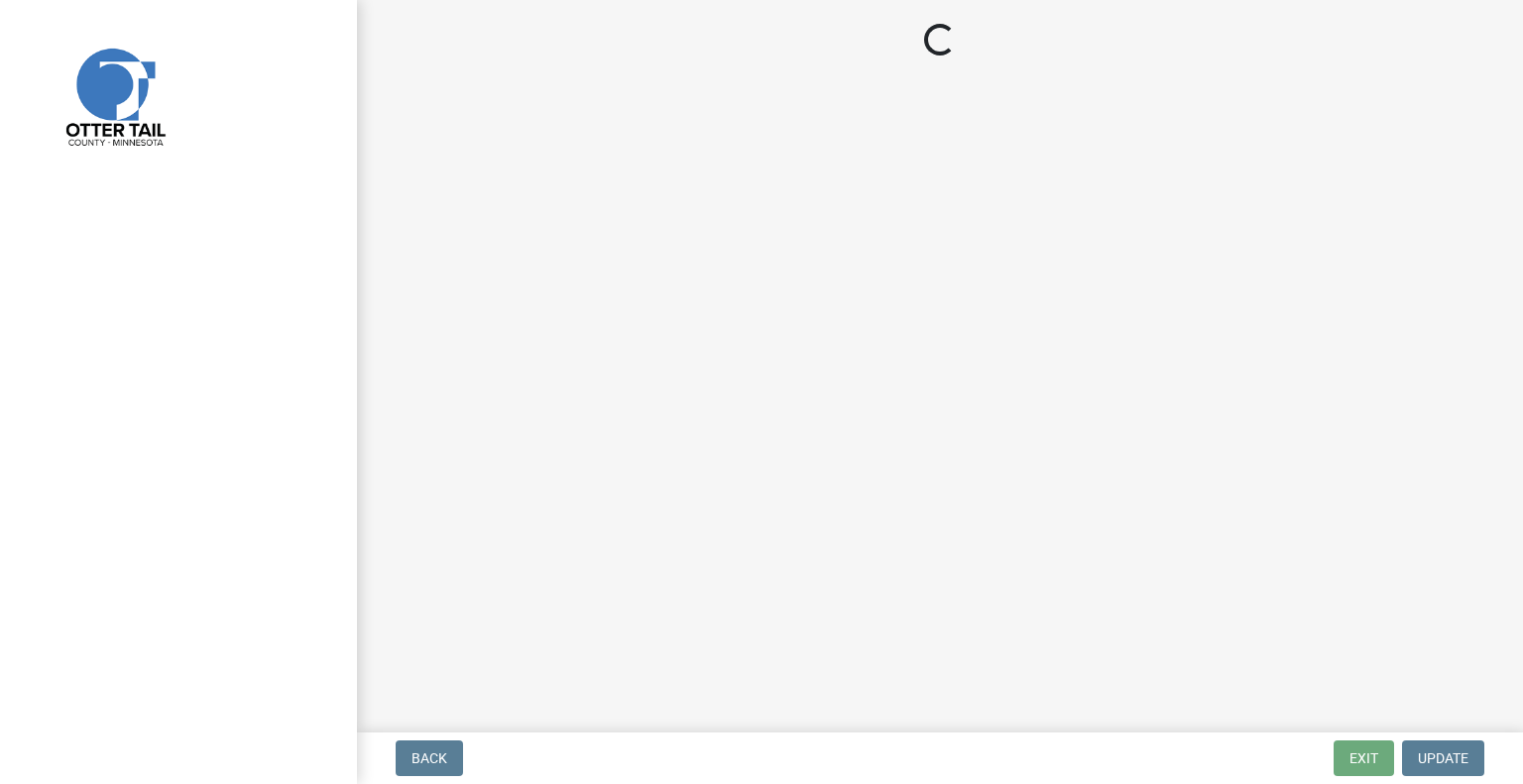scroll, scrollTop: 0, scrollLeft: 0, axis: both 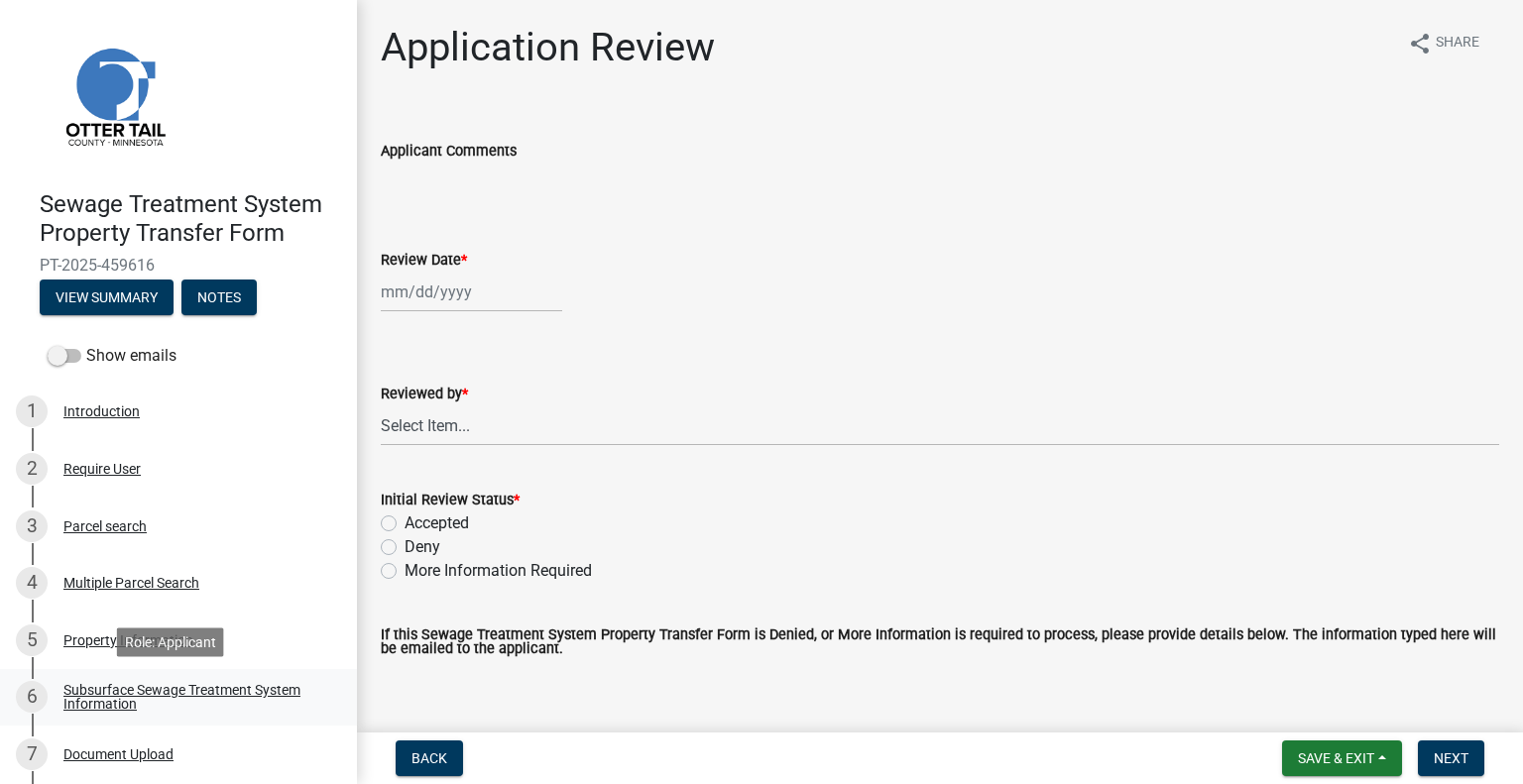 click on "6     Subsurface Sewage Treatment System Information" at bounding box center [178, 698] 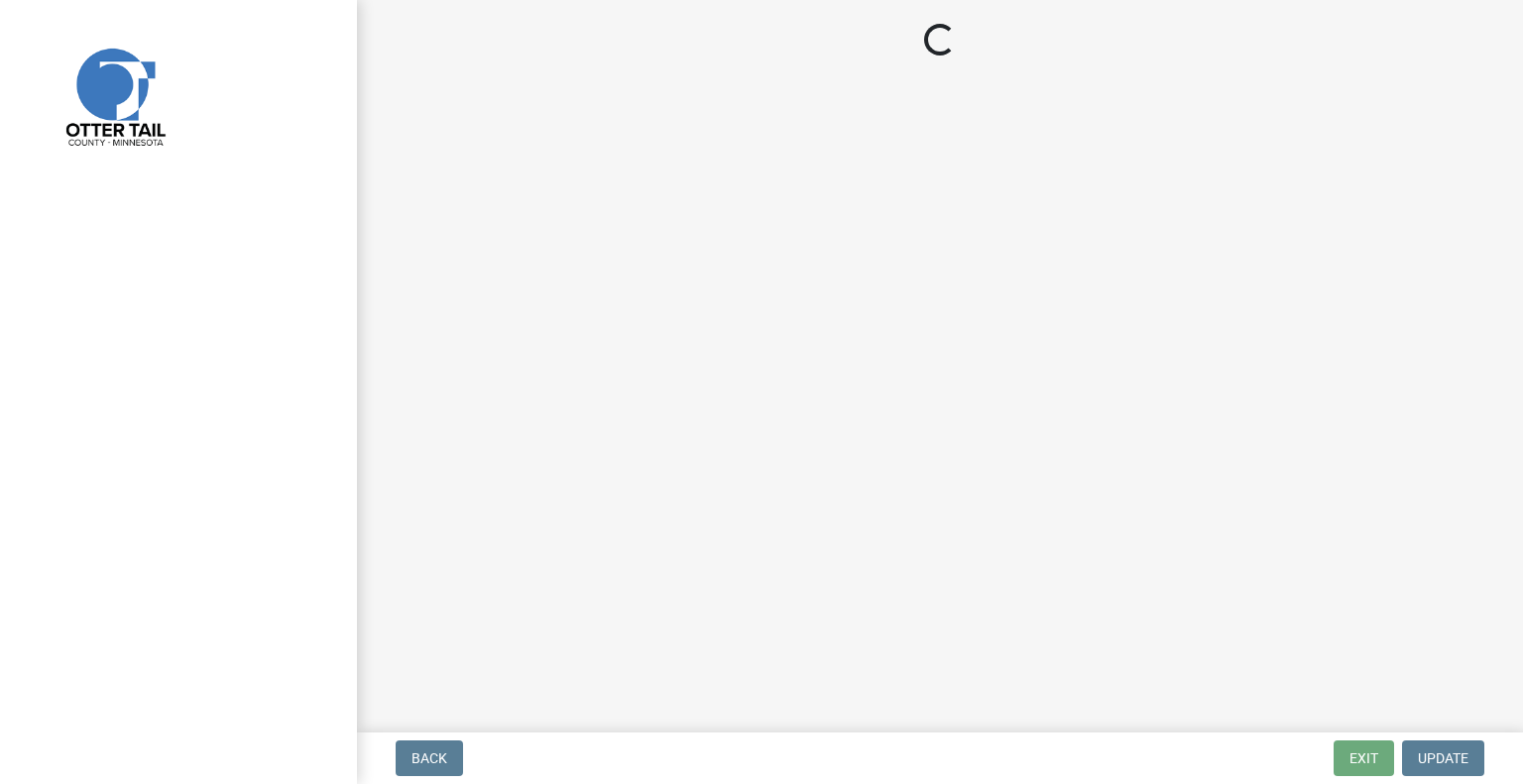 scroll, scrollTop: 0, scrollLeft: 0, axis: both 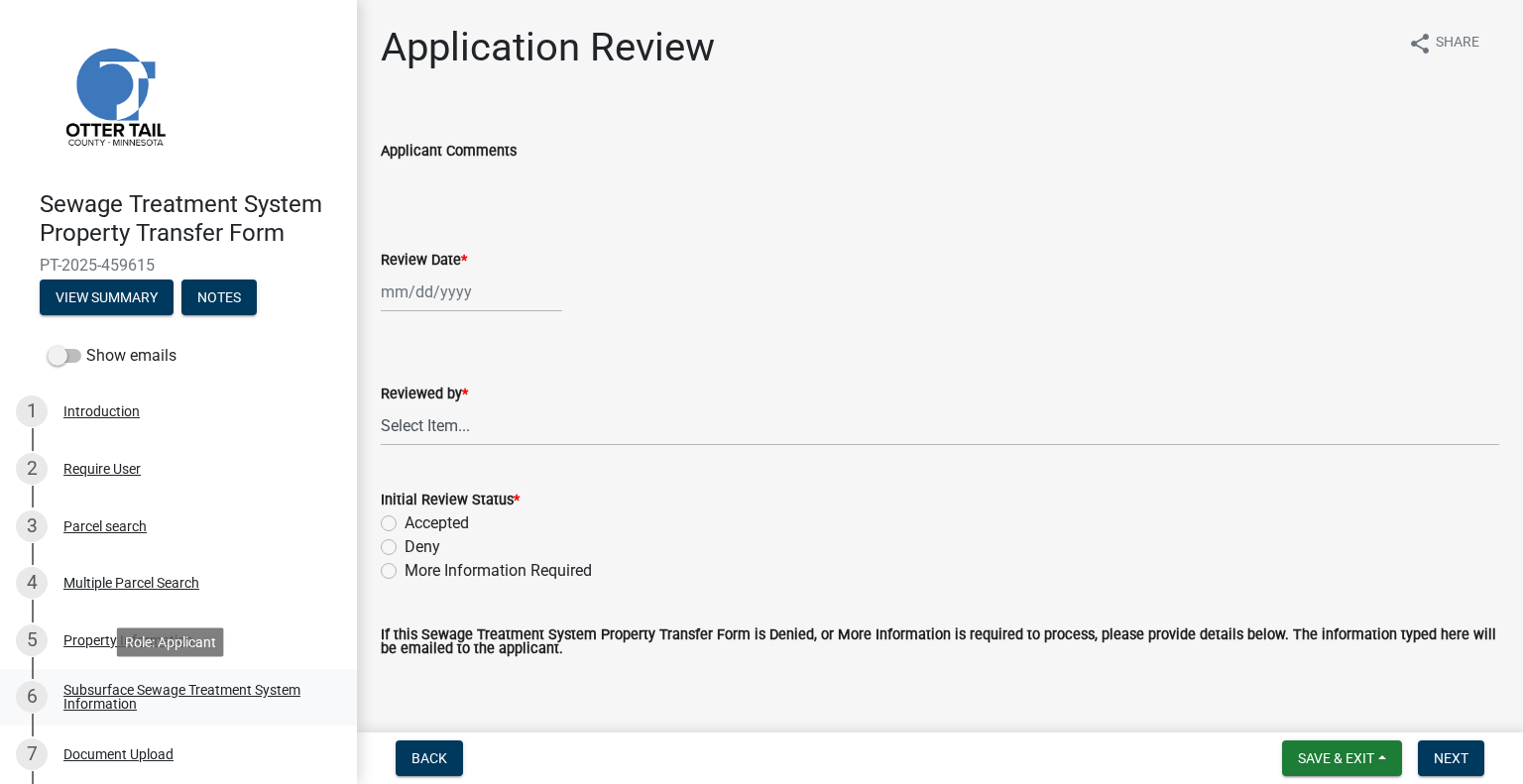 click on "Subsurface Sewage Treatment System Information" at bounding box center (194, 697) 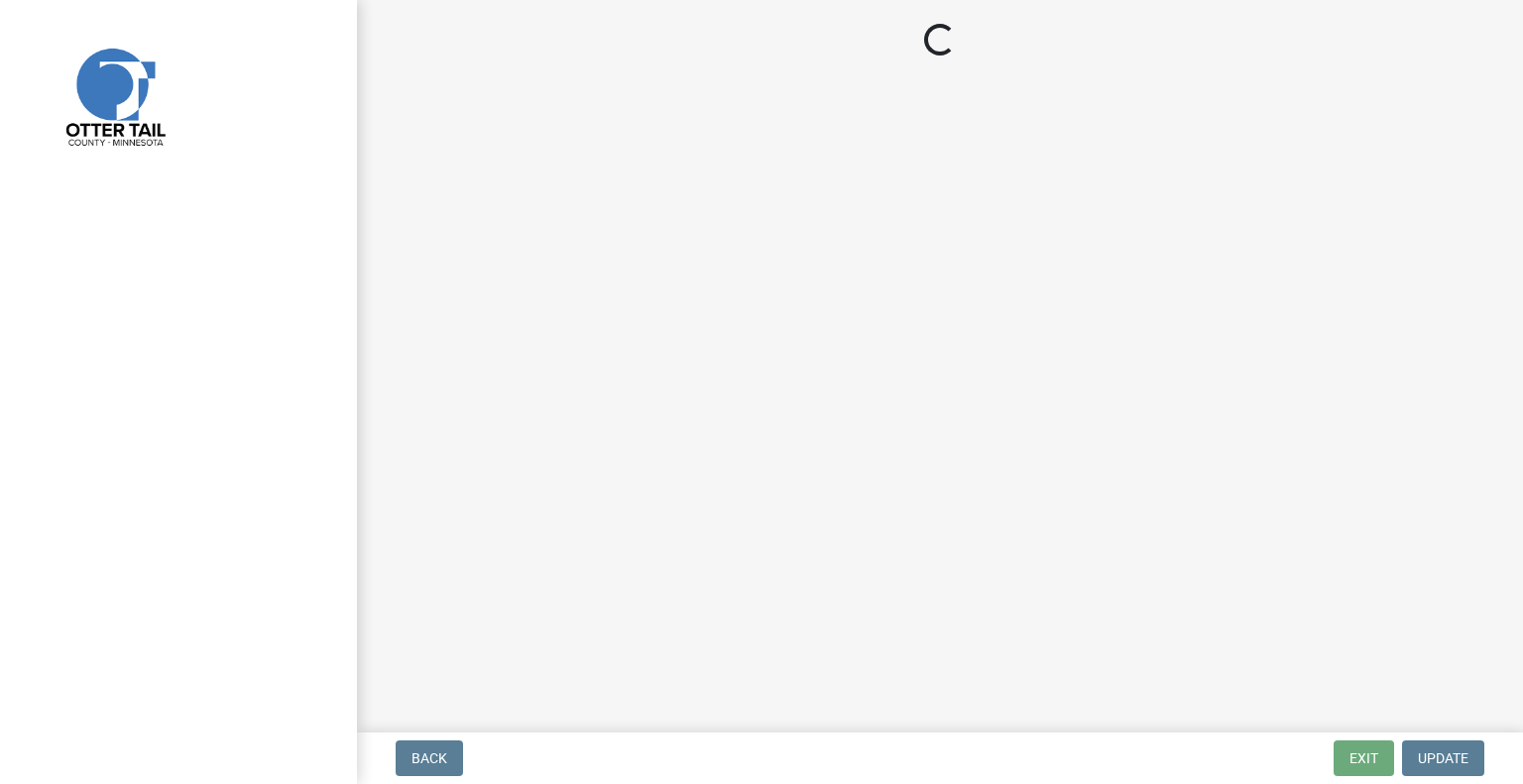 scroll, scrollTop: 0, scrollLeft: 0, axis: both 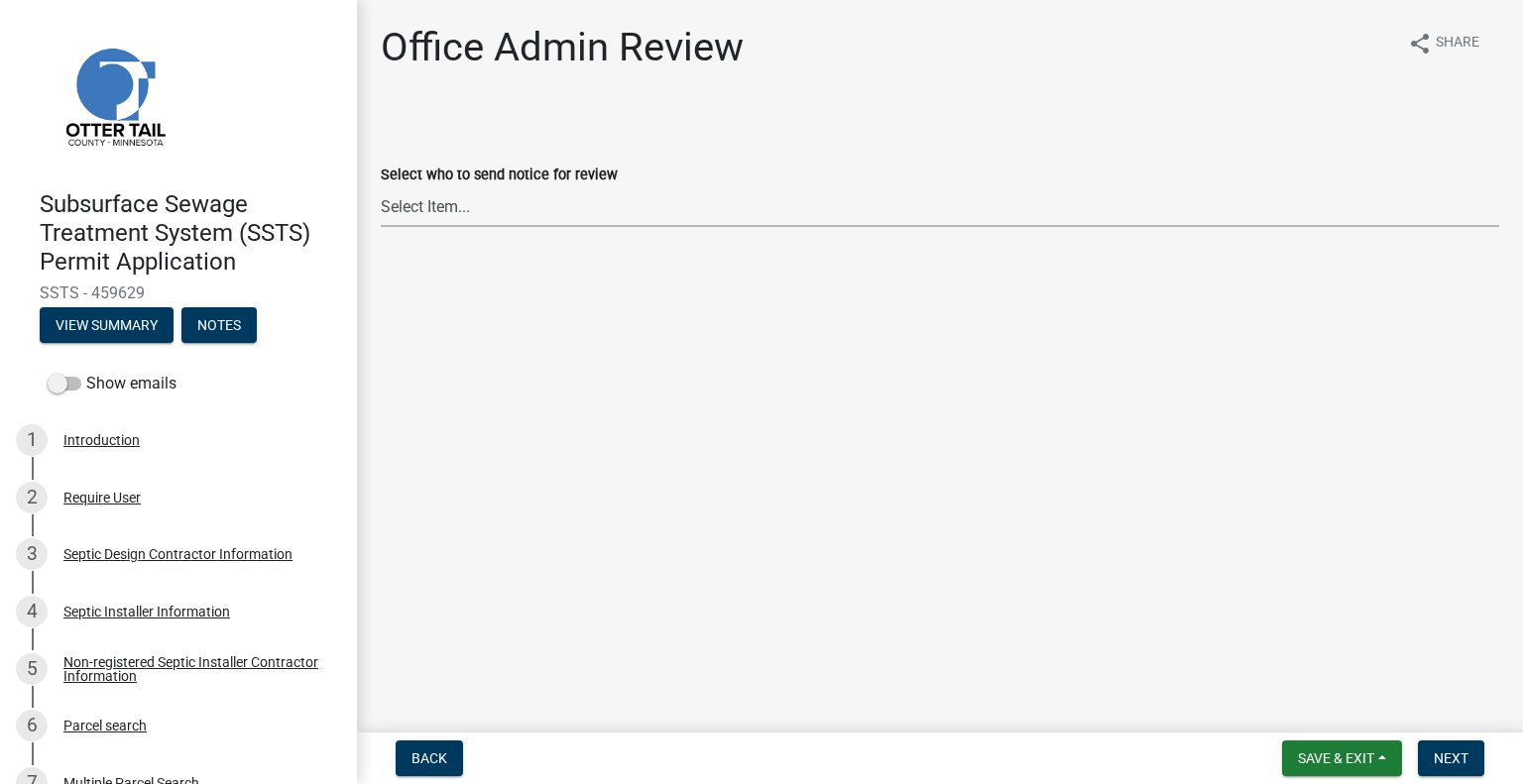 click on "Select Item... [FIRST] [LAST] ([EMAIL]) [FIRST] [LAST] ([EMAIL]) [FIRST] [LAST] ([EMAIL]) [FIRST] [LAST] ([EMAIL]) [FIRST] [LAST] ([EMAIL]) [FIRST] [LAST] ([EMAIL]) [FIRST] [LAST] ([EMAIL]) [FIRST] [LAST] ([EMAIL]) [FIRST] [LAST] ([EMAIL]) [FIRST] [LAST] ([EMAIL]) [FIRST] [LAST] ([EMAIL]) [FIRST] [LAST] ([EMAIL])" at bounding box center [940, 206] 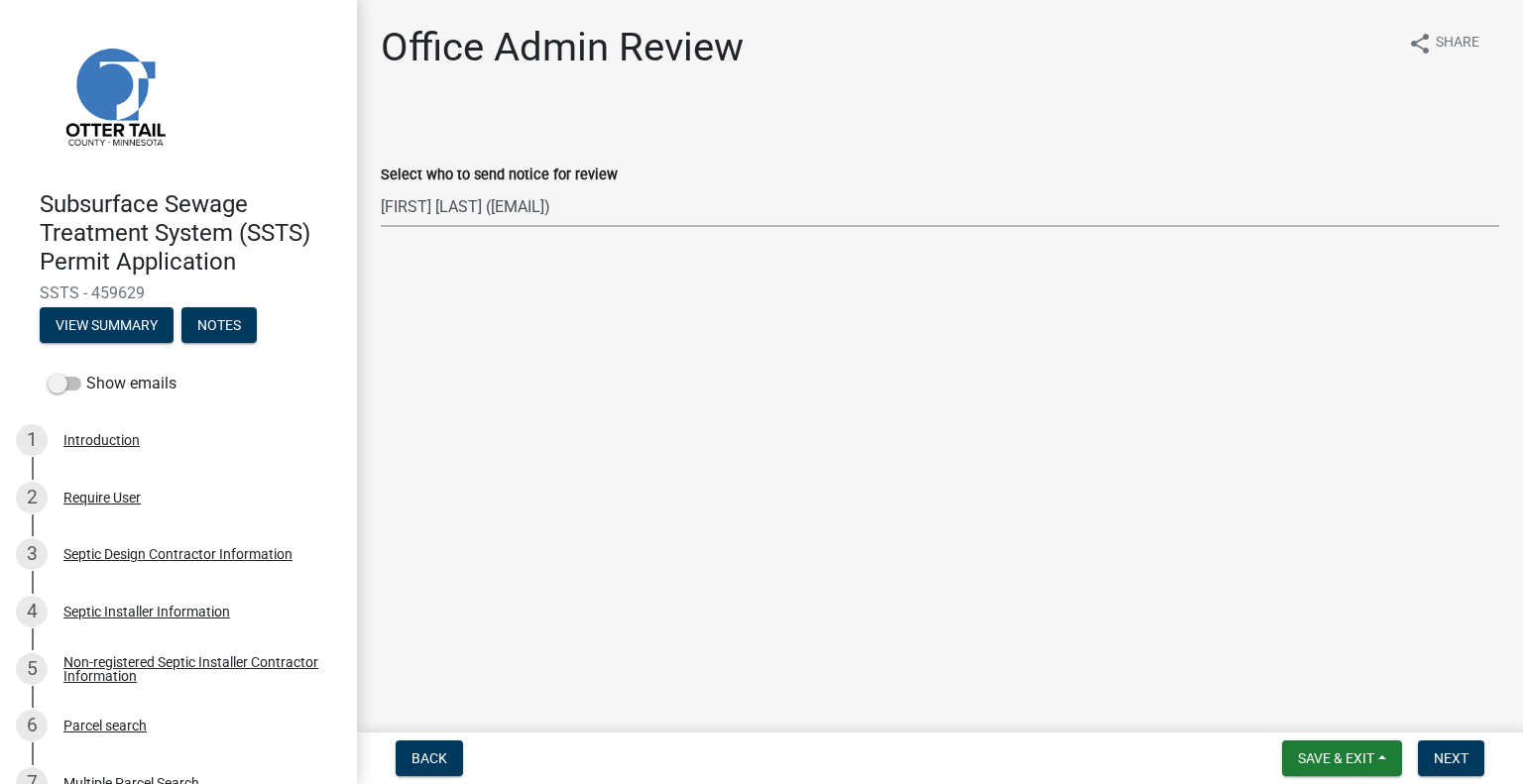 click on "Select Item... [FIRST] [LAST] ([EMAIL]) [FIRST] [LAST] ([EMAIL]) [FIRST] [LAST] ([EMAIL]) [FIRST] [LAST] ([EMAIL]) [FIRST] [LAST] ([EMAIL]) [FIRST] [LAST] ([EMAIL]) [FIRST] [LAST] ([EMAIL]) [FIRST] [LAST] ([EMAIL]) [FIRST] [LAST] ([EMAIL]) [FIRST] [LAST] ([EMAIL]) [FIRST] [LAST] ([EMAIL]) [FIRST] [LAST] ([EMAIL])" at bounding box center [940, 206] 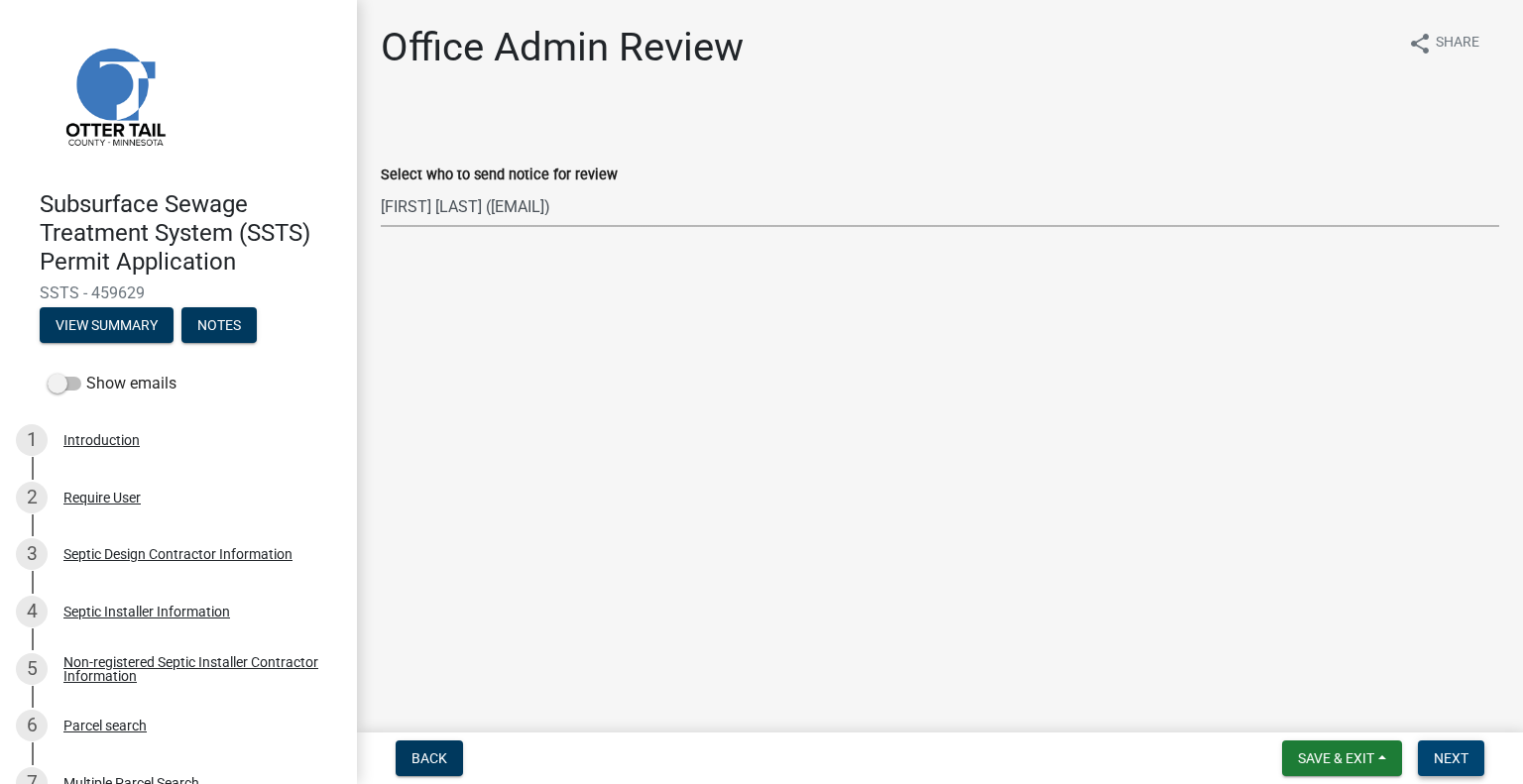 click on "Next" at bounding box center [1451, 758] 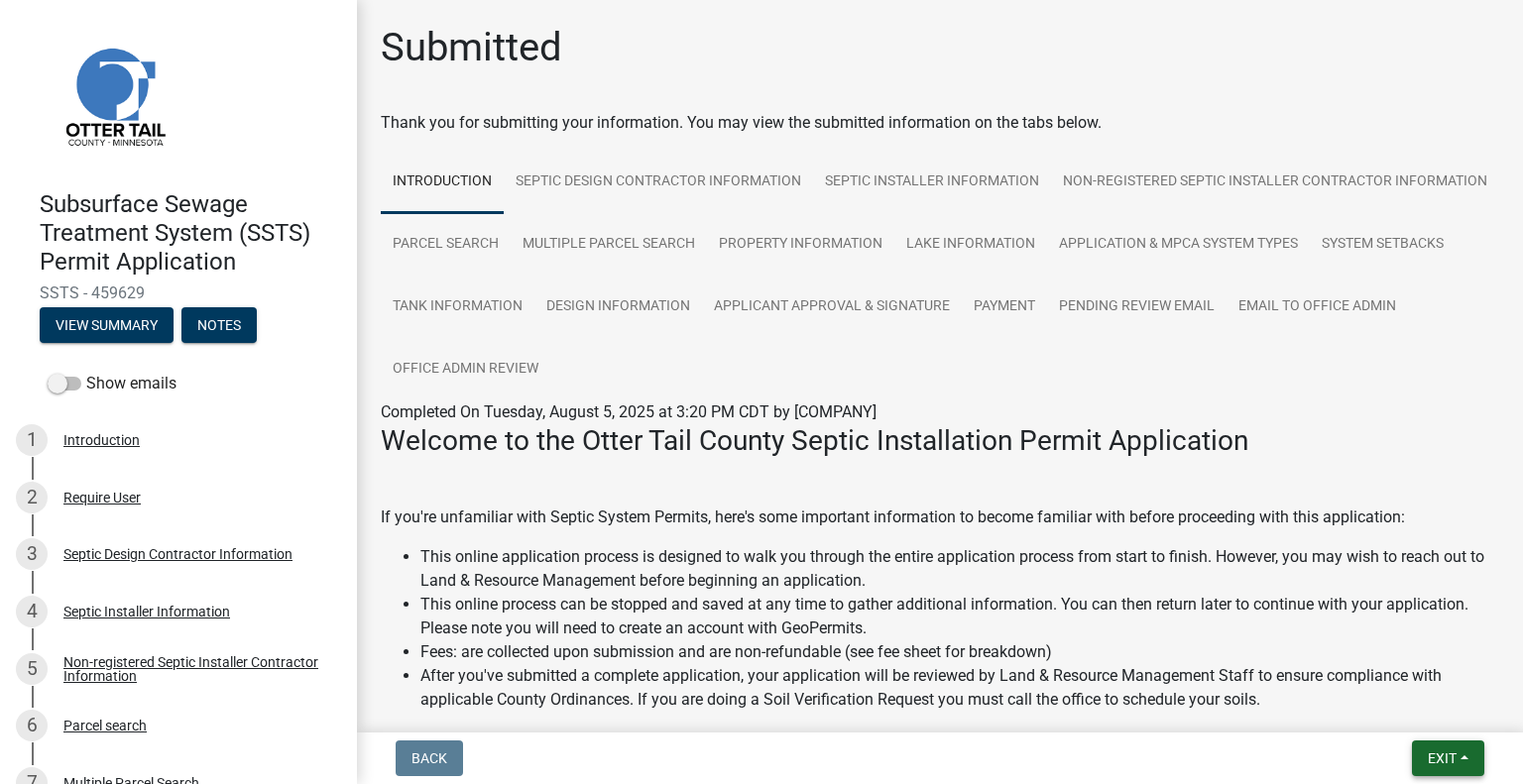 click on "Exit" at bounding box center [1442, 758] 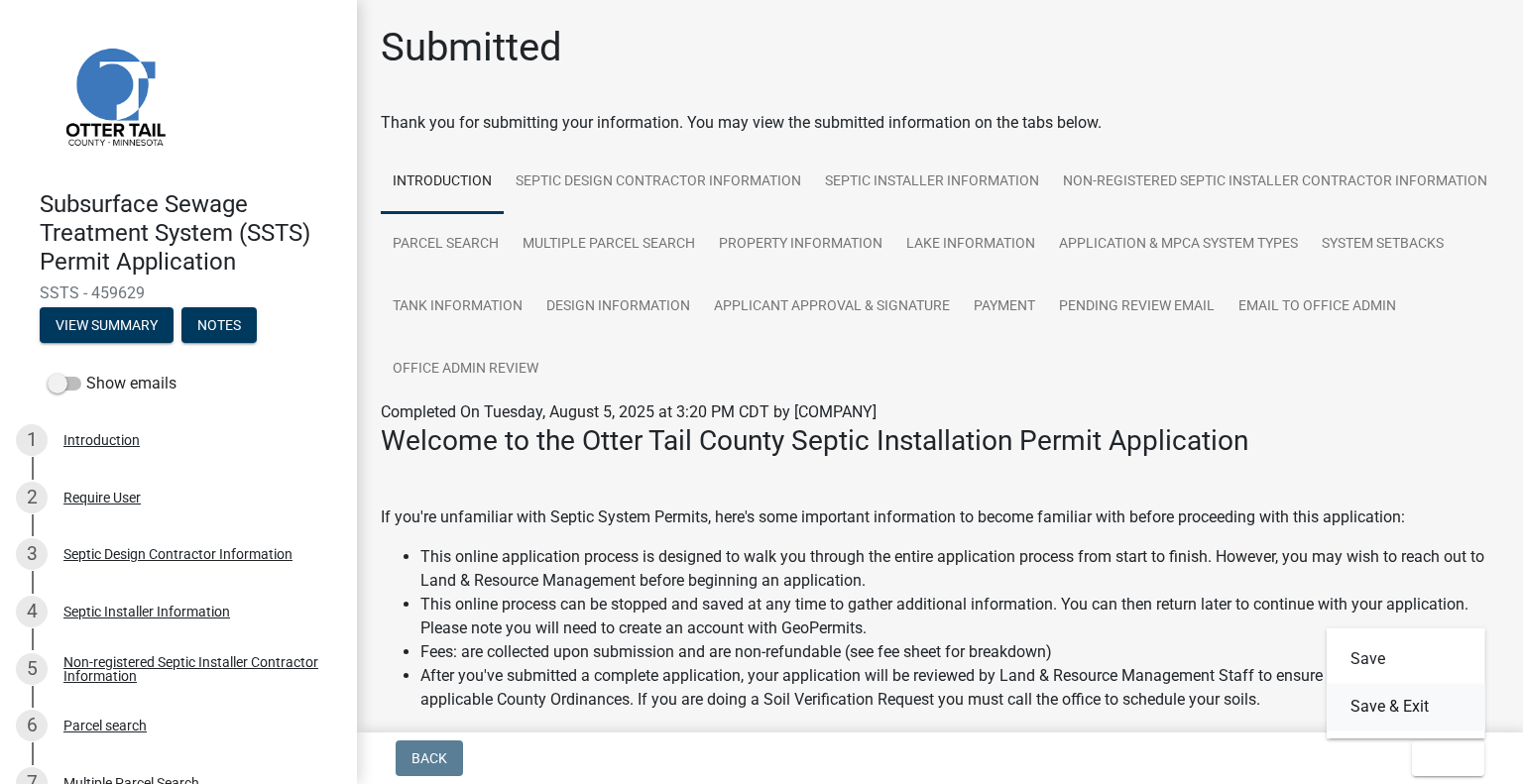click on "Save & Exit" at bounding box center [1406, 707] 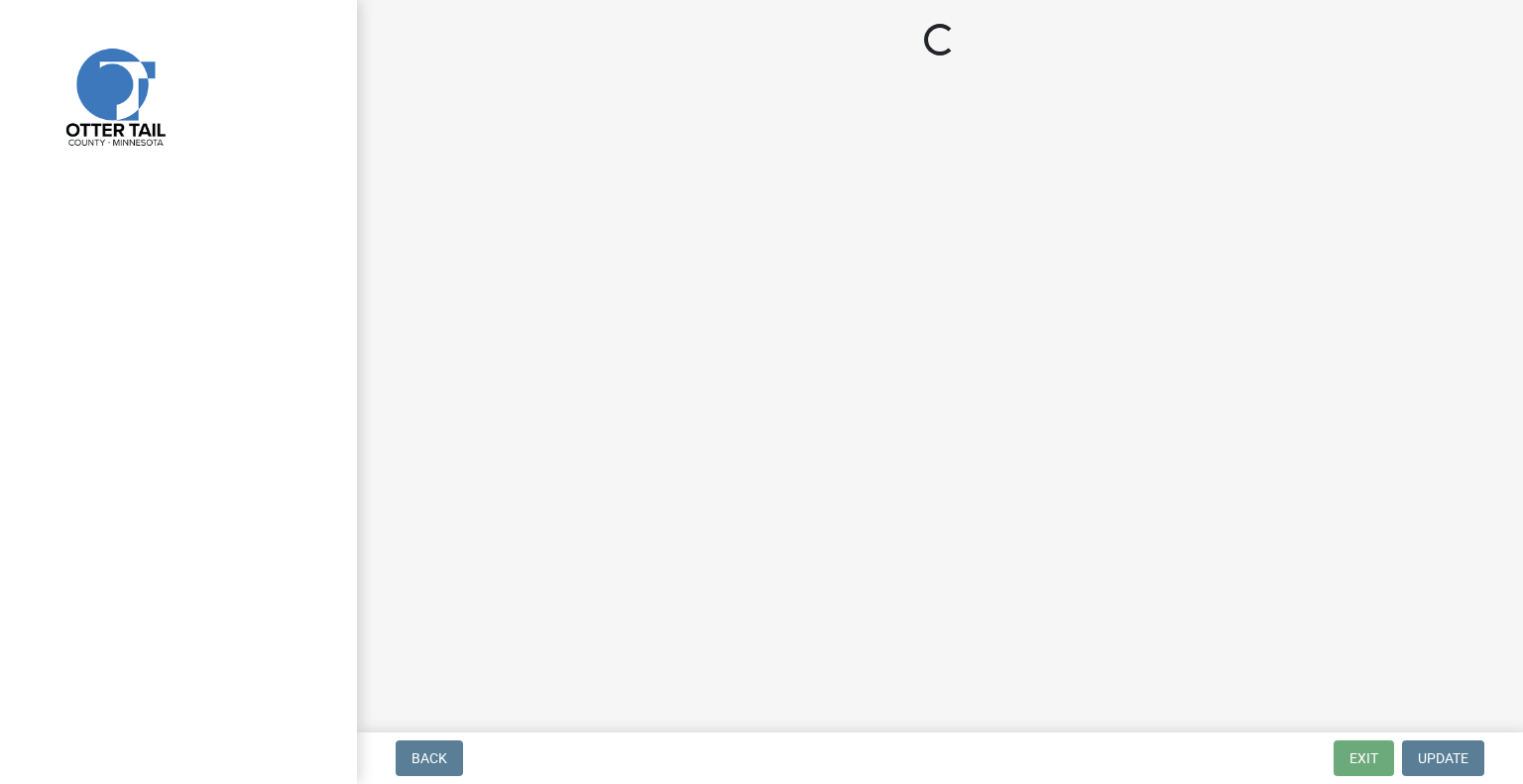 scroll, scrollTop: 0, scrollLeft: 0, axis: both 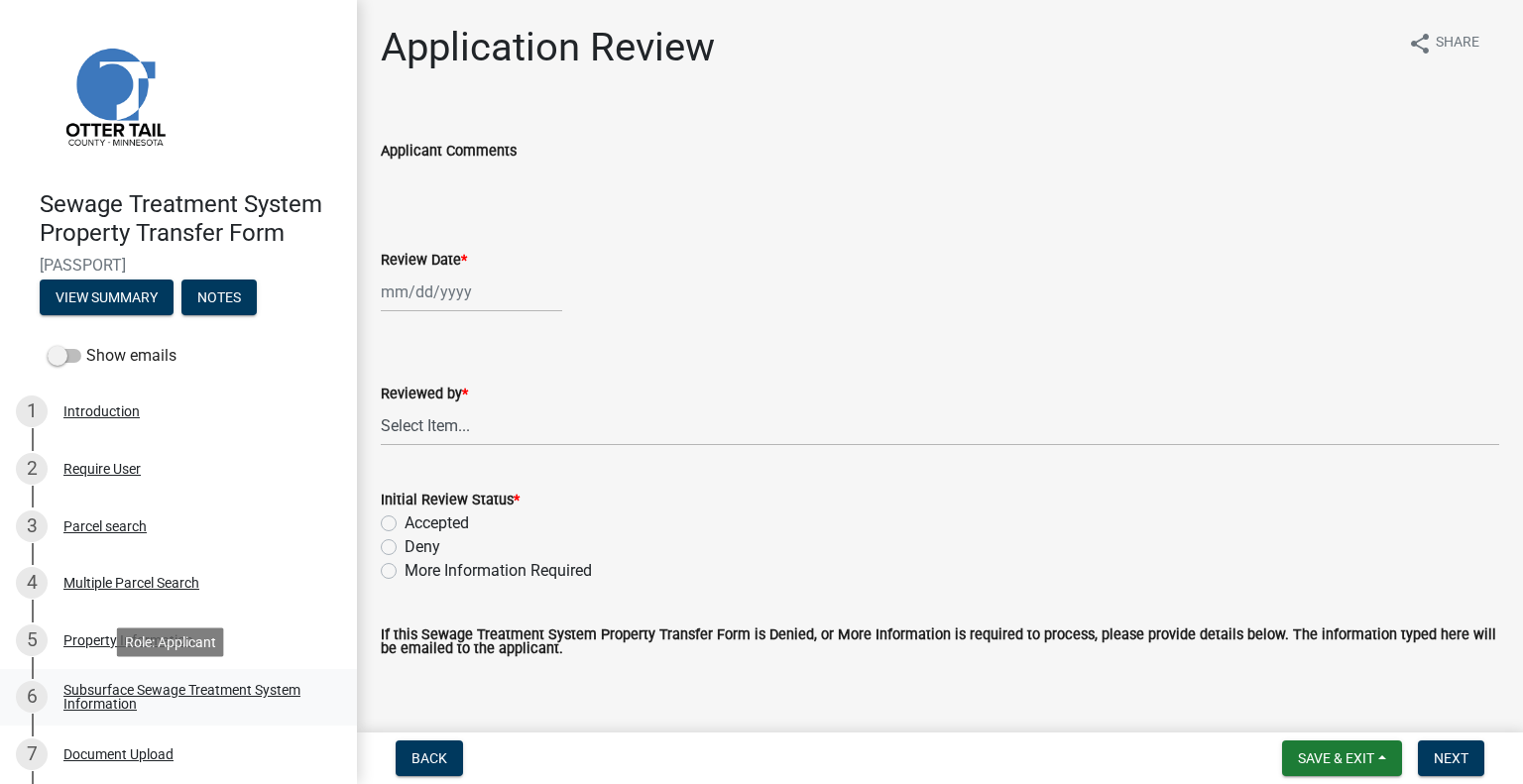 click on "Subsurface Sewage Treatment System Information" at bounding box center (194, 697) 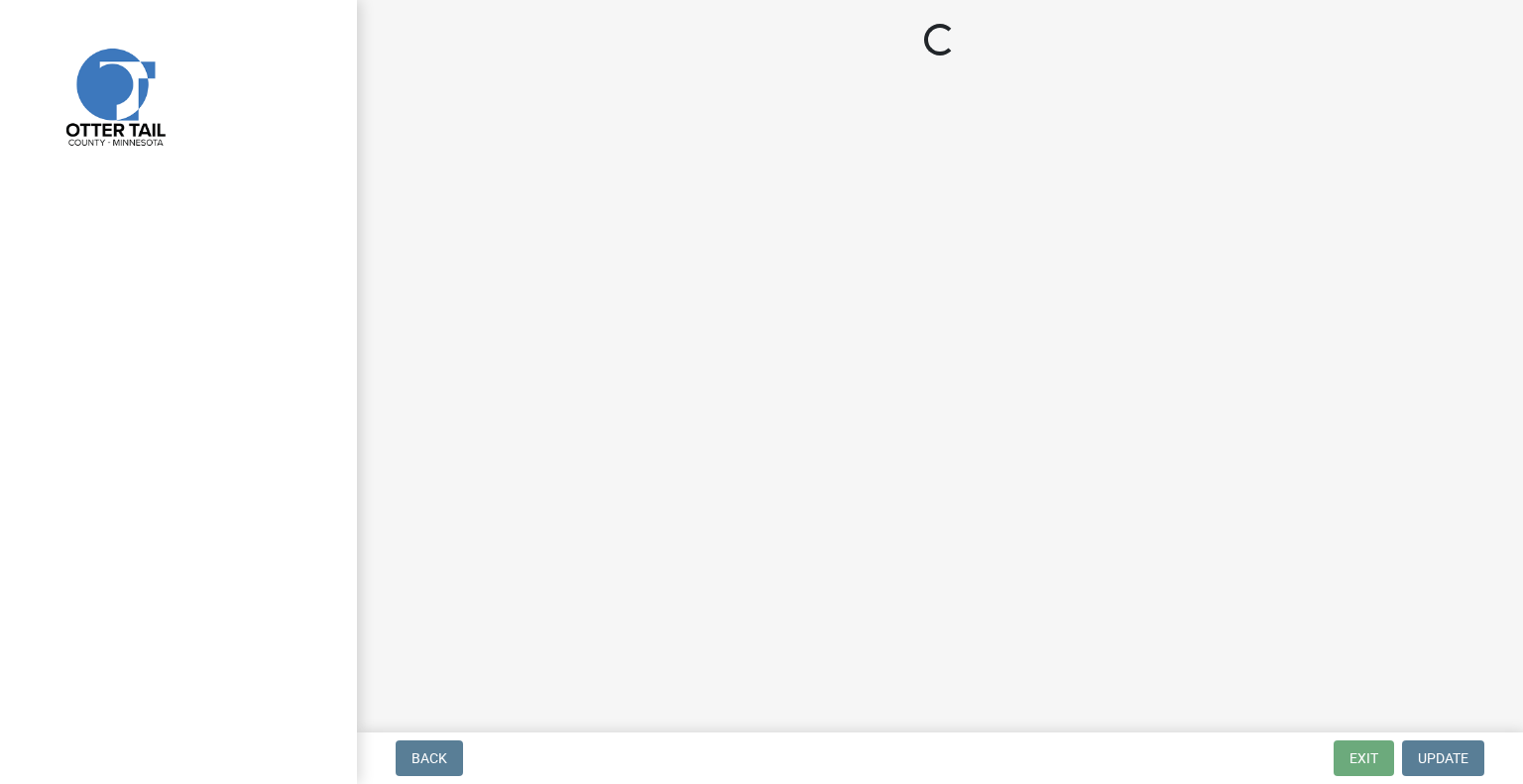 scroll, scrollTop: 0, scrollLeft: 0, axis: both 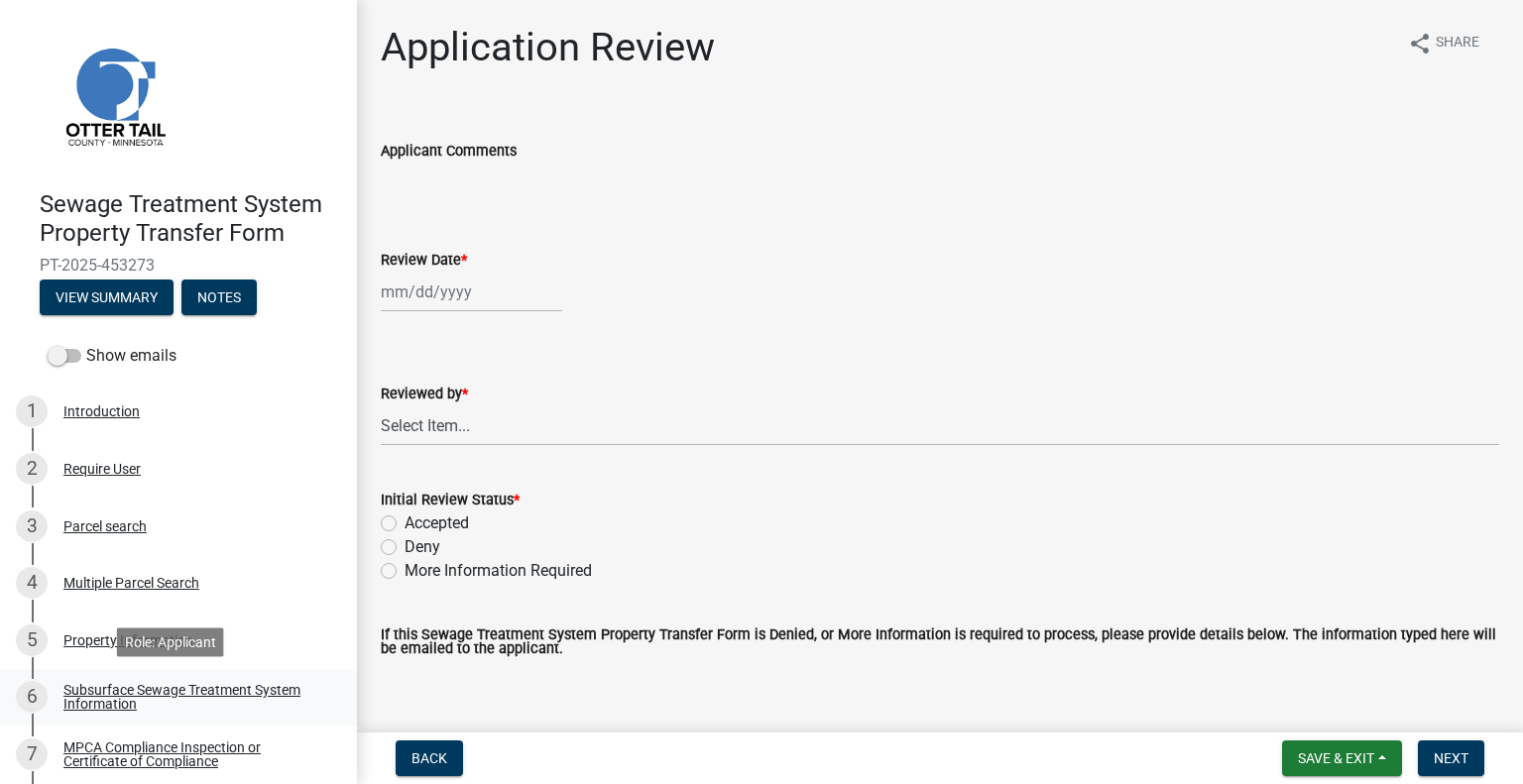 click on "Subsurface Sewage Treatment System Information" at bounding box center (194, 697) 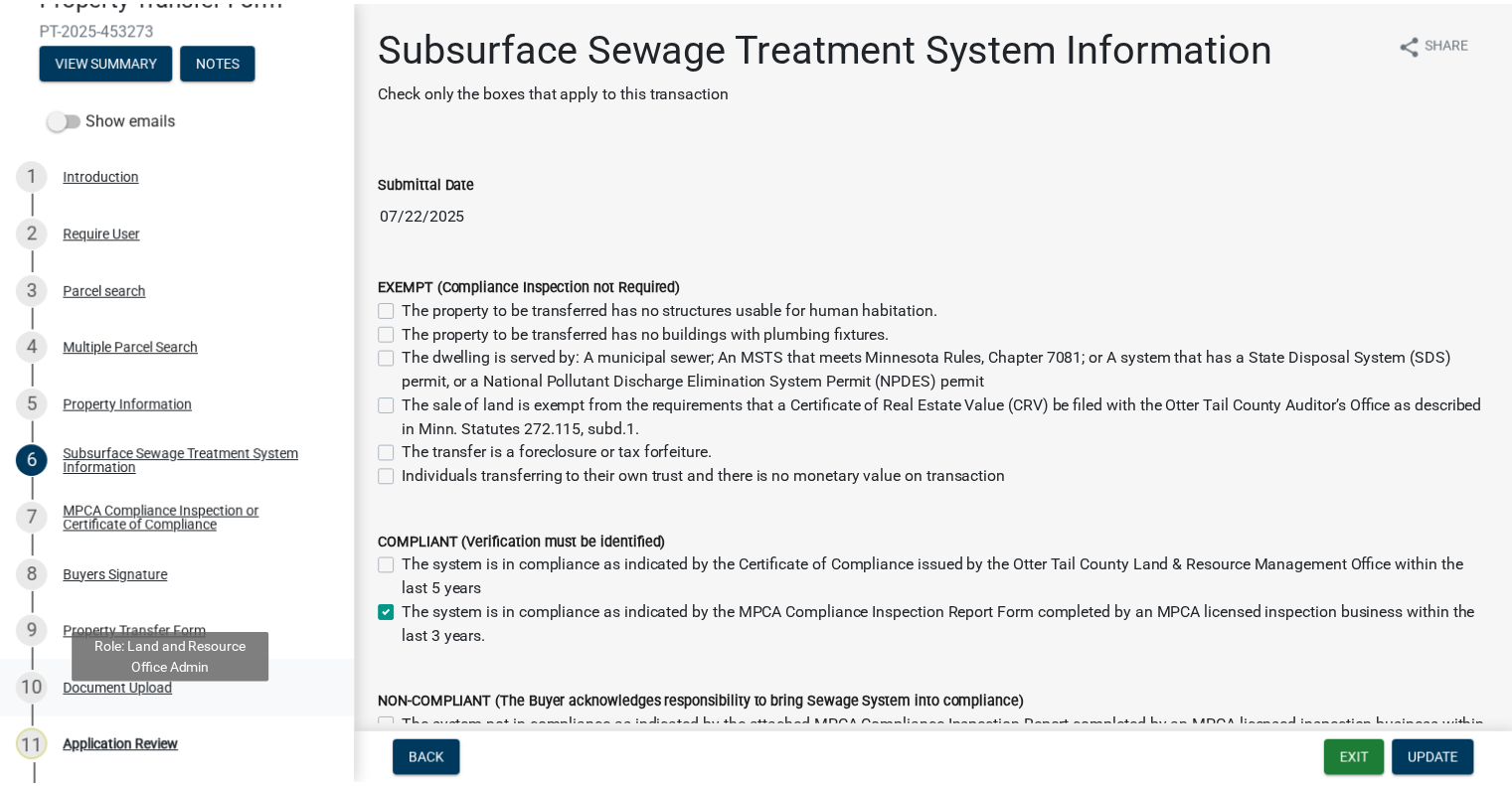 scroll, scrollTop: 260, scrollLeft: 0, axis: vertical 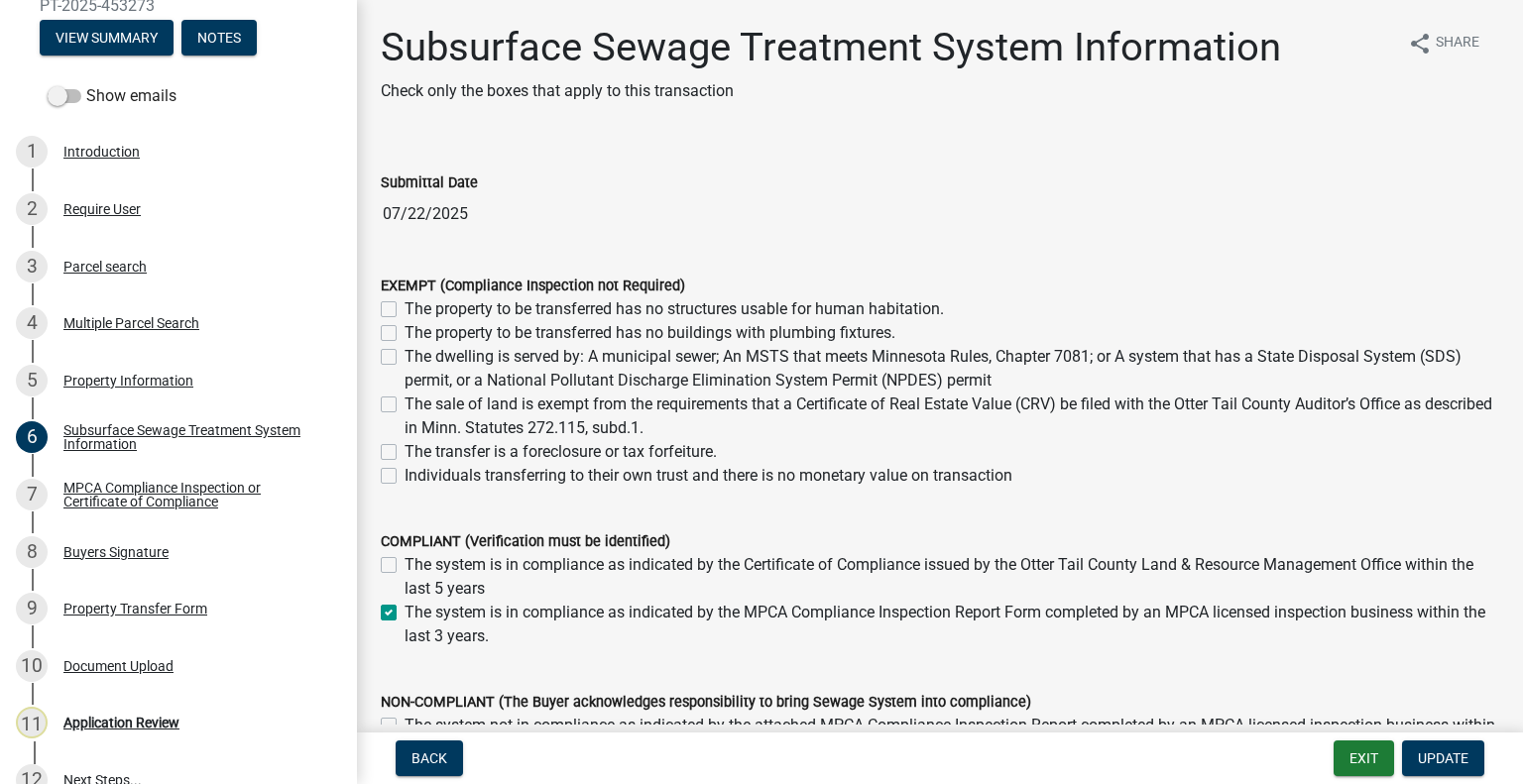click on "Role: Applicant" at bounding box center (171, 496) 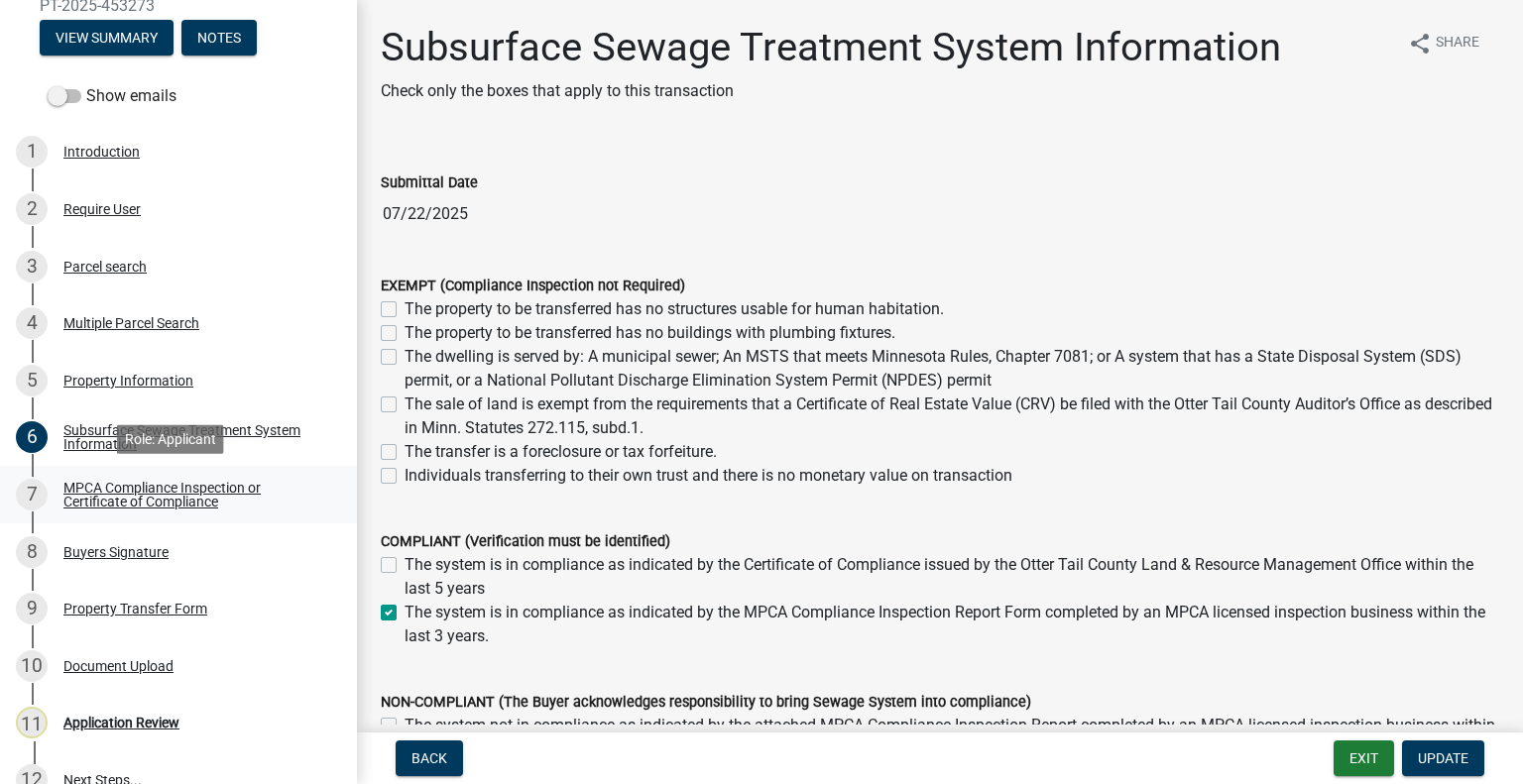 click on "7     MPCA Compliance Inspection  or Certificate of Compliance" at bounding box center [178, 495] 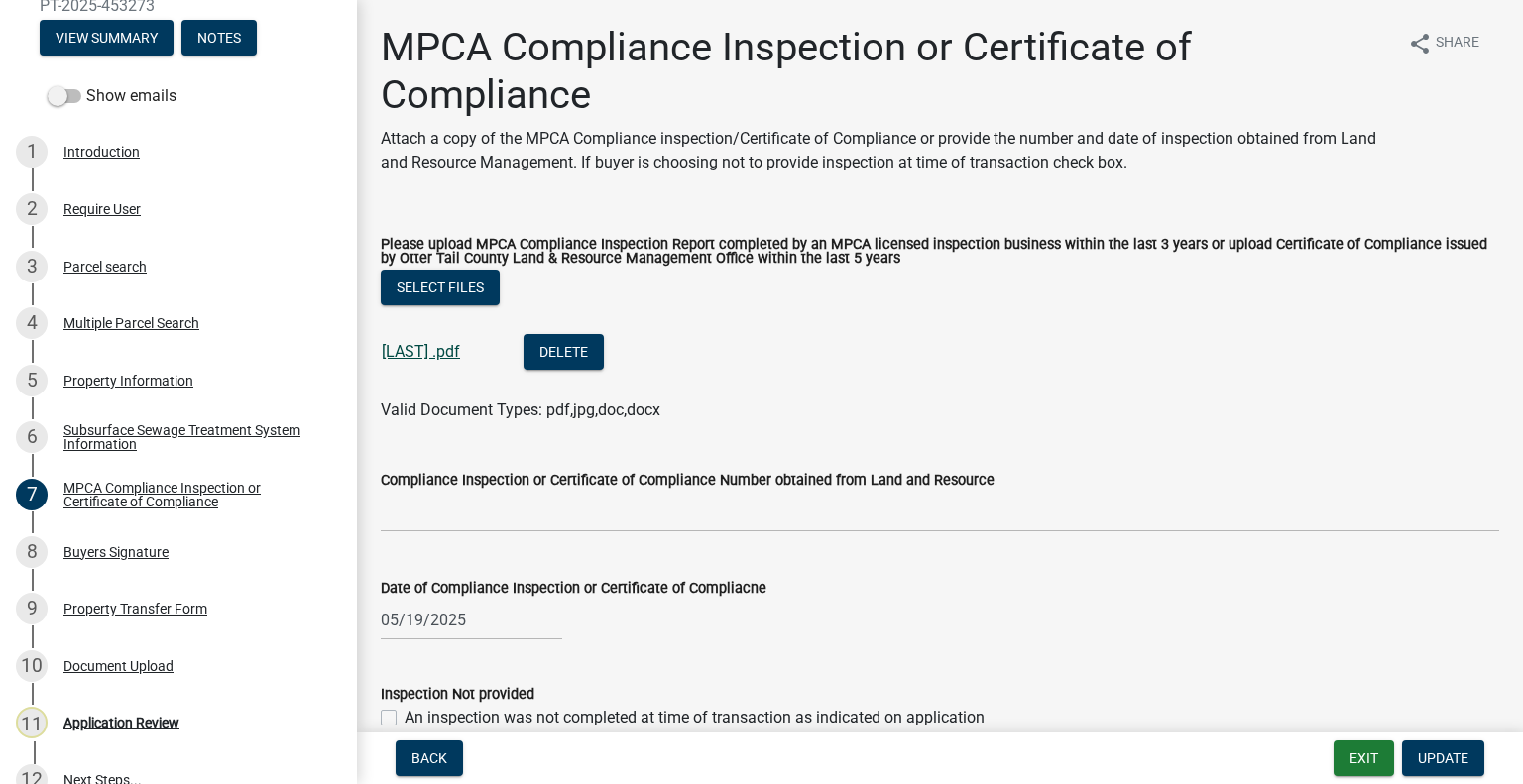 click on "[LAST] .pdf" 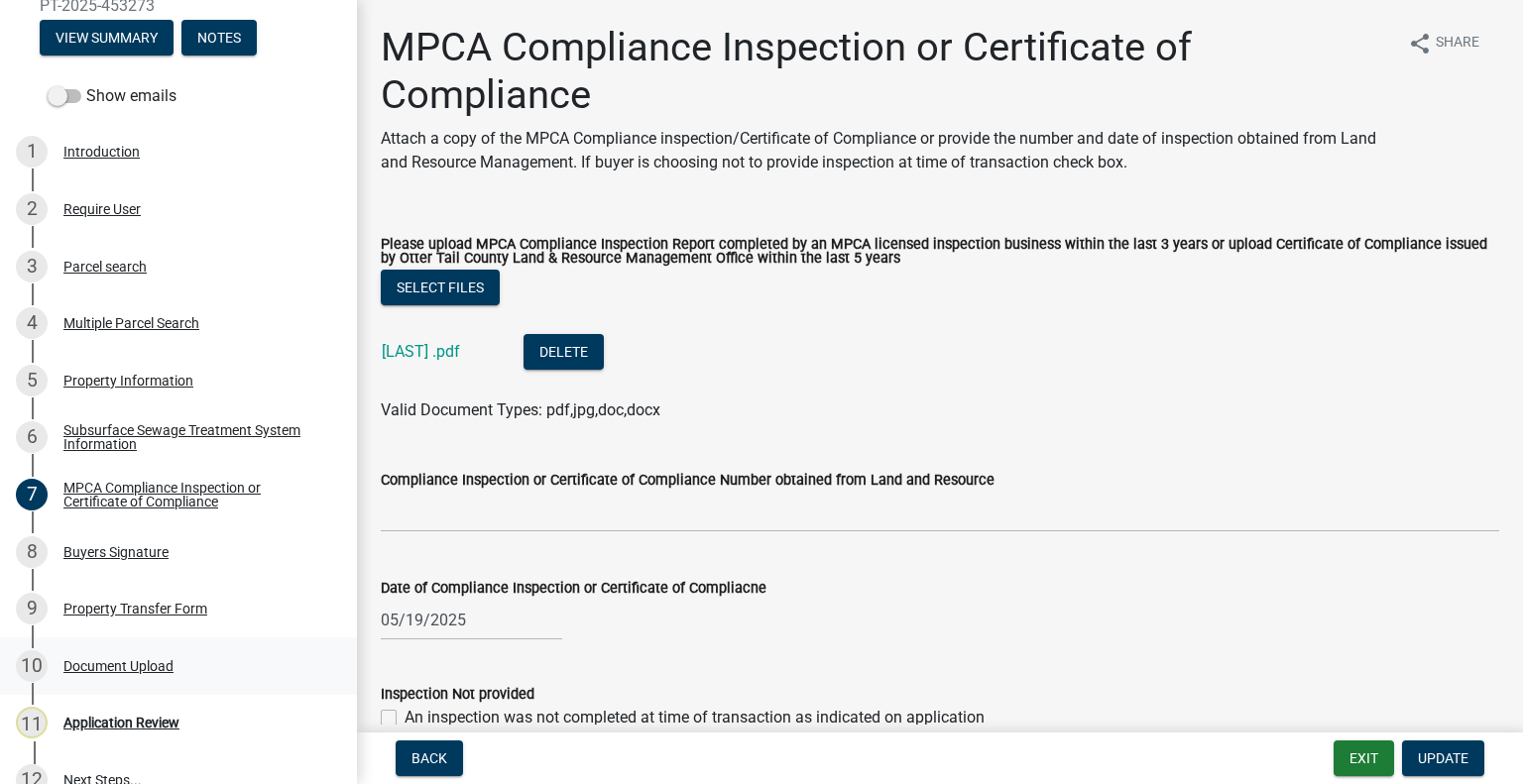 click on "Document Upload" at bounding box center [118, 666] 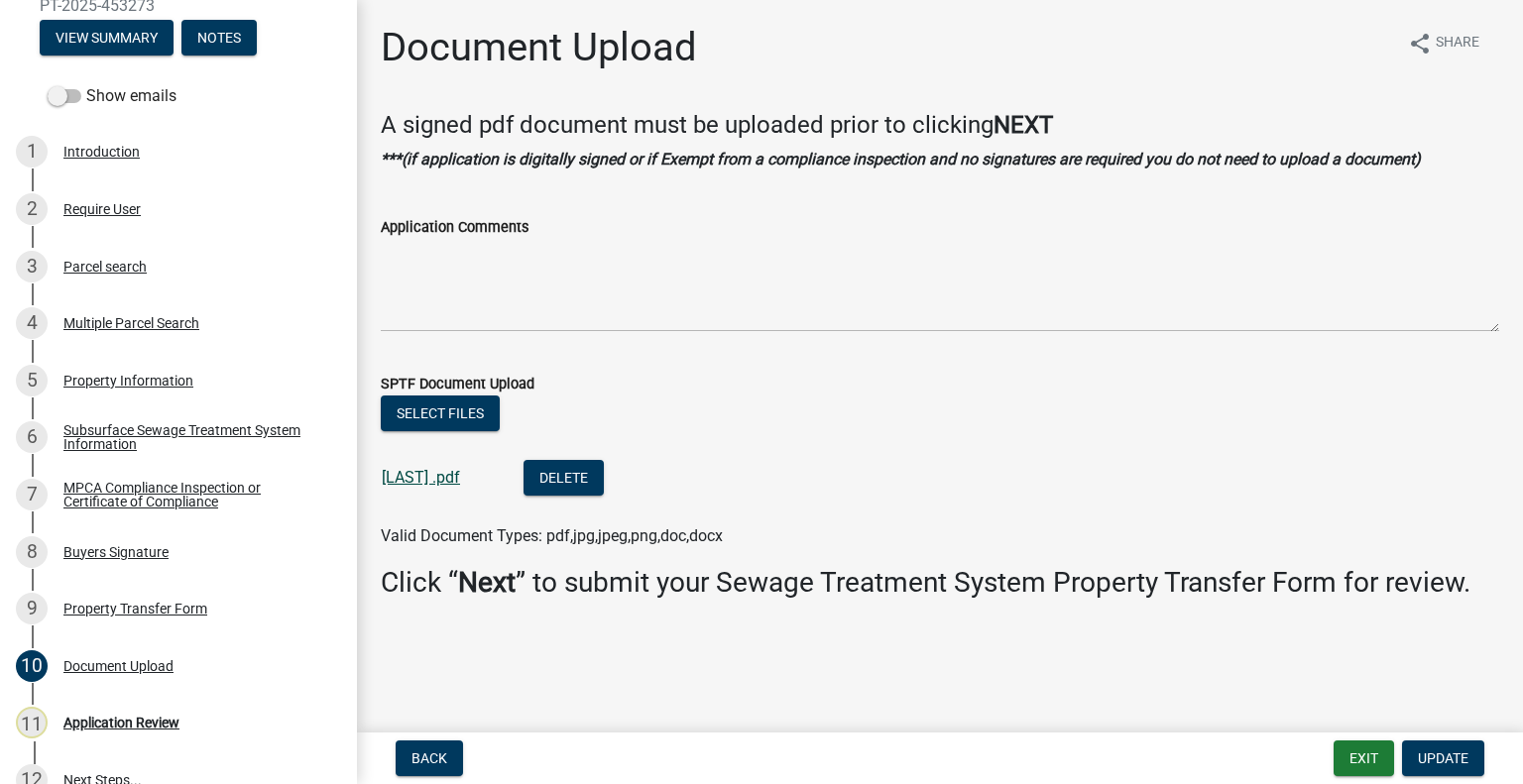 click on "[LAST]  .pdf" 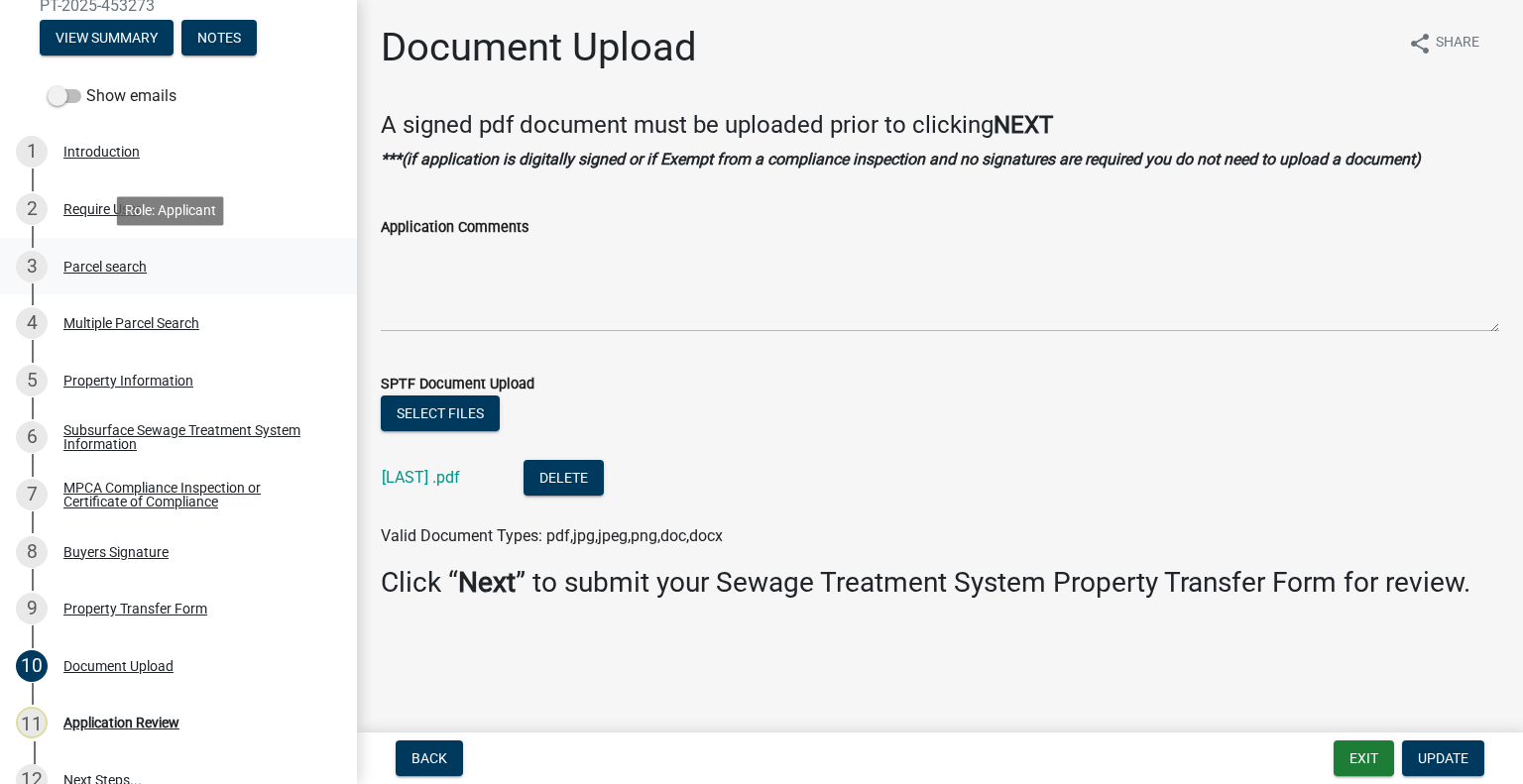 click on "Parcel search" at bounding box center (105, 267) 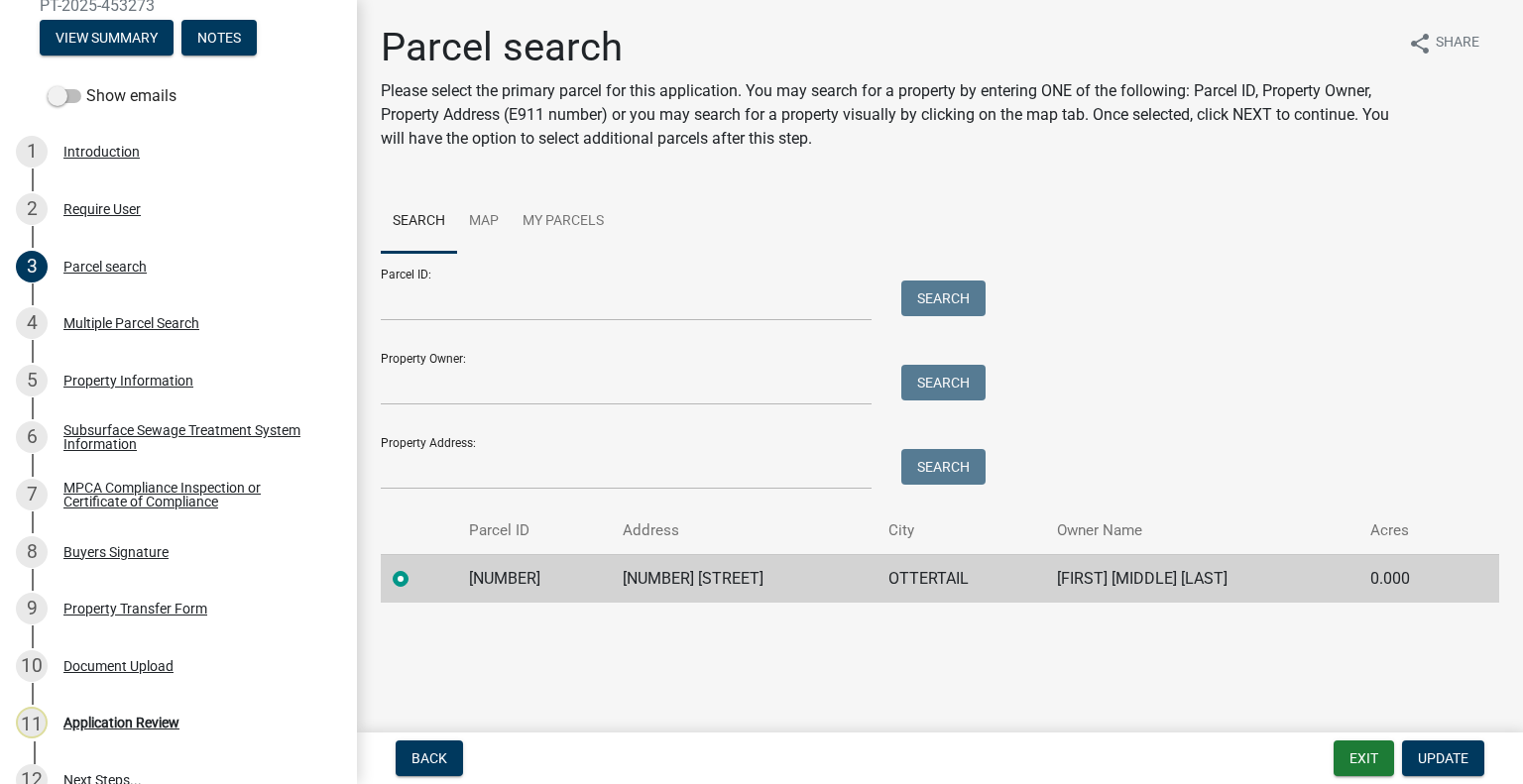 click on "[NUMBER]" 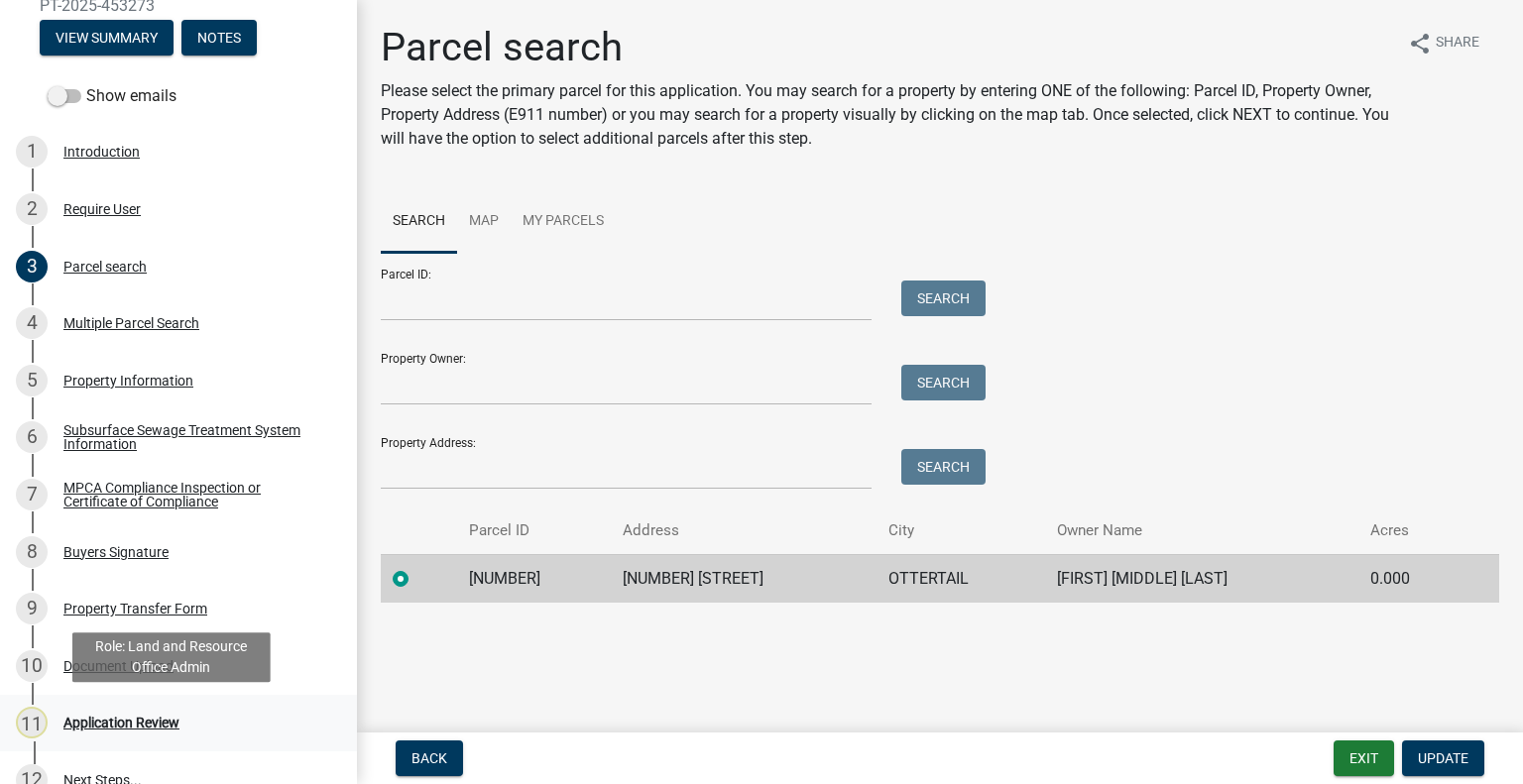 click on "11     Application Review" at bounding box center [171, 723] 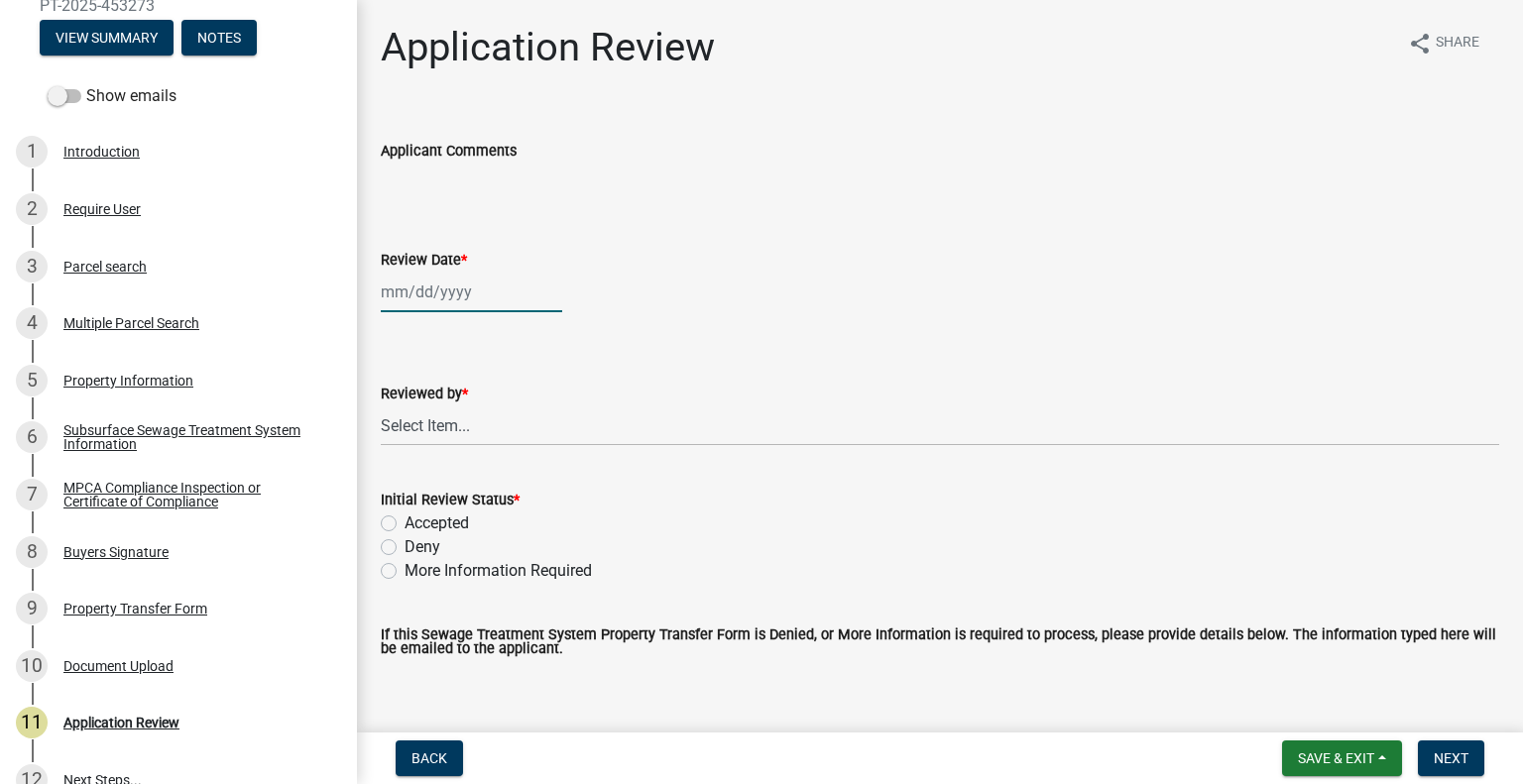 click 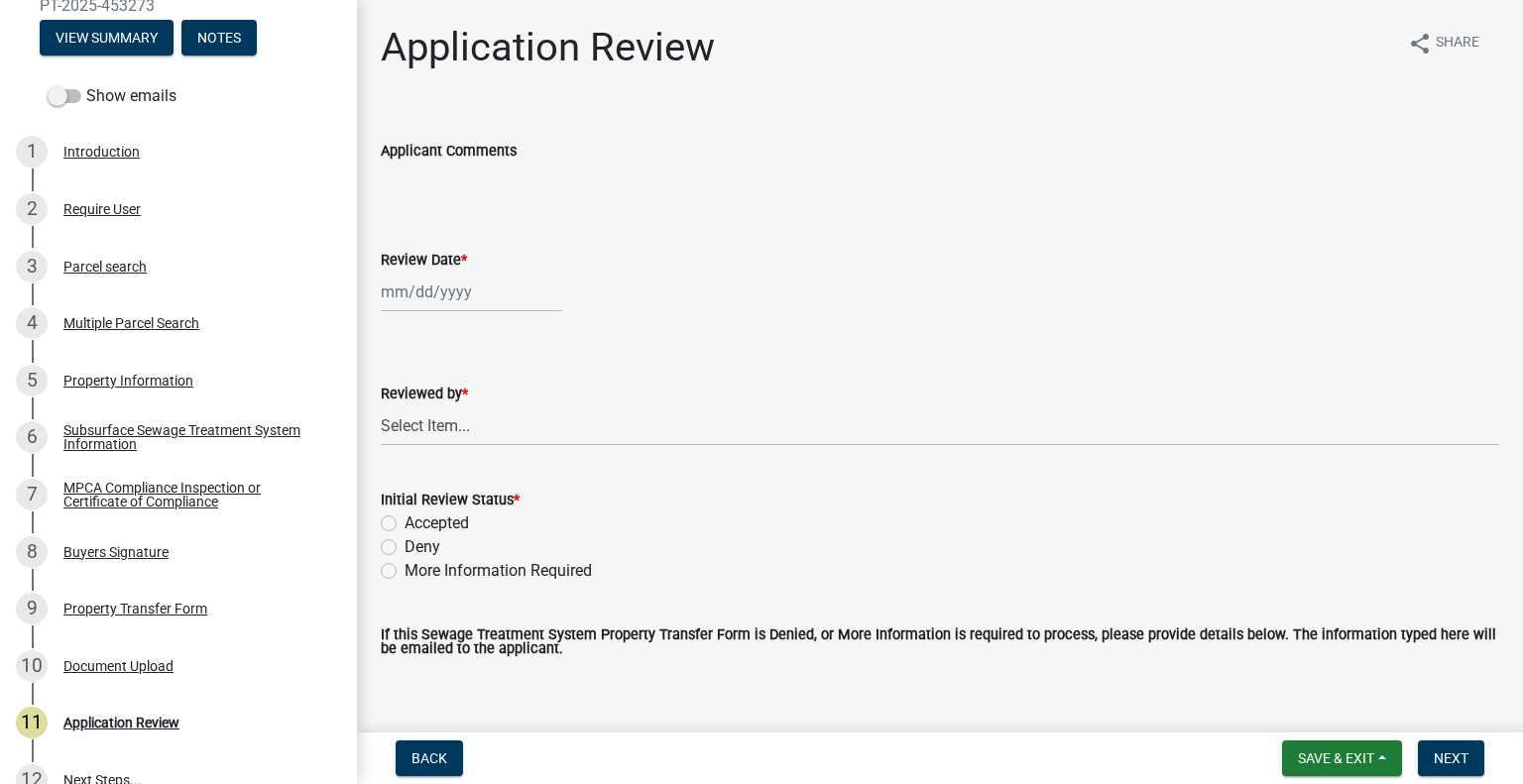 select on "8" 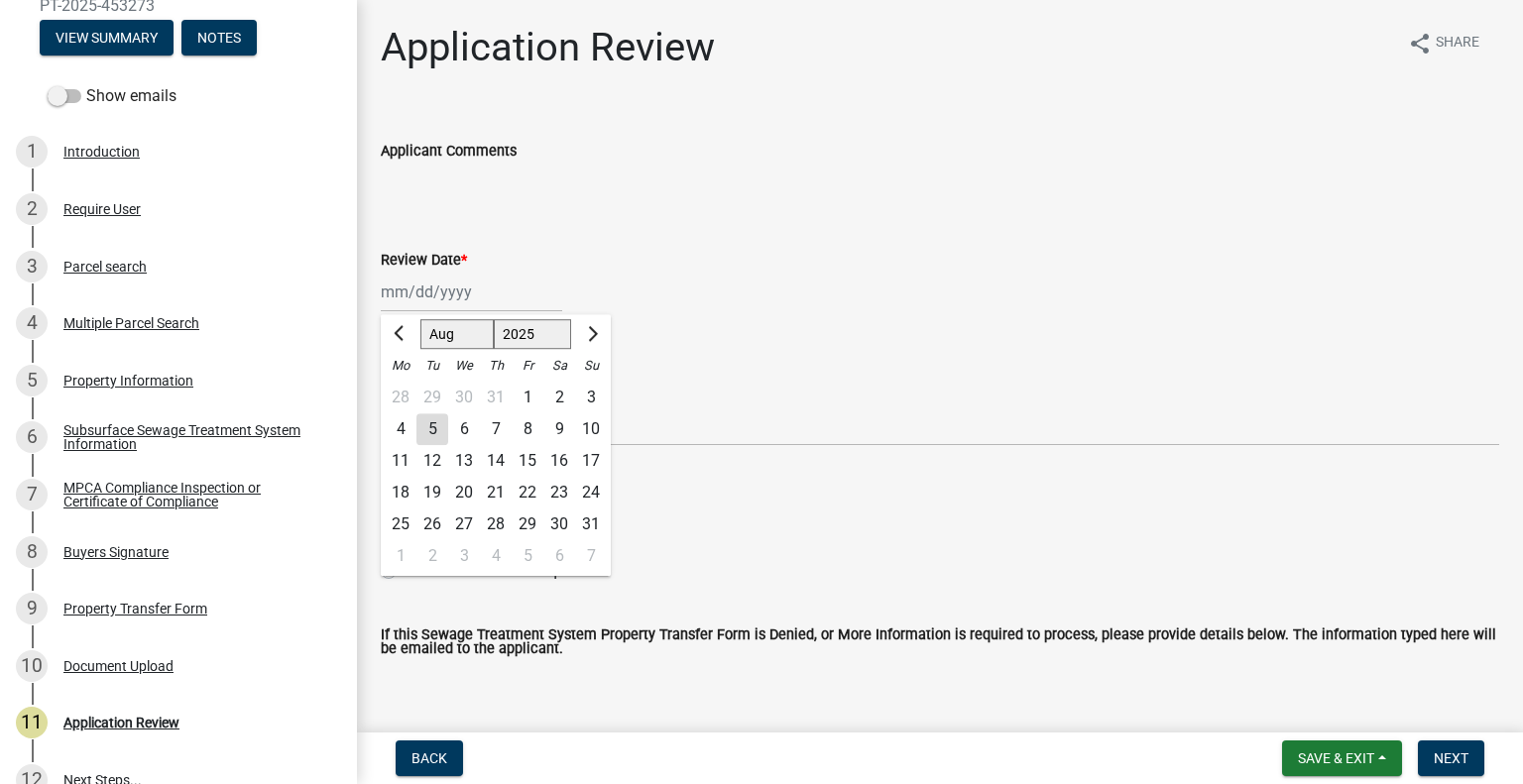 click on "5" 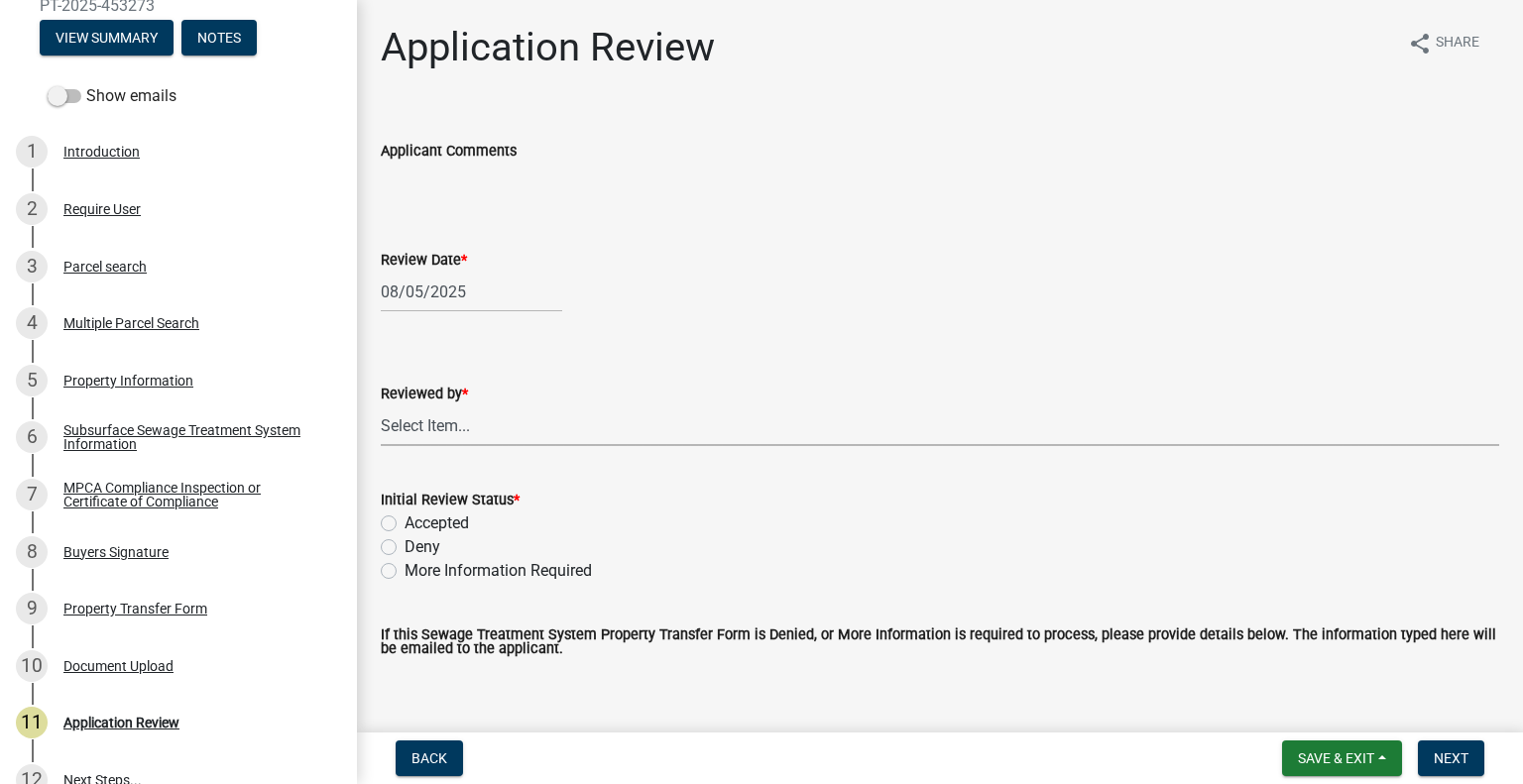click on "Select Item...   [FIRST] [LAST]   [FIRST] [LAST]   [FIRST] [LAST]   [FIRST] [LAST]   [FIRST] [LAST]   [FIRST] [LAST]   [FIRST] [LAST]   [FIRST] [LAST]   [FIRST] [LAST]   [FIRST] [LAST]   [FIRST] [LAST]   [FIRST] [LAST]   [FIRST] [LAST]" at bounding box center [940, 425] 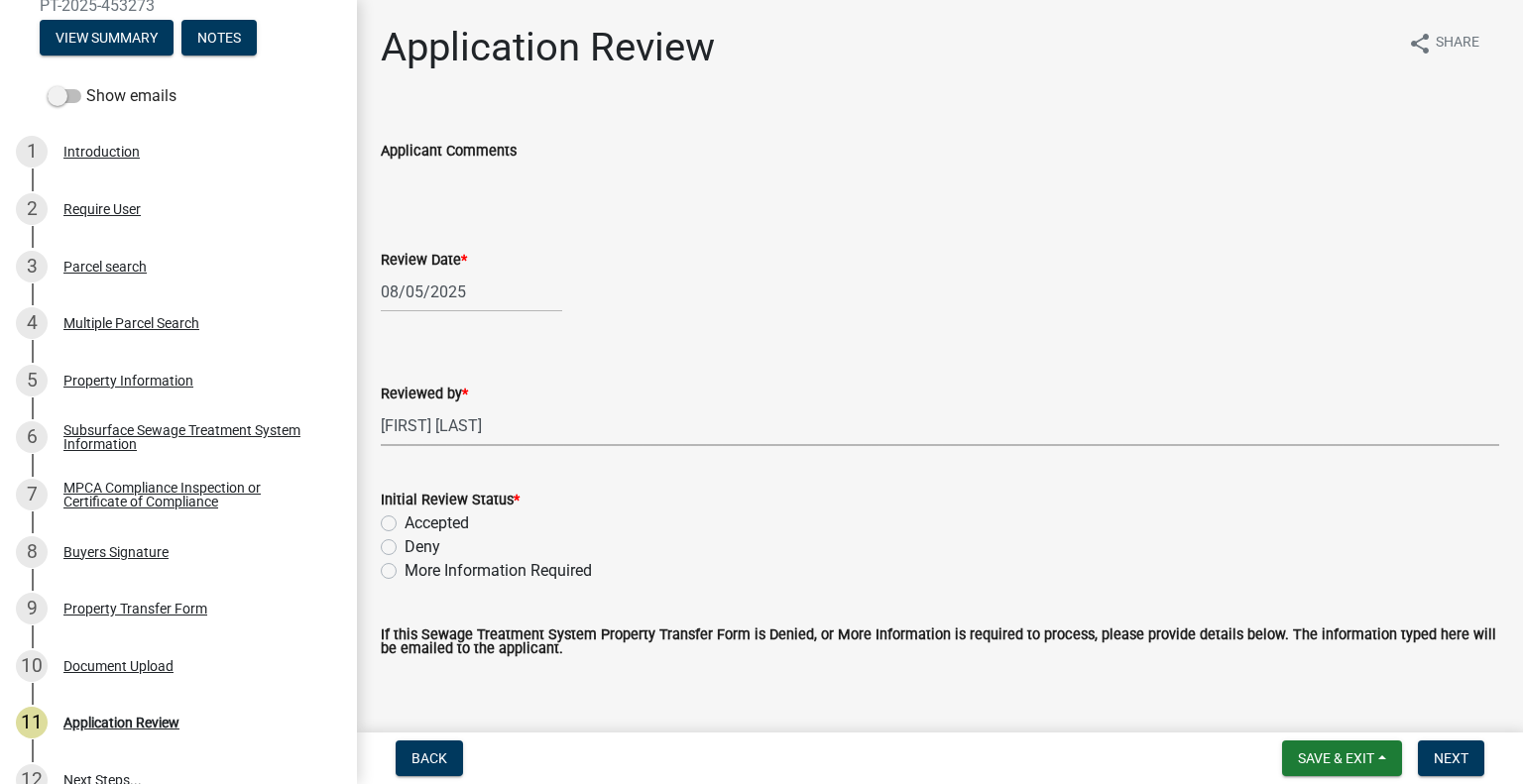 click on "Select Item...   [FIRST] [LAST]   [FIRST] [LAST]   [FIRST] [LAST]   [FIRST] [LAST]   [FIRST] [LAST]   [FIRST] [LAST]   [FIRST] [LAST]   [FIRST] [LAST]   [FIRST] [LAST]   [FIRST] [LAST]   [FIRST] [LAST]   [FIRST] [LAST]   [FIRST] [LAST]" at bounding box center [940, 425] 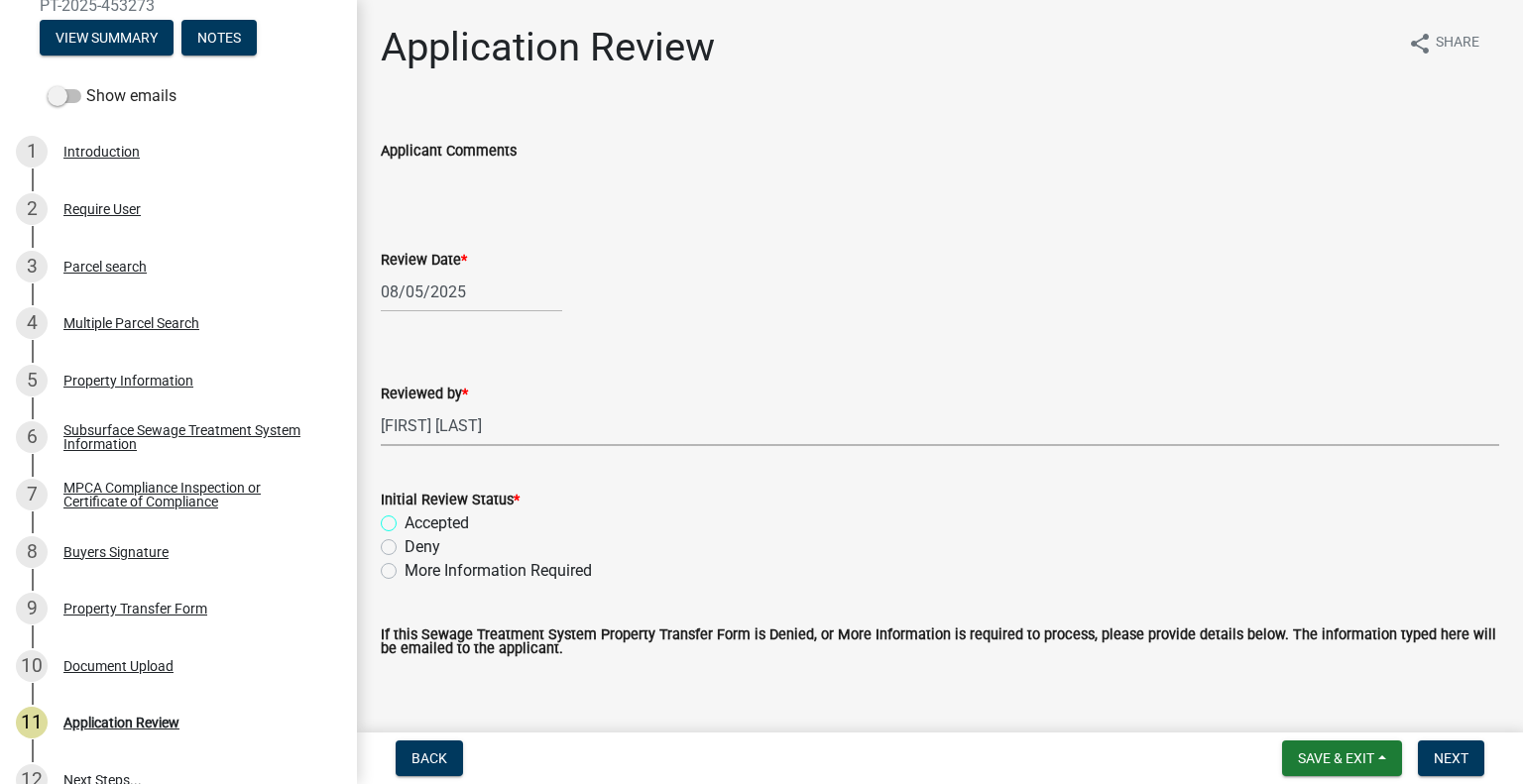 click on "Accepted" at bounding box center [410, 517] 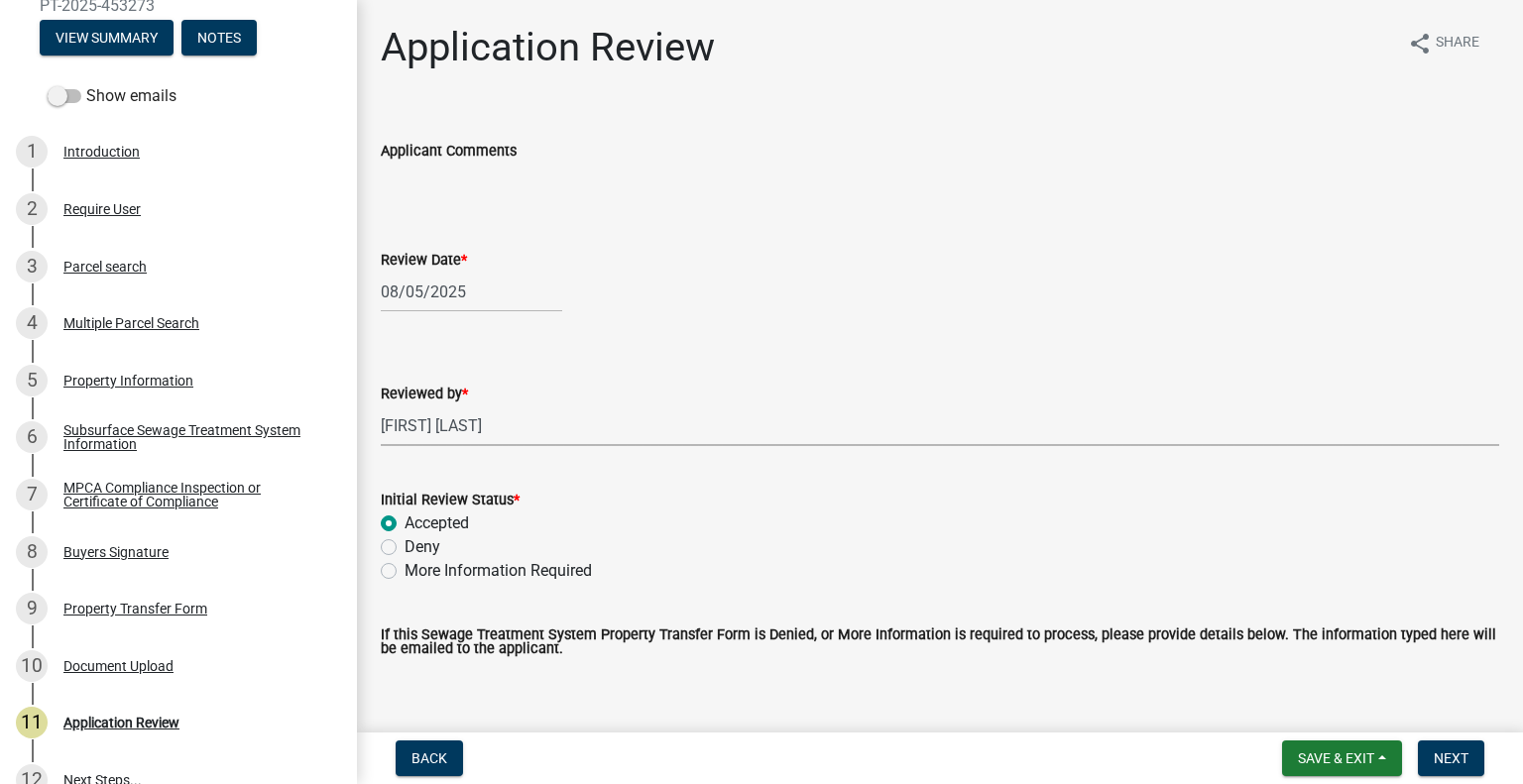 radio on "true" 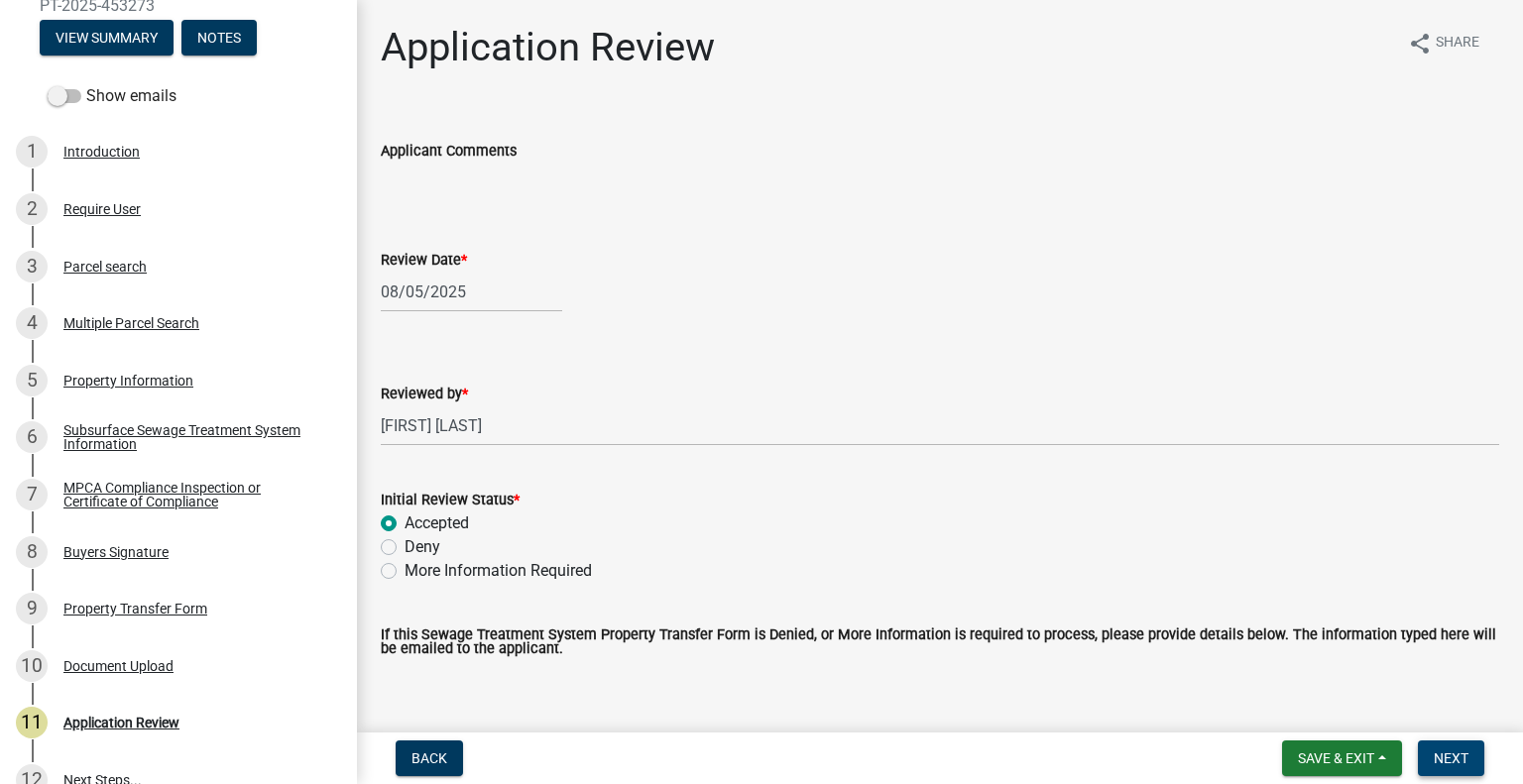 drag, startPoint x: 1453, startPoint y: 774, endPoint x: 1454, endPoint y: 760, distance: 14.035669 